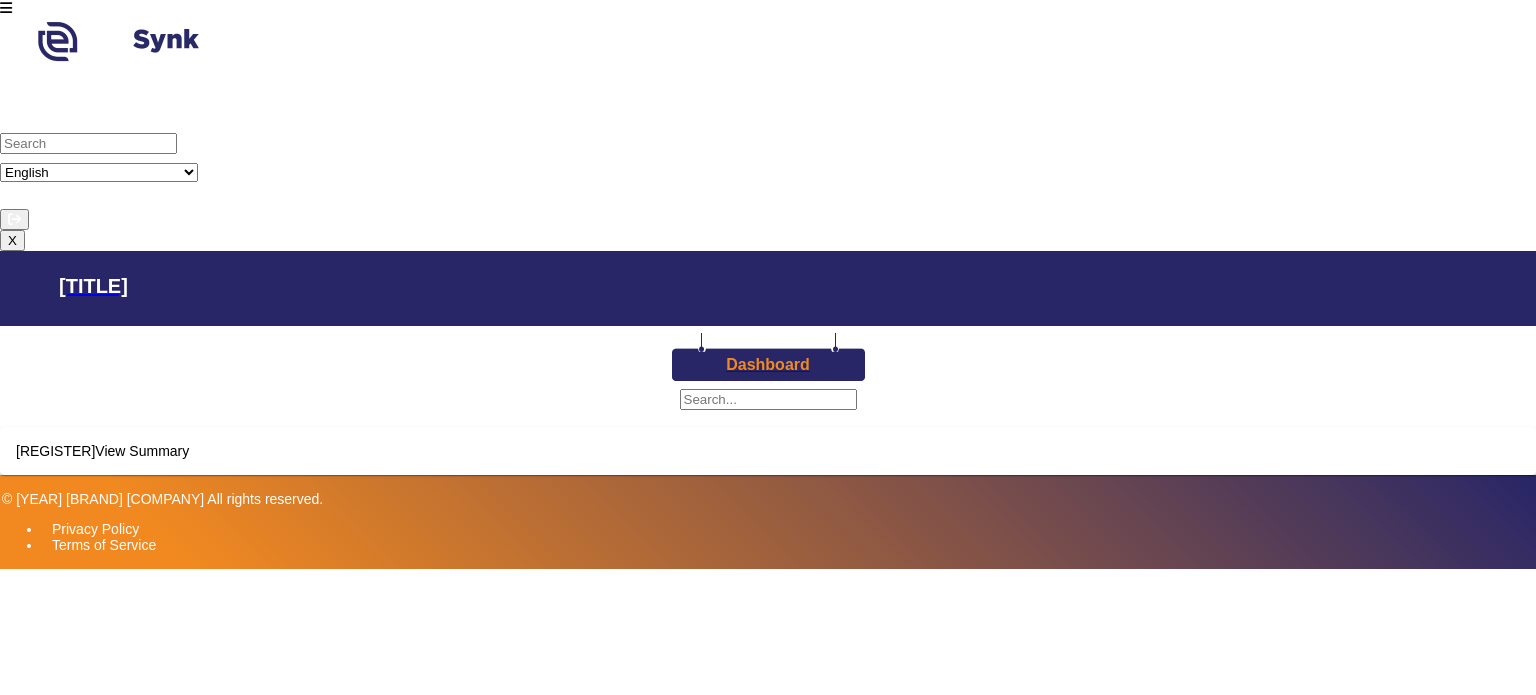 scroll, scrollTop: 0, scrollLeft: 0, axis: both 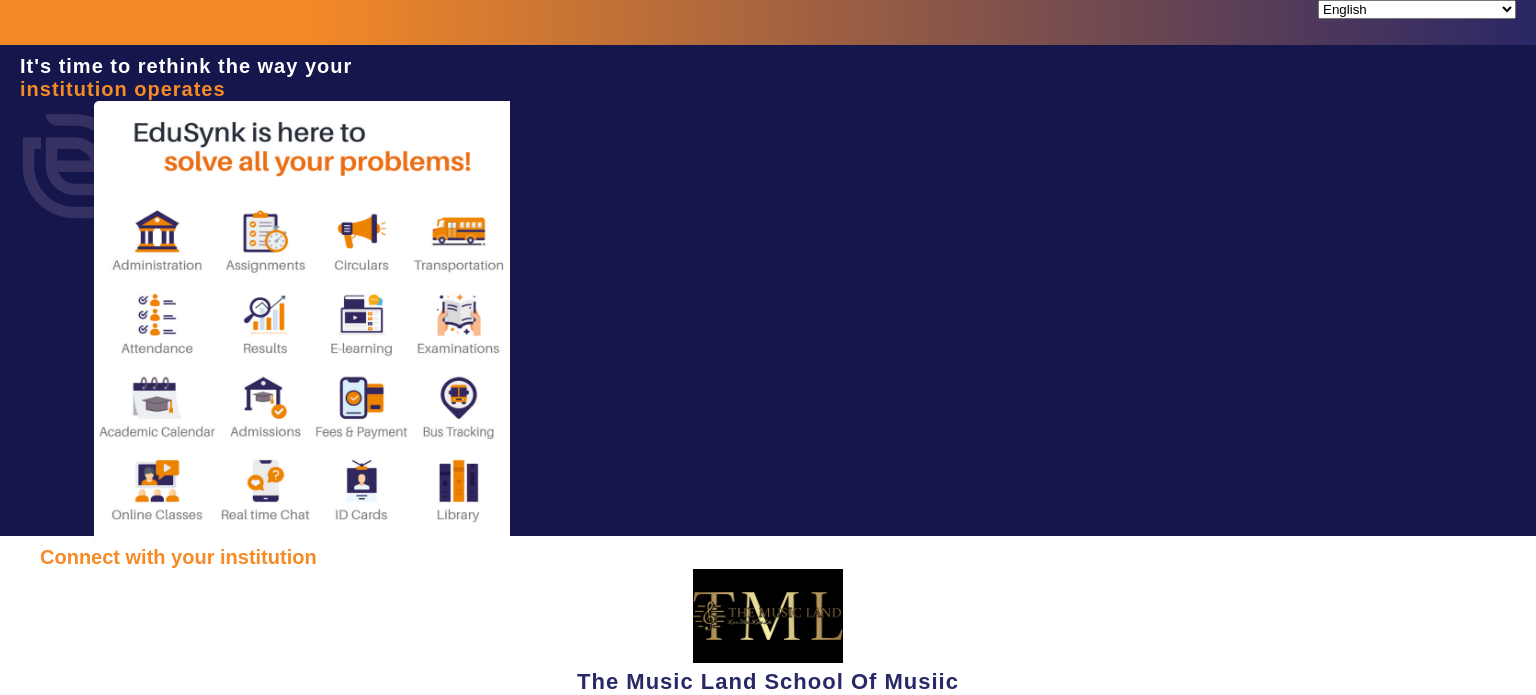 click at bounding box center (128, 792) 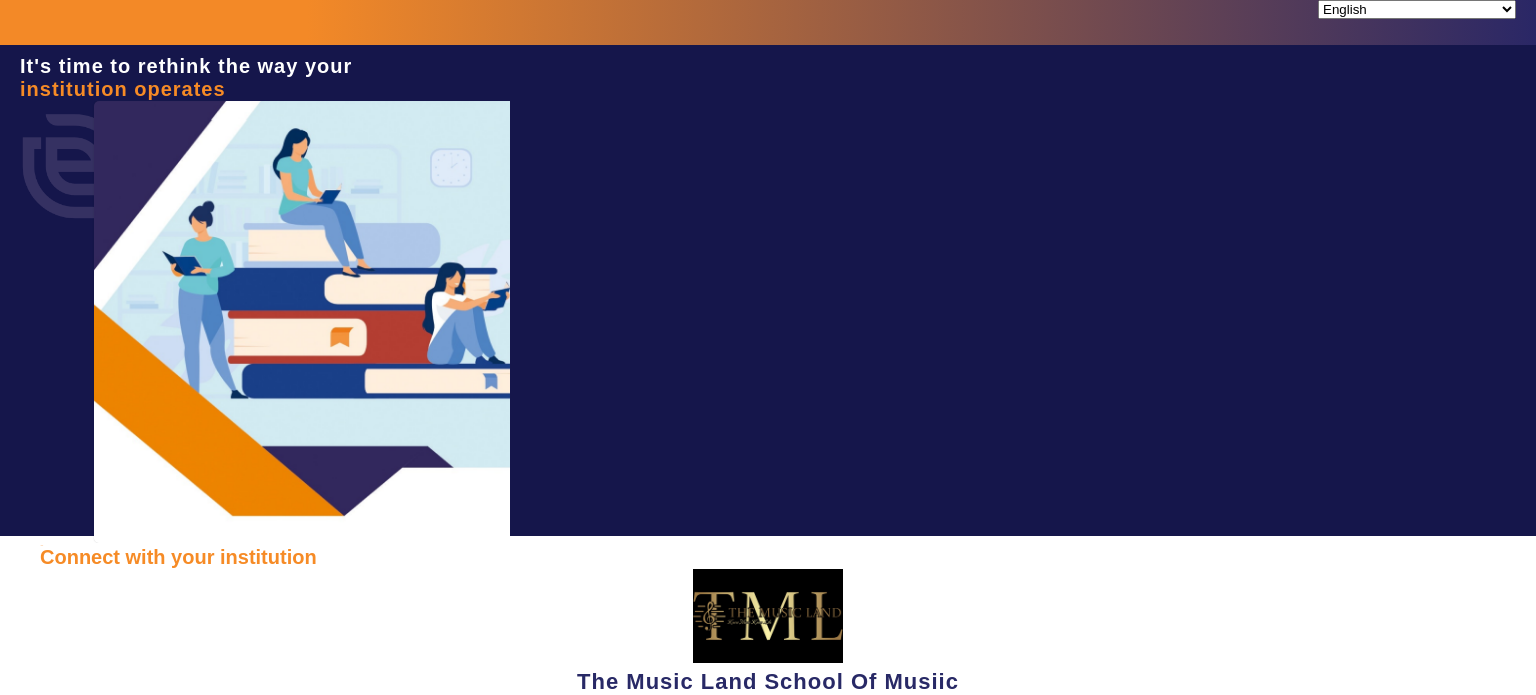 type on "[PHONE]" 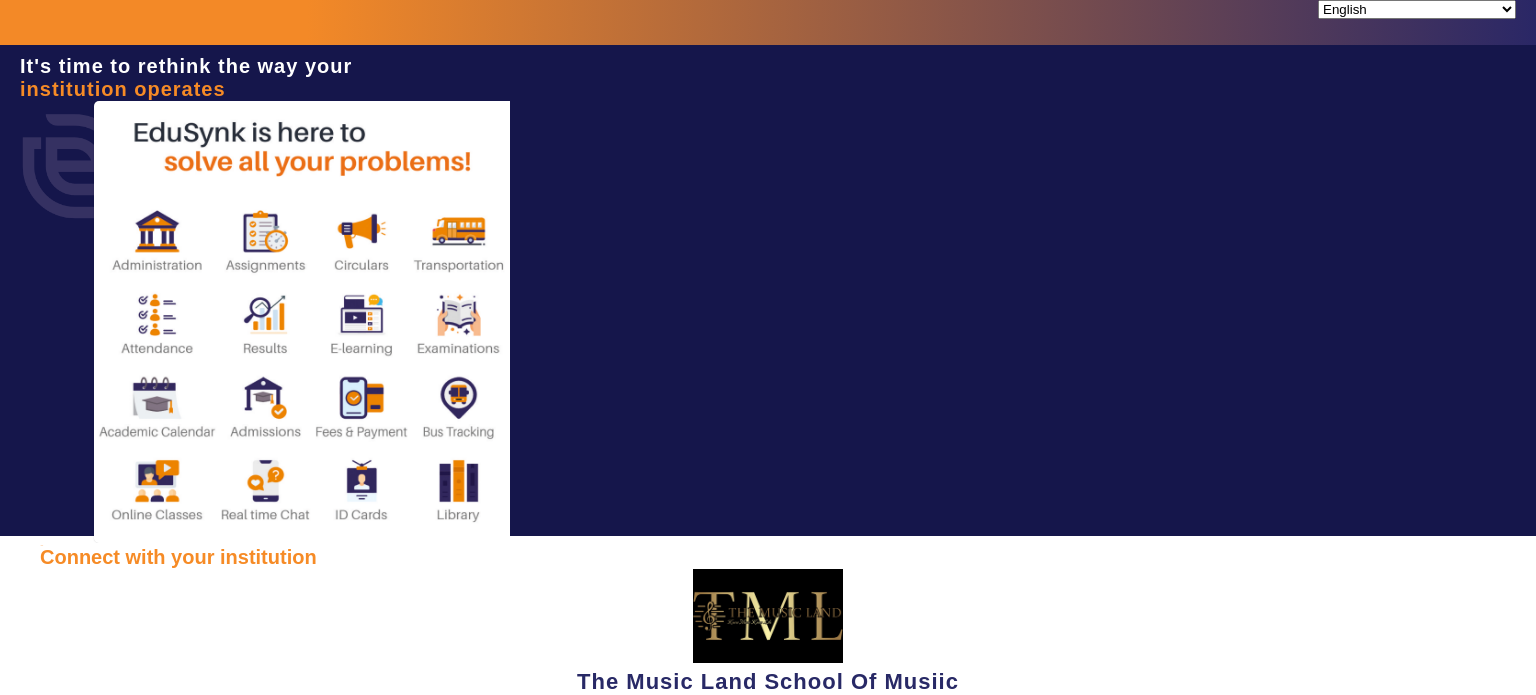 click on "Sign In" at bounding box center (117, 933) 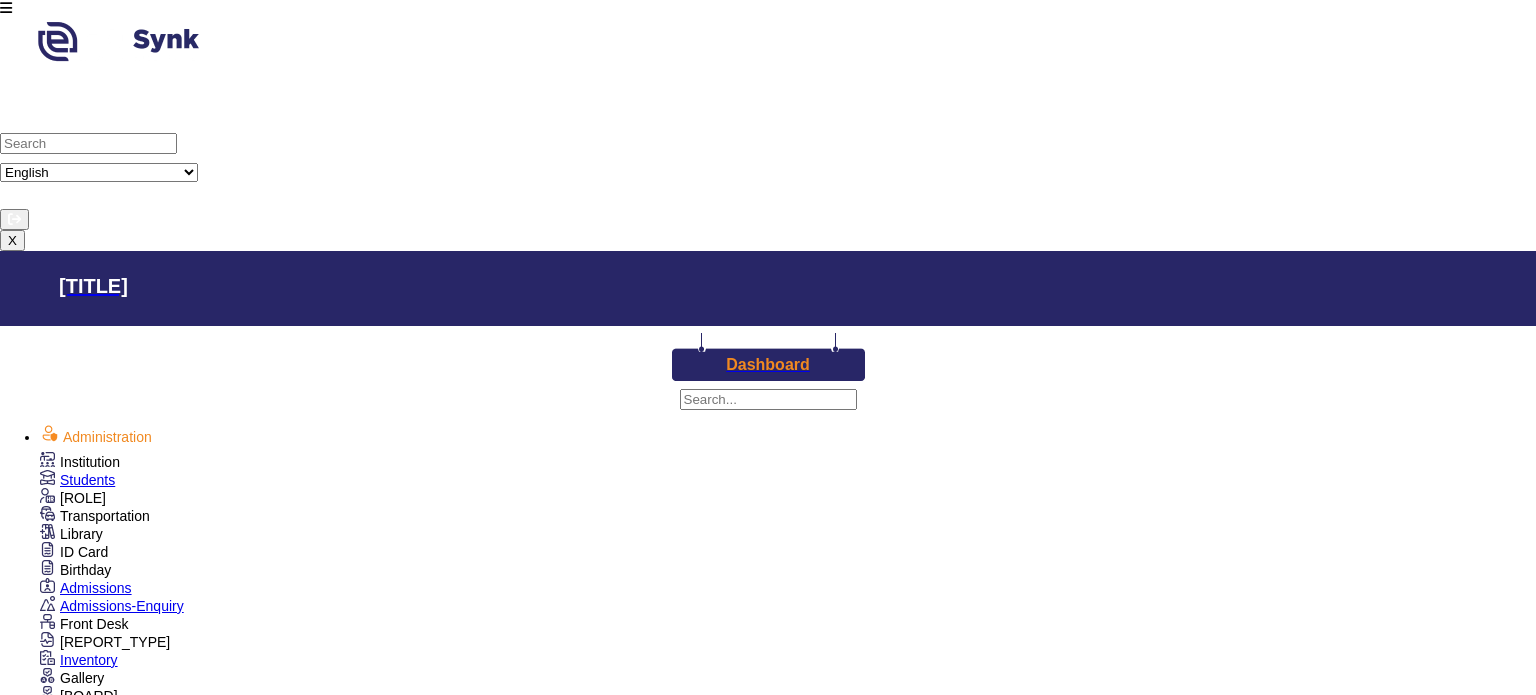 scroll, scrollTop: 684, scrollLeft: 0, axis: vertical 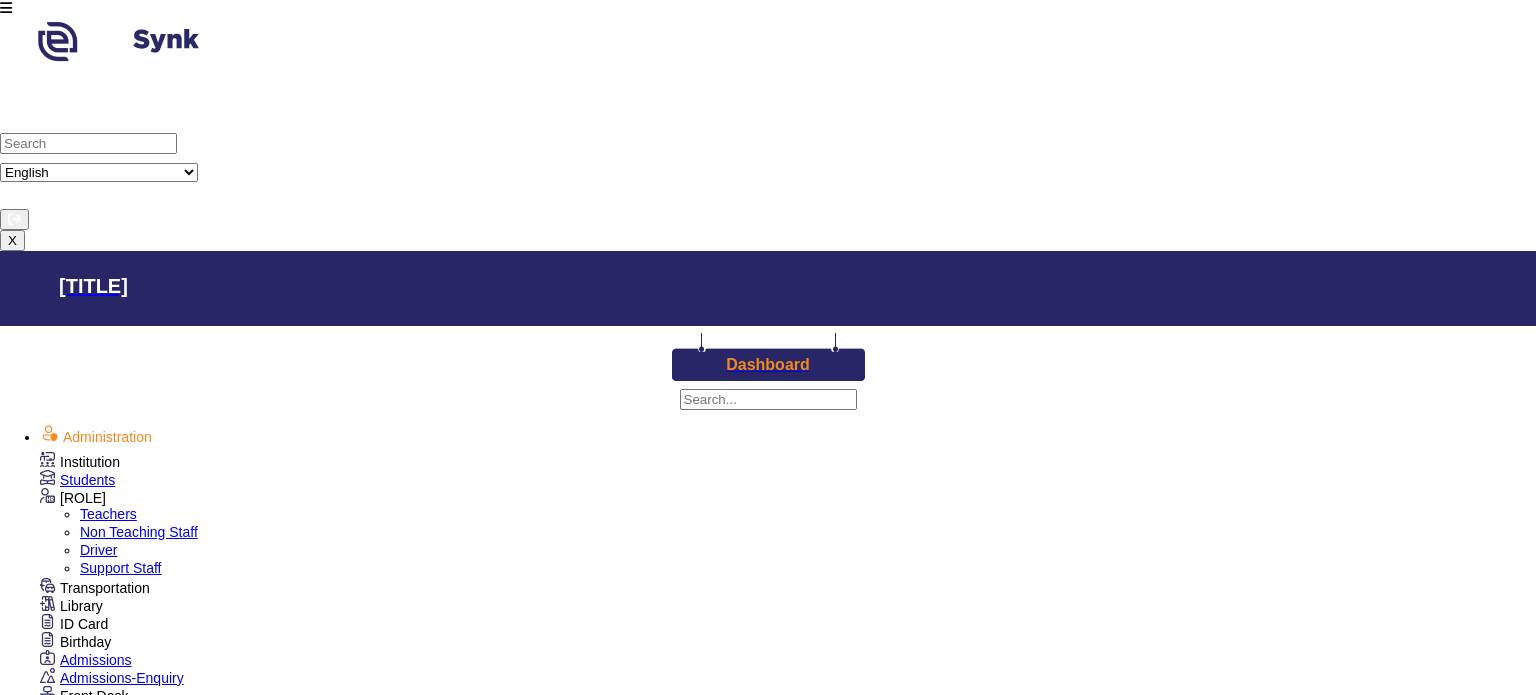 click on "Teachers" at bounding box center [108, 514] 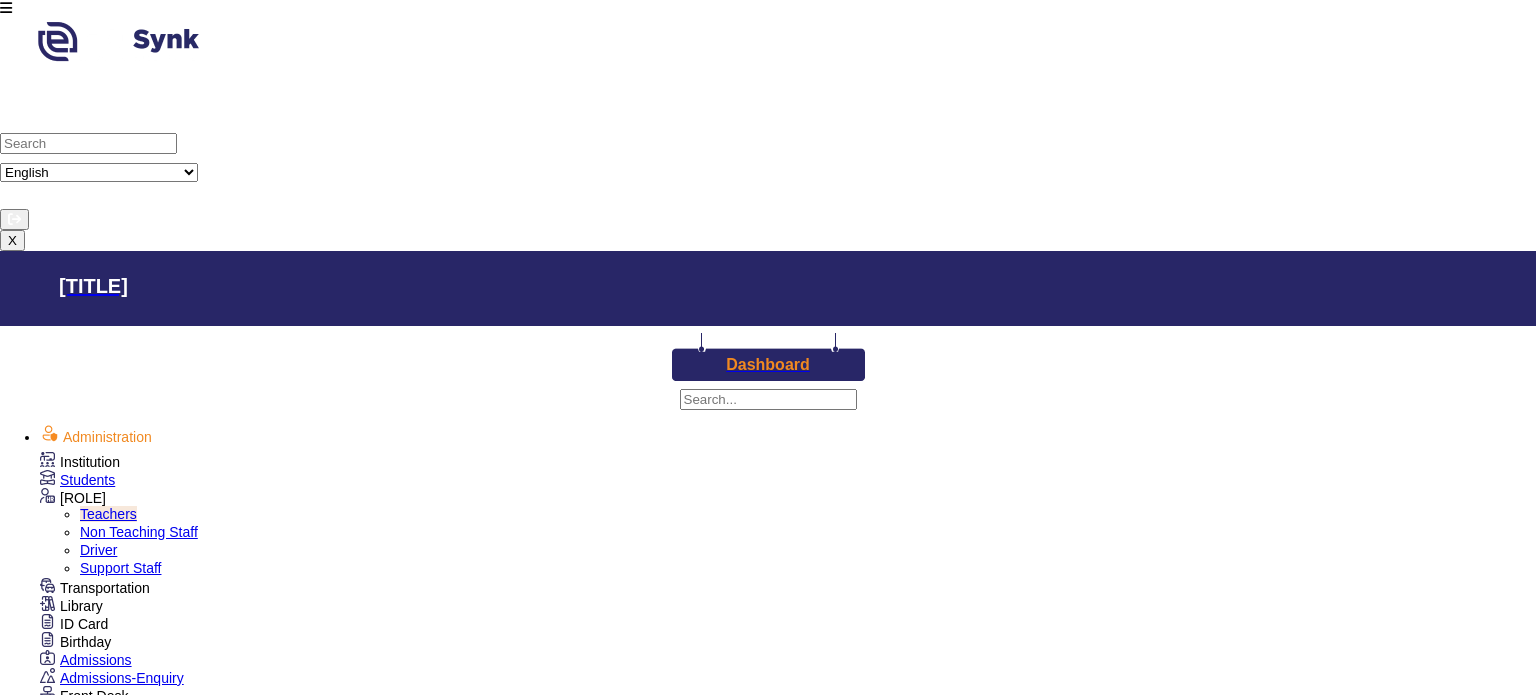 click on "Add New [ROLE]" at bounding box center [146, 2145] 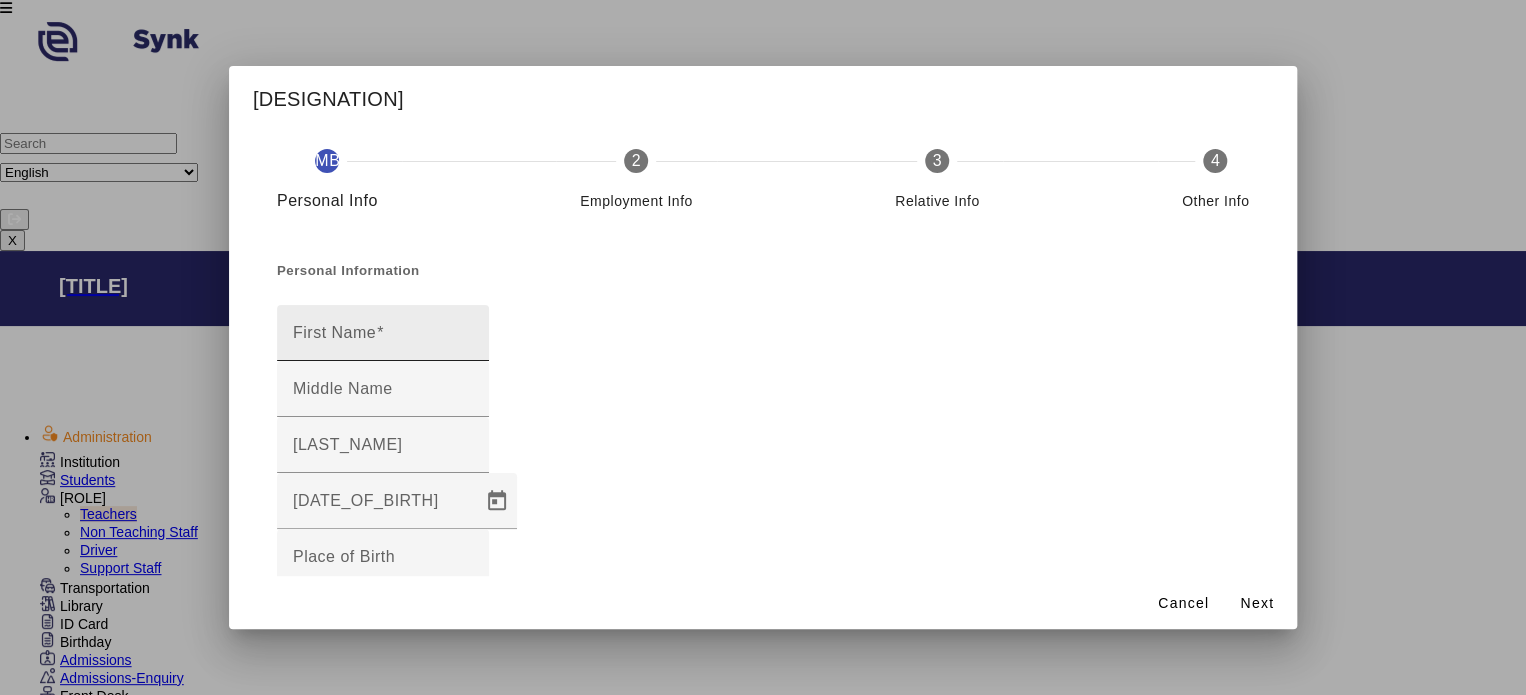 click on "First Name" at bounding box center [334, 332] 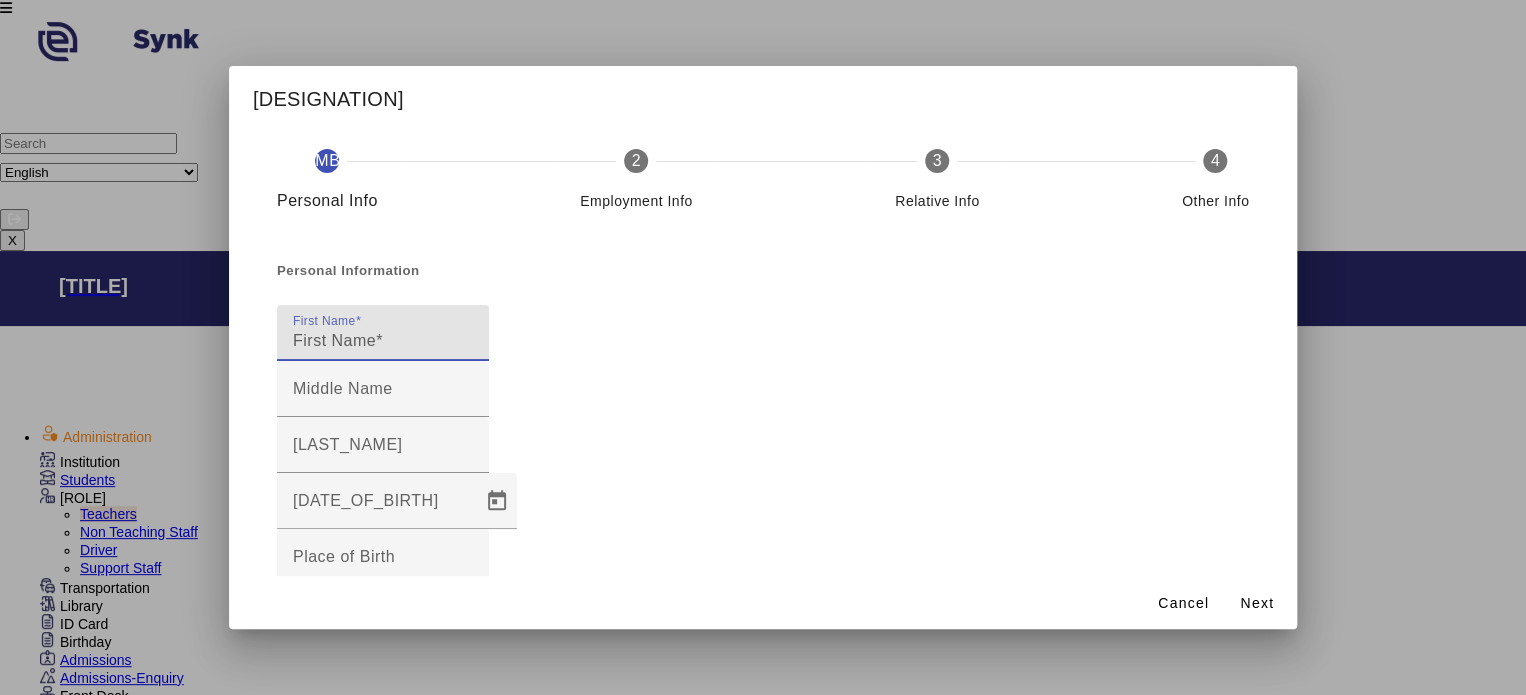 paste on "[FIRST]" 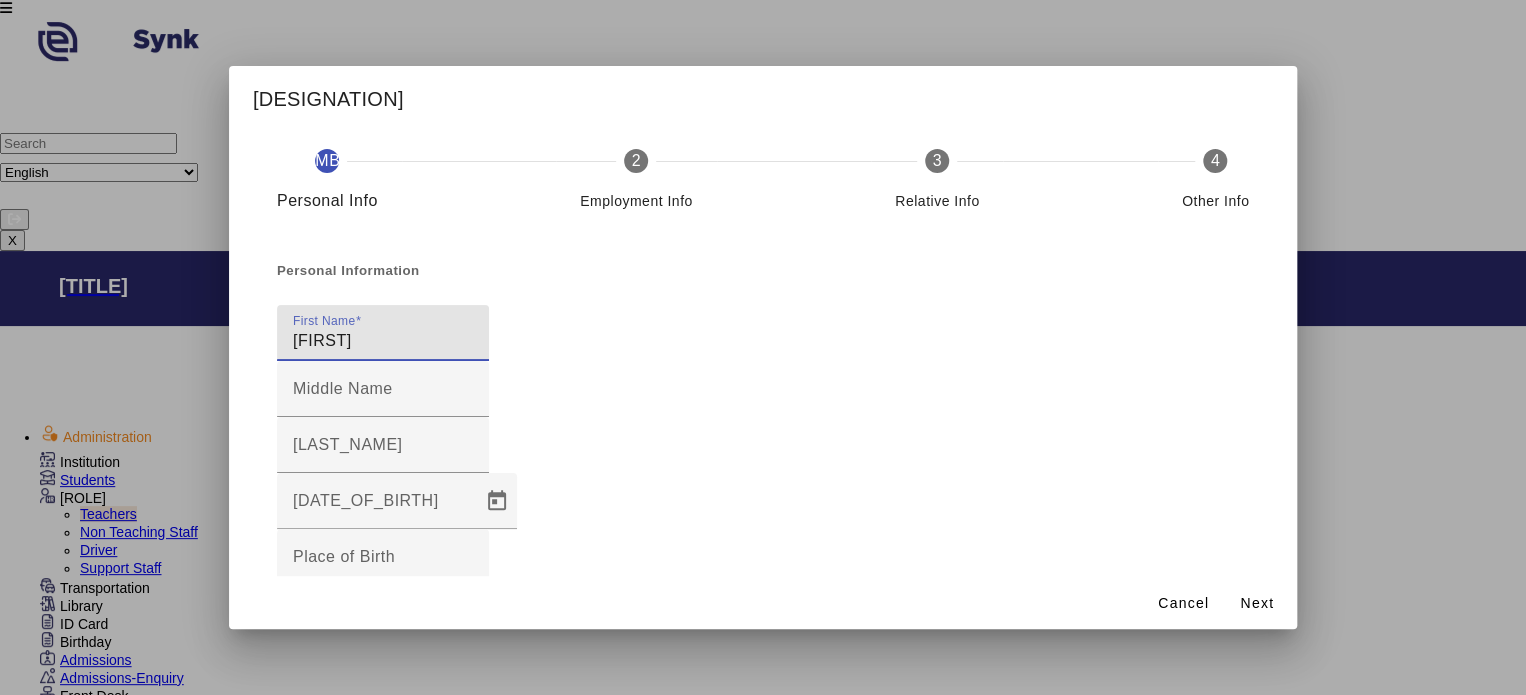 click on "[FIRST]" at bounding box center (383, 341) 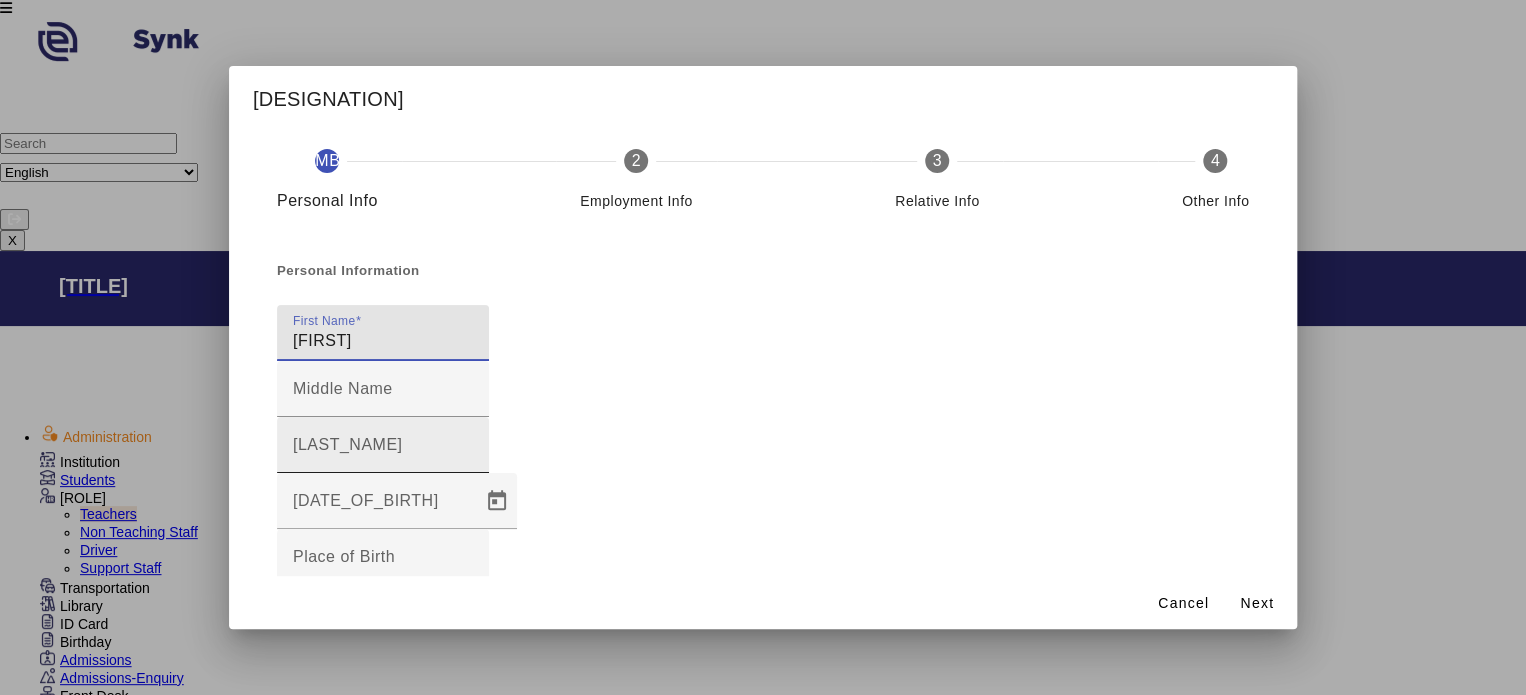 type on "[FIRST]" 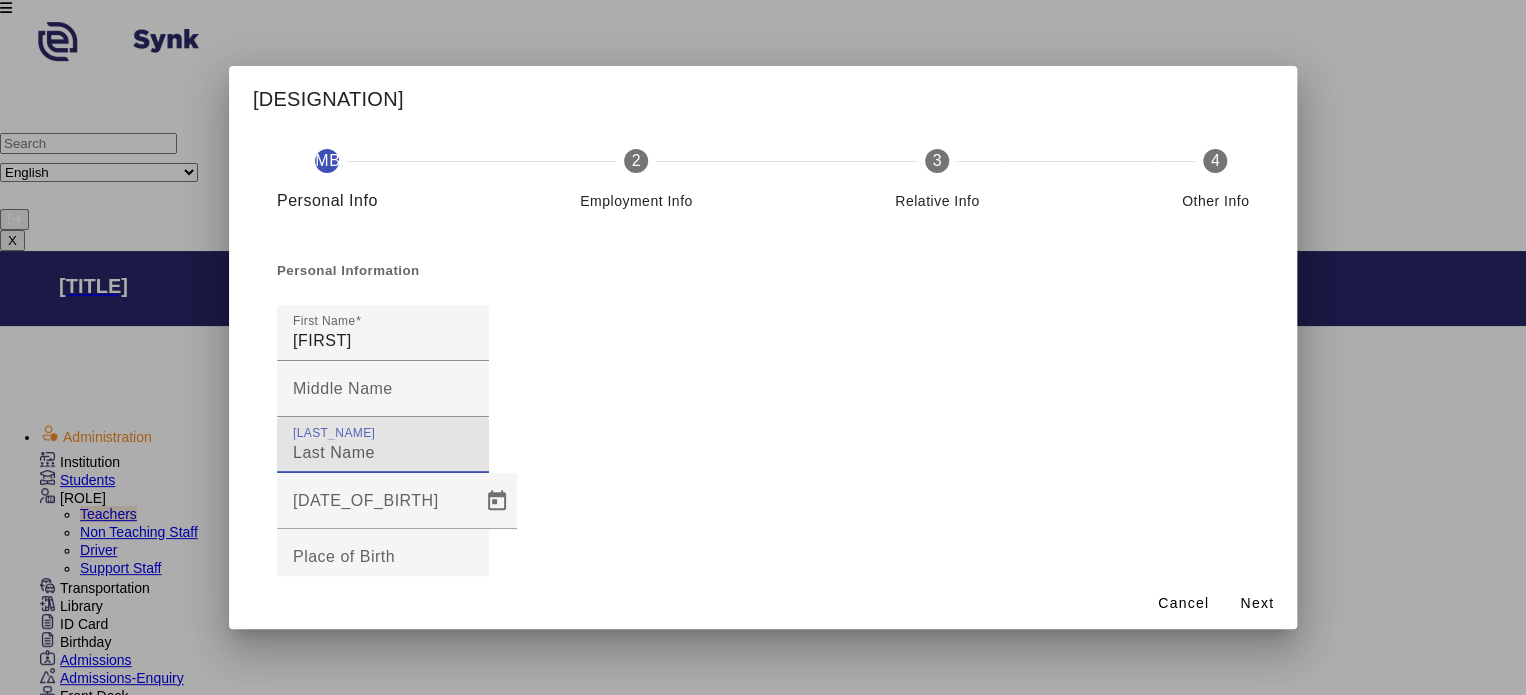 click on "[LAST_NAME]" at bounding box center [383, 453] 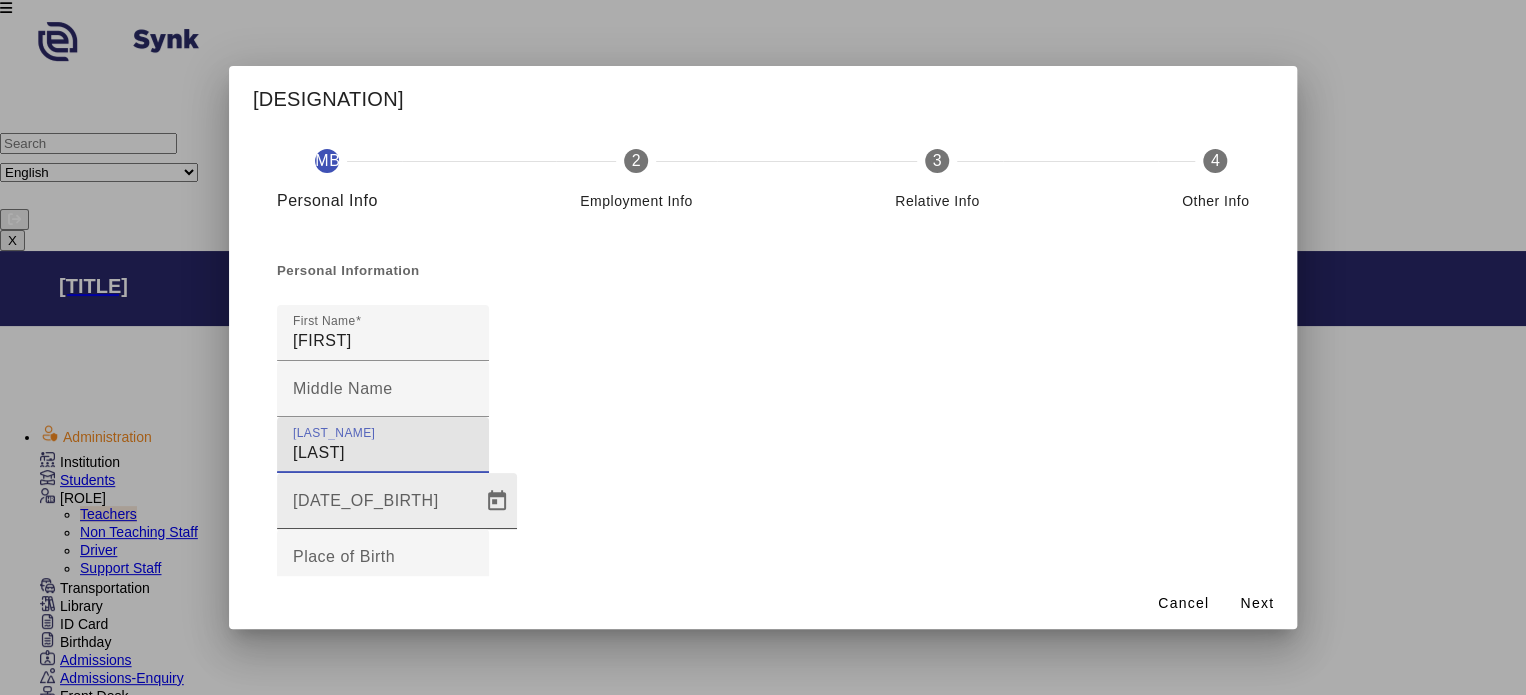 type on "[LAST]" 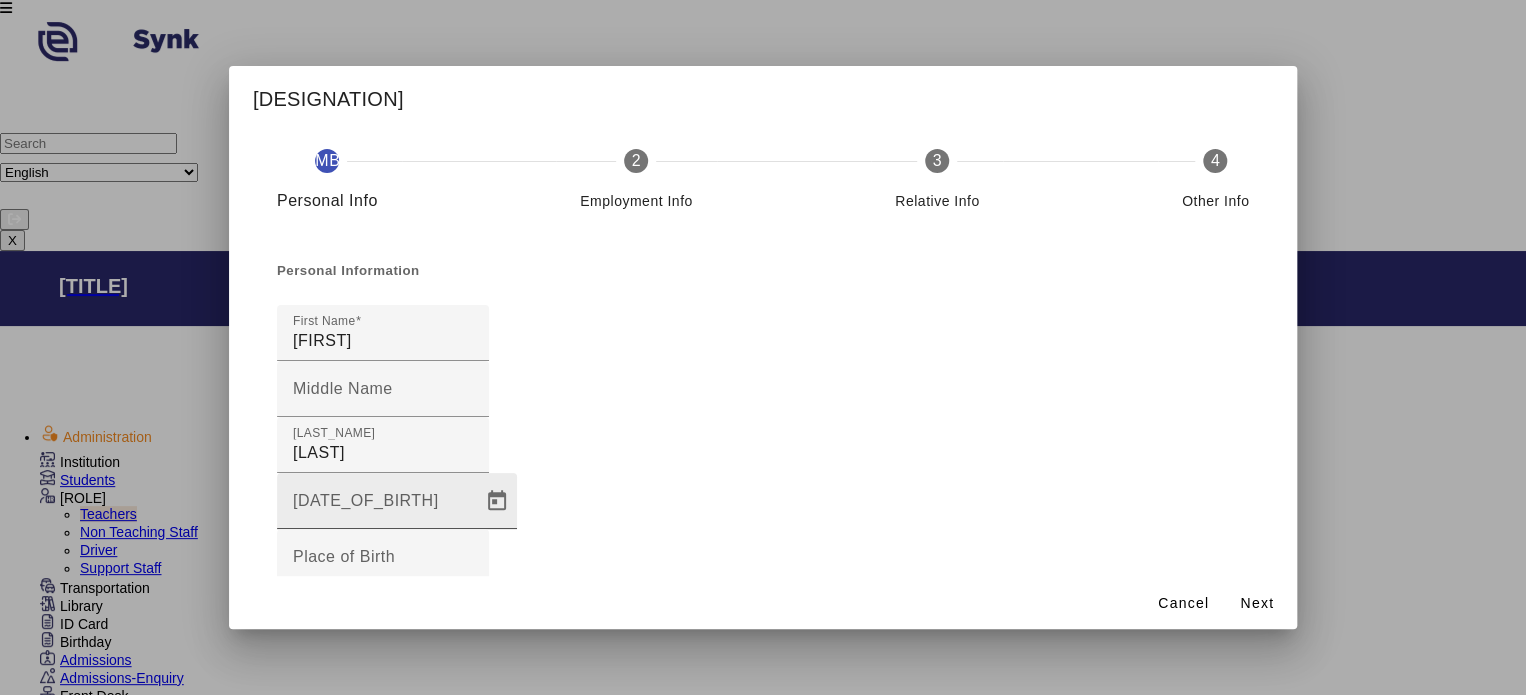 click at bounding box center [495, 501] 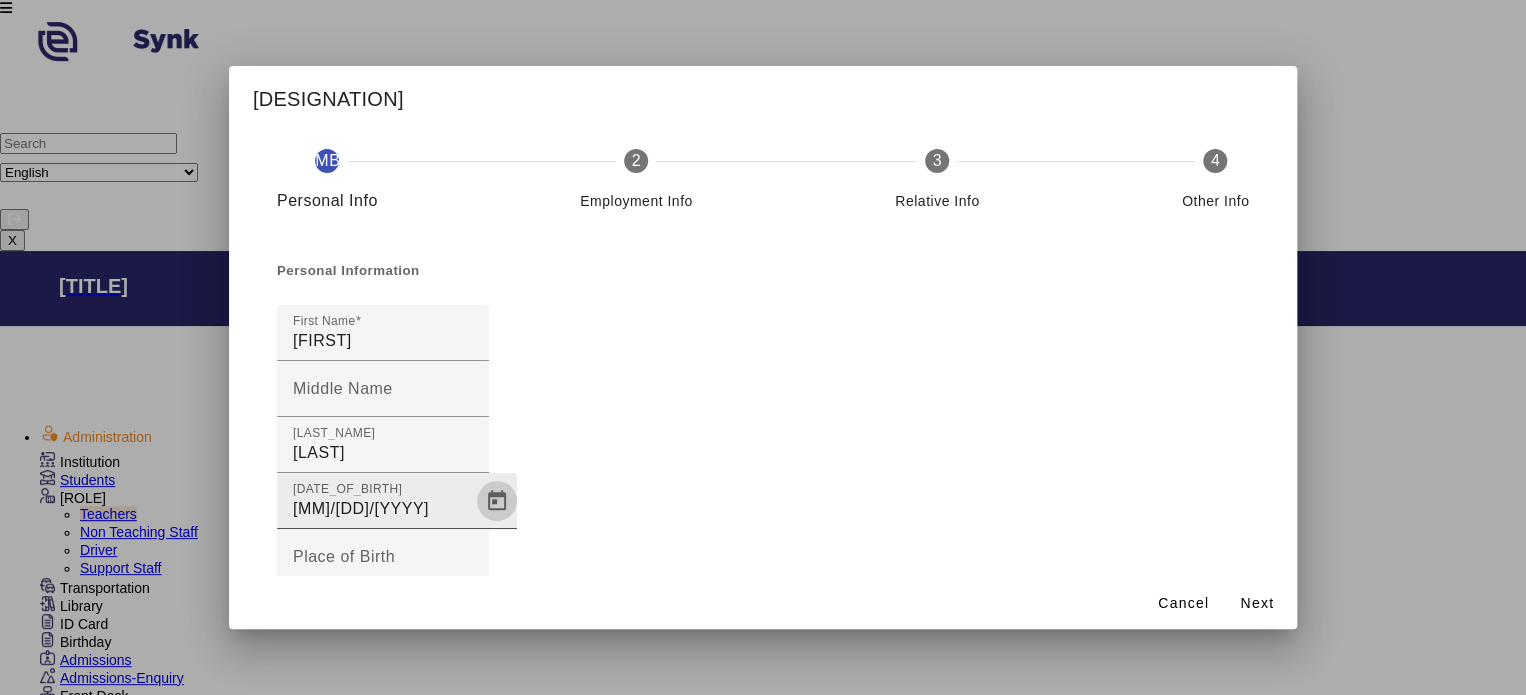 click at bounding box center (497, 501) 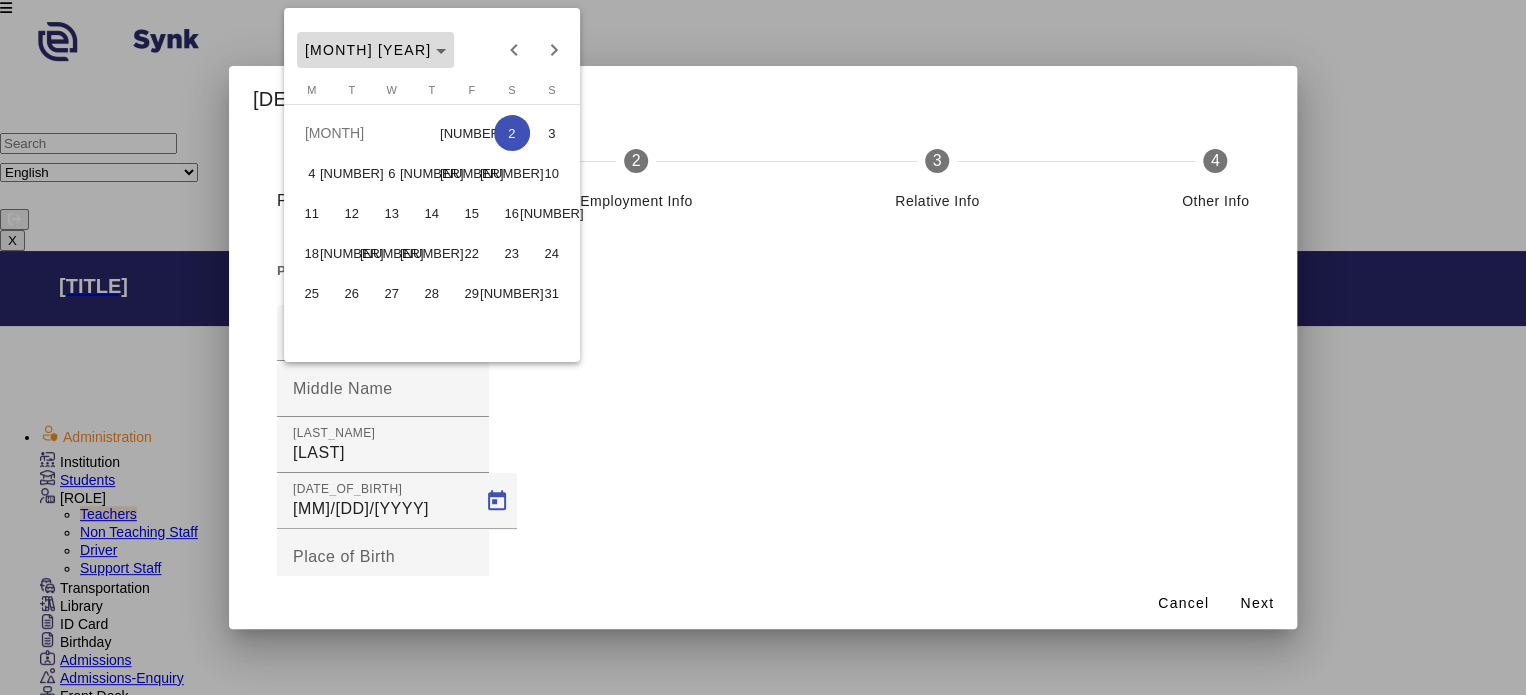 click at bounding box center [375, 50] 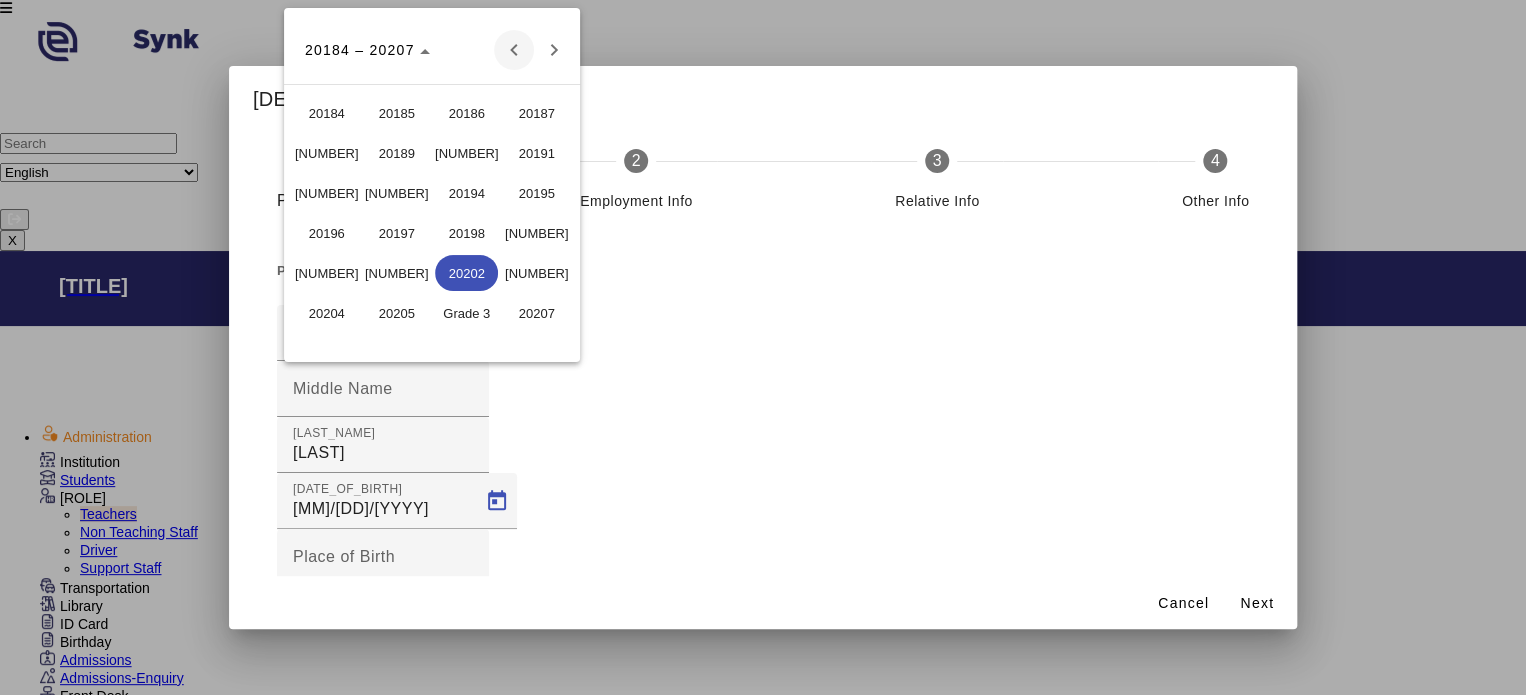 click at bounding box center (514, 50) 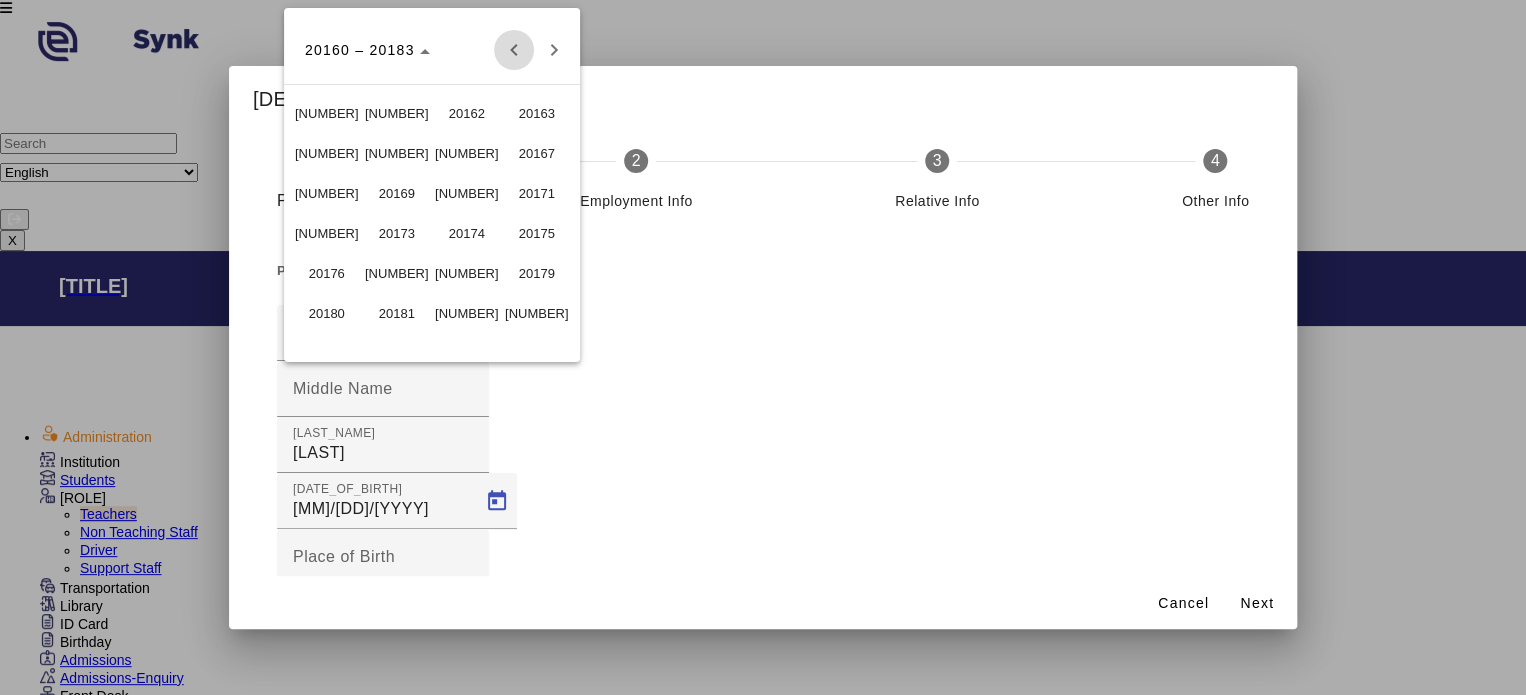 click at bounding box center [514, 50] 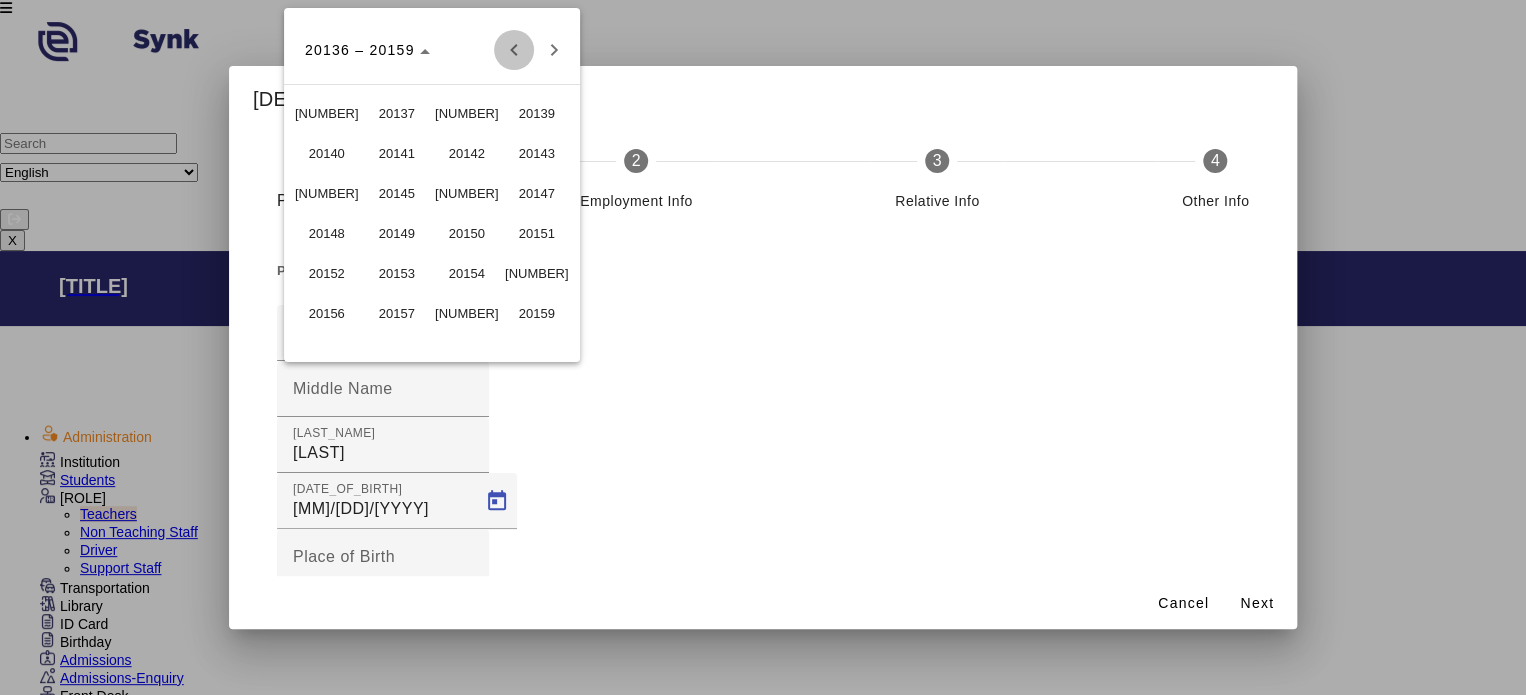 click at bounding box center (514, 50) 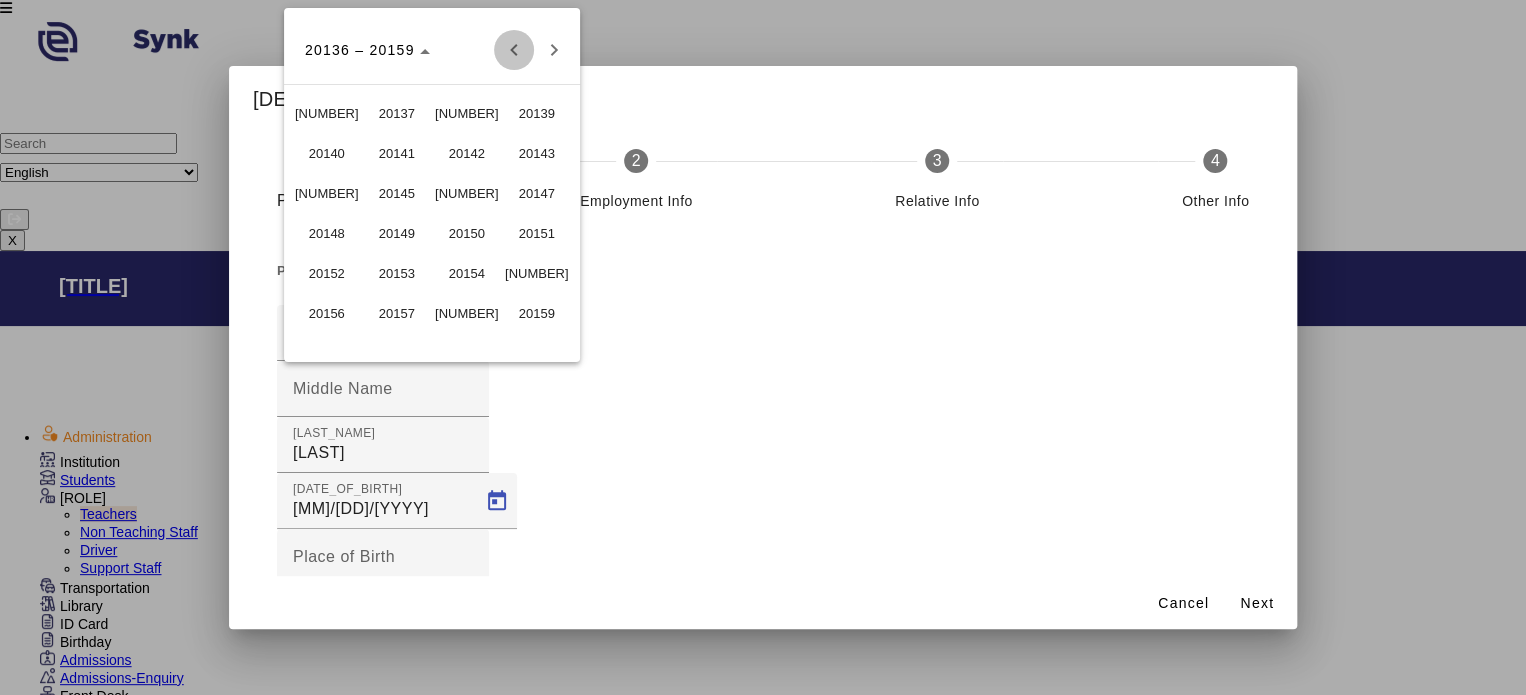 click at bounding box center (514, 50) 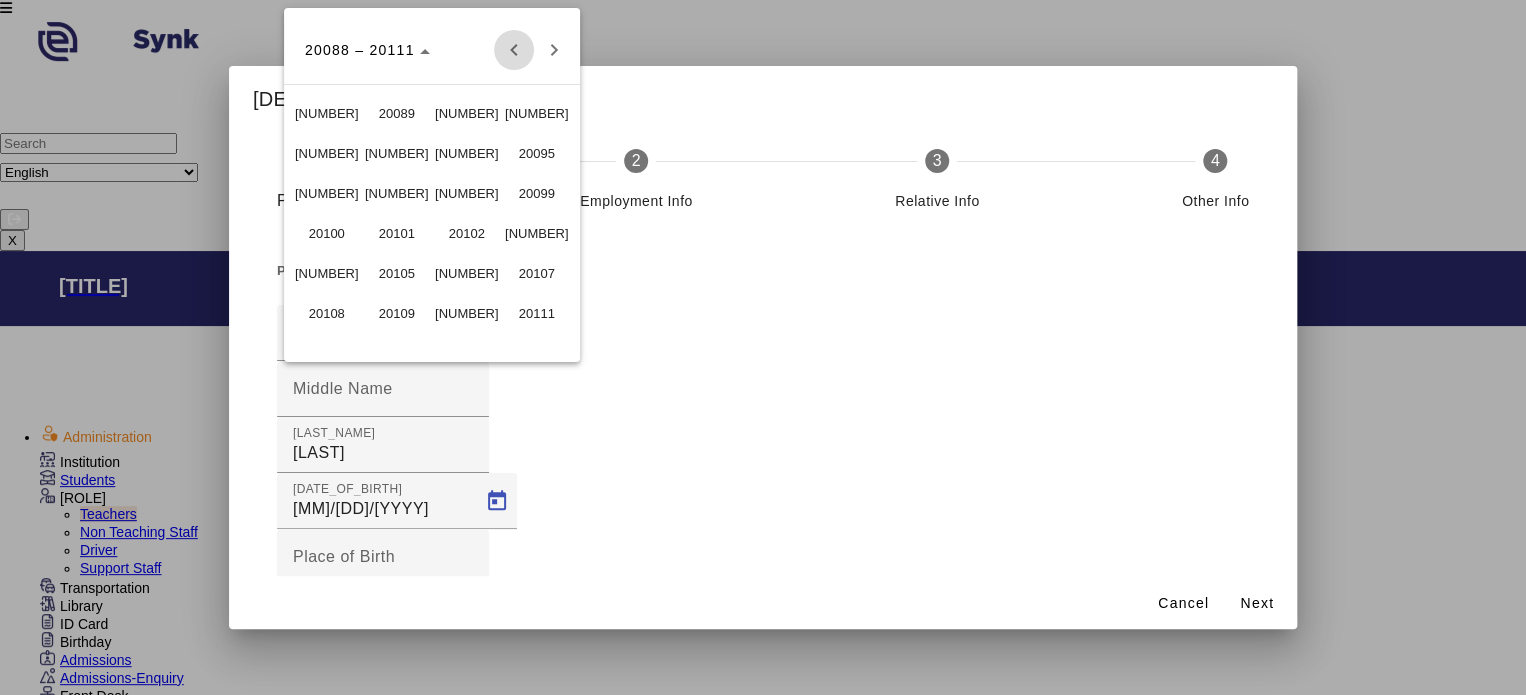 click at bounding box center (514, 50) 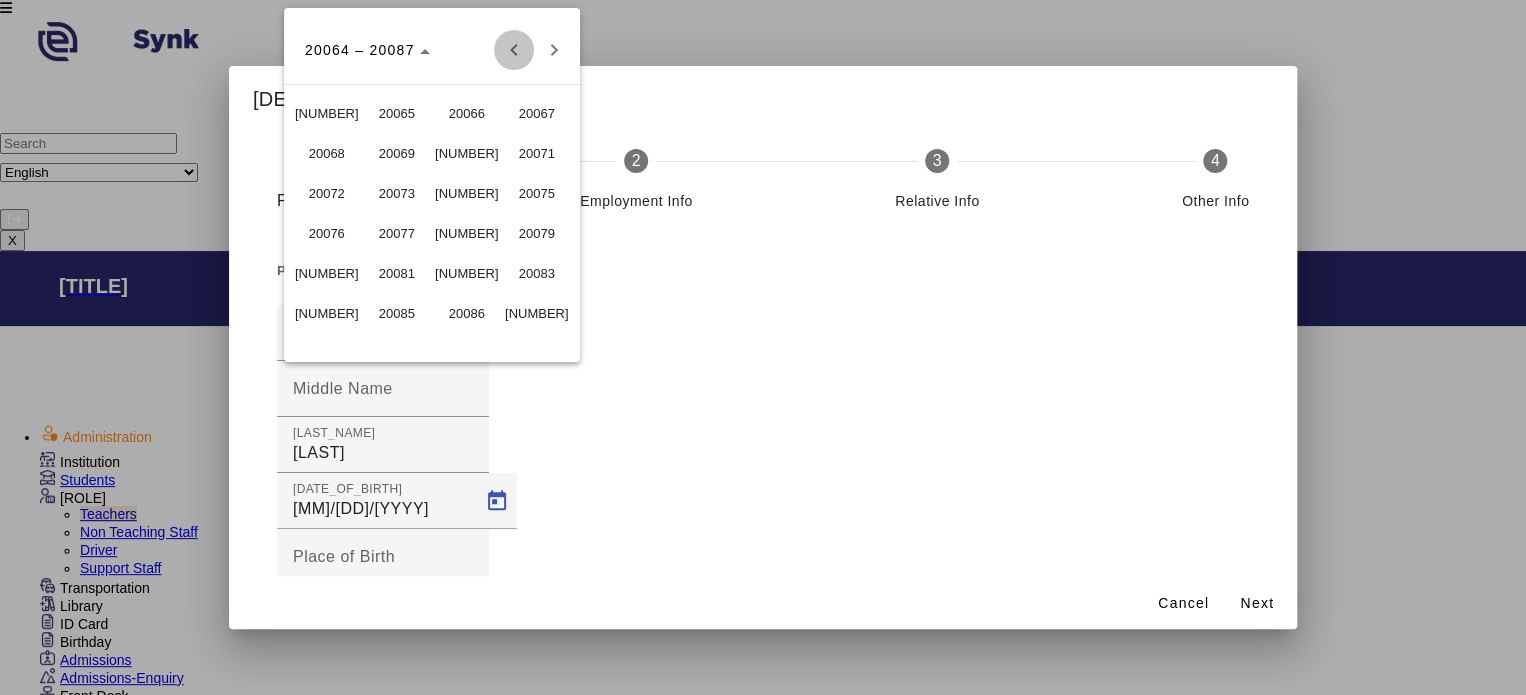 click at bounding box center (514, 50) 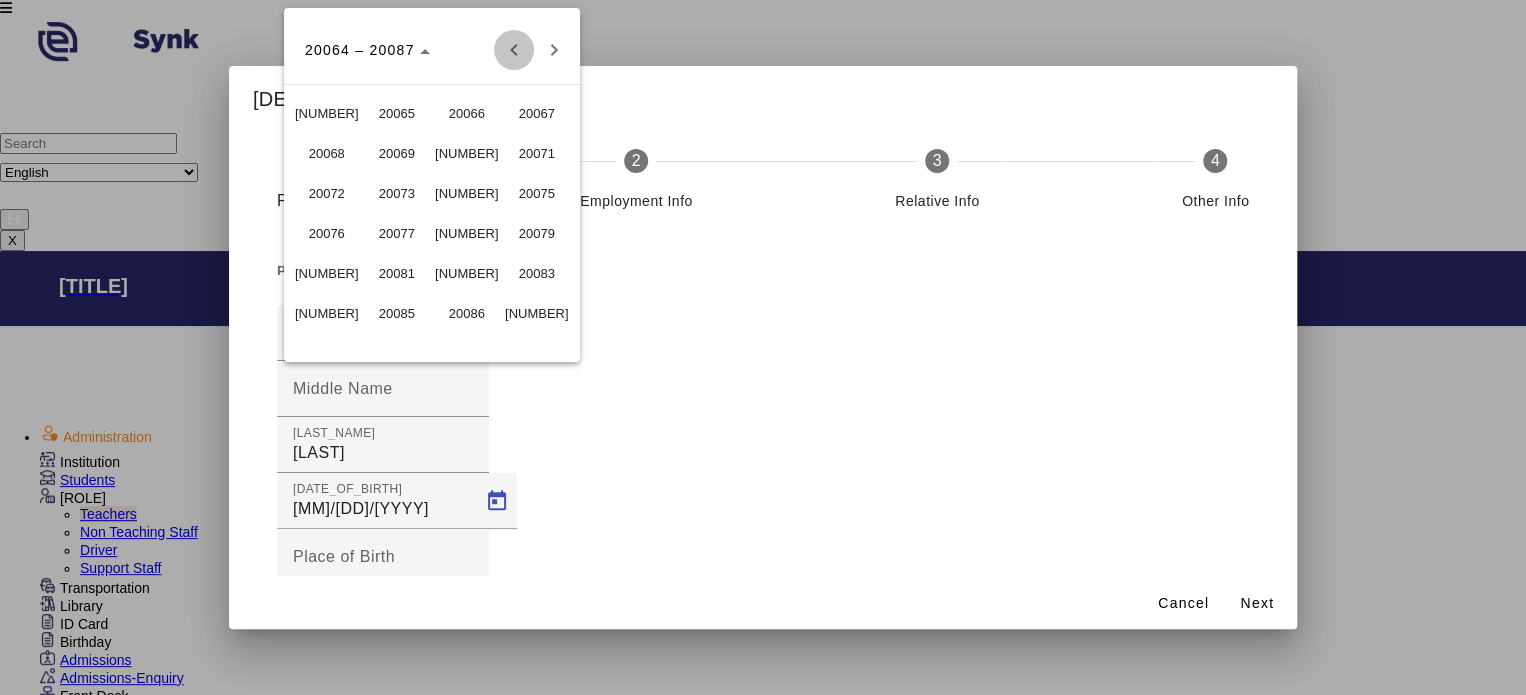 click at bounding box center (514, 50) 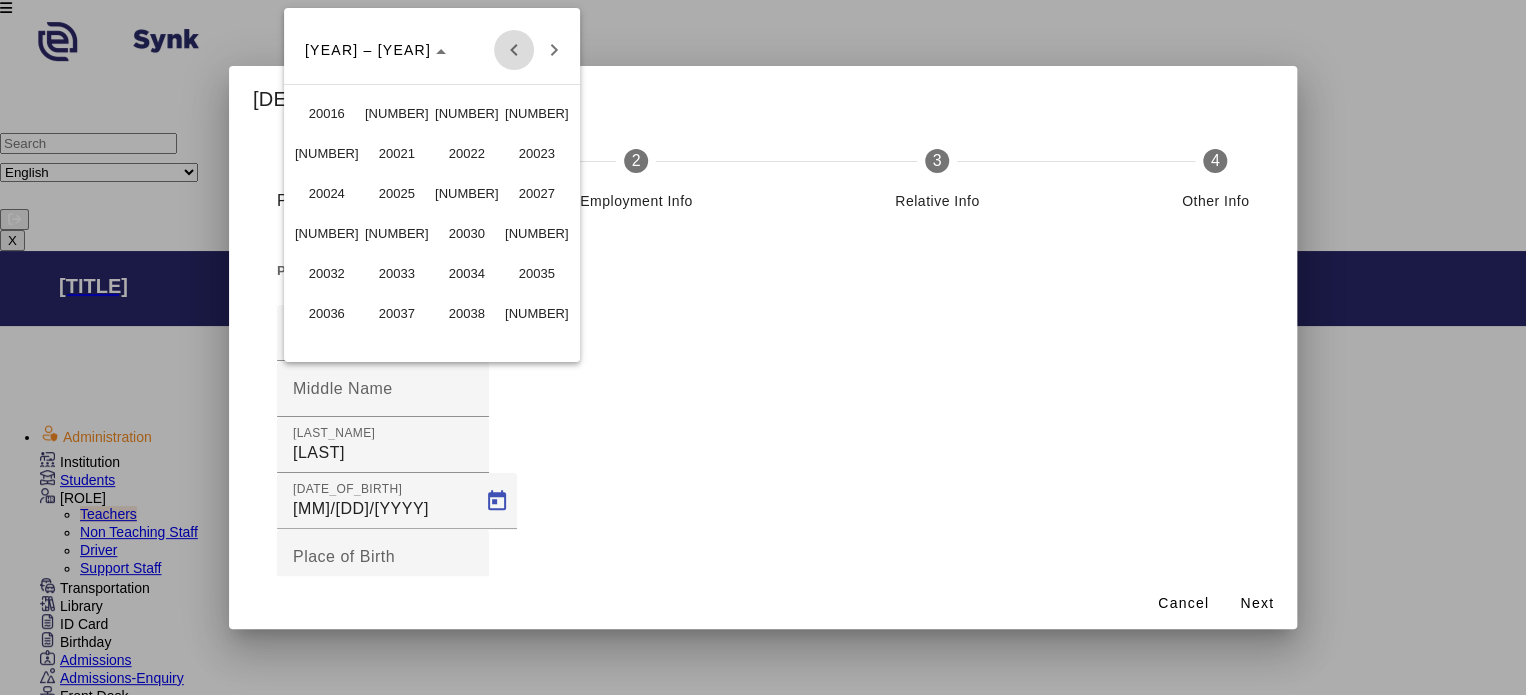 click at bounding box center (514, 50) 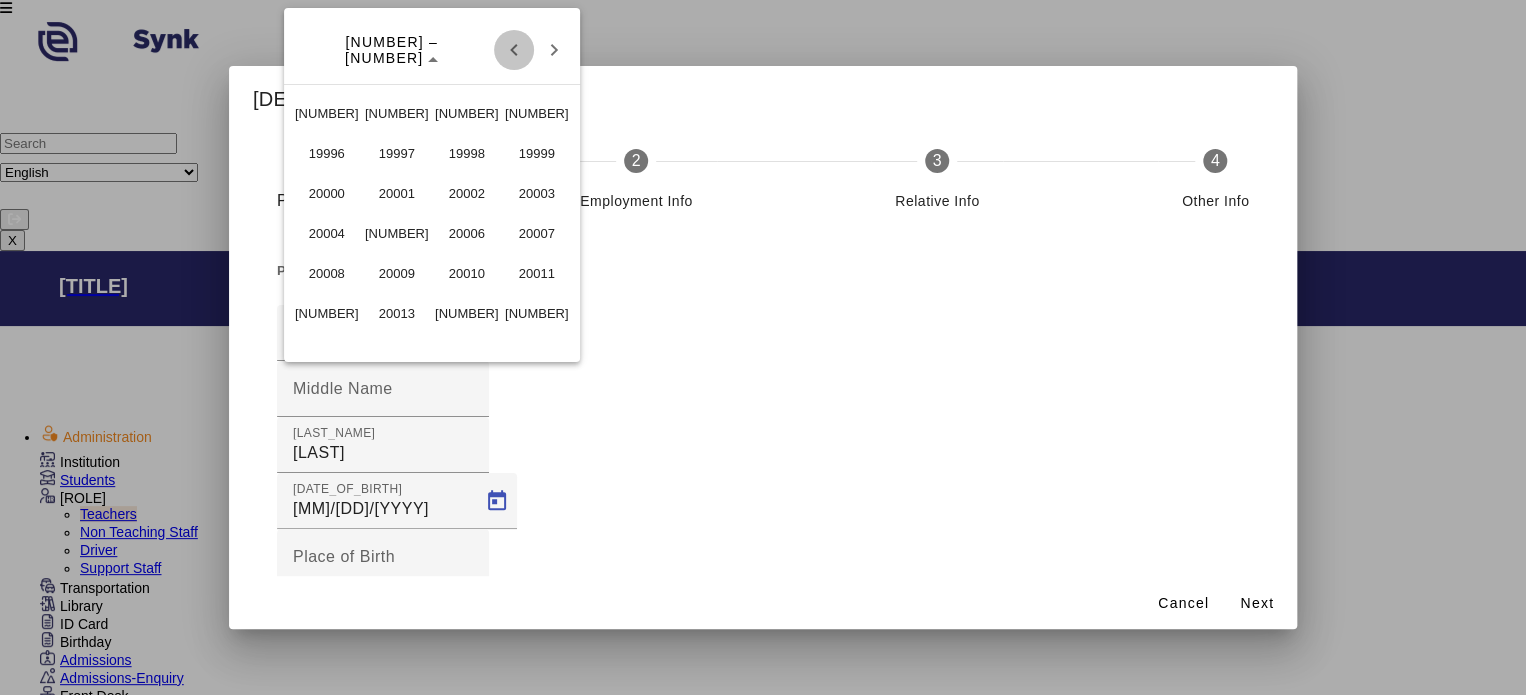 click at bounding box center (514, 50) 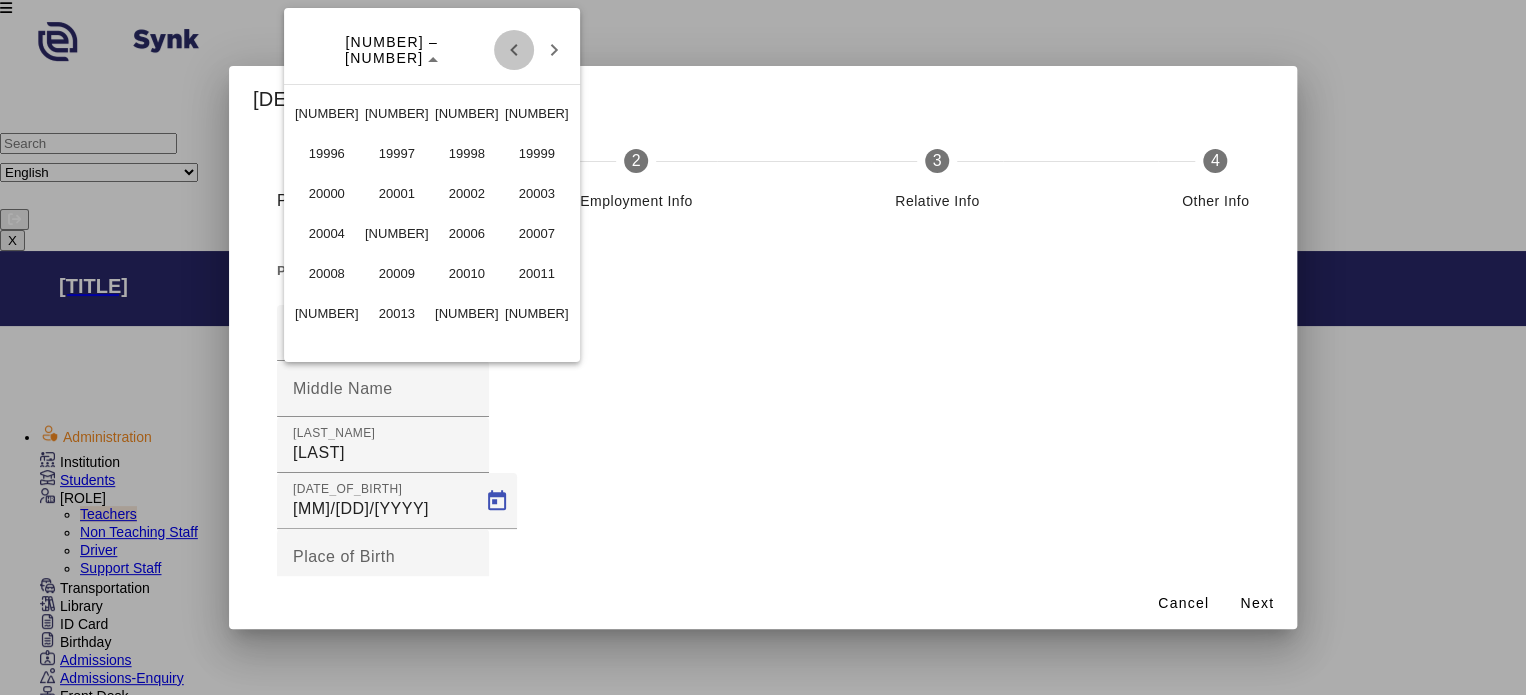 click at bounding box center [514, 50] 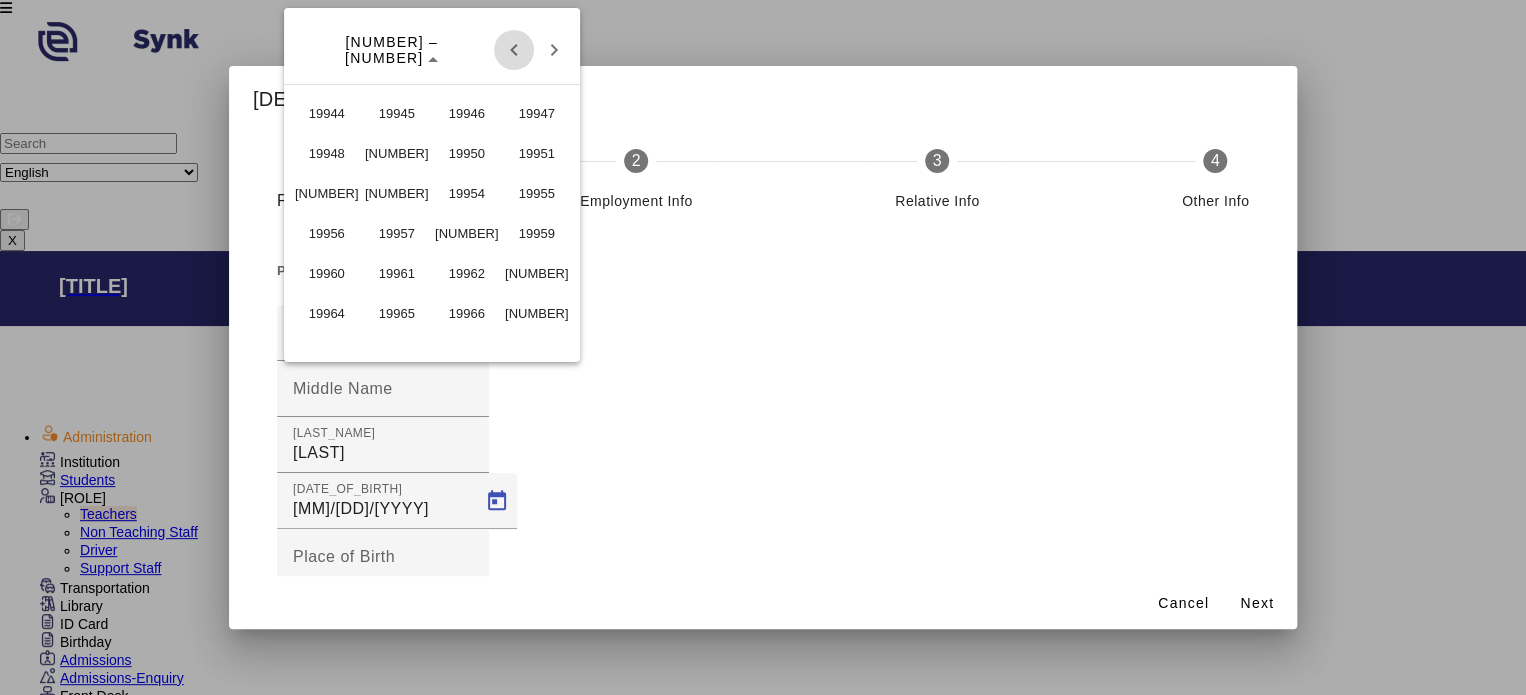 click at bounding box center (514, 50) 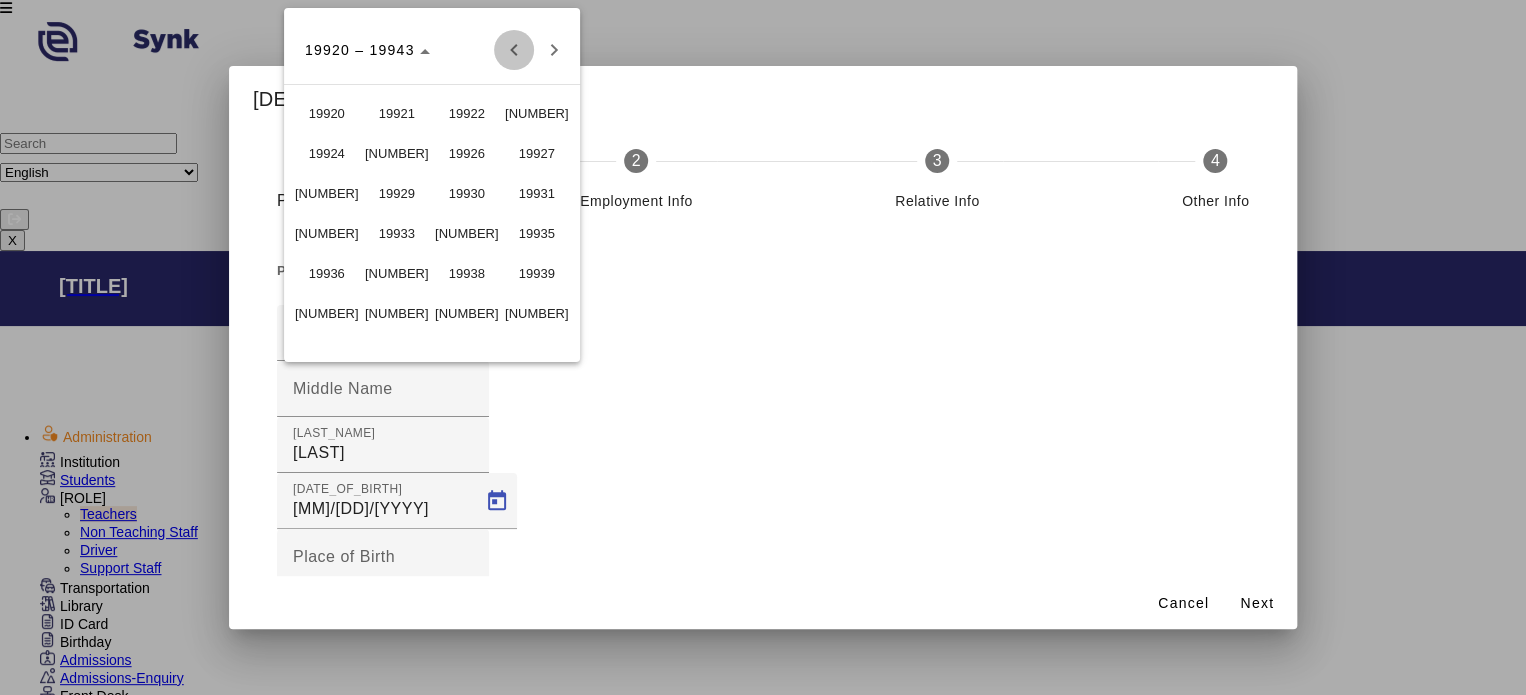 click at bounding box center [514, 50] 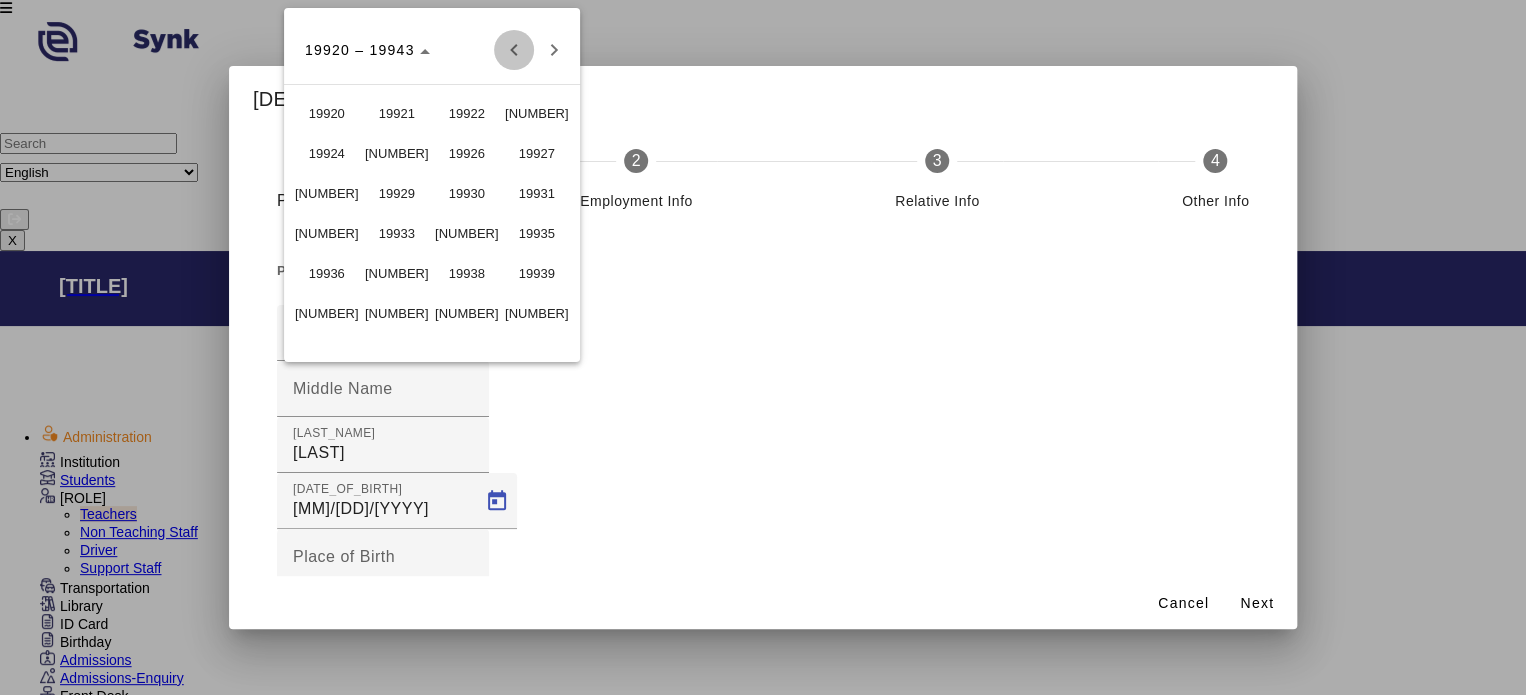 click at bounding box center (514, 50) 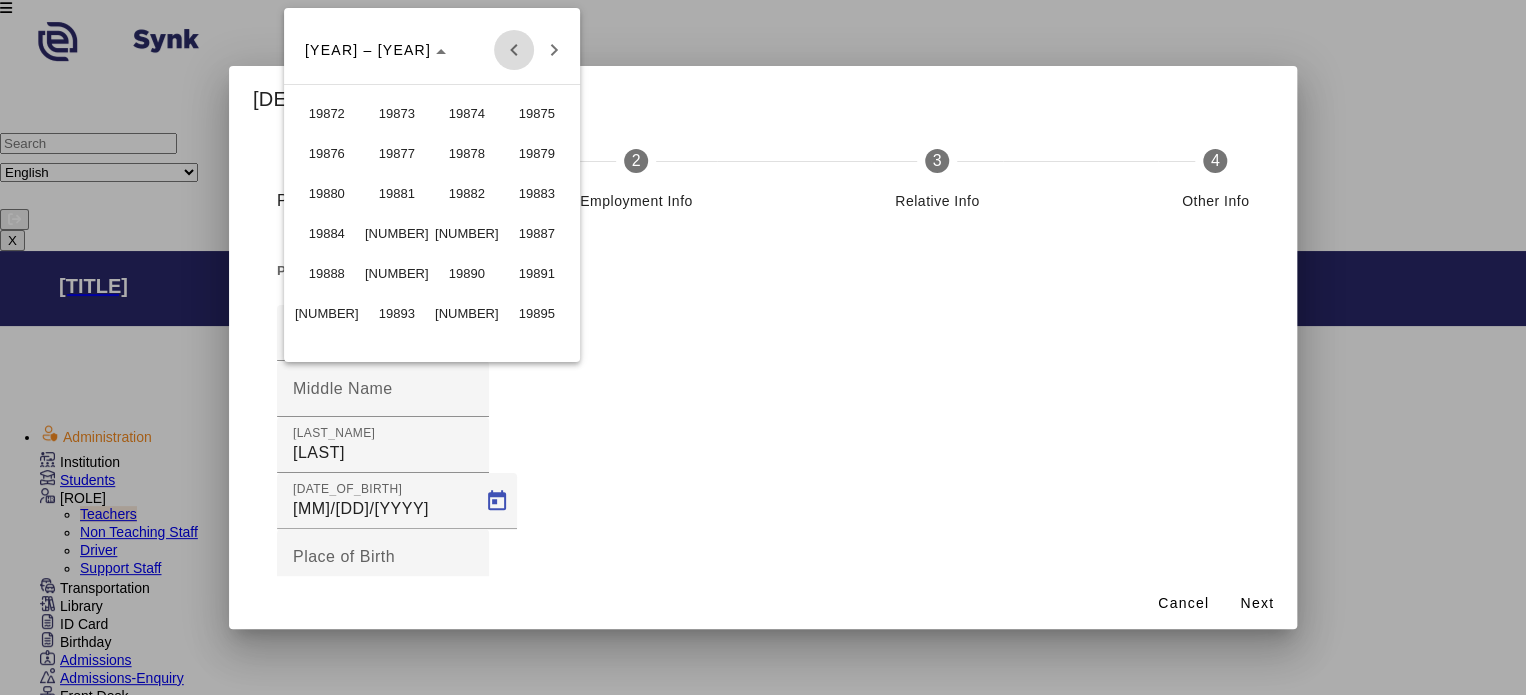 click at bounding box center (514, 50) 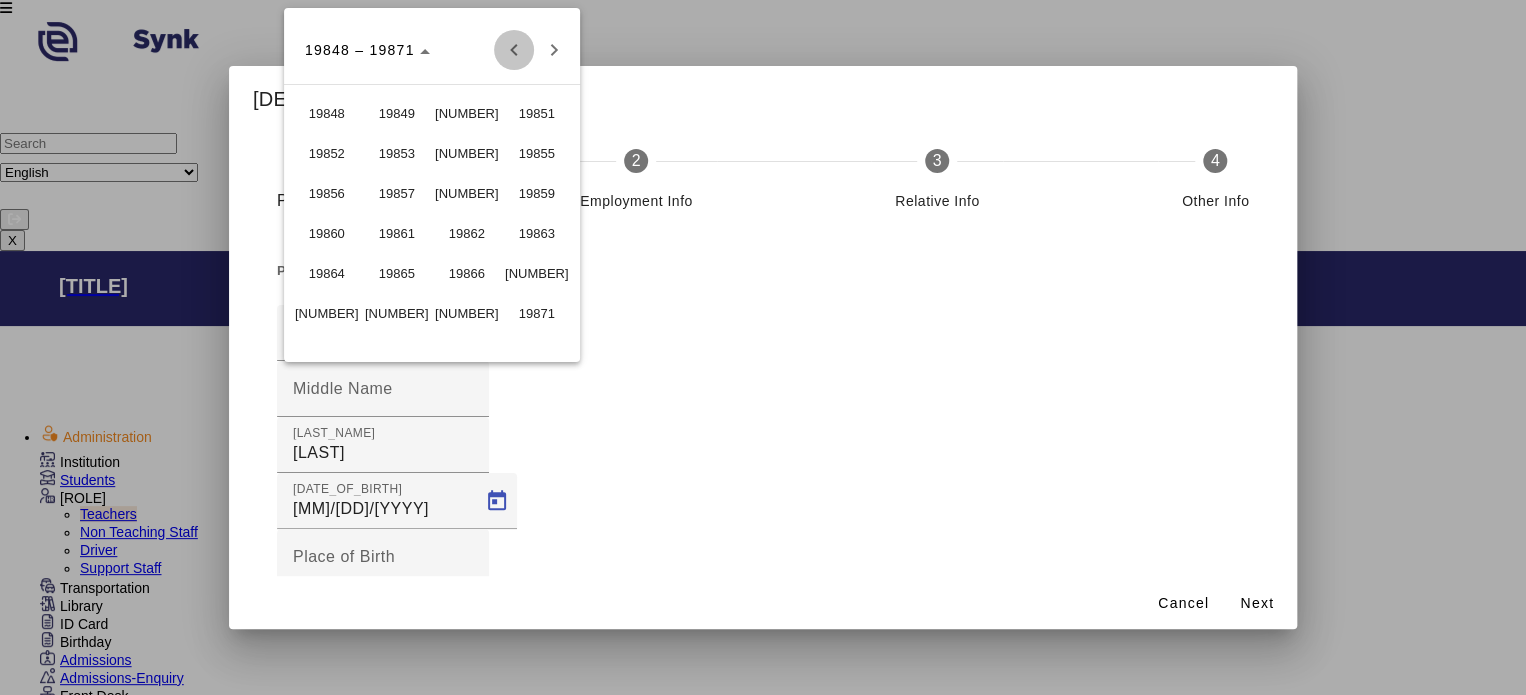 click at bounding box center [514, 50] 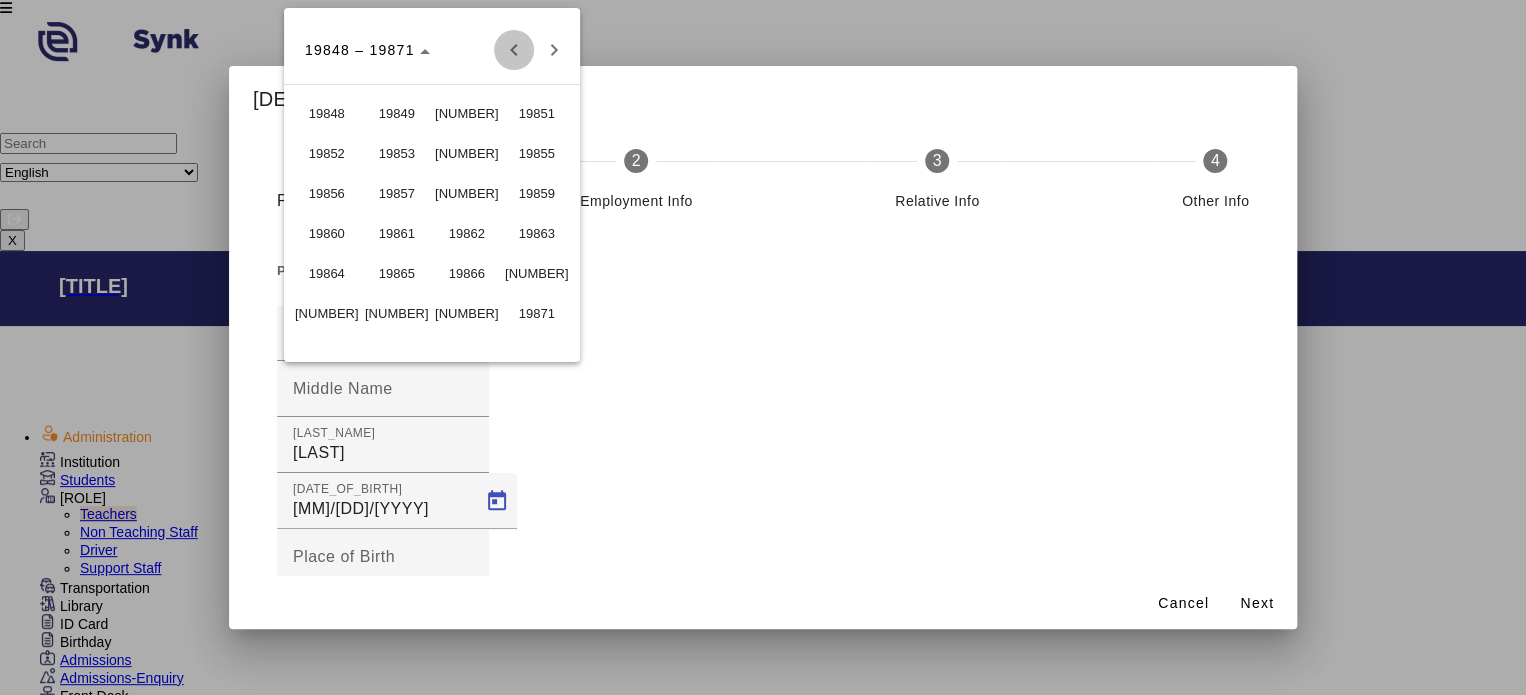 click at bounding box center [514, 50] 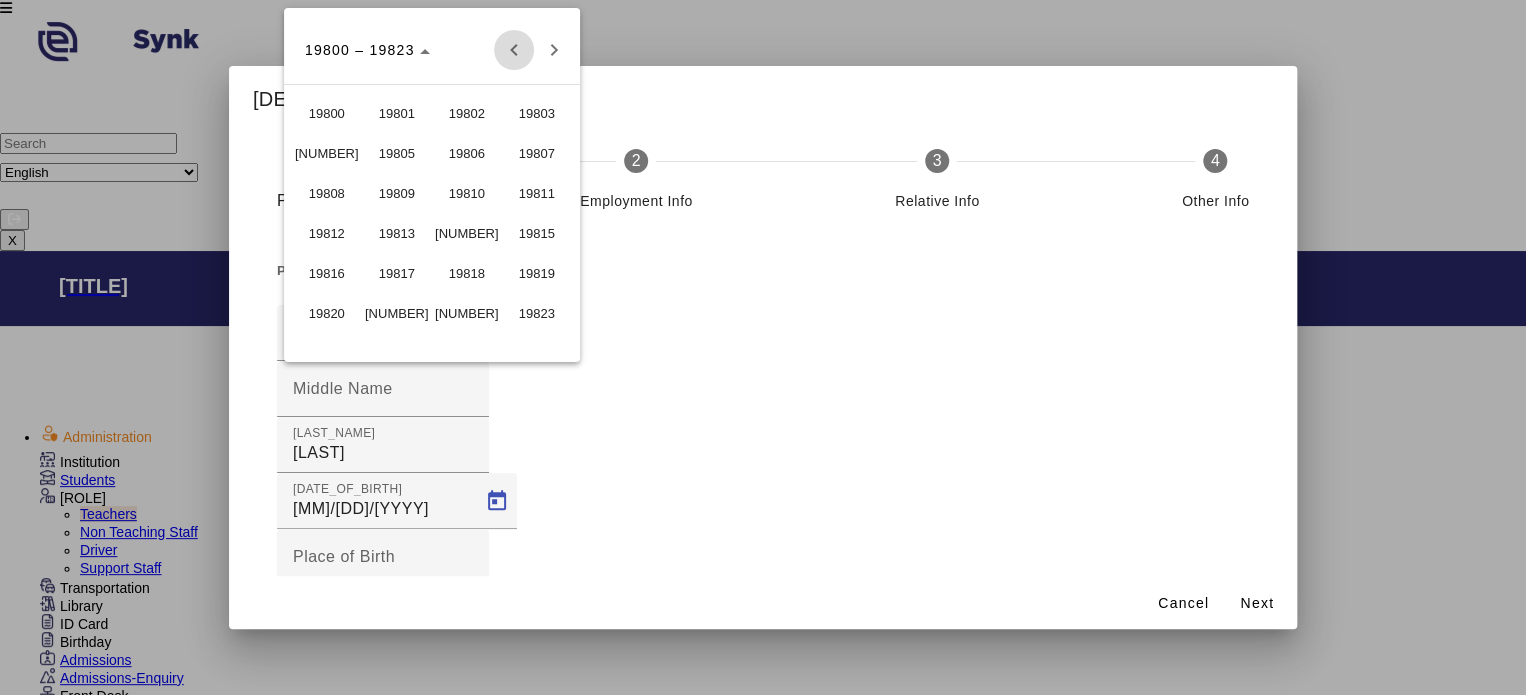 click at bounding box center (514, 50) 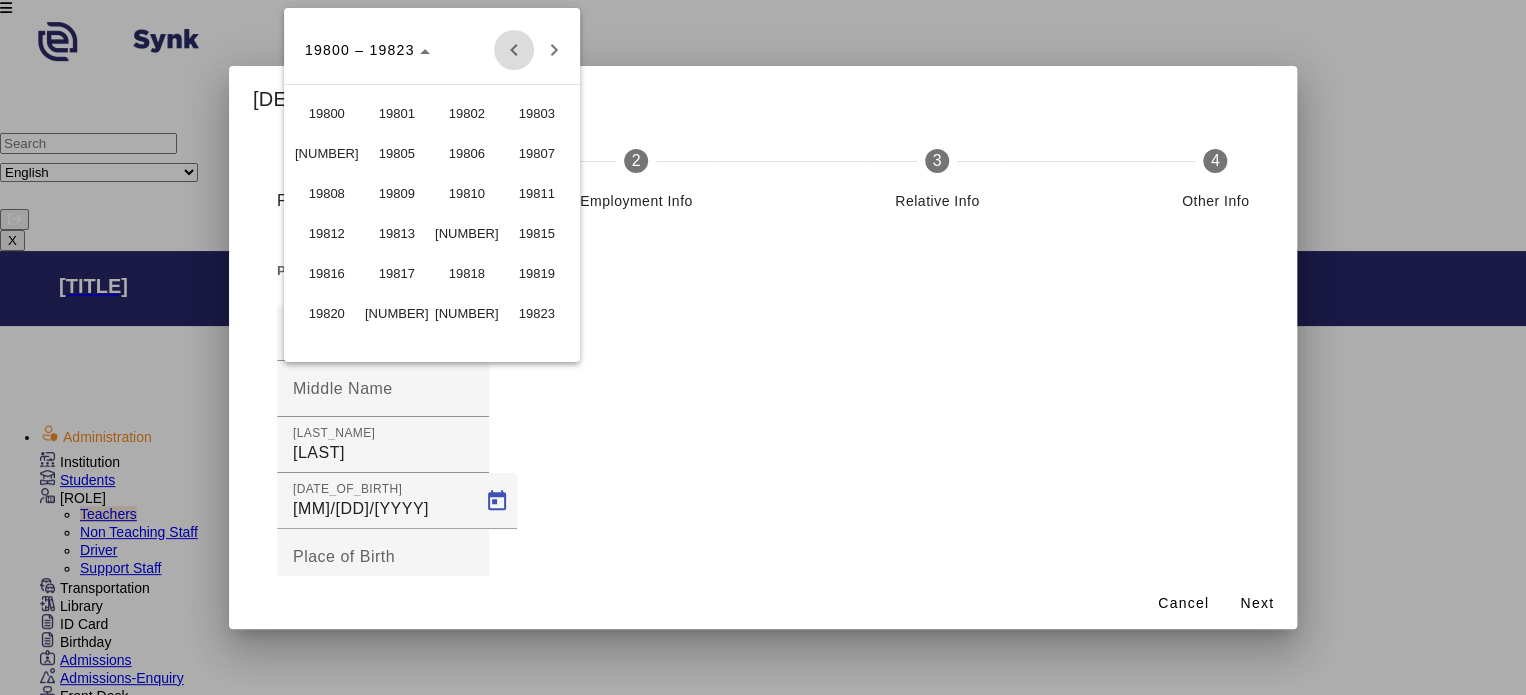 click at bounding box center [514, 50] 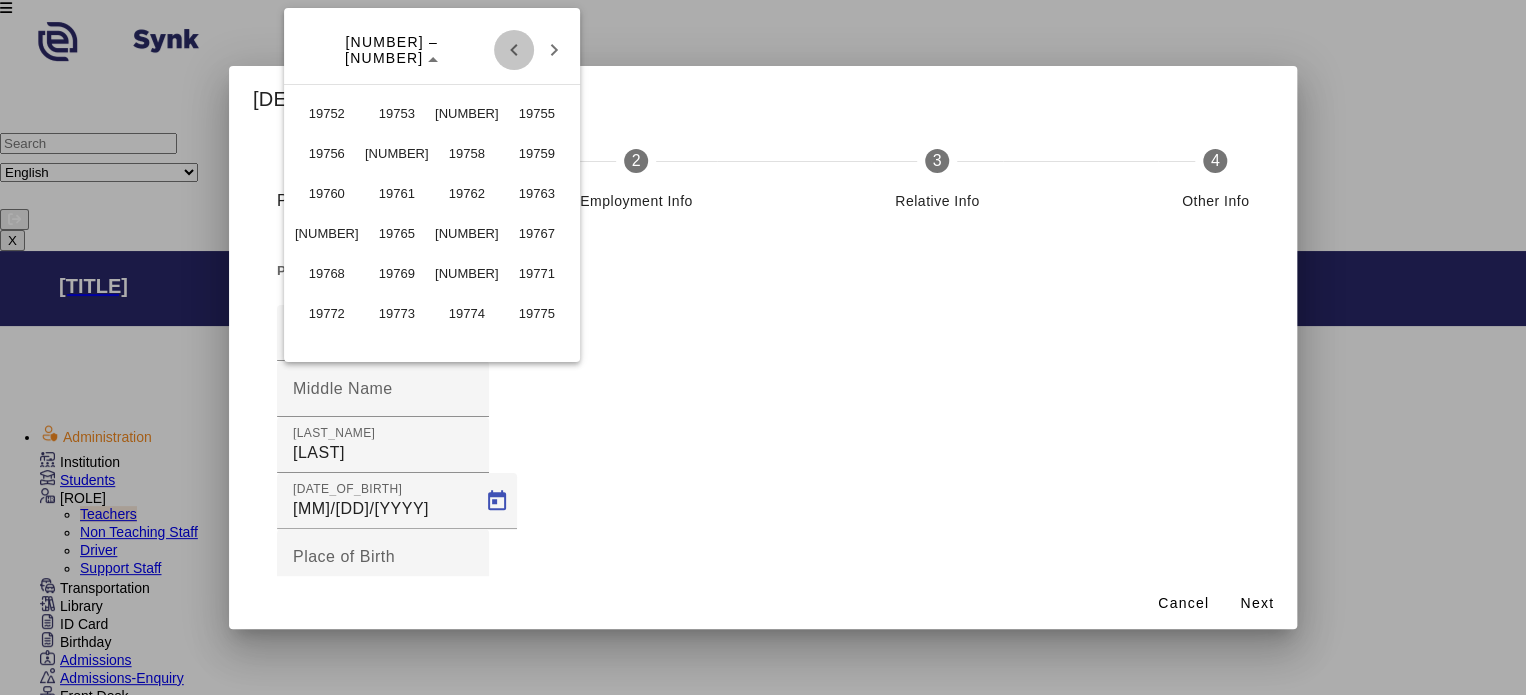 click at bounding box center (514, 50) 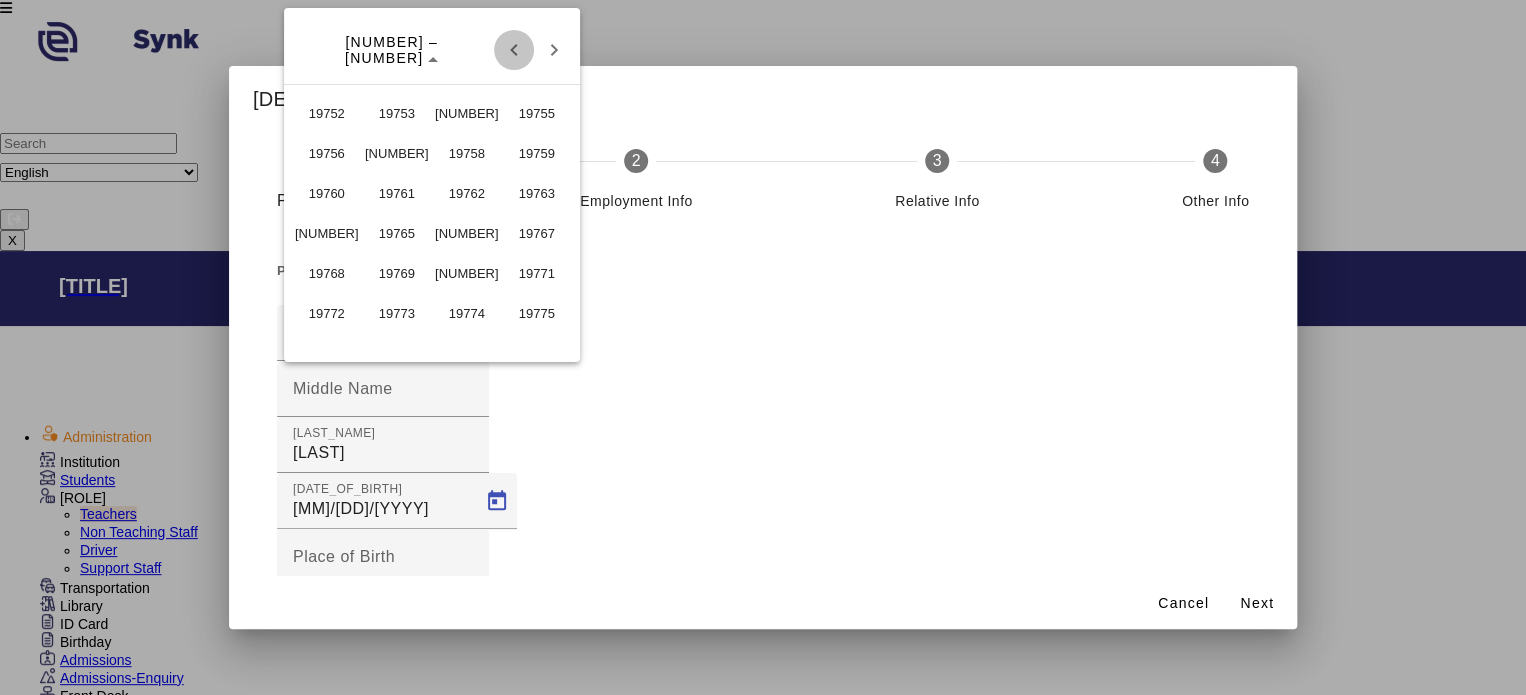 click at bounding box center (514, 50) 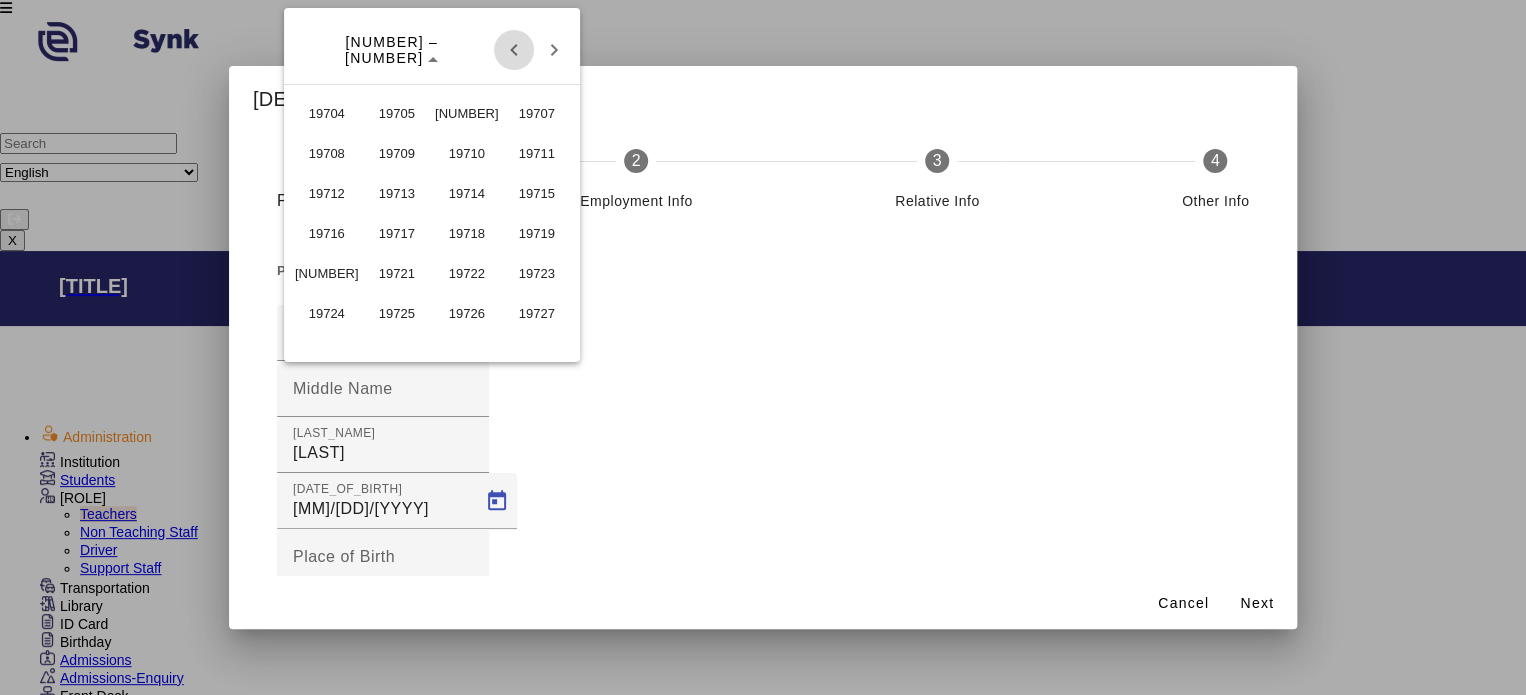 click at bounding box center [514, 50] 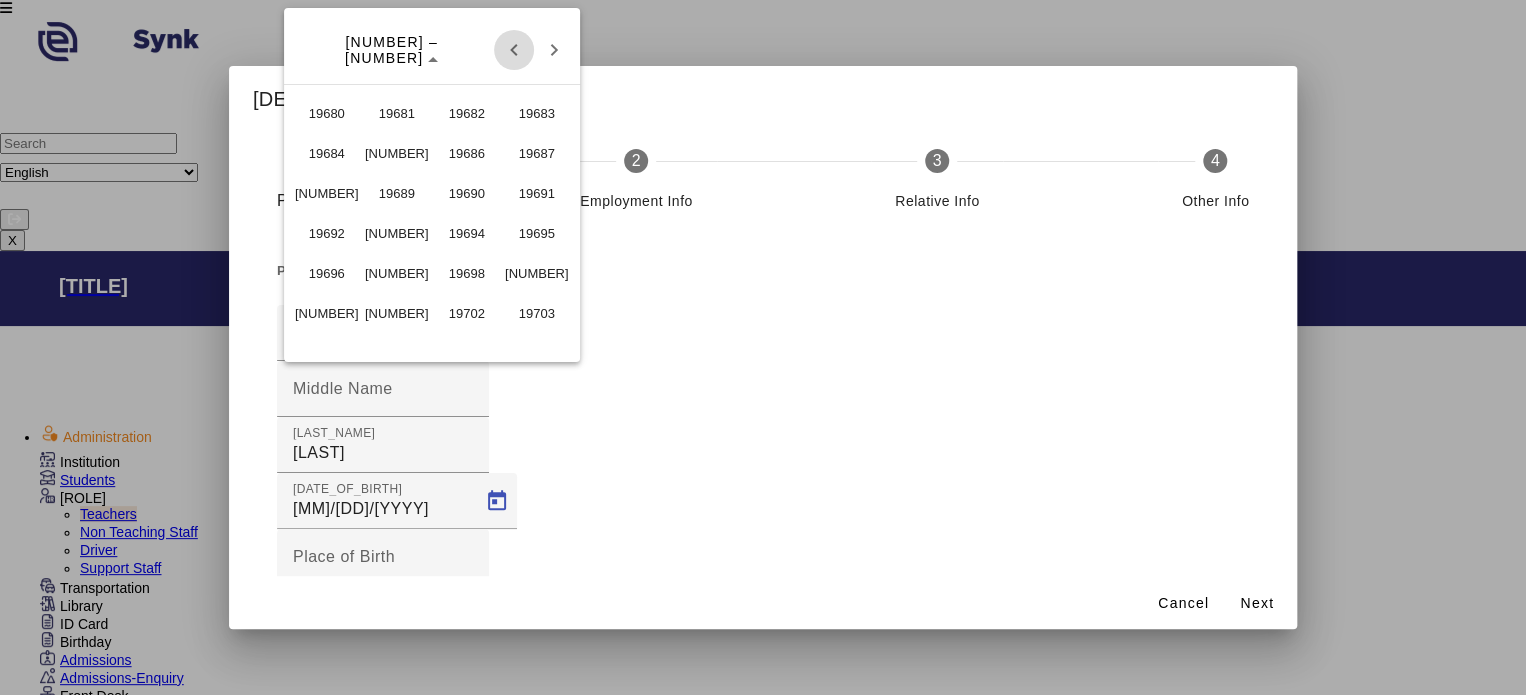 click at bounding box center (514, 50) 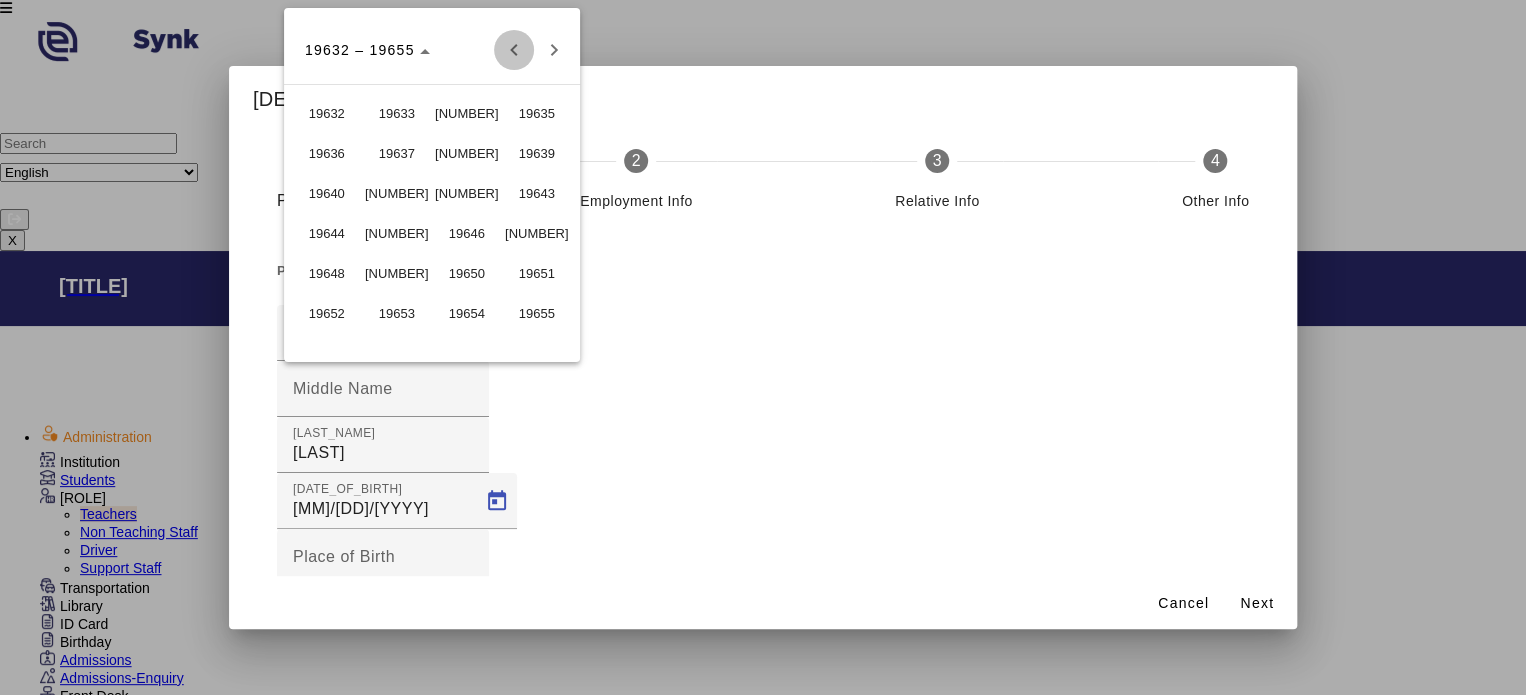 click at bounding box center (514, 50) 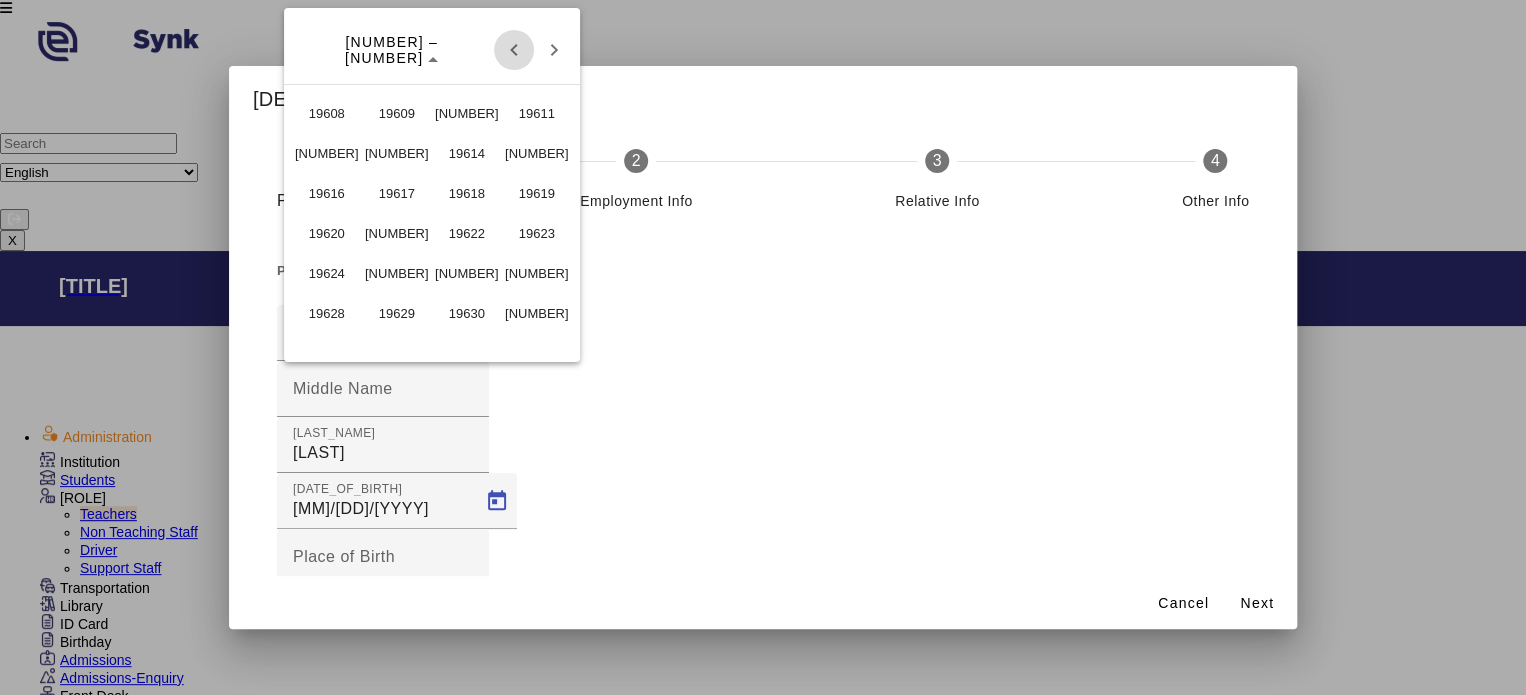 click at bounding box center [514, 50] 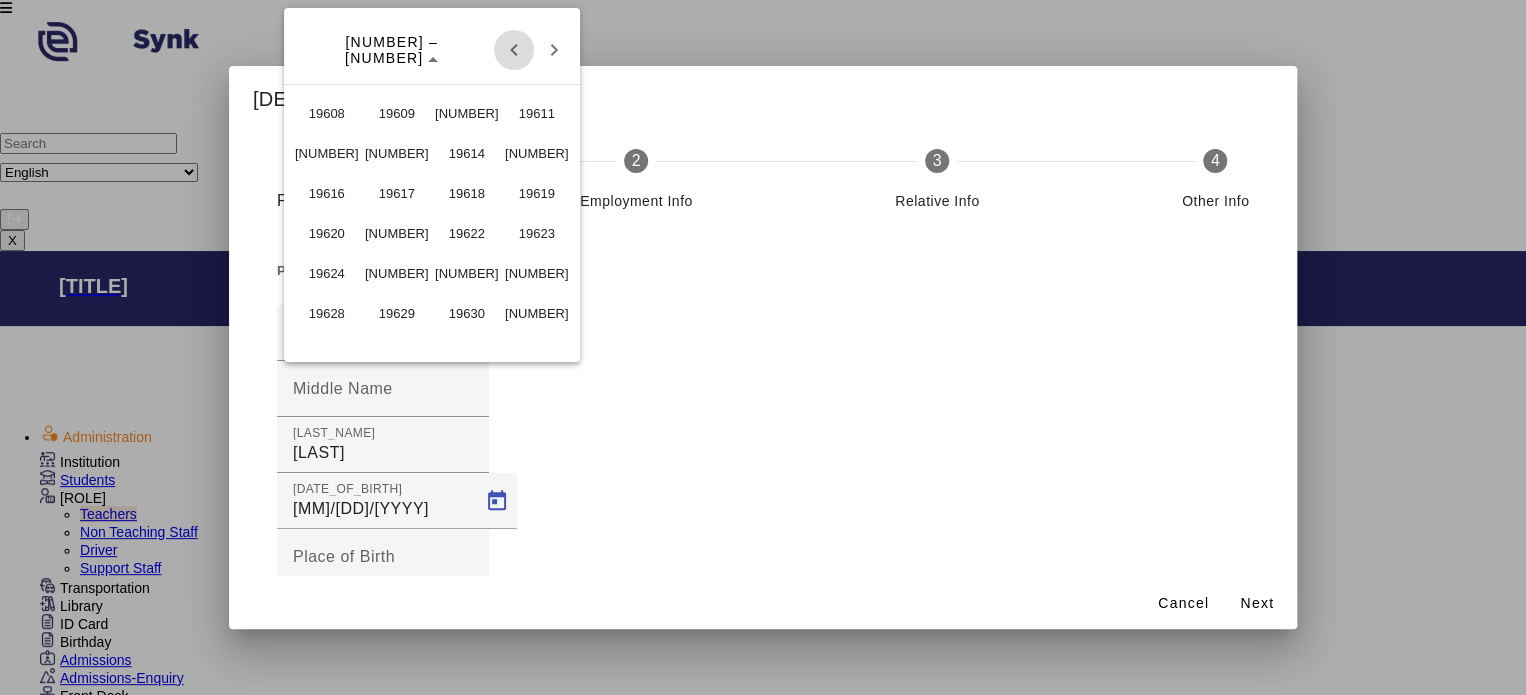 click at bounding box center [514, 50] 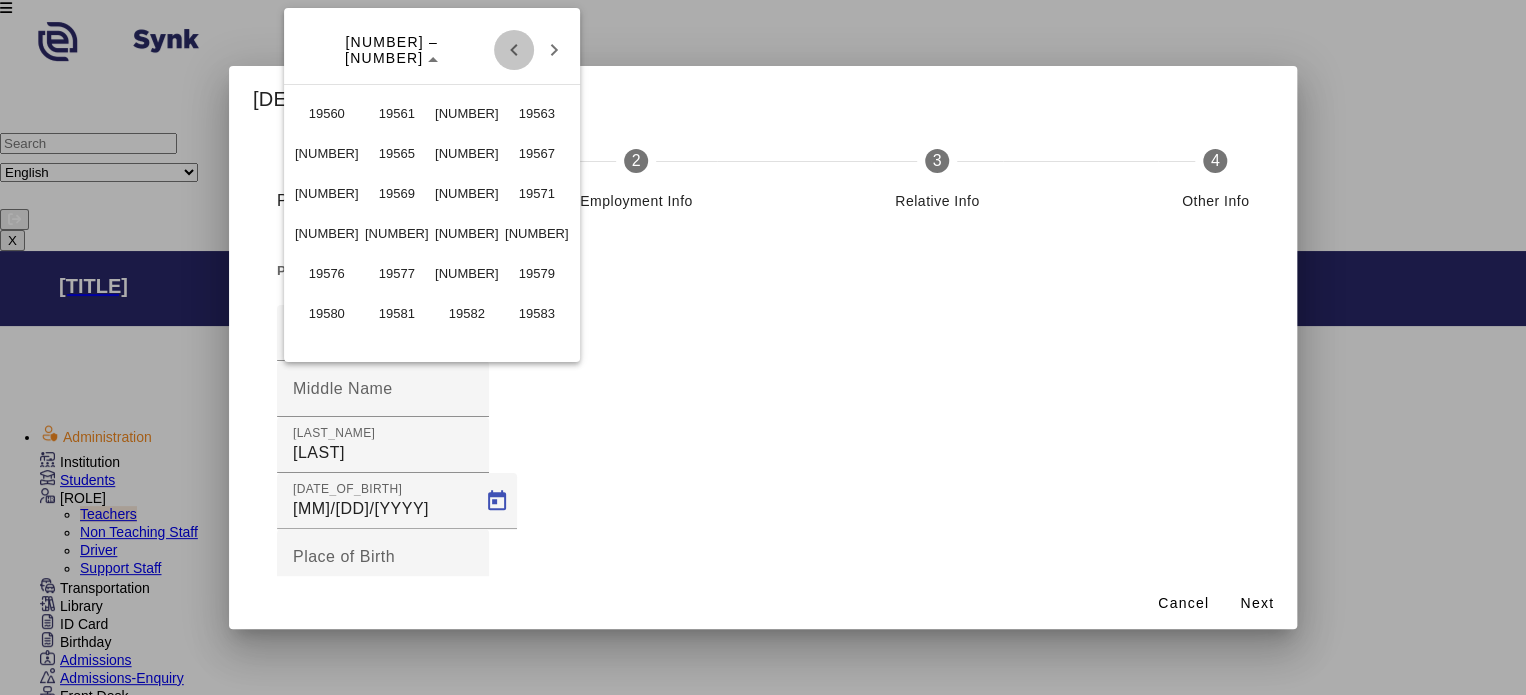 click at bounding box center (514, 50) 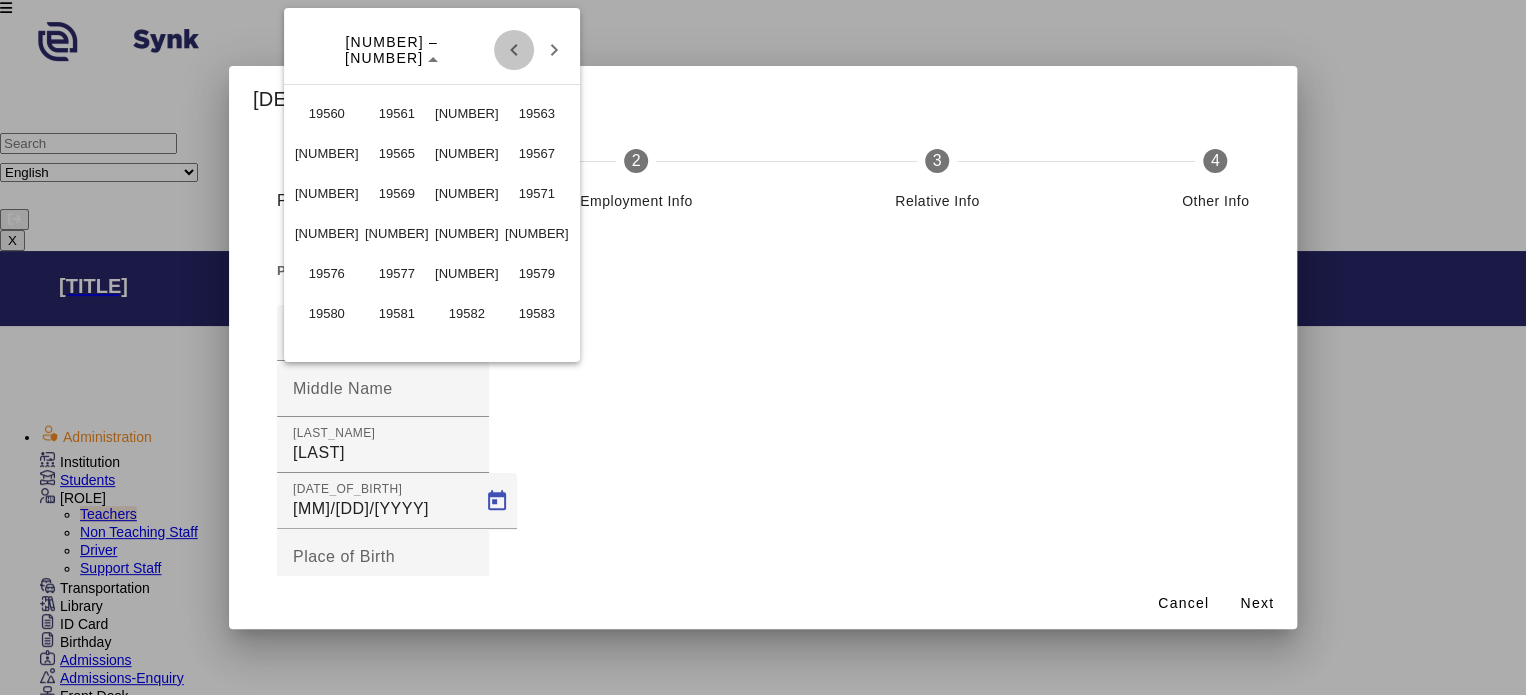 click at bounding box center [514, 50] 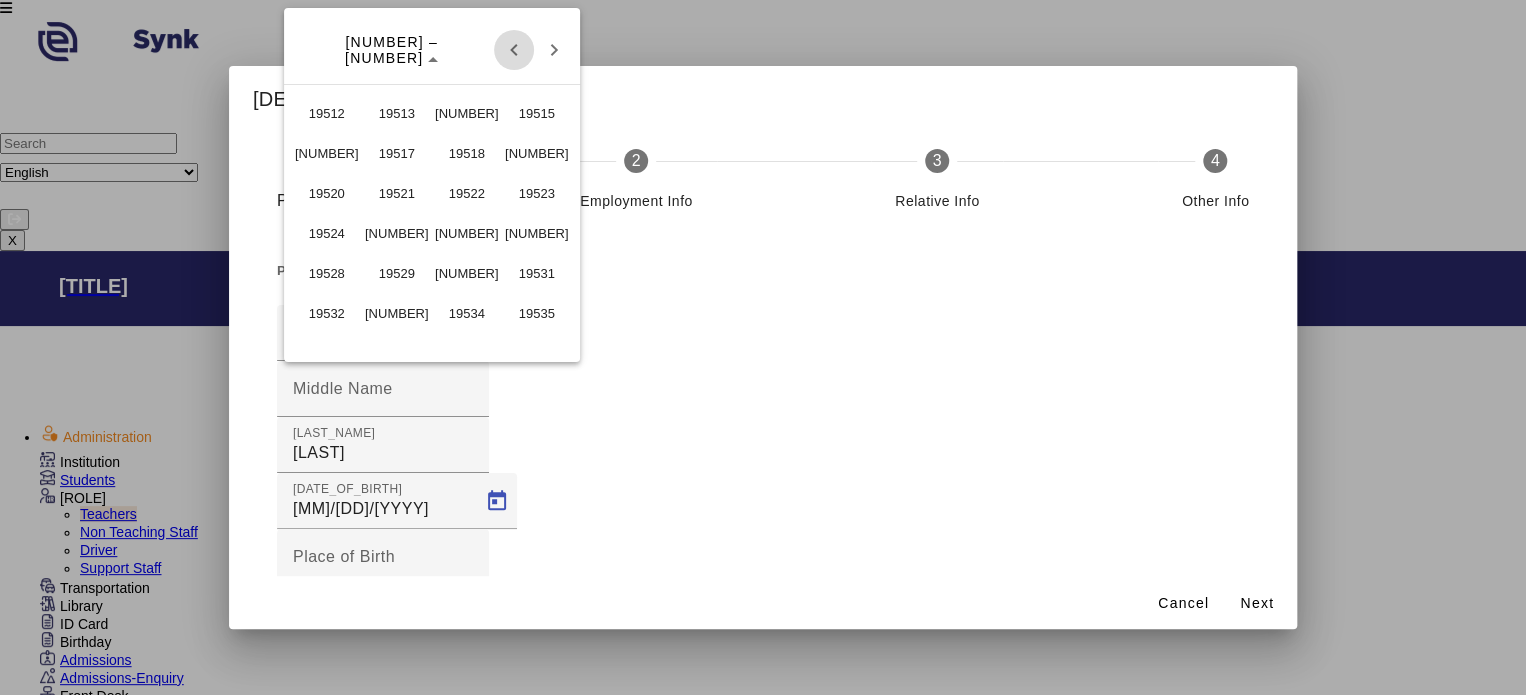 click at bounding box center (514, 50) 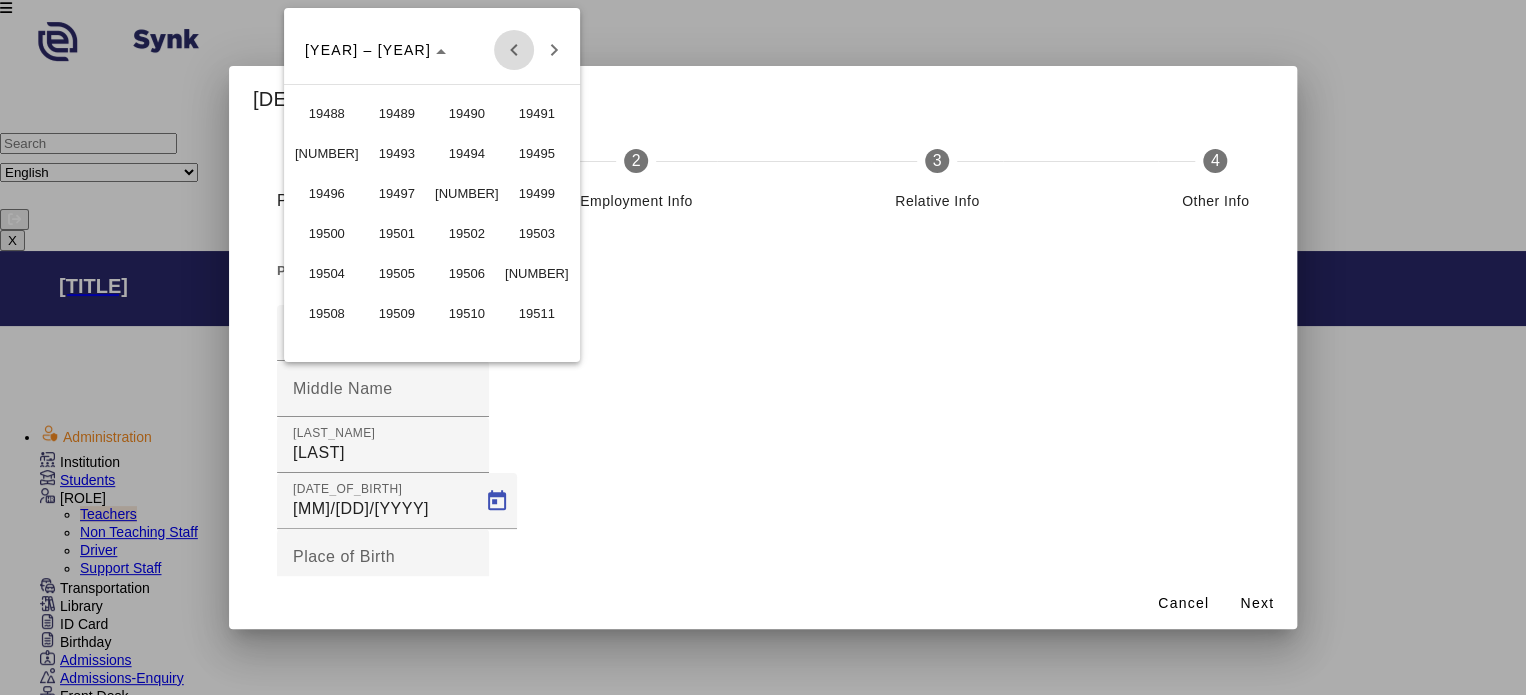click at bounding box center [514, 50] 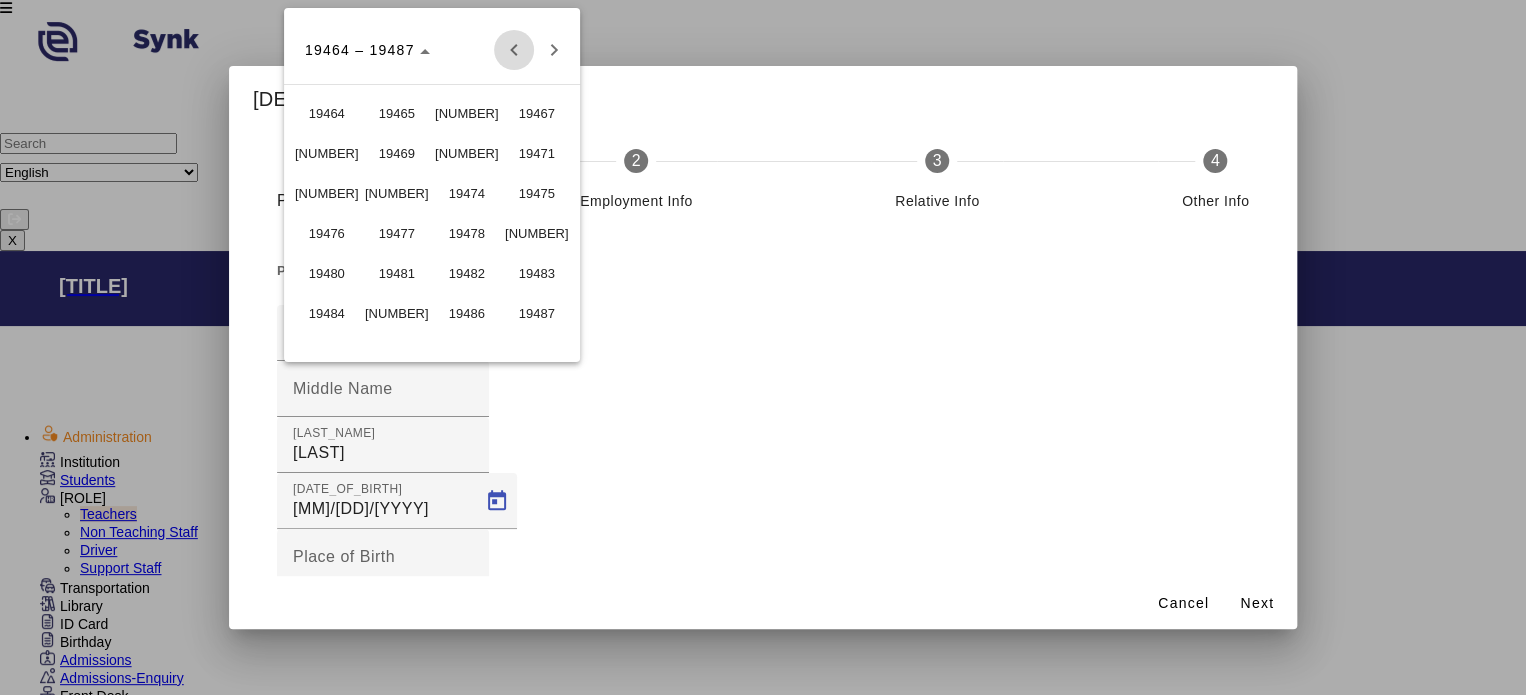 click at bounding box center (514, 50) 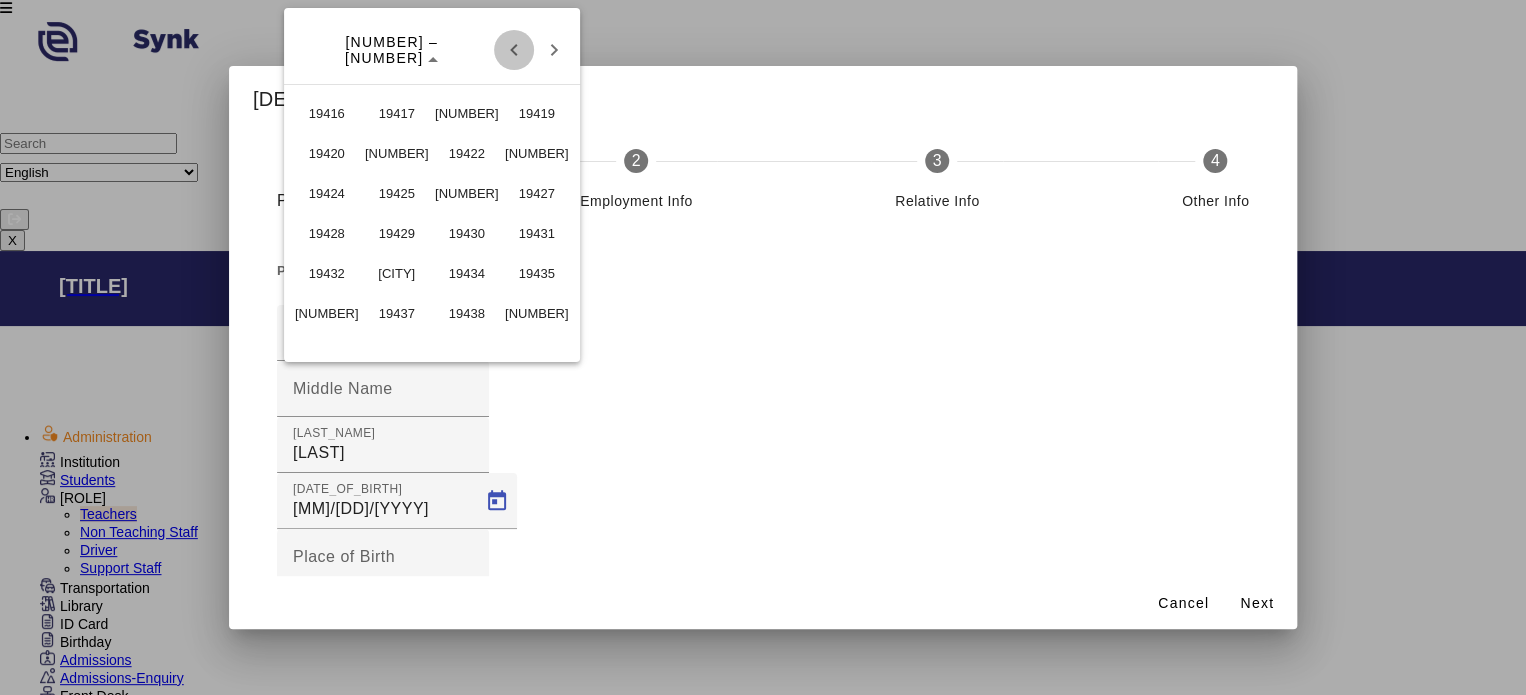 click at bounding box center [514, 50] 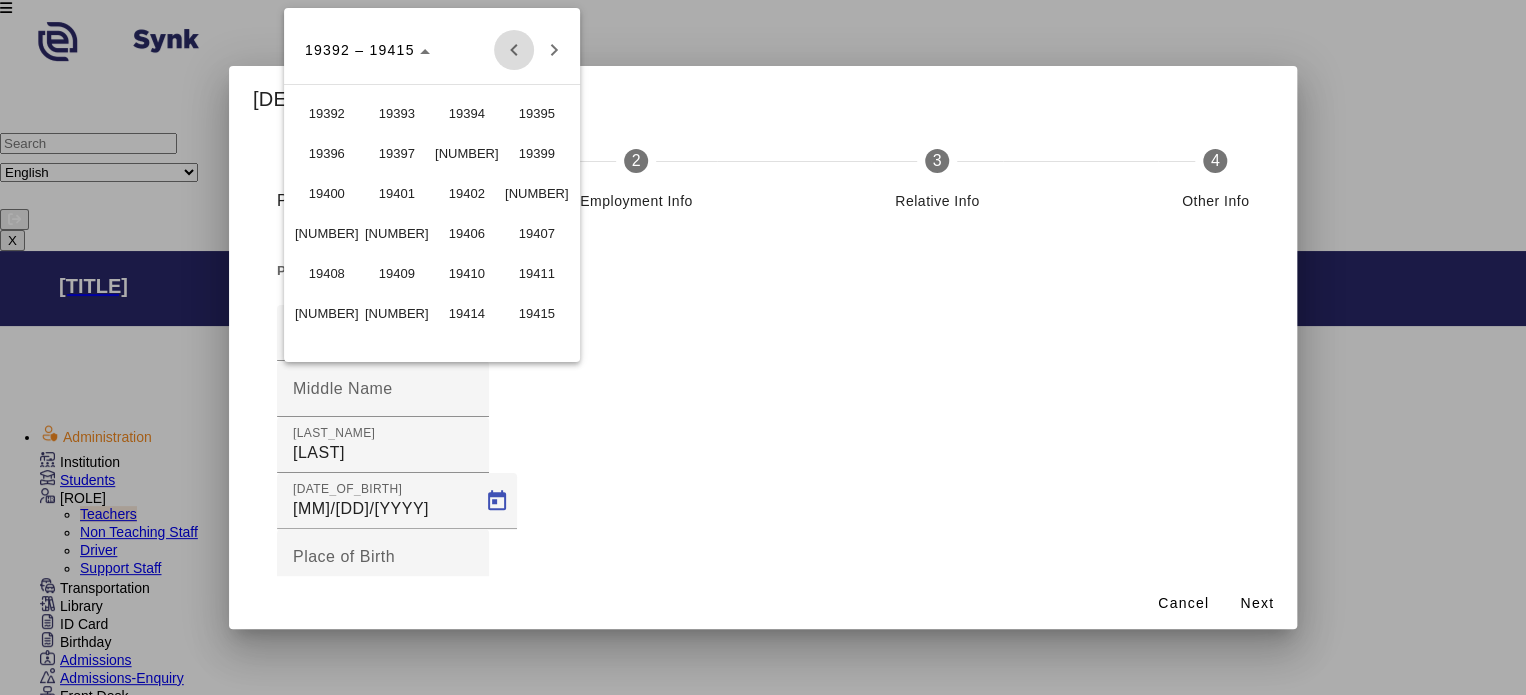 click at bounding box center [514, 50] 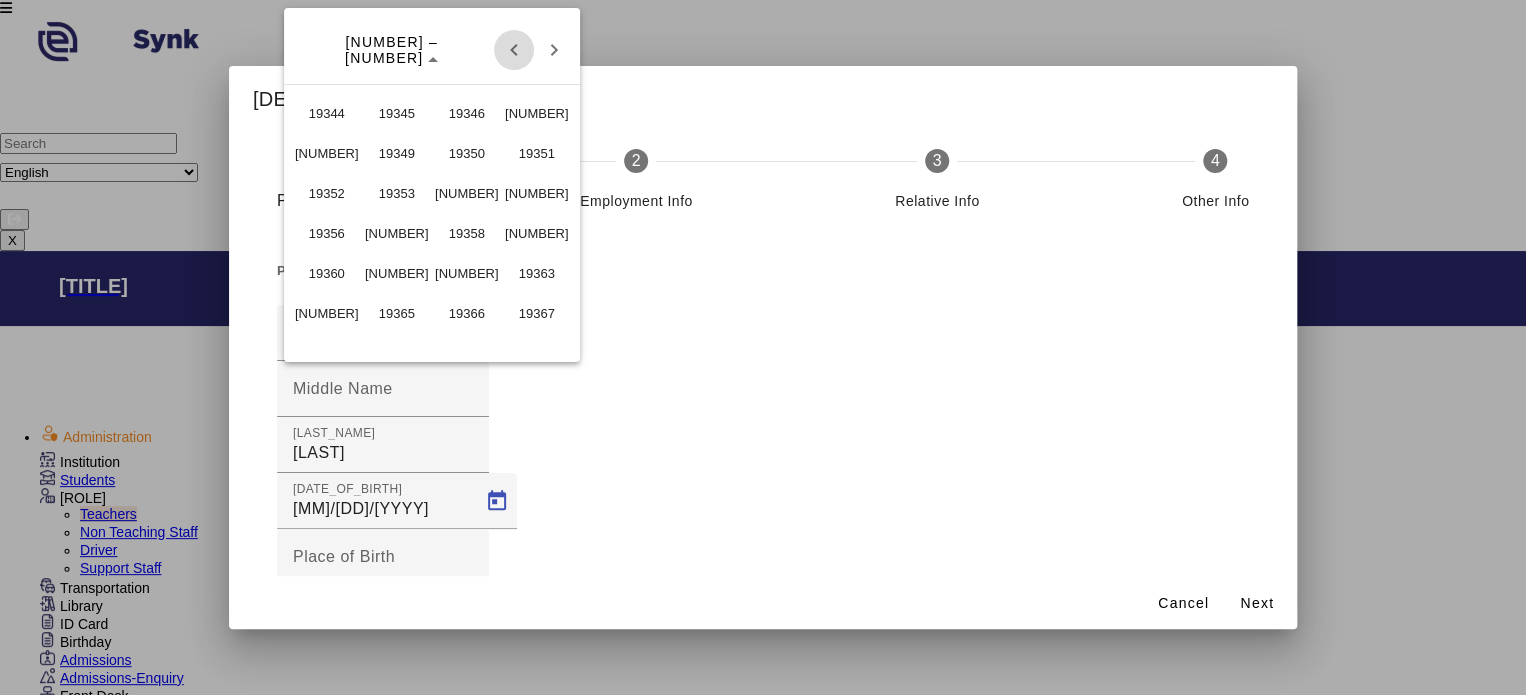 click at bounding box center (514, 50) 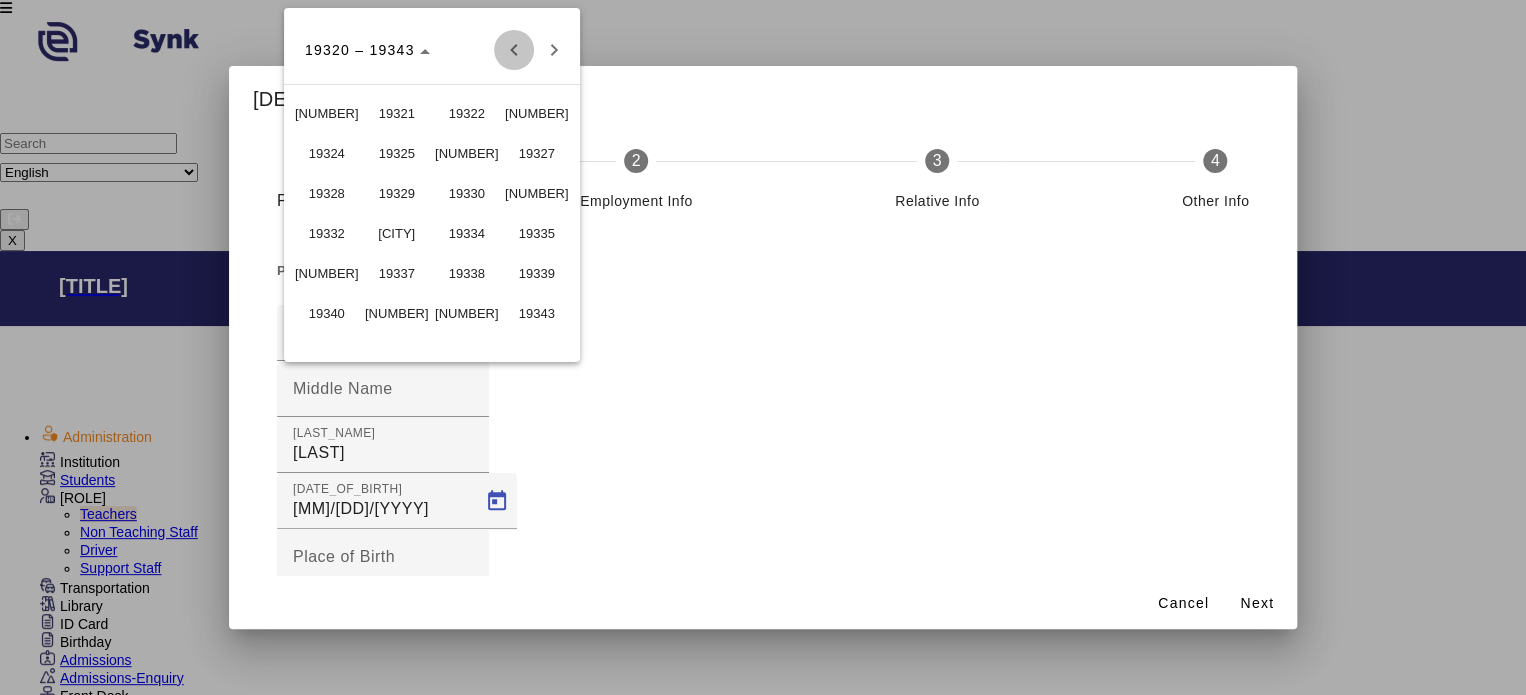 click at bounding box center (514, 50) 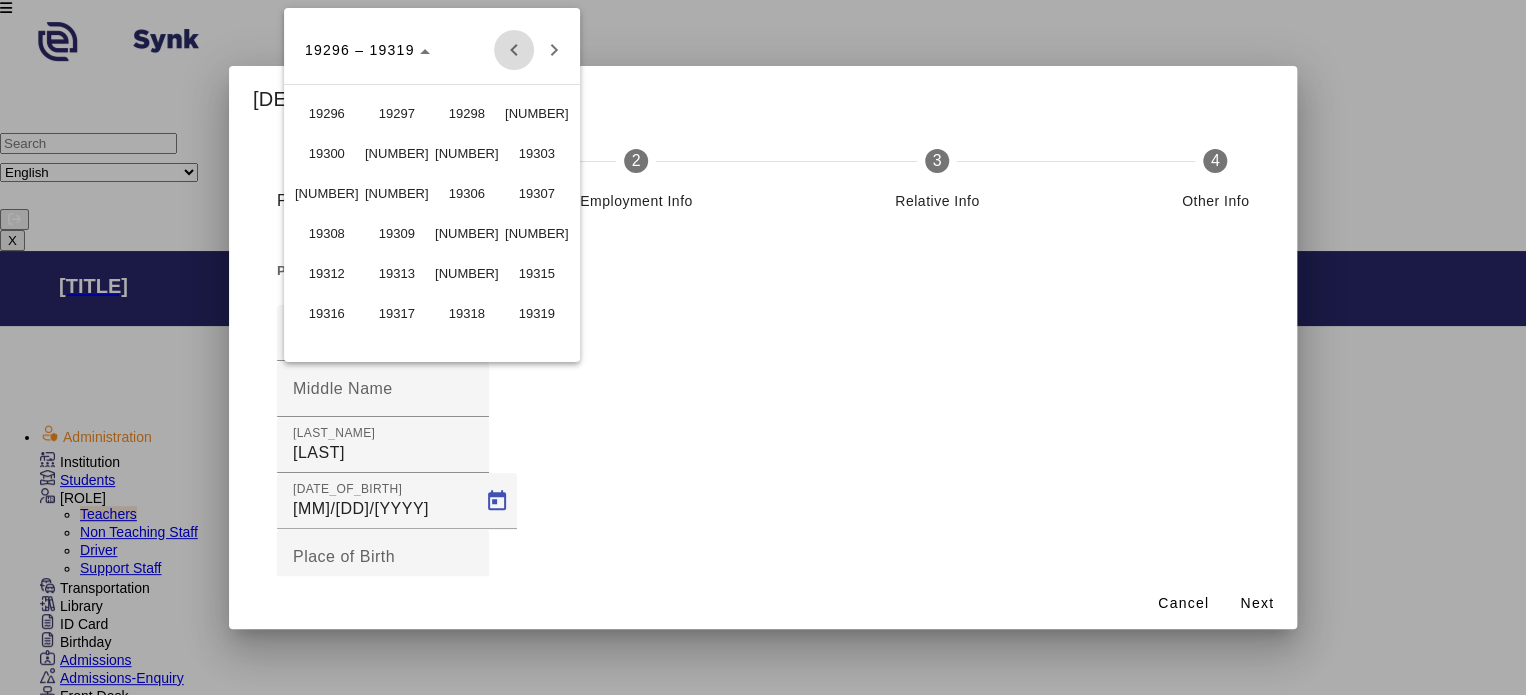 click at bounding box center (514, 50) 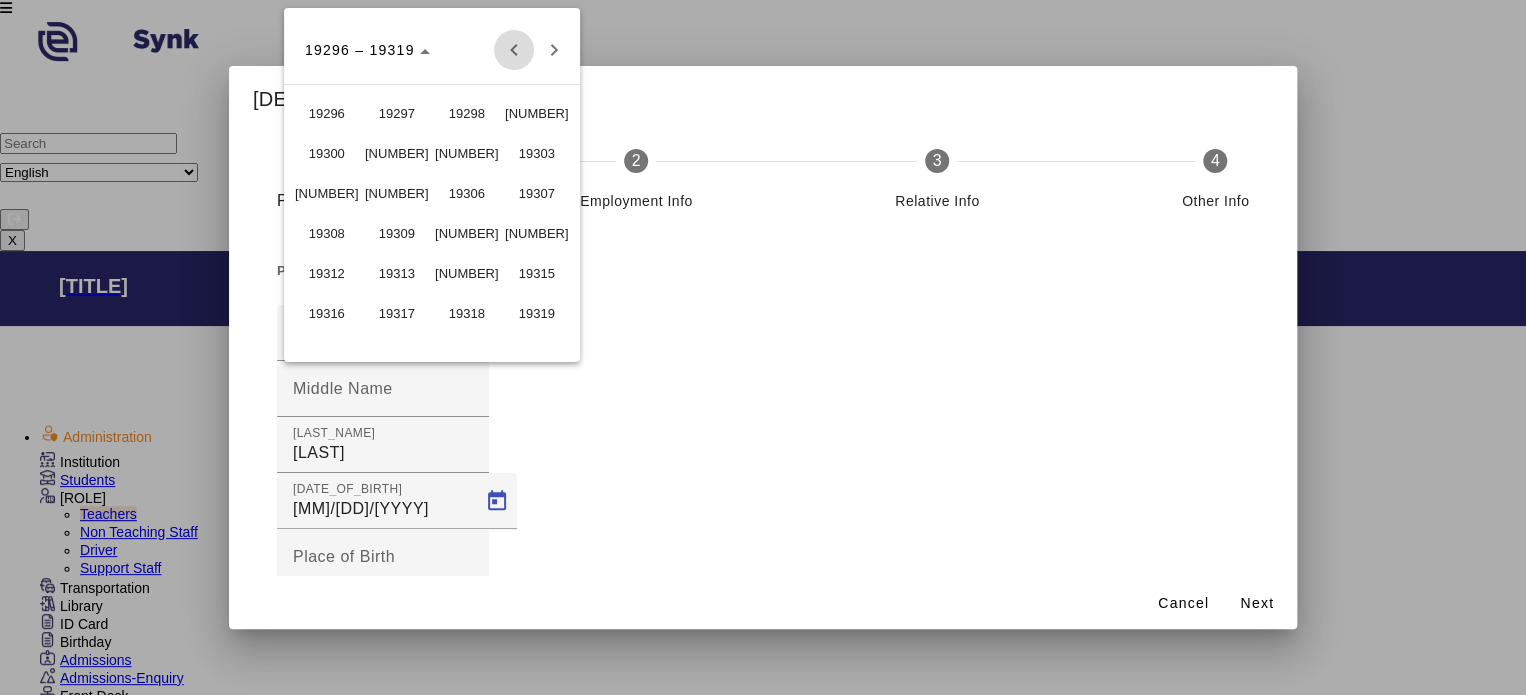 click at bounding box center [514, 50] 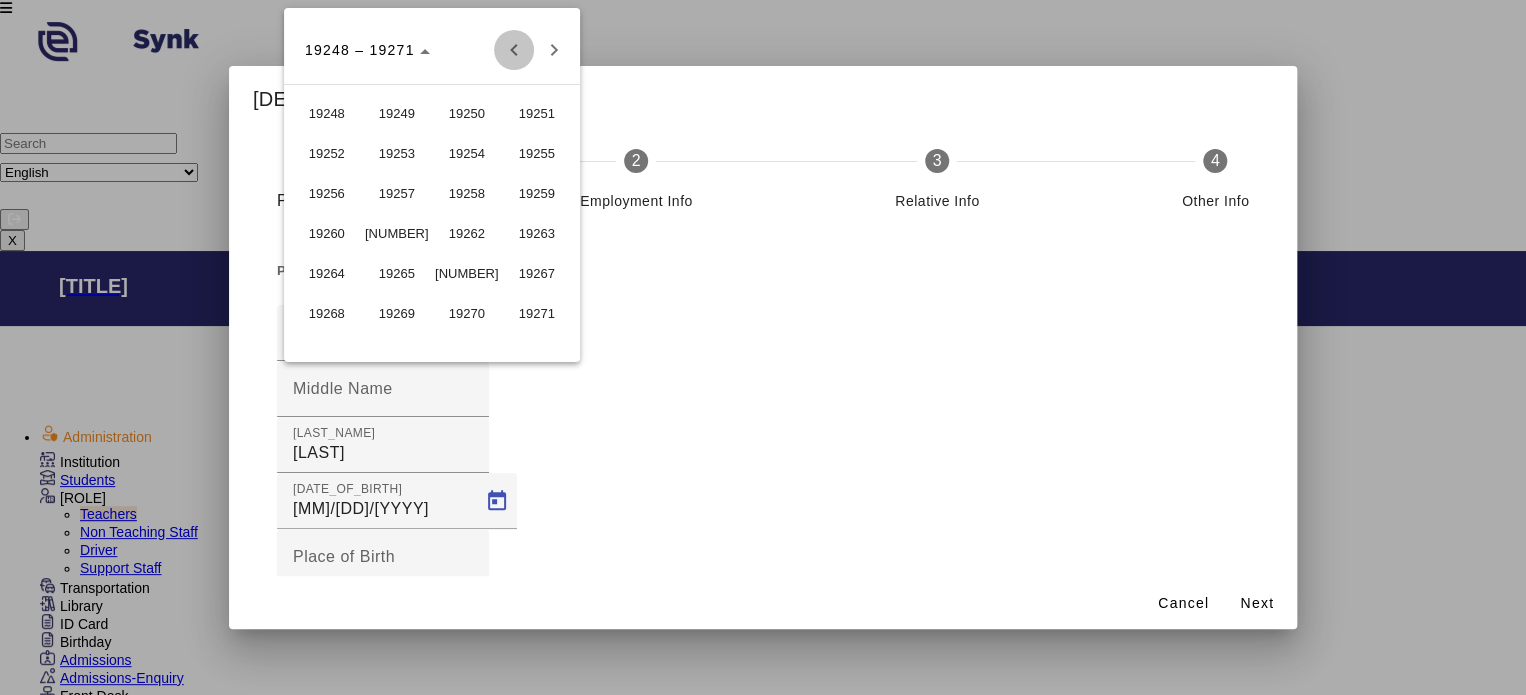 click at bounding box center (514, 50) 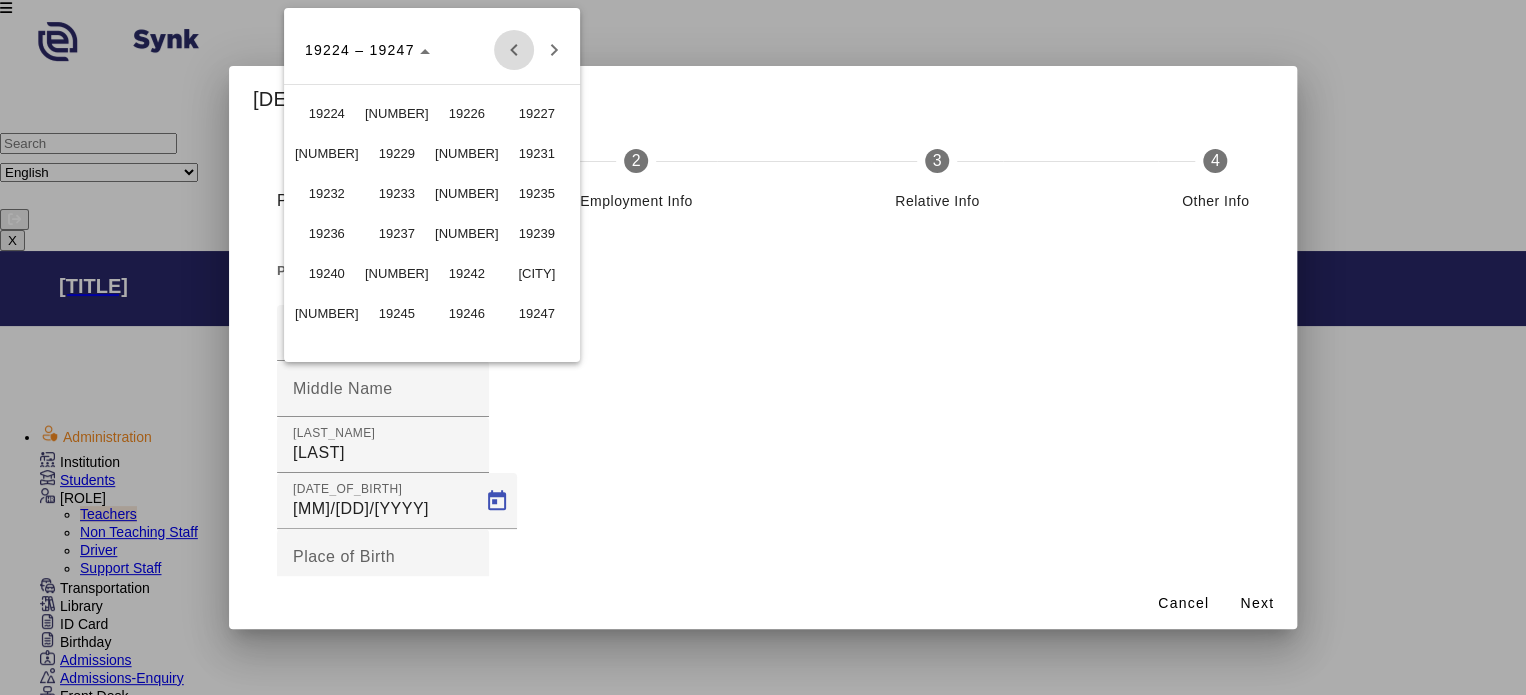 click at bounding box center [514, 50] 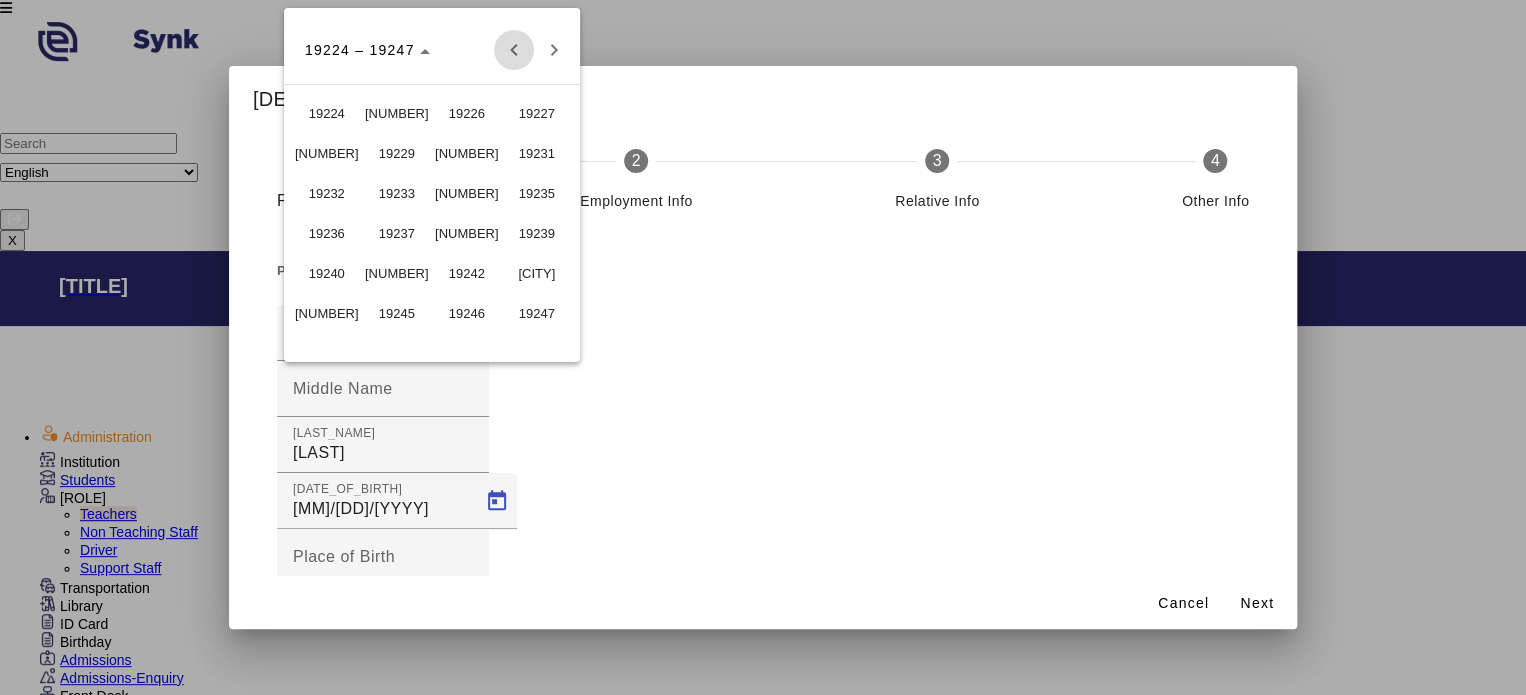 click at bounding box center [514, 50] 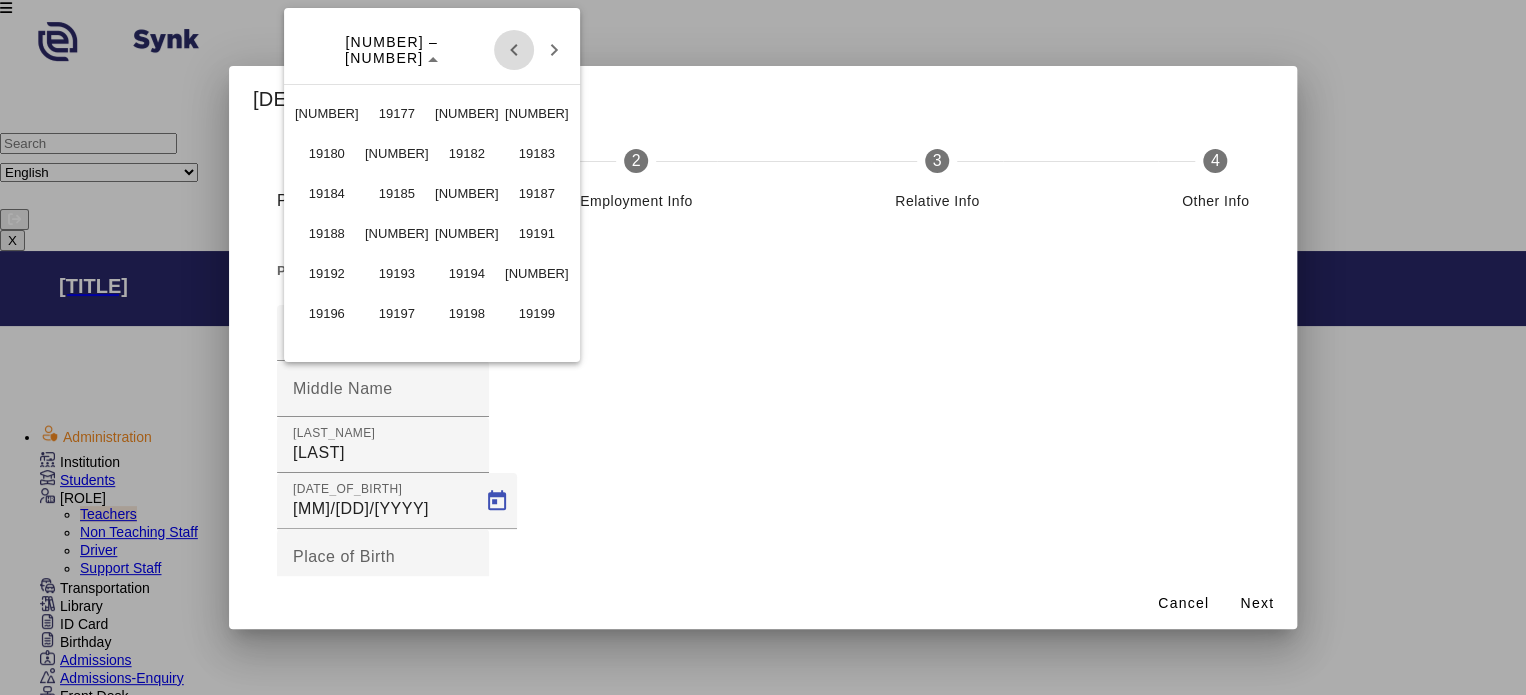 click at bounding box center [514, 50] 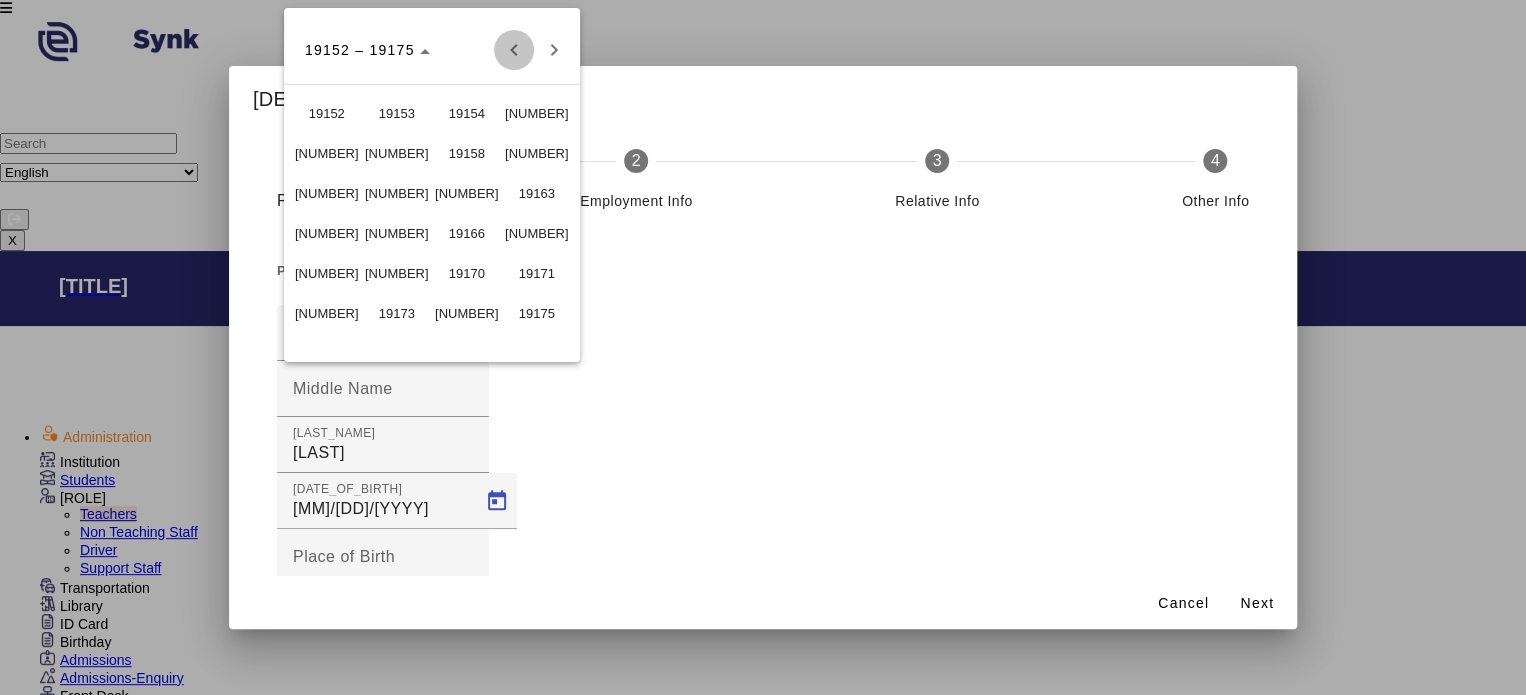 click at bounding box center (514, 50) 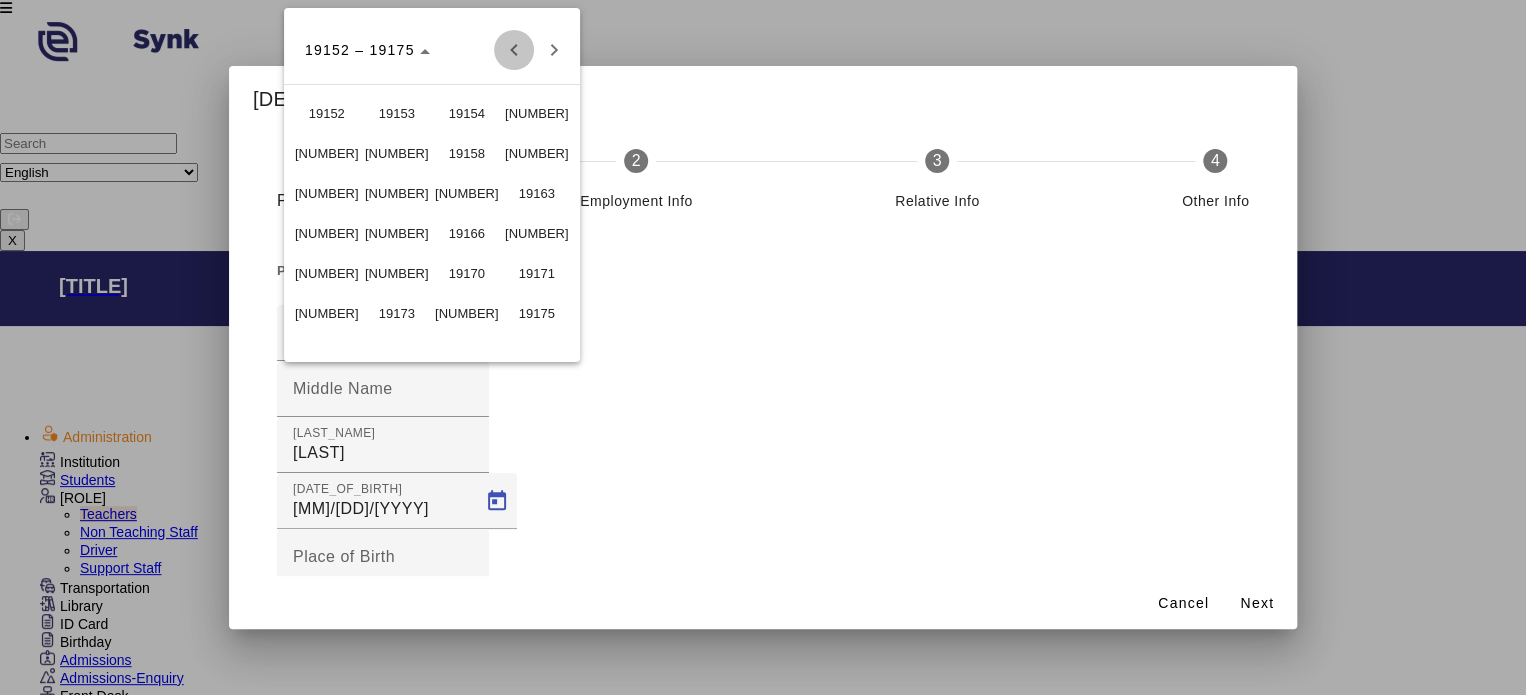 click at bounding box center [514, 50] 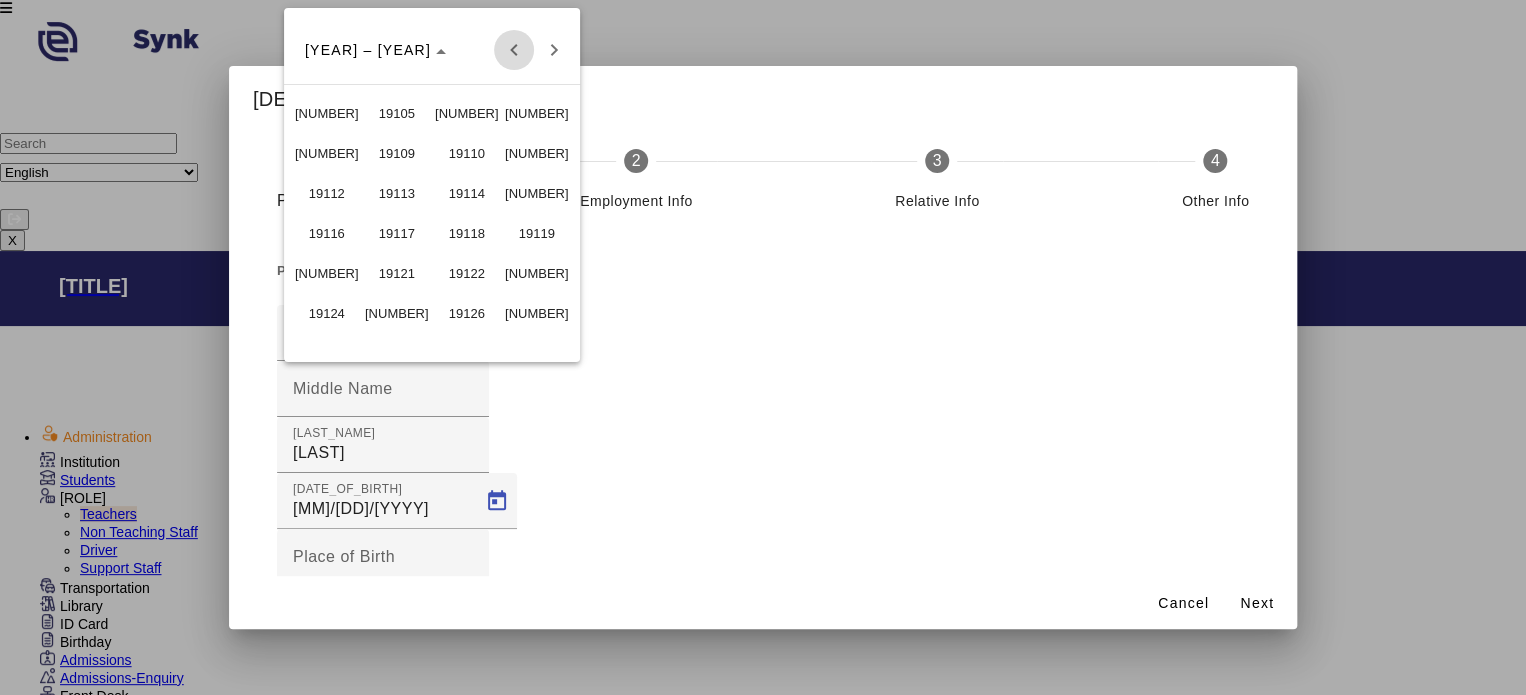 click at bounding box center (514, 50) 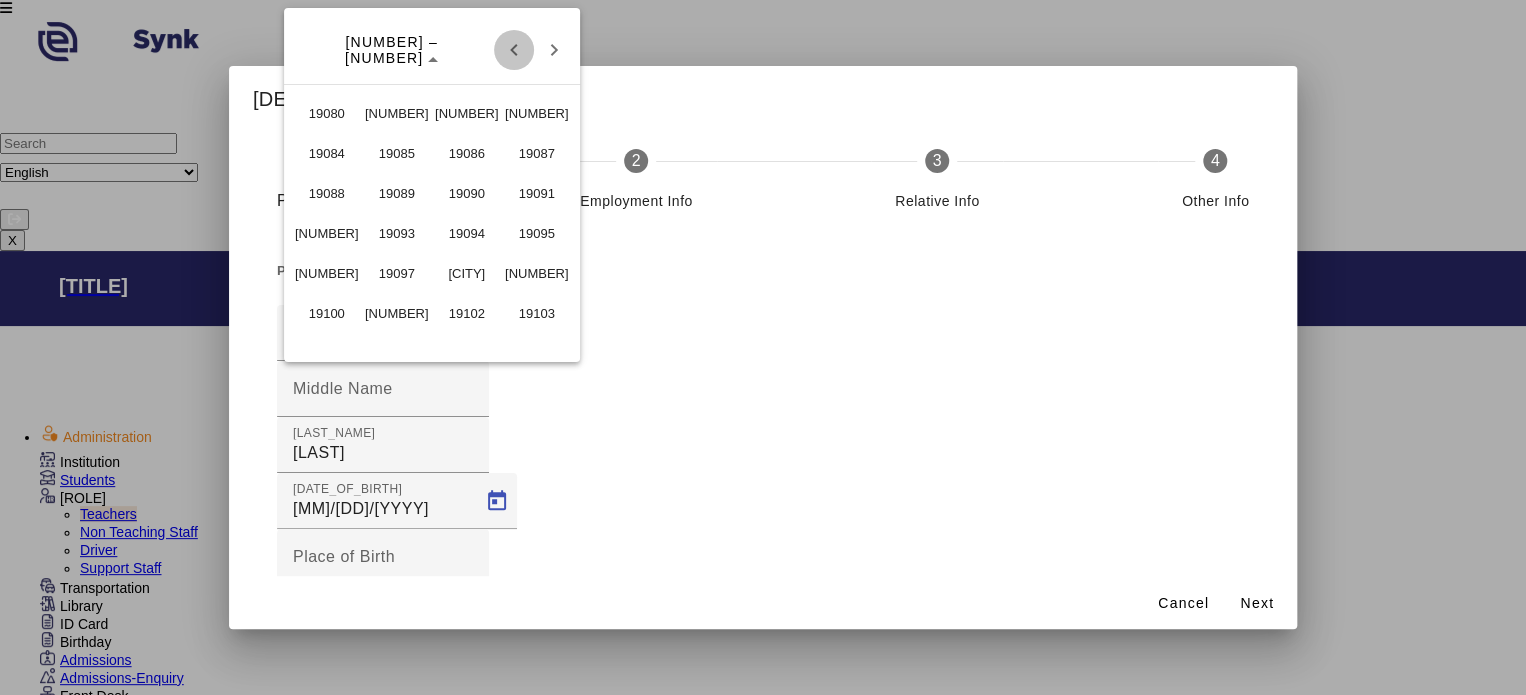 click at bounding box center (514, 50) 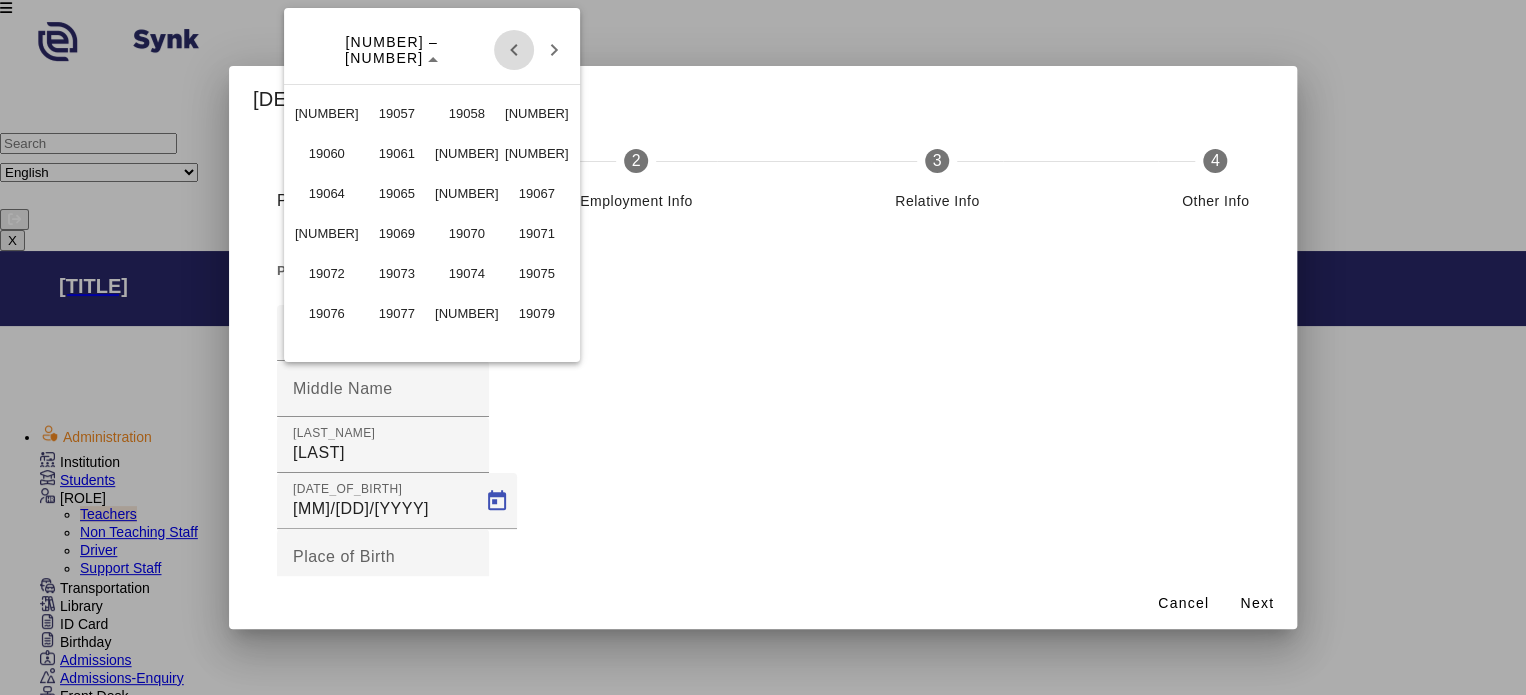 click at bounding box center [514, 50] 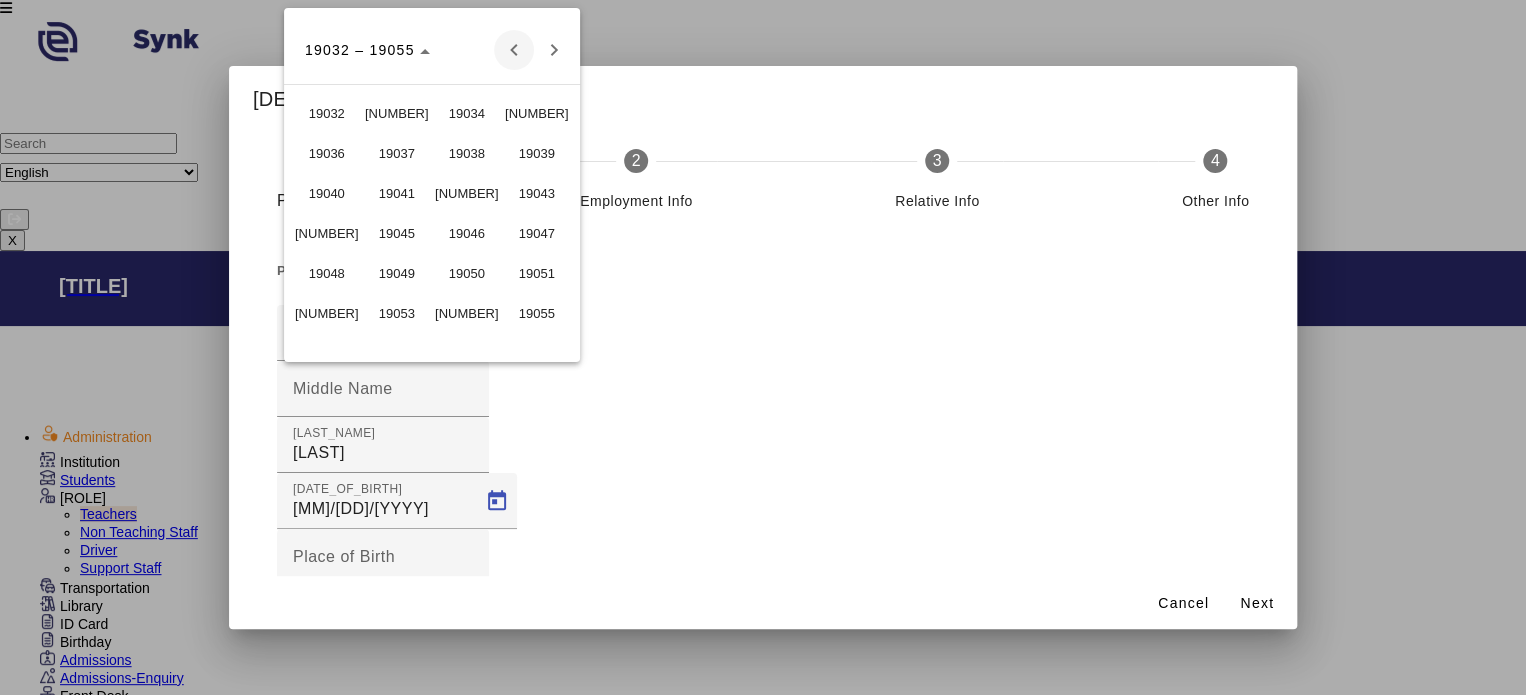 click at bounding box center [514, 50] 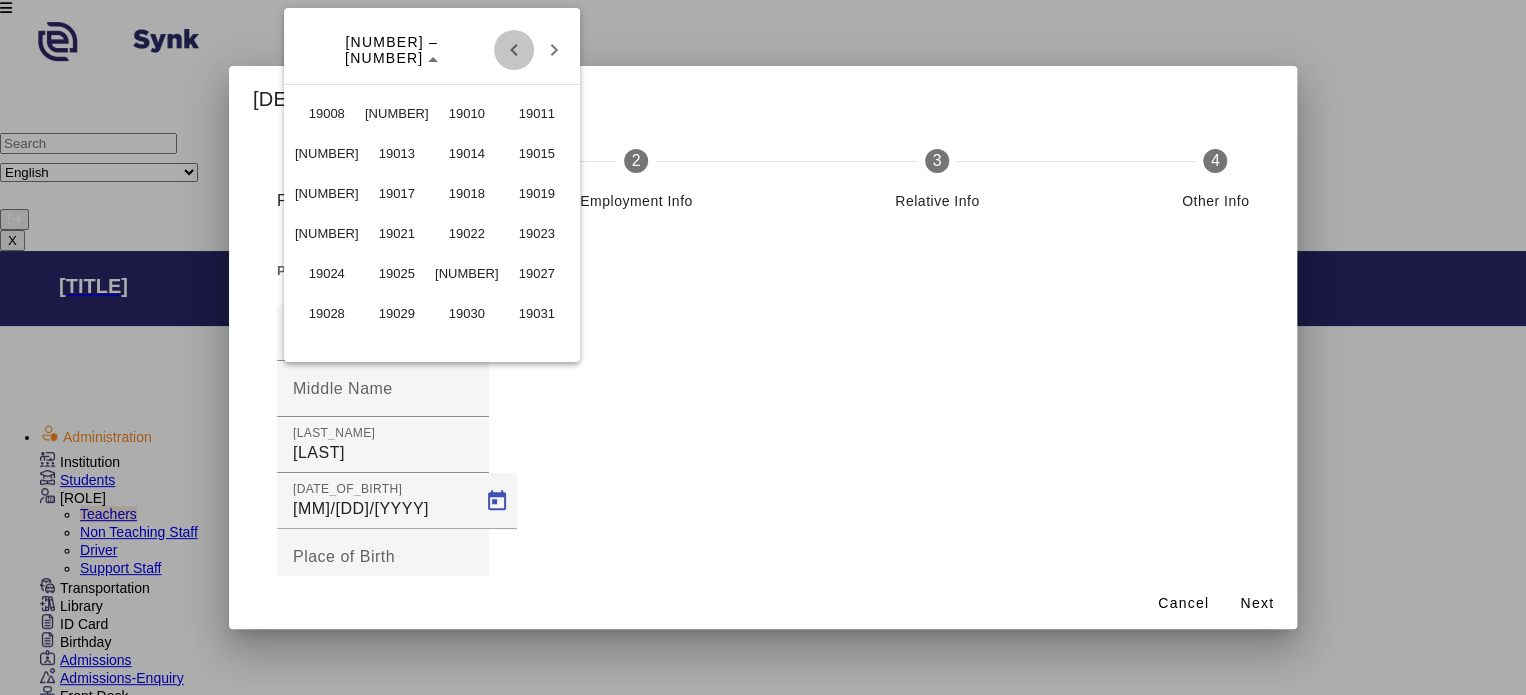 click at bounding box center [514, 50] 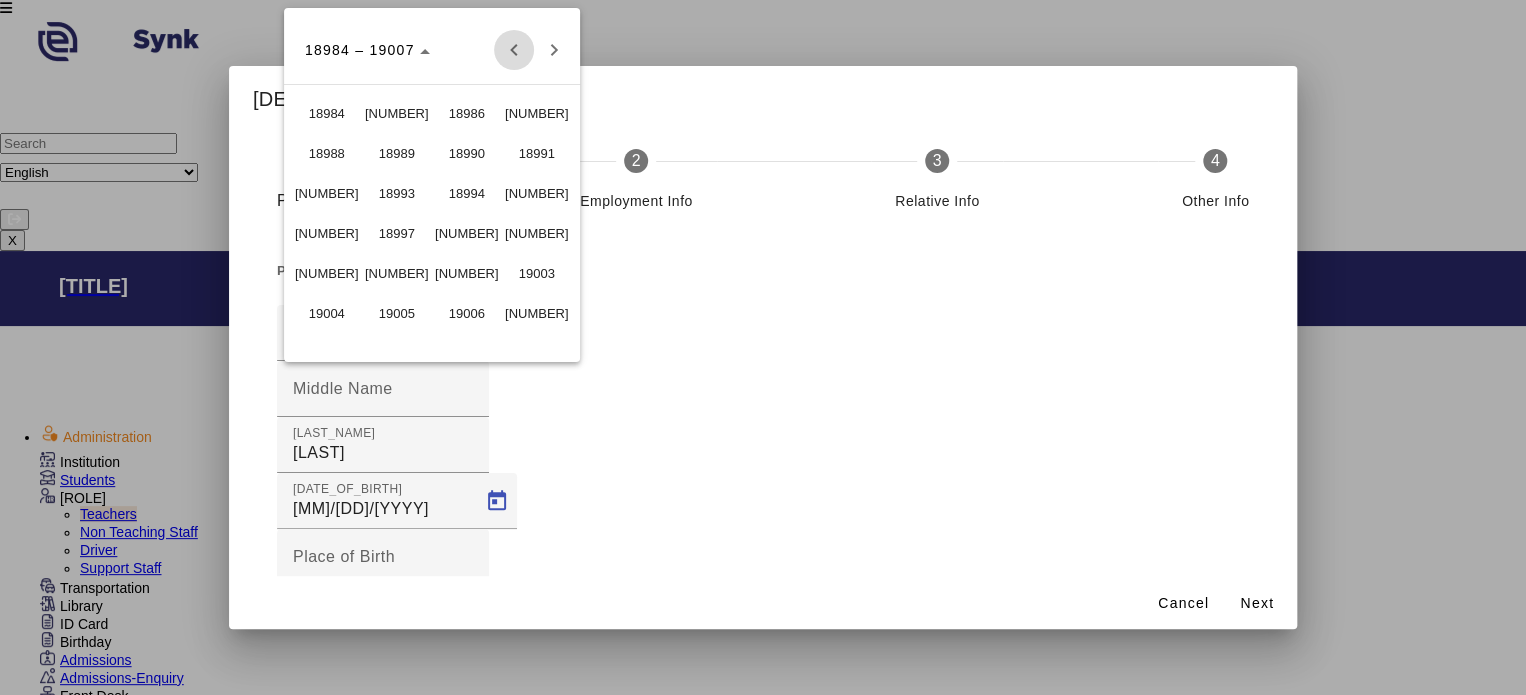 click at bounding box center [514, 50] 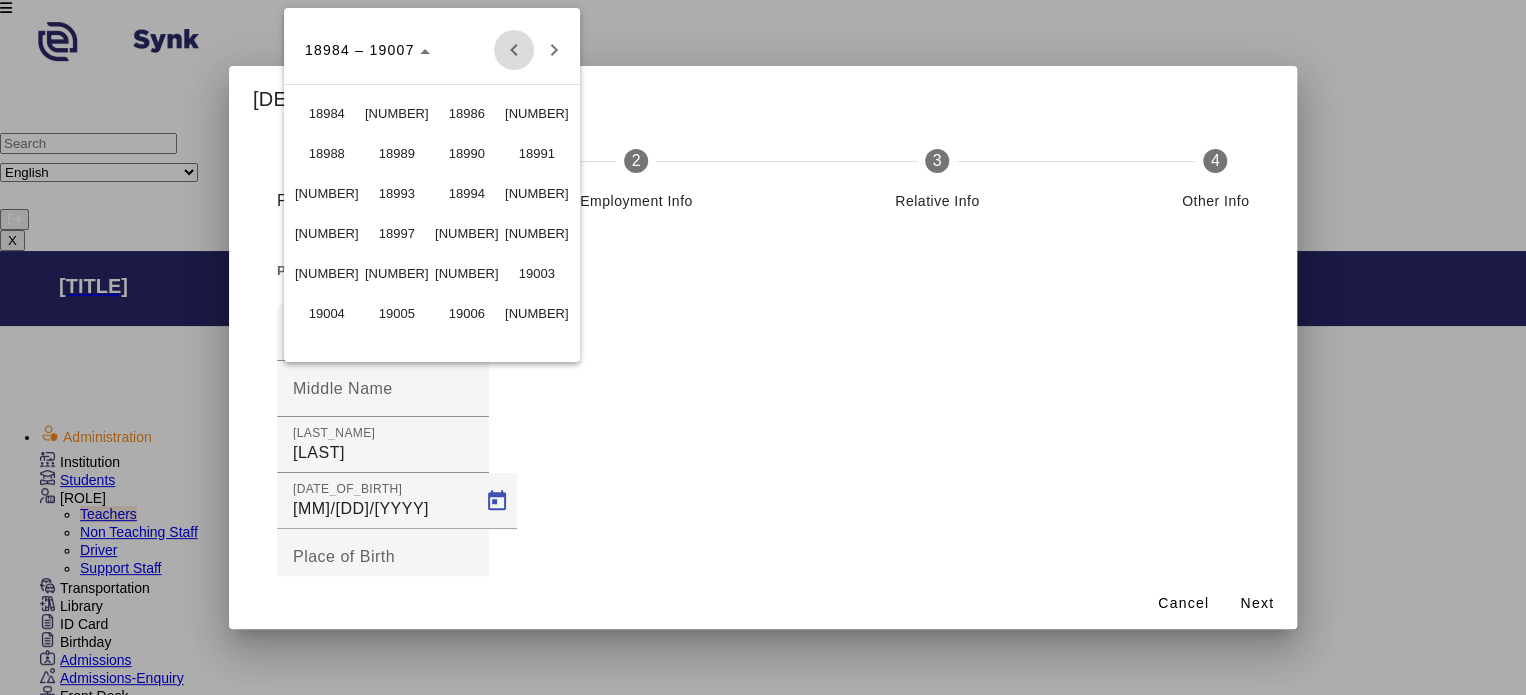 click at bounding box center (514, 50) 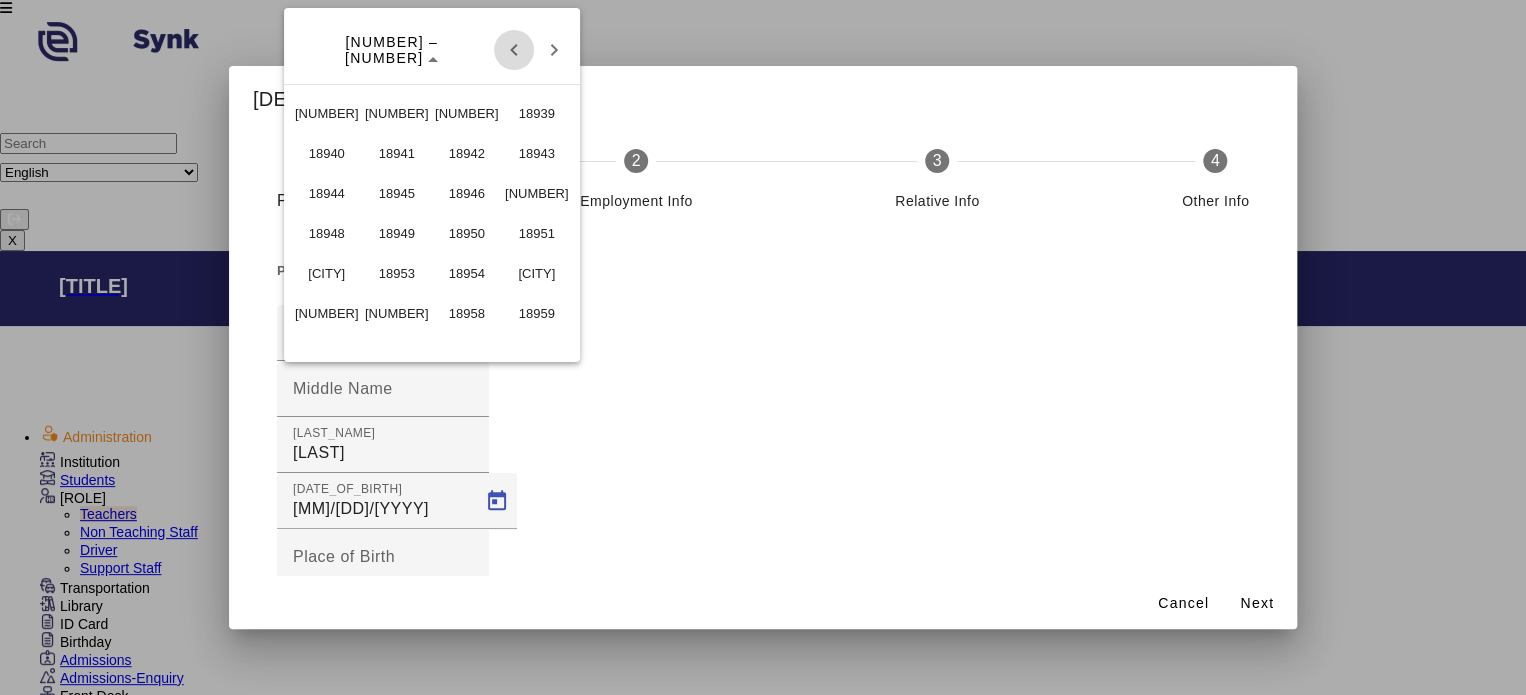 click at bounding box center (514, 50) 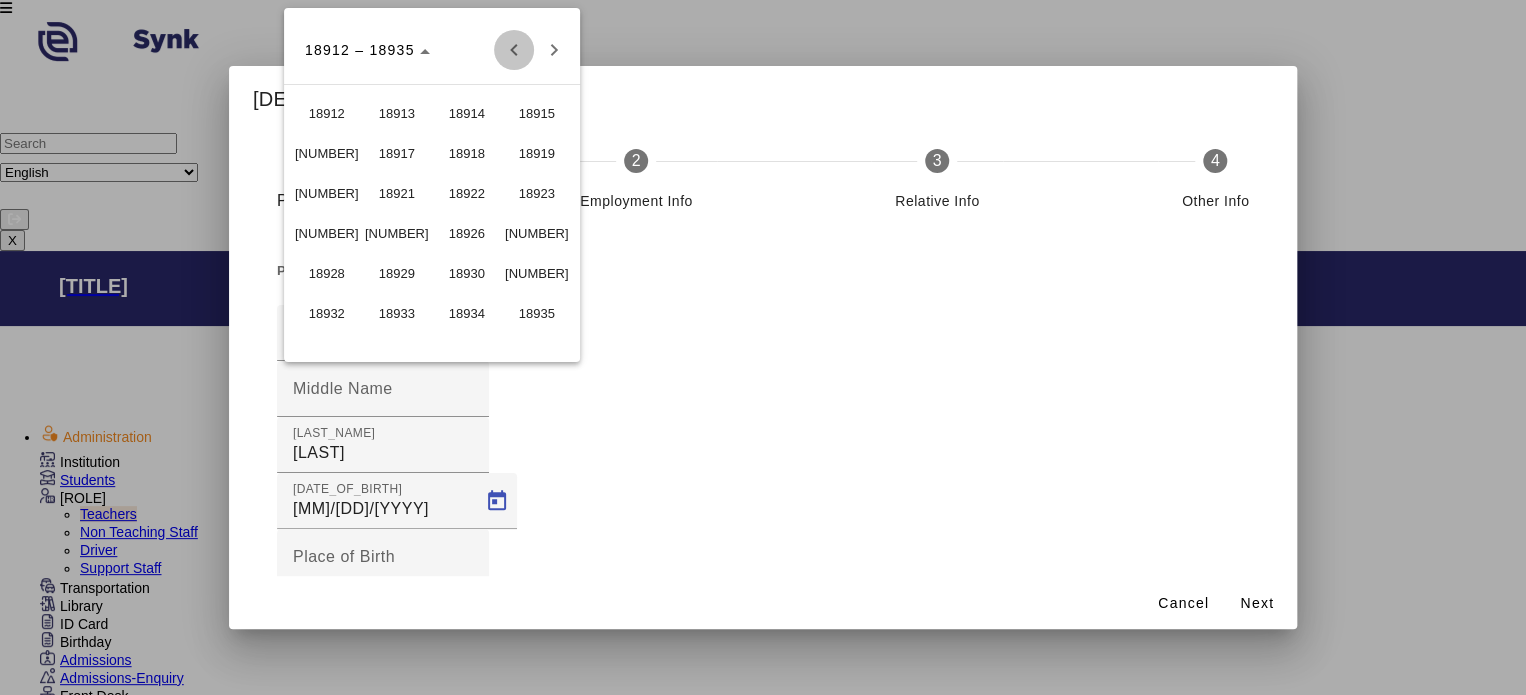 click at bounding box center [514, 50] 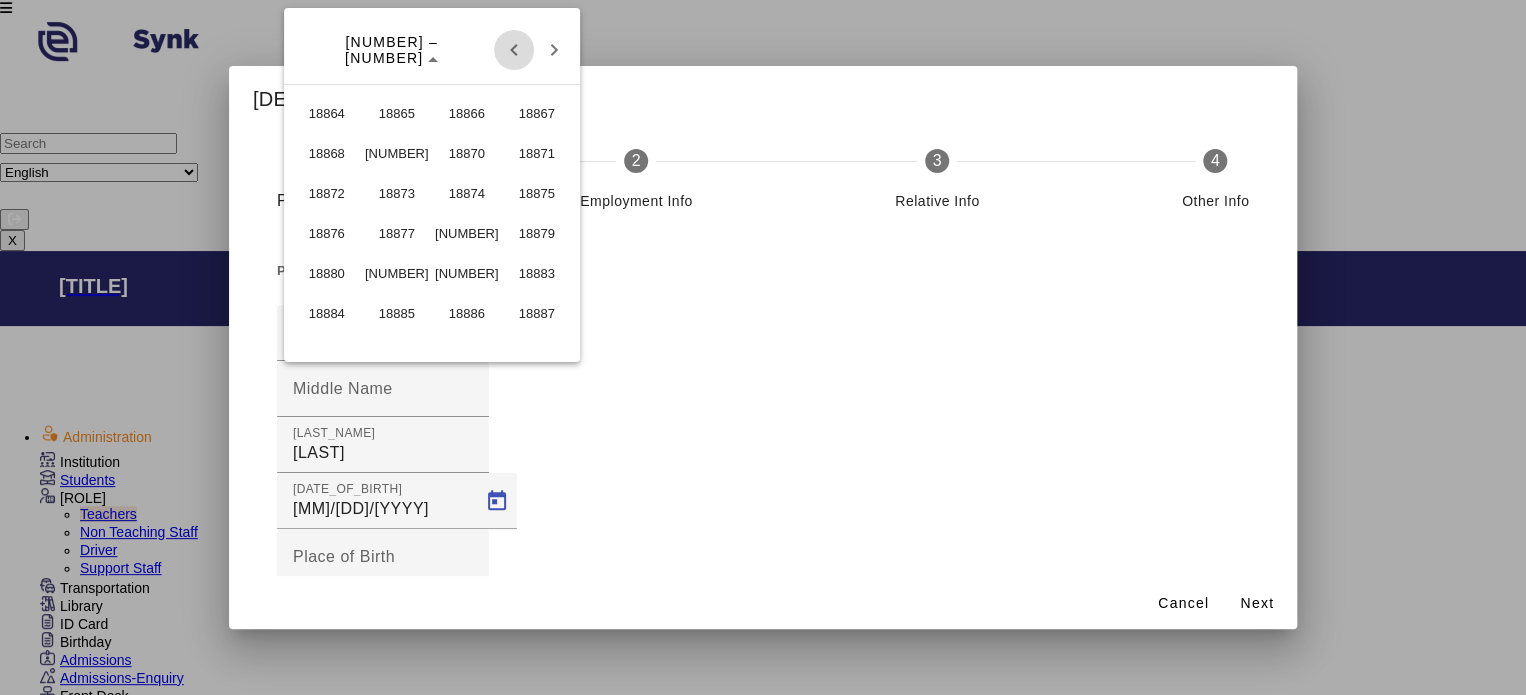click at bounding box center [514, 50] 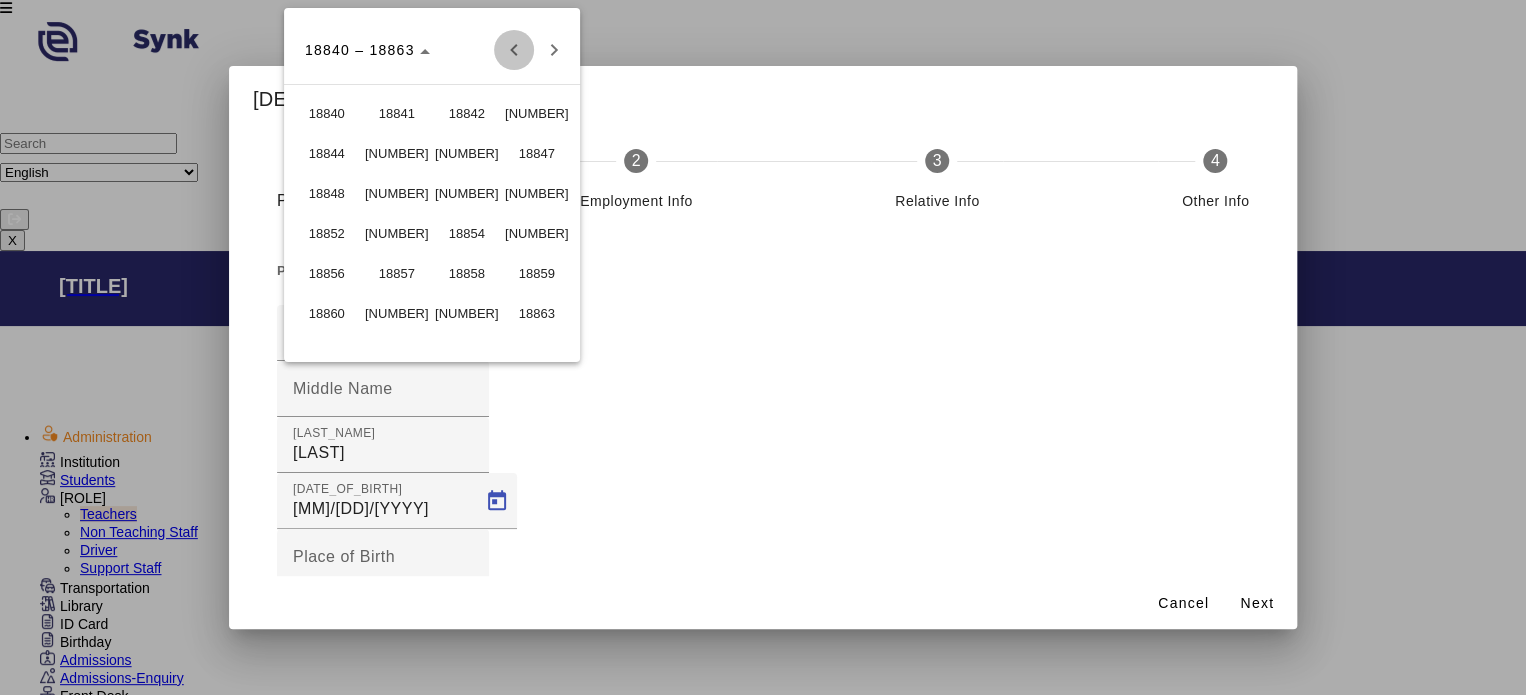 click at bounding box center [514, 50] 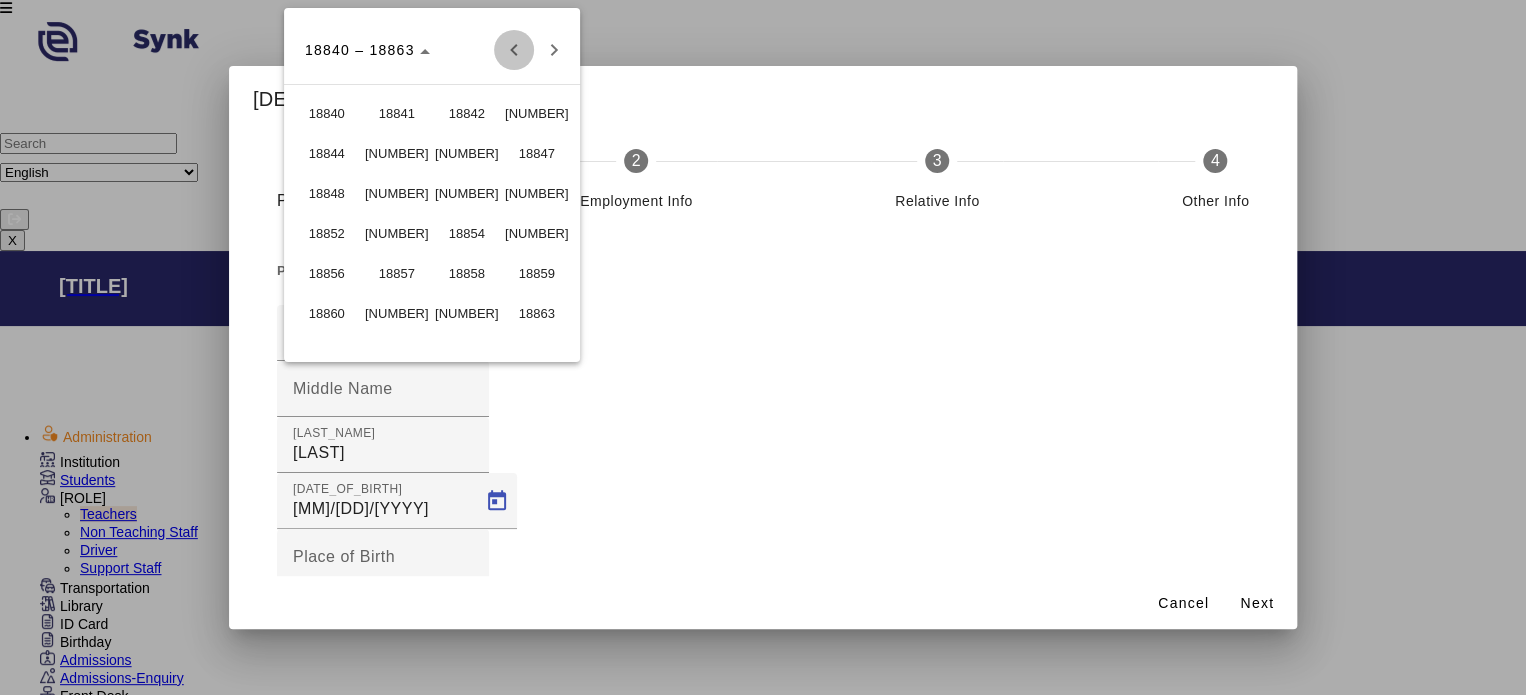 click at bounding box center (514, 50) 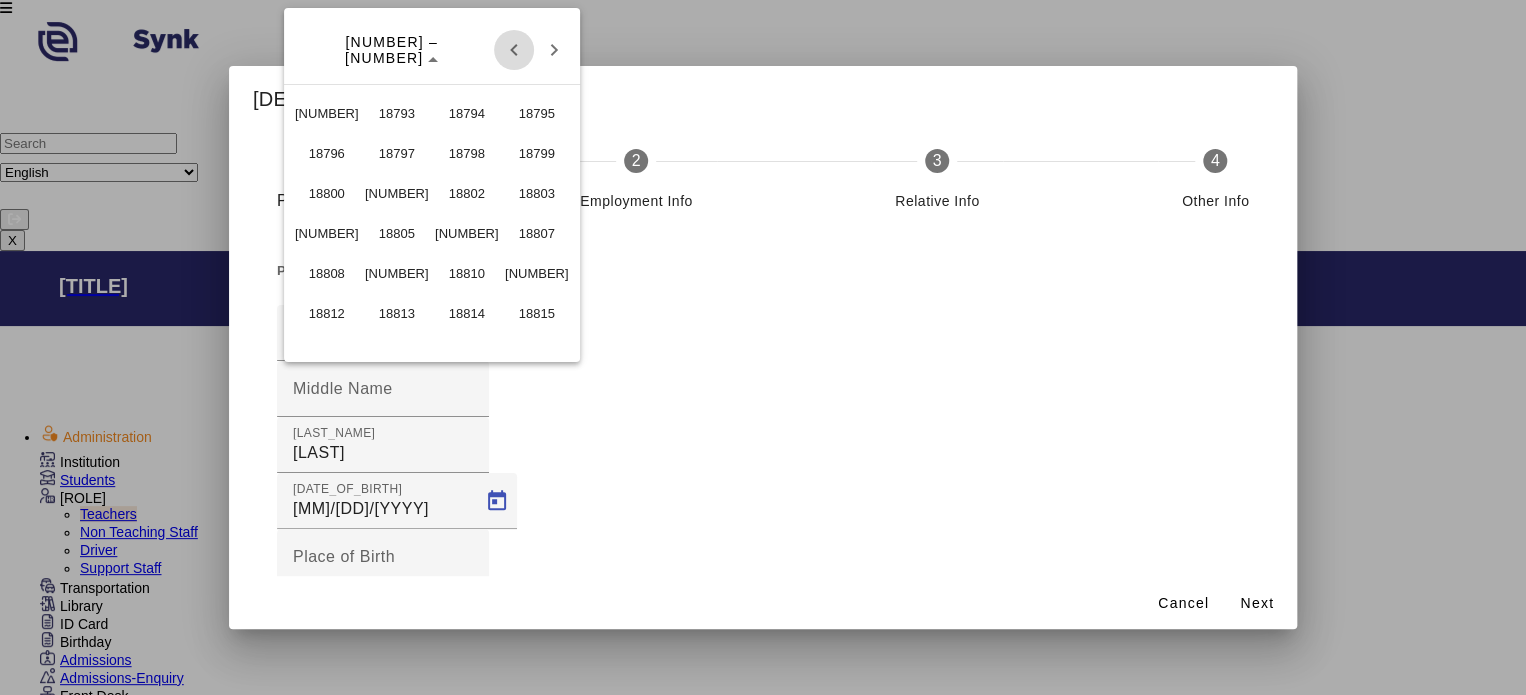 click at bounding box center [514, 50] 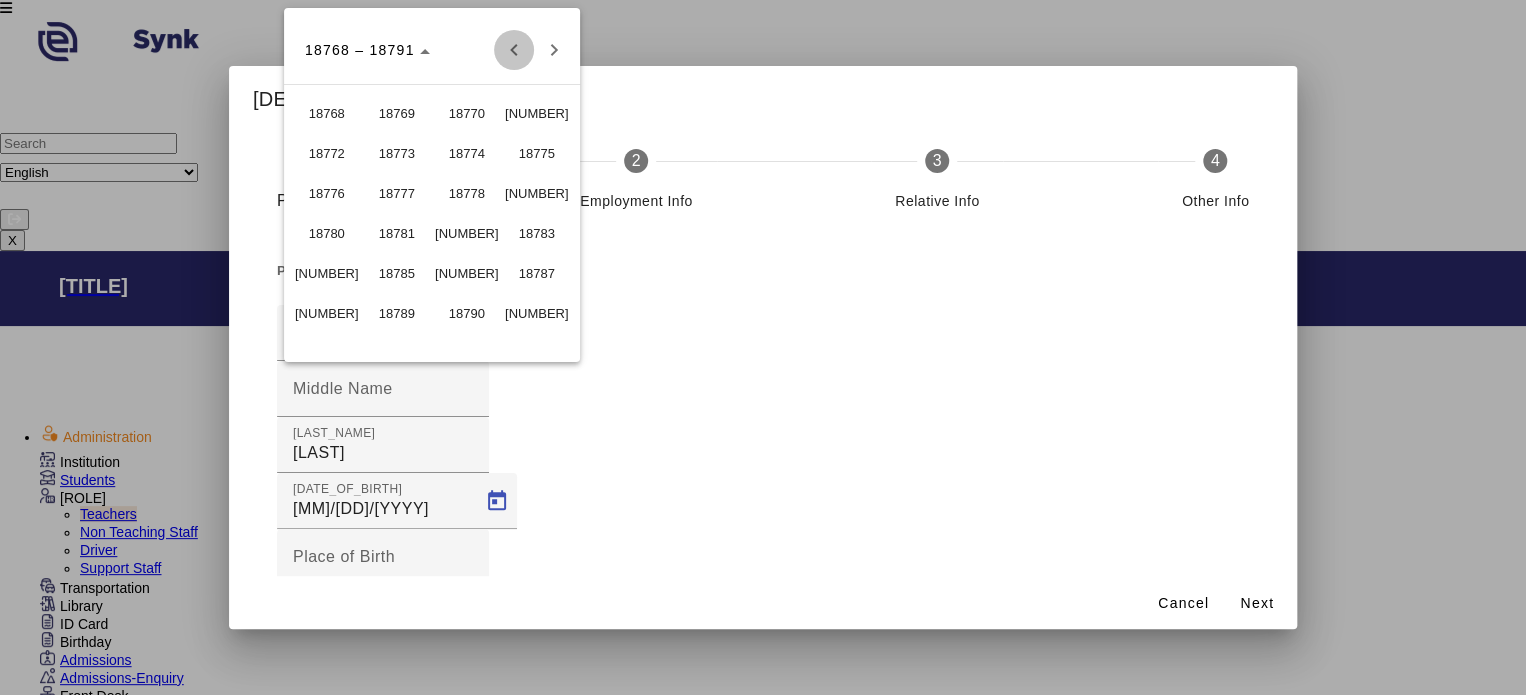 click at bounding box center [514, 50] 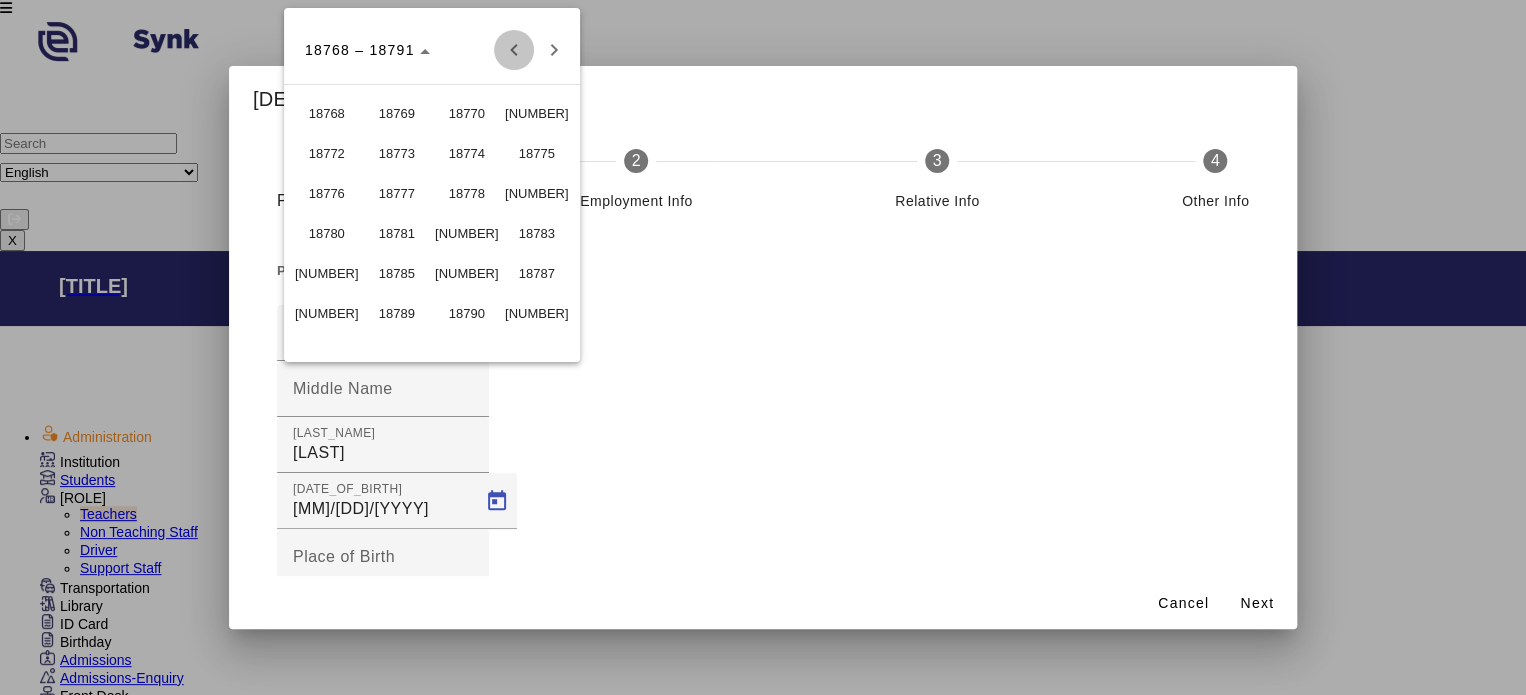 click at bounding box center [514, 50] 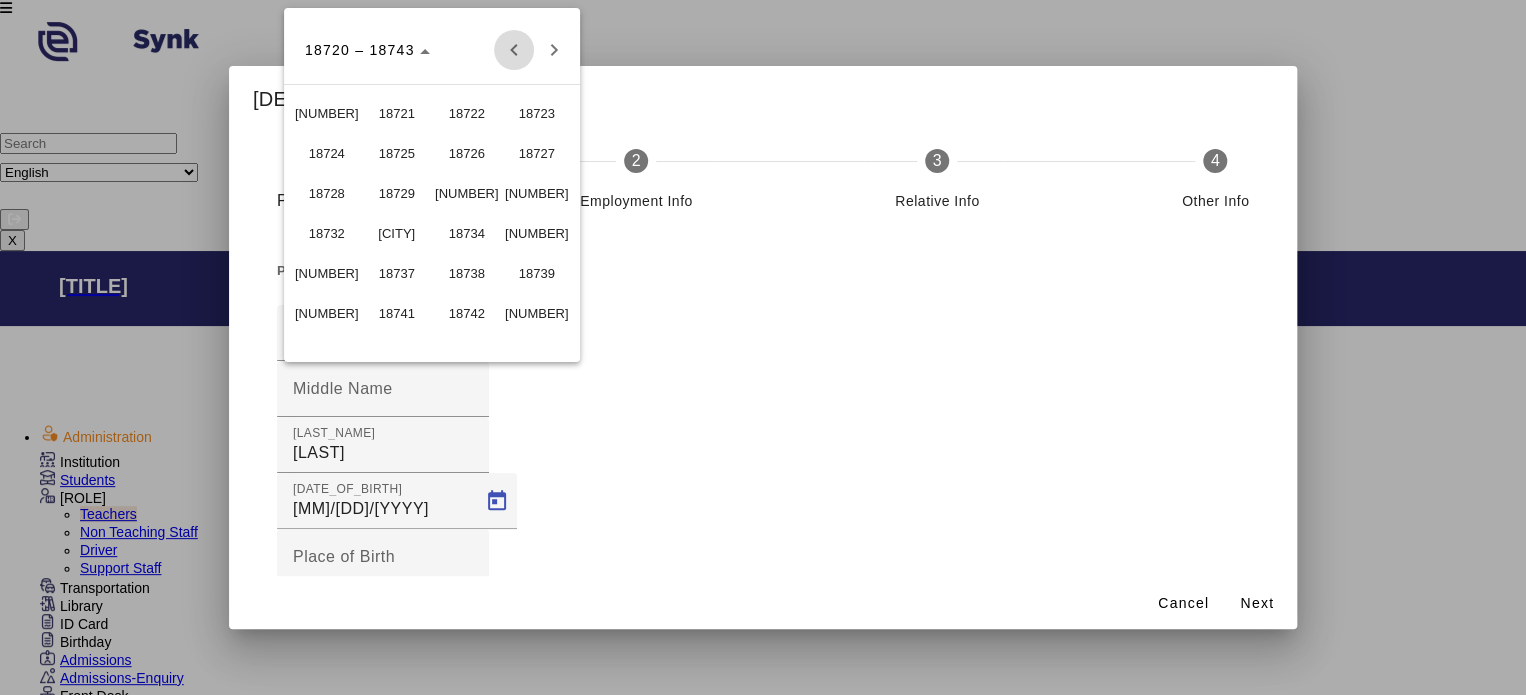 click at bounding box center [514, 50] 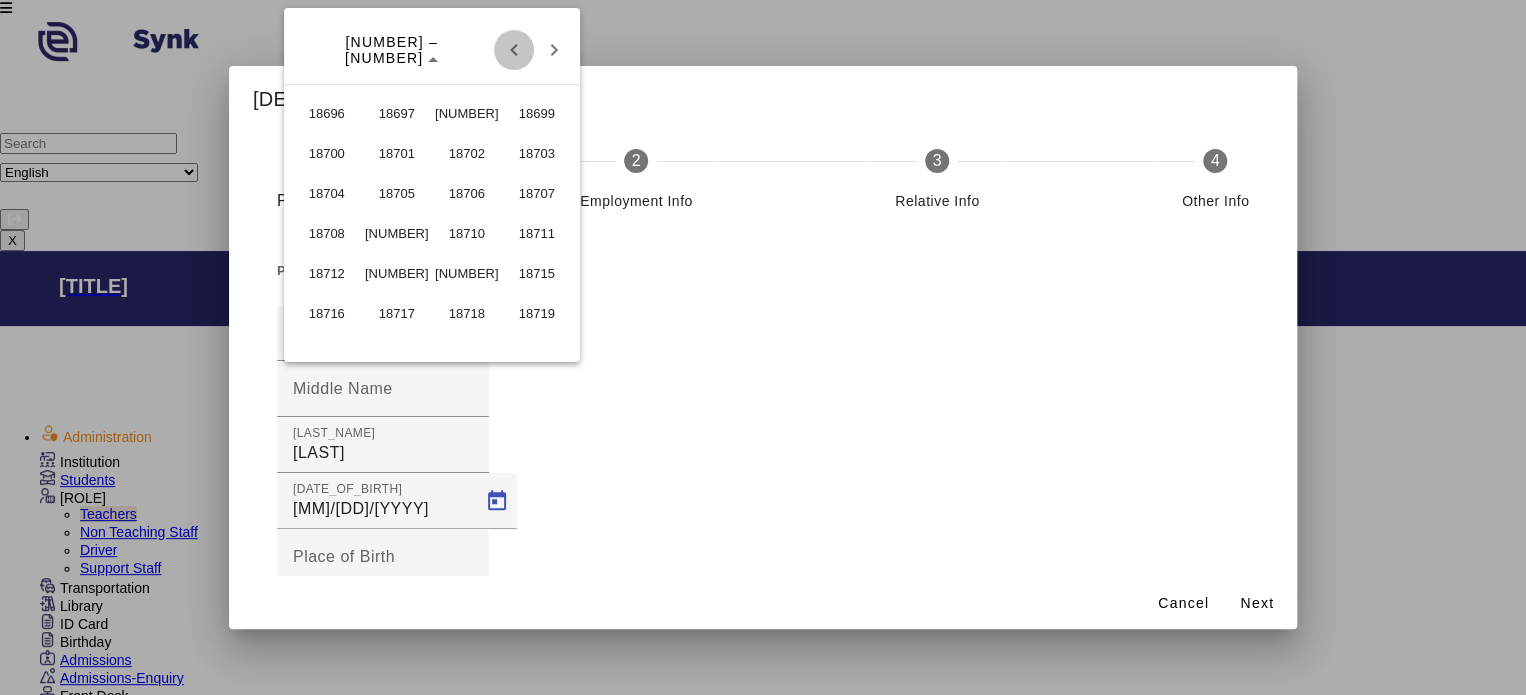 click at bounding box center (514, 50) 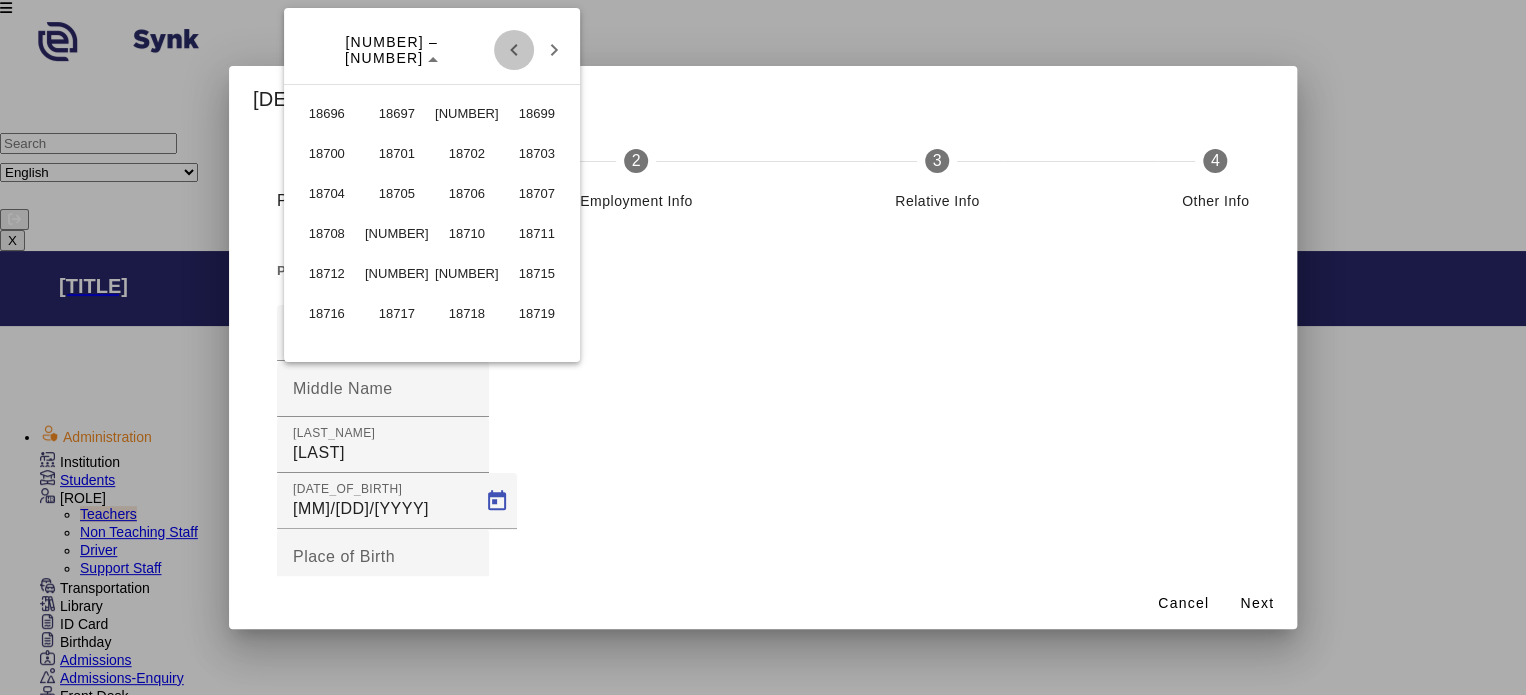 click at bounding box center (514, 50) 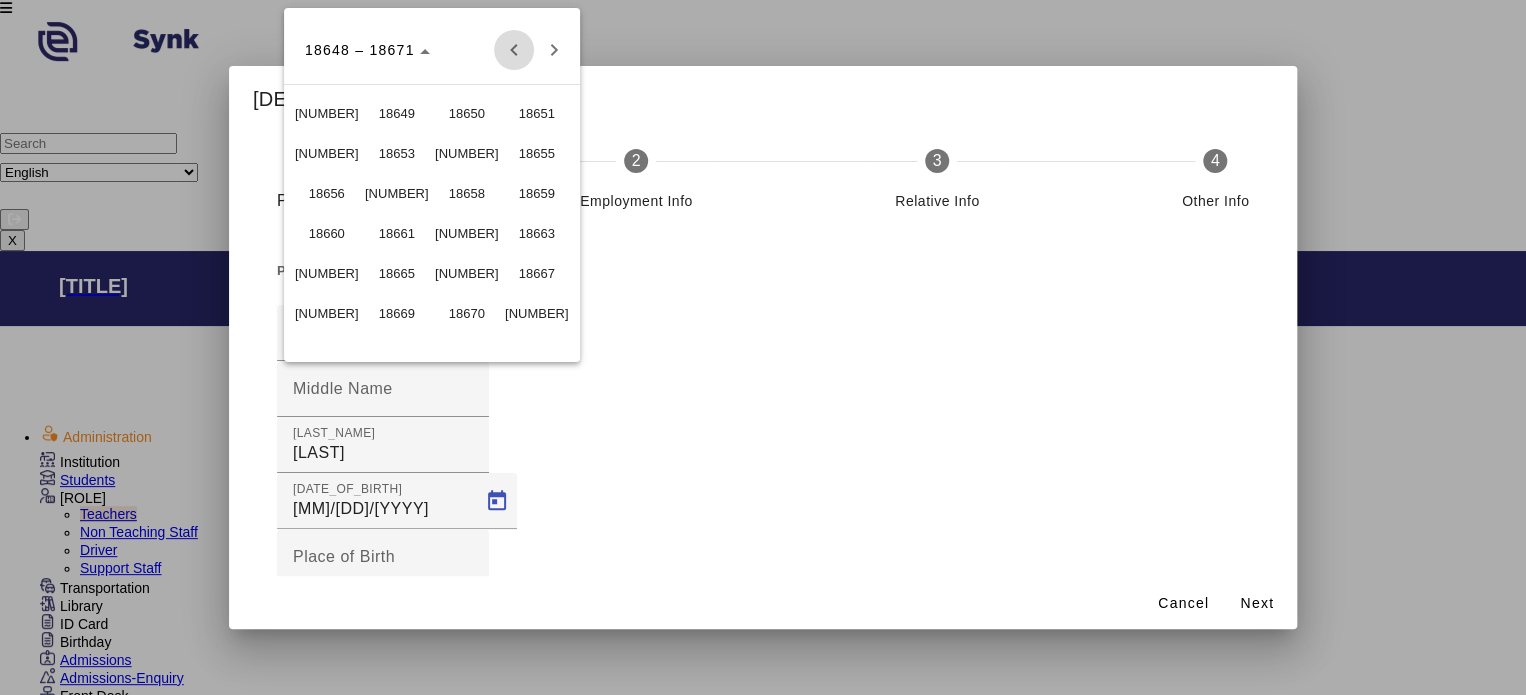click at bounding box center [514, 50] 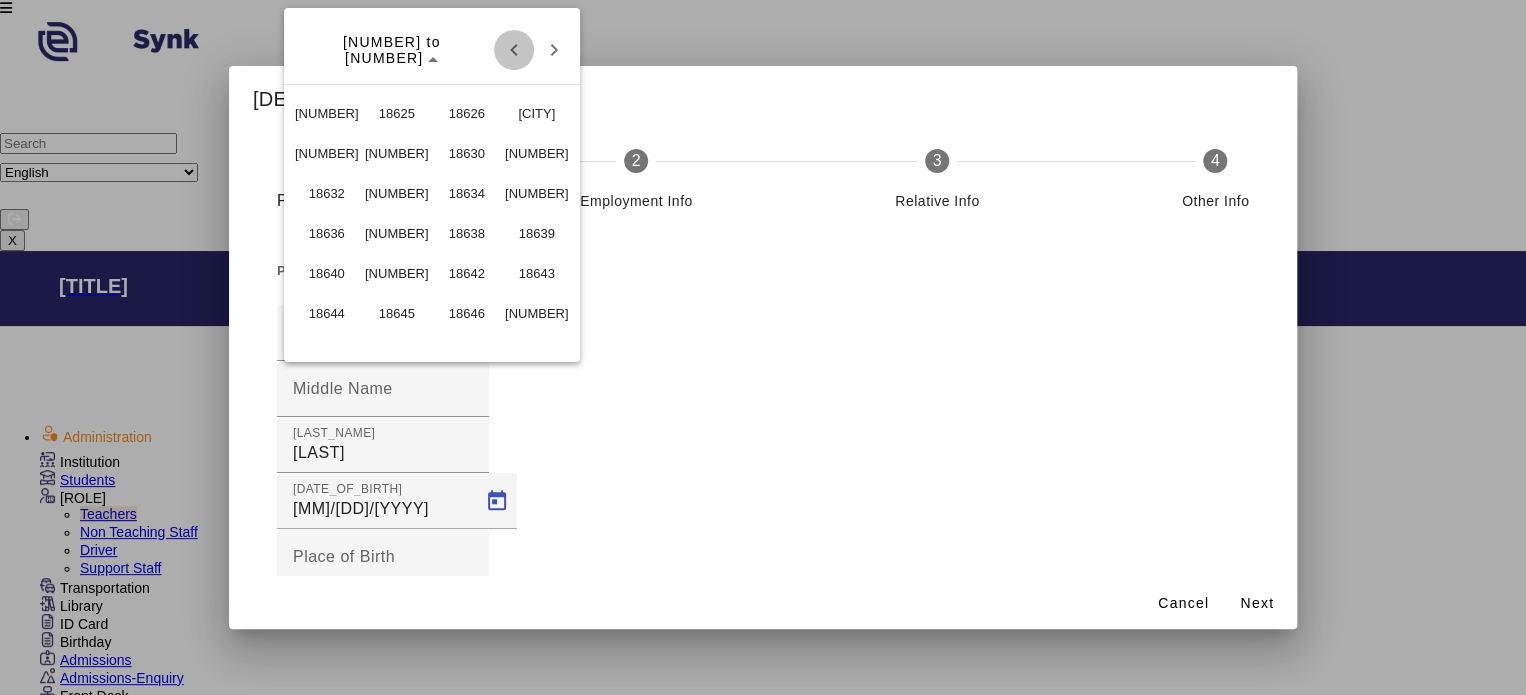 click at bounding box center [514, 50] 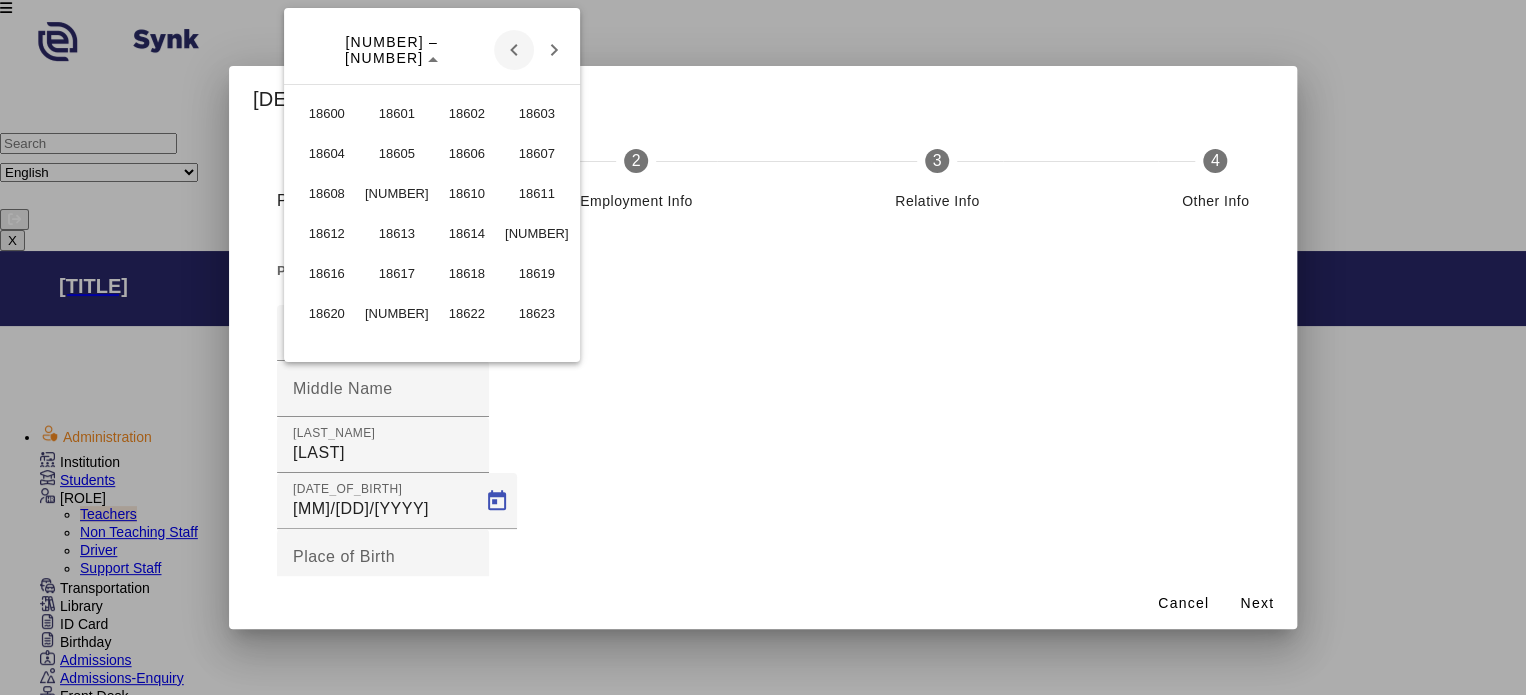 click at bounding box center [514, 50] 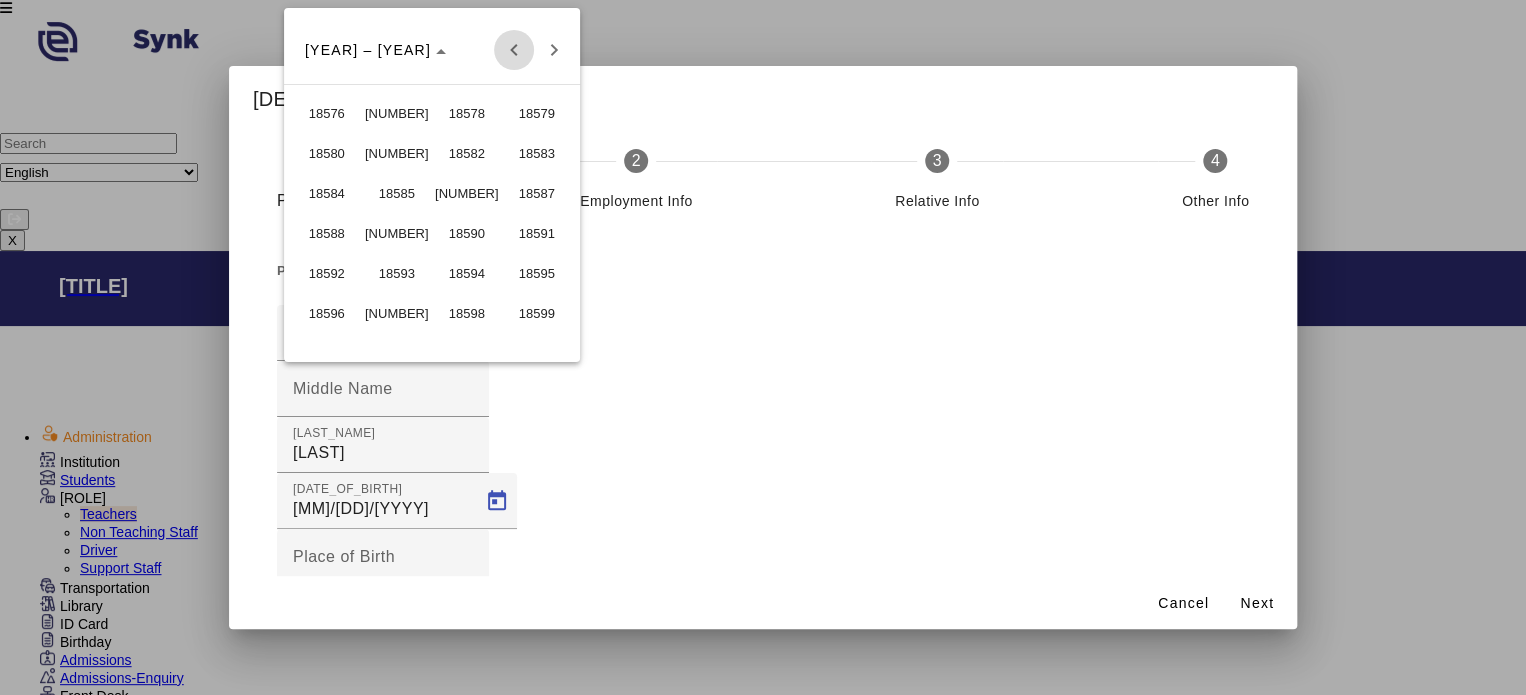 click at bounding box center [514, 50] 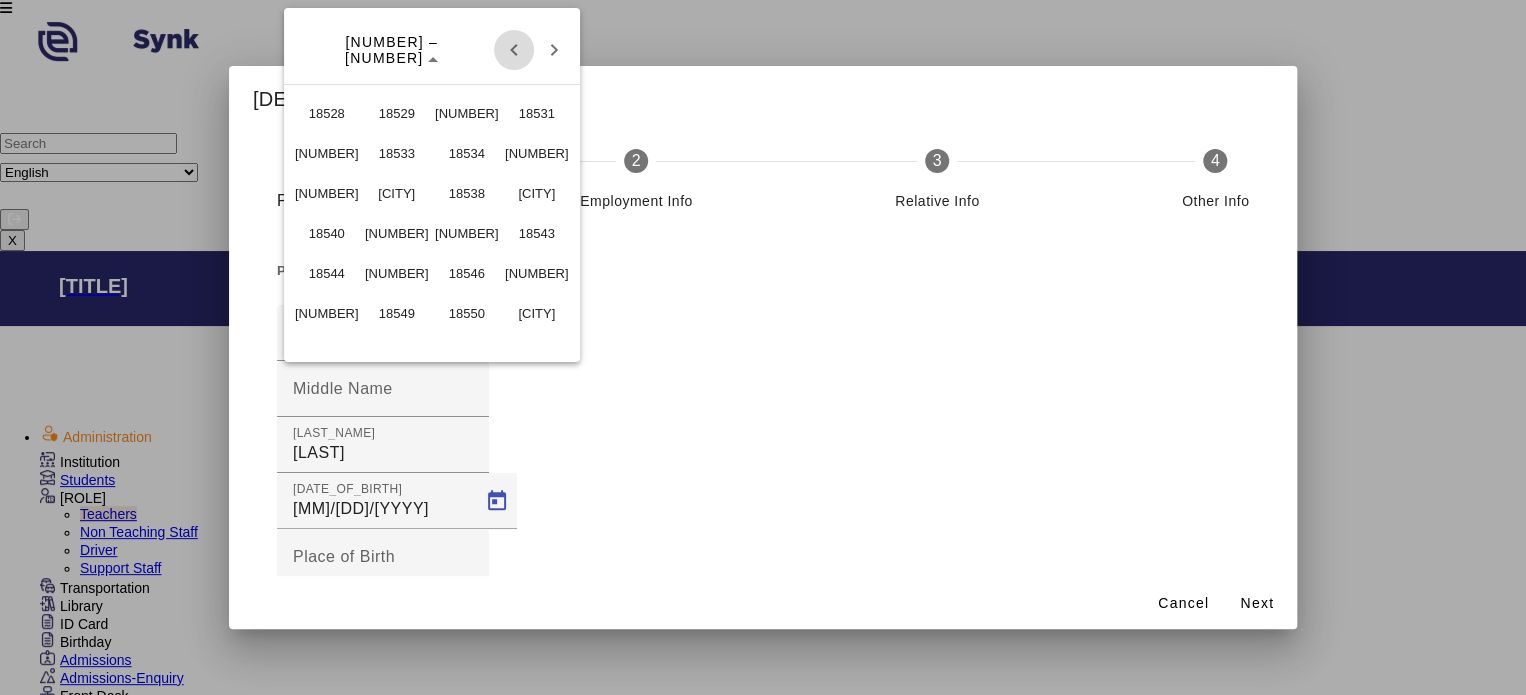 click at bounding box center [514, 50] 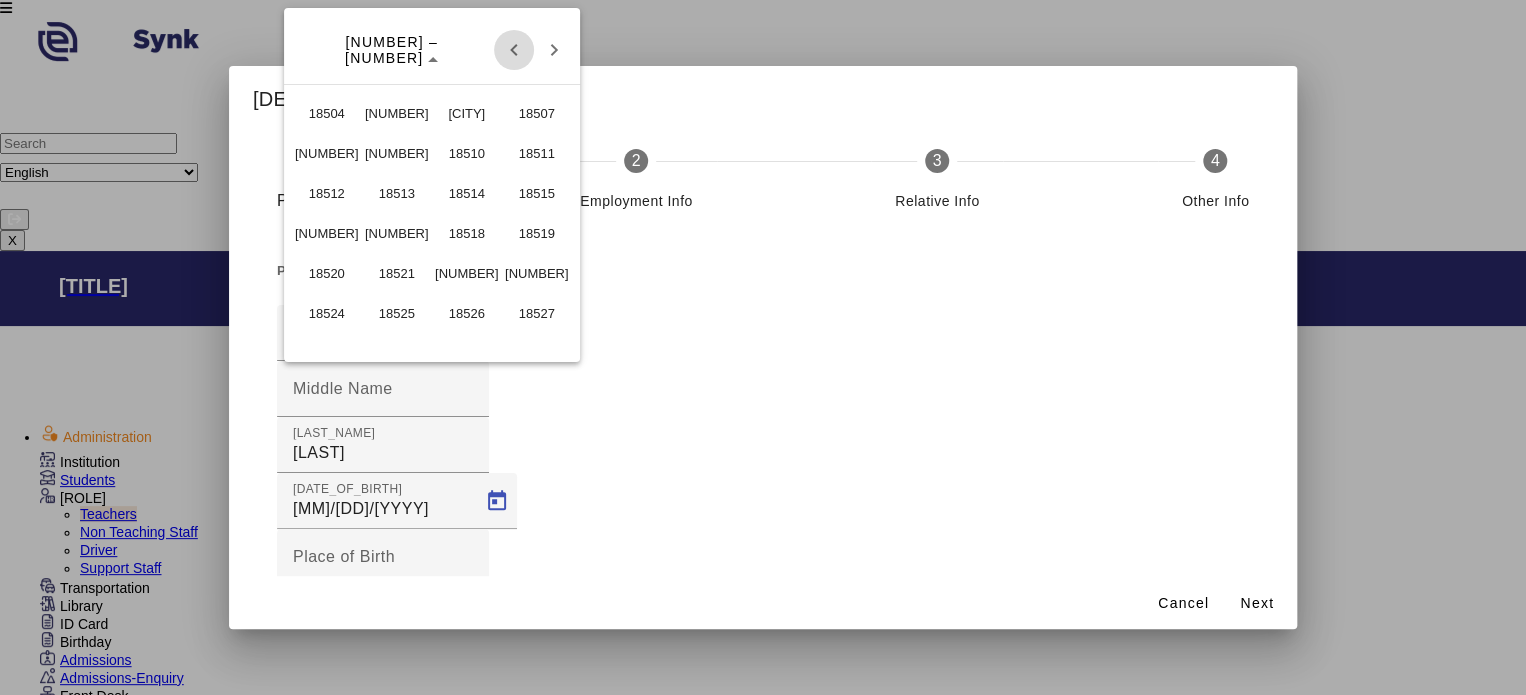 click at bounding box center [514, 50] 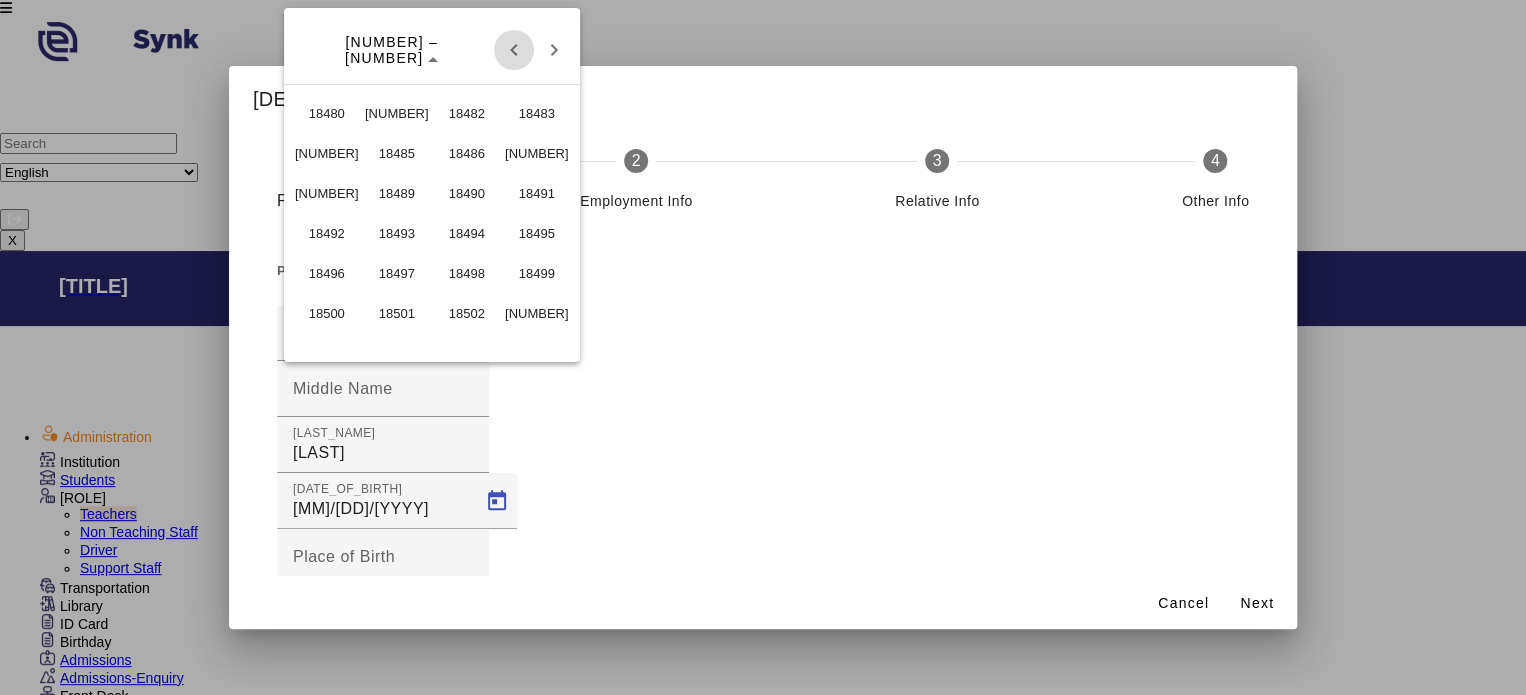 click at bounding box center [514, 50] 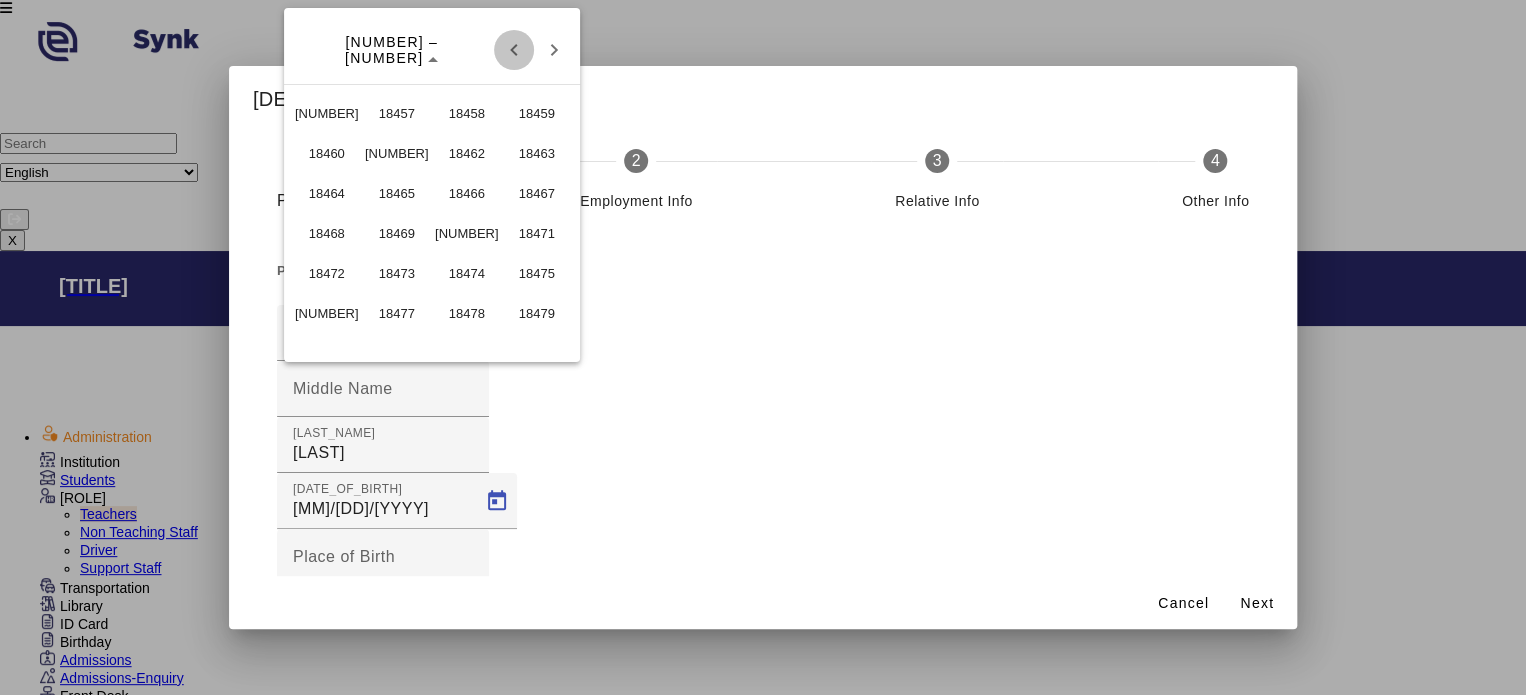 click at bounding box center [514, 50] 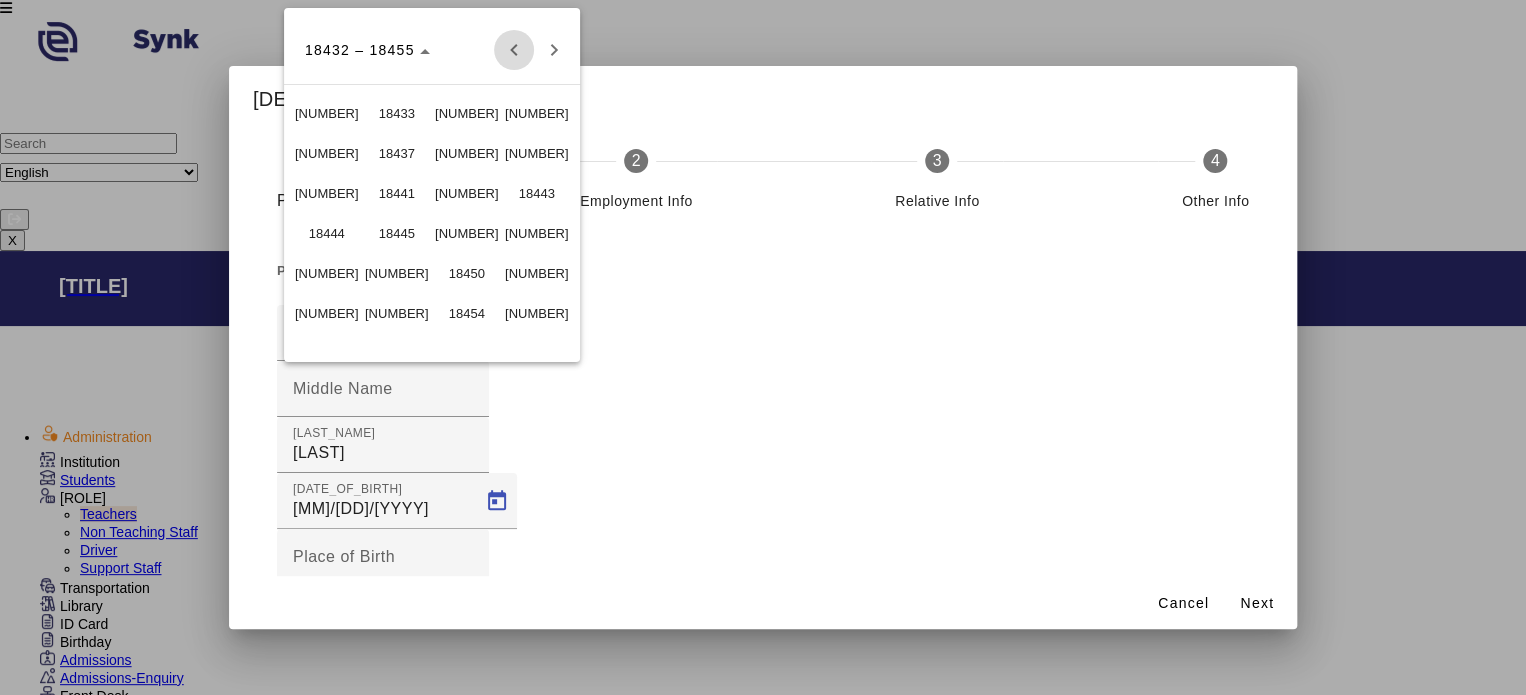 click at bounding box center [514, 50] 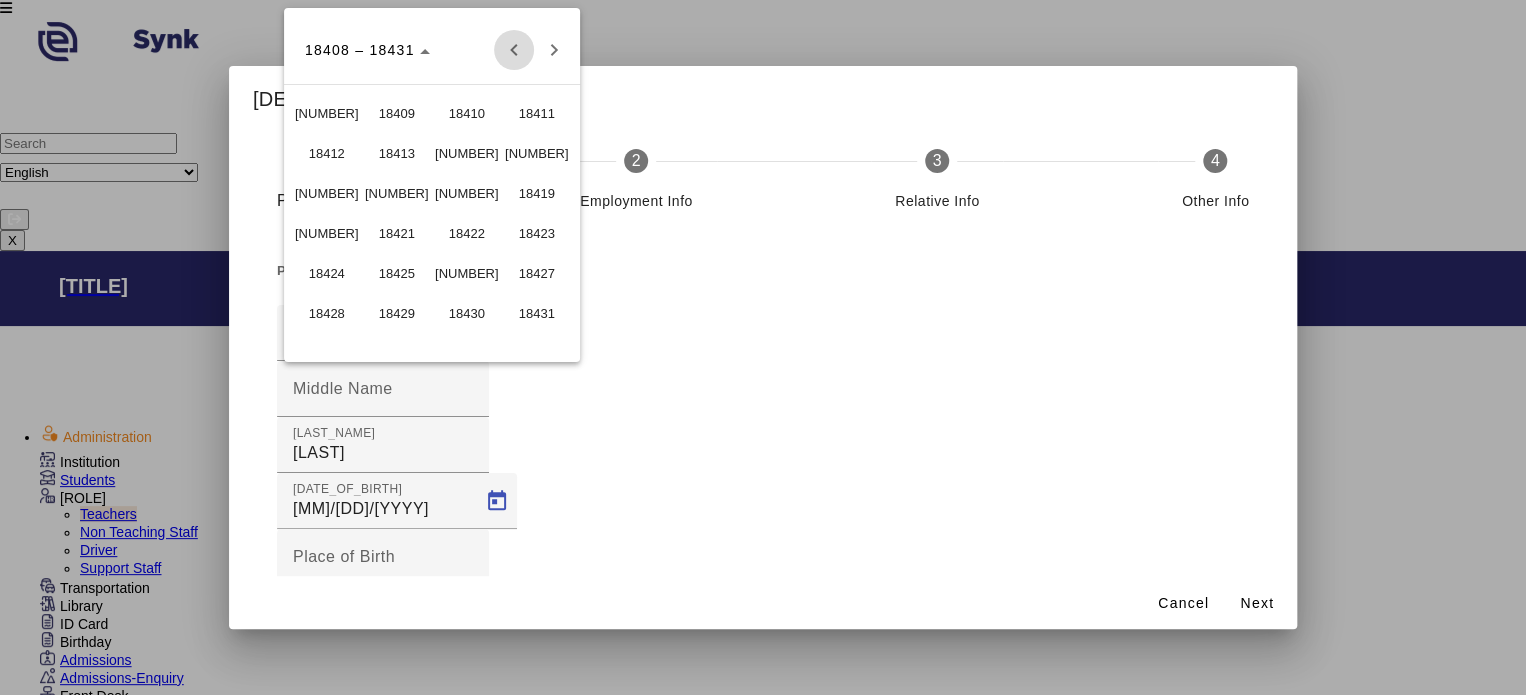click at bounding box center [514, 50] 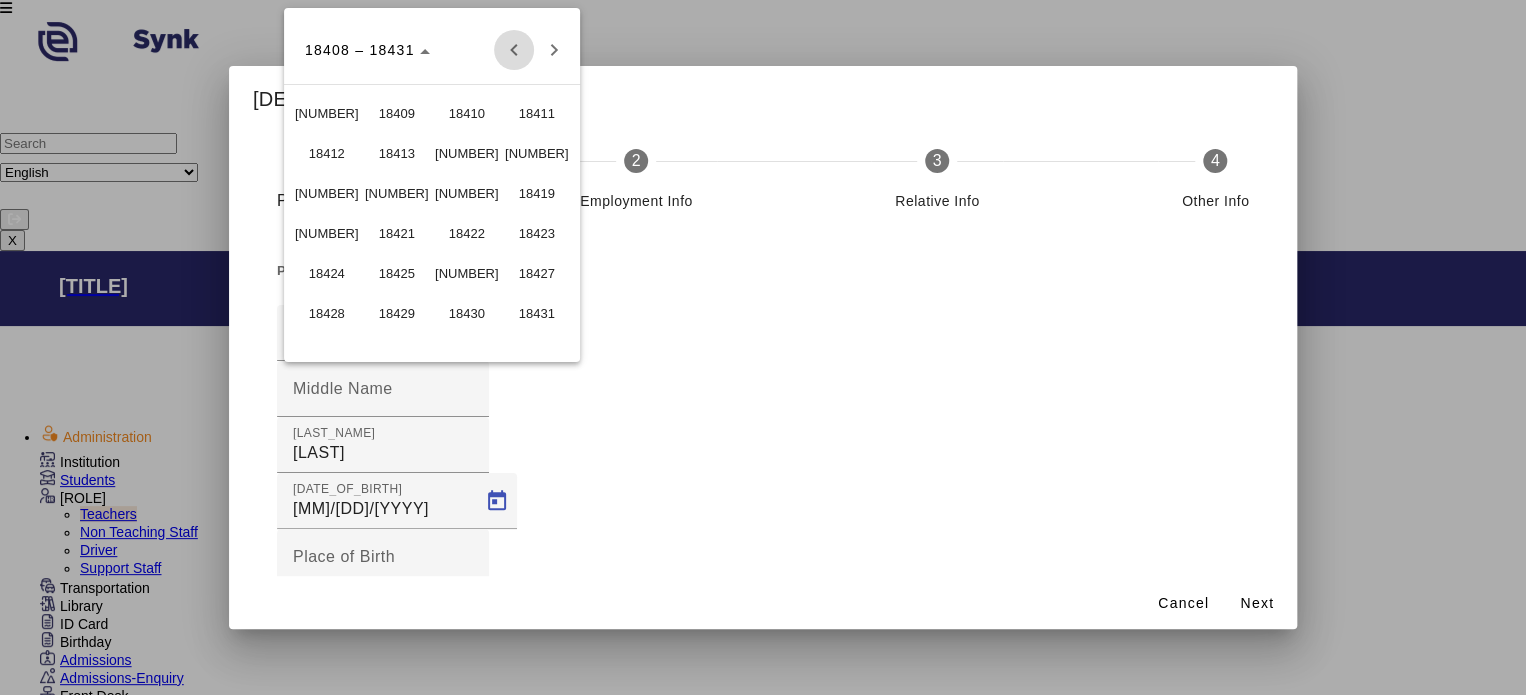 click at bounding box center (514, 50) 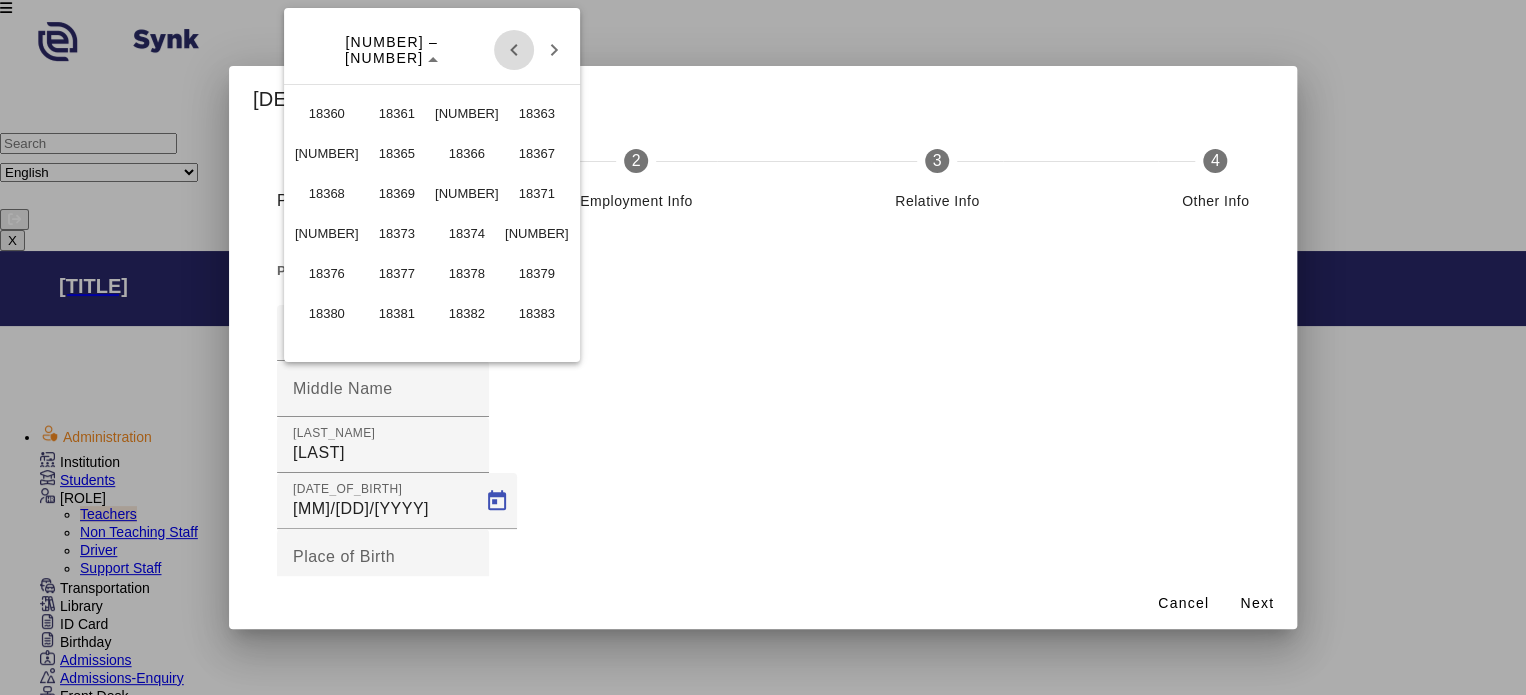 click at bounding box center [514, 50] 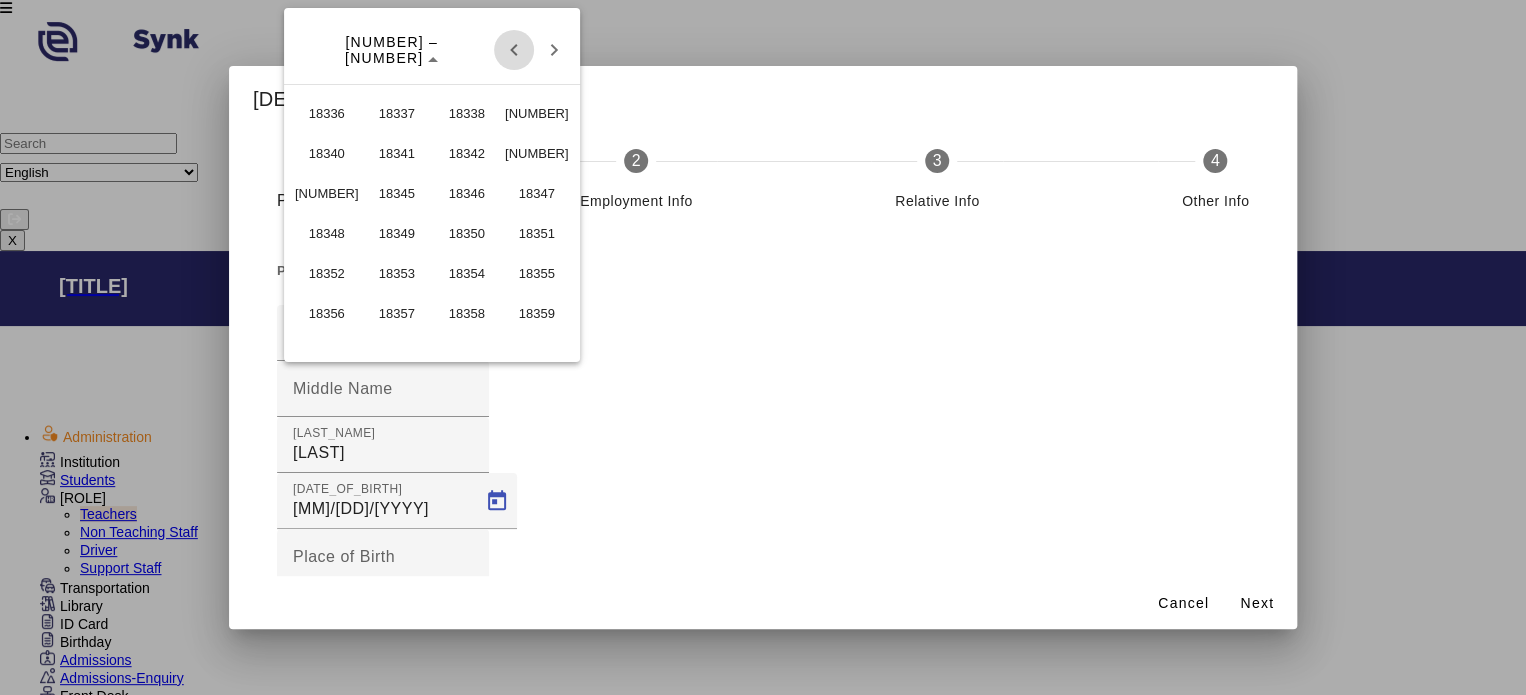 click at bounding box center (514, 50) 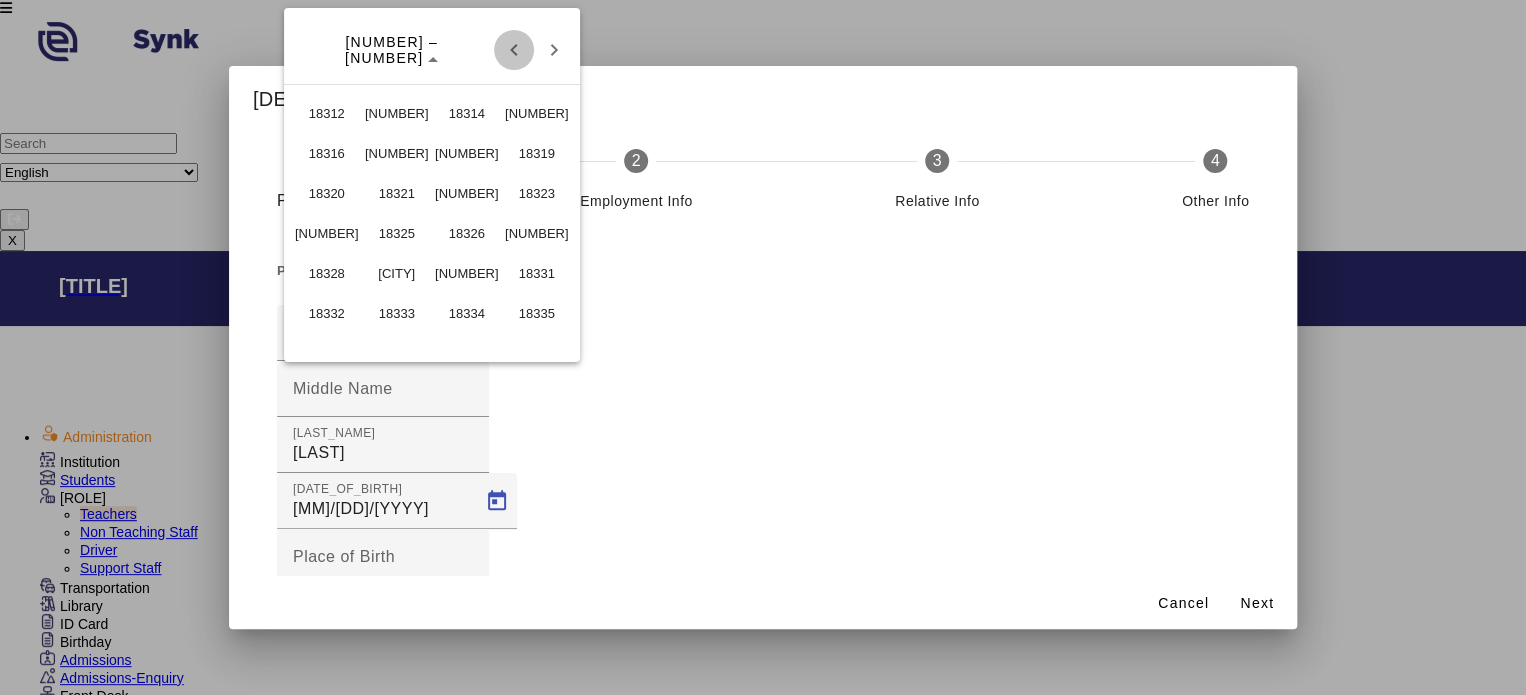 click at bounding box center [514, 50] 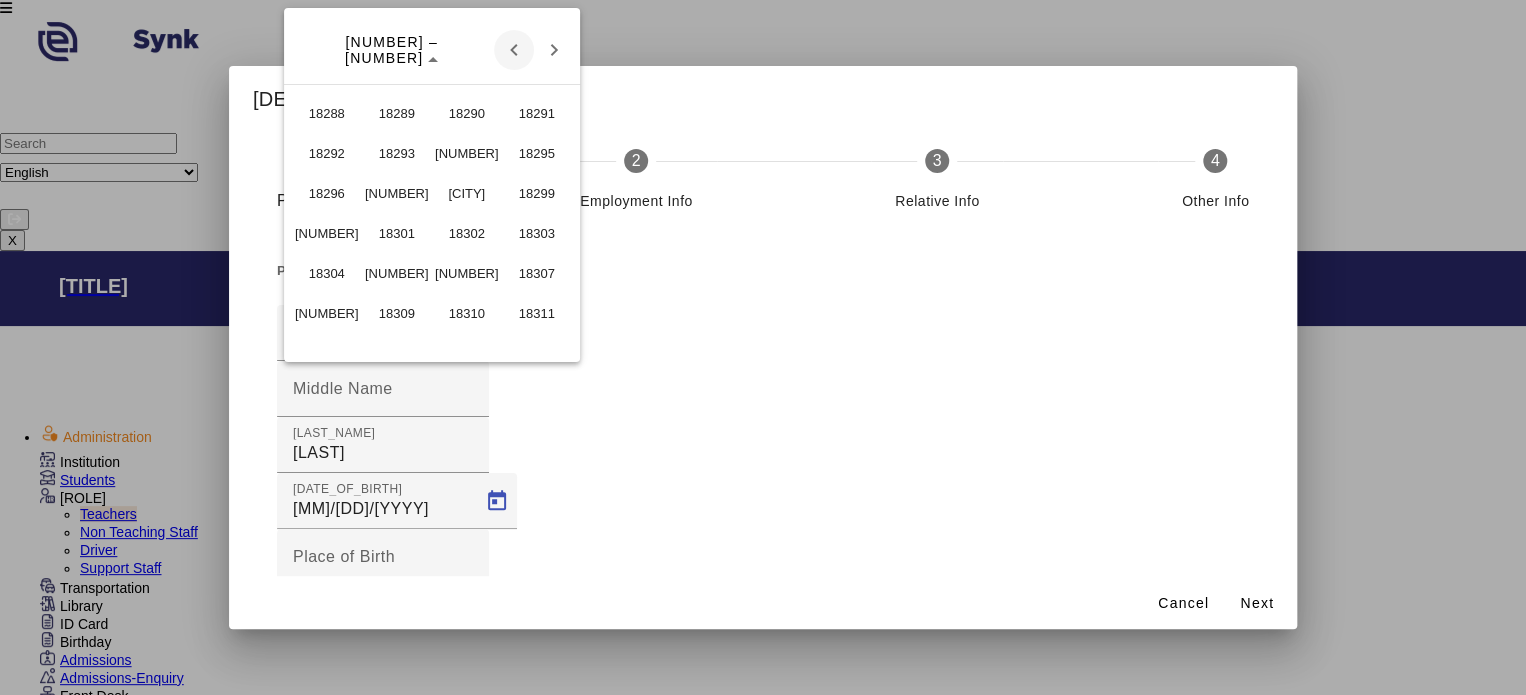 click at bounding box center [514, 50] 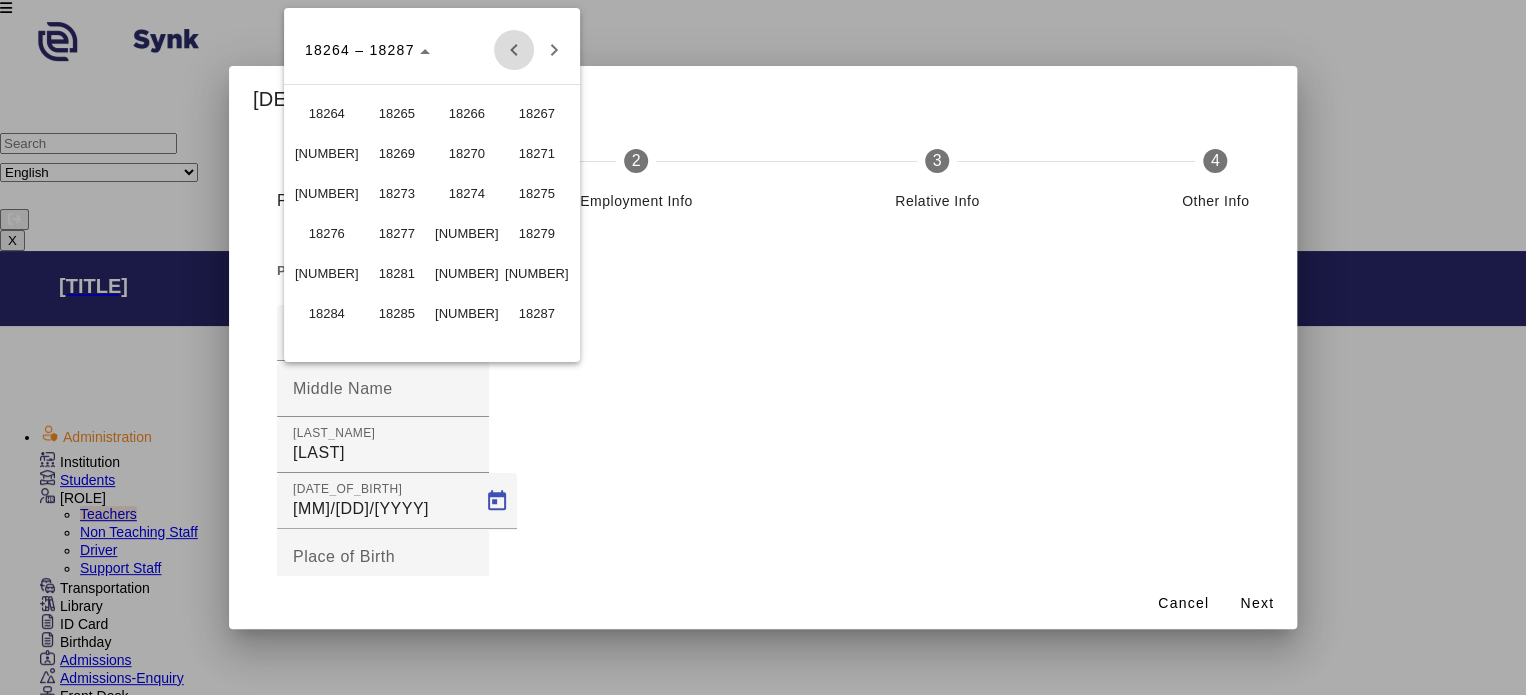 click at bounding box center [514, 50] 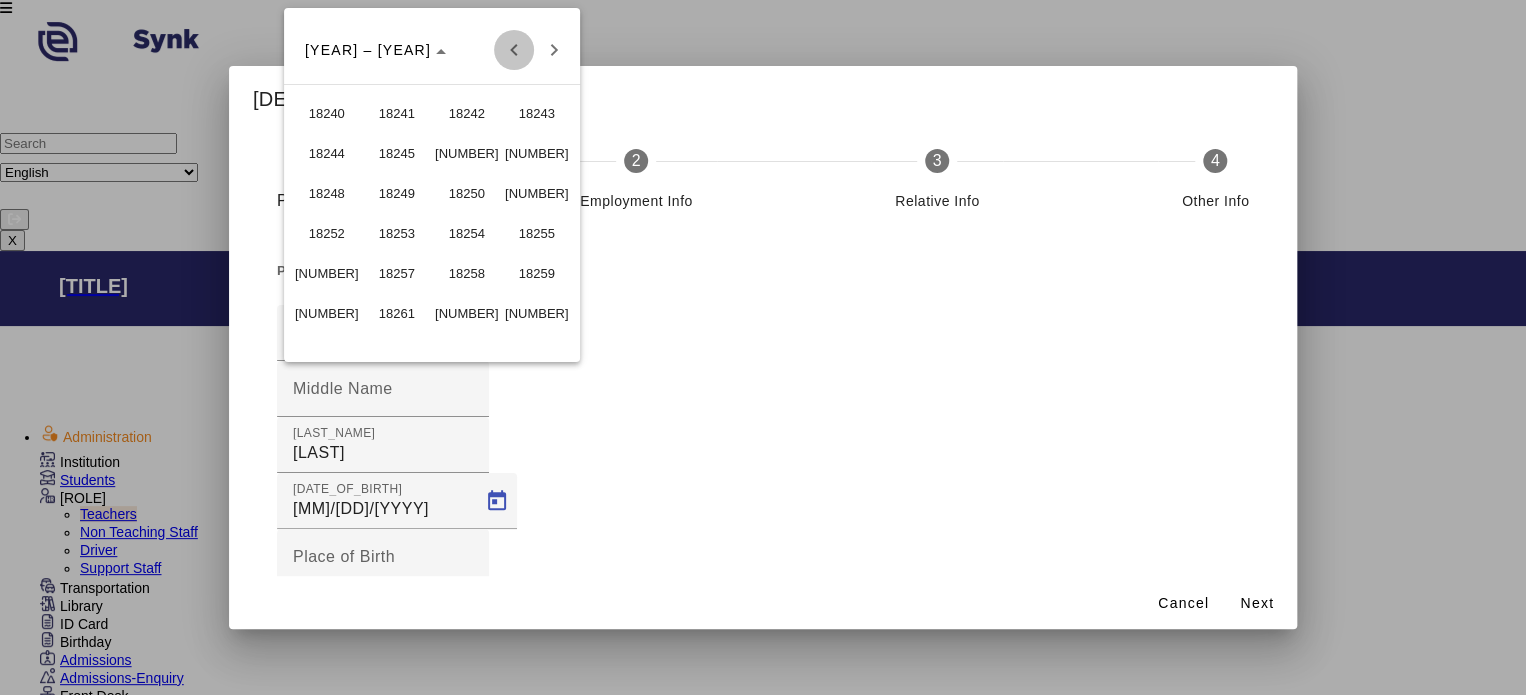 click at bounding box center [514, 50] 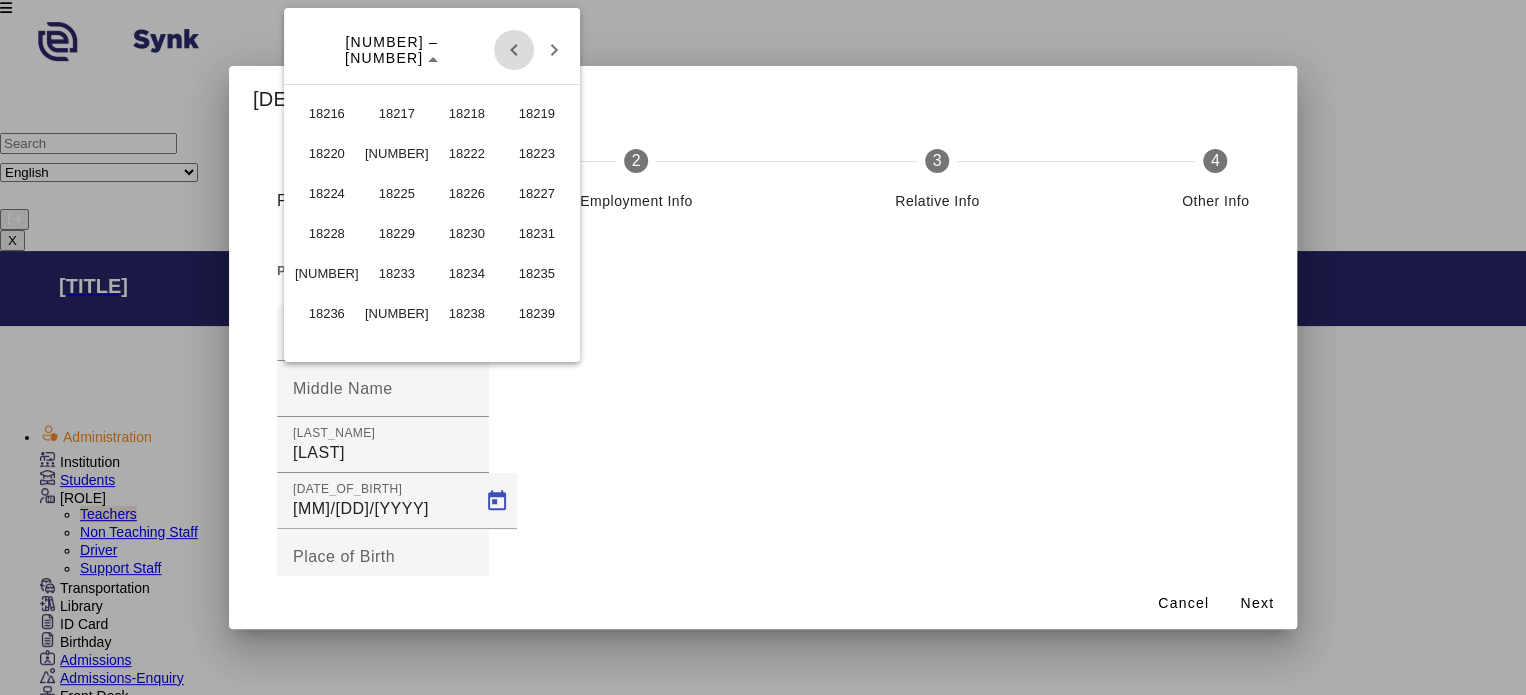 click at bounding box center [514, 50] 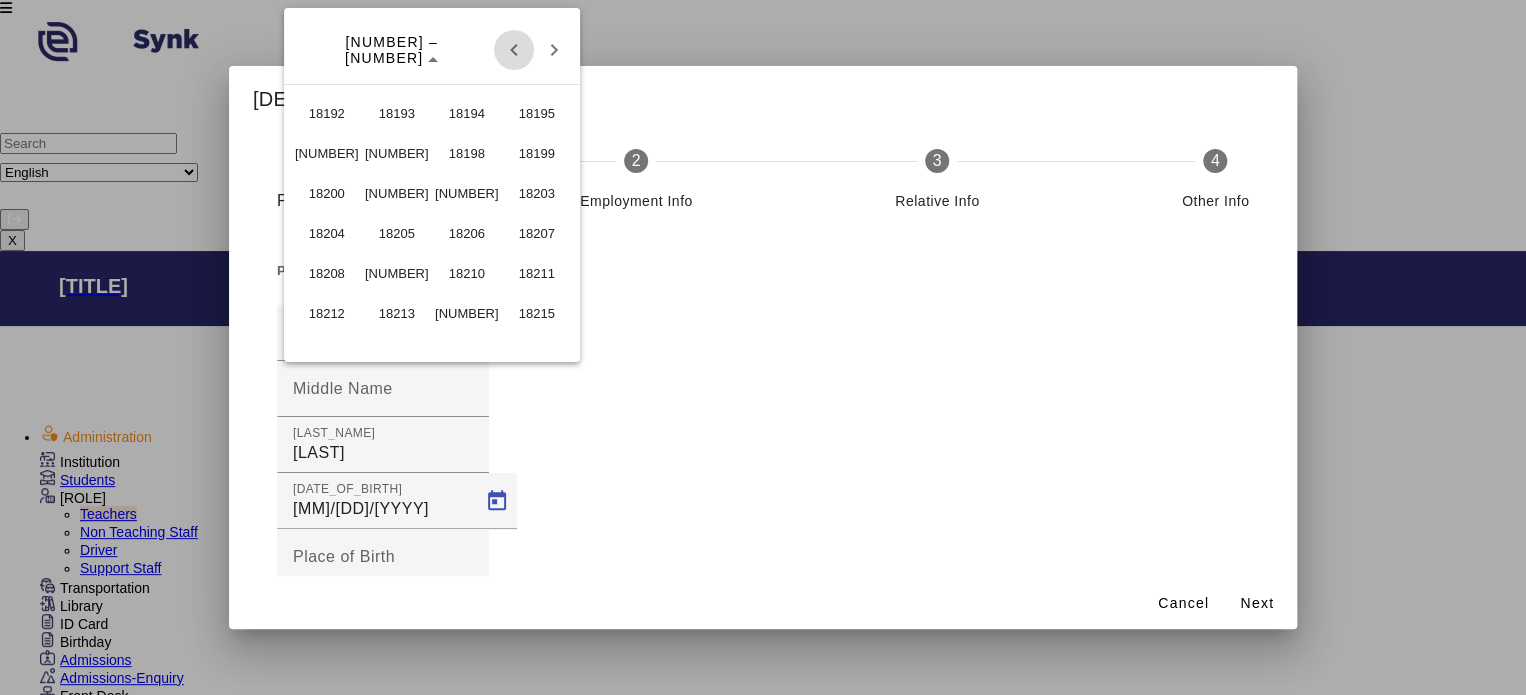 click at bounding box center [514, 50] 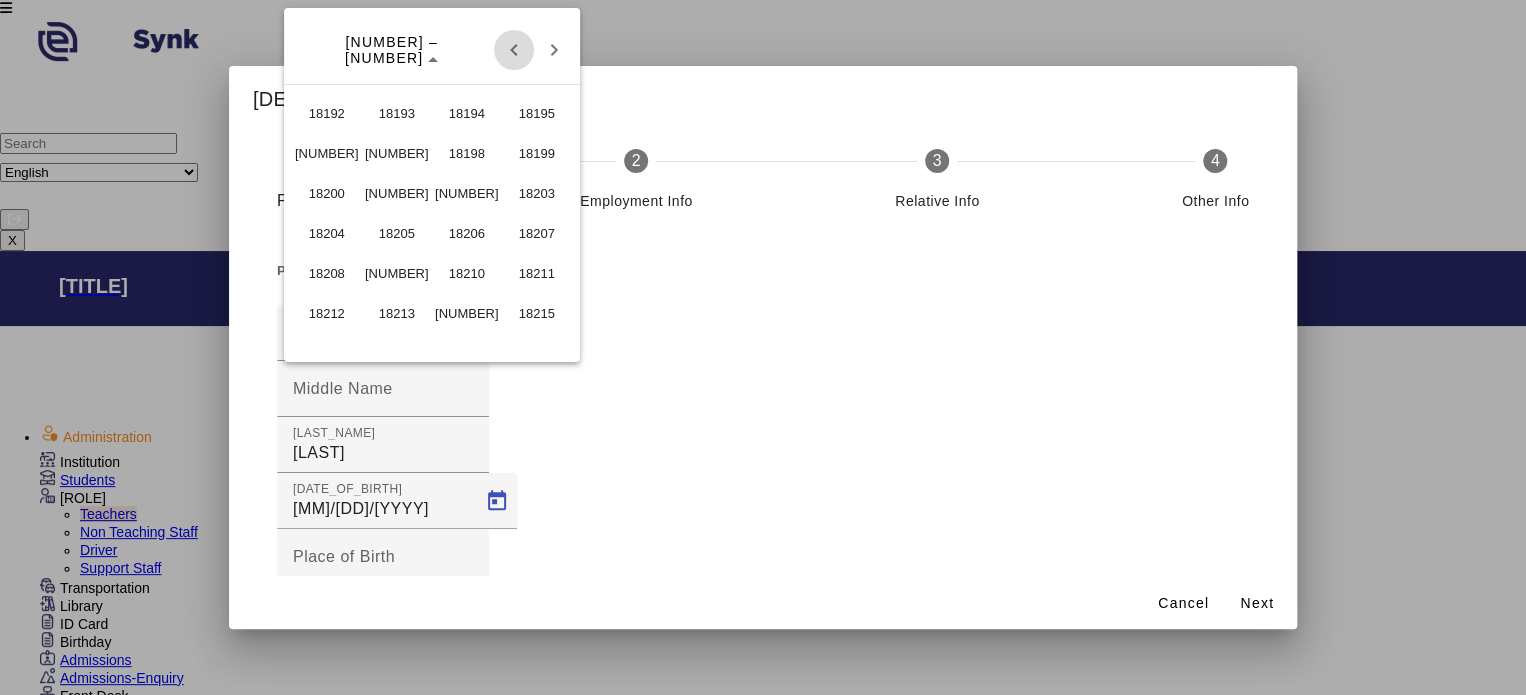 click at bounding box center (514, 50) 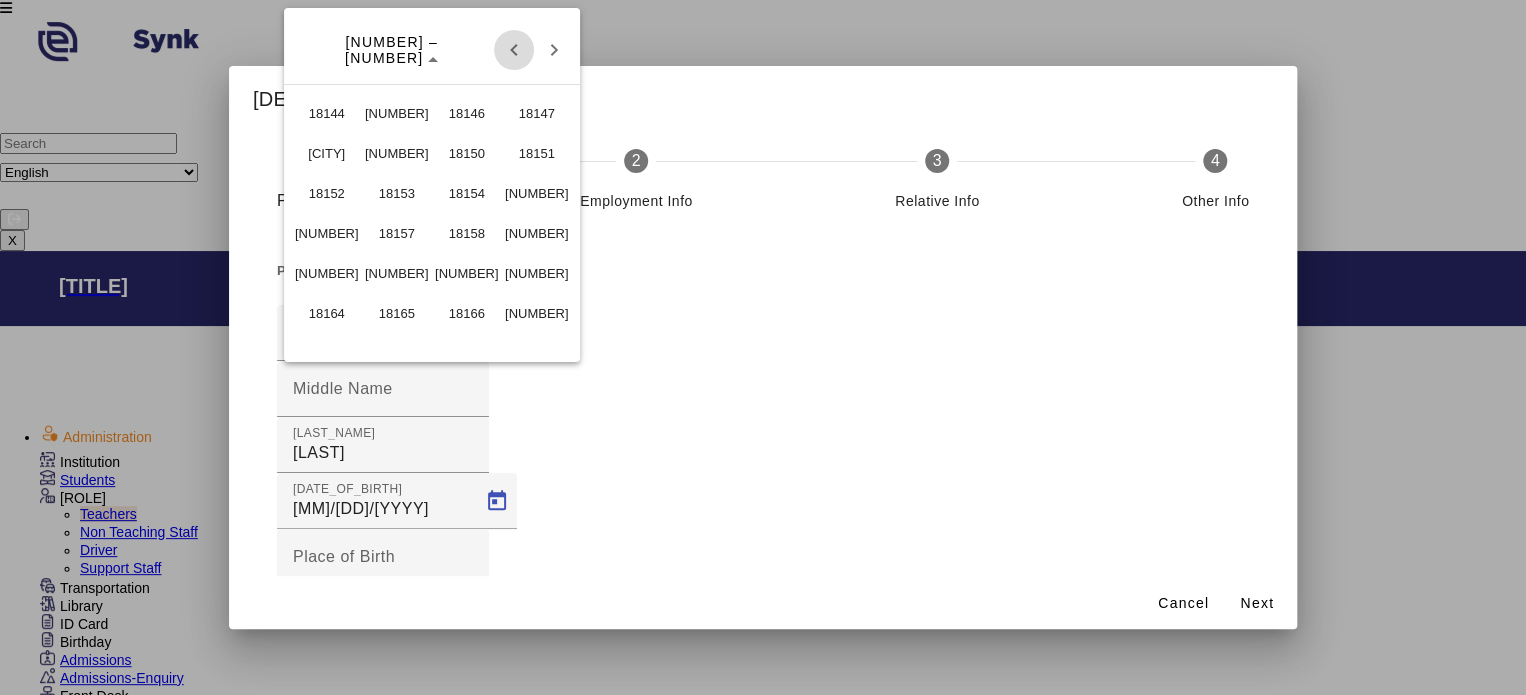 click at bounding box center (514, 50) 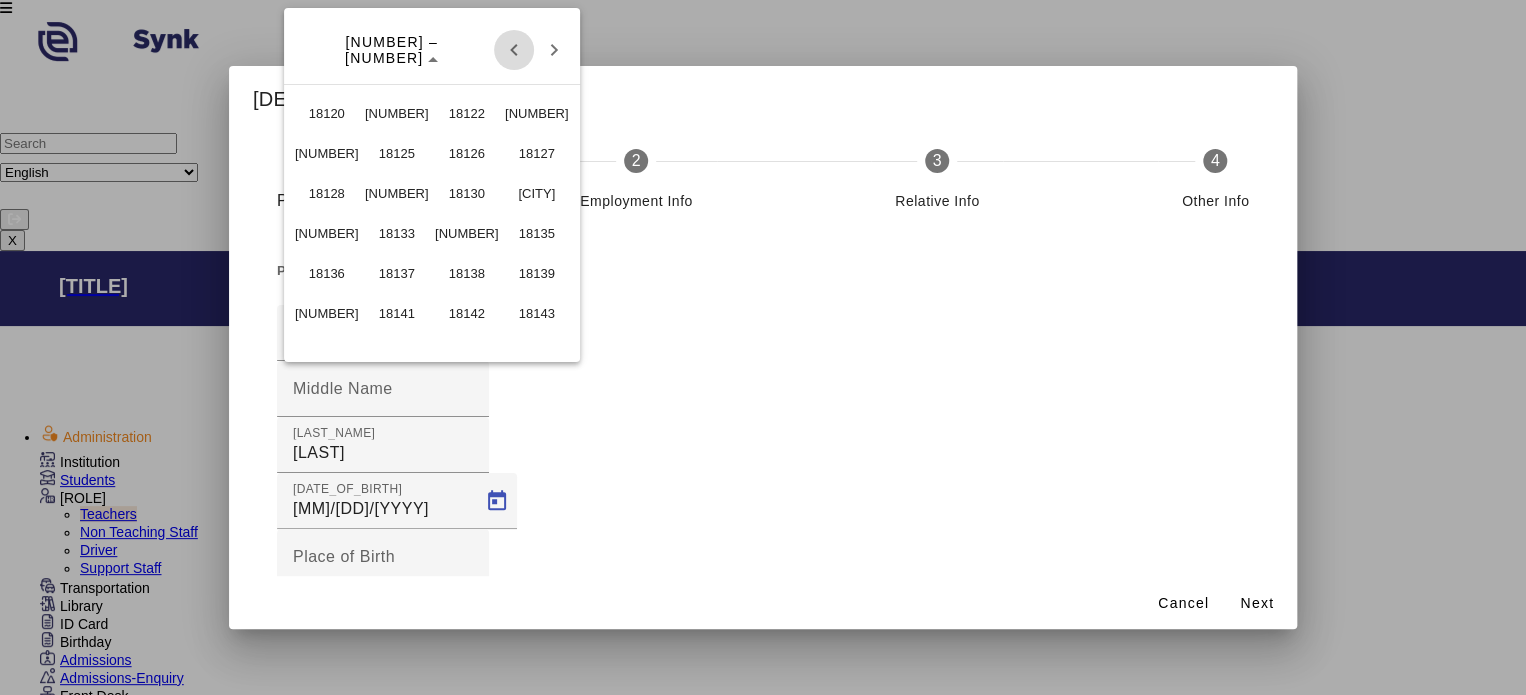 click at bounding box center (514, 50) 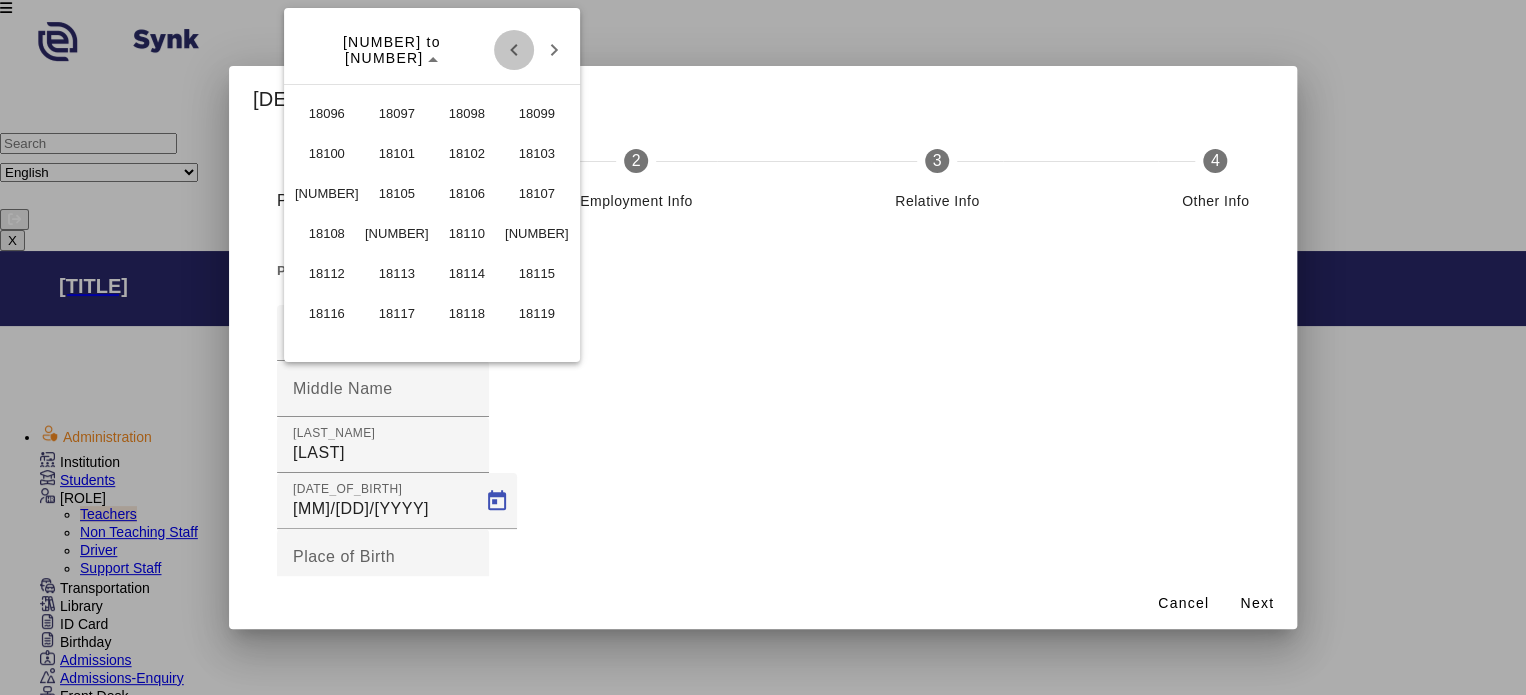 click at bounding box center [514, 50] 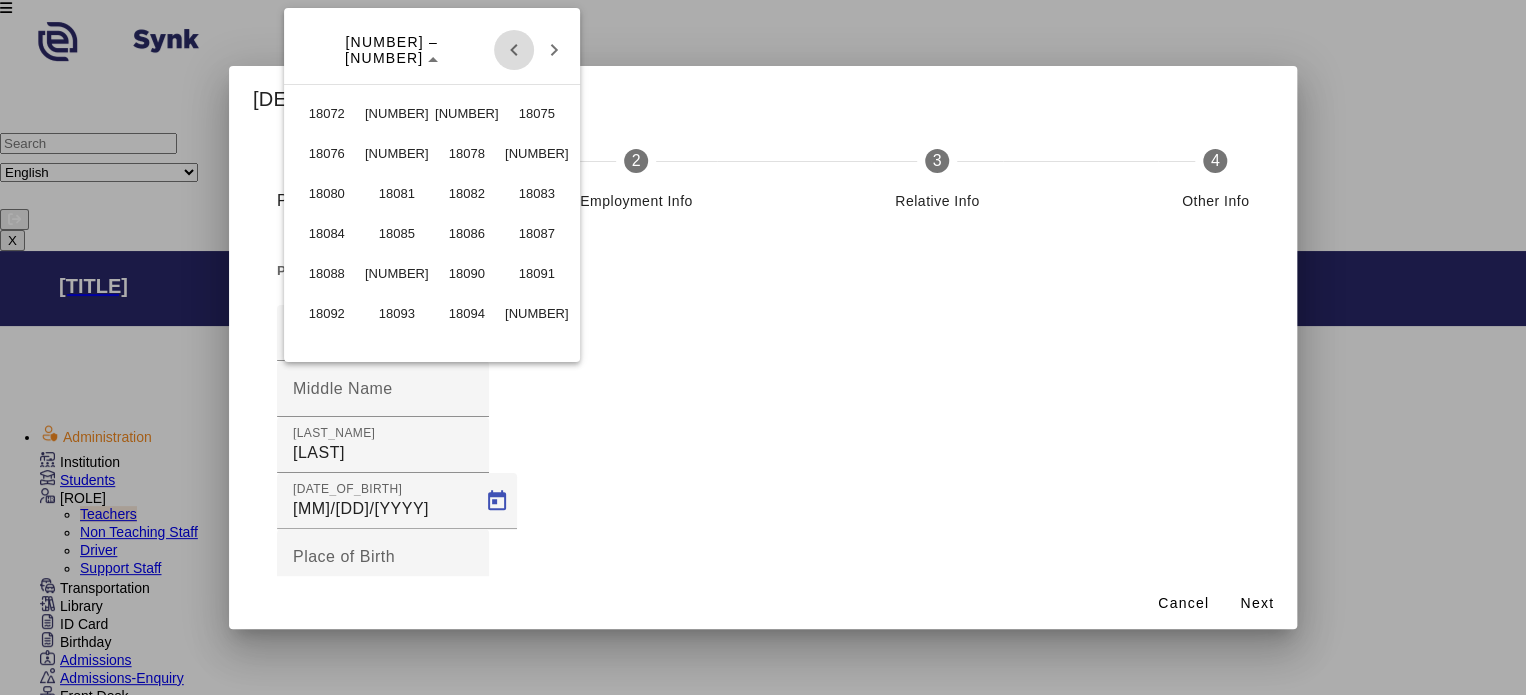 click at bounding box center [514, 50] 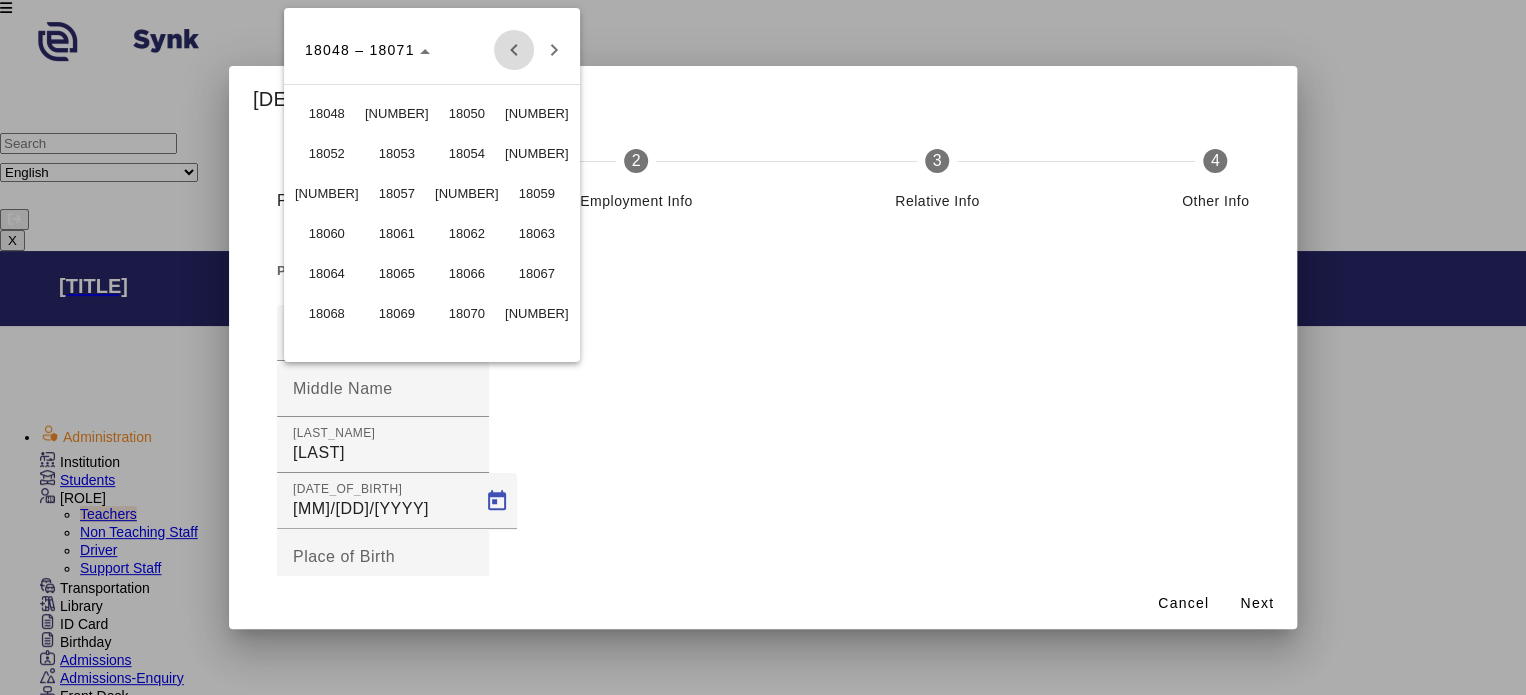 click at bounding box center [514, 50] 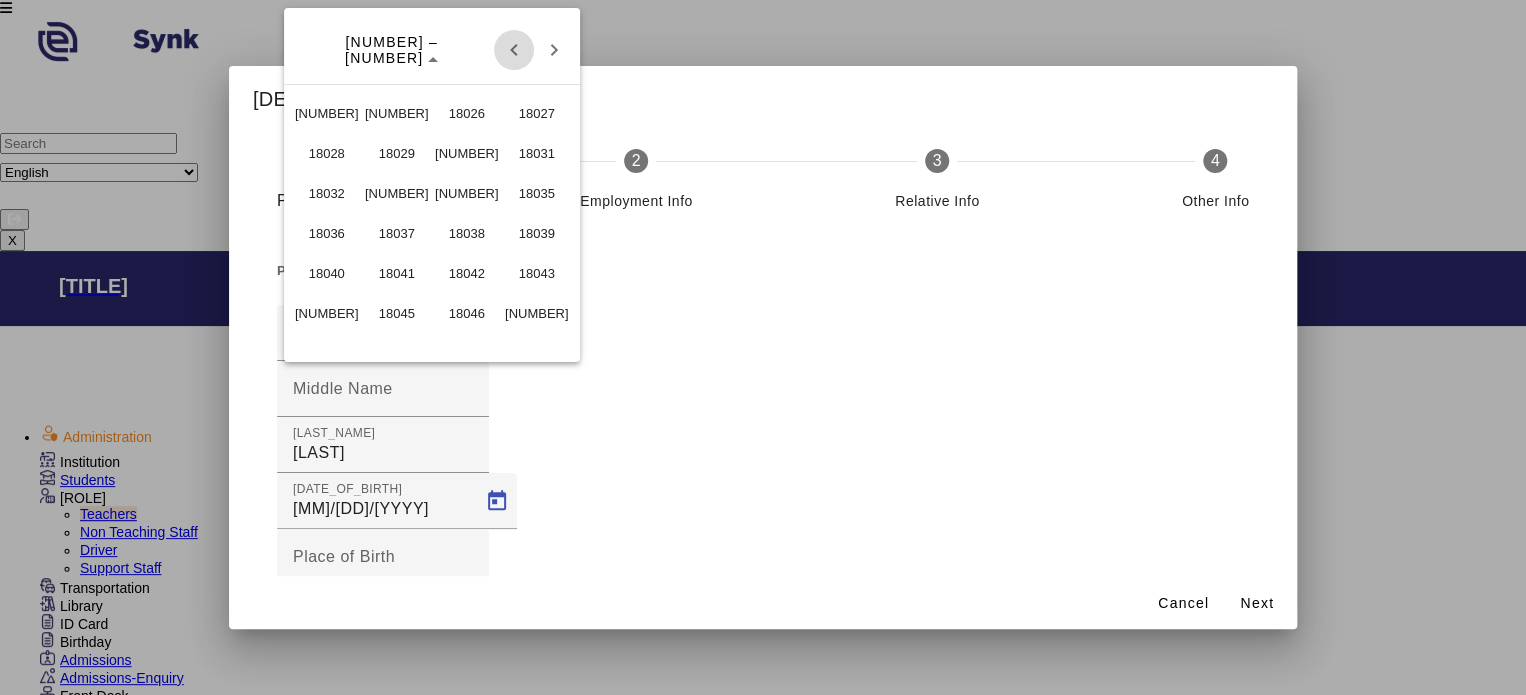 click at bounding box center (514, 50) 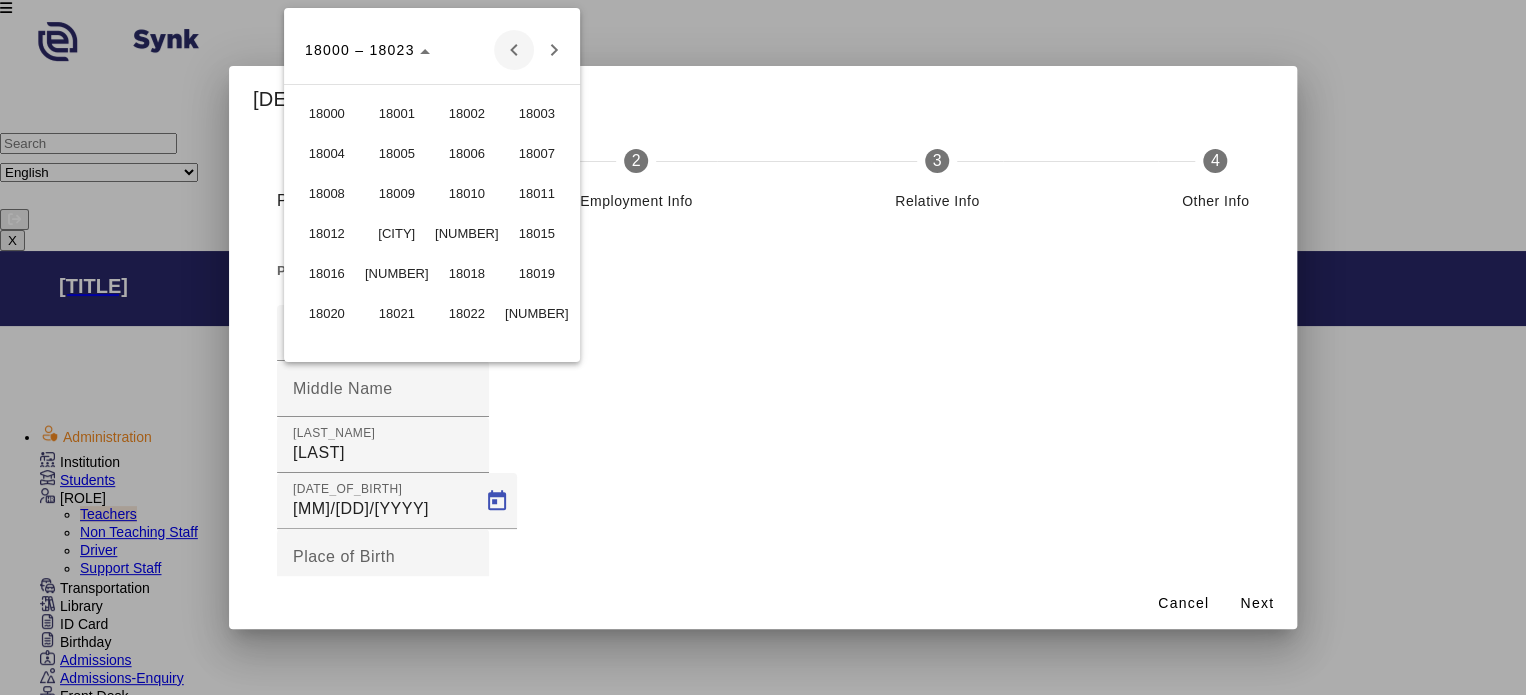 click at bounding box center [514, 50] 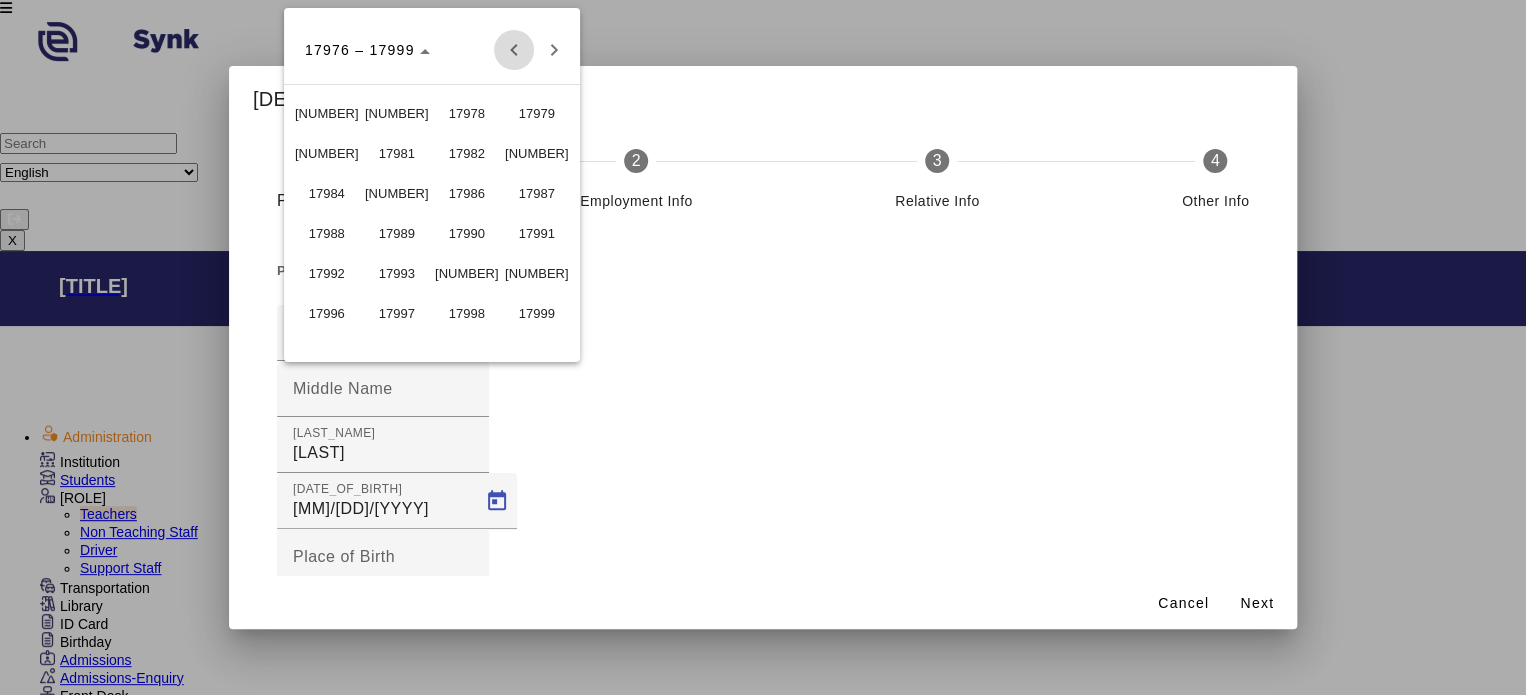 click at bounding box center [514, 50] 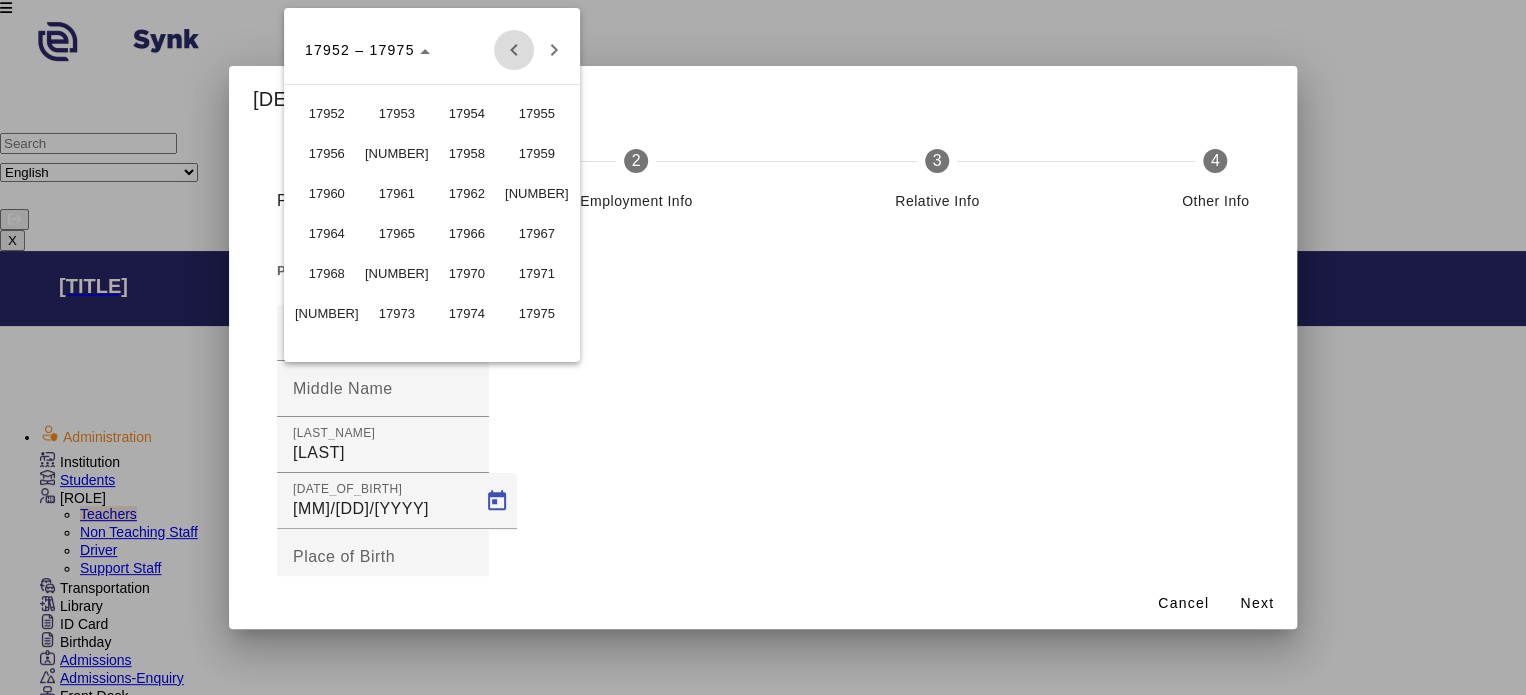 click at bounding box center [514, 50] 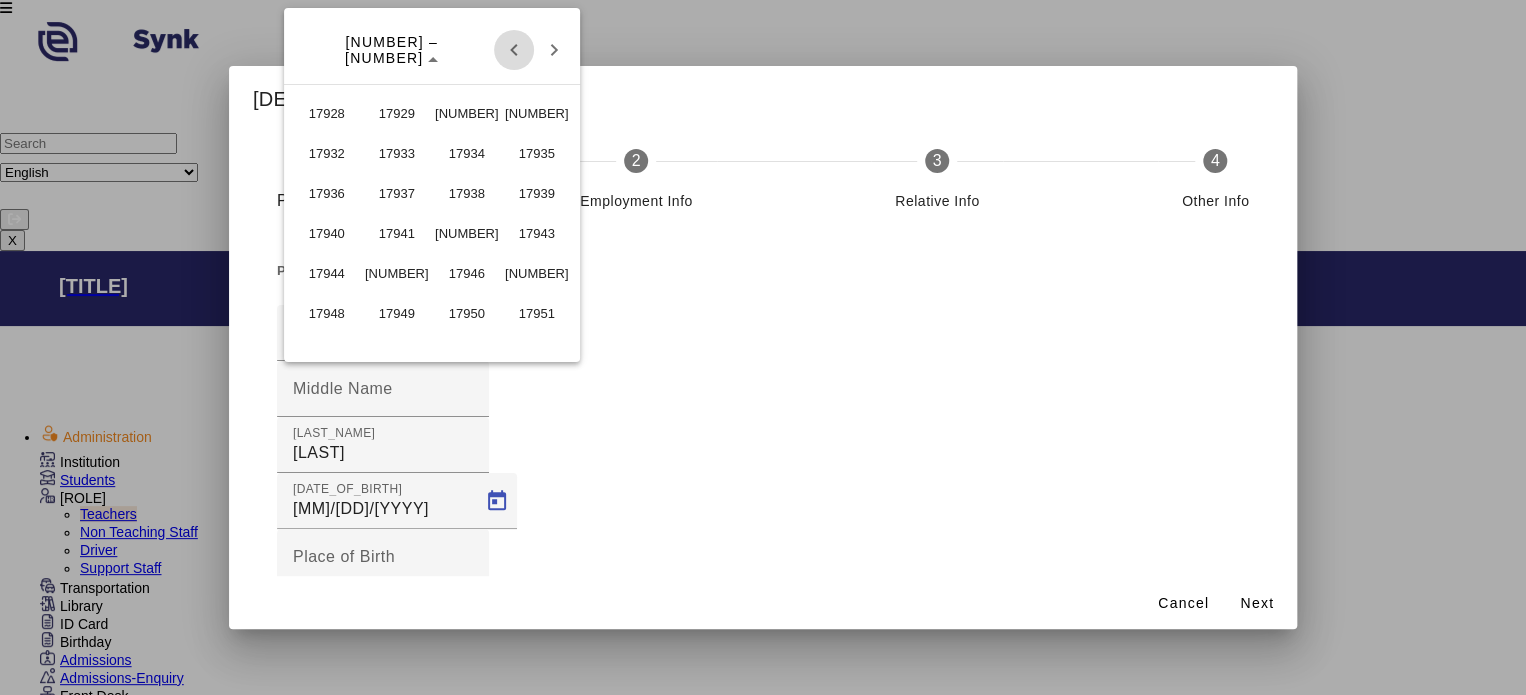 click at bounding box center (514, 50) 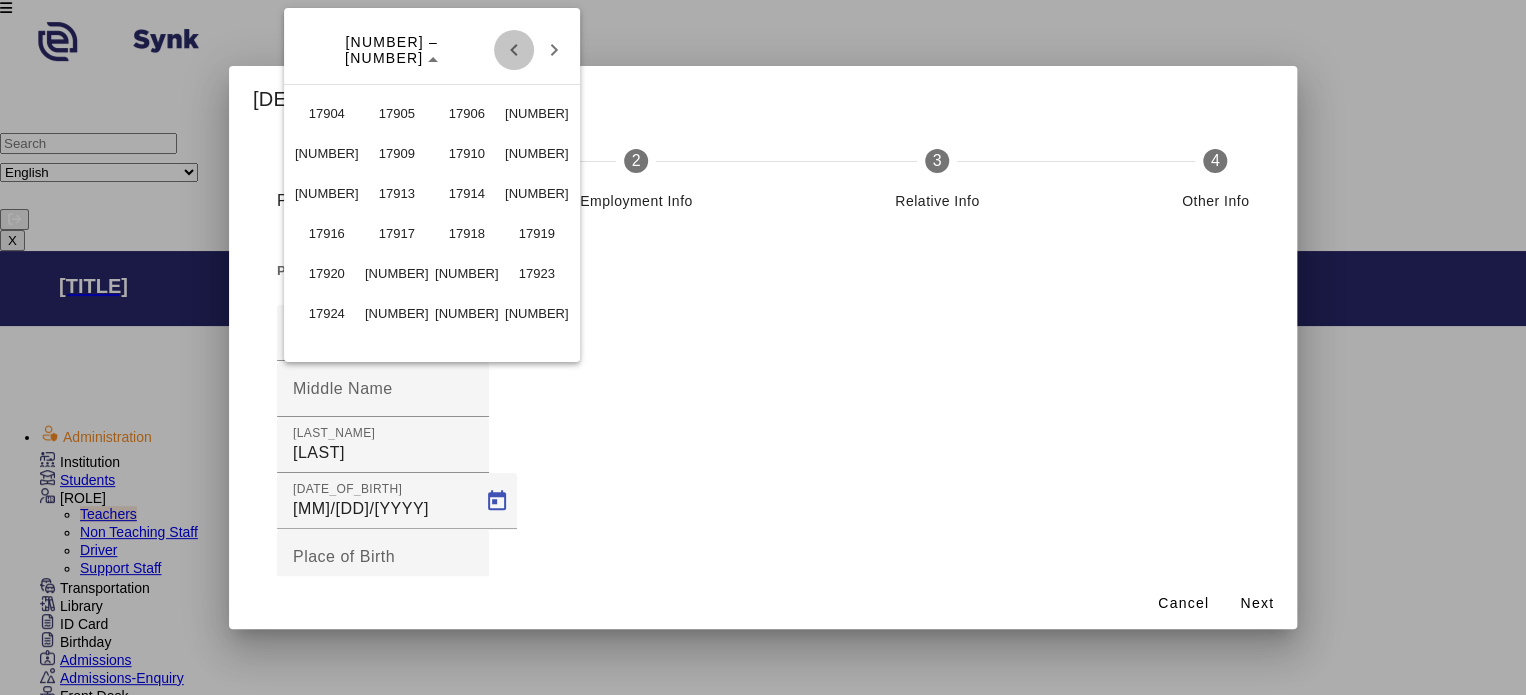 click at bounding box center (514, 50) 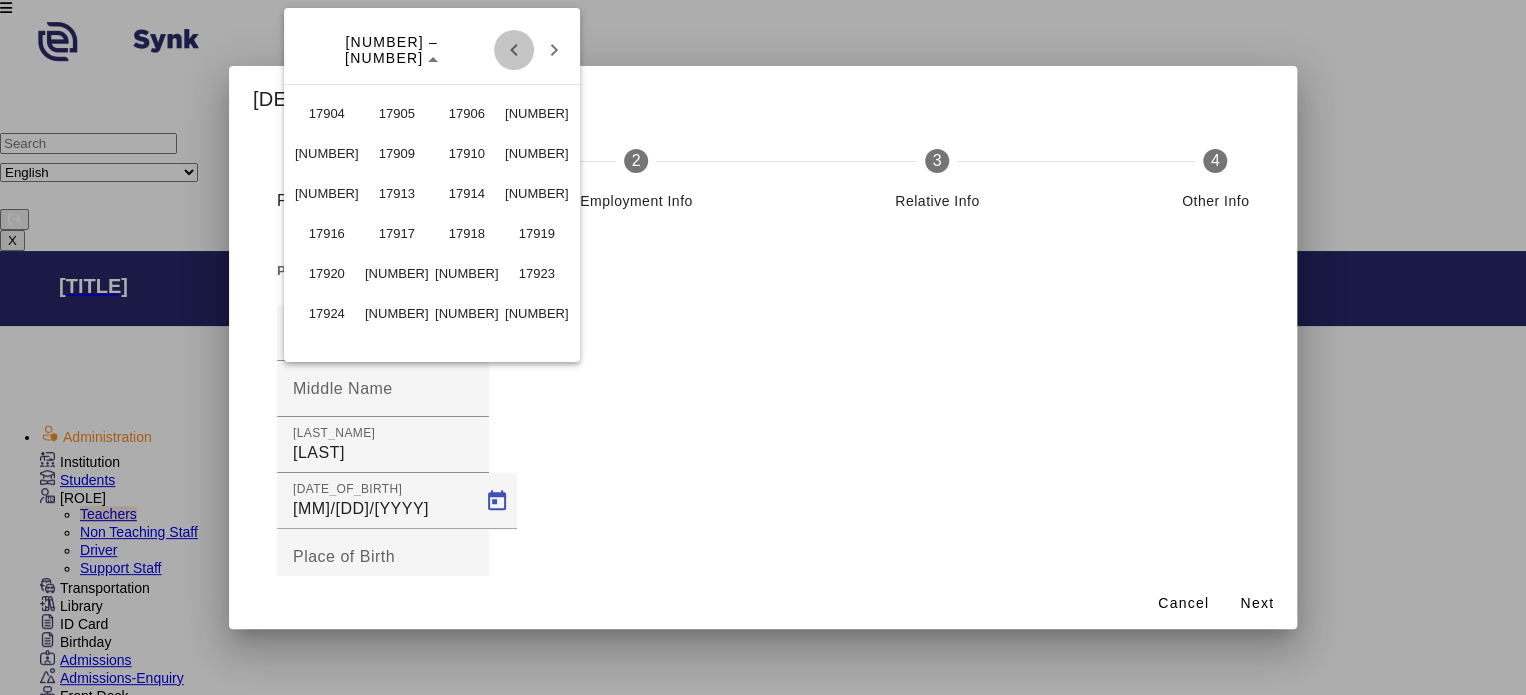 click at bounding box center [514, 50] 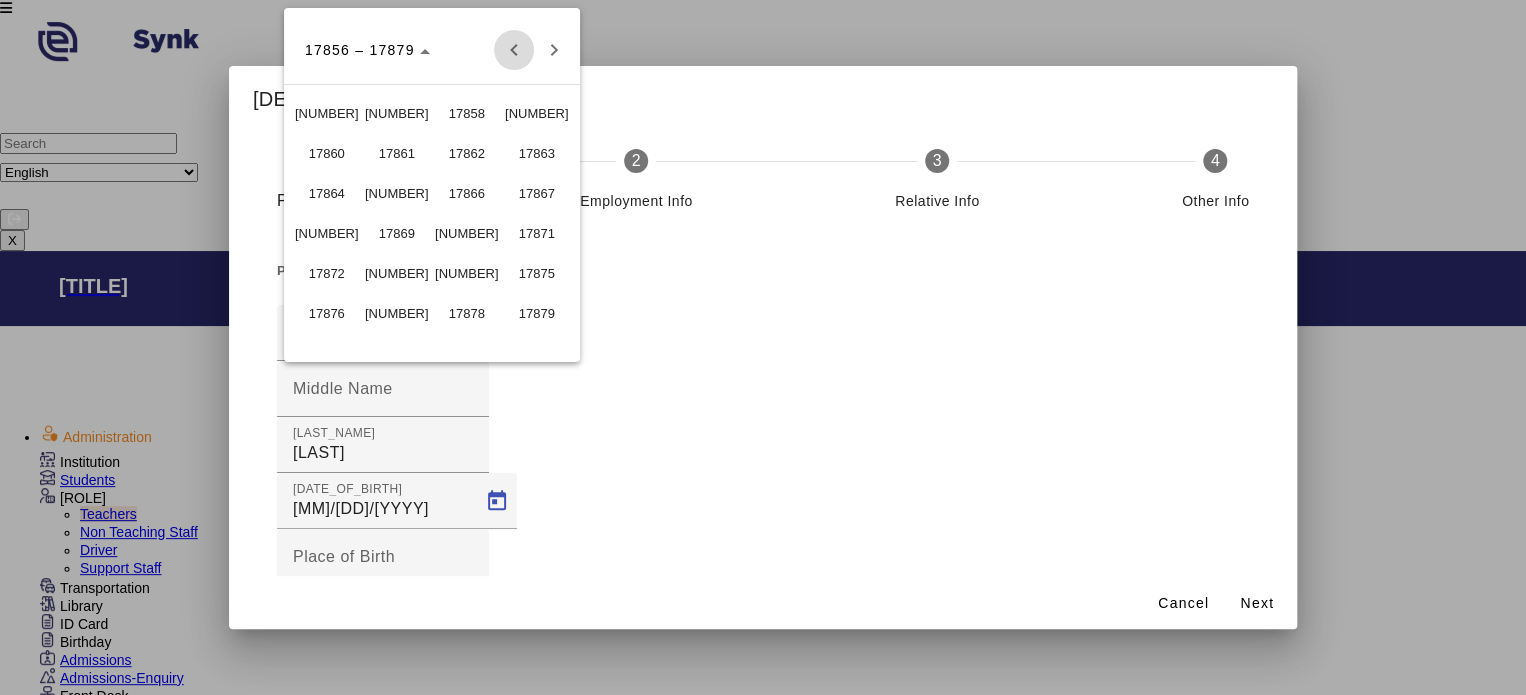 click at bounding box center [514, 50] 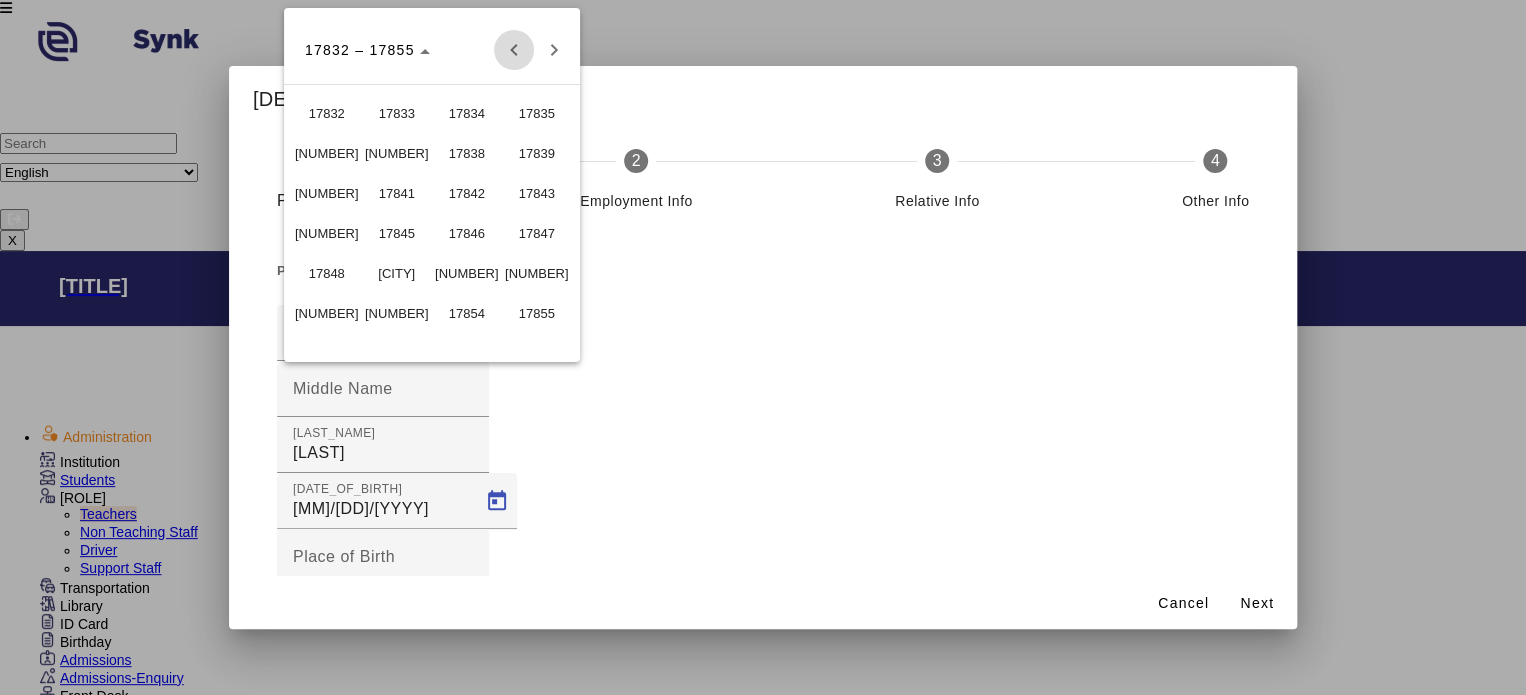 click at bounding box center (514, 50) 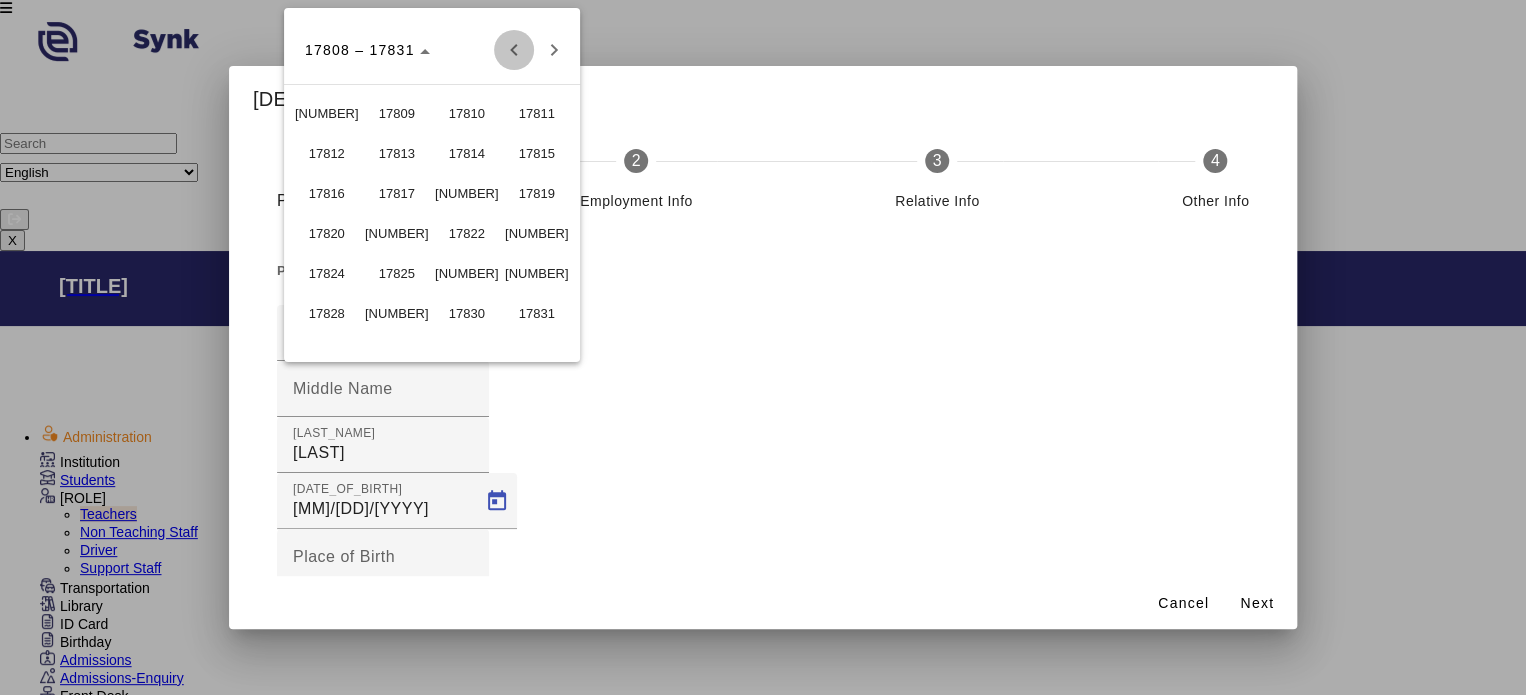 click at bounding box center [514, 50] 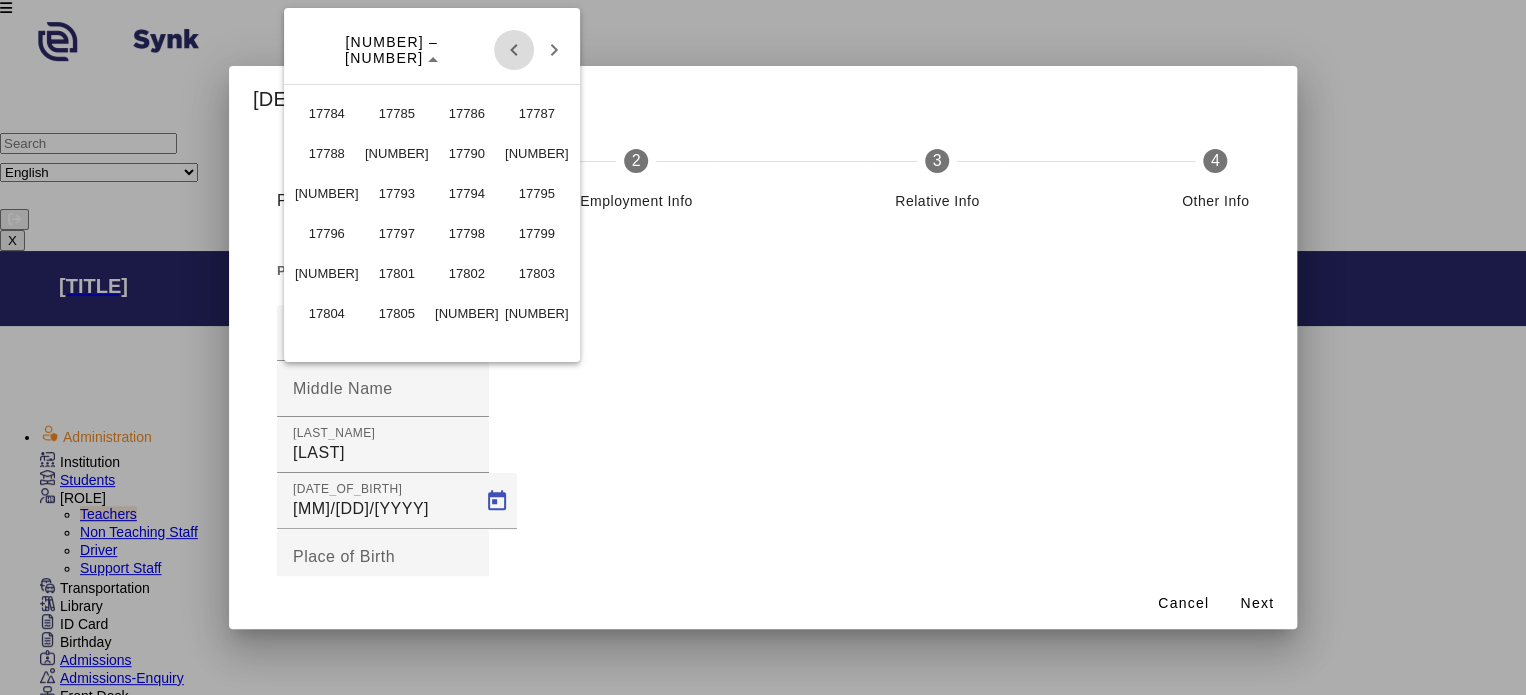 click at bounding box center [514, 50] 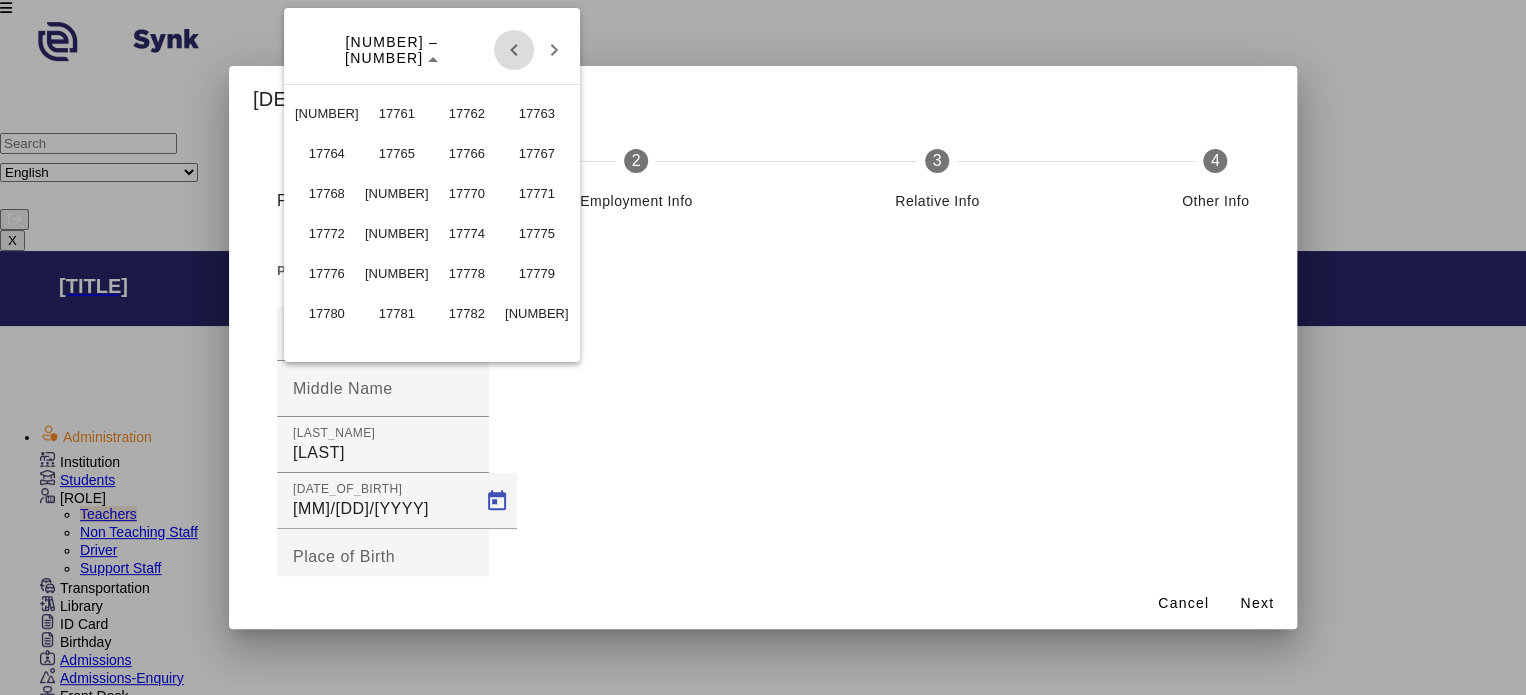 click at bounding box center [514, 50] 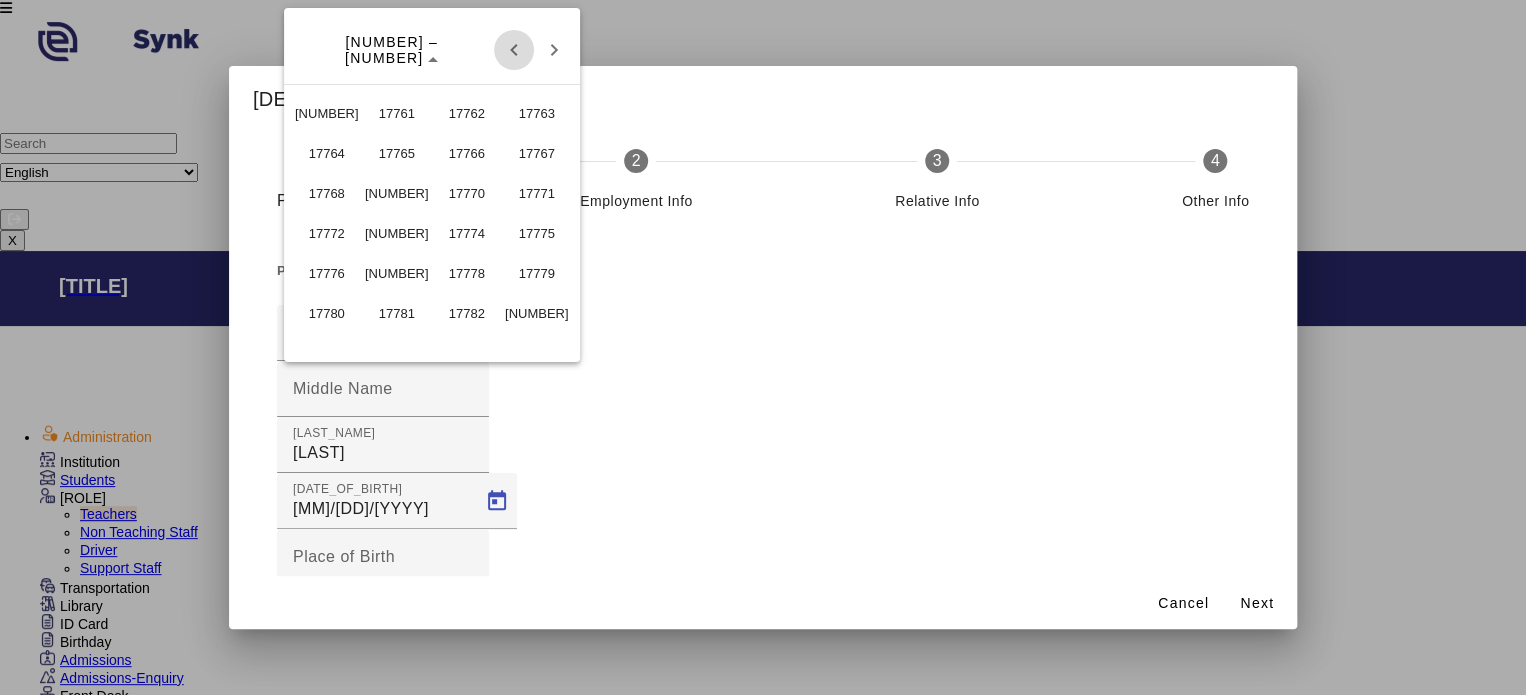 click at bounding box center (514, 50) 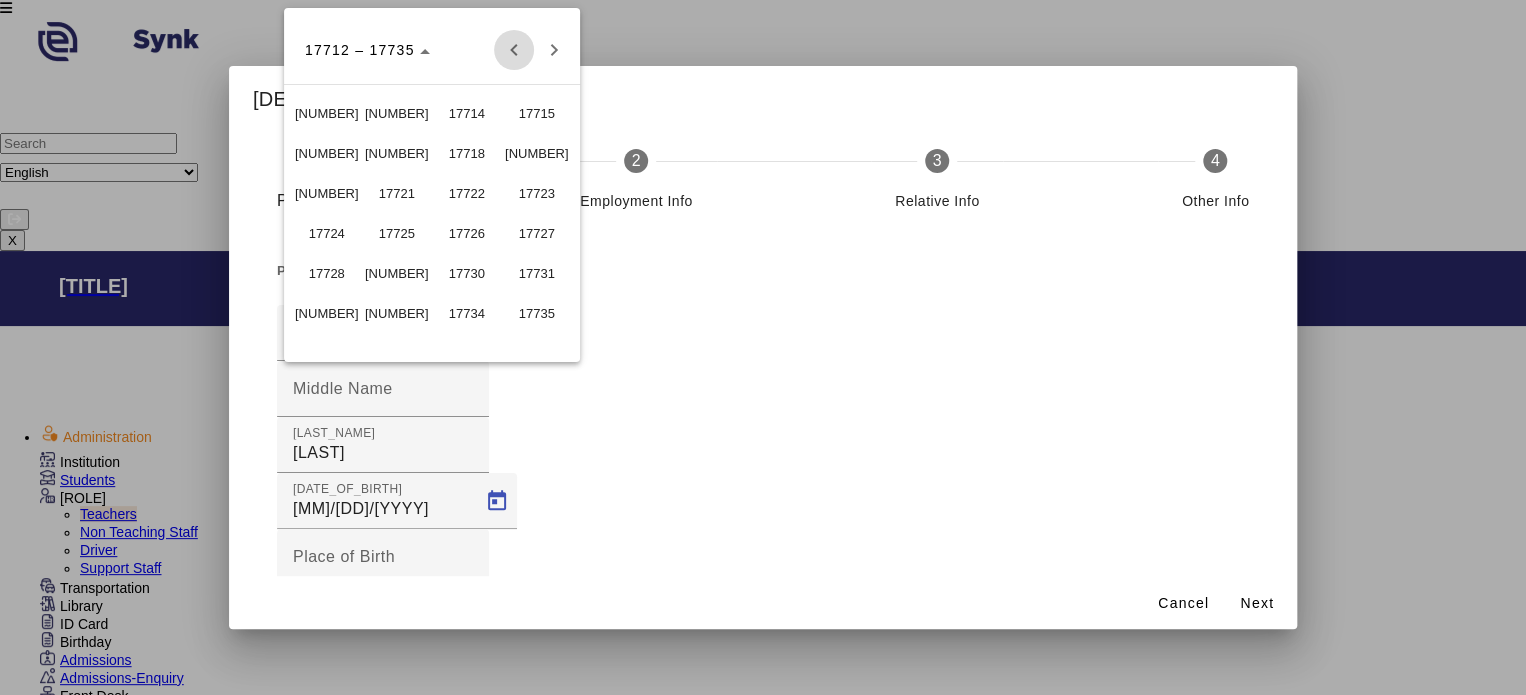 click at bounding box center (514, 50) 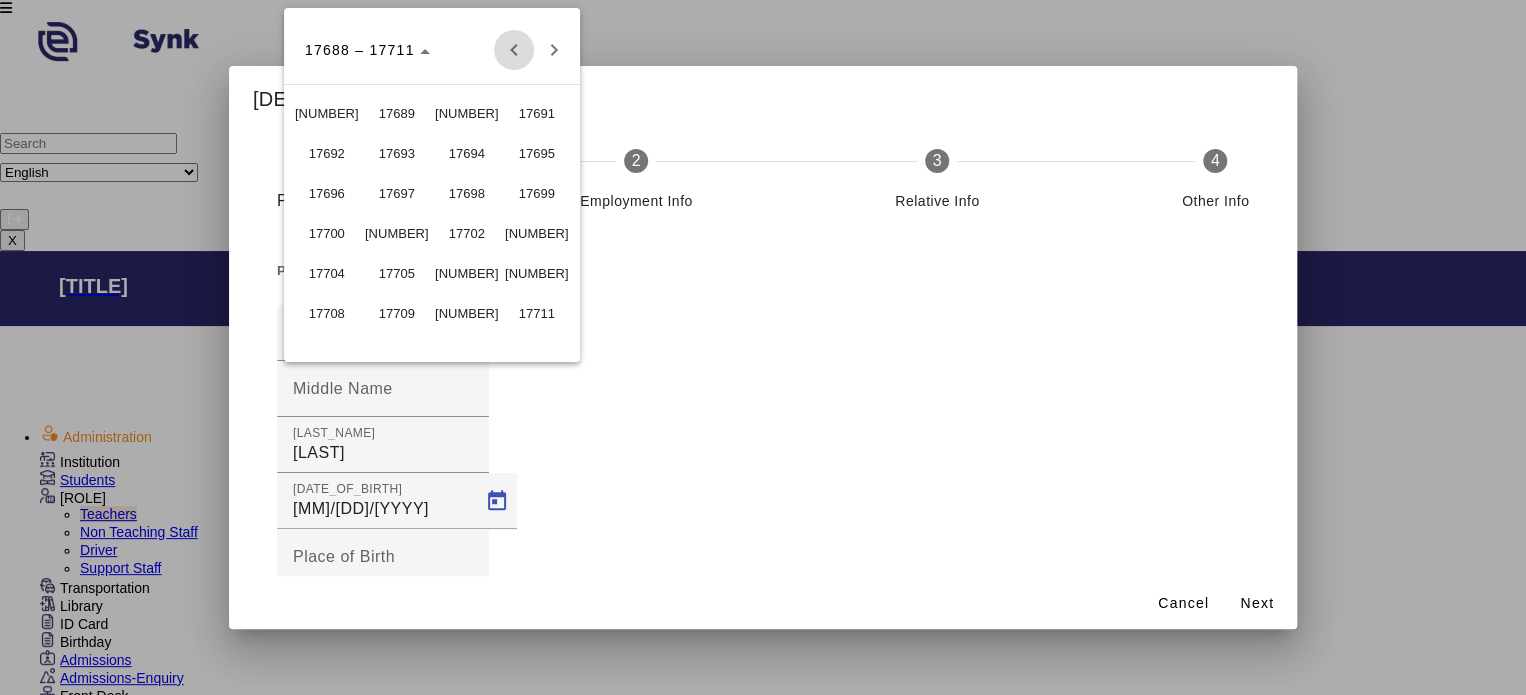click at bounding box center [514, 50] 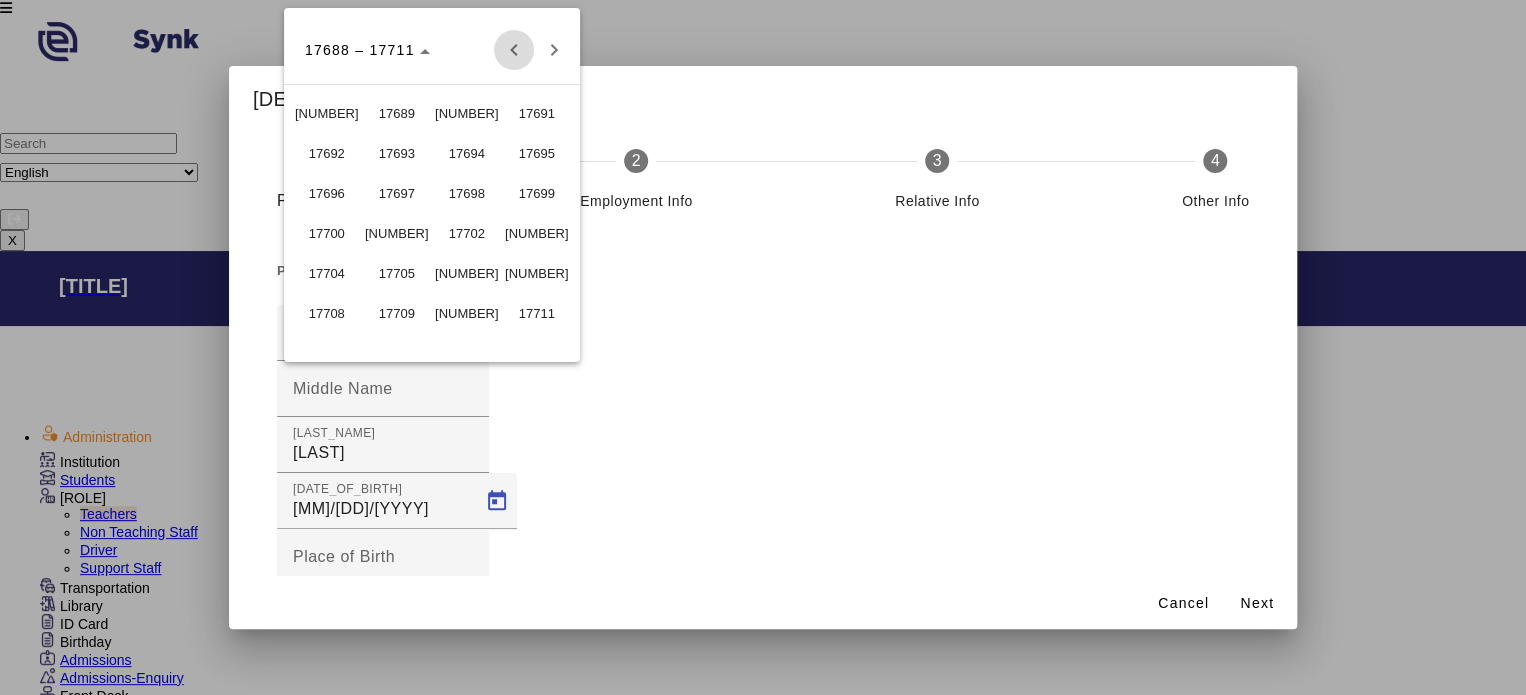 click at bounding box center [514, 50] 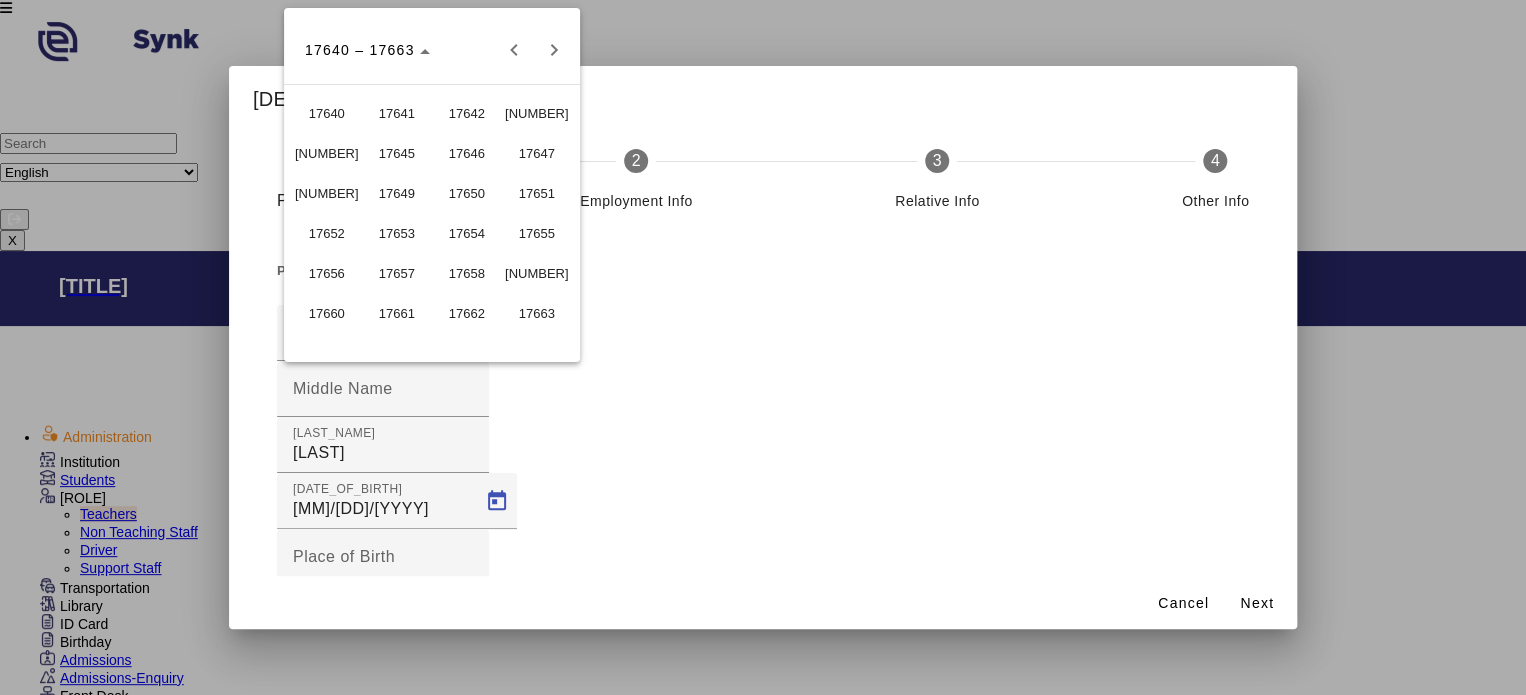 click at bounding box center (763, 347) 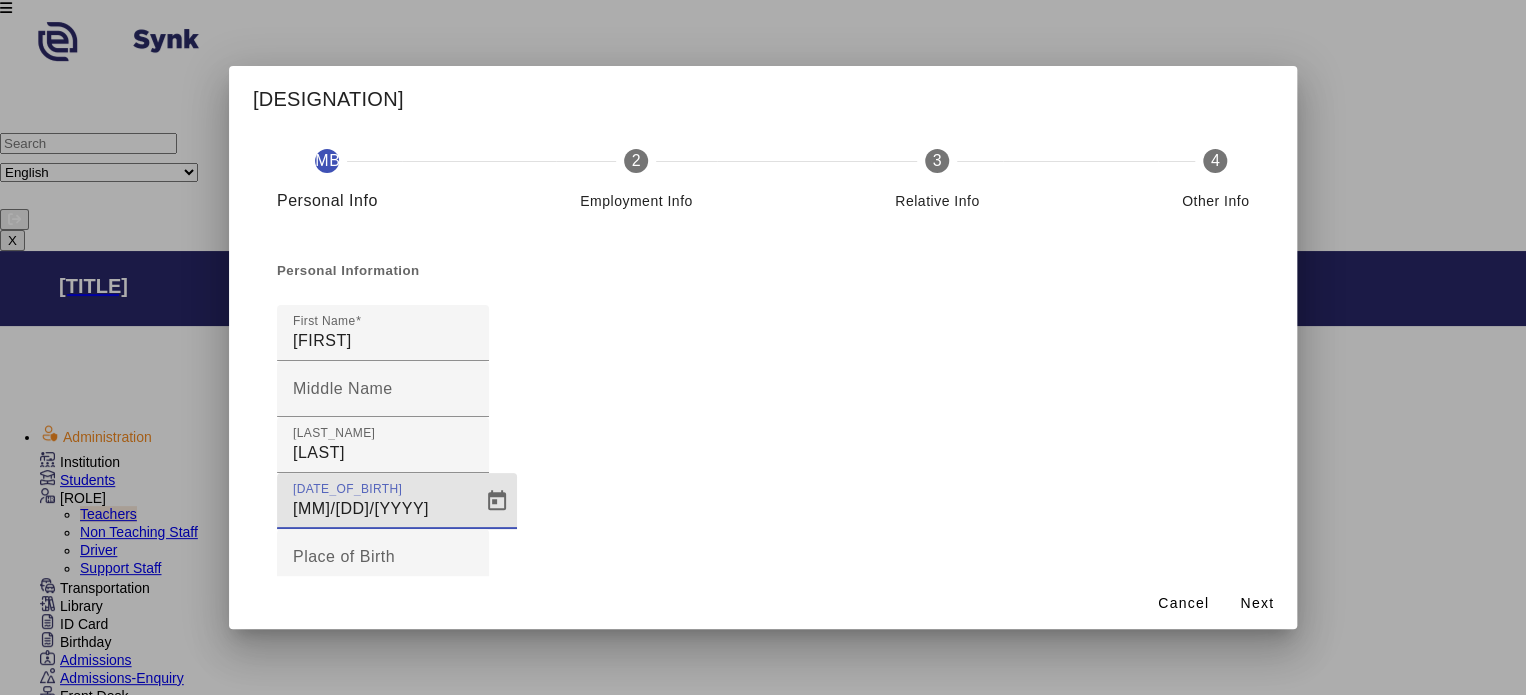 click on "[MM]/[DD]/[YYYY]" at bounding box center [383, 509] 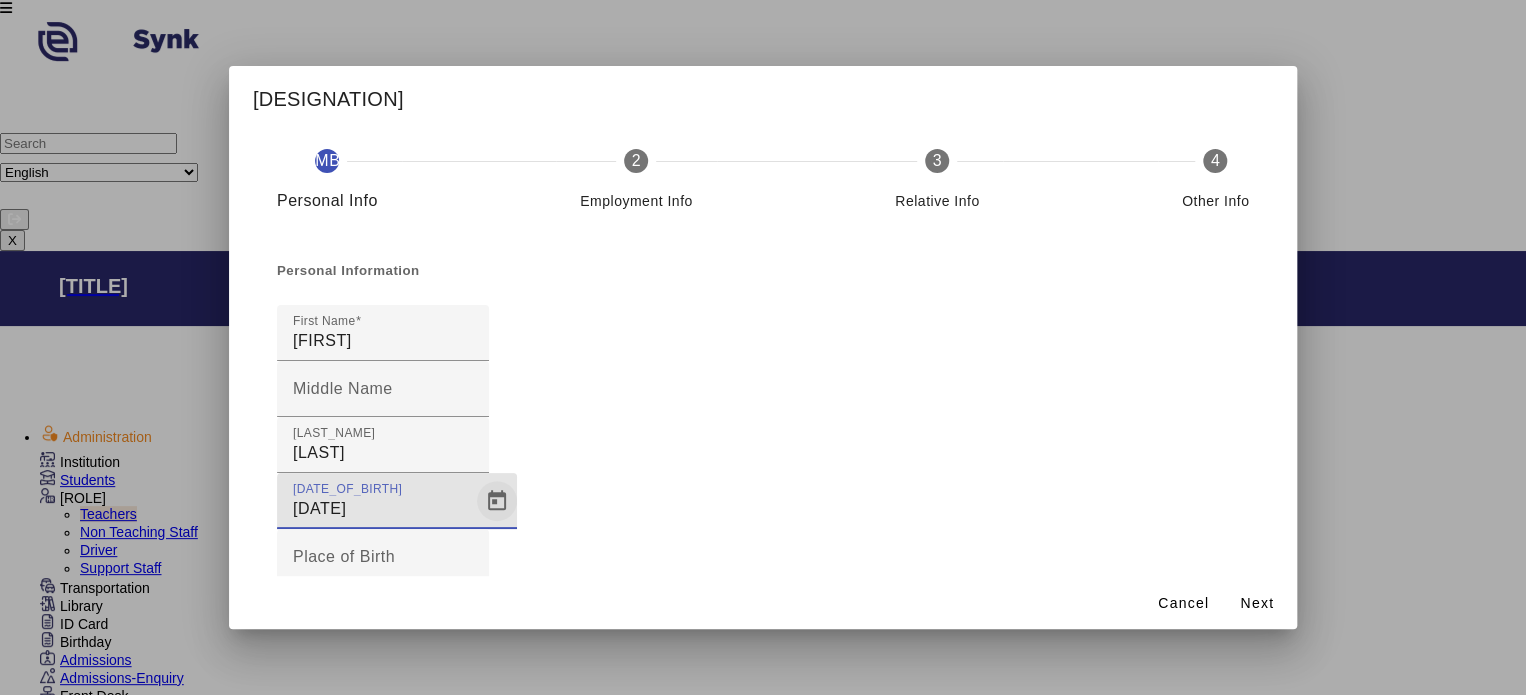 type on "[DATE]" 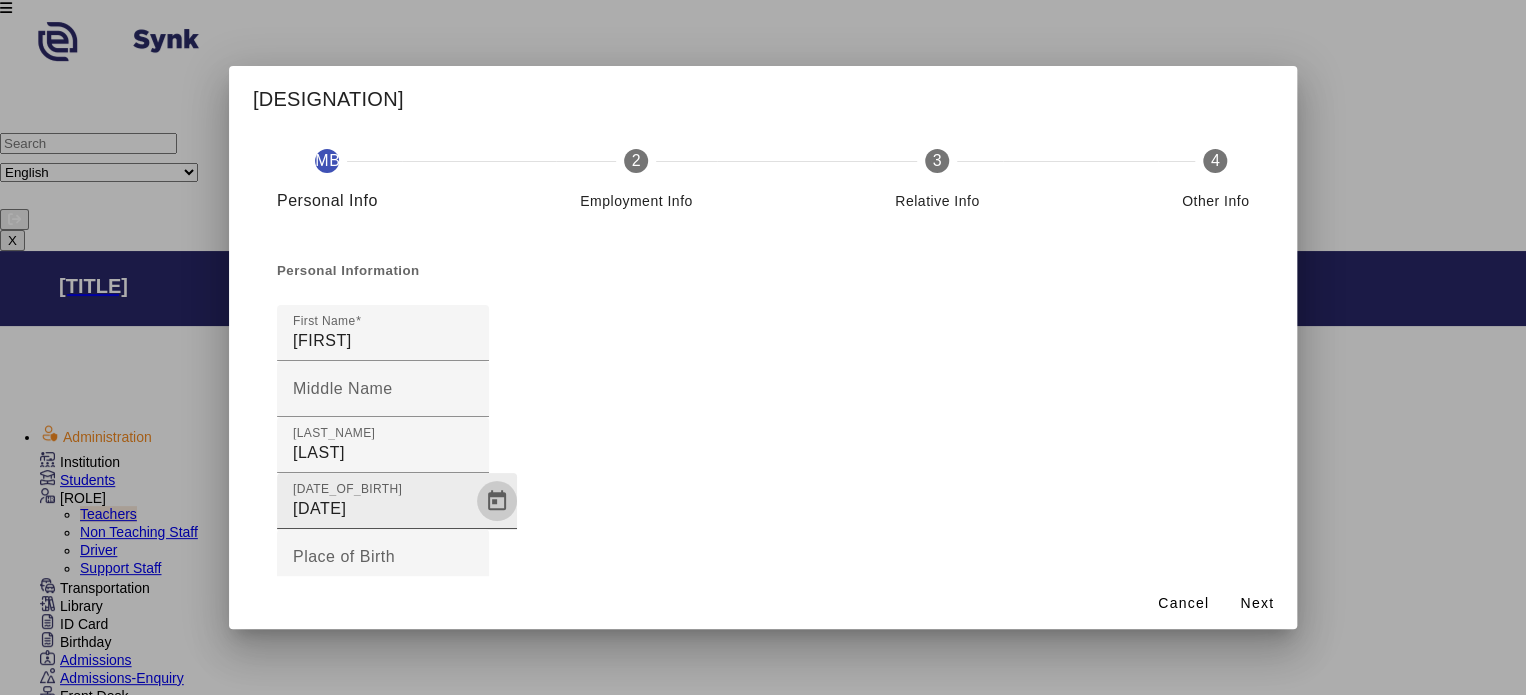 click at bounding box center [497, 501] 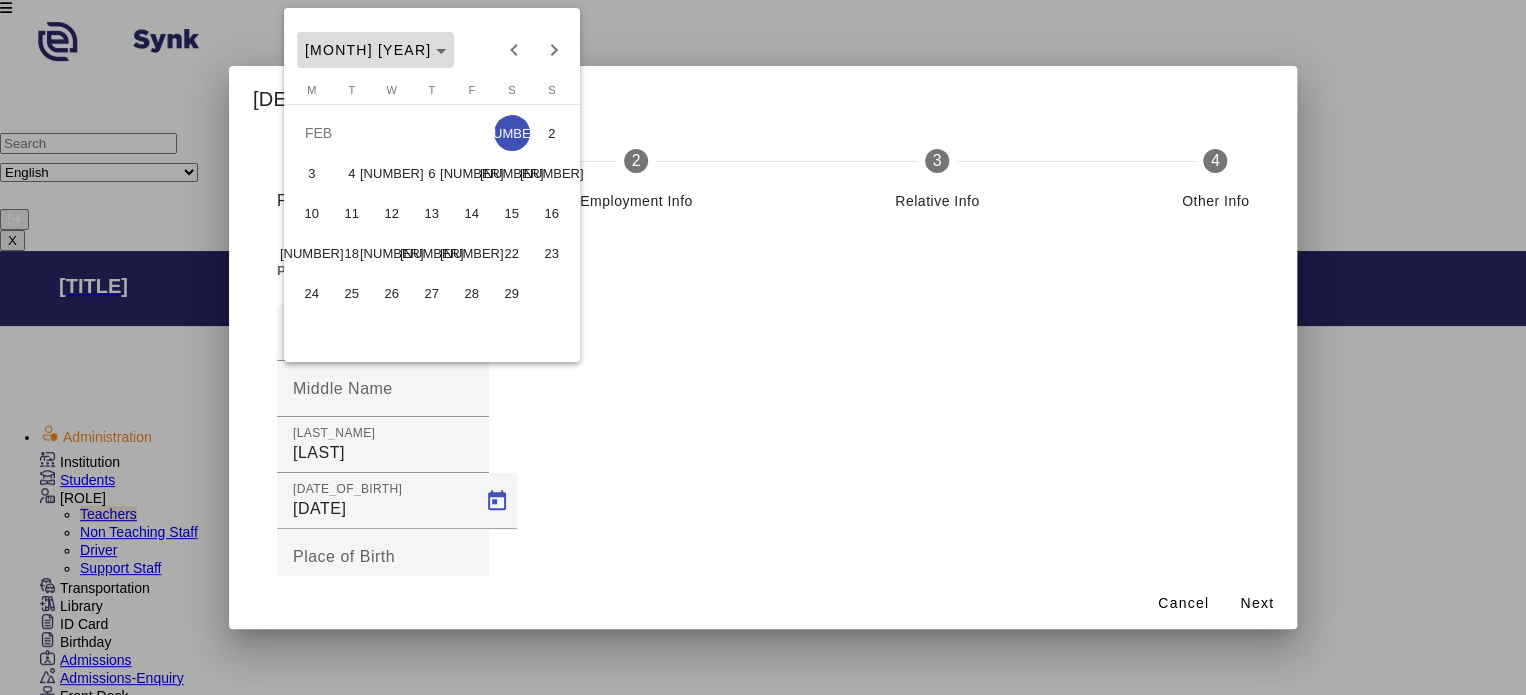 click on "[MONTH] [YEAR]" at bounding box center [375, 50] 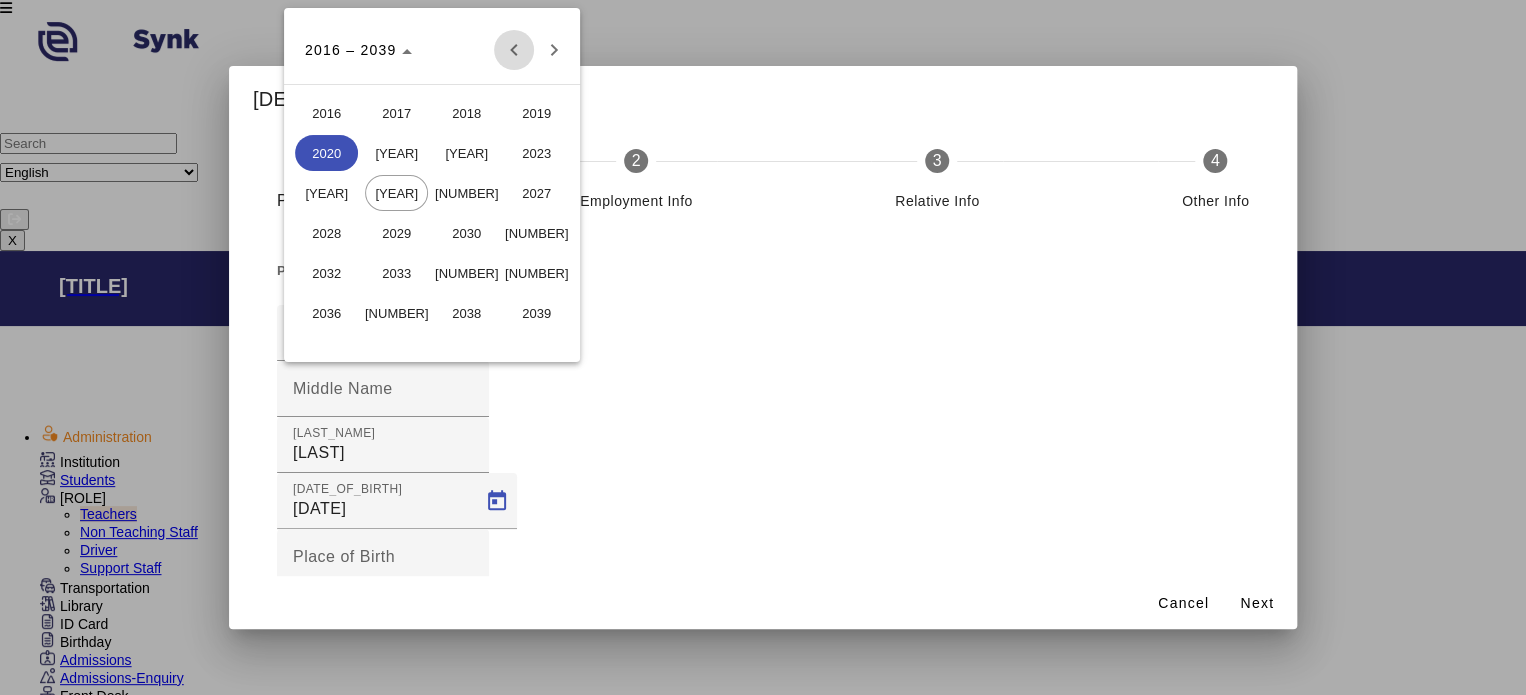 click at bounding box center [514, 50] 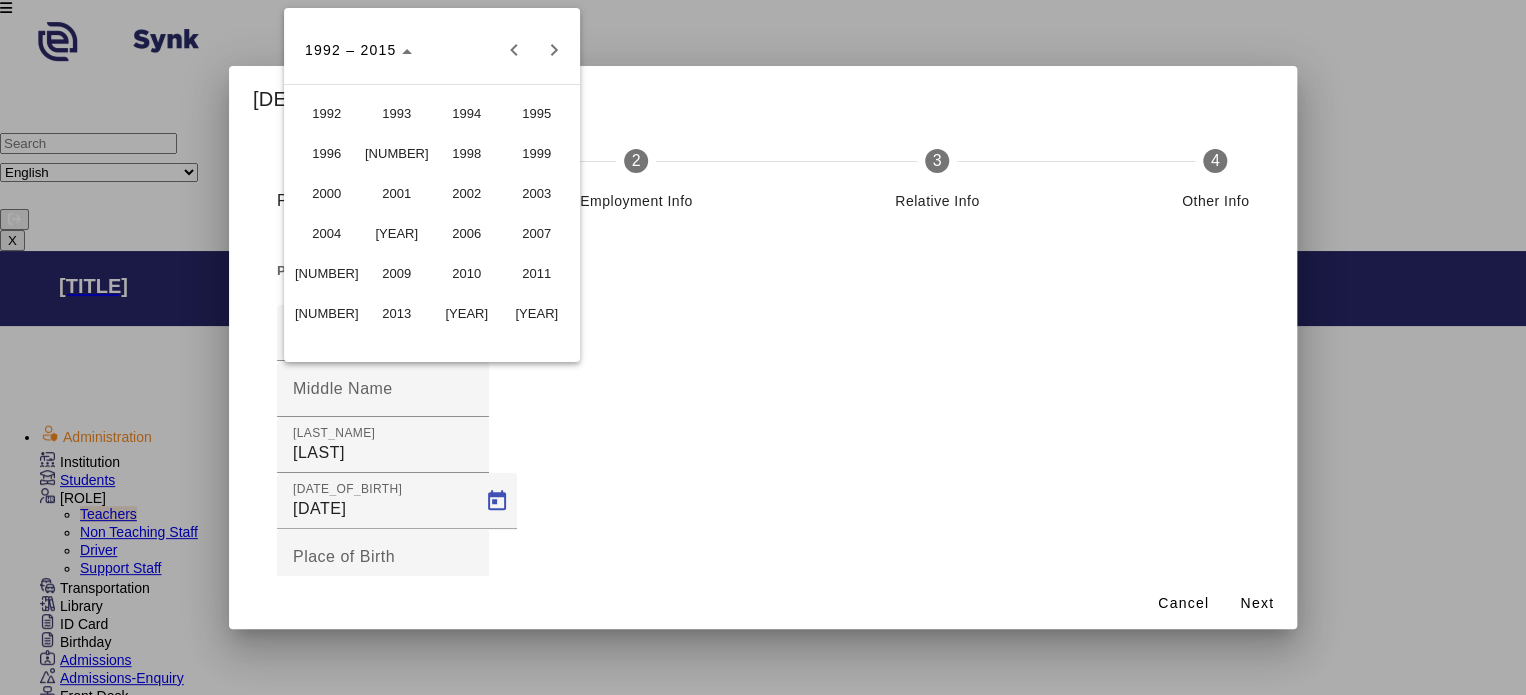 click on "2002" at bounding box center (466, 193) 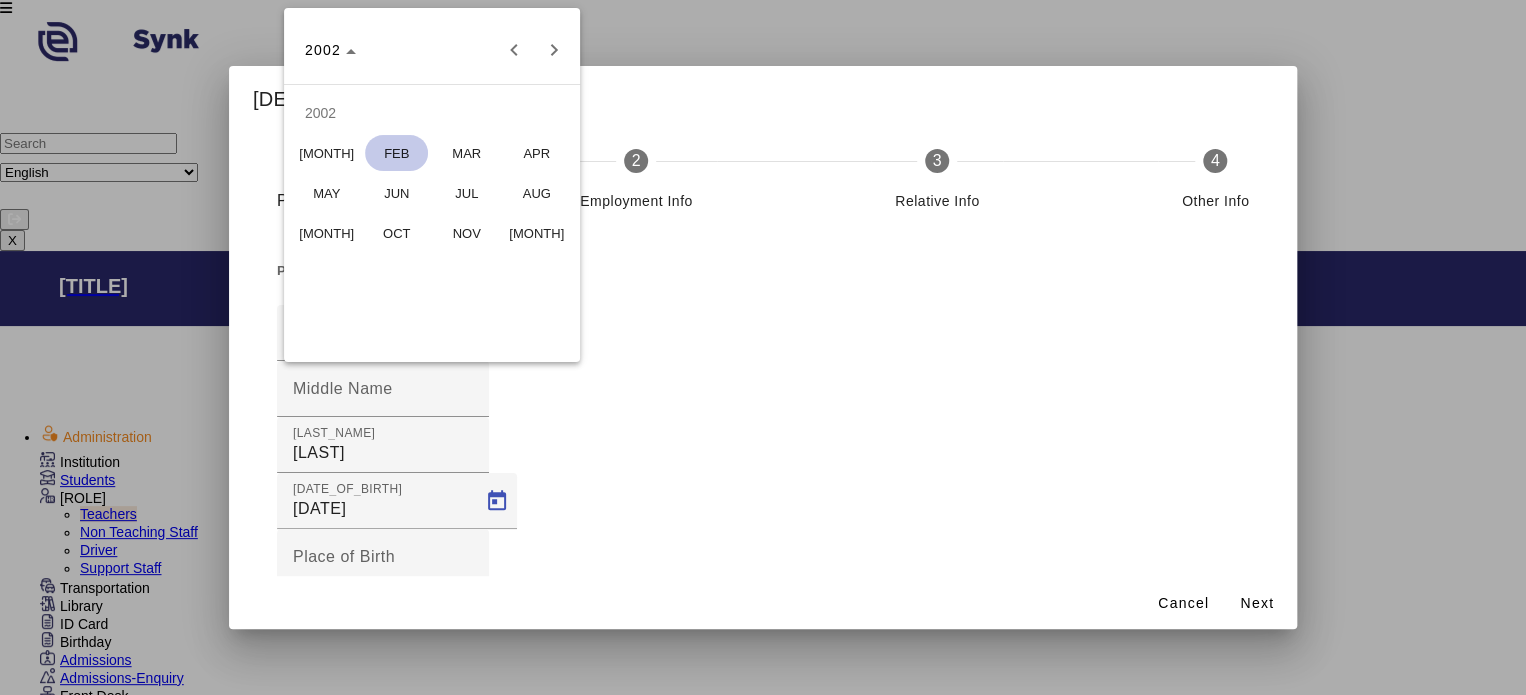 click on "FEB" at bounding box center [396, 153] 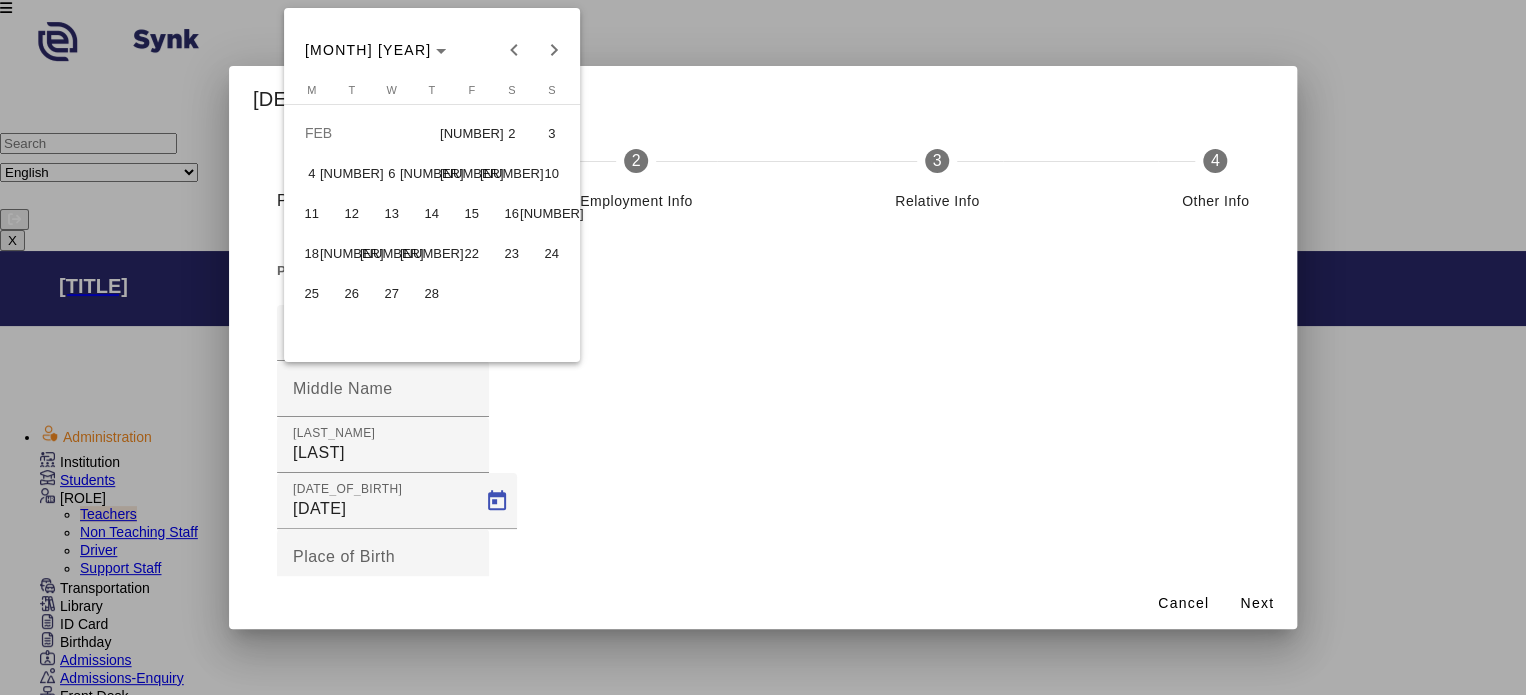 click on "27" at bounding box center [392, 293] 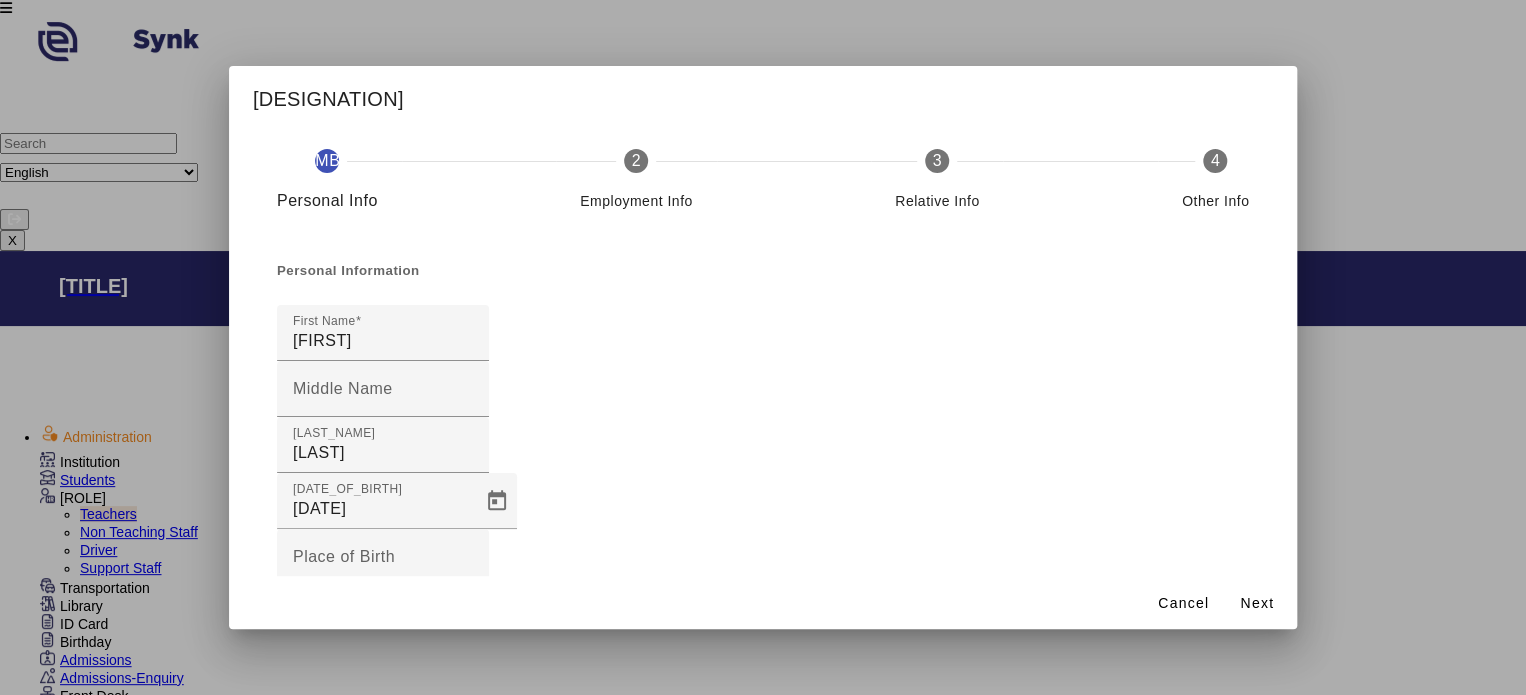 click on "Gender" at bounding box center [321, 620] 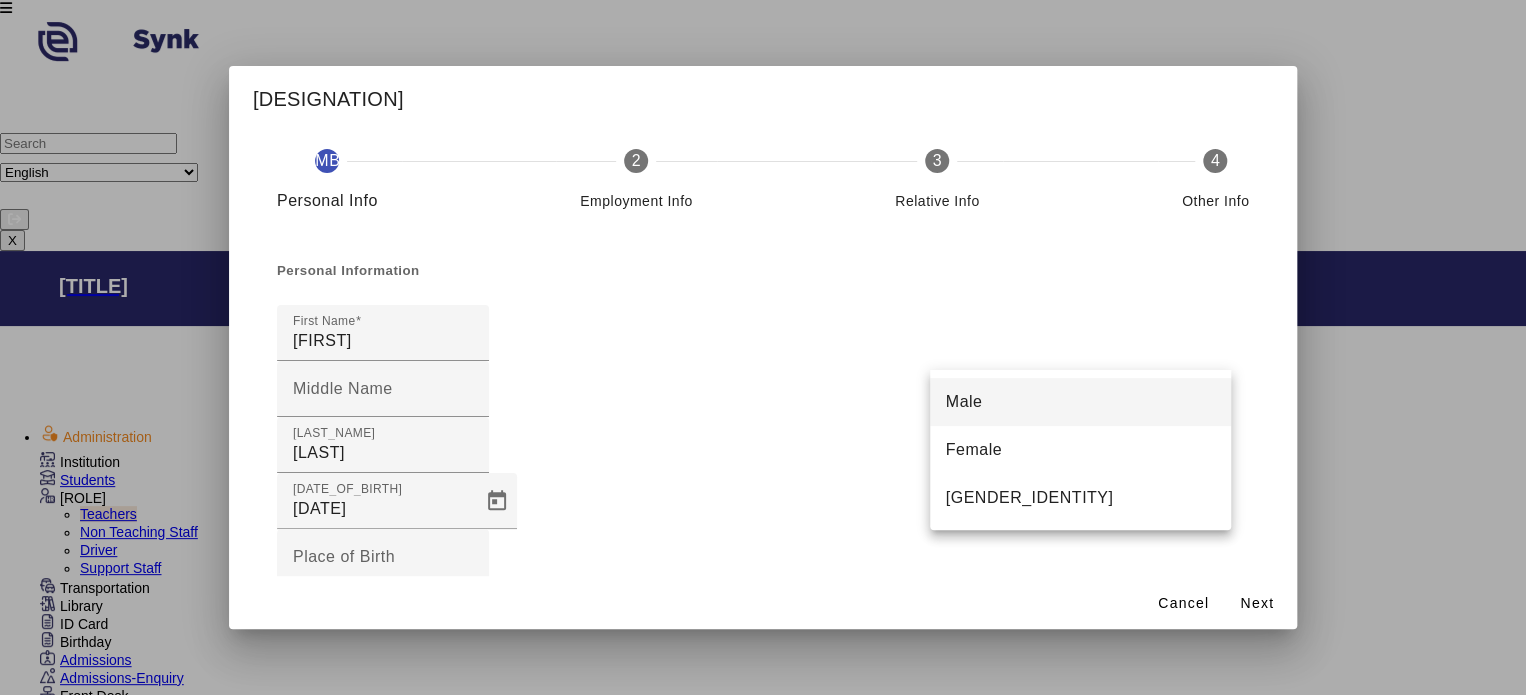 click on "Male" at bounding box center [964, 402] 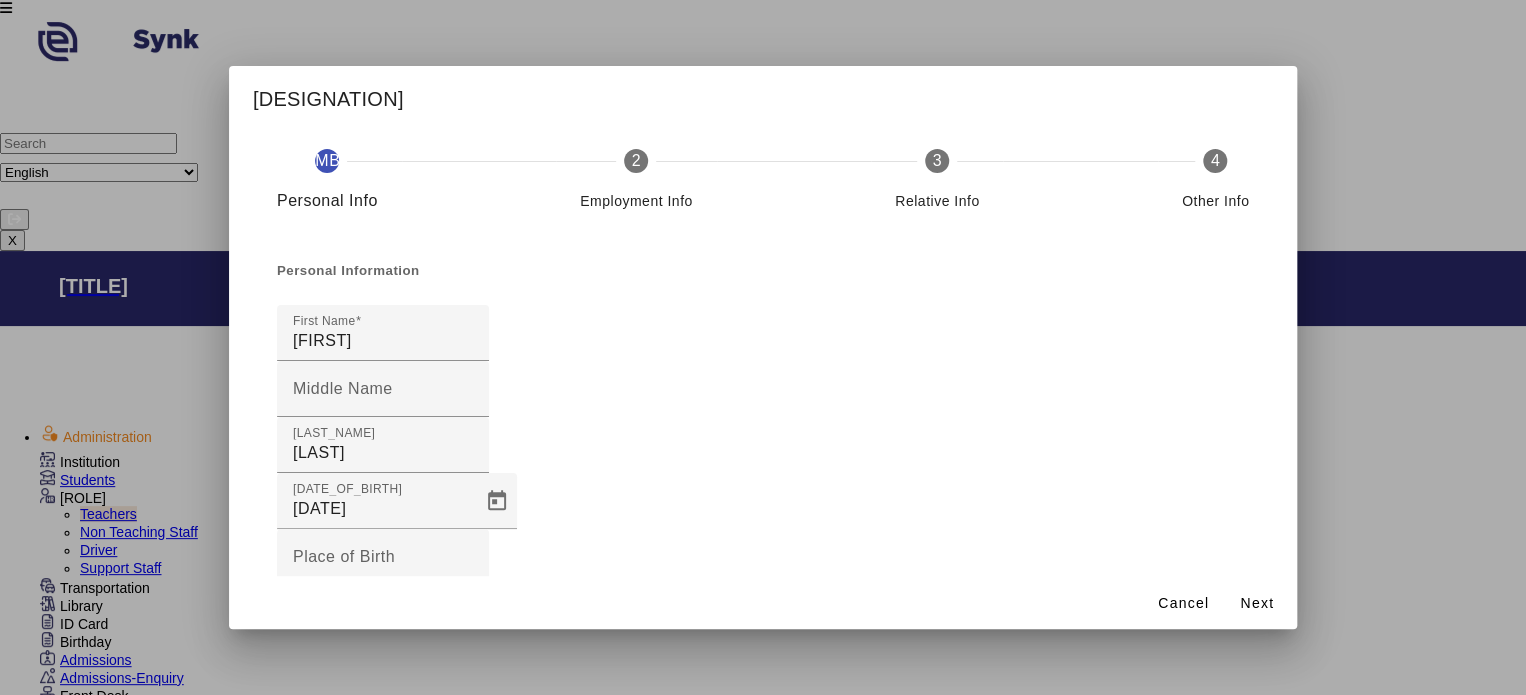 click on "Nationality" at bounding box center (333, 668) 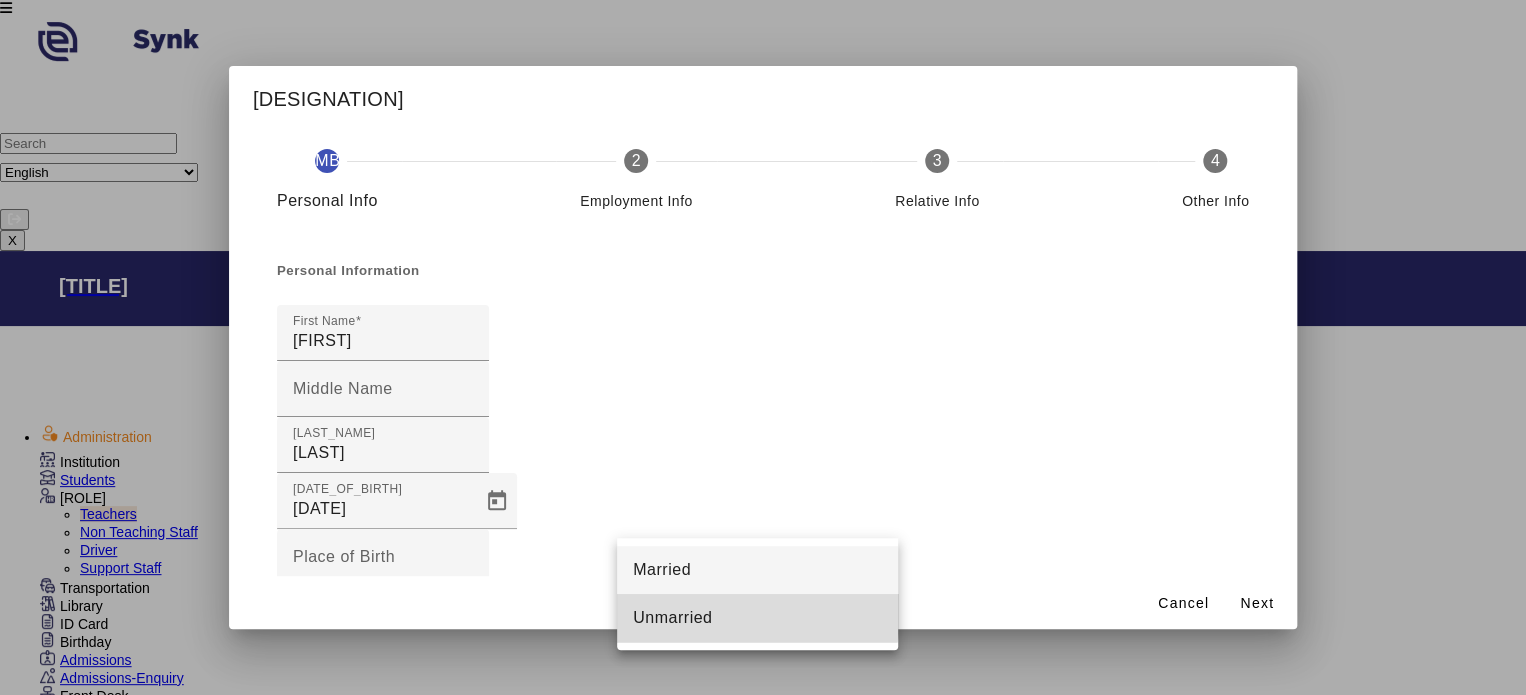 click on "Unmarried" at bounding box center [757, 618] 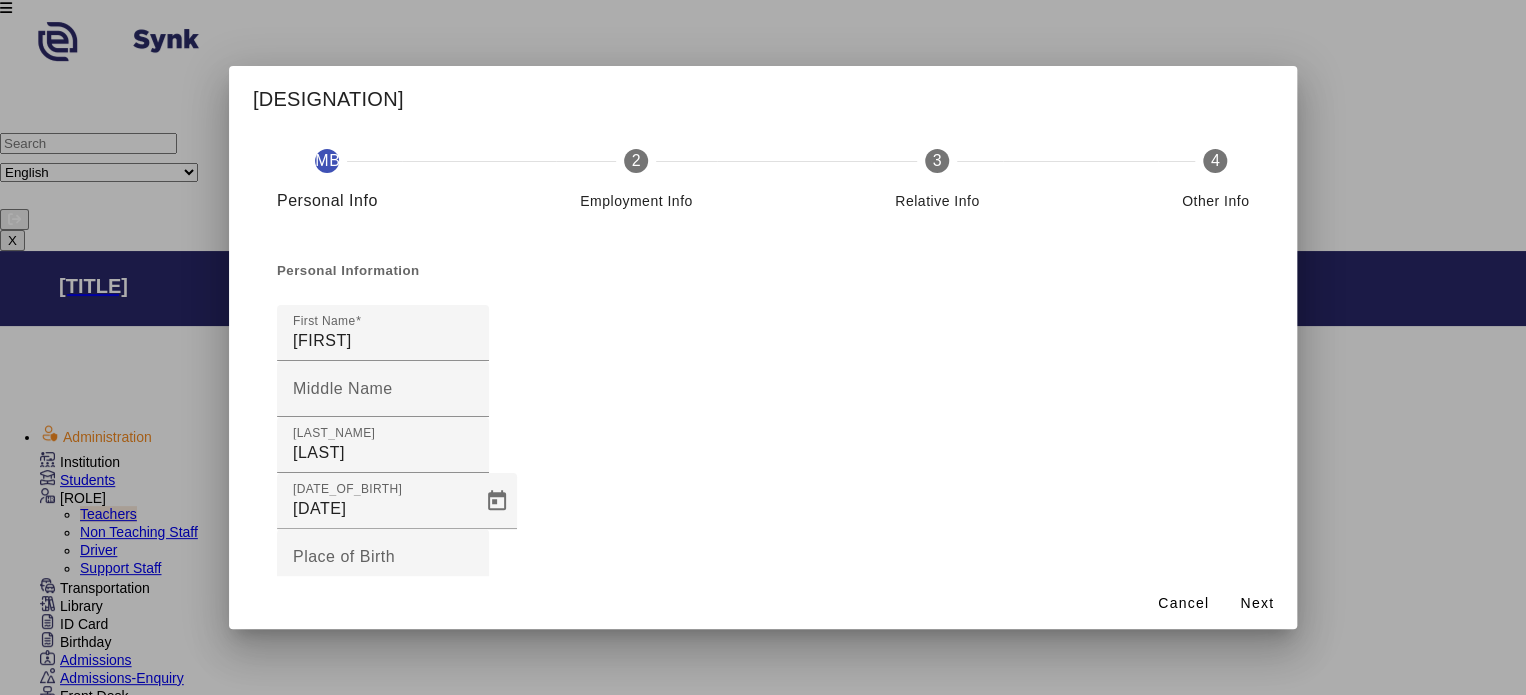 click on "Contact Number [PHONE]" at bounding box center [392, 948] 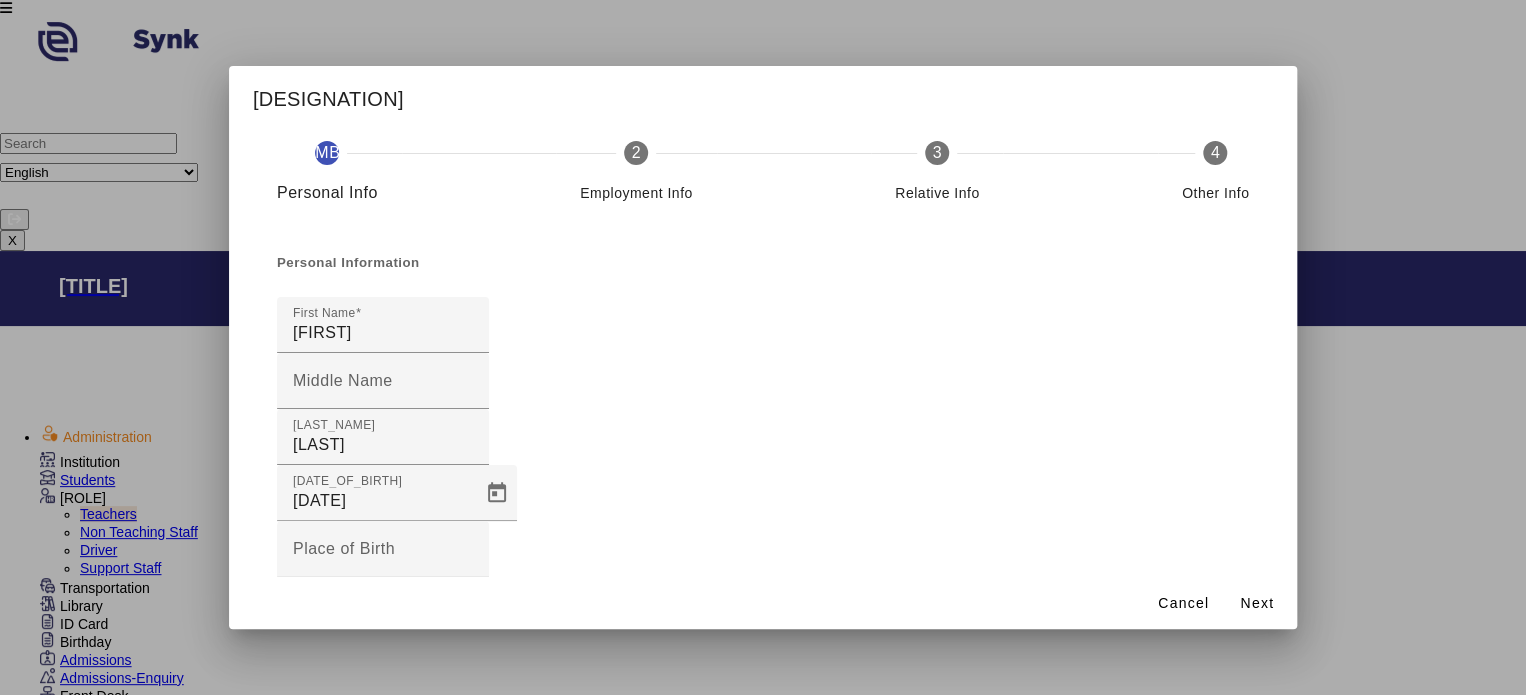 paste on "[PHONE]" 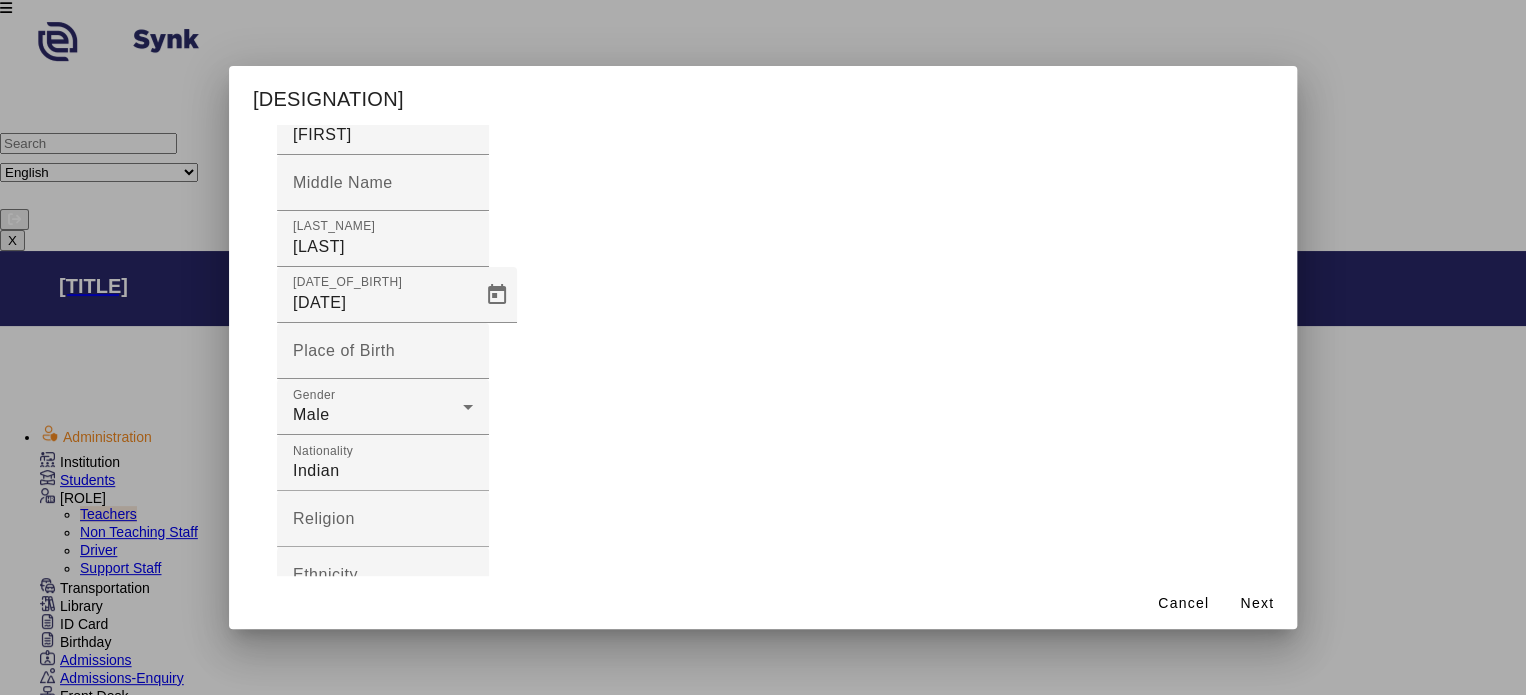 scroll, scrollTop: 196, scrollLeft: 0, axis: vertical 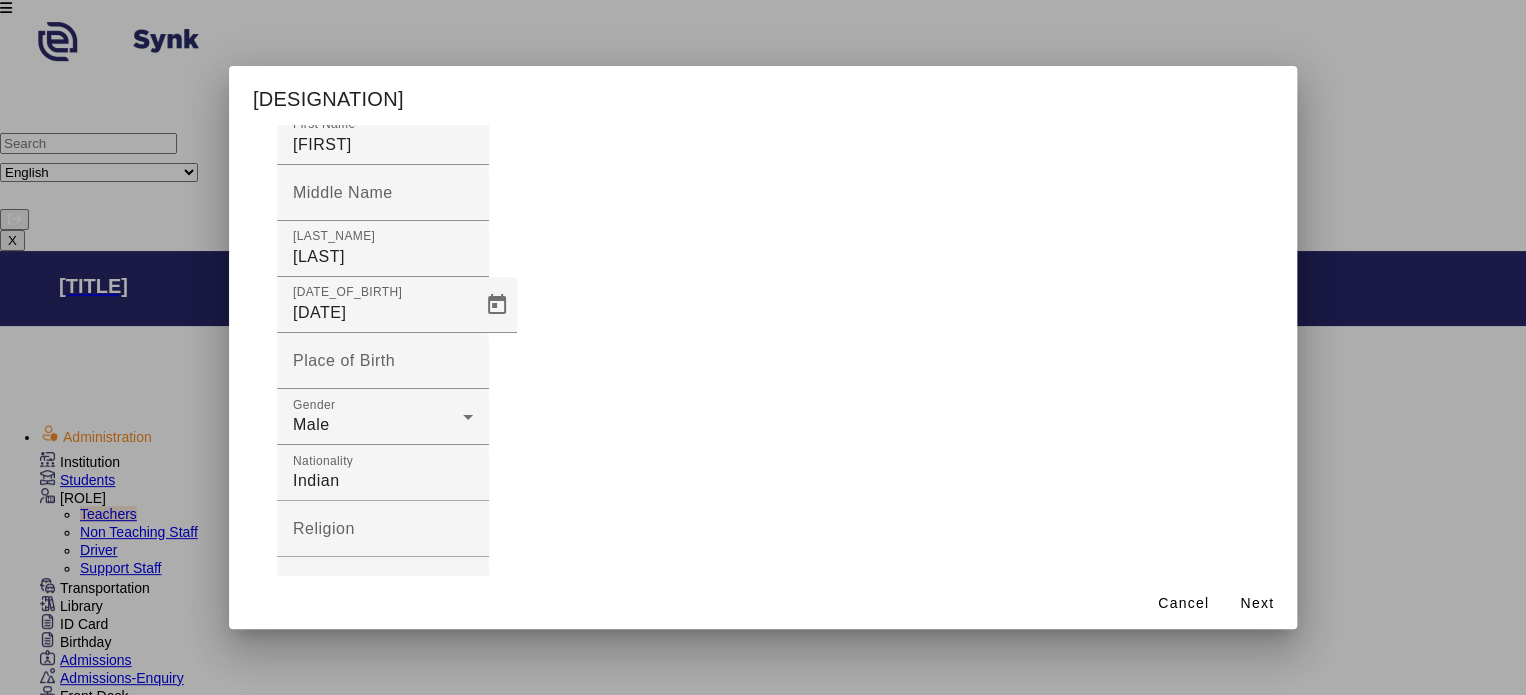 type on "[PHONE]" 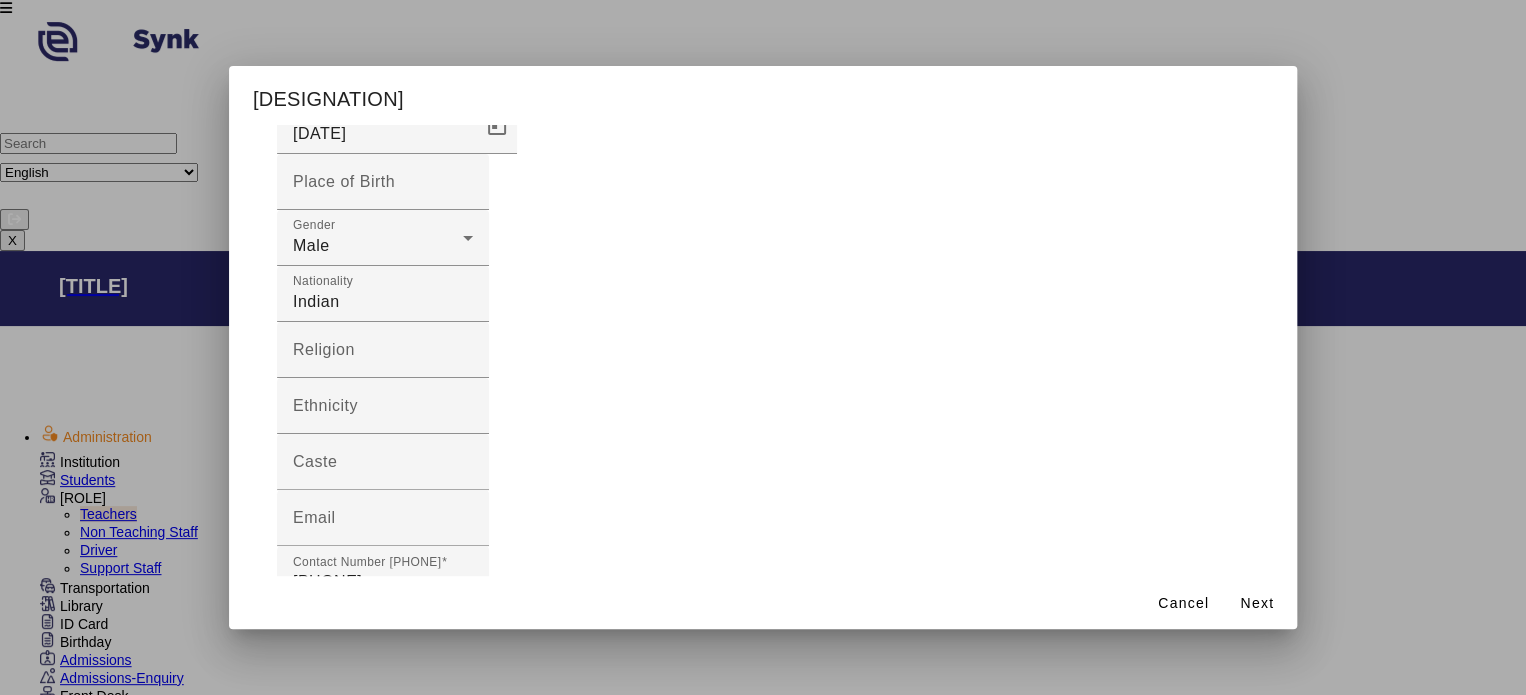 scroll, scrollTop: 376, scrollLeft: 0, axis: vertical 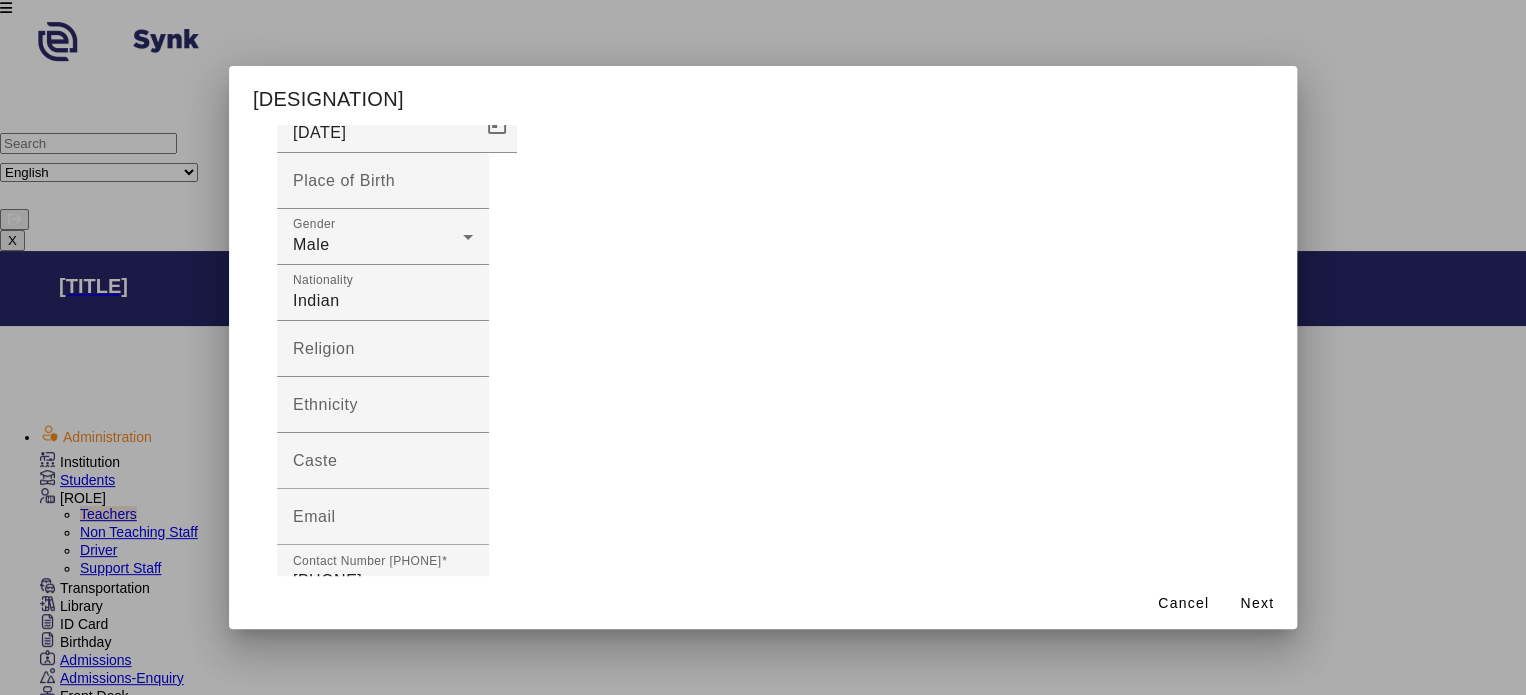 click on "Address Line 1" at bounding box center [383, 1617] 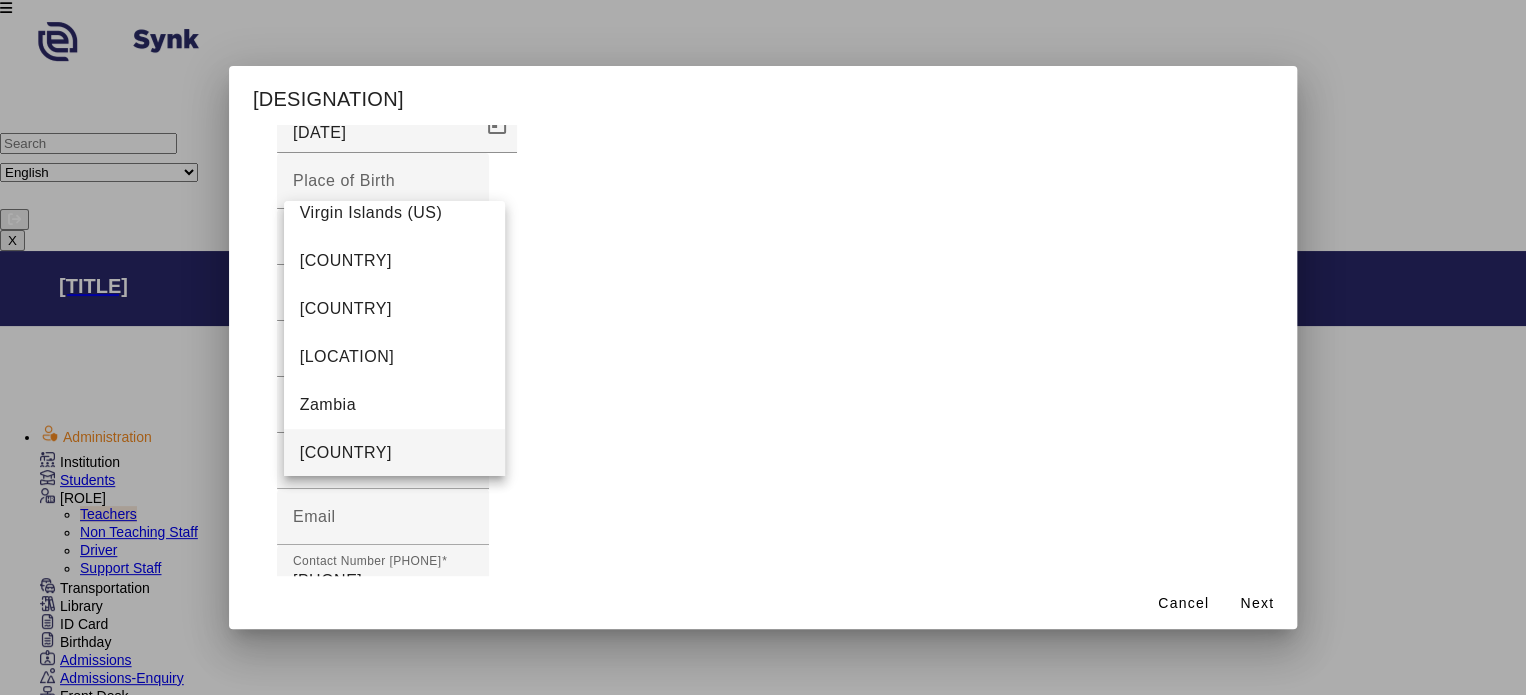 scroll, scrollTop: 4760, scrollLeft: 0, axis: vertical 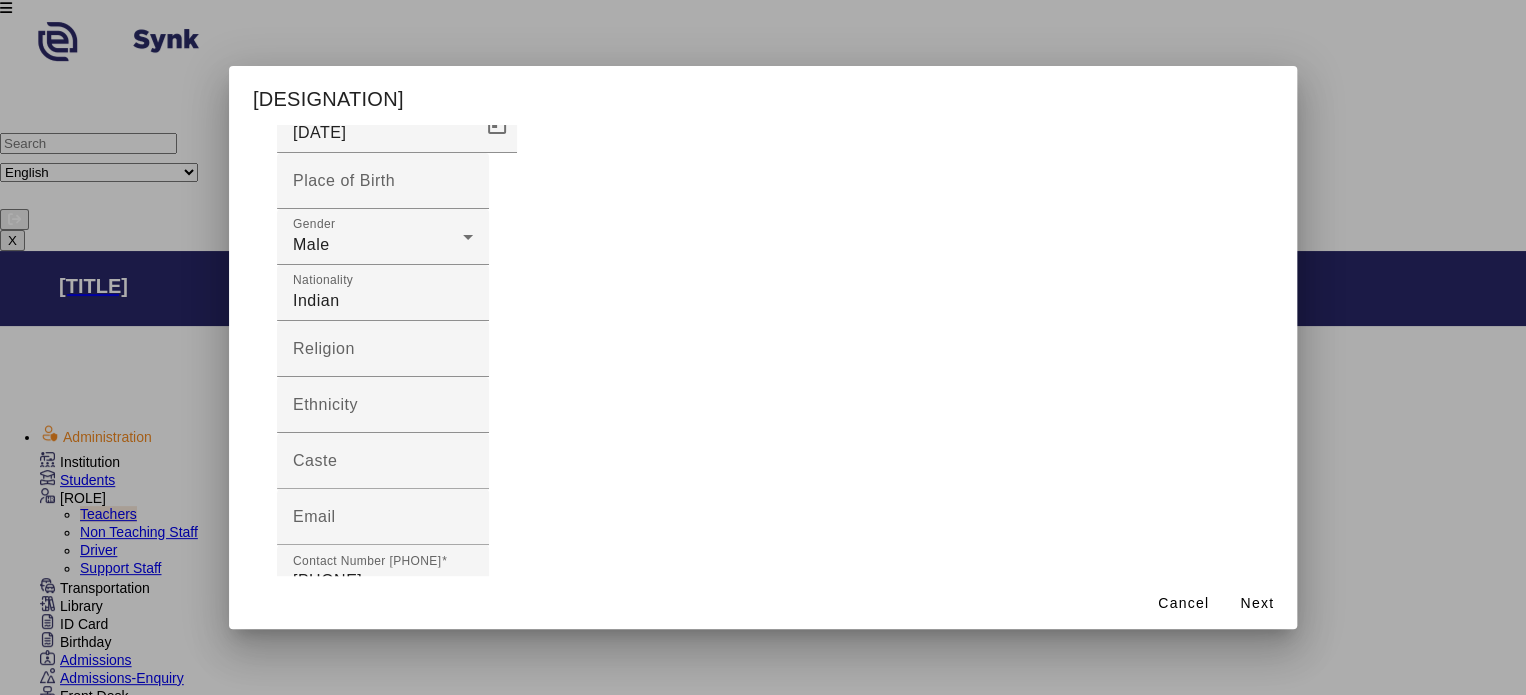 click on "Select State" at bounding box center [339, 1840] 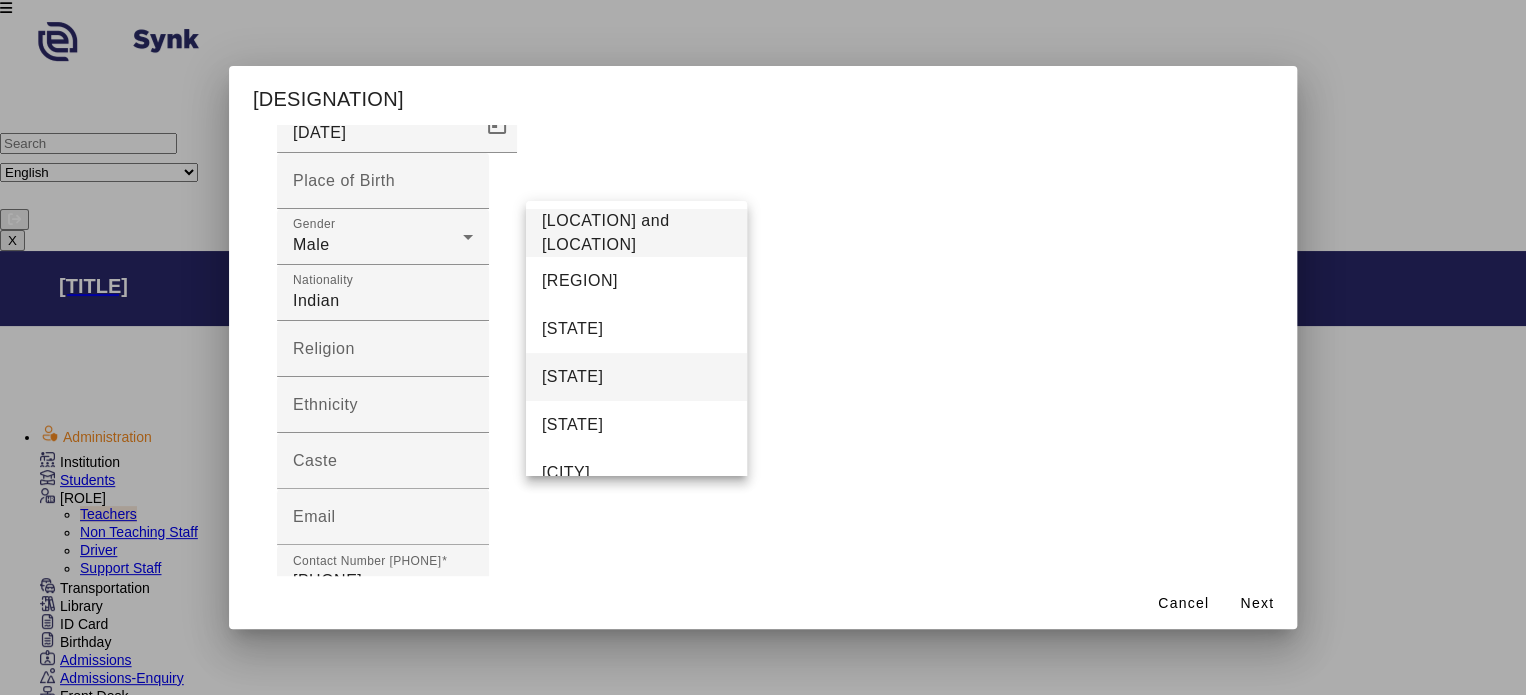 scroll, scrollTop: 1484, scrollLeft: 0, axis: vertical 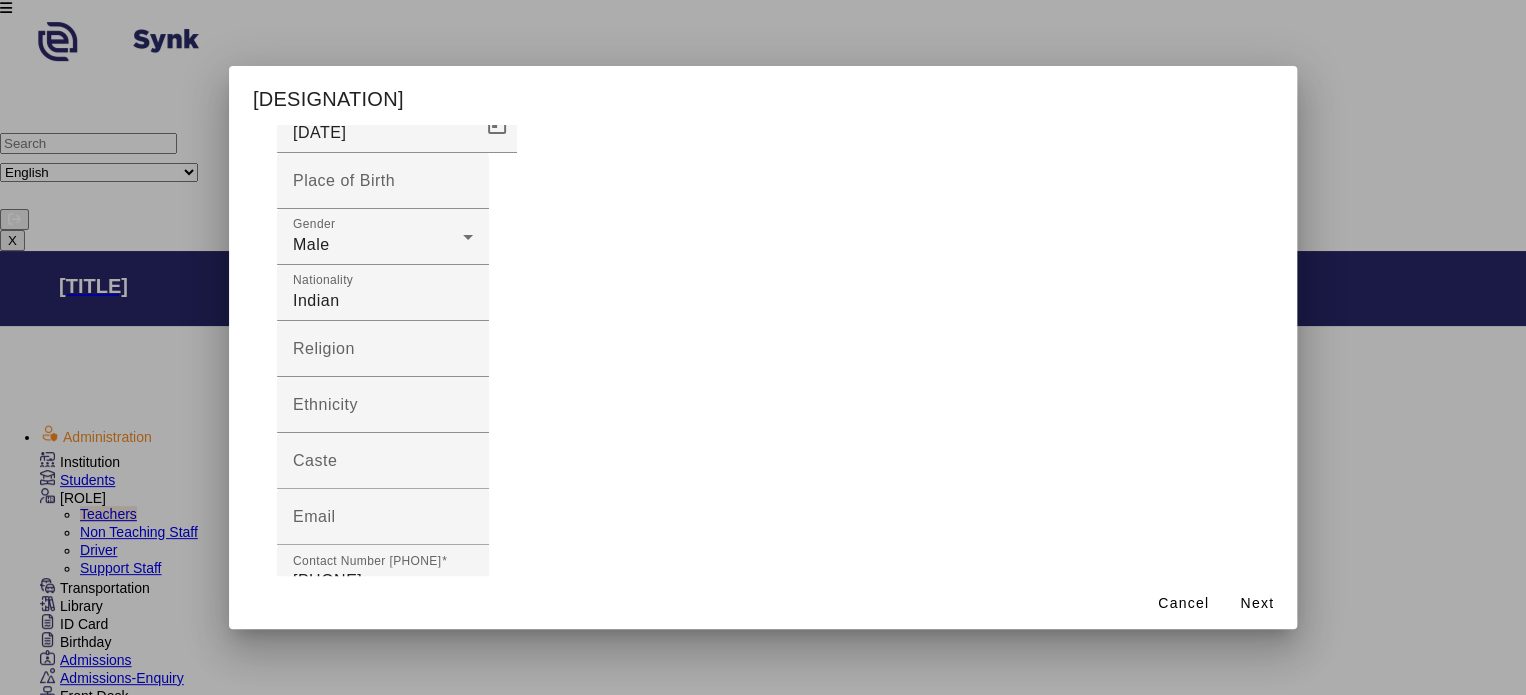 click at bounding box center [378, 1905] 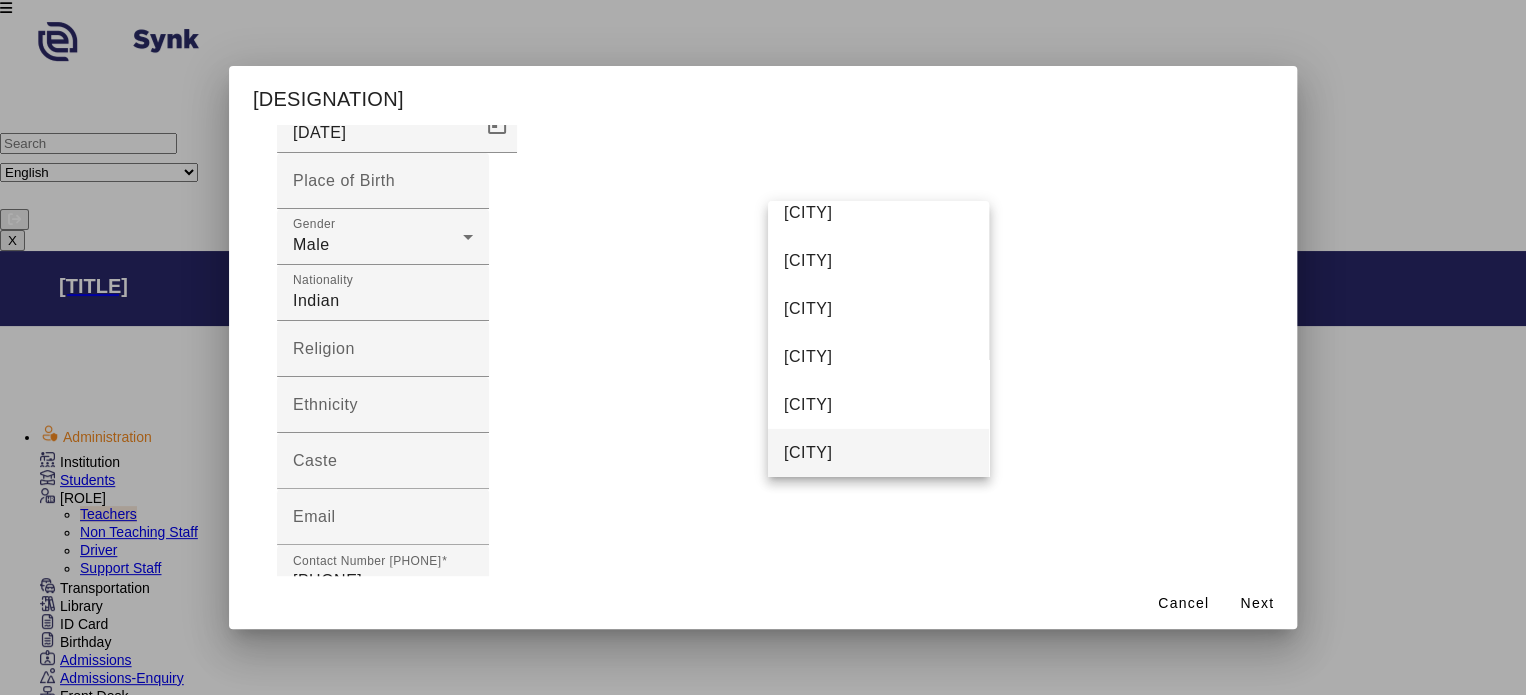 scroll, scrollTop: 7028, scrollLeft: 0, axis: vertical 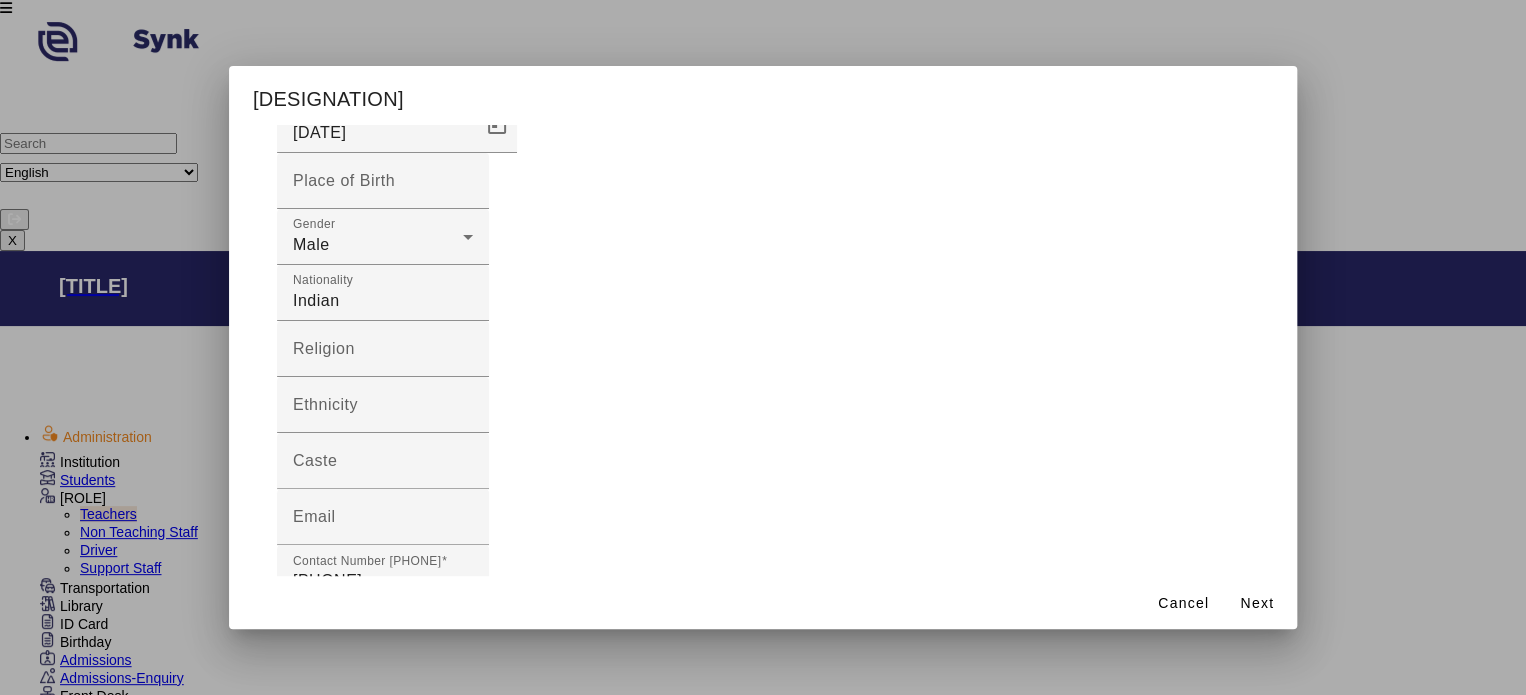 click on "Pin Code" at bounding box center [328, 1952] 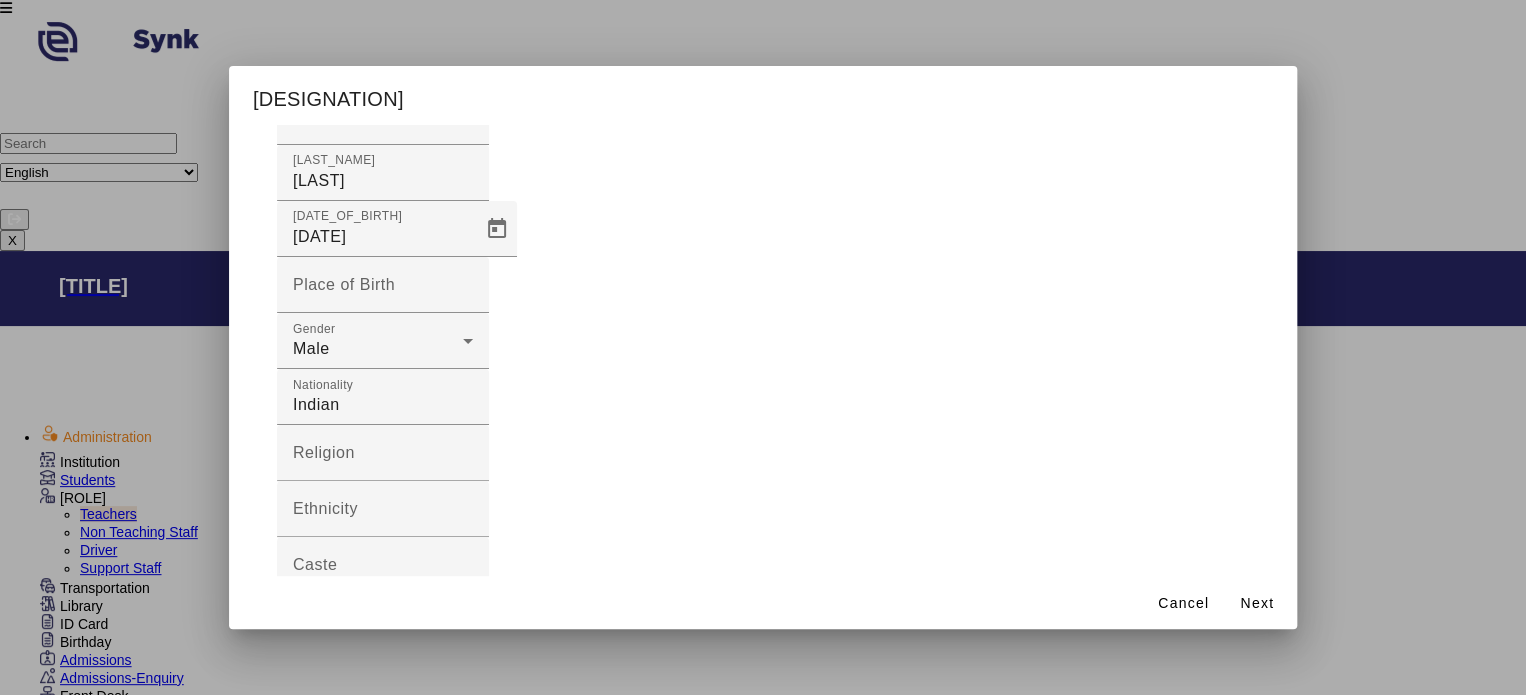 scroll, scrollTop: 274, scrollLeft: 0, axis: vertical 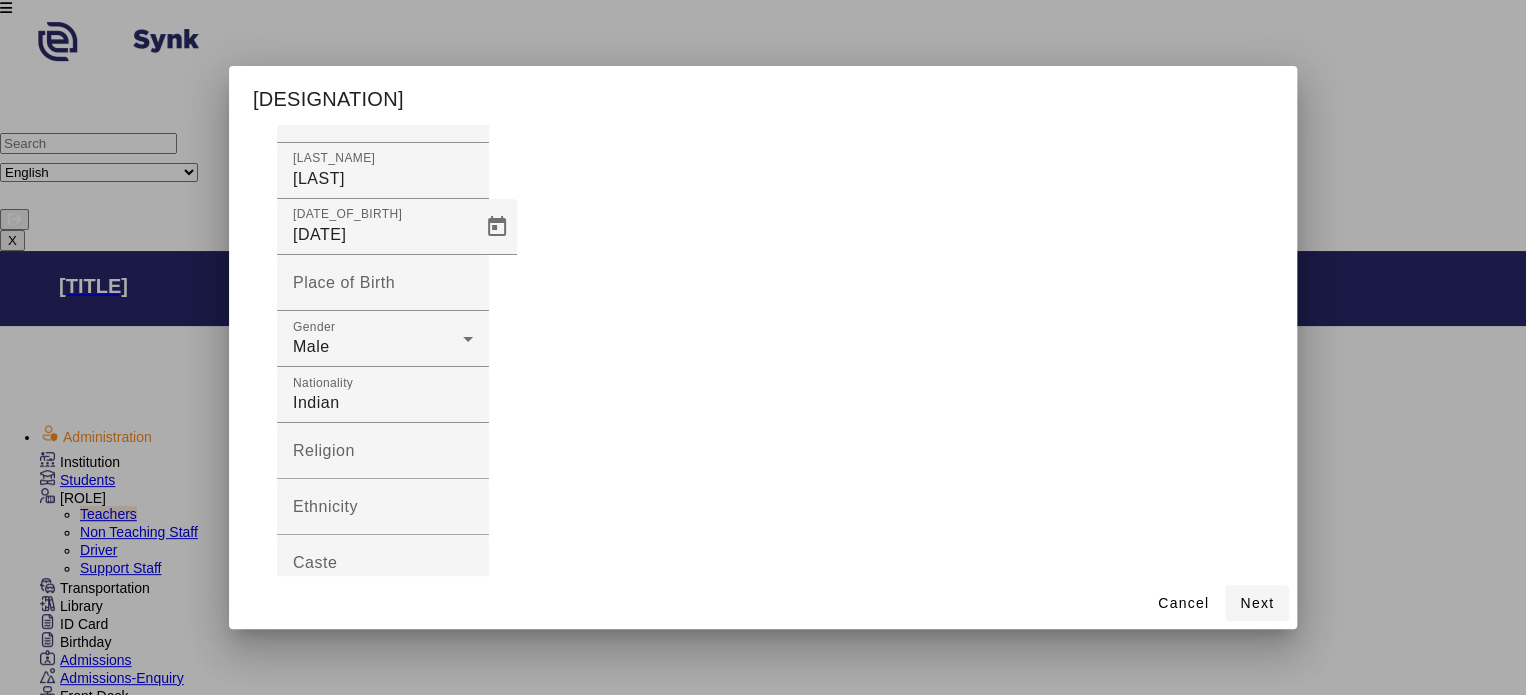 click on "Next" at bounding box center (1183, 603) 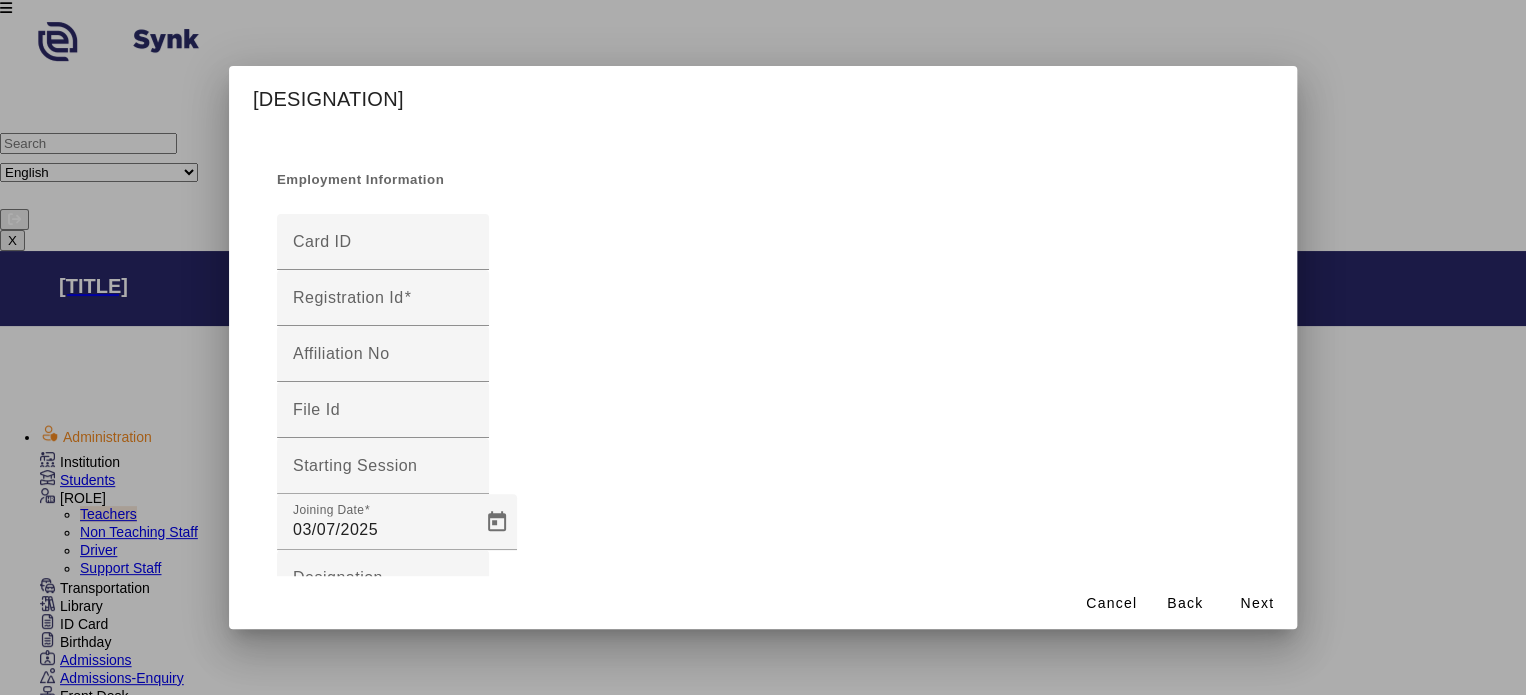 scroll, scrollTop: 0, scrollLeft: 0, axis: both 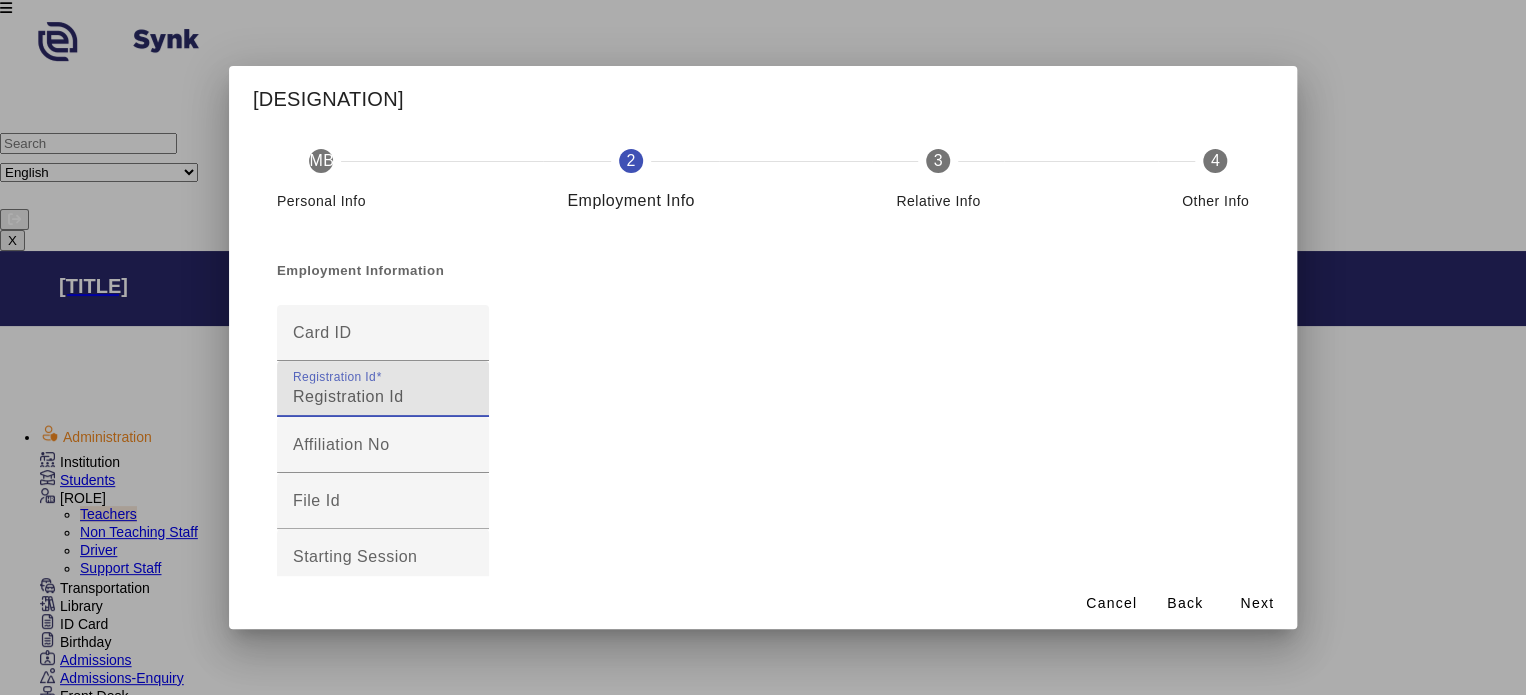 click on "Registration Id" at bounding box center [383, 397] 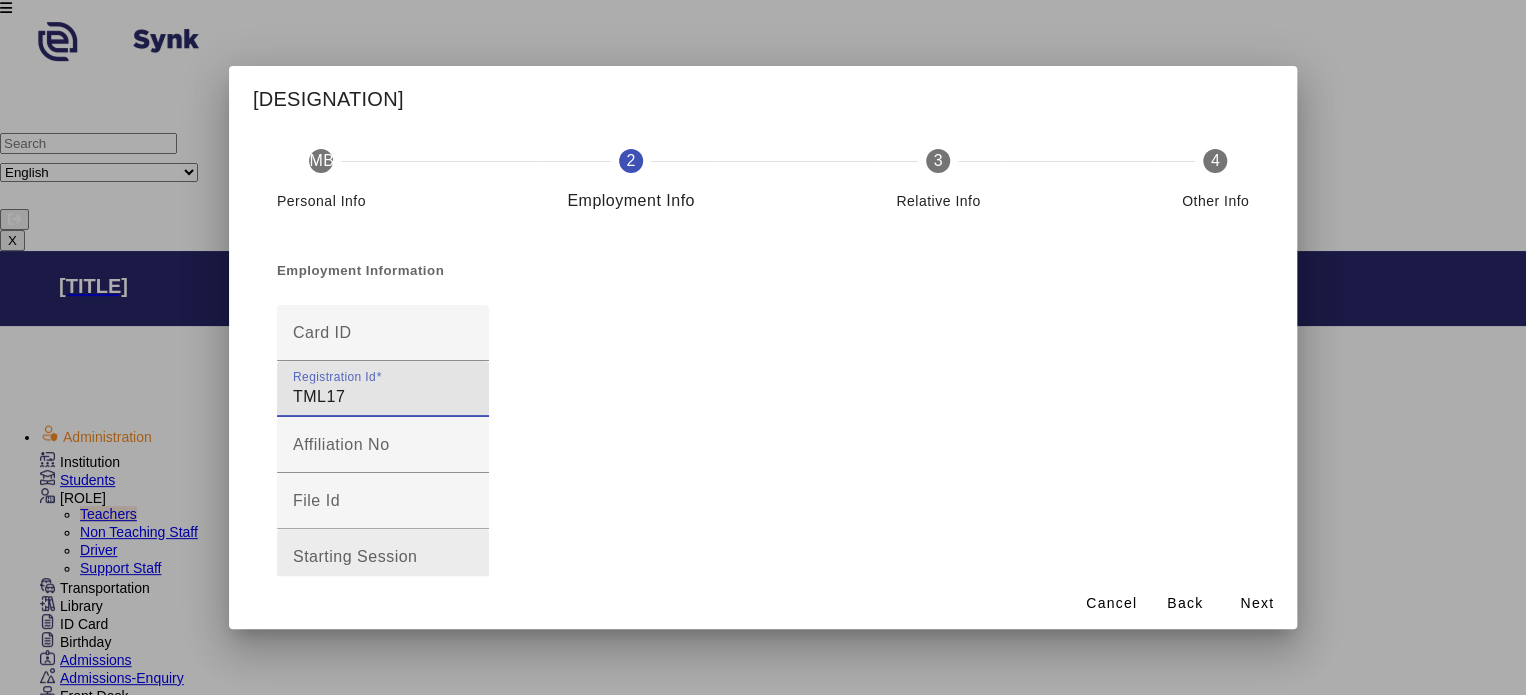 type on "TML17" 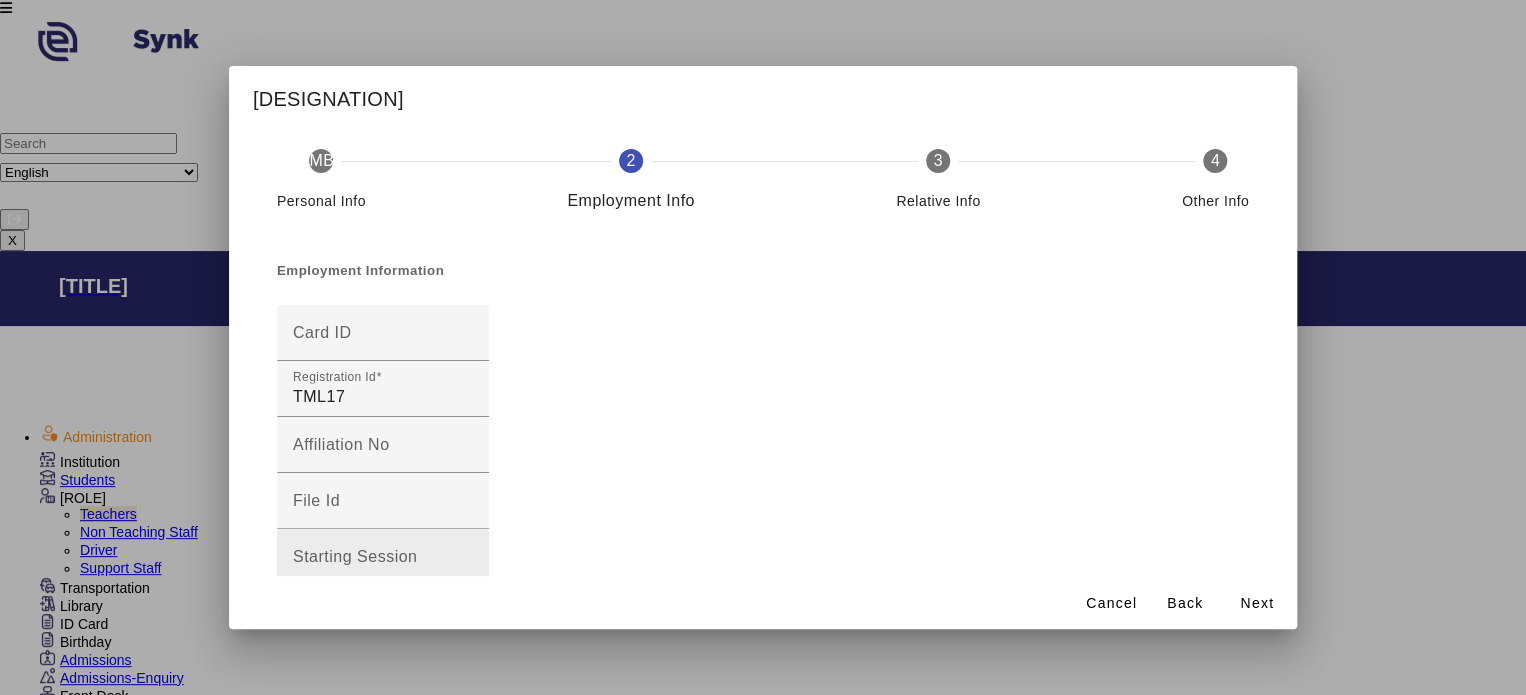 click on "Starting Session" at bounding box center [383, 557] 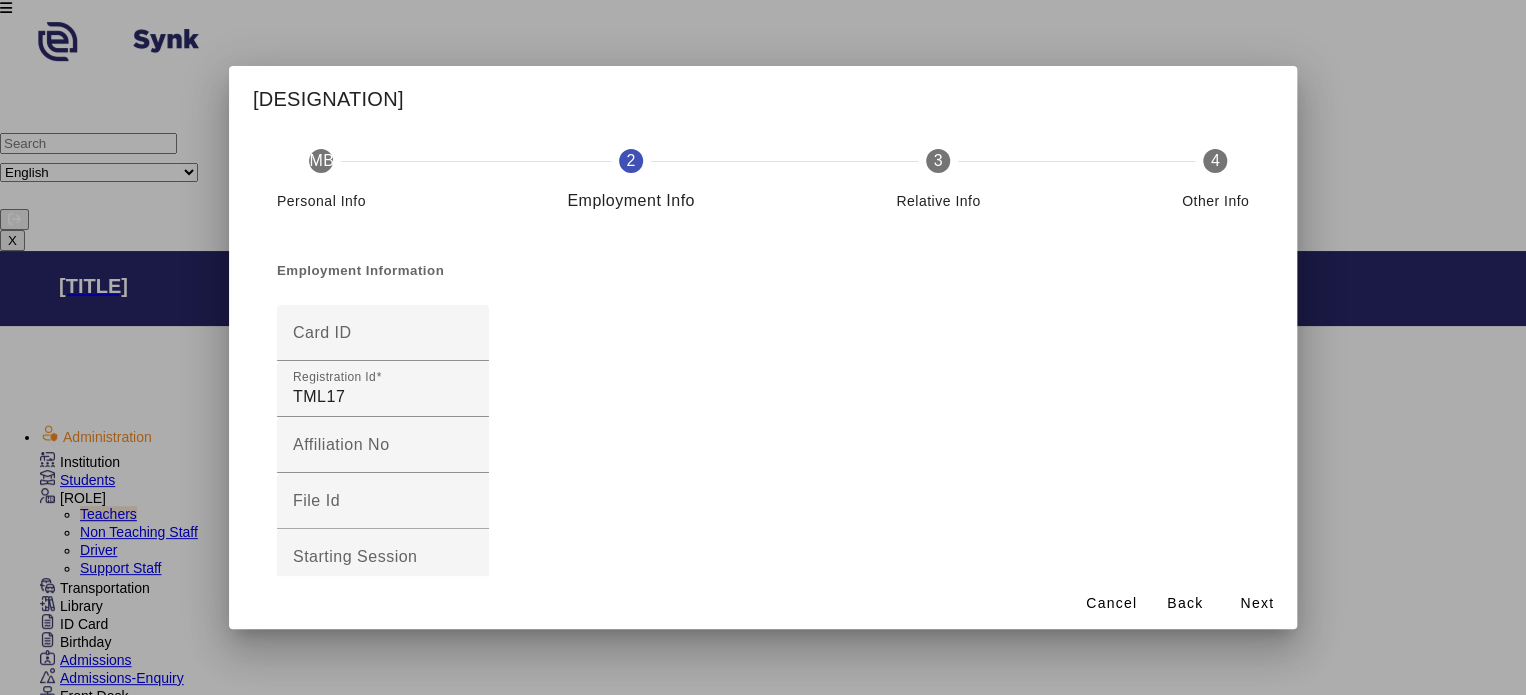 click at bounding box center [497, 613] 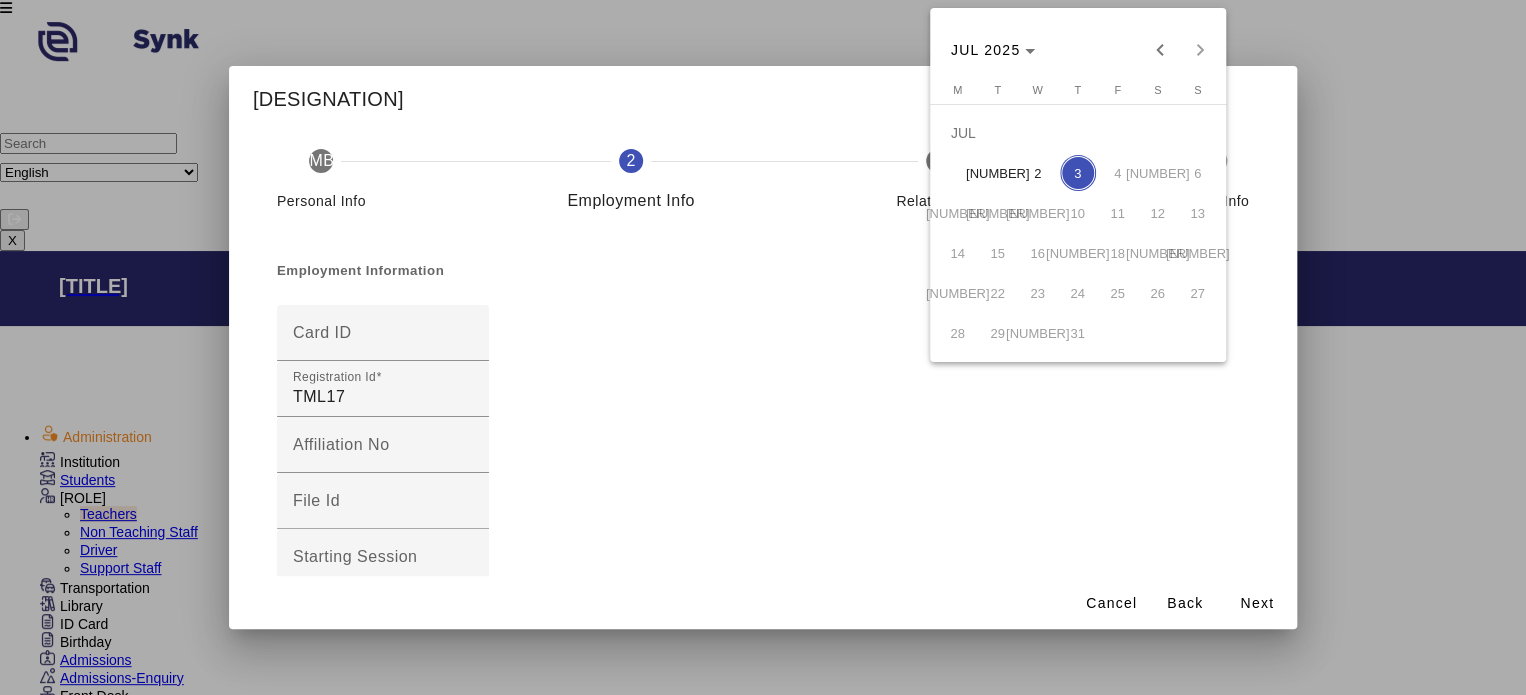 click at bounding box center (763, 347) 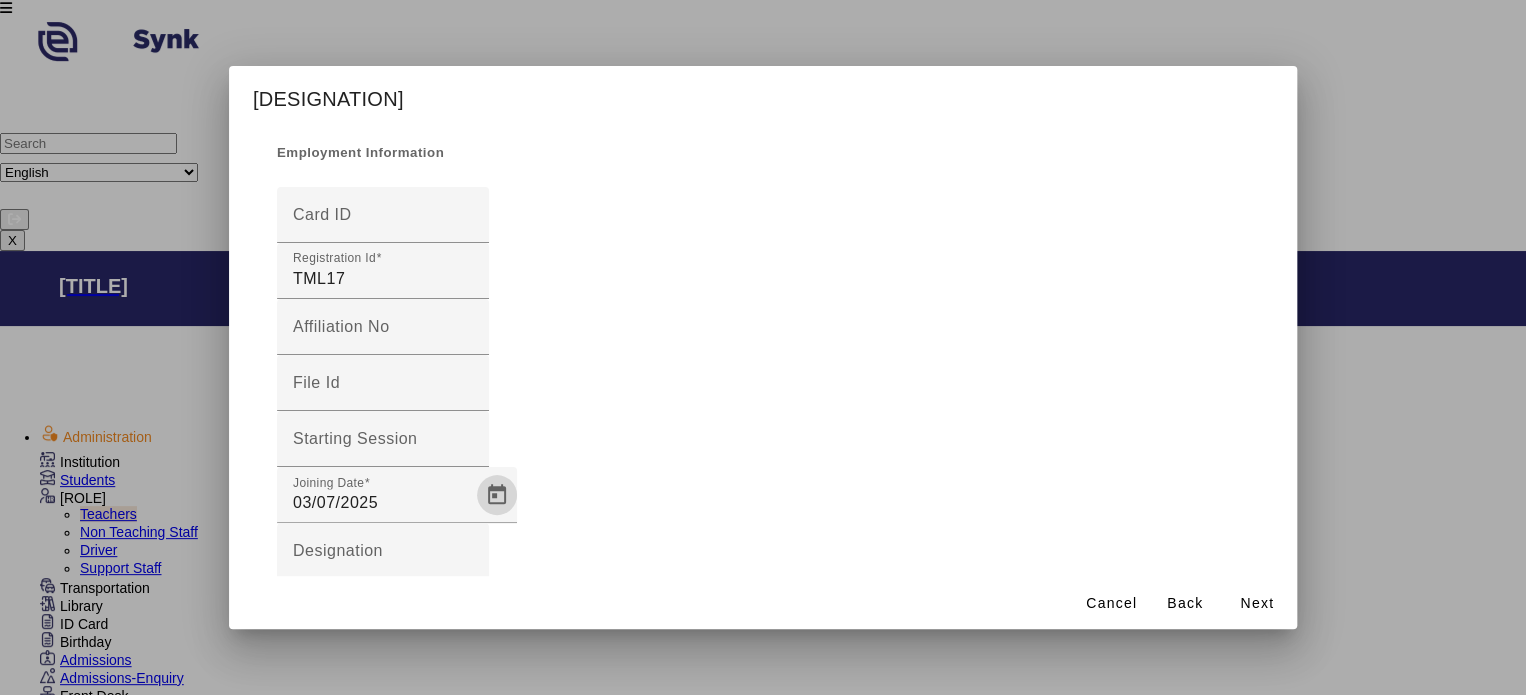scroll, scrollTop: 119, scrollLeft: 0, axis: vertical 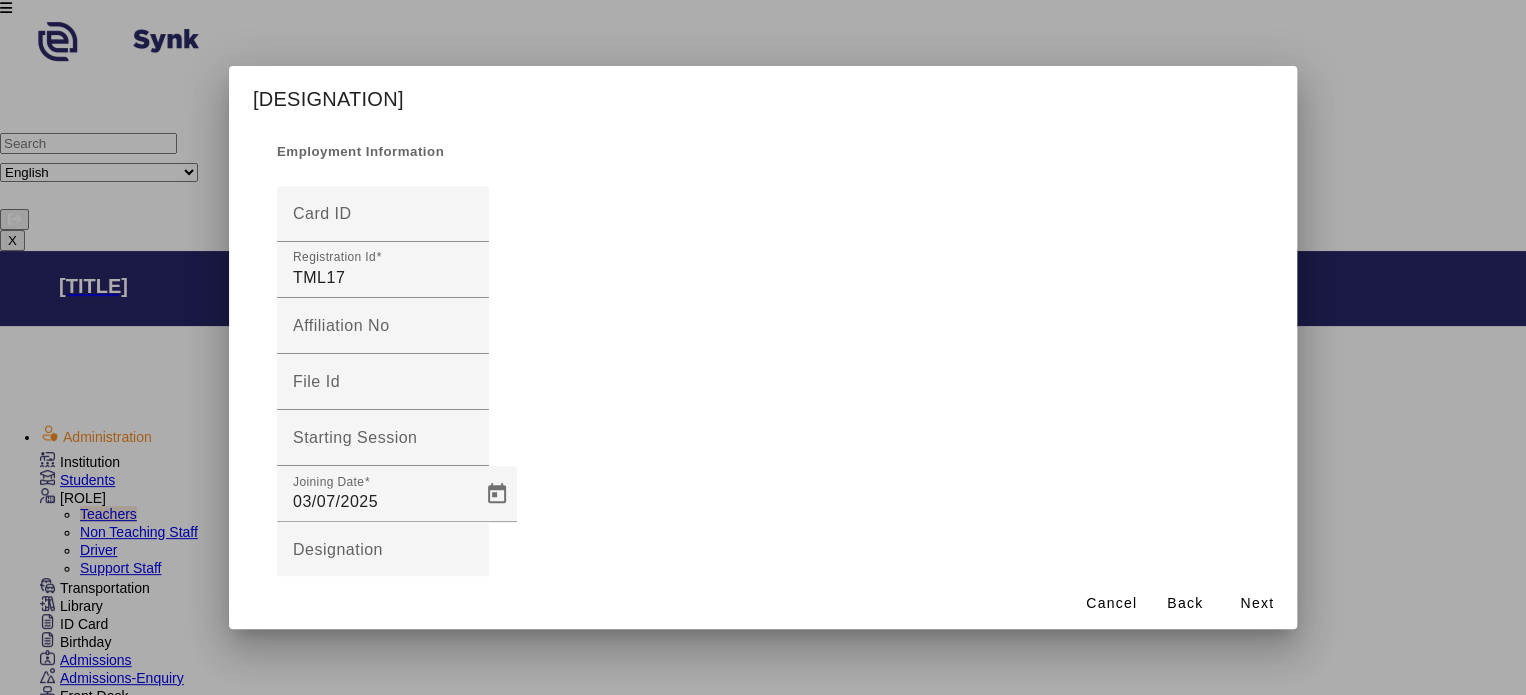 click on "SelectQualification 6th 7th 8th 9th 10th 11th 12th B.A. B.A.M.S. B.Arch. B.B.A. B.C.A. B.Com. B.D.S. B.E. B.Ed. B.H.M. B.H.M.S. B.P.E.D. B.P.T. B.Pharma. B.Sc. B.Som. B.Tech. B.U.M.S. B.V.S.E C.A. C.M.A. C.S. D.C.L. D.I.H.B.T. D.L.L. D.Pharma Diploma F.C.R. G.N.M. Graduate I.H.M. I.T.I. L.L.B. L.L.M. M. Com. M. Orthopaedic M. Pharma. M. Phil M.A. M.B.A. M.B.B.S. M.C.A. M.D. M.J.M.C. M.P. Ed. M.Sc. M.Tech. Masters Matric N.E.T. Nursing P.B. Nursing P.G. P.G. Diploma P.G.D.B.A. P.G.D.B.M. P.G.D.C.A. P.G.D.I.B. P.G.D.I.R.M. P.G.D.M.A. P.G.D.M.FM. P.G.D.T.L. Ph.D. Pharmacist Primary School Undergraduate Un-Educated Others" at bounding box center (763, 870) 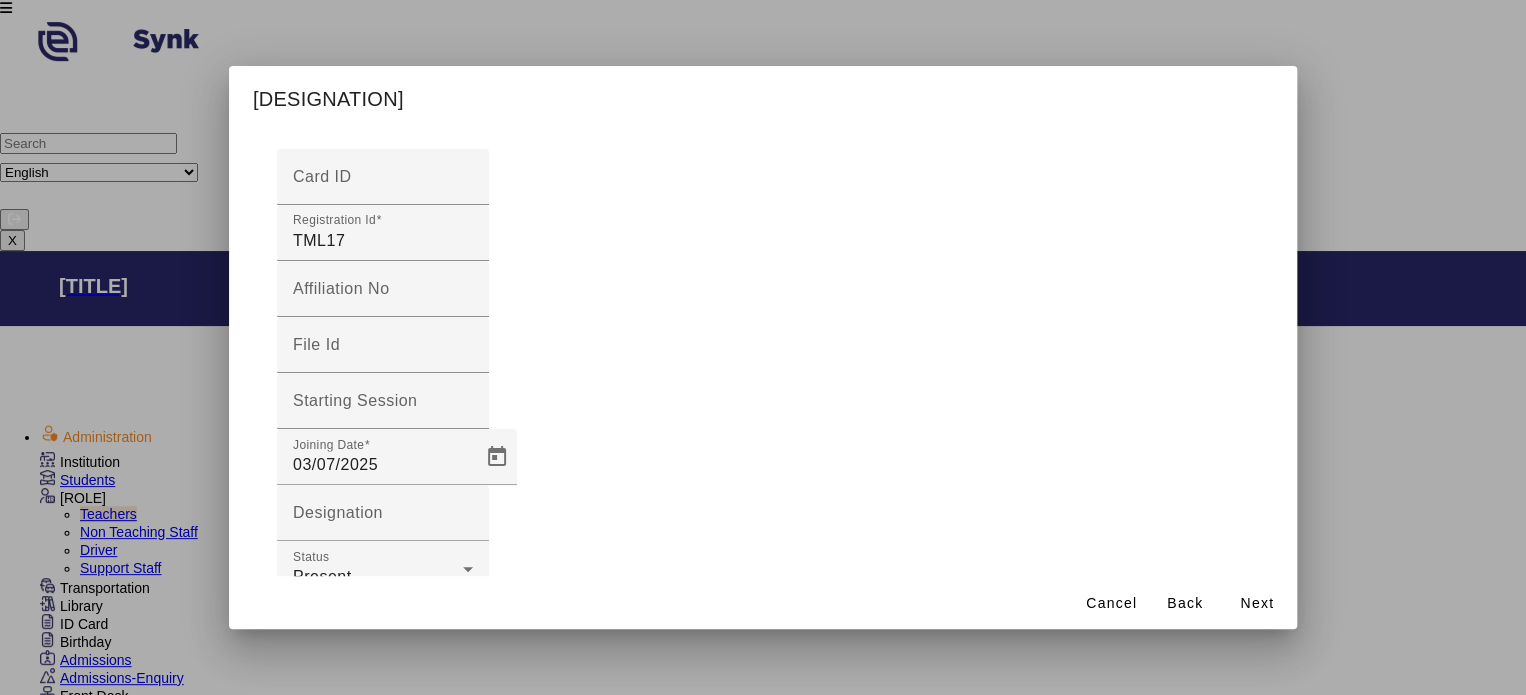 click on "Graduate" at bounding box center [312, 880] 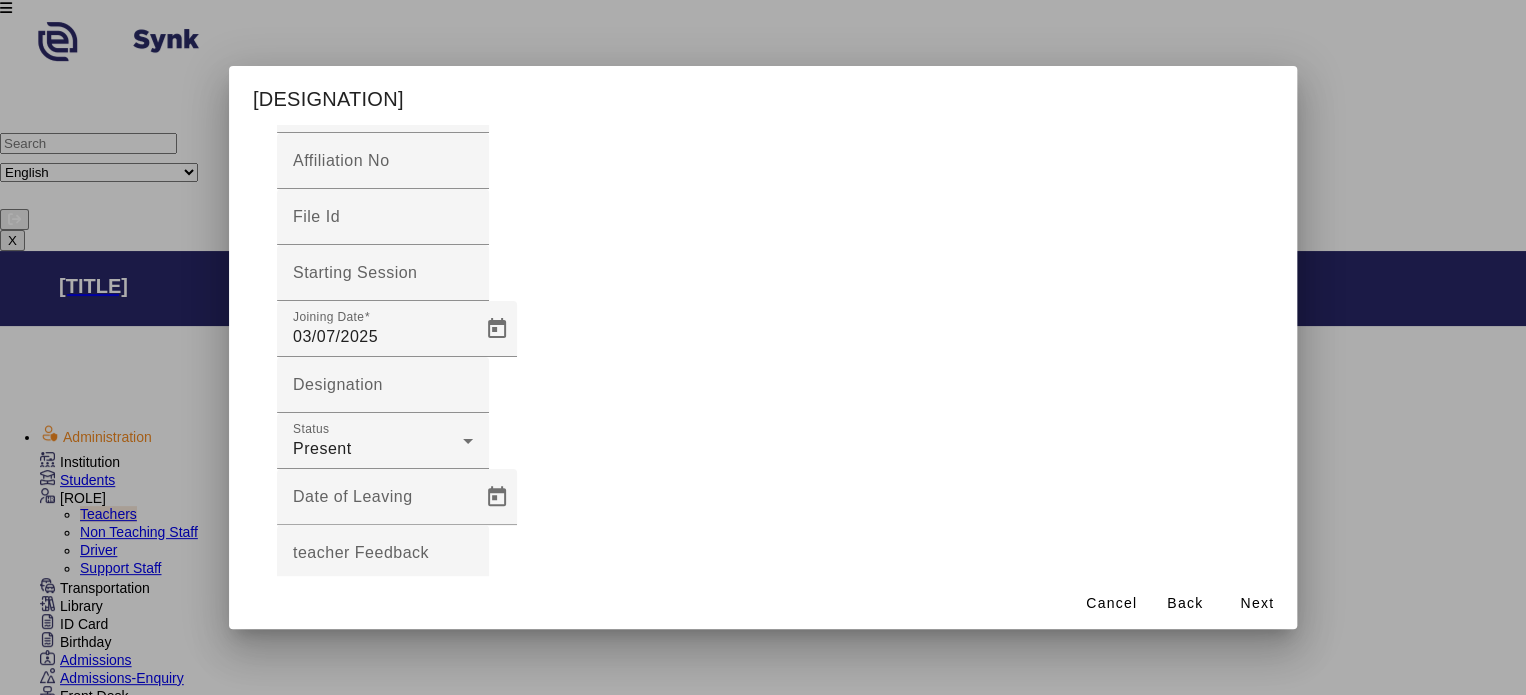 scroll, scrollTop: 0, scrollLeft: 0, axis: both 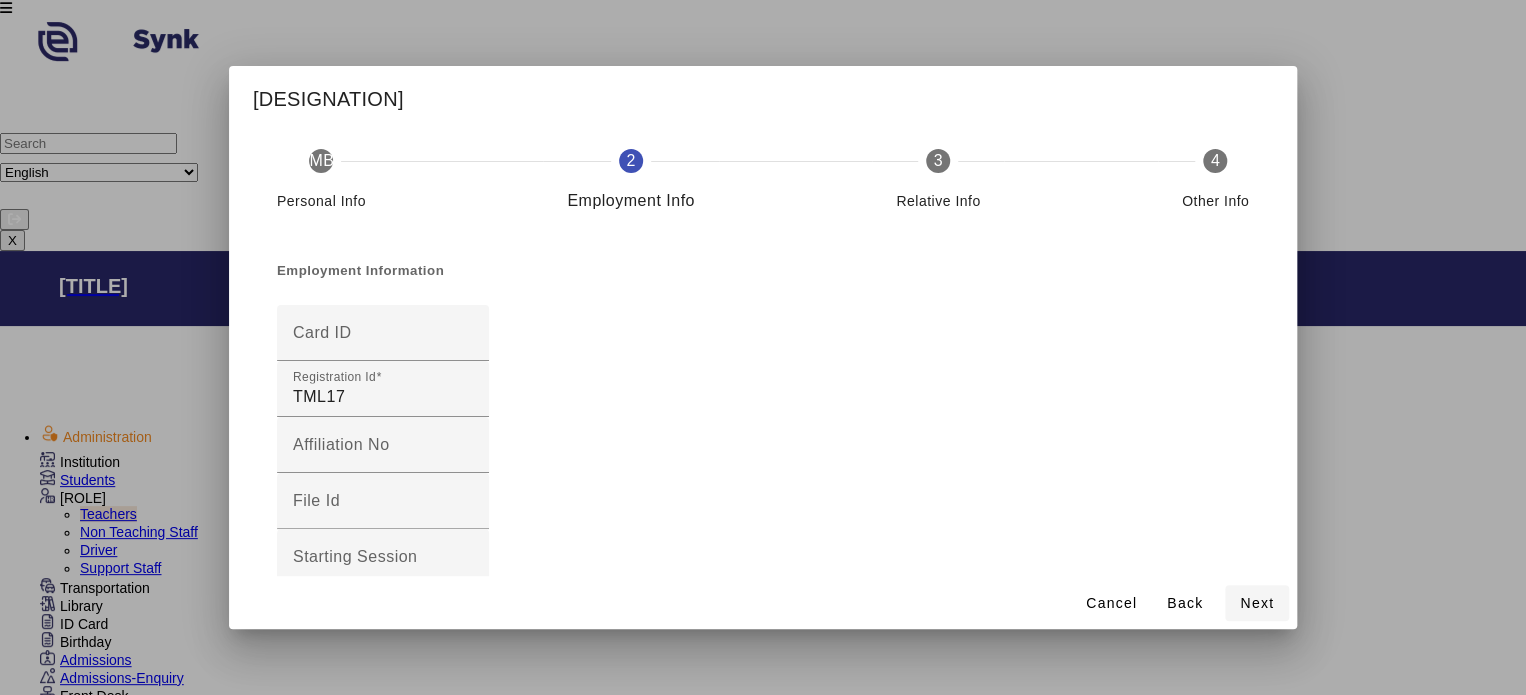 click on "Next" at bounding box center [1111, 603] 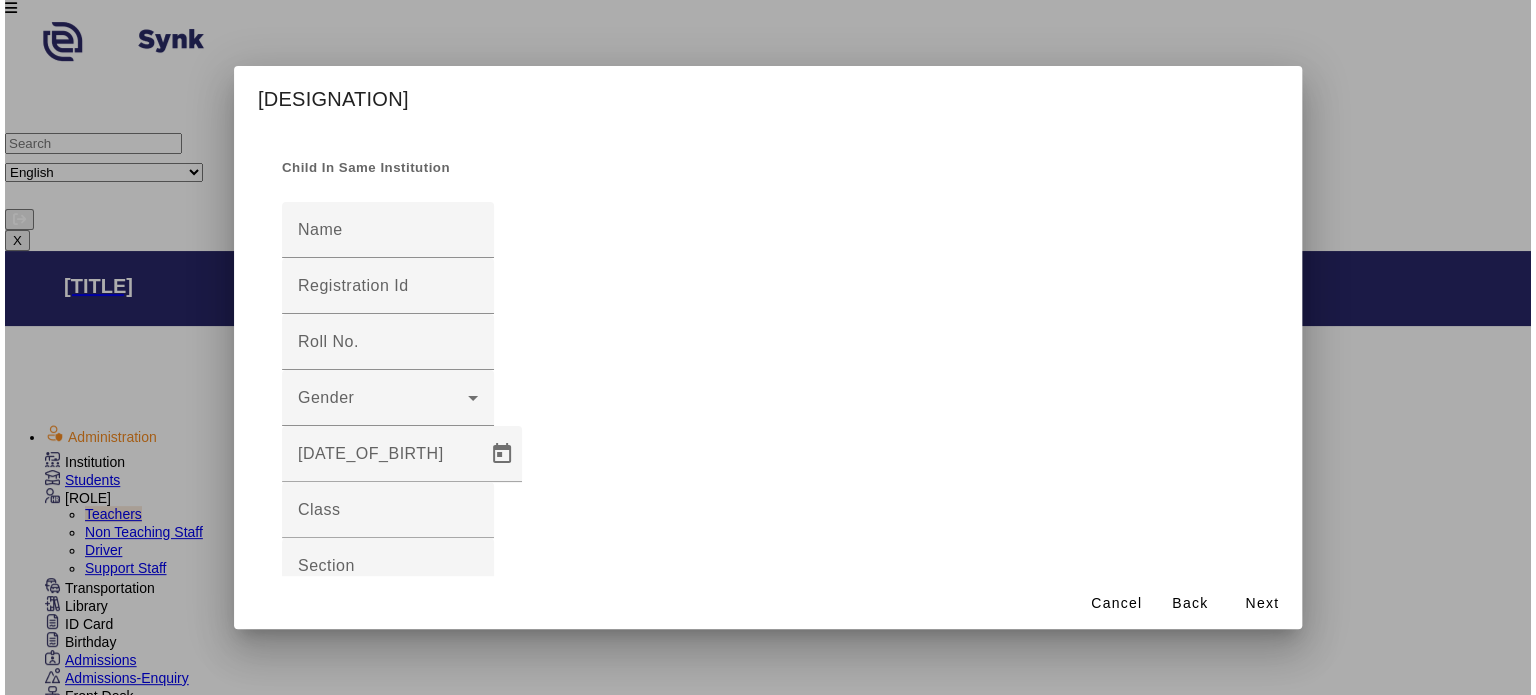 scroll, scrollTop: 0, scrollLeft: 0, axis: both 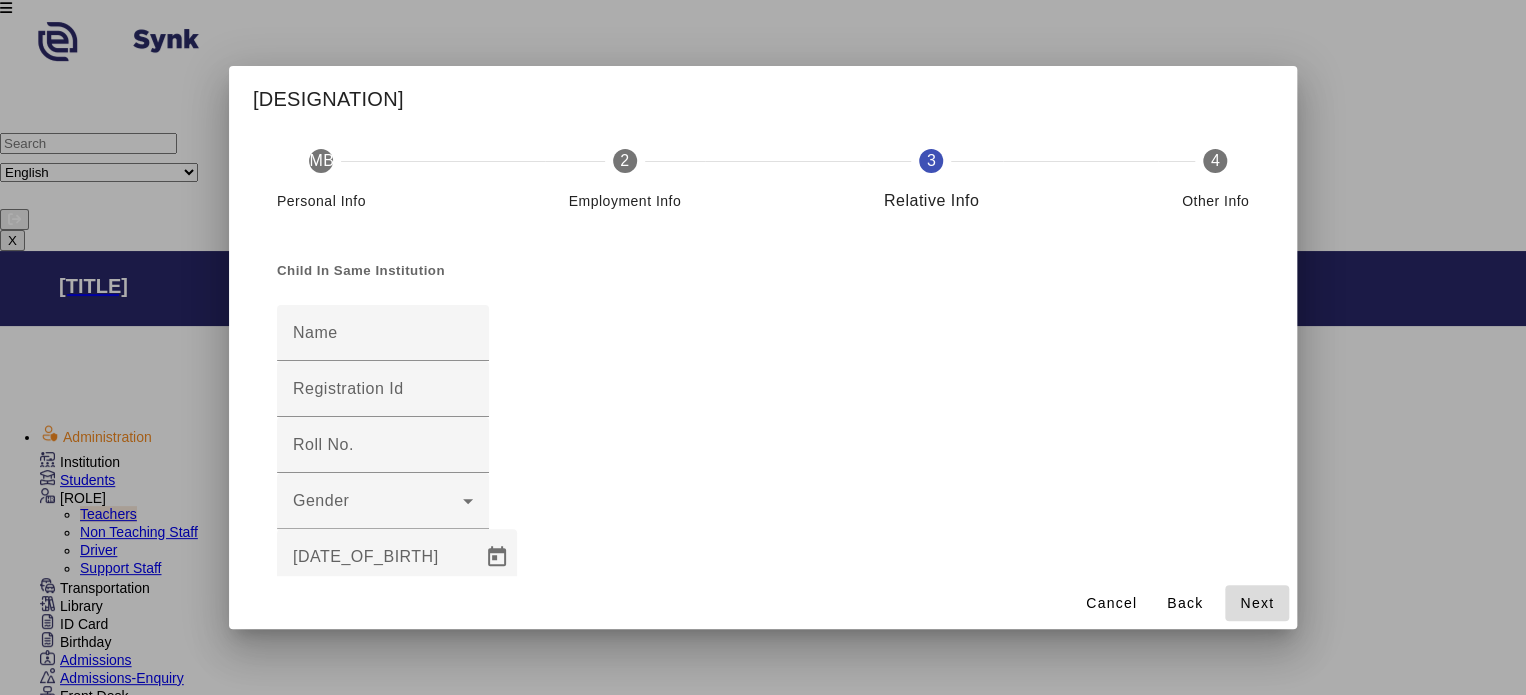 click at bounding box center [1257, 603] 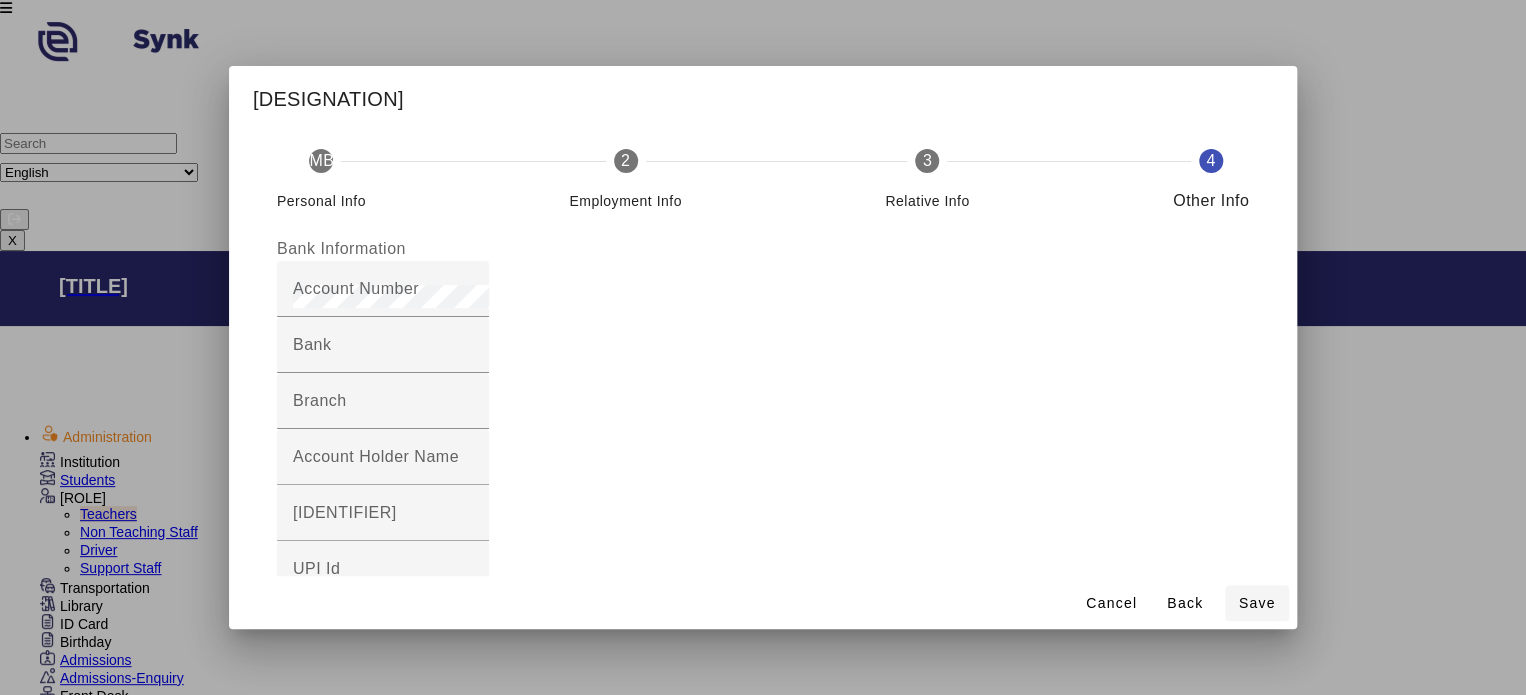 click at bounding box center [1111, 603] 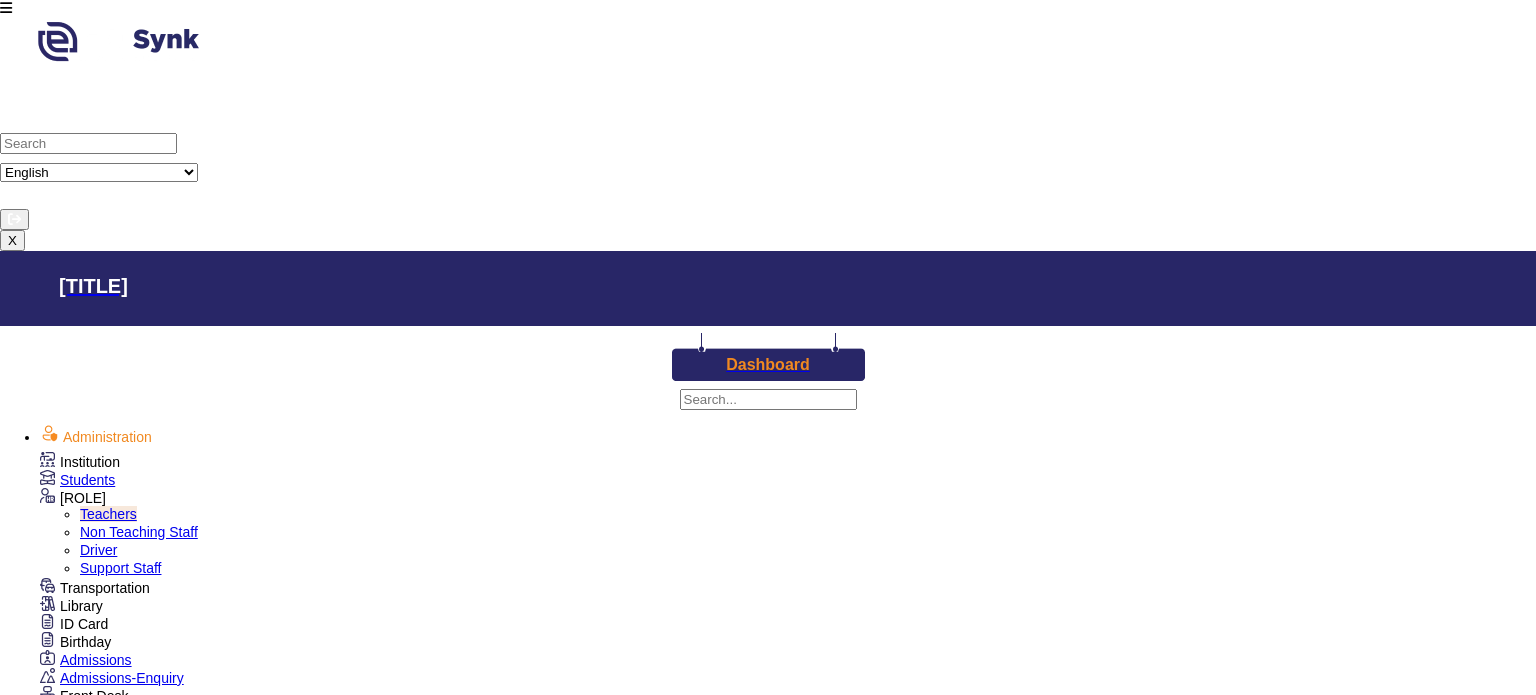 click at bounding box center [1265, 2353] 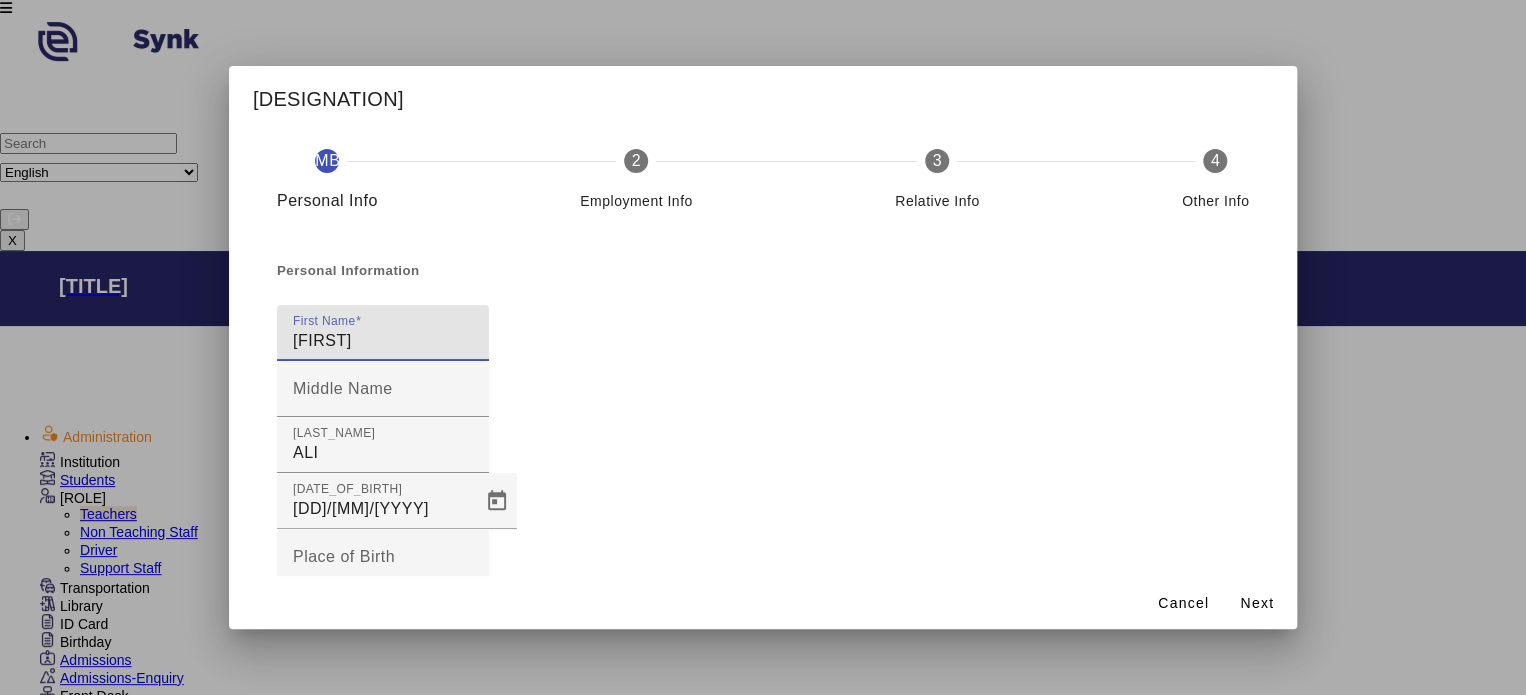 click on "[FIRST]" at bounding box center [383, 341] 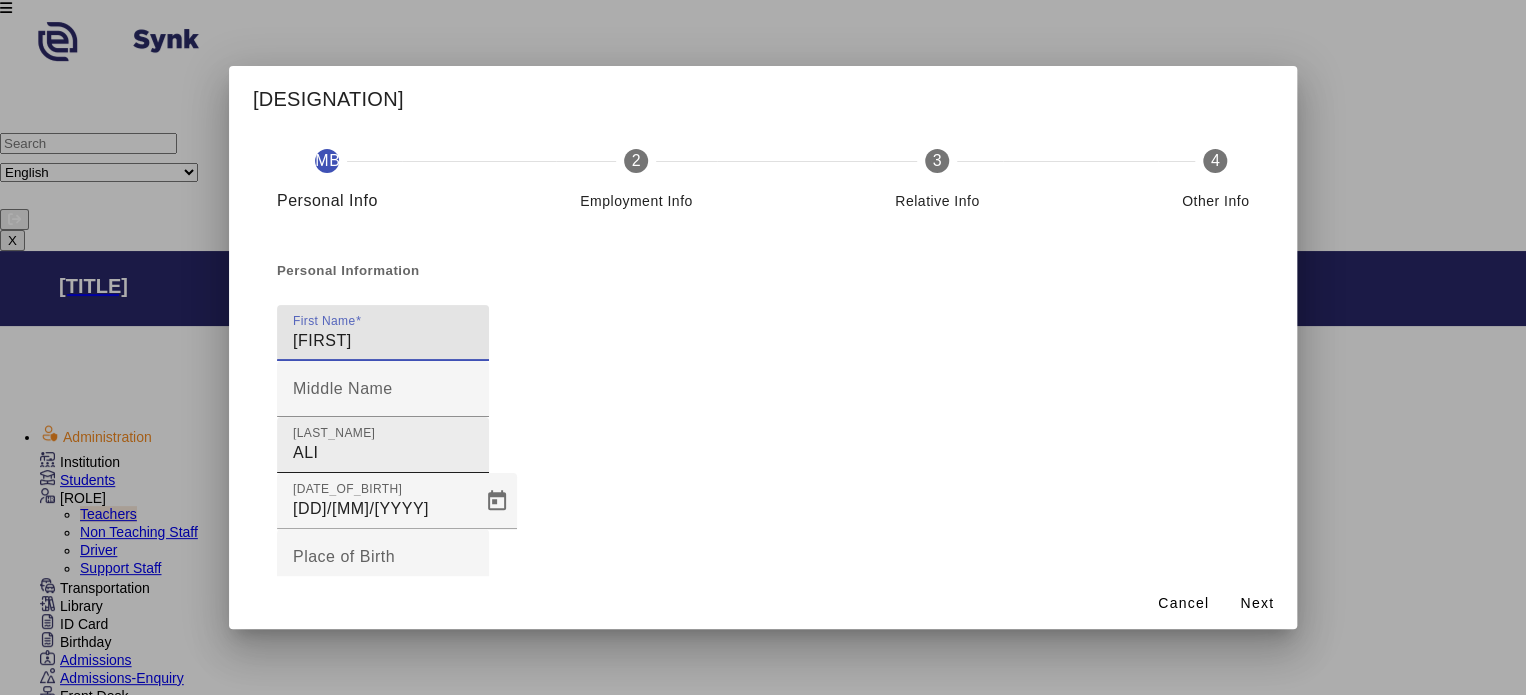 type on "[FIRST]" 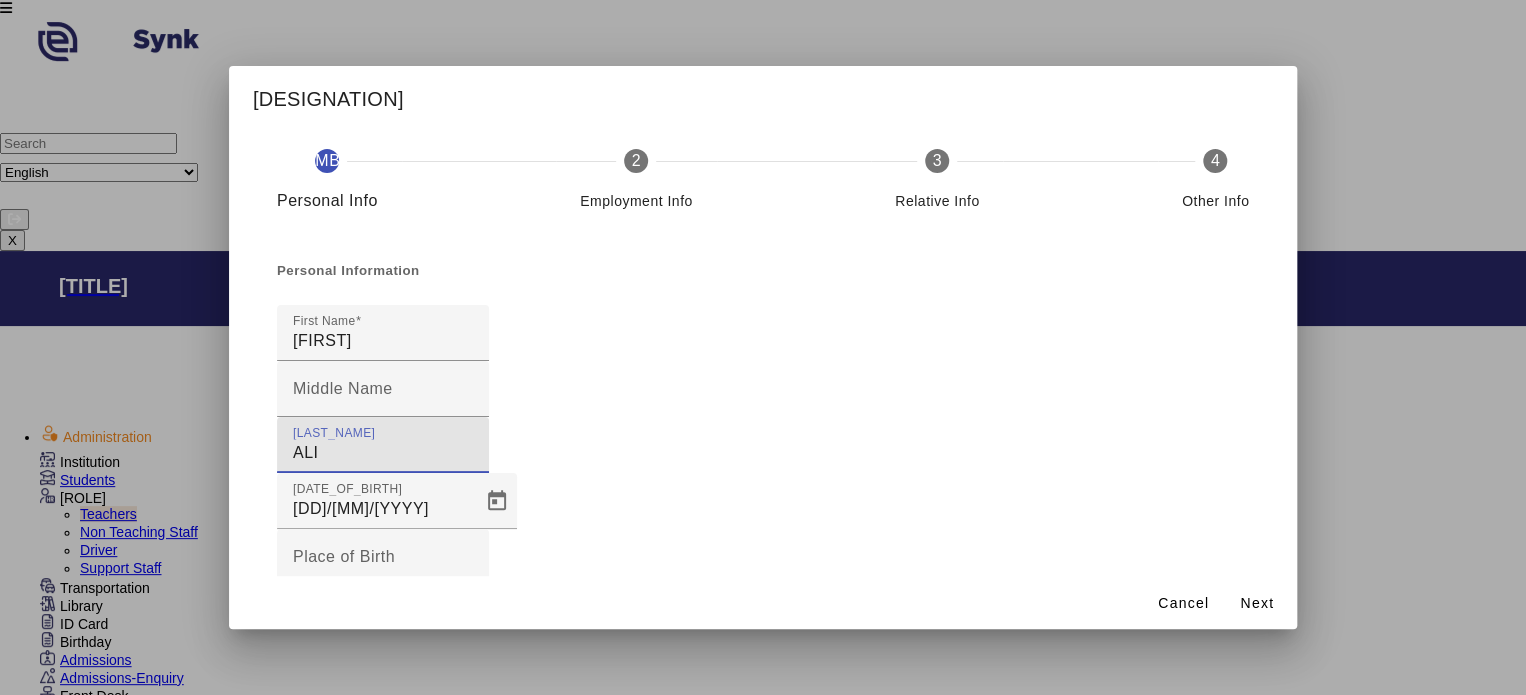 click on "ALI" at bounding box center [383, 453] 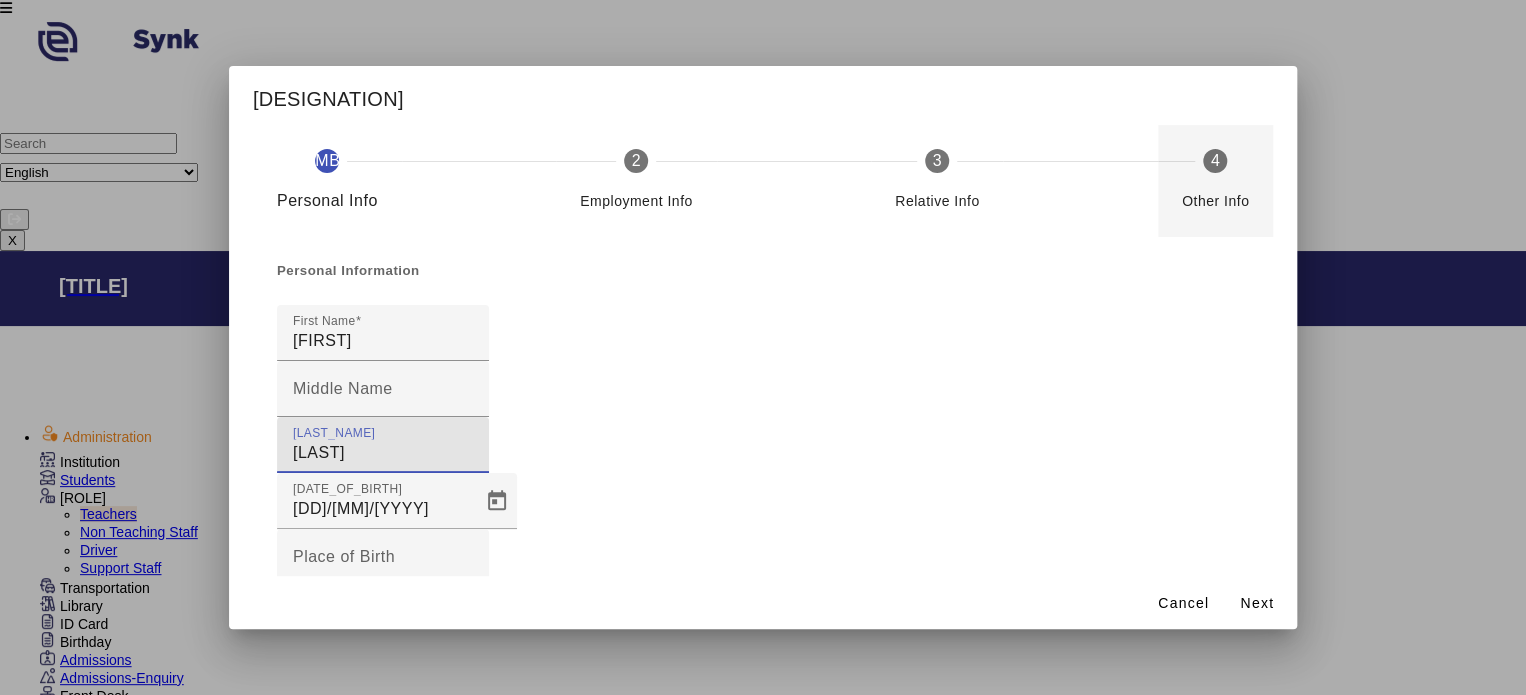 type on "[LAST]" 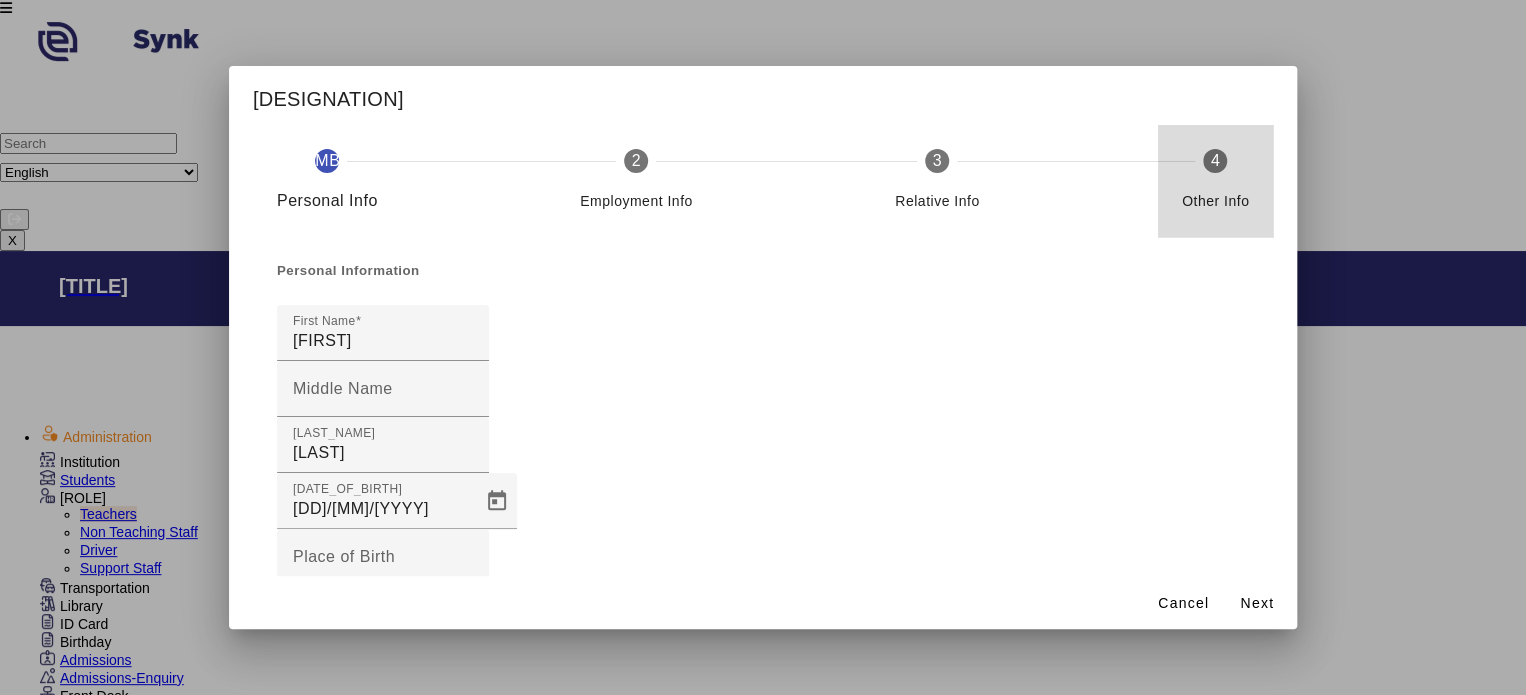 click on "Other Info" at bounding box center [1215, 193] 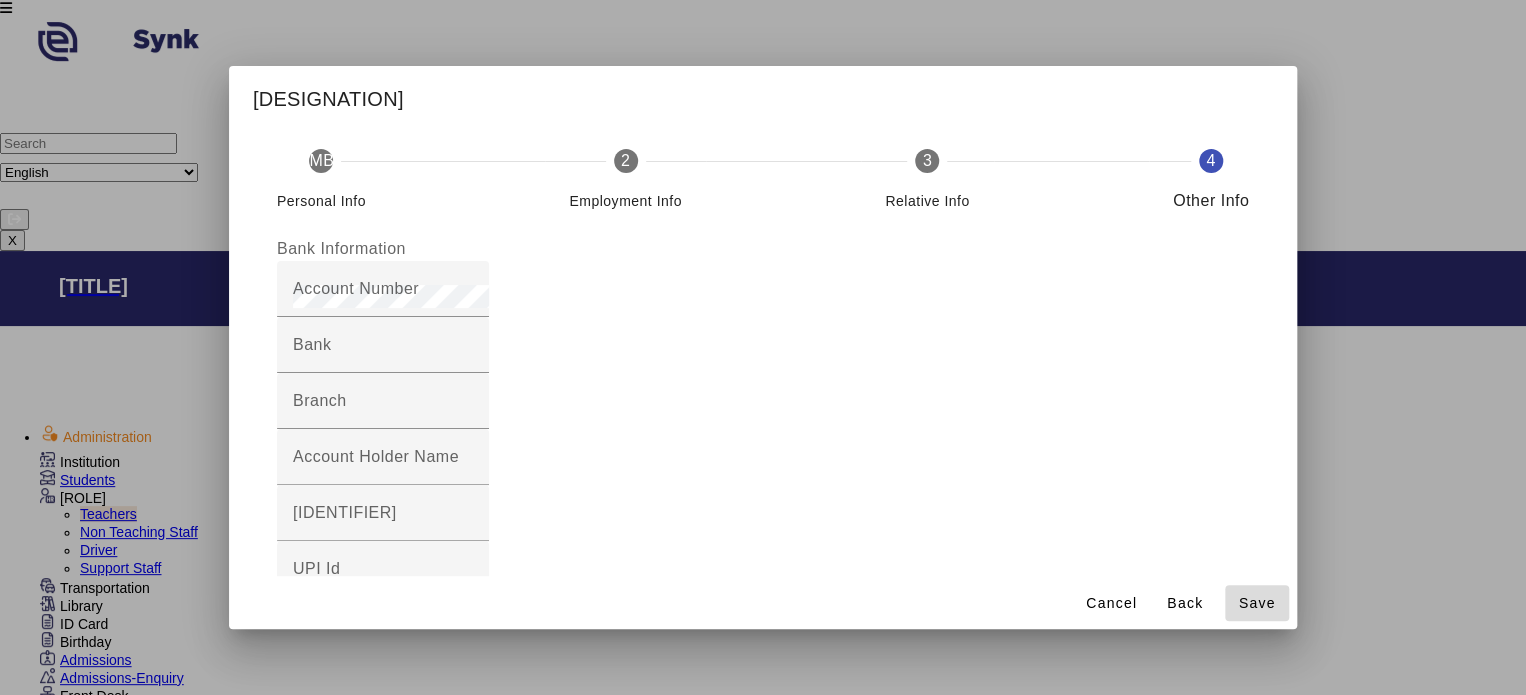 click on "Save" at bounding box center (1257, 603) 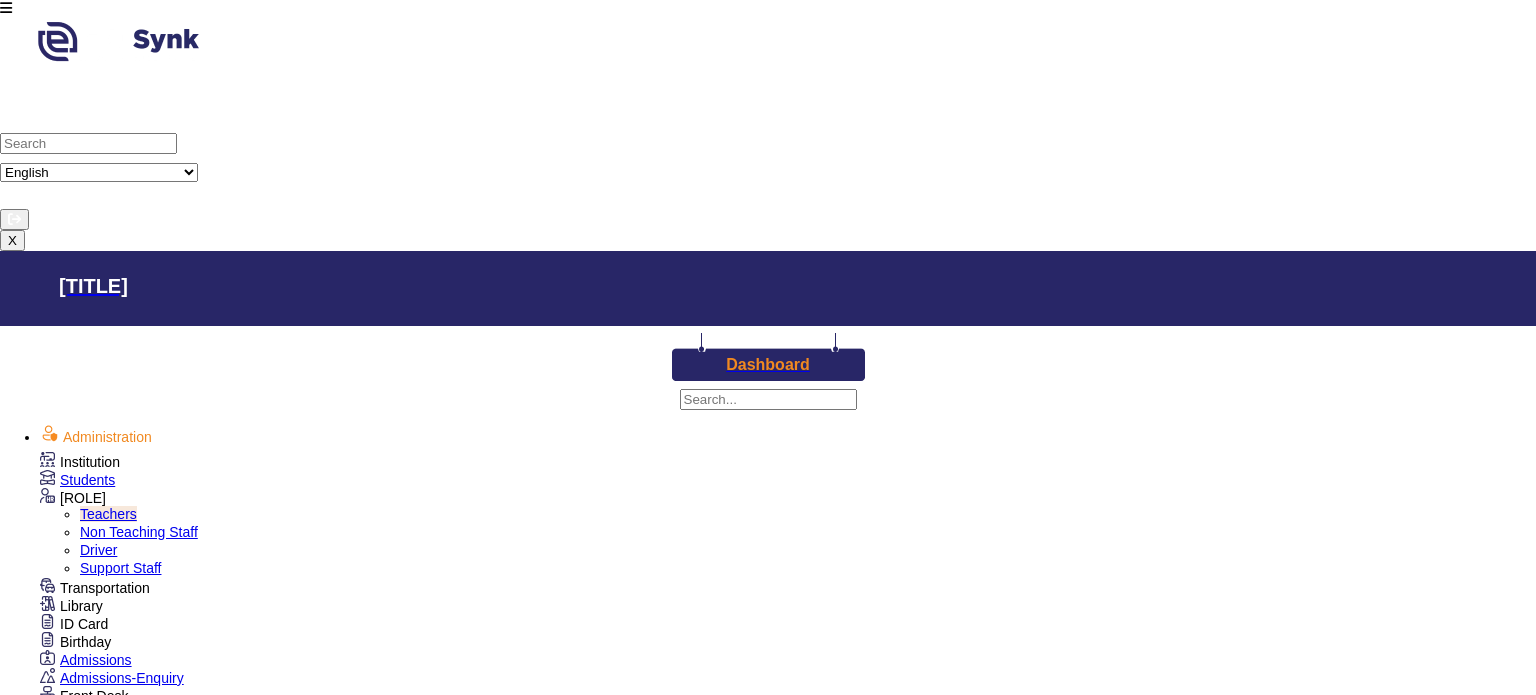 click at bounding box center [1265, 2297] 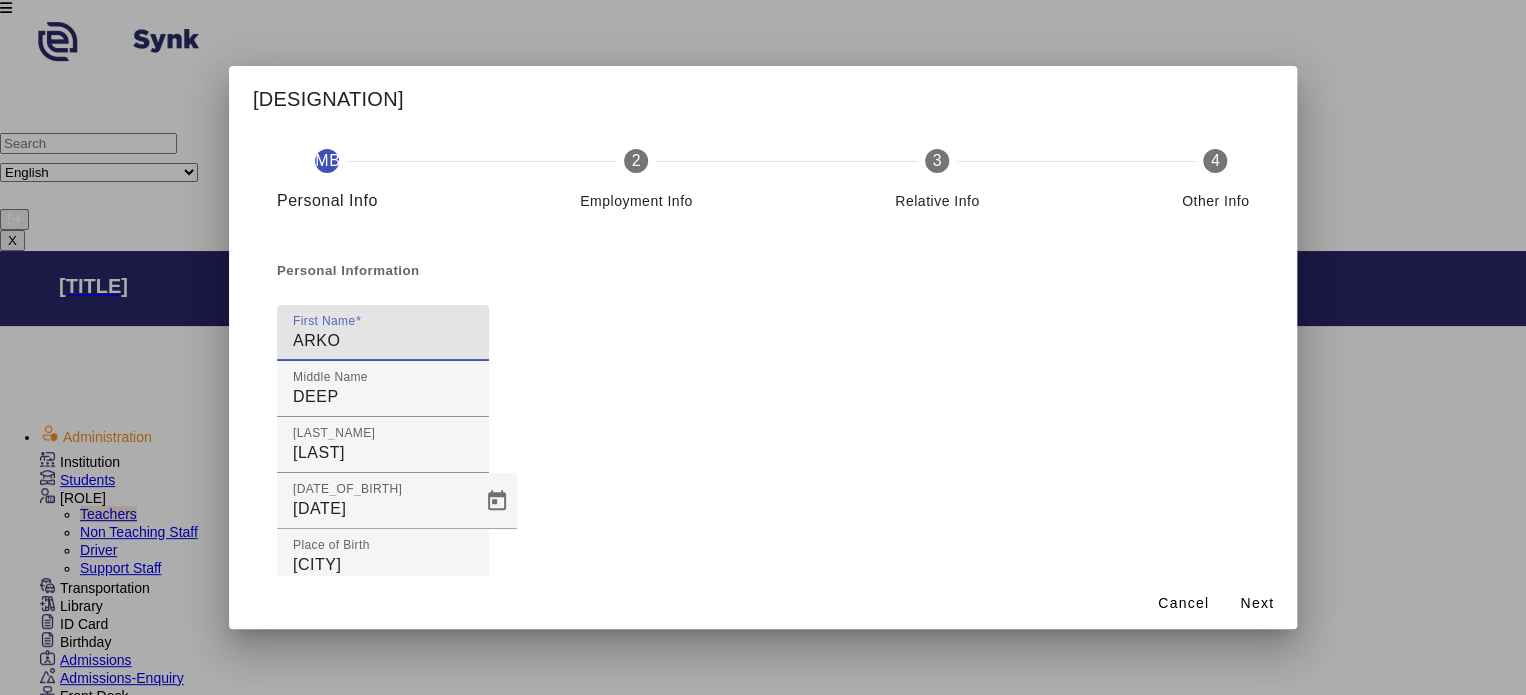 click on "ARKO" at bounding box center (383, 341) 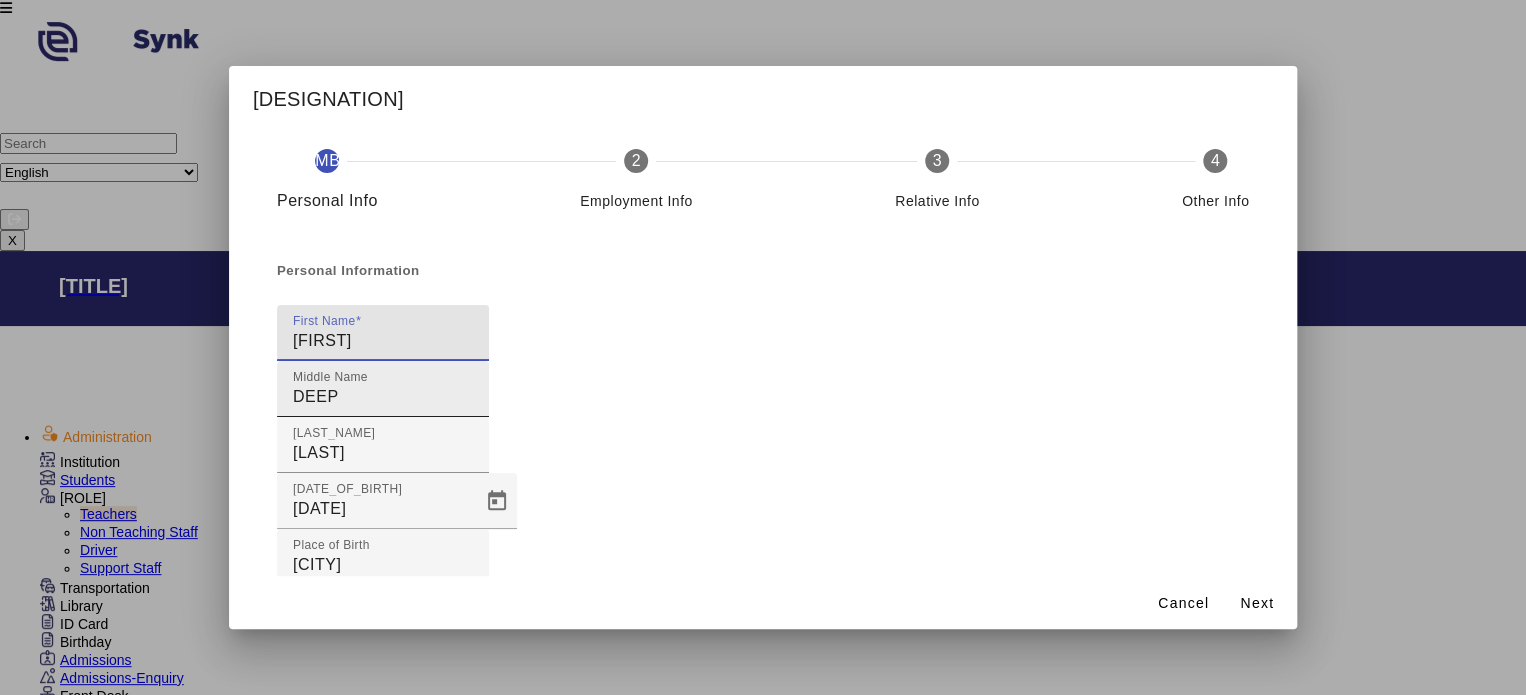 type on "[FIRST]" 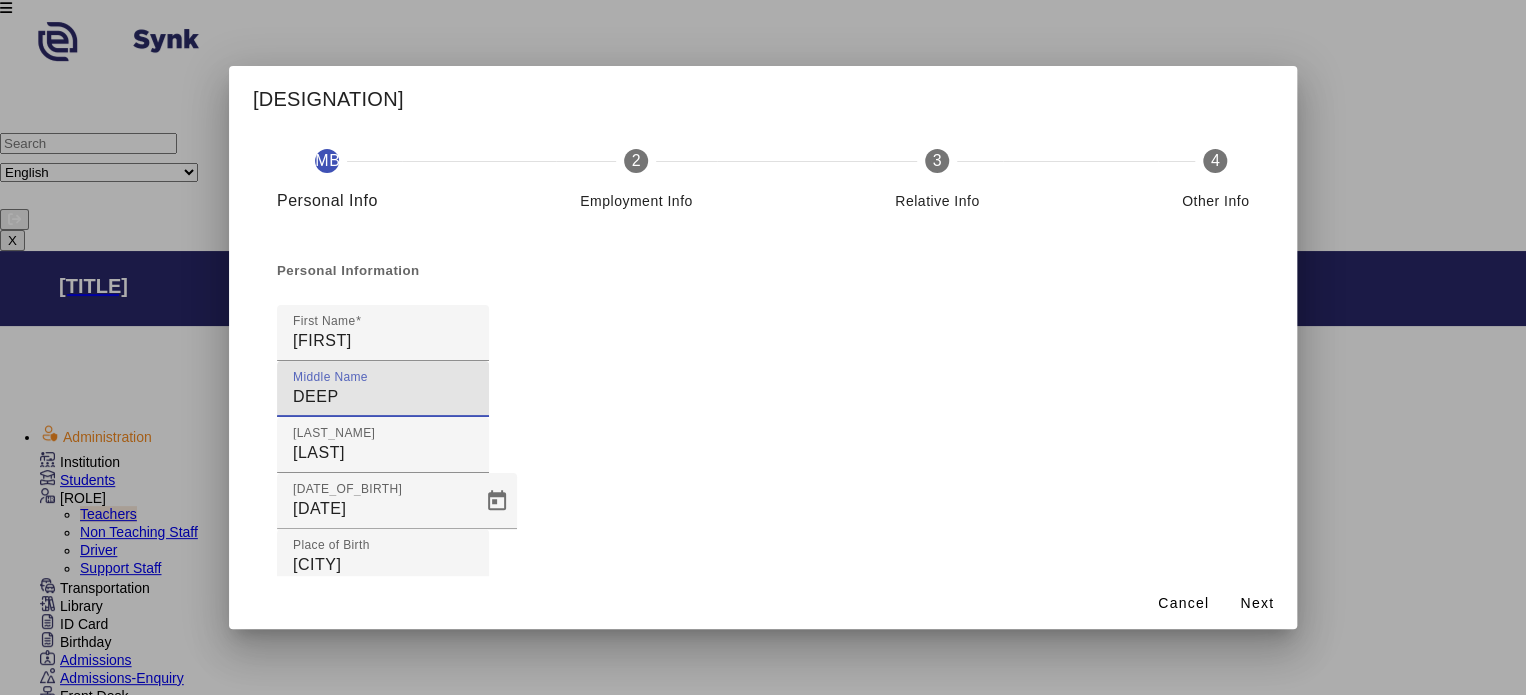 click on "DEEP" at bounding box center [383, 397] 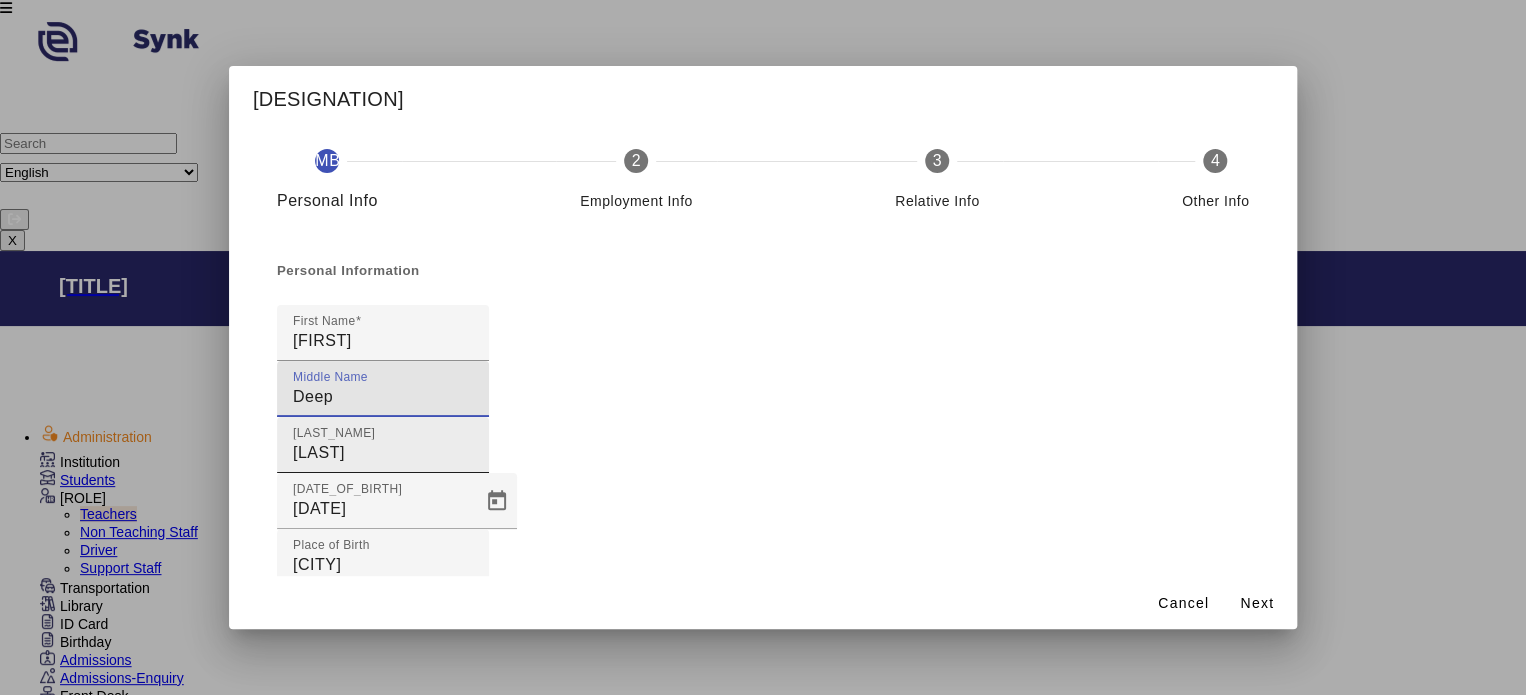 type on "Deep" 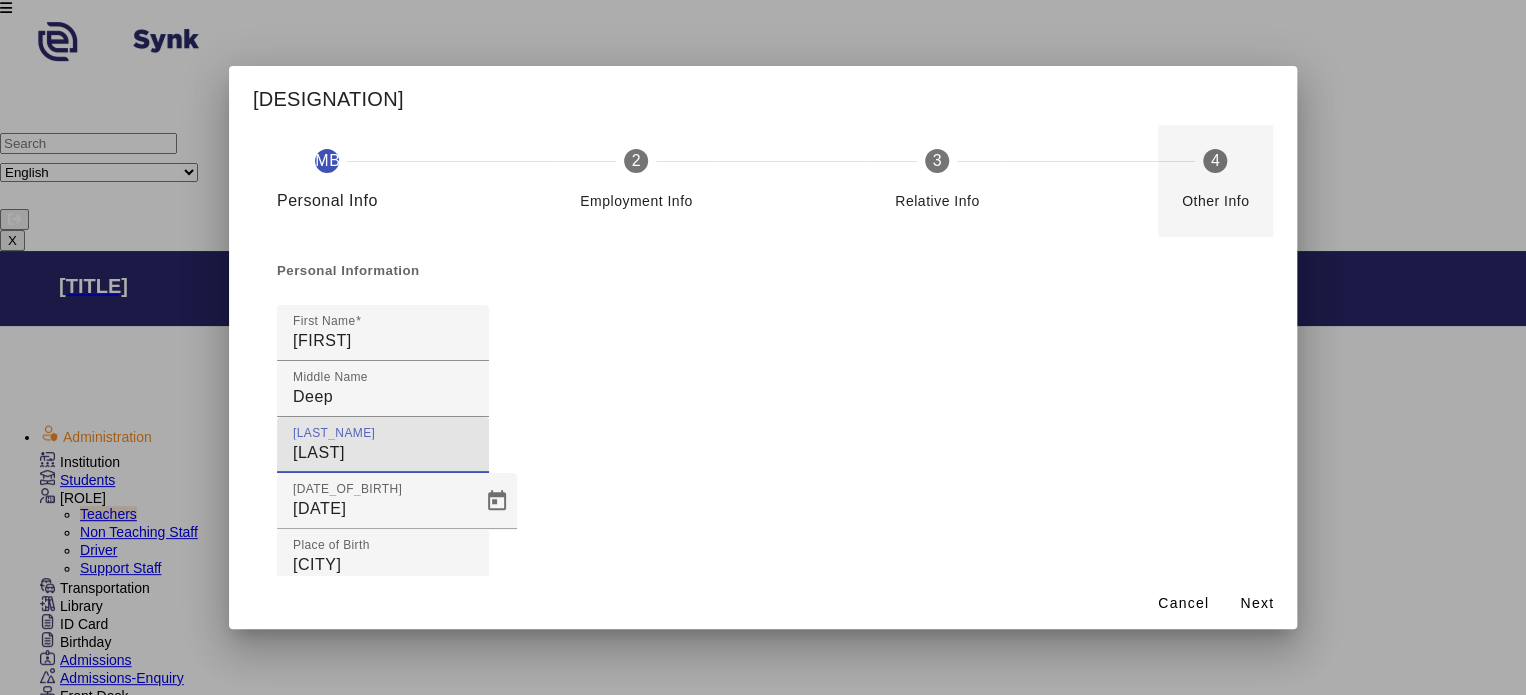 type on "[LAST]" 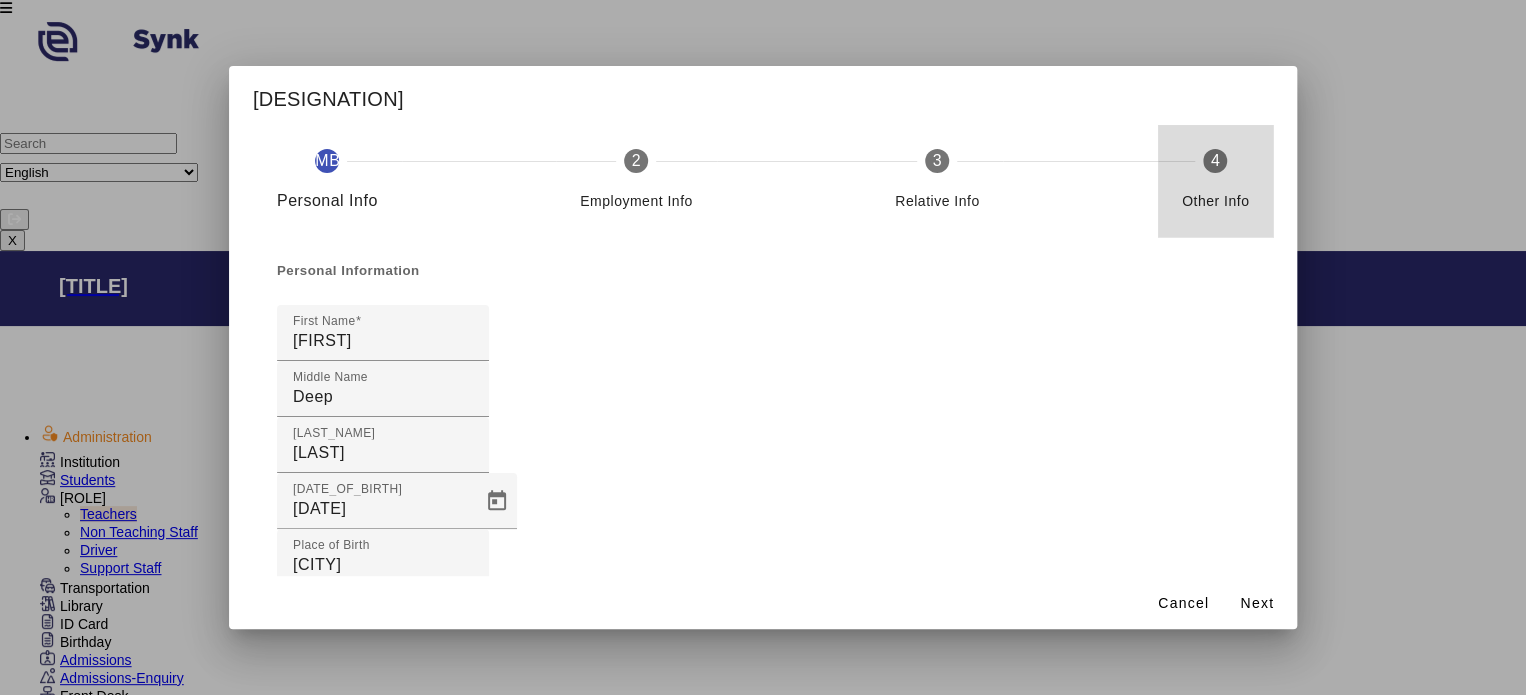 click on "Other Info" at bounding box center (1215, 193) 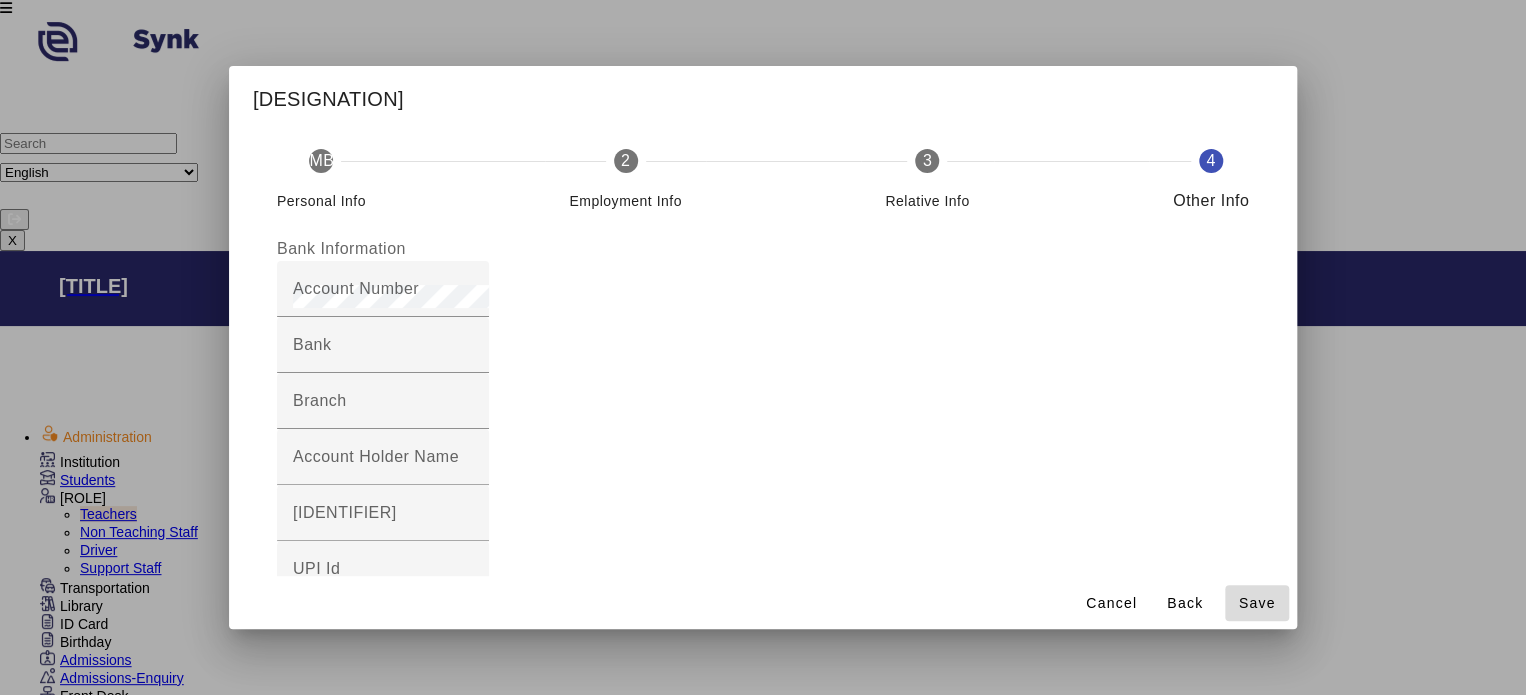 click on "Save" at bounding box center (1257, 603) 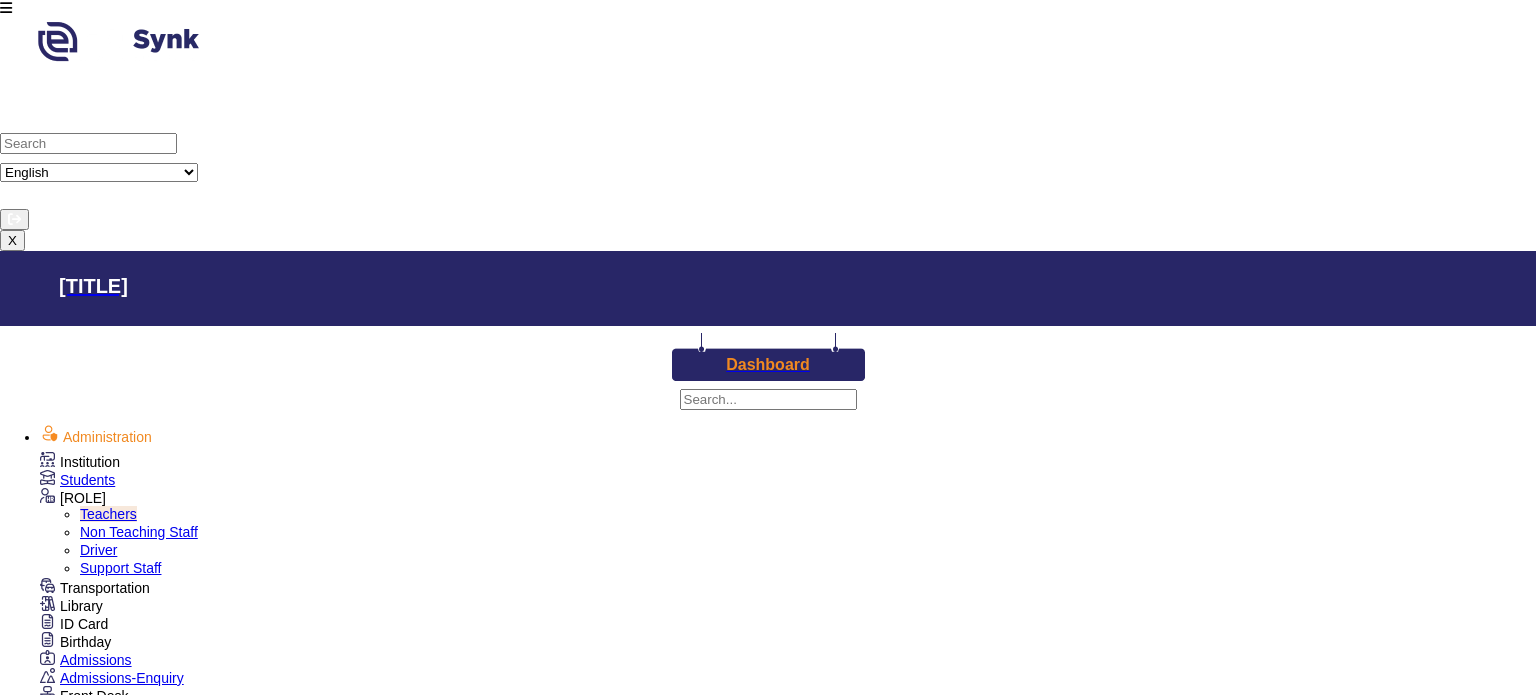 scroll, scrollTop: 0, scrollLeft: 0, axis: both 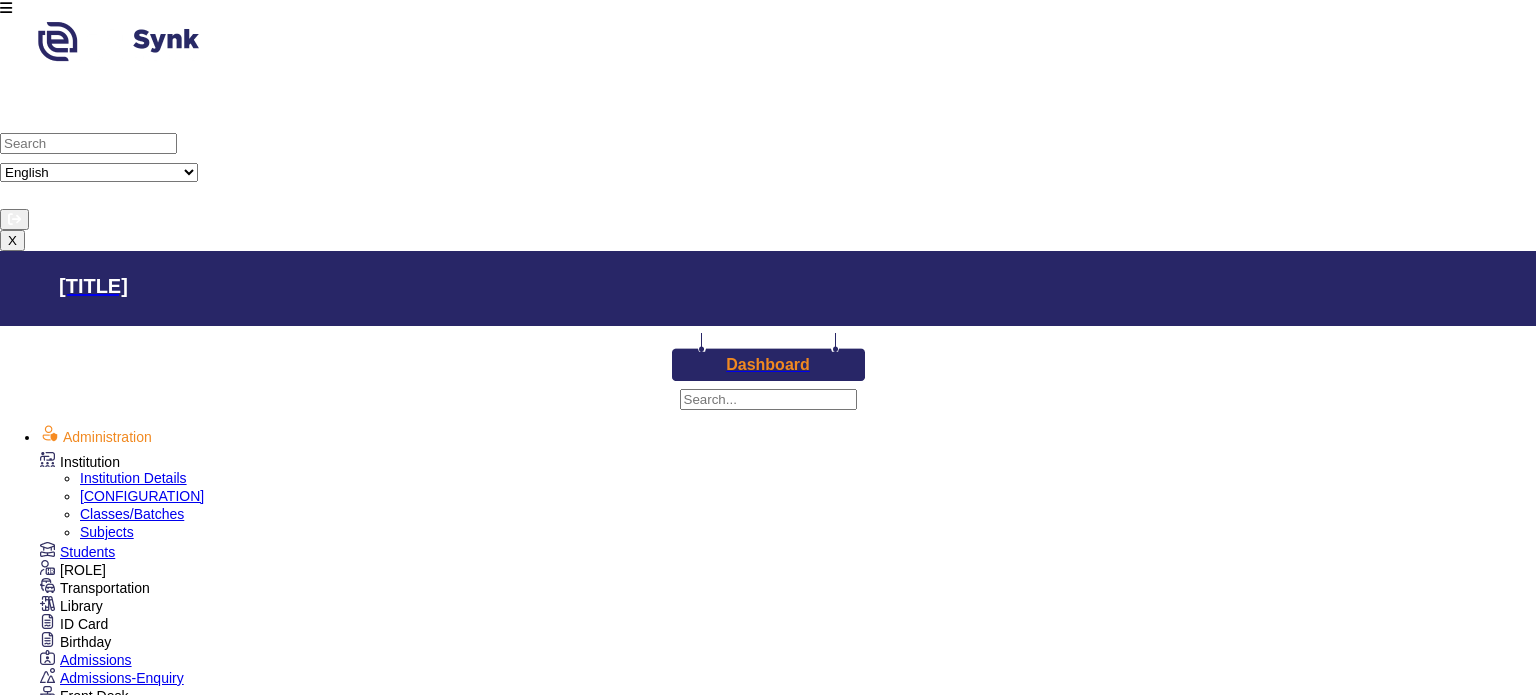 click on "TimeTable" at bounding box center [80, 462] 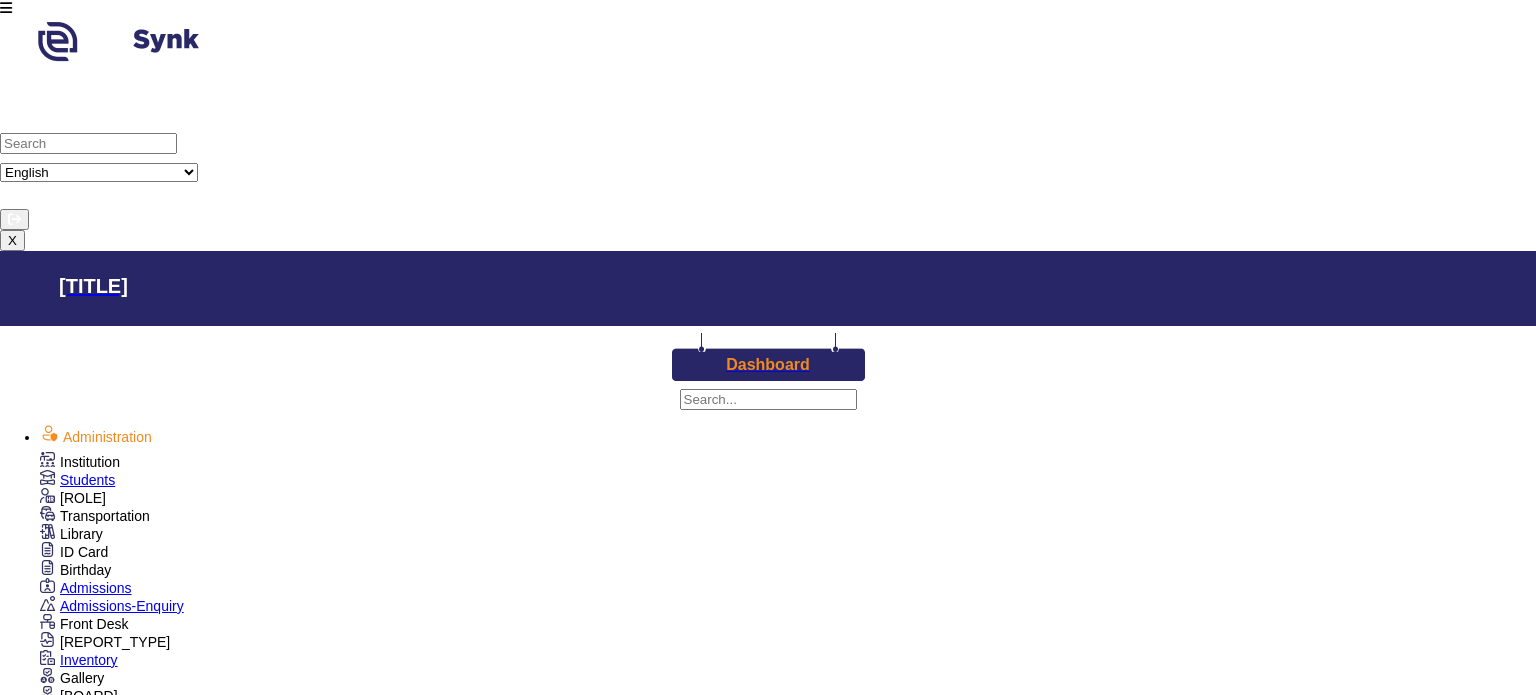 scroll, scrollTop: 788, scrollLeft: 0, axis: vertical 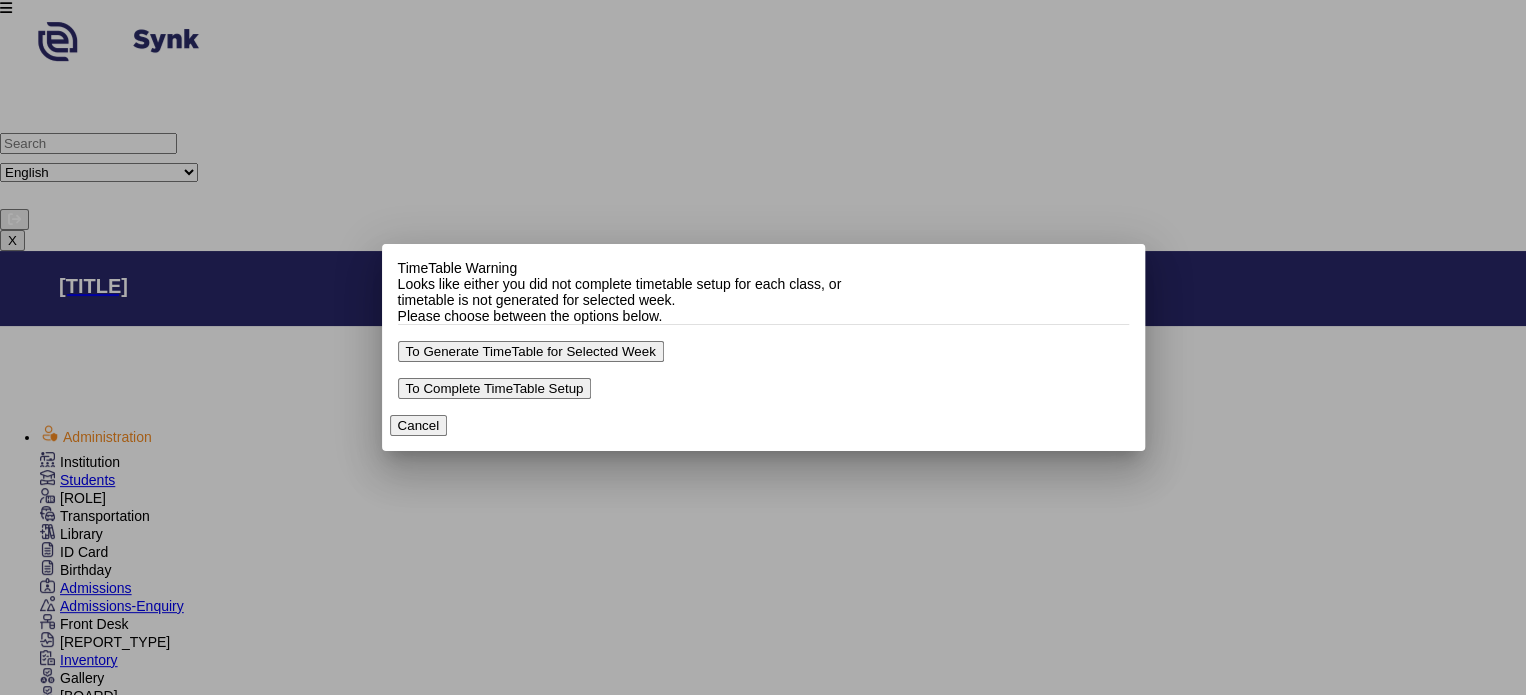 click on "Cancel" at bounding box center (419, 425) 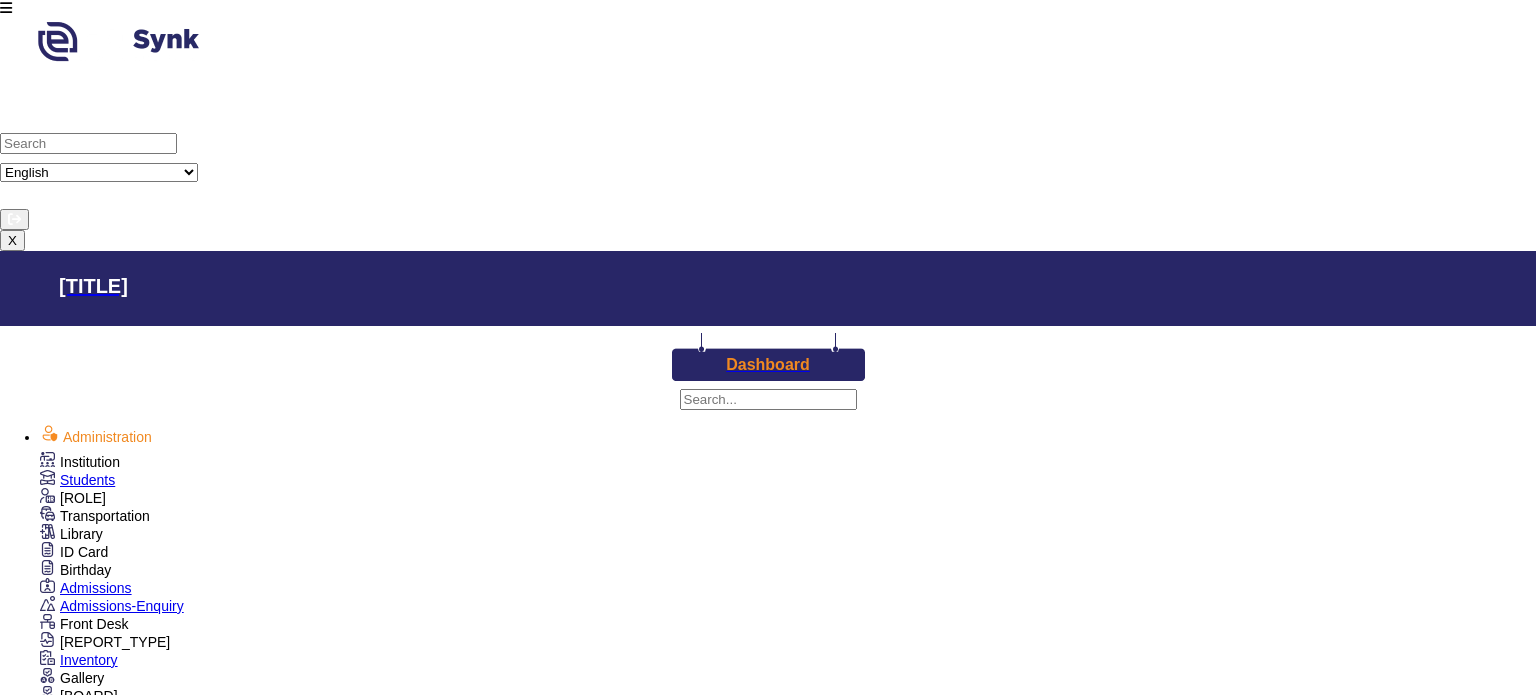 drag, startPoint x: 1084, startPoint y: 440, endPoint x: 704, endPoint y: 372, distance: 386.03625 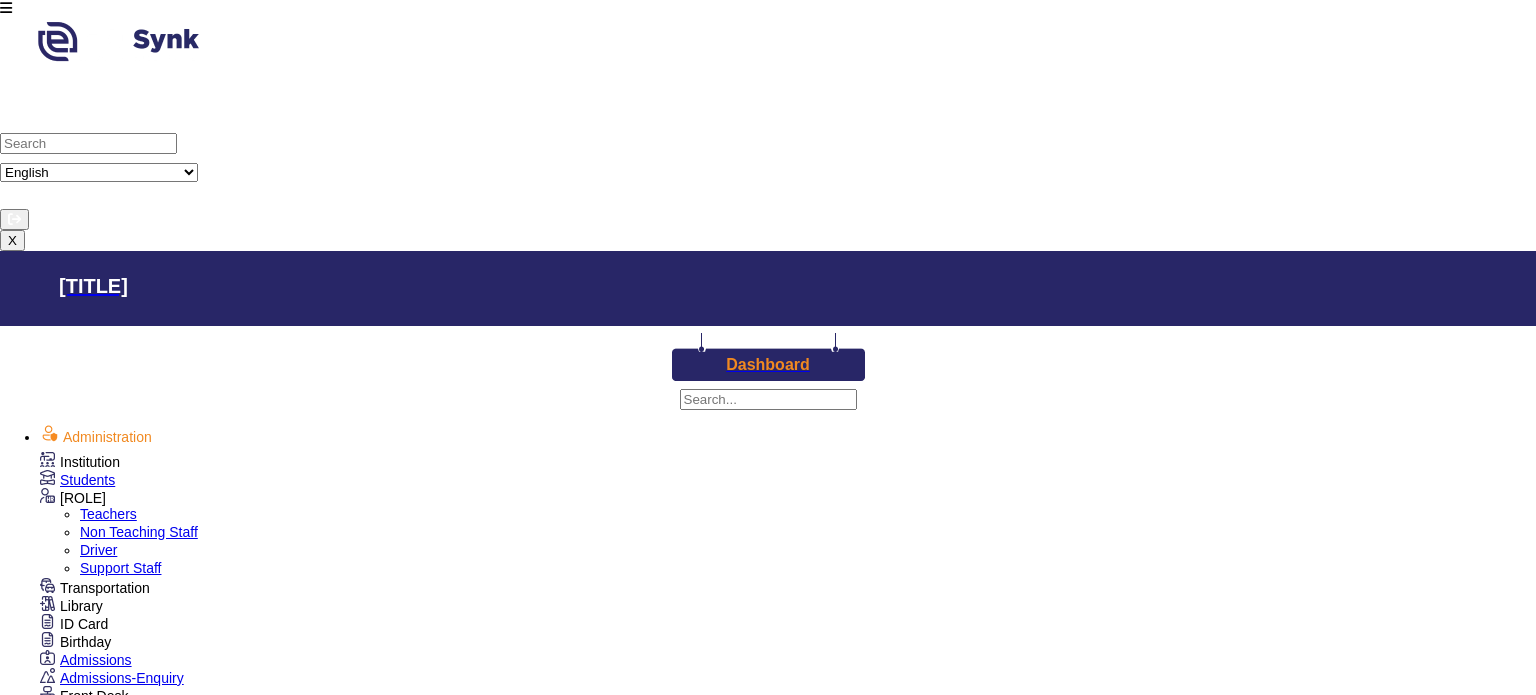 click on "Teachers" at bounding box center [108, 514] 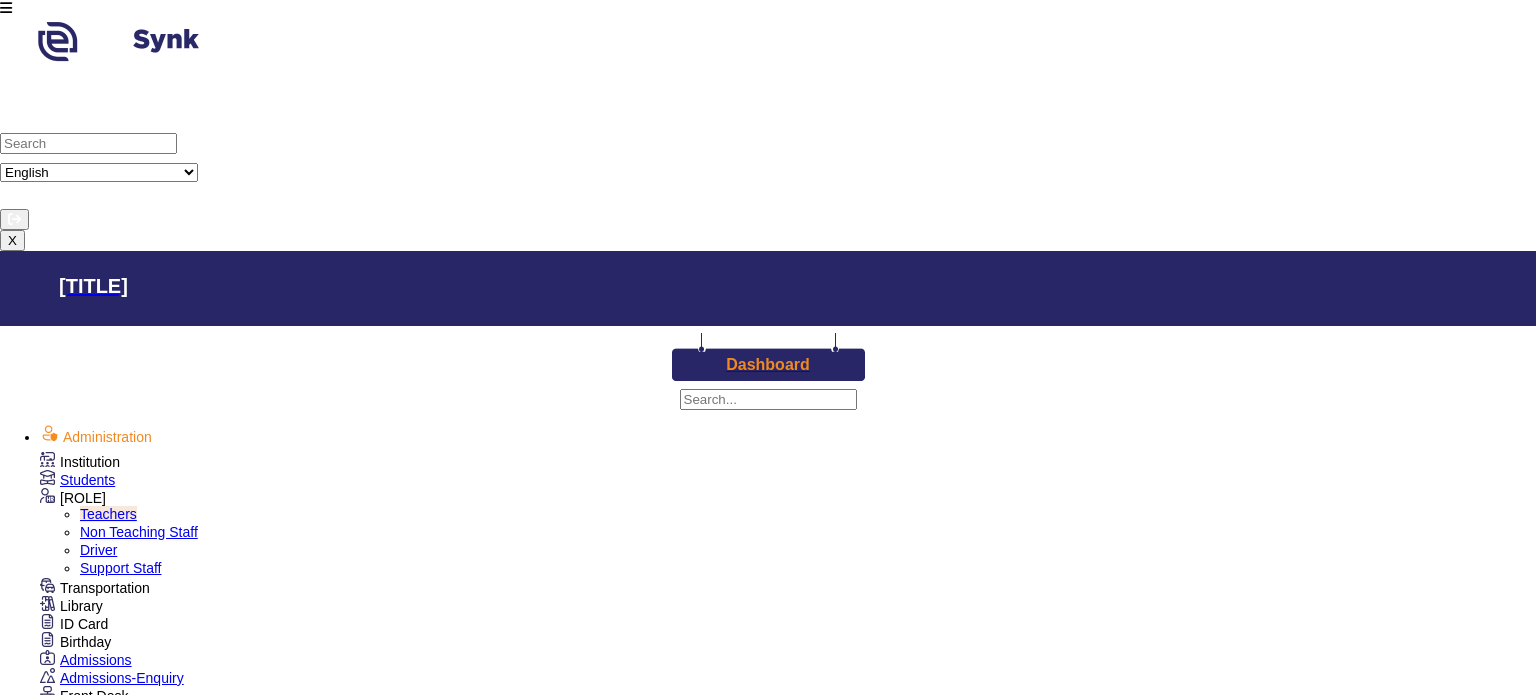 scroll, scrollTop: 315, scrollLeft: 0, axis: vertical 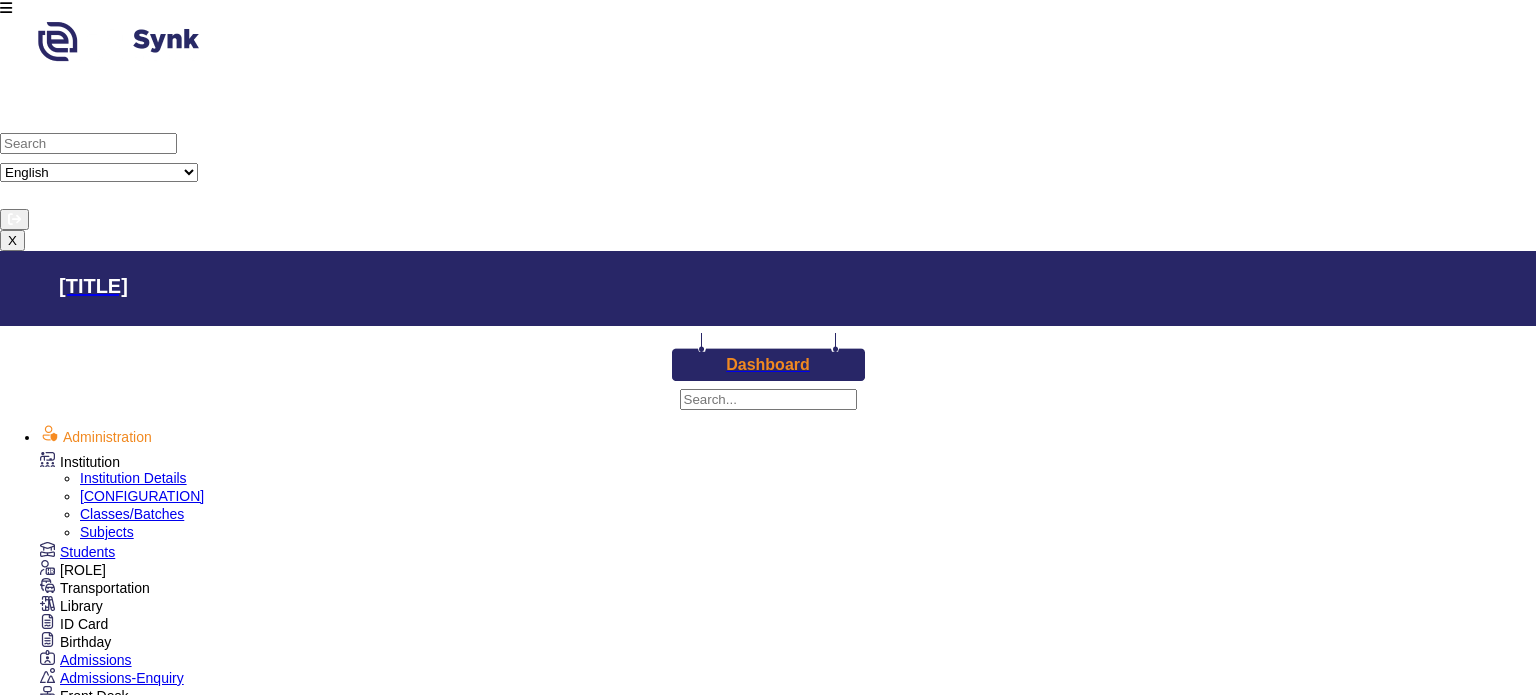 click on "Classes/Batches" at bounding box center (132, 514) 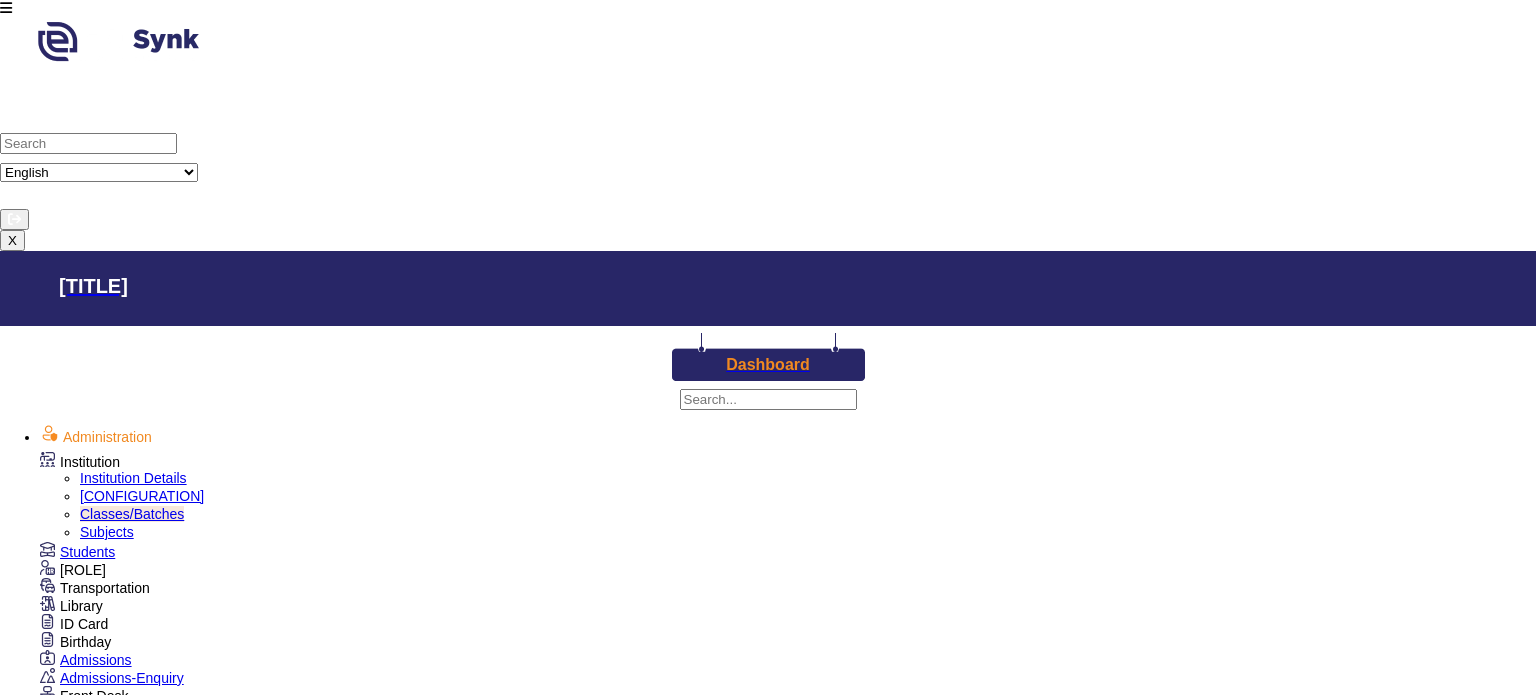 click on "[CONFIGURATION]" at bounding box center (142, 496) 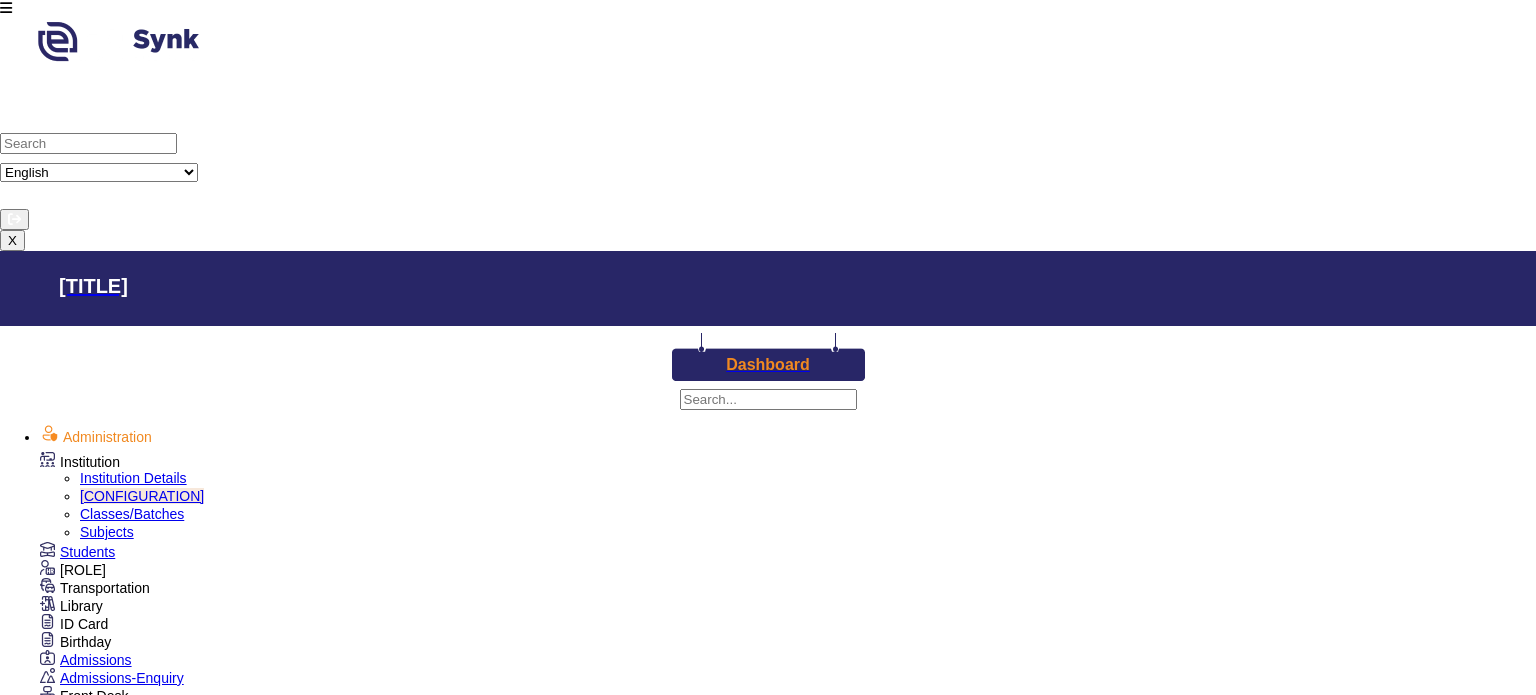 click on "Institution Details" at bounding box center [133, 478] 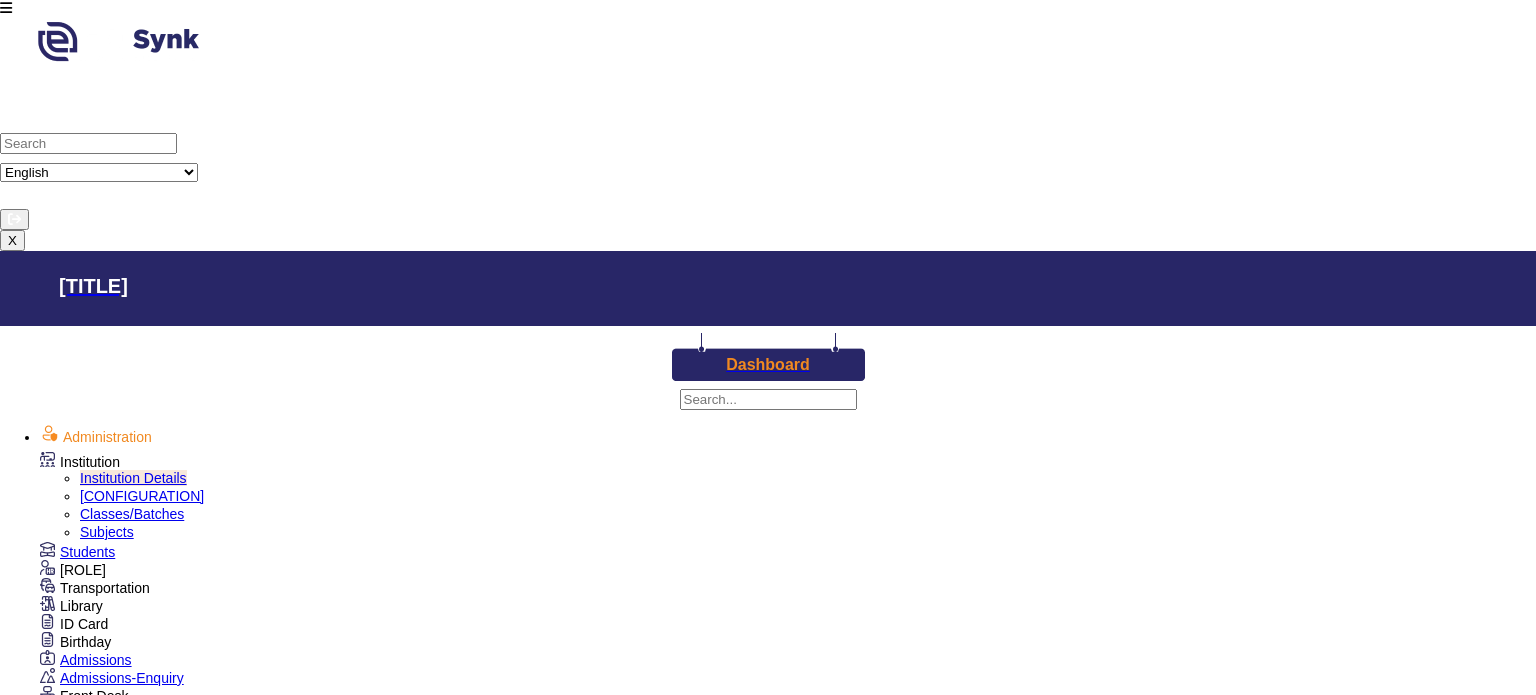 click on "Subjects" at bounding box center [107, 532] 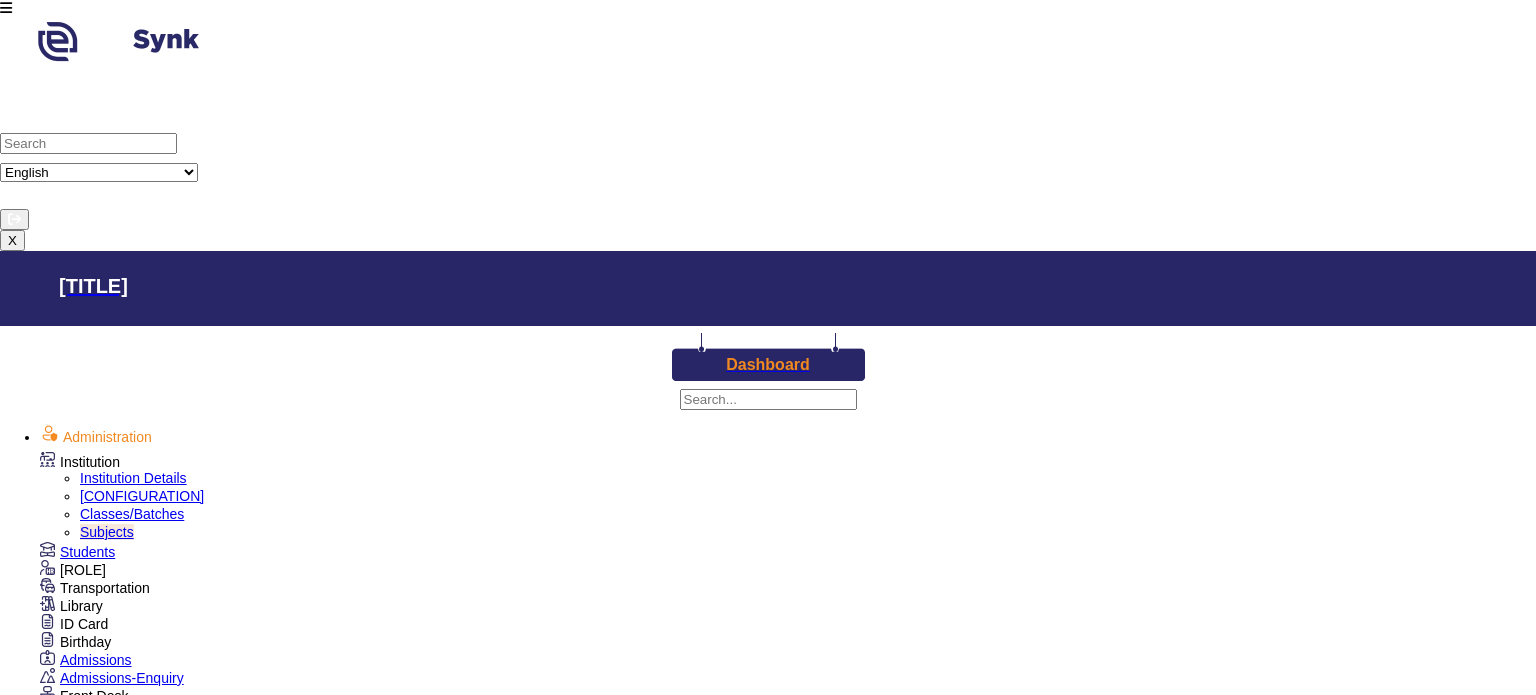 click on "Drums" at bounding box center (995, 2149) 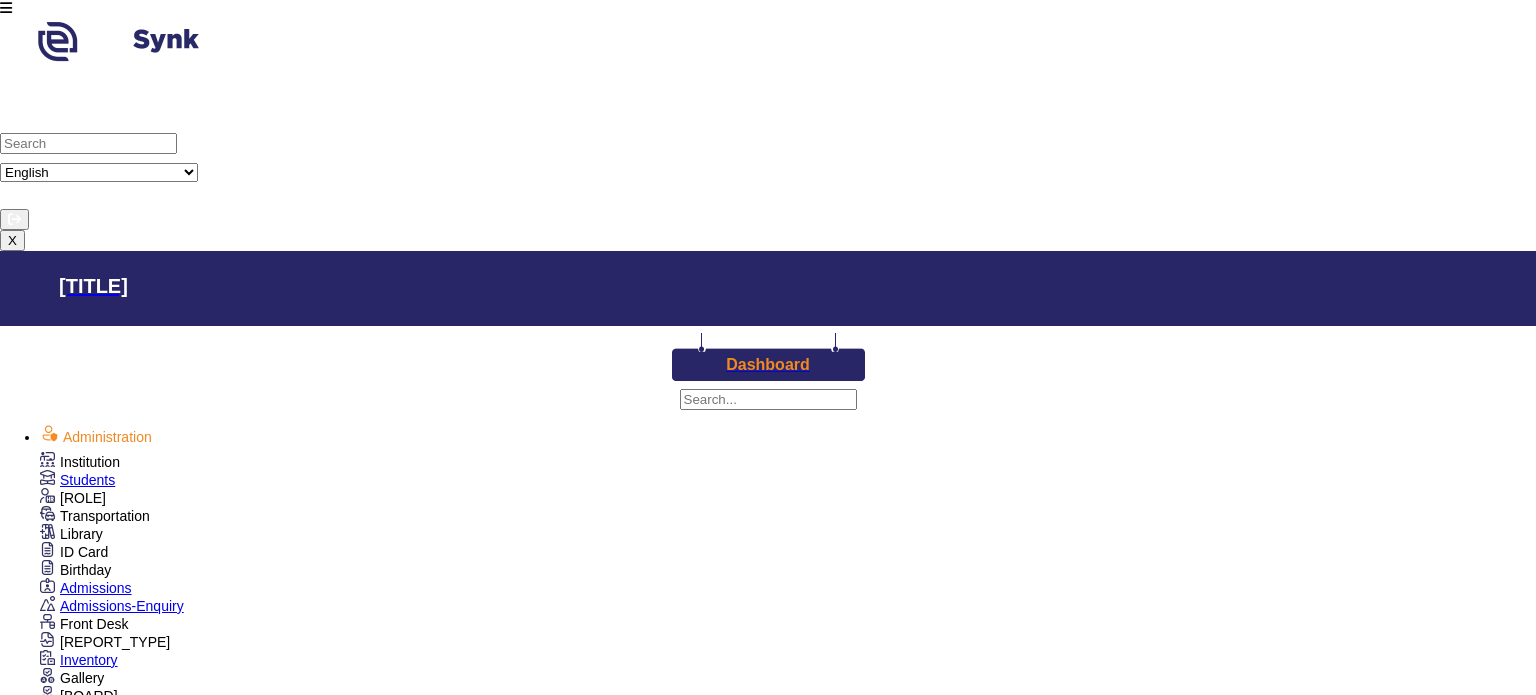 scroll, scrollTop: 560, scrollLeft: 0, axis: vertical 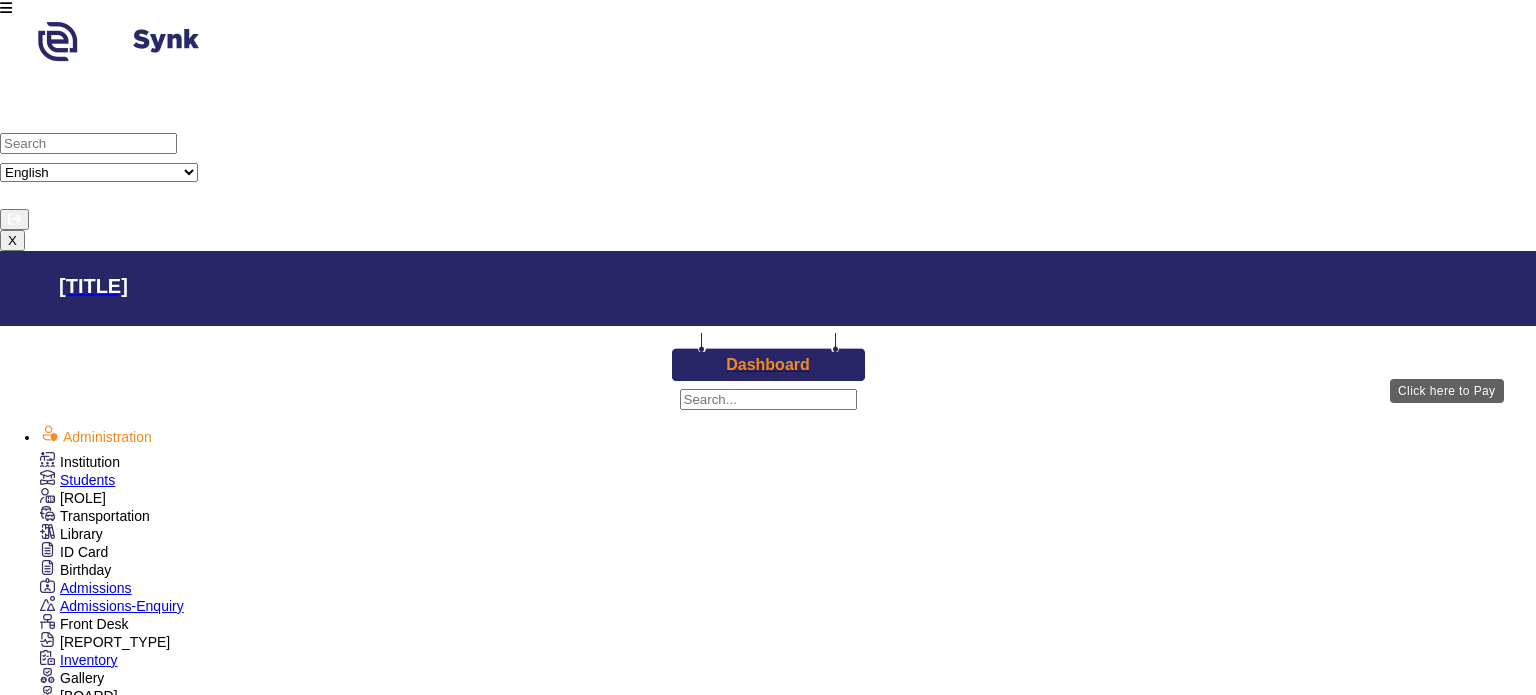 click on "View & Pay" at bounding box center [791, 2397] 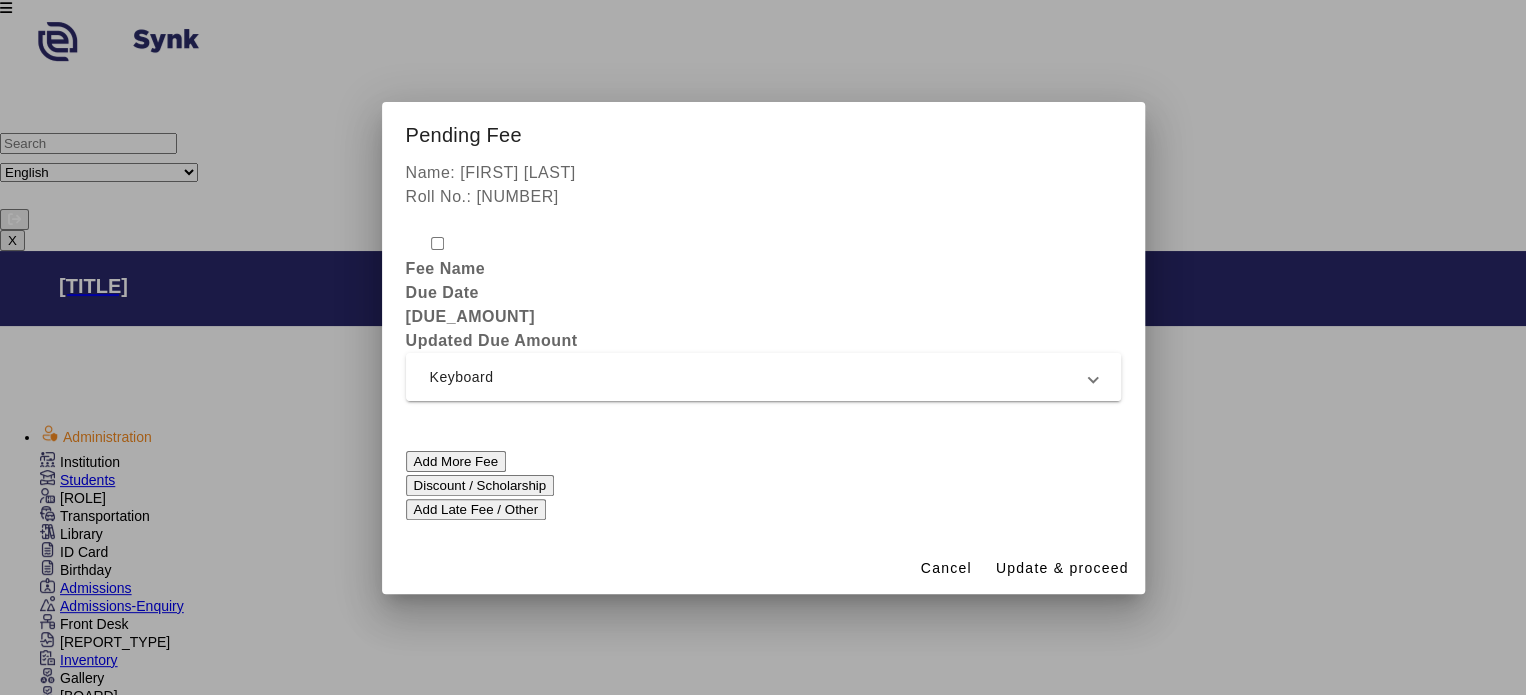 click on "Keyboard" at bounding box center [759, 377] 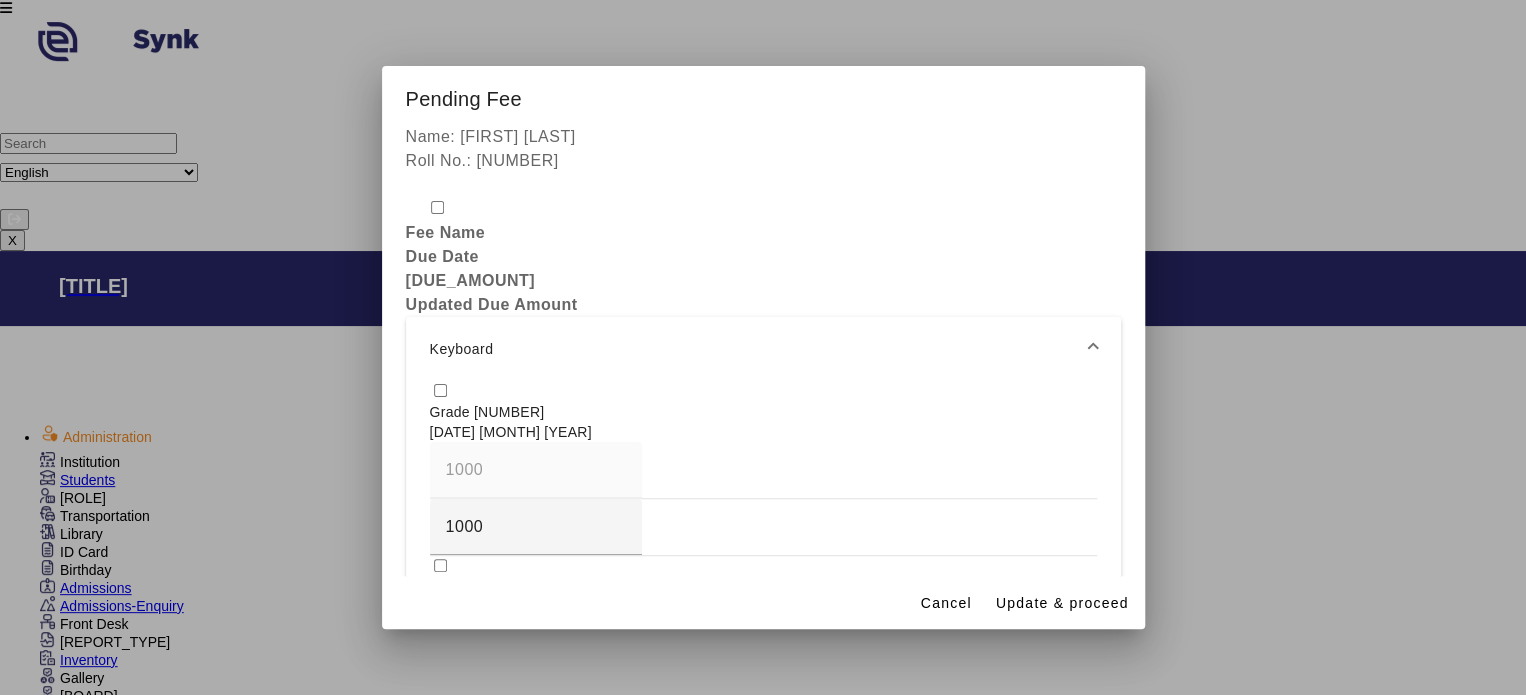 click at bounding box center [763, 391] 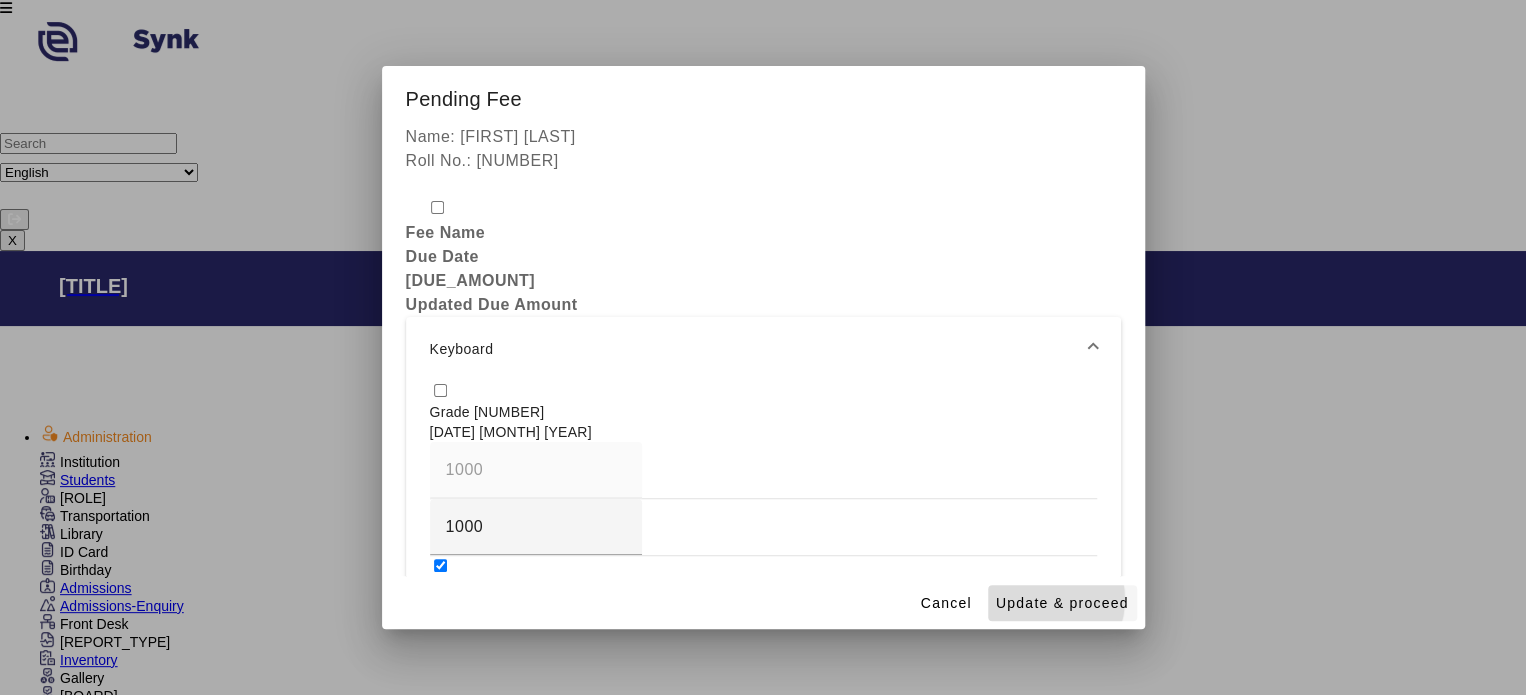click on "Update & proceed" at bounding box center (1062, 603) 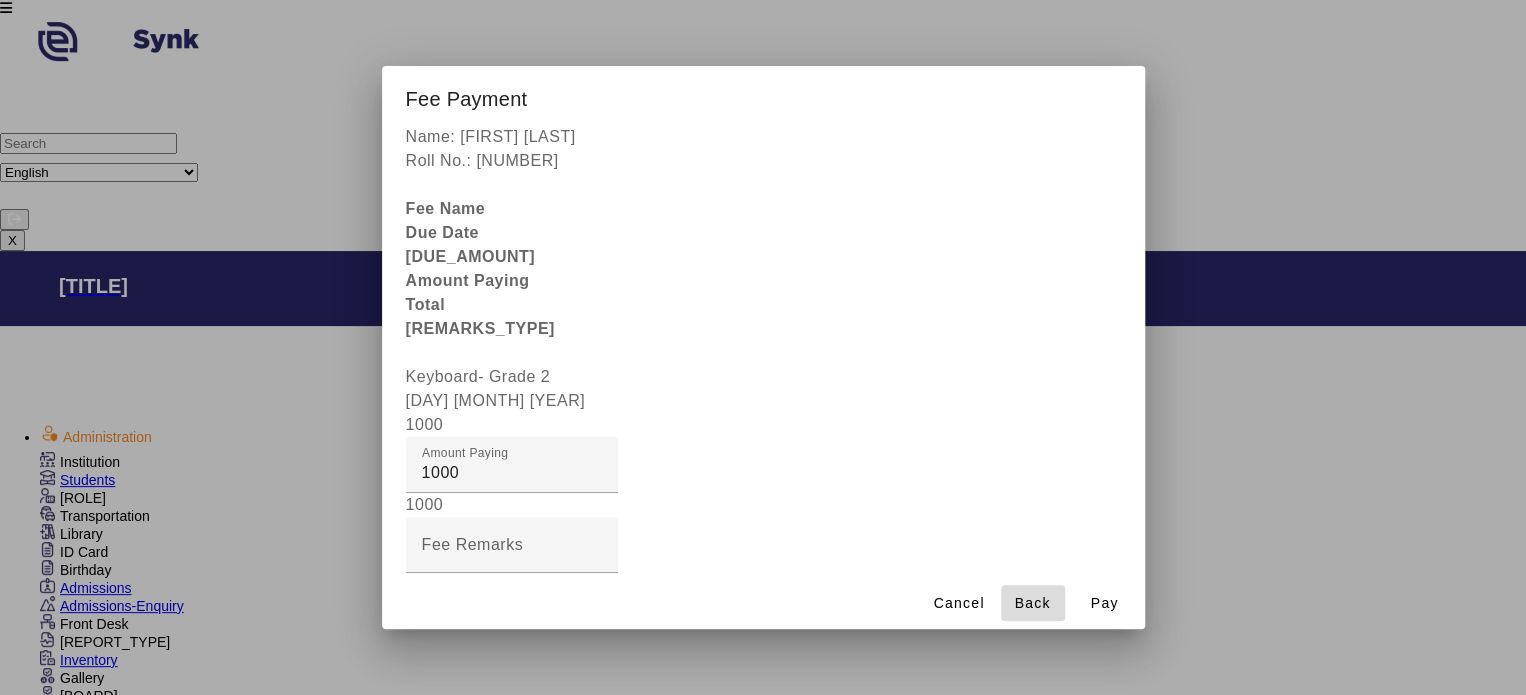 click at bounding box center [1033, 603] 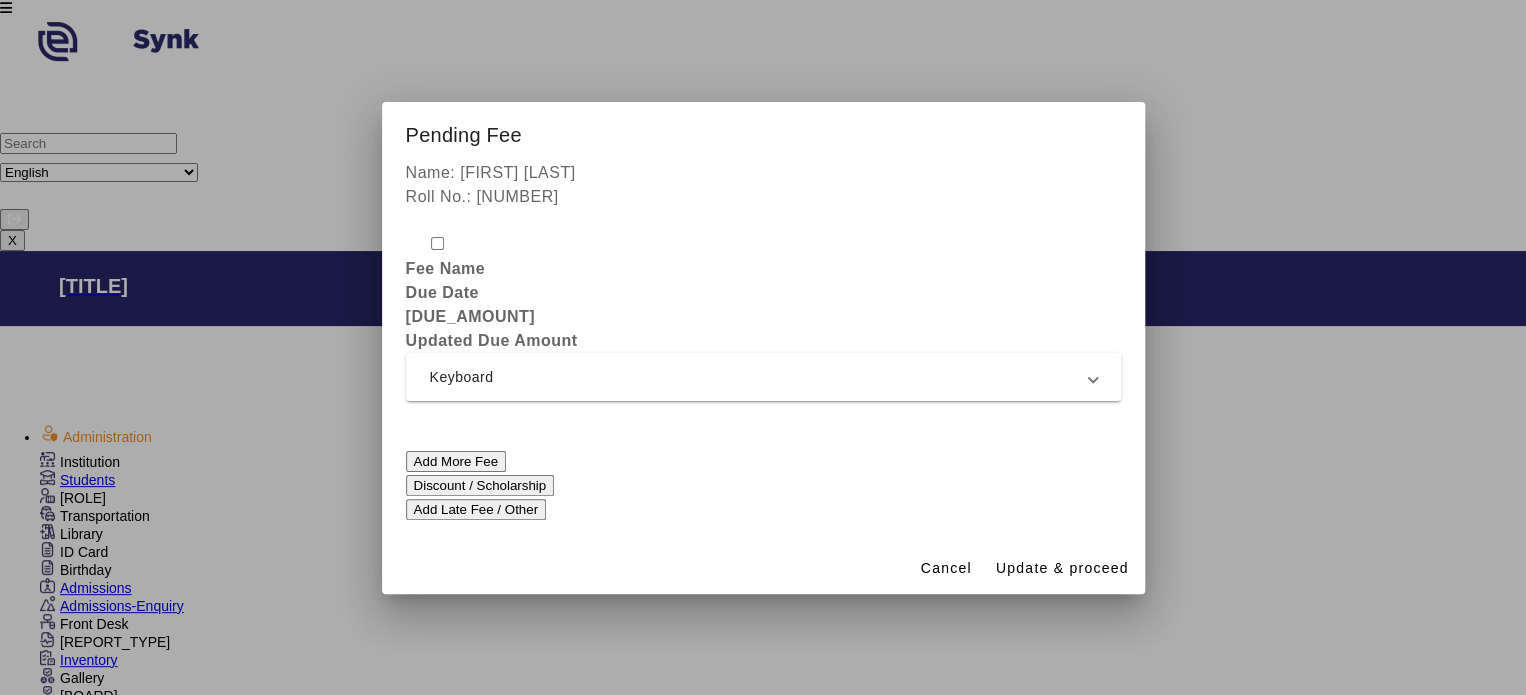 click on "Add More Fee" at bounding box center [456, 461] 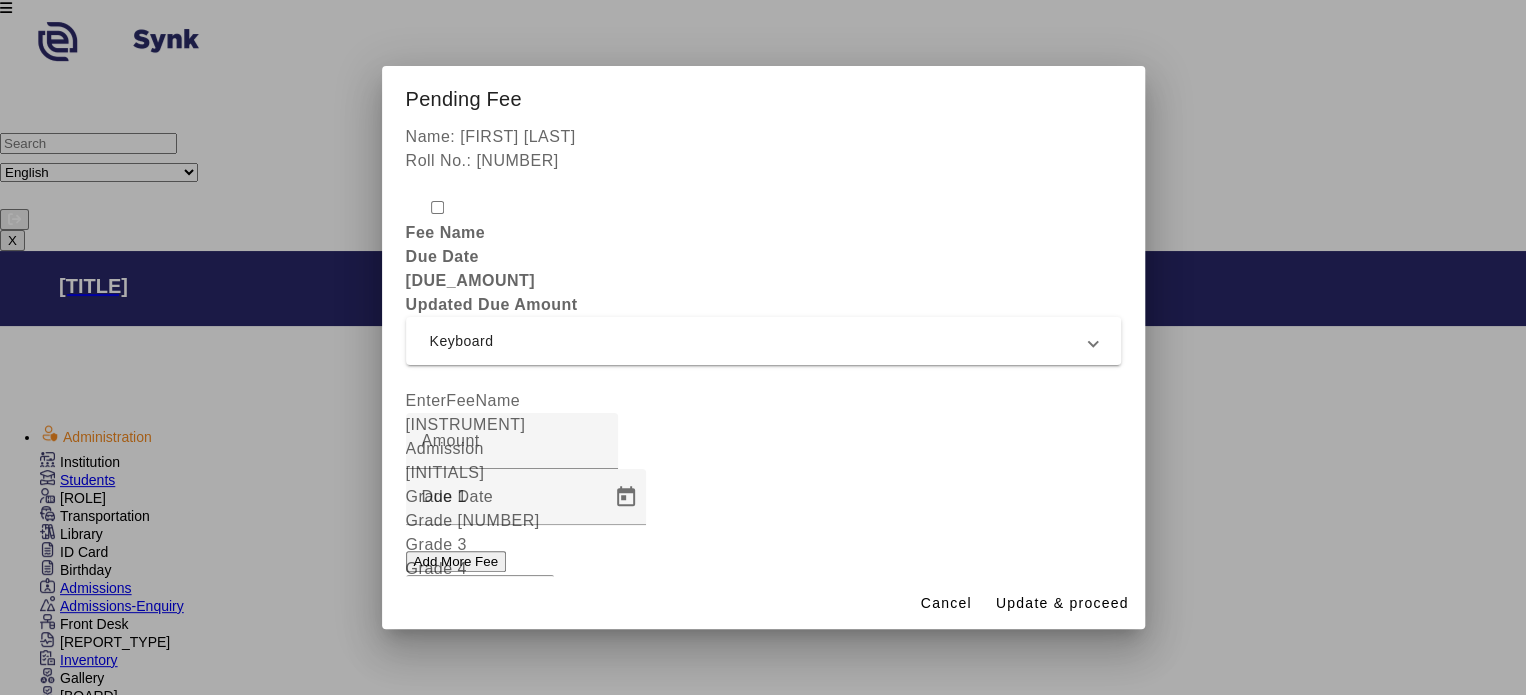 click on "EnterFeeName  Piano   Admission   Initial   Grade 1   Grade 2   Grade 3   Grade 4   Grade 5   Grade 6   Grade 7   Grade 8   Keyboard   Admission   Initial   Grade 1   Grade 2   Grade 3   Grade 4   Grade 5   Grade 6   Grade 7   Grade 8   Guitar   Admission   Initial   Grade 1   Grade 2   Grade 3   Grade 4   Grade 5   Grade 6   Grade 7   Grade 8   Violin   Admission   Initial   Grade 1   Grade 2   Grade 3   Grade 4   Grade 5   Grade 6   Grade 7   Grade 8" at bounding box center [763, 401] 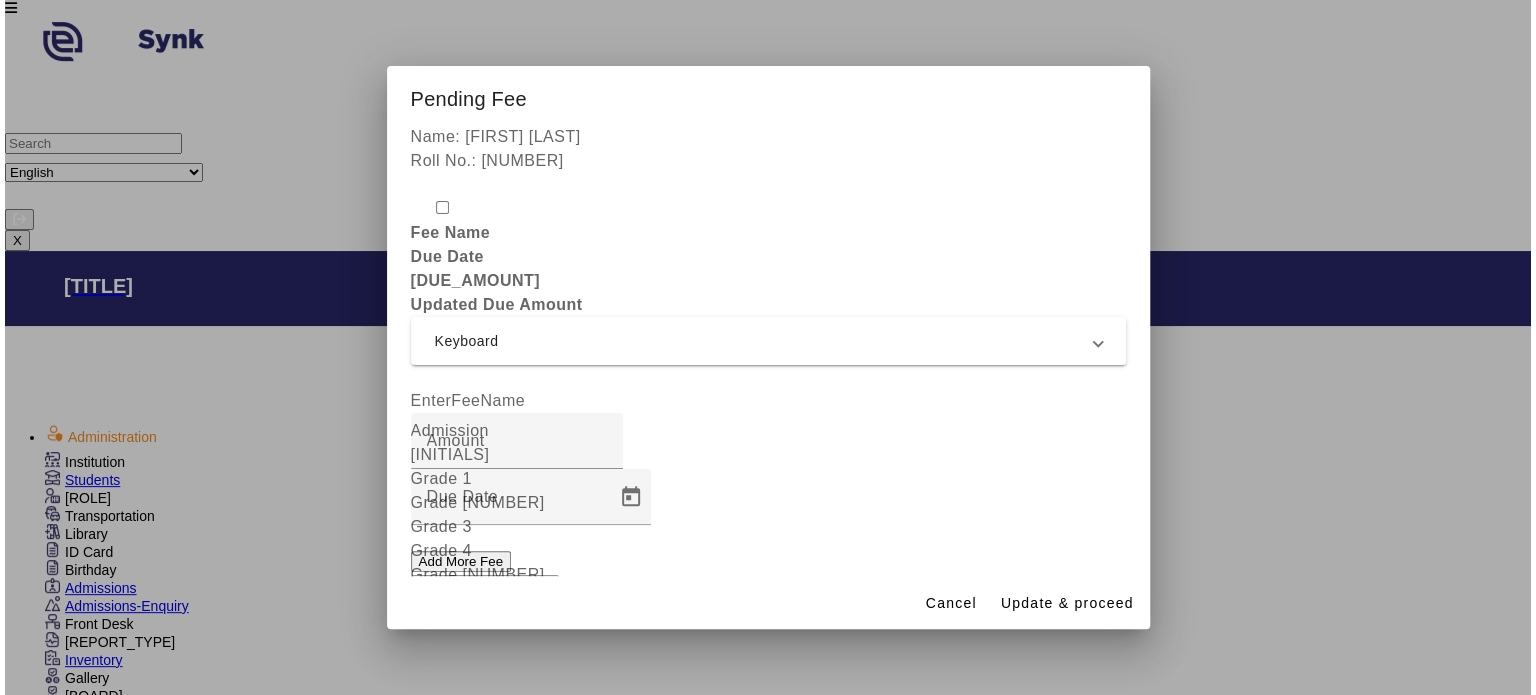 scroll, scrollTop: 544, scrollLeft: 0, axis: vertical 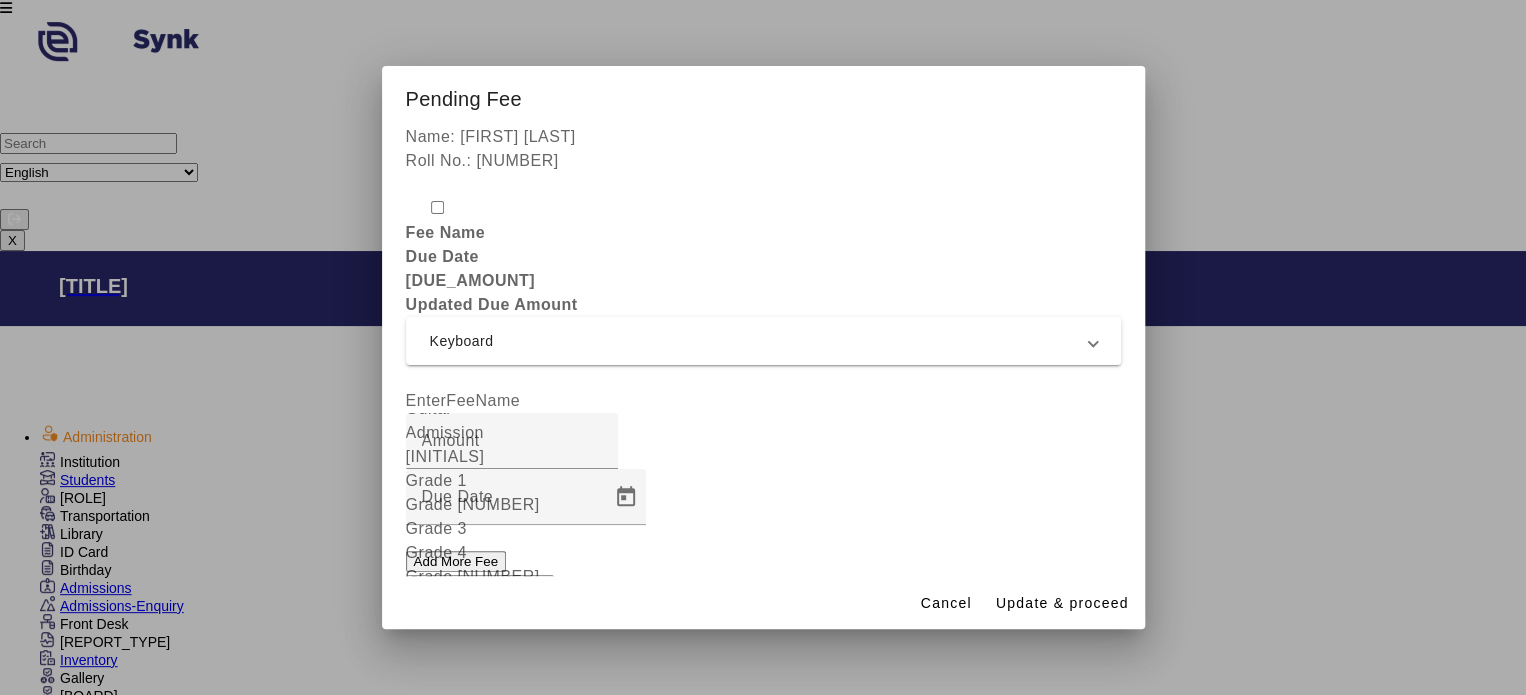 click on "Admission" at bounding box center [763, 169] 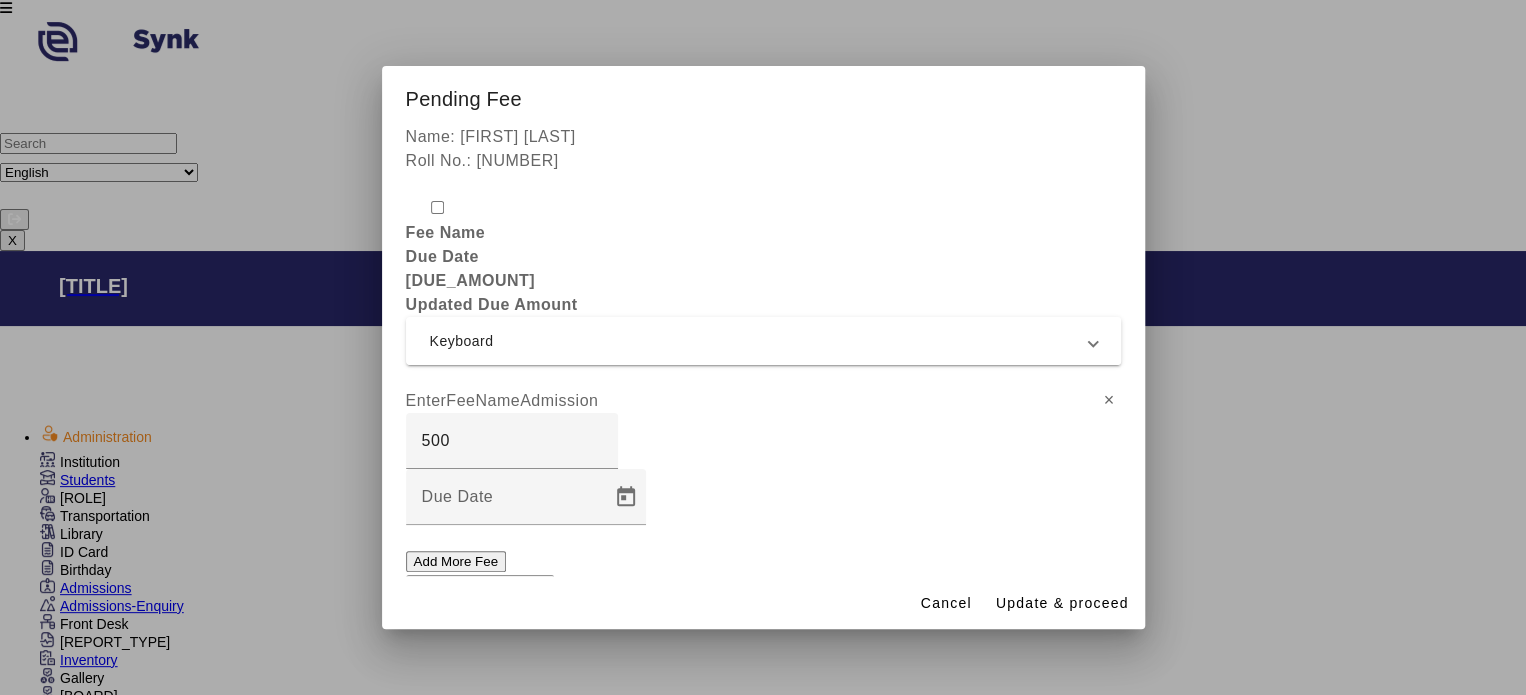 click on "Keyboard" at bounding box center [759, 341] 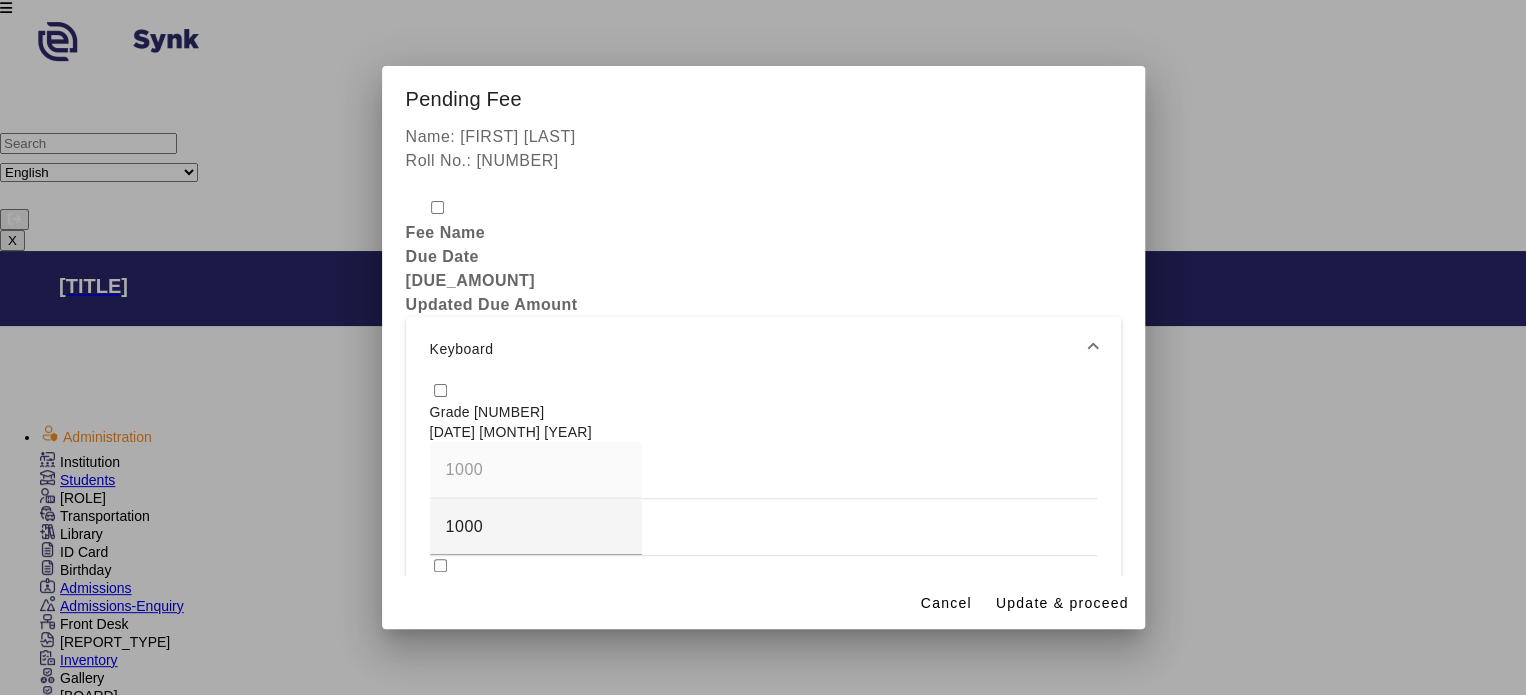 click at bounding box center [763, 391] 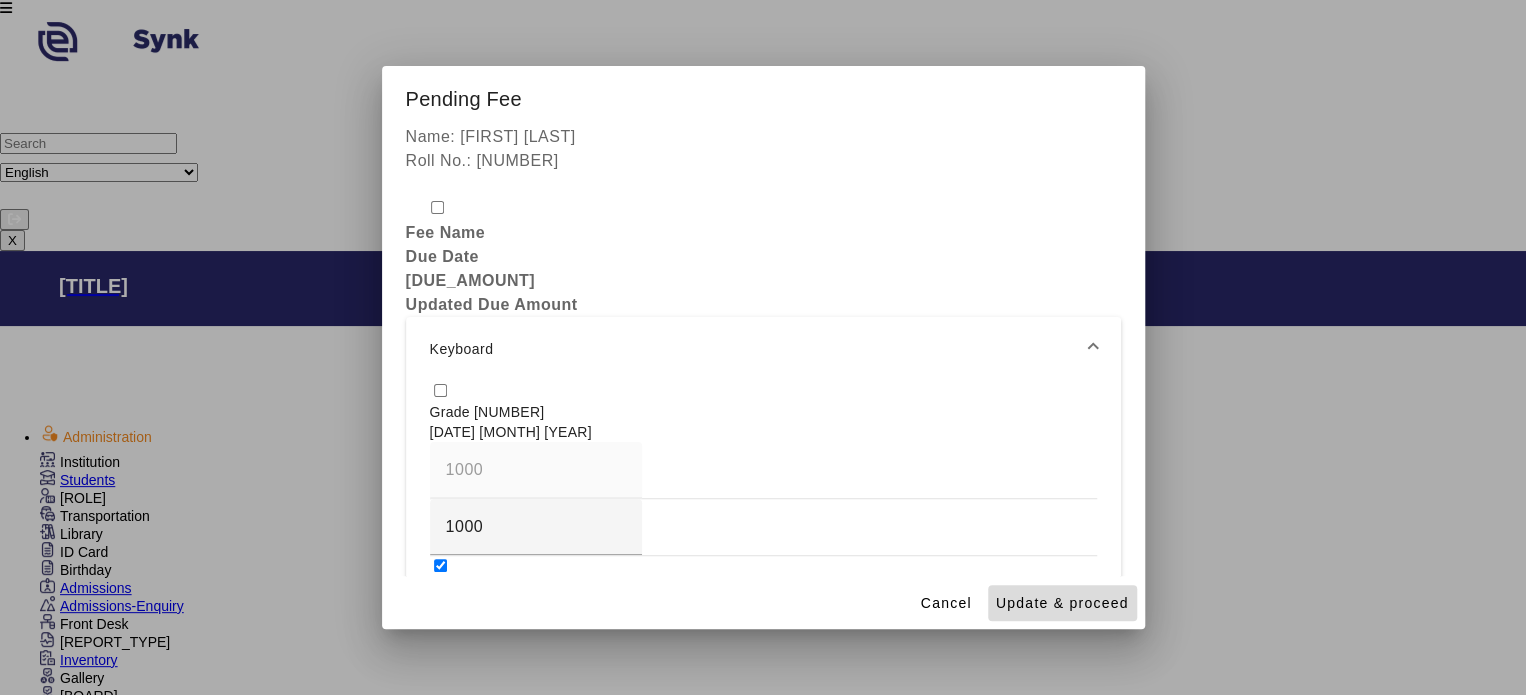 click on "Update & proceed" at bounding box center (1062, 603) 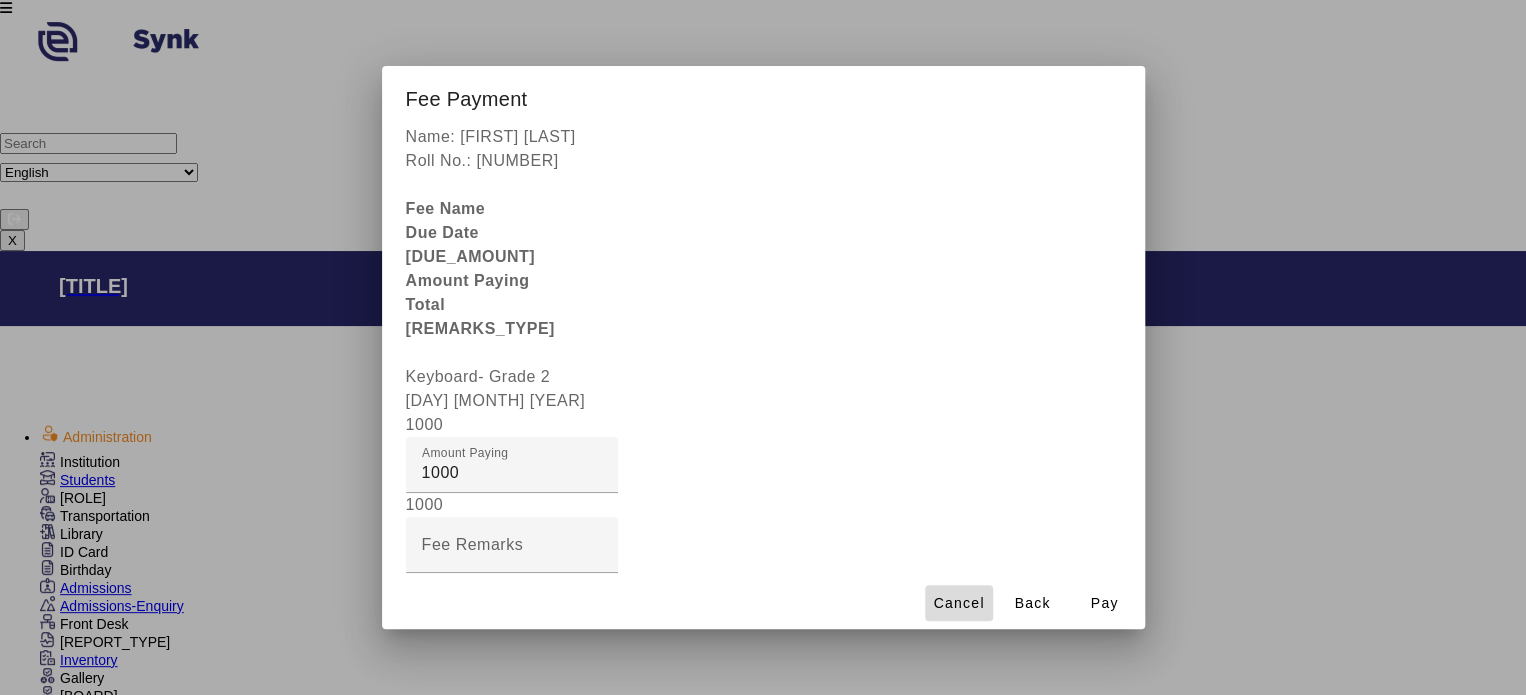 click on "Cancel" at bounding box center [958, 603] 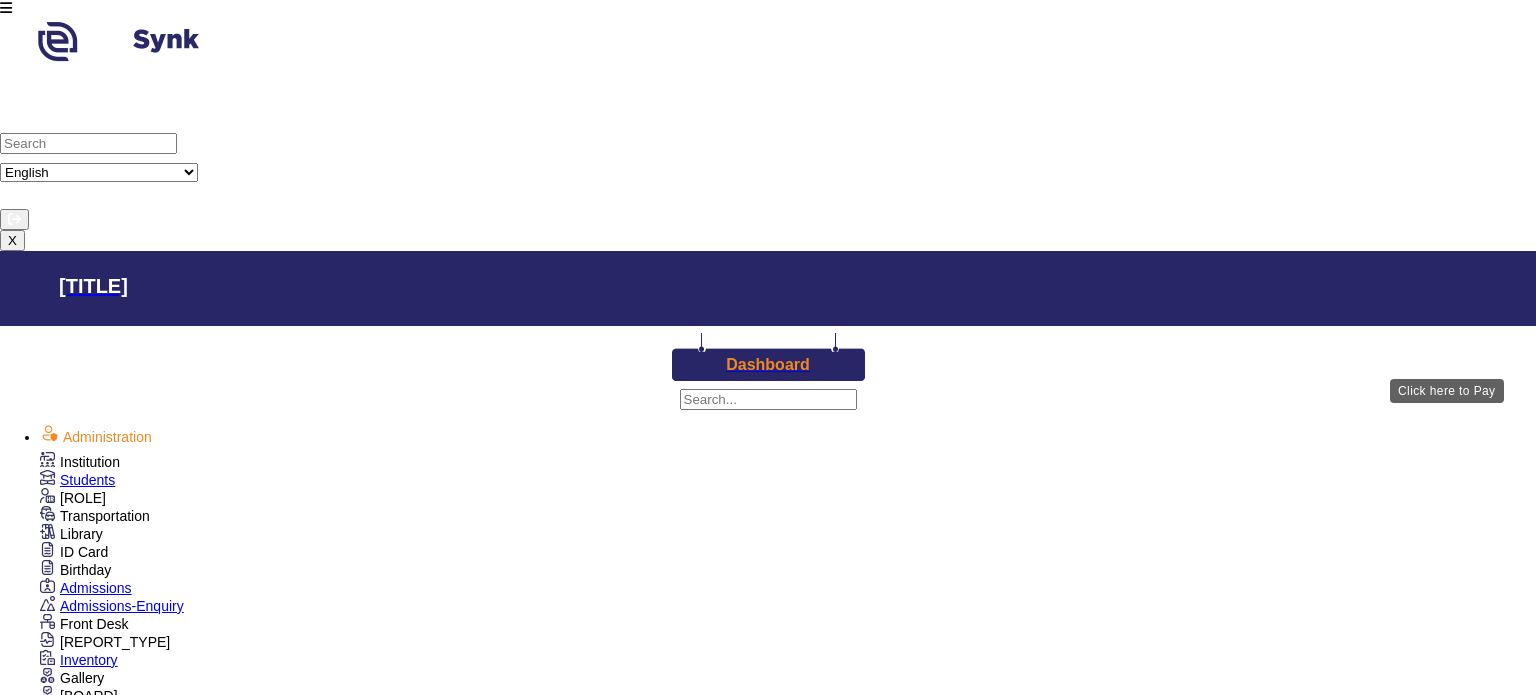 click on "View & Pay" at bounding box center [791, 2397] 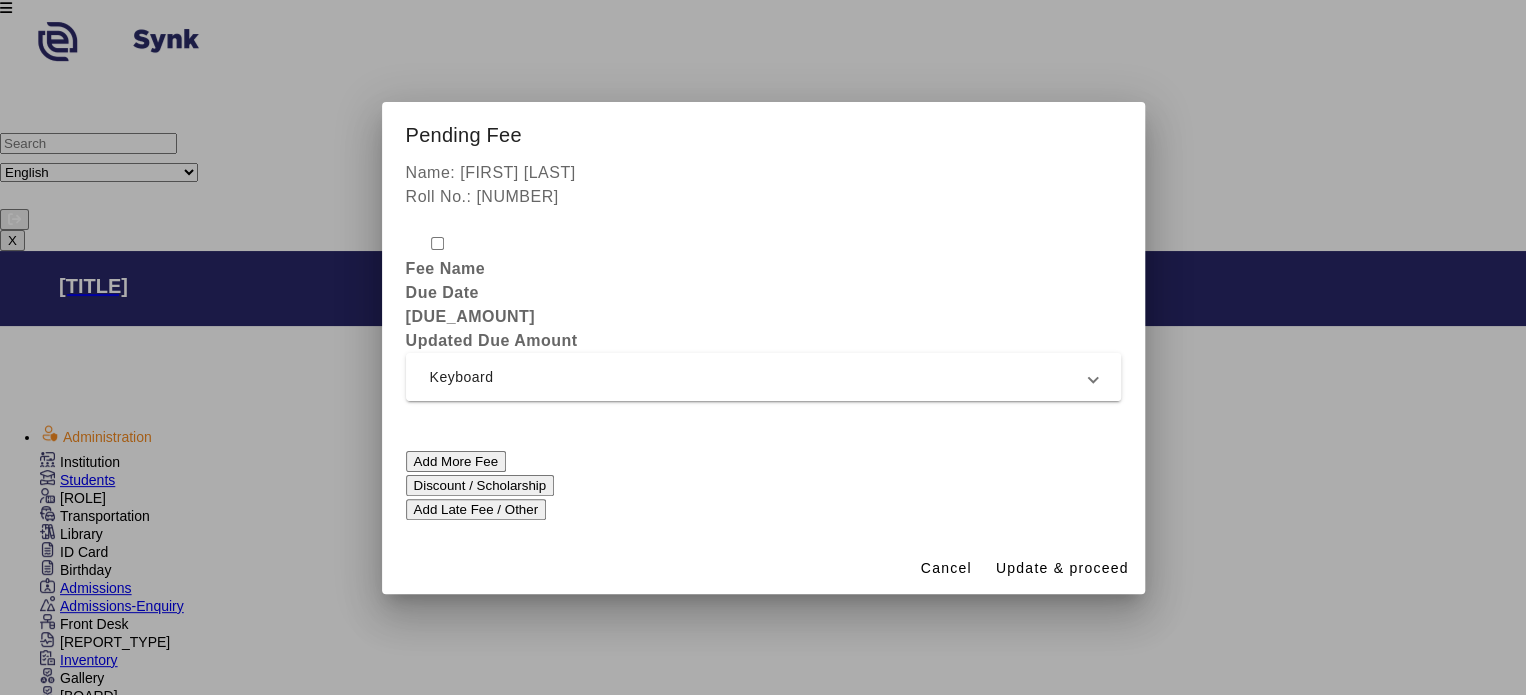 click on "Keyboard" at bounding box center (759, 377) 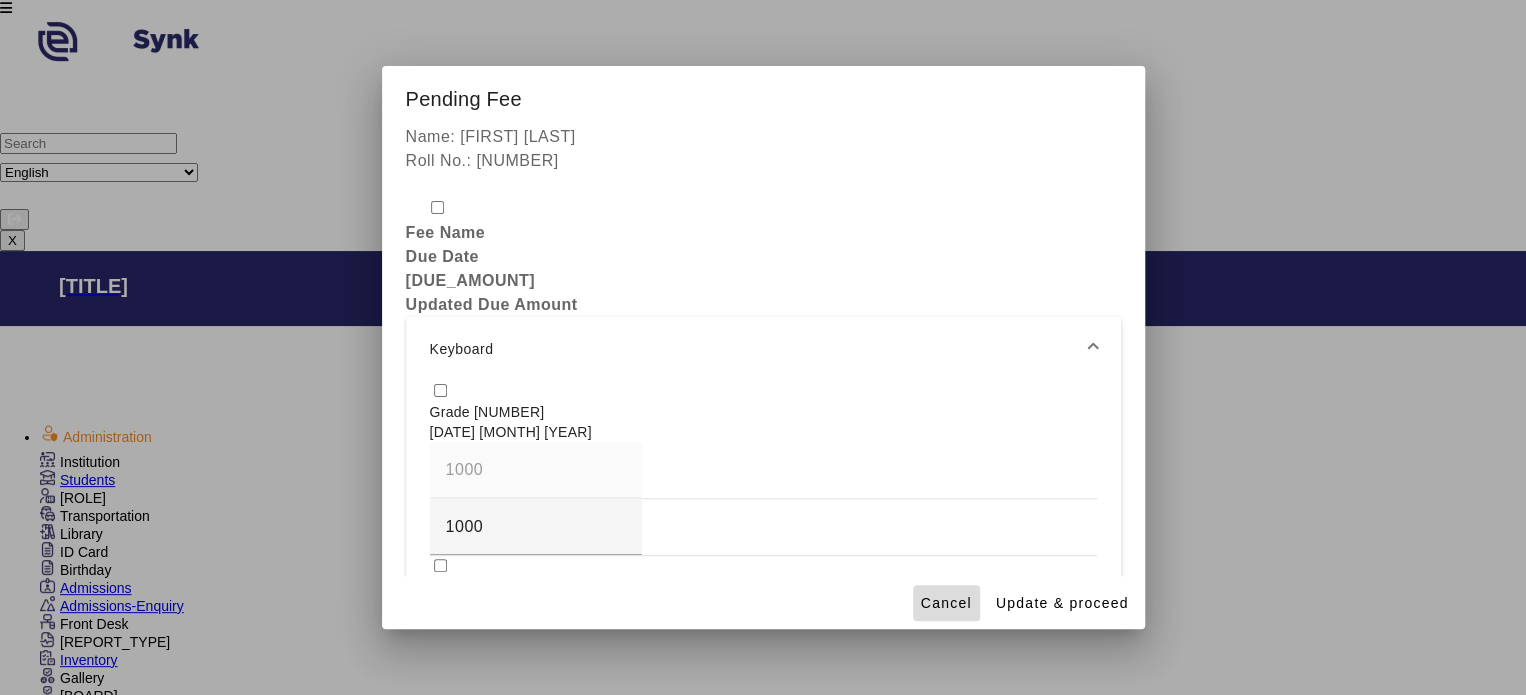 click at bounding box center [946, 603] 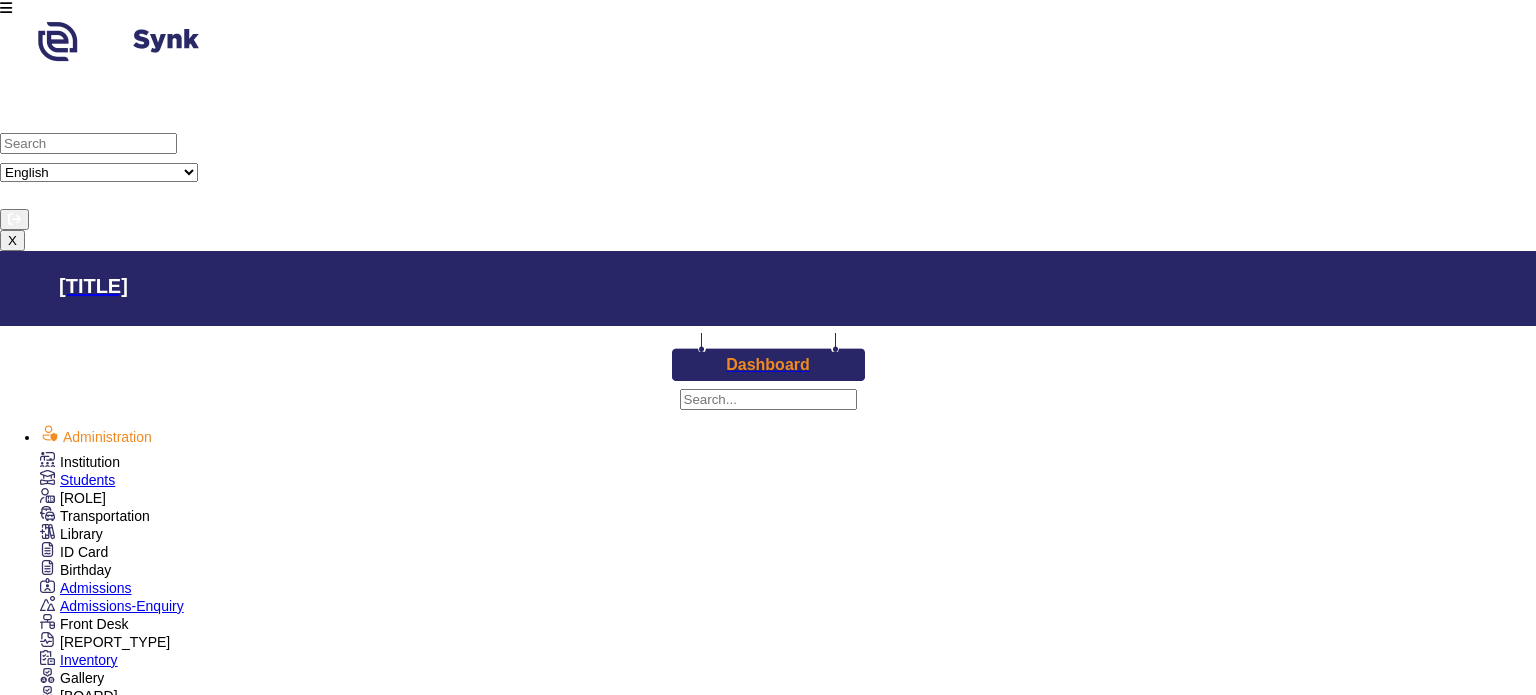 click on "Student Fee Setup" at bounding box center [138, 1048] 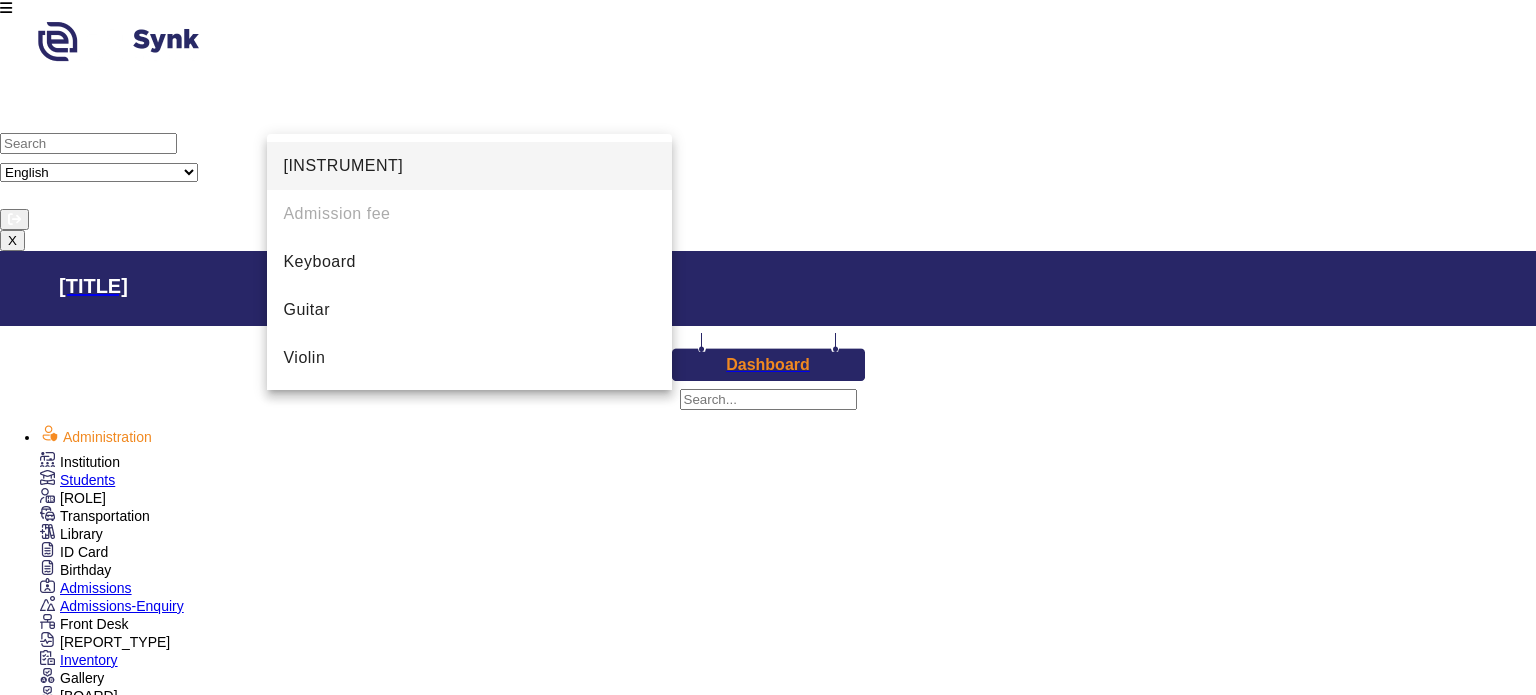 click at bounding box center [768, 347] 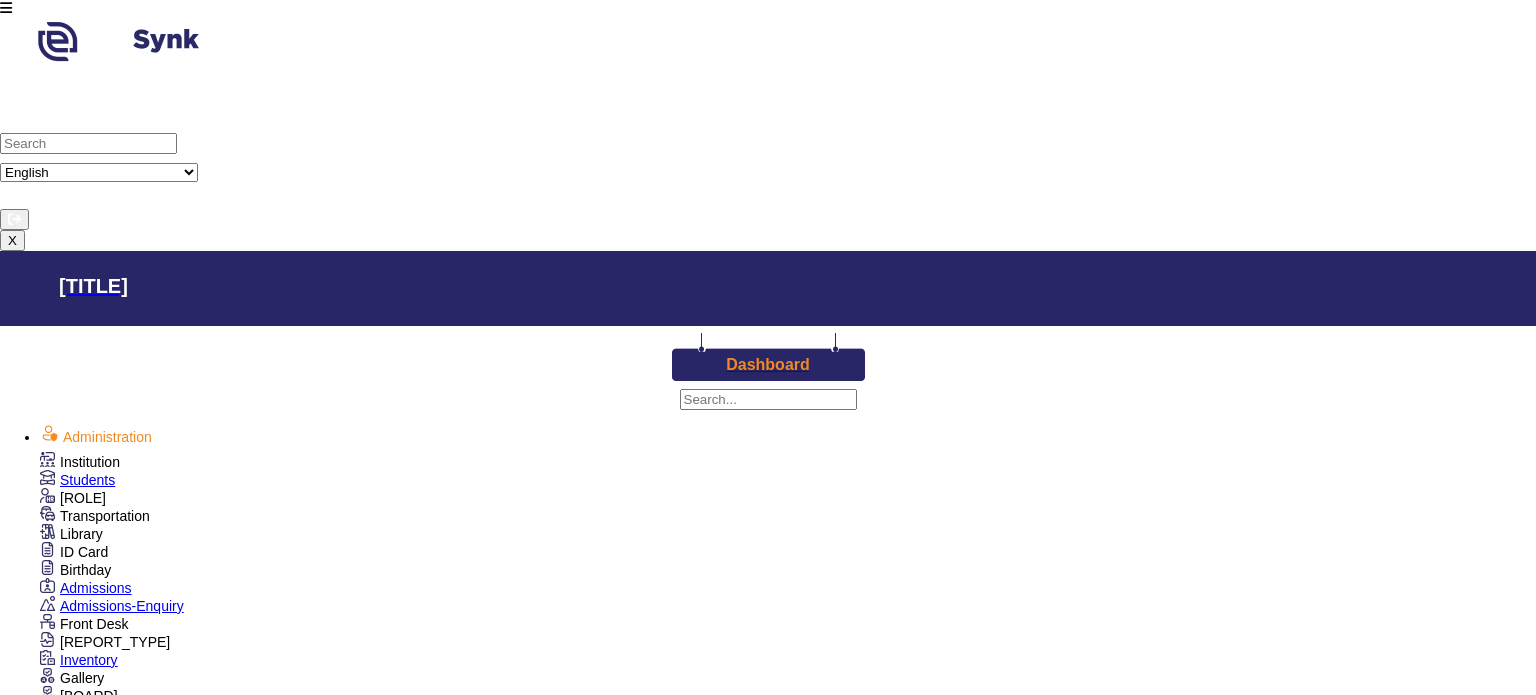 click on "The Music Land School Of Musiic Class Fee Setup Piano Keyboard Guitar Violin Flute Drums Indian Vocal Western Vocal Initial Grade 1 Grade 2 Grade 3 Grade 4 Grade 5 Grade 6 Grade 7 Grade 8 Class Level Fees CloneFromAnotherClass Select Class Select Section Fees Name Fees Slab Action Piano Initial ( ₹1,500 Monthly ) delete_outline Select Fees Select Slab delete_outline add Copy to other section of this class/batch (for which fee is not setup yet) Reset Save" at bounding box center [768, 2039] 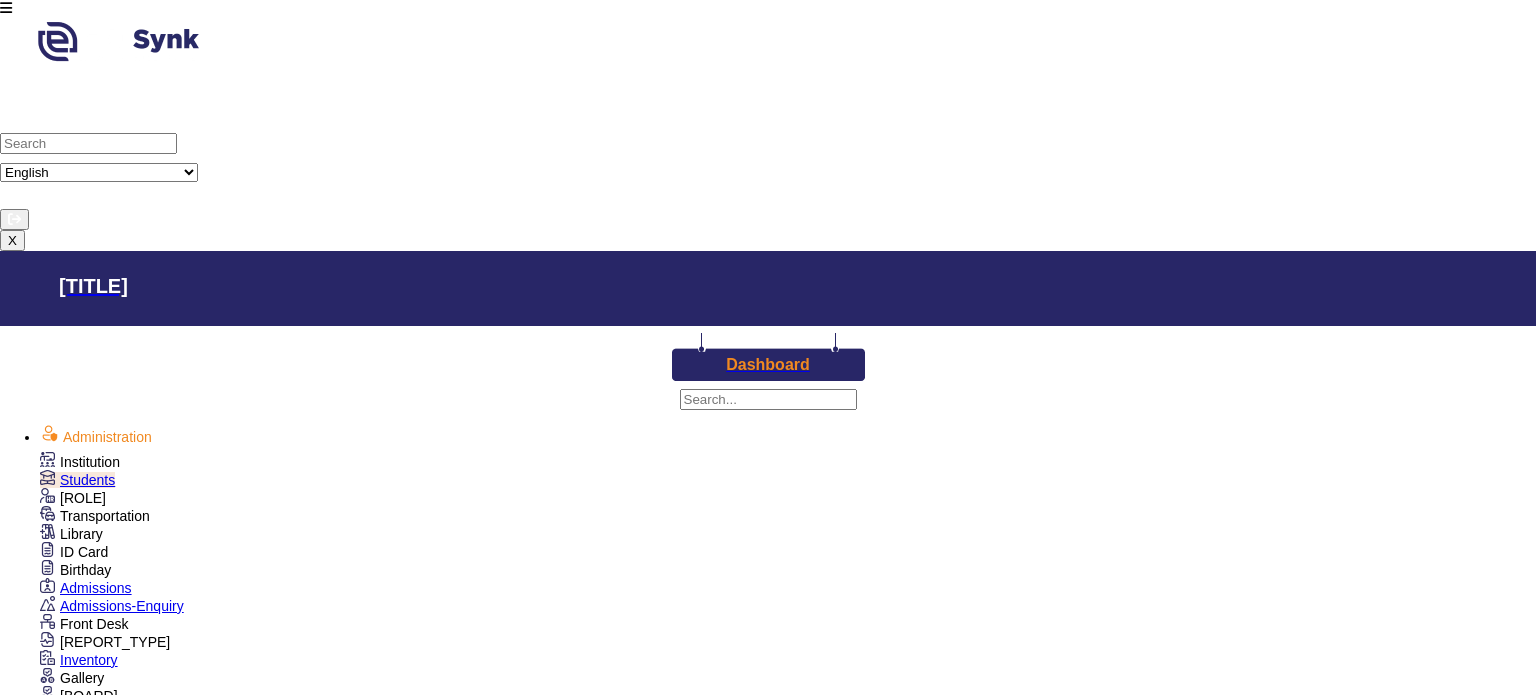 scroll, scrollTop: 691, scrollLeft: 0, axis: vertical 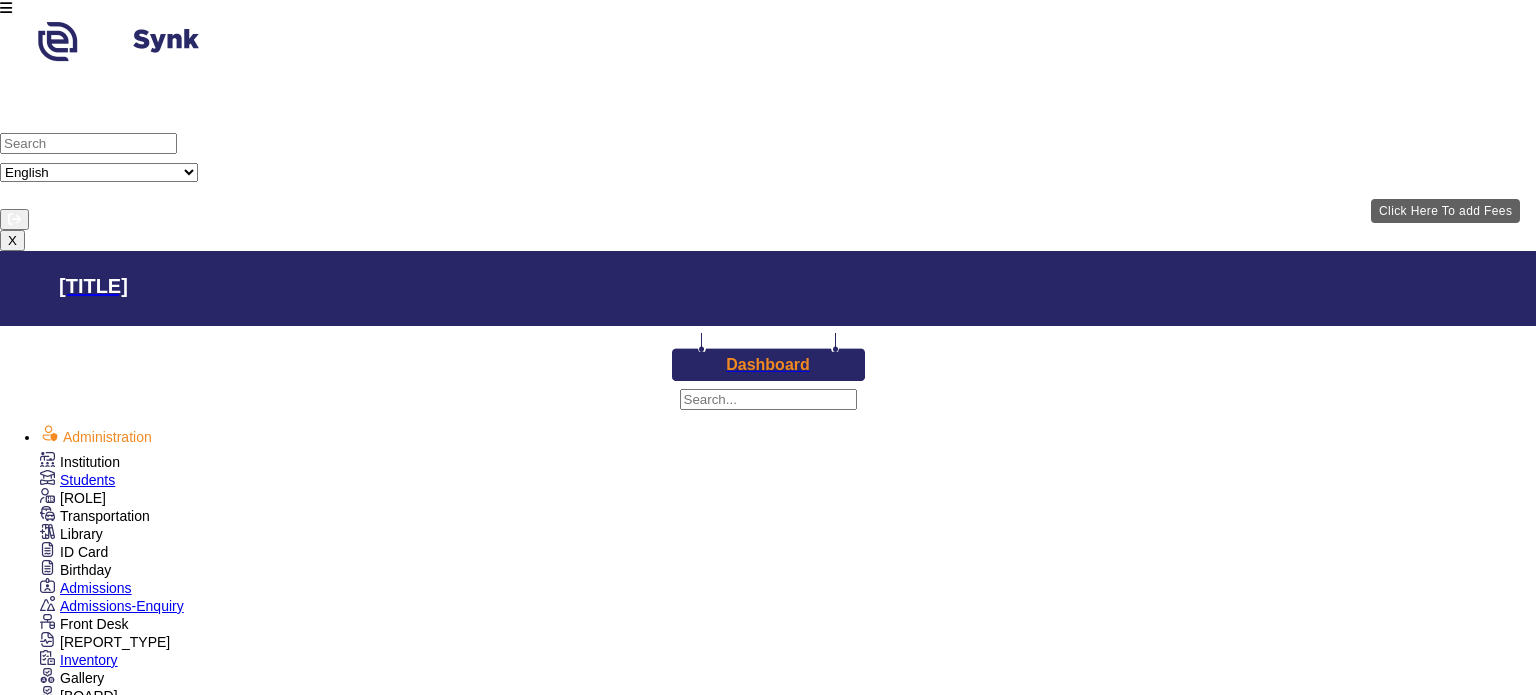click on "Add Fees" at bounding box center [173, 2171] 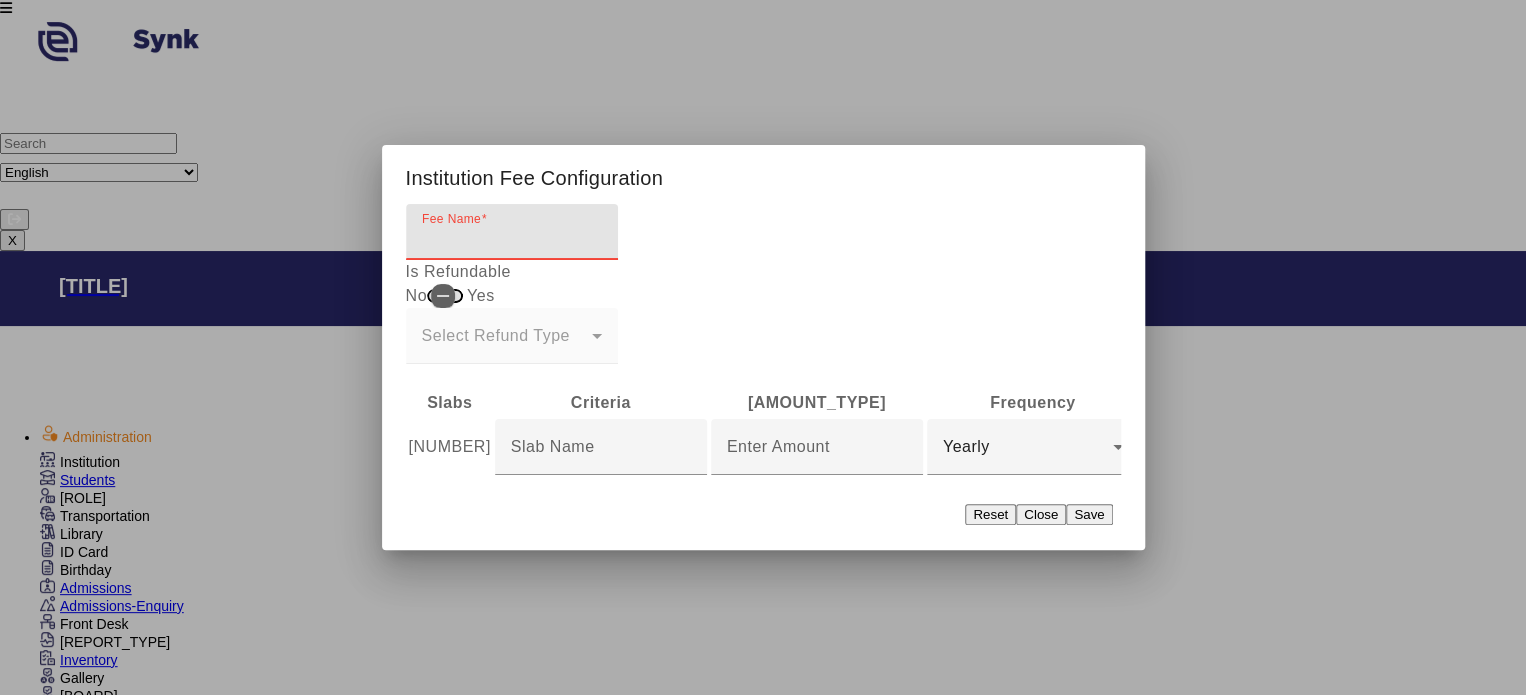 click on "Fee Name" at bounding box center (512, 240) 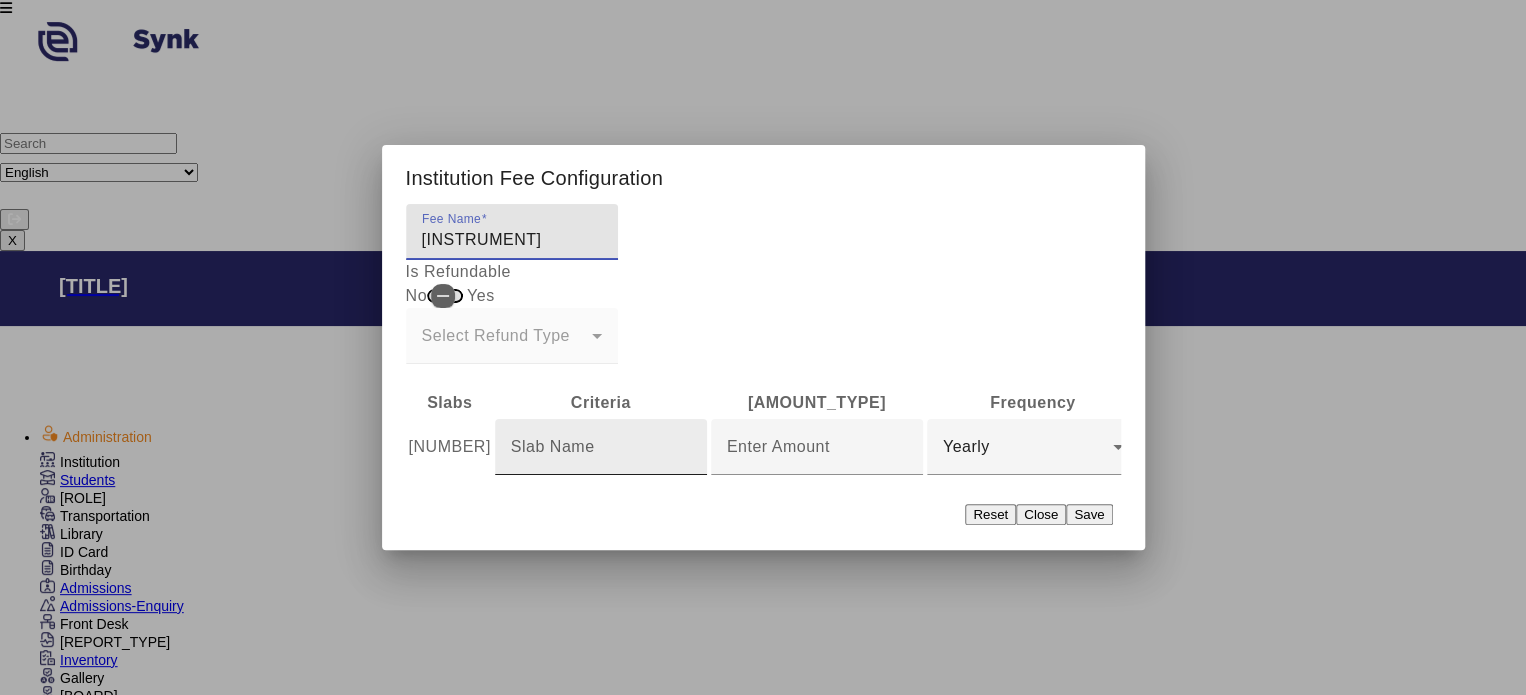 type on "[INSTRUMENT]" 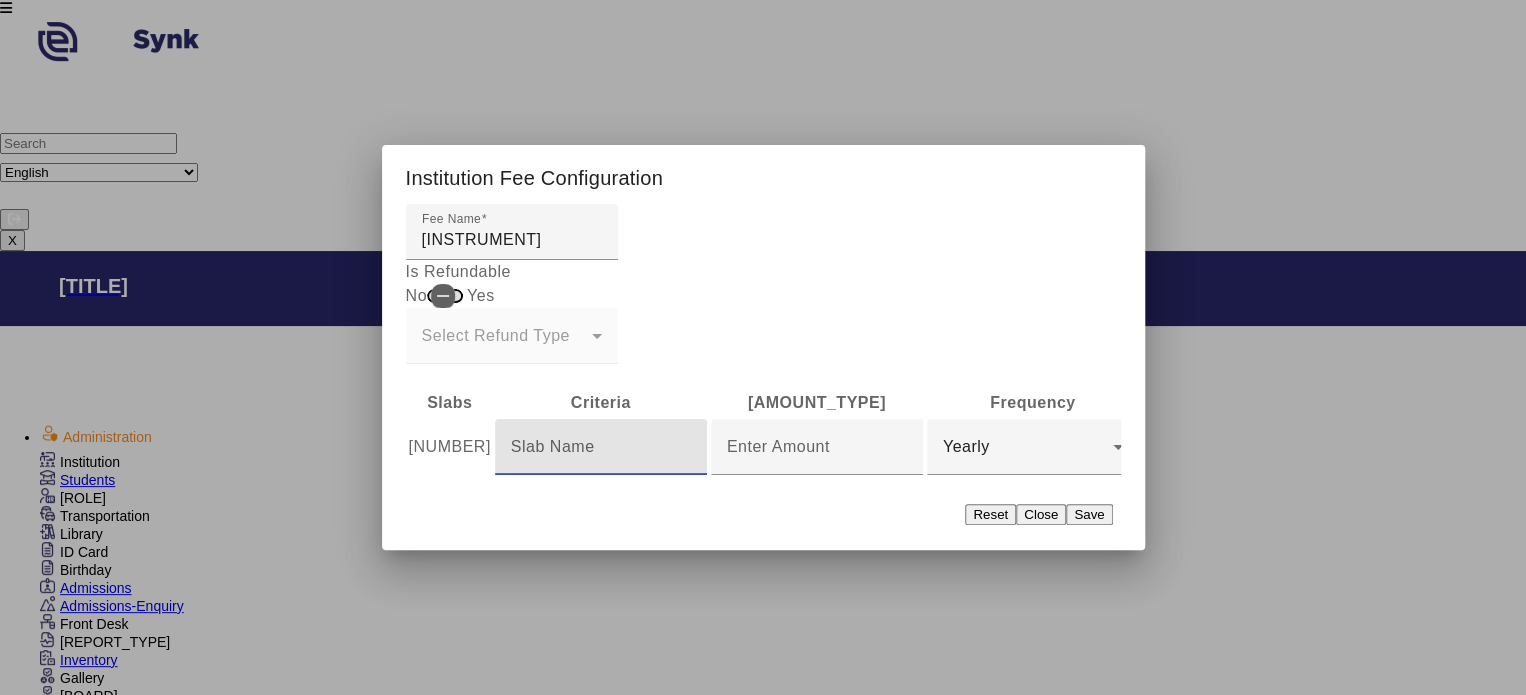 click at bounding box center [601, 447] 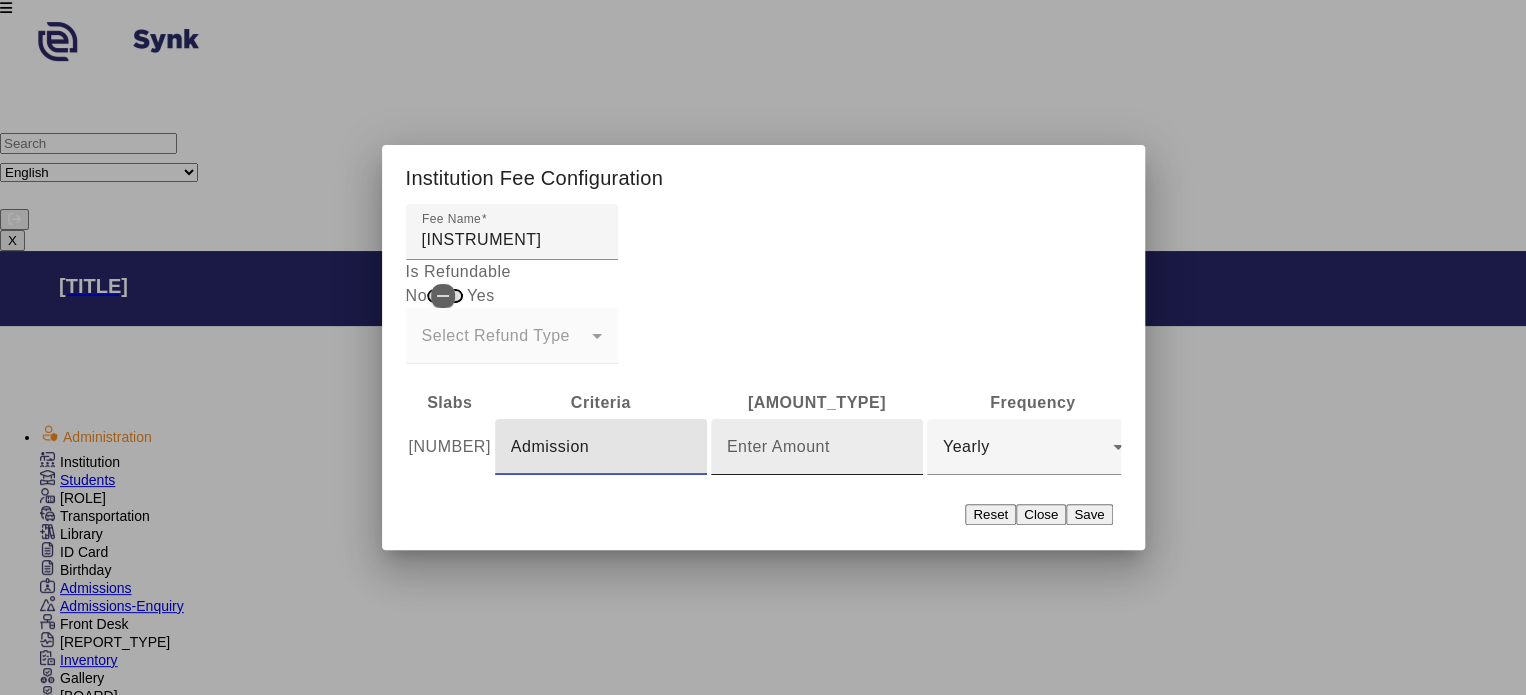 type on "Admission" 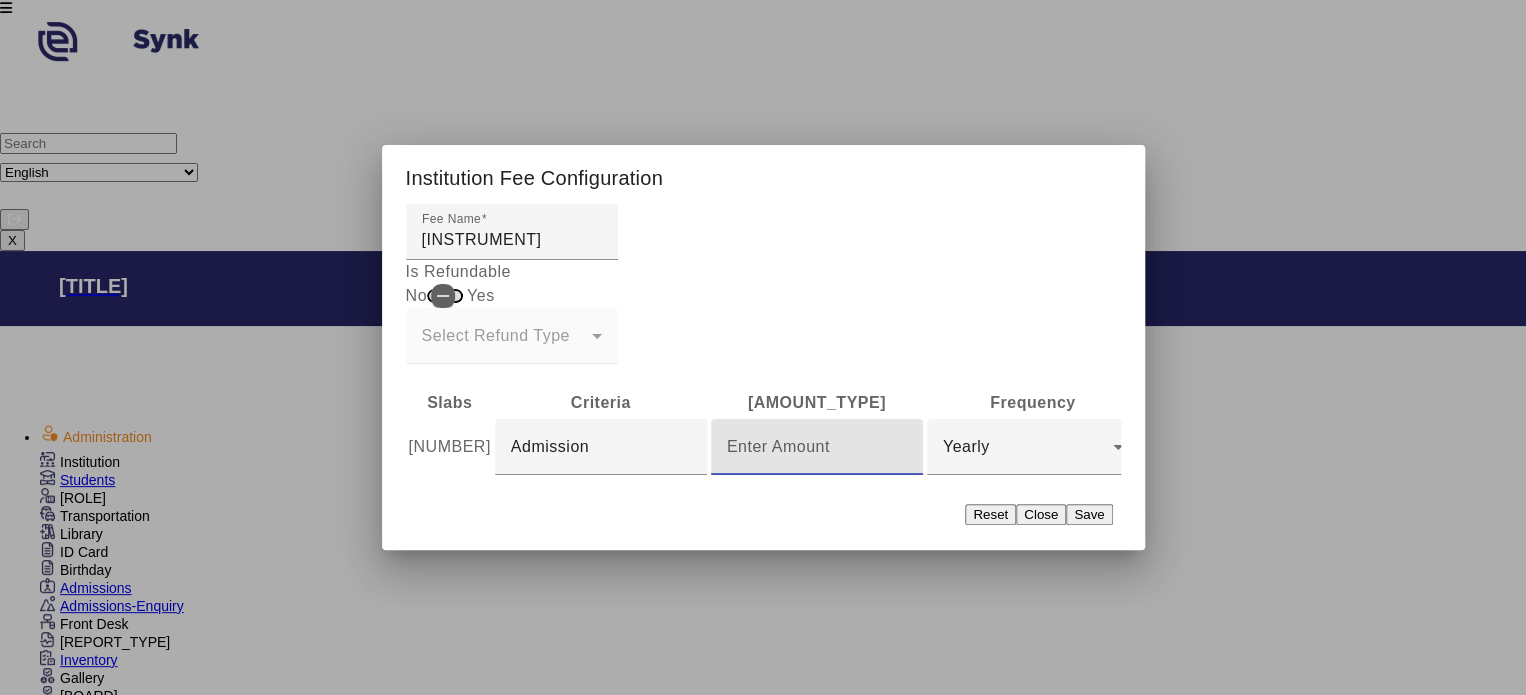 click at bounding box center [817, 447] 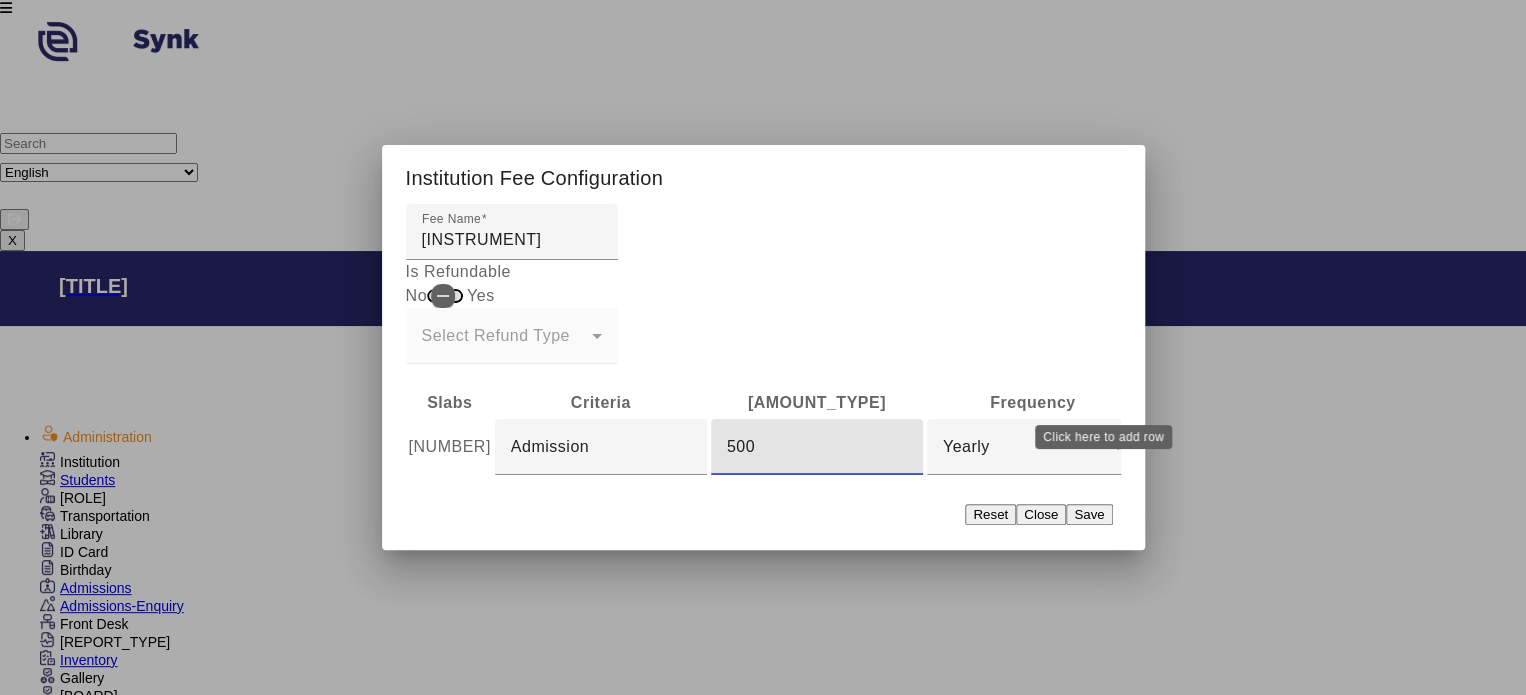 type on "500" 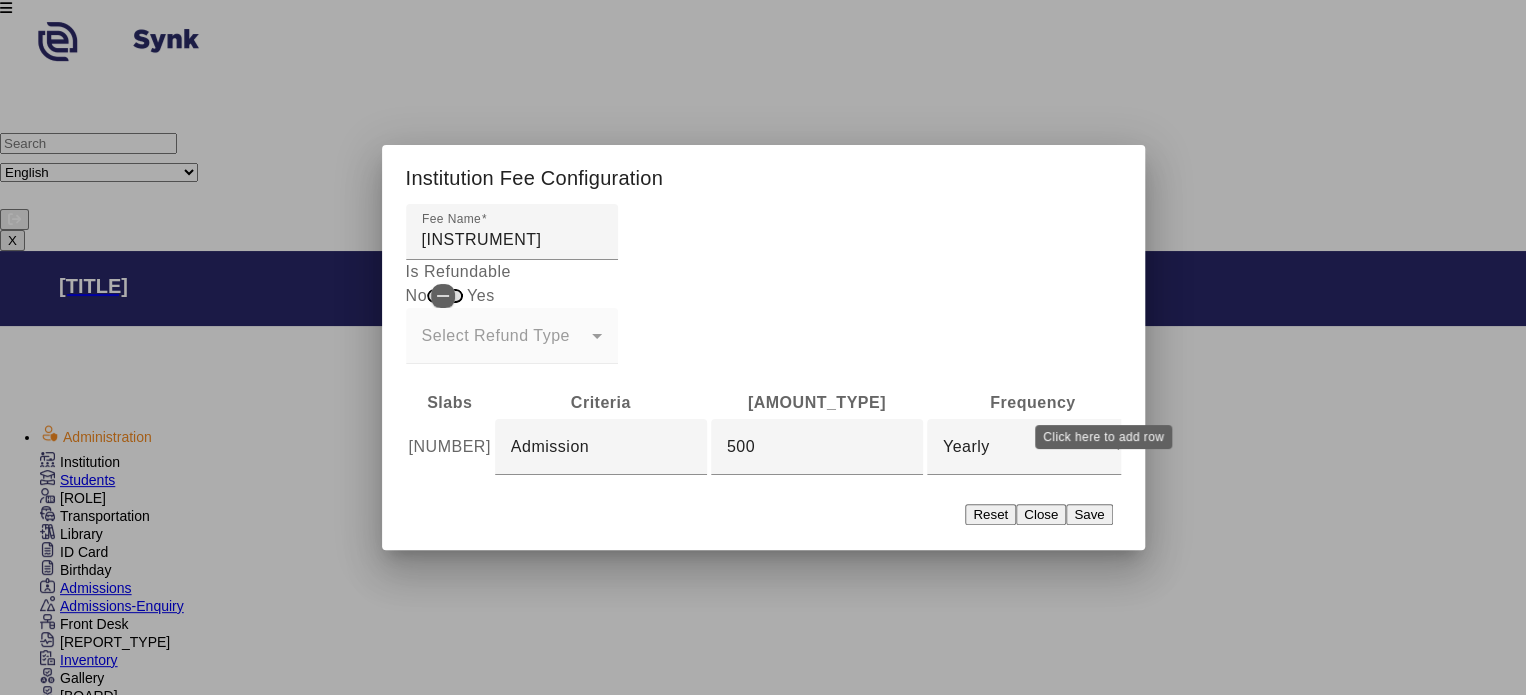 click on "add" at bounding box center [1387, 448] 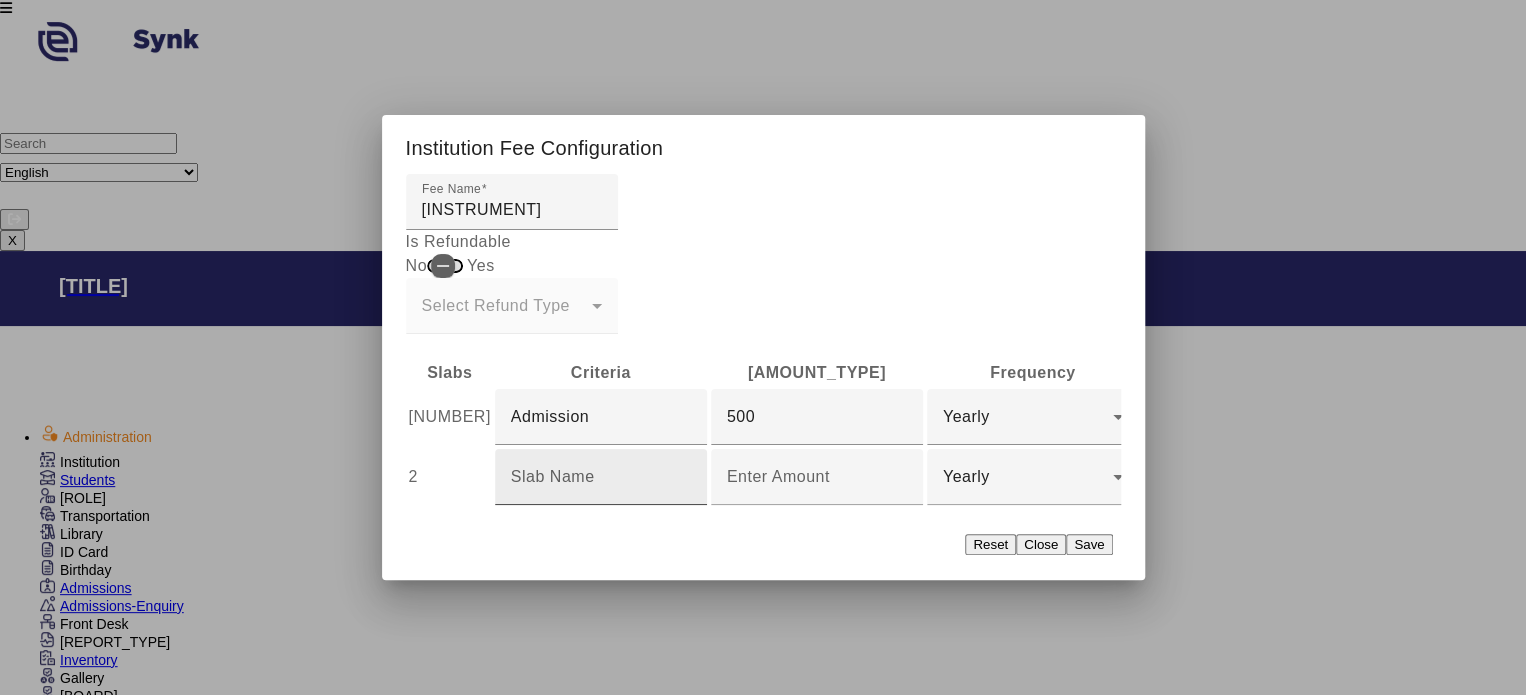 click at bounding box center (601, 477) 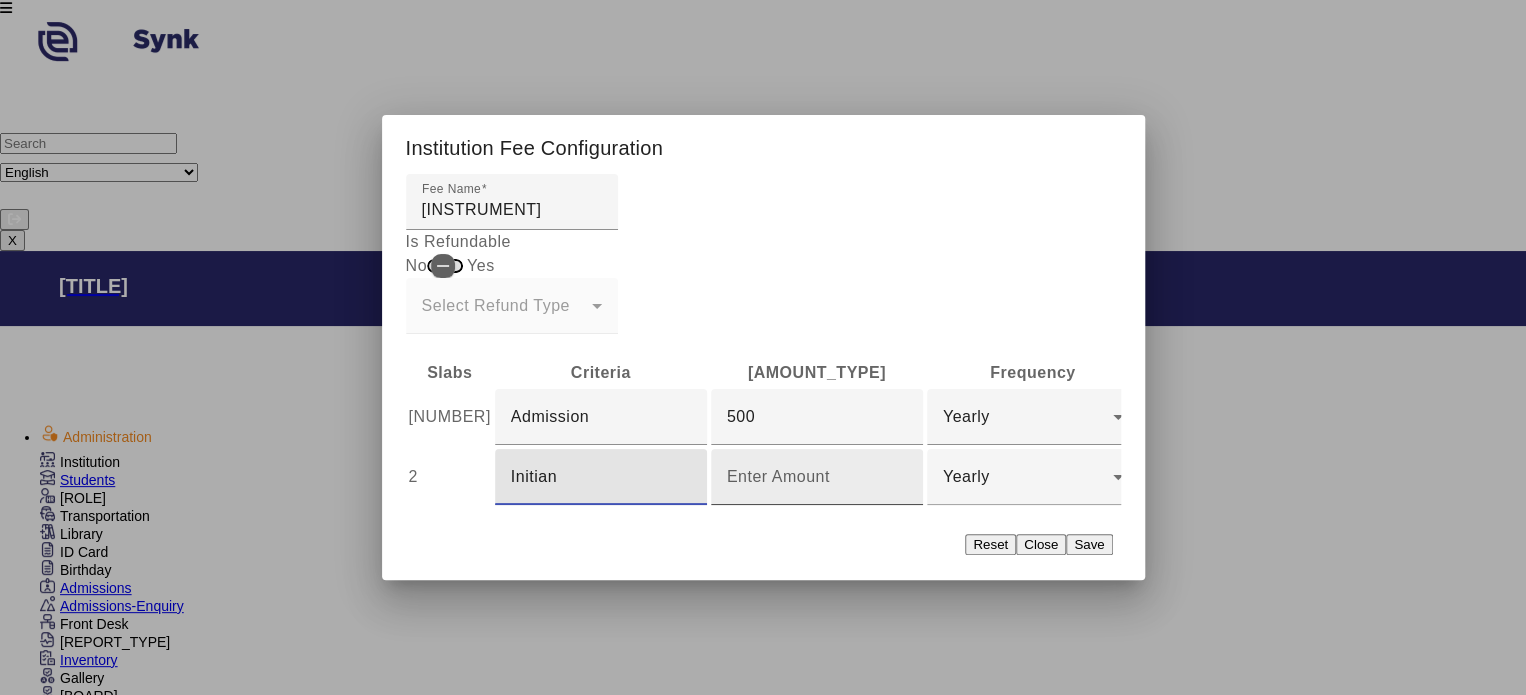 type on "Initian" 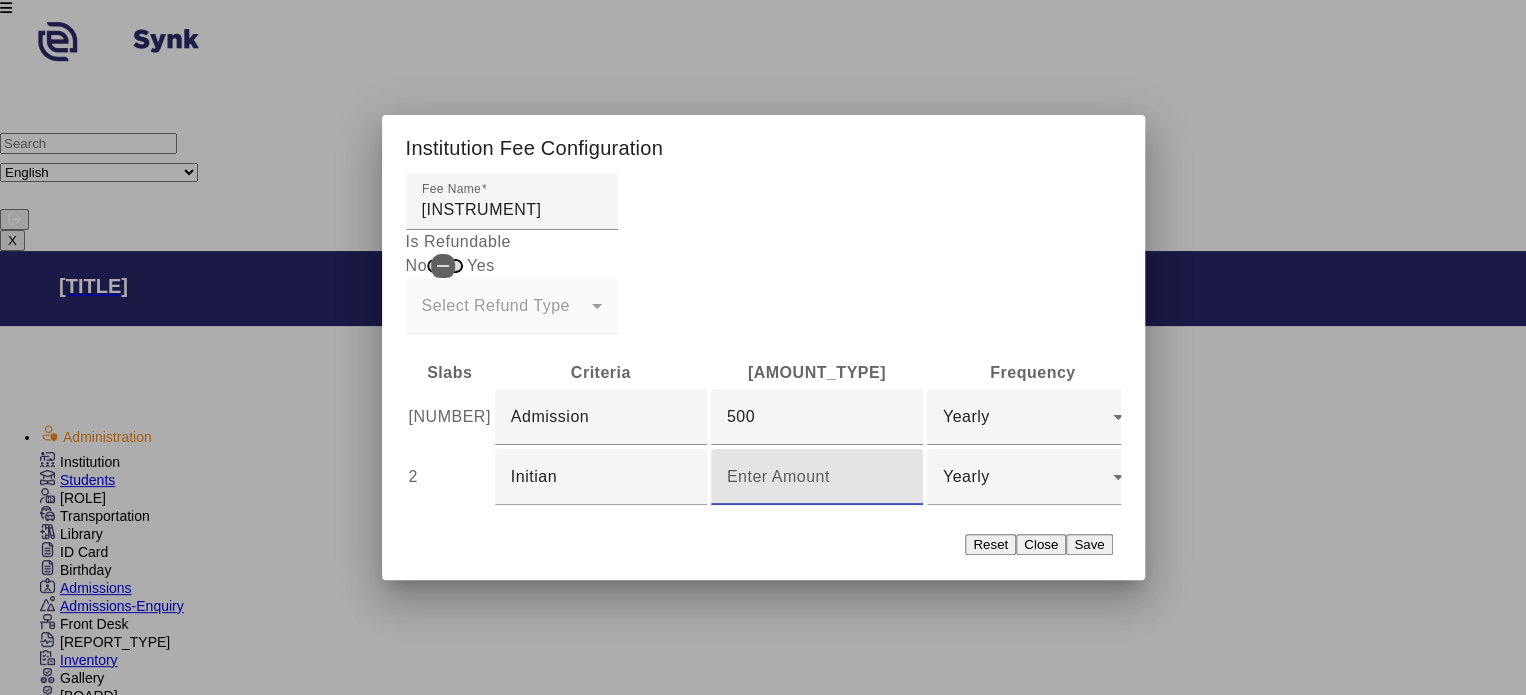 click at bounding box center (817, 477) 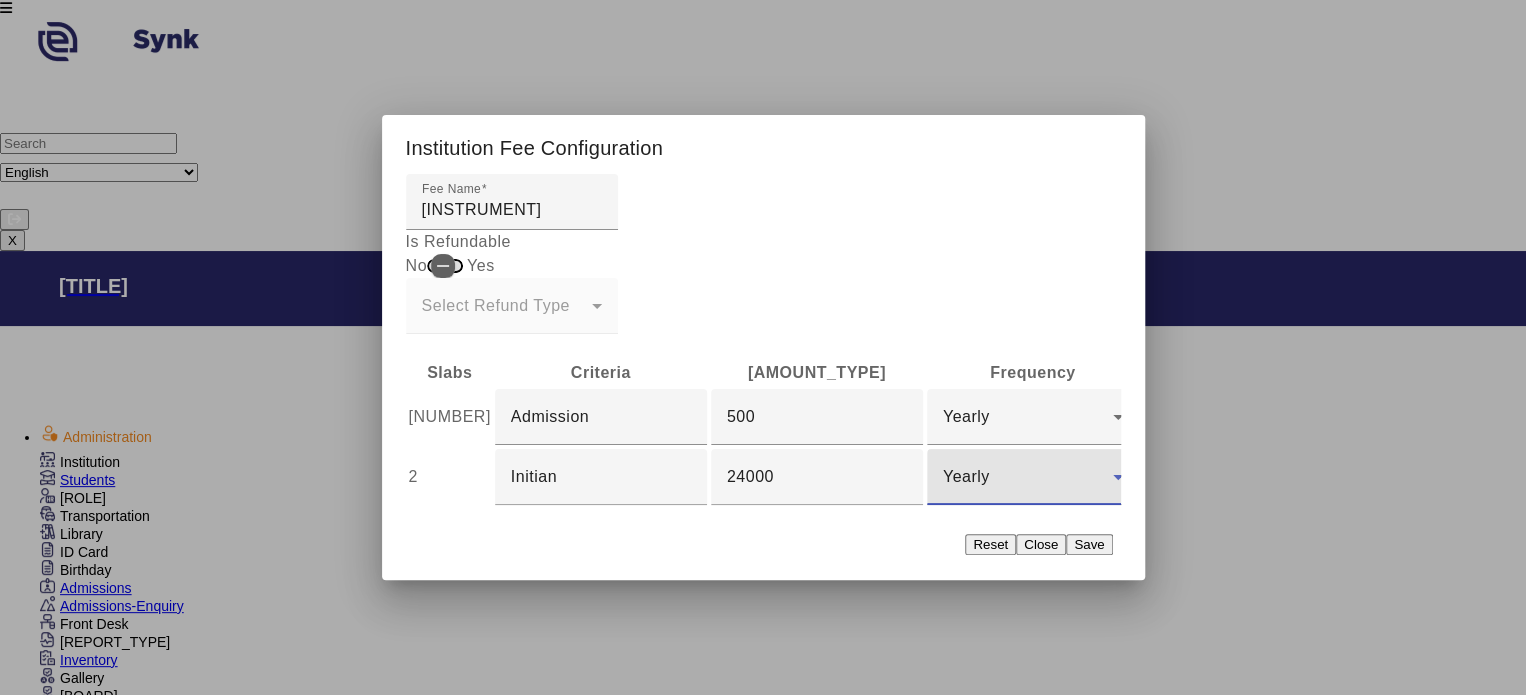 click on "Yearly" at bounding box center [1028, 477] 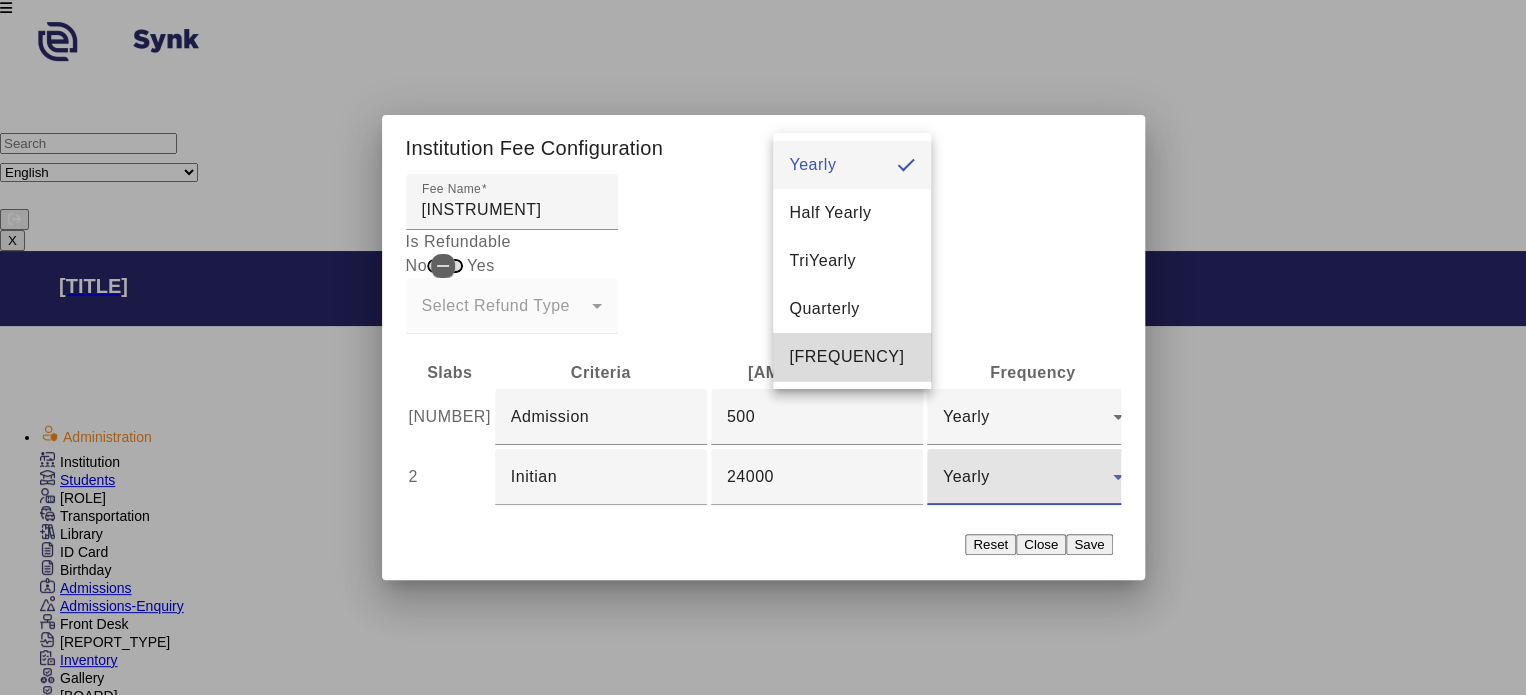 click on "[FREQUENCY]" at bounding box center (852, 357) 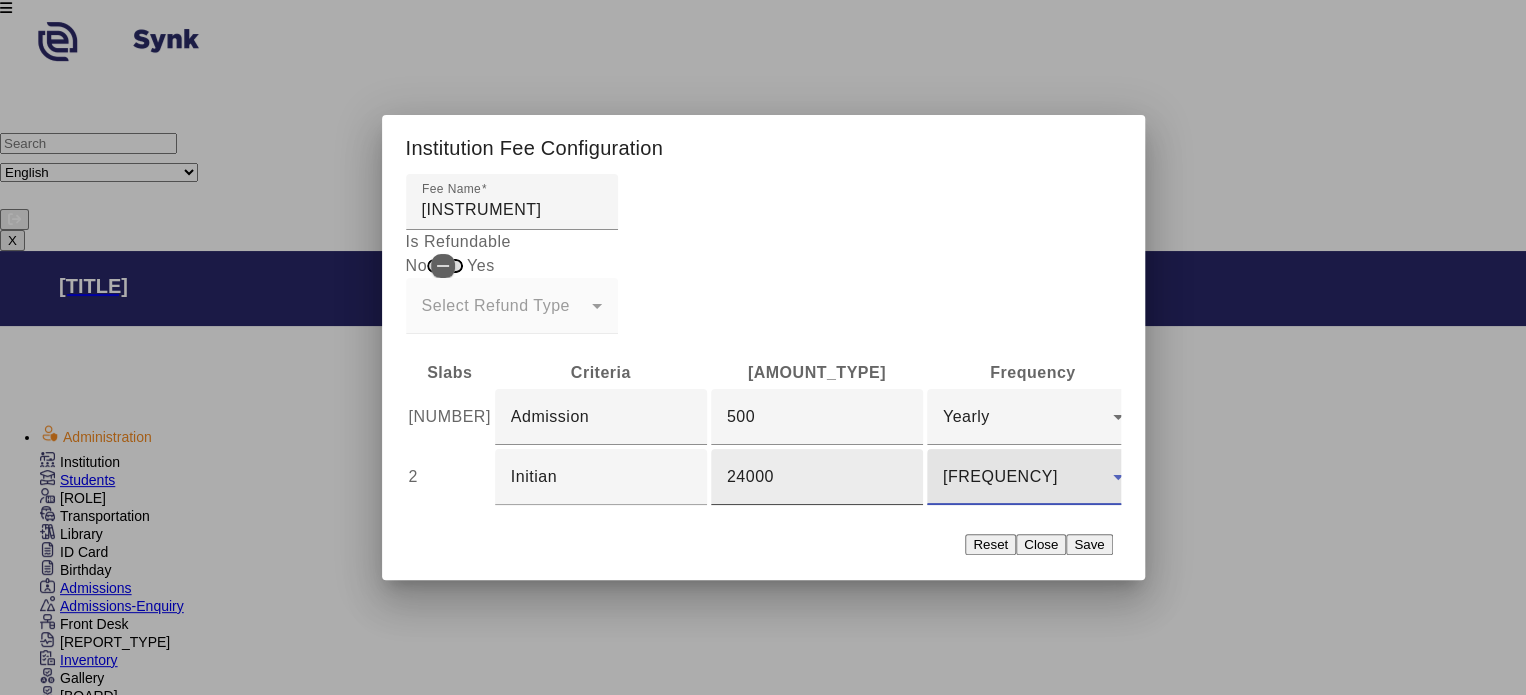 click on "24000" at bounding box center (817, 477) 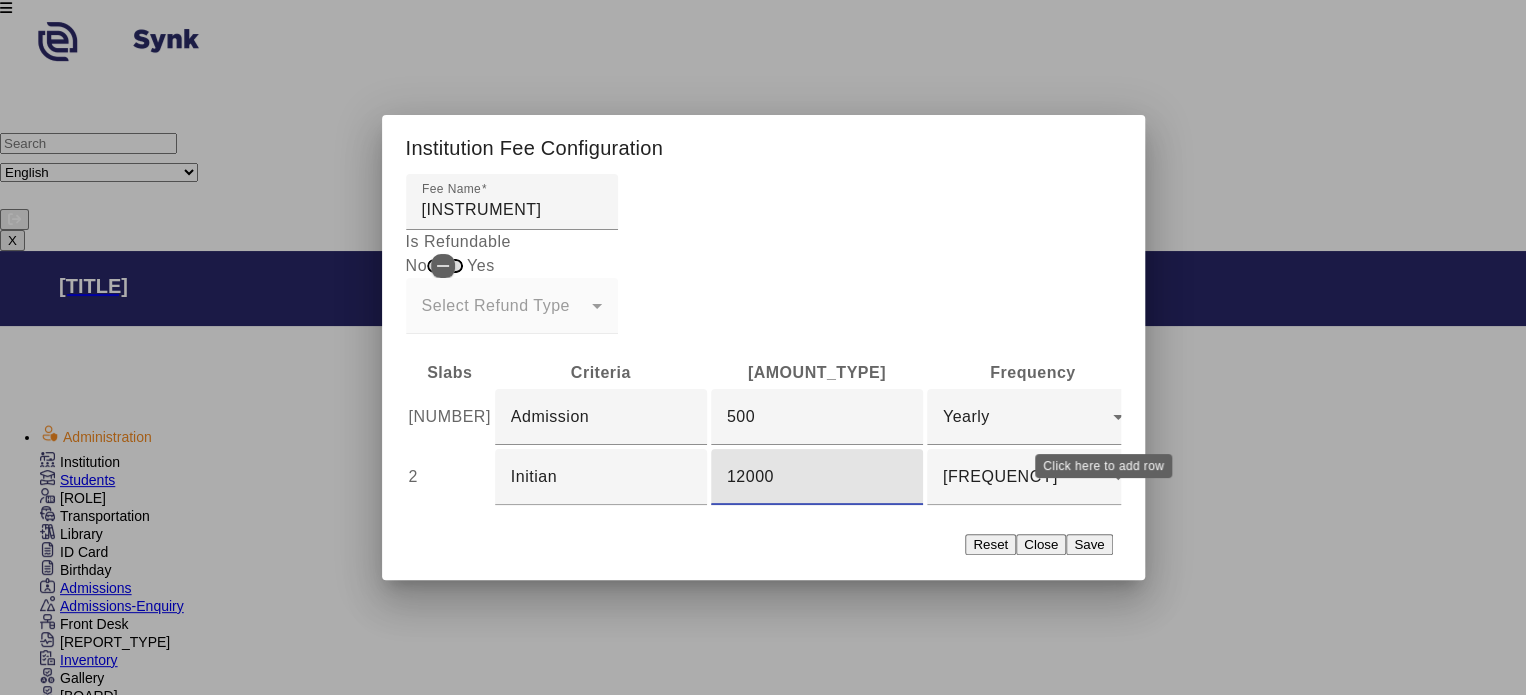 type on "12000" 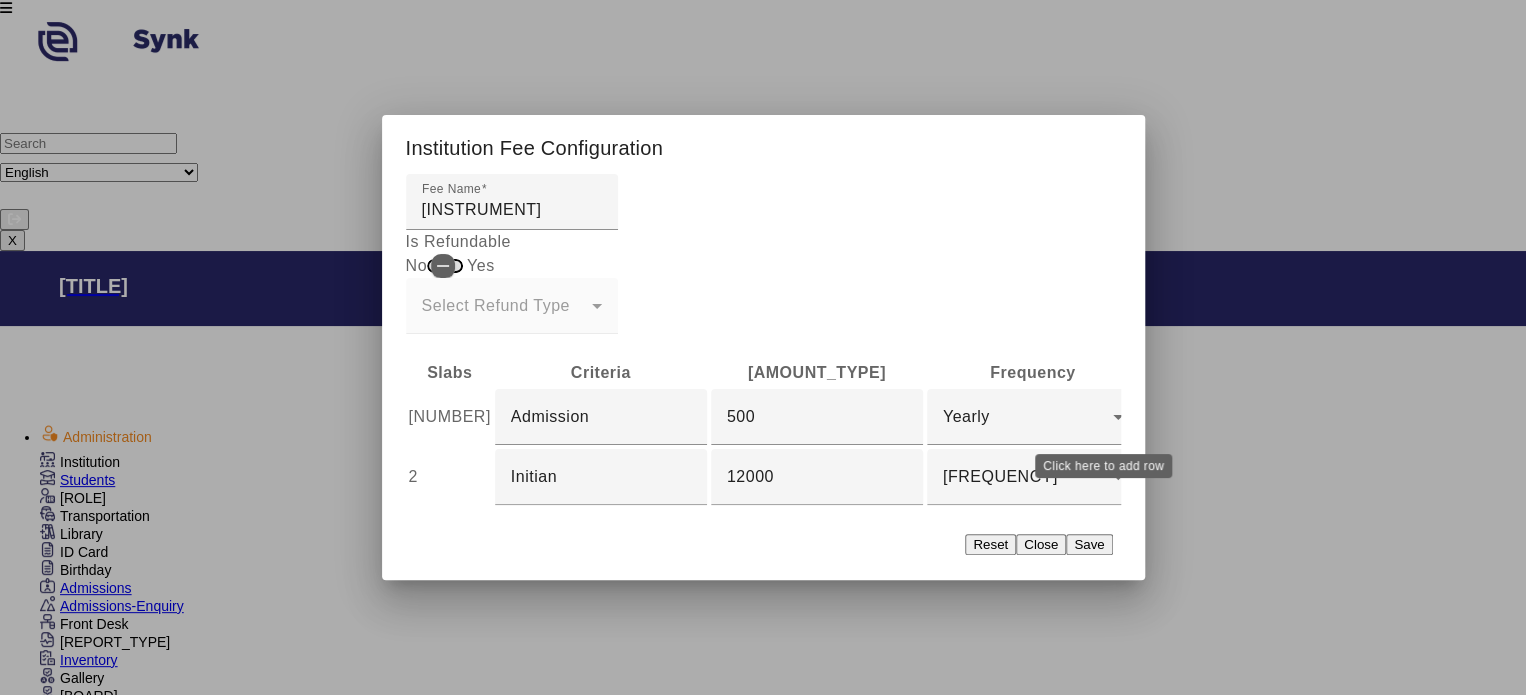 click at bounding box center (1391, 477) 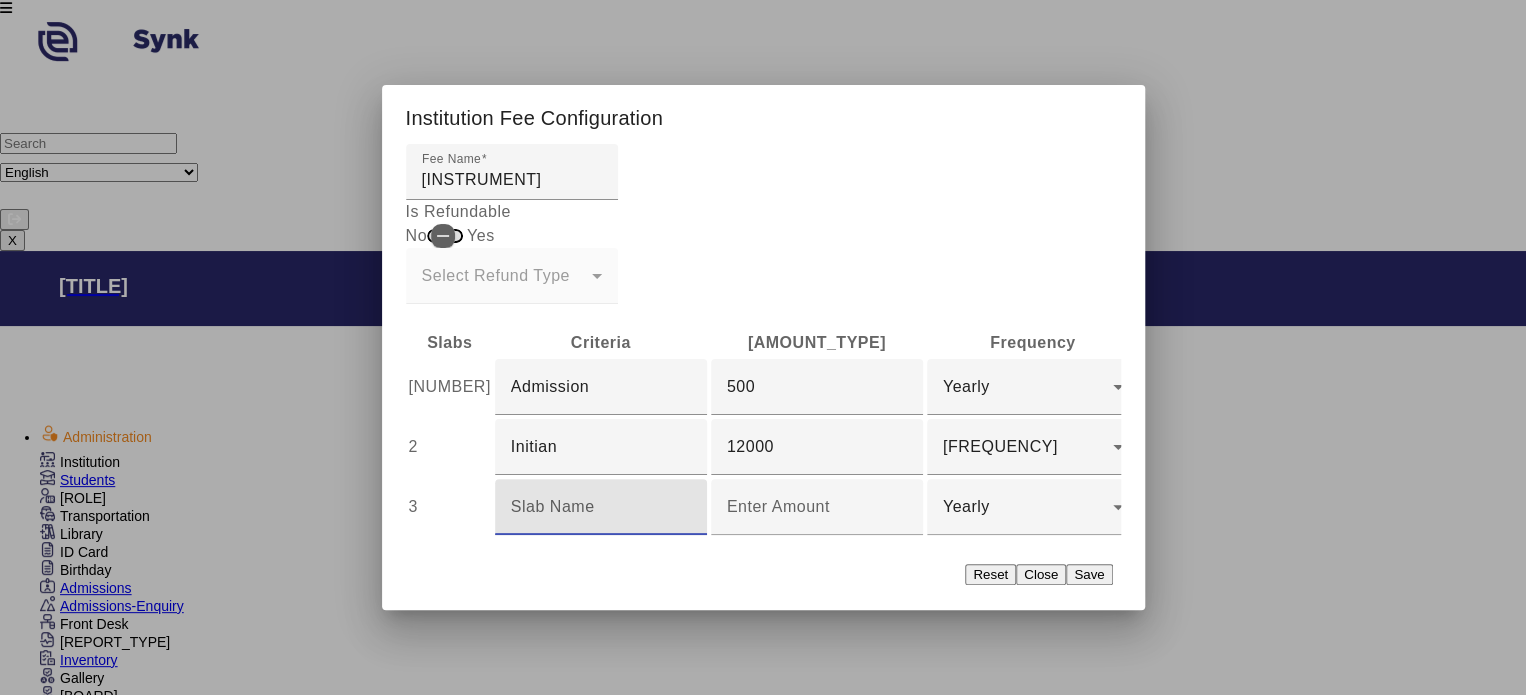 click at bounding box center (601, 507) 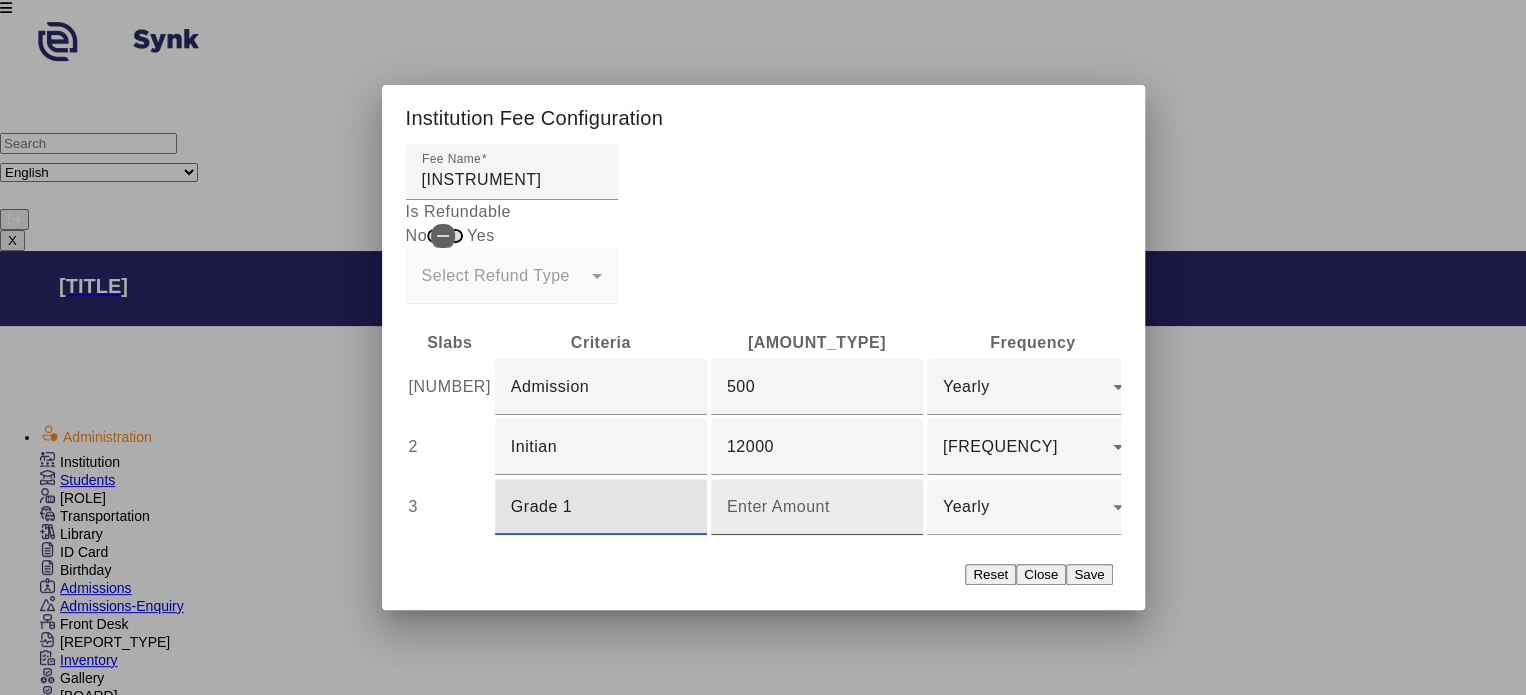 type on "Grade 1" 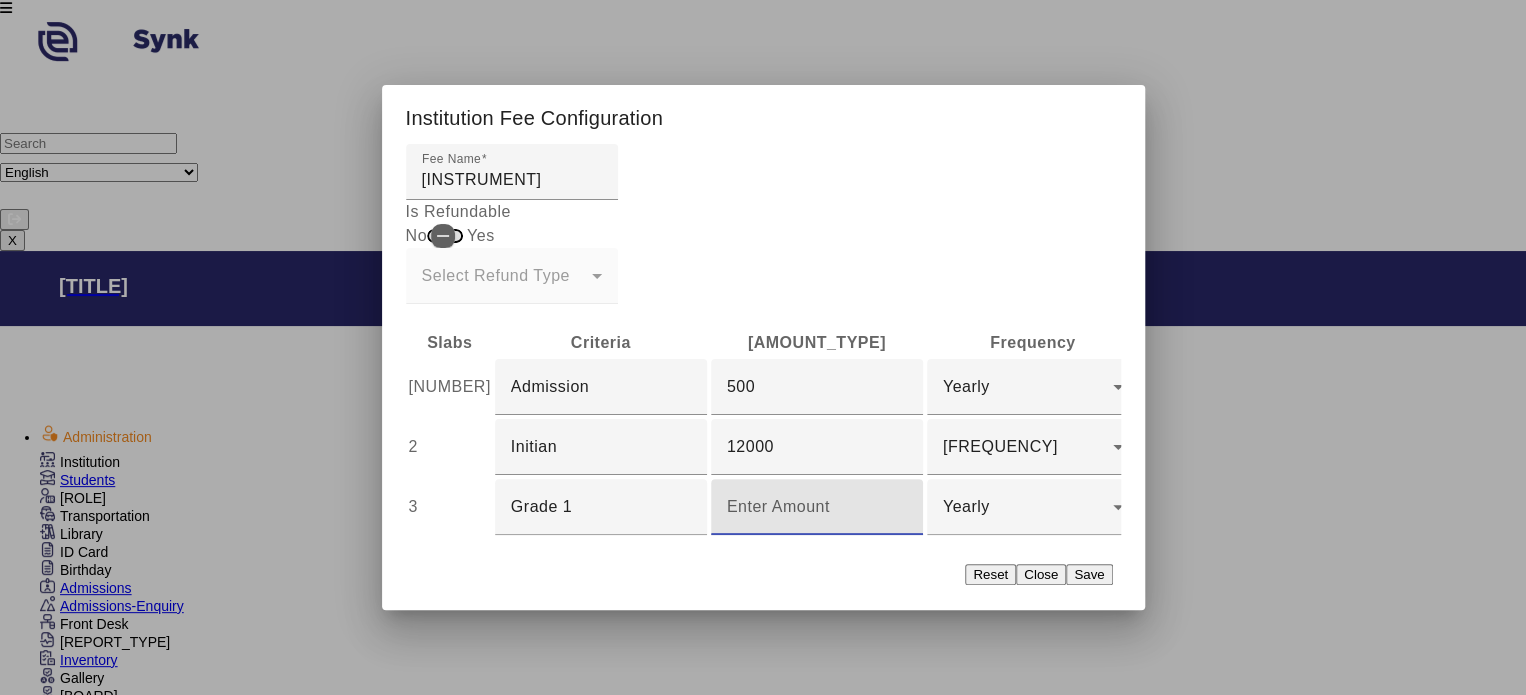 click at bounding box center (817, 507) 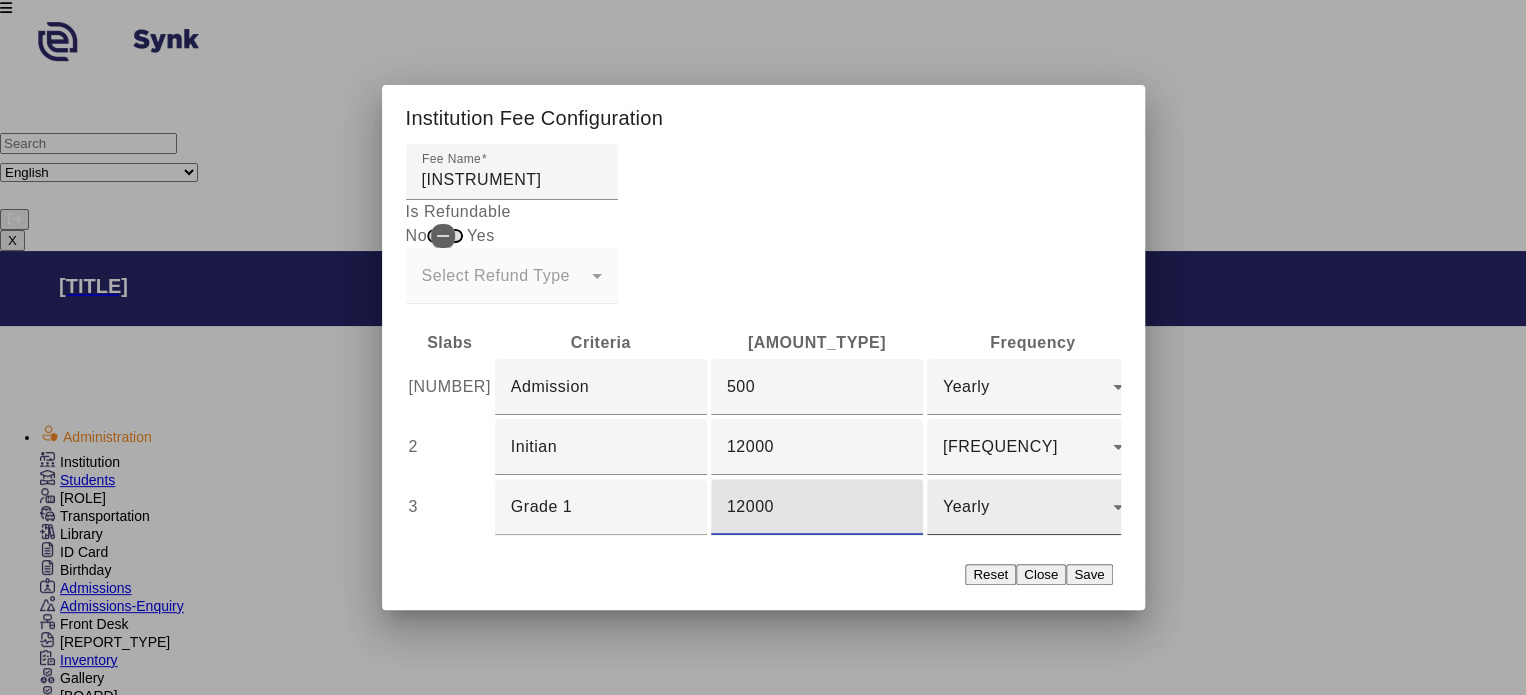 type on "12000" 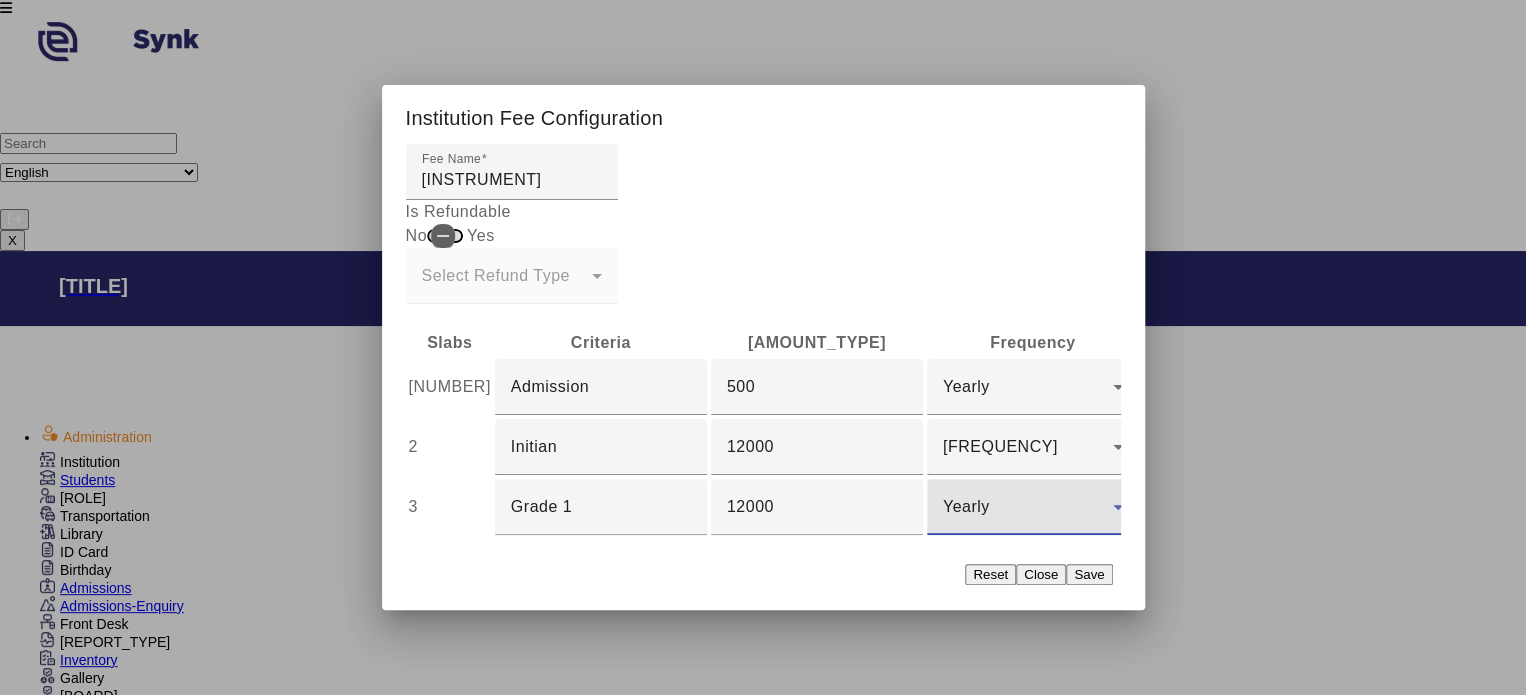 click on "Yearly" at bounding box center (1028, 507) 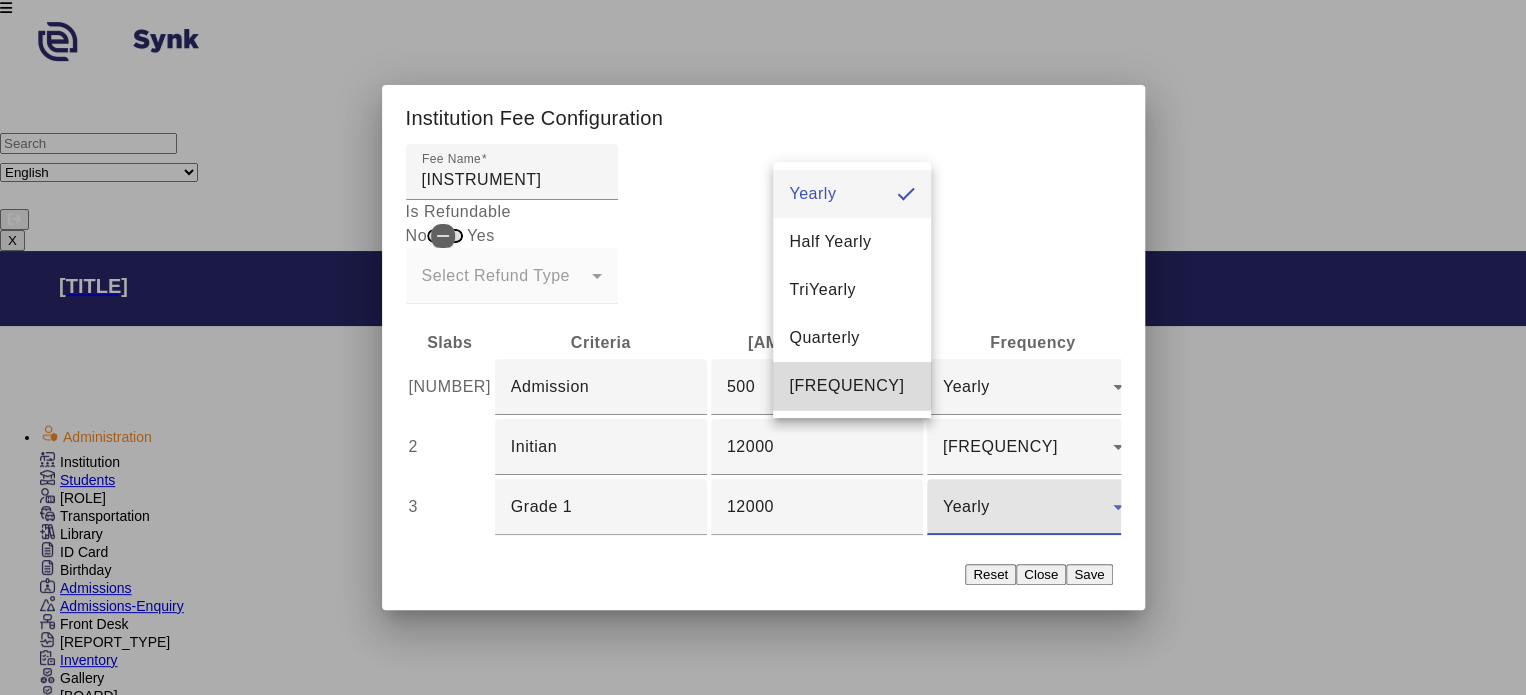 click on "[FREQUENCY]" at bounding box center [846, 386] 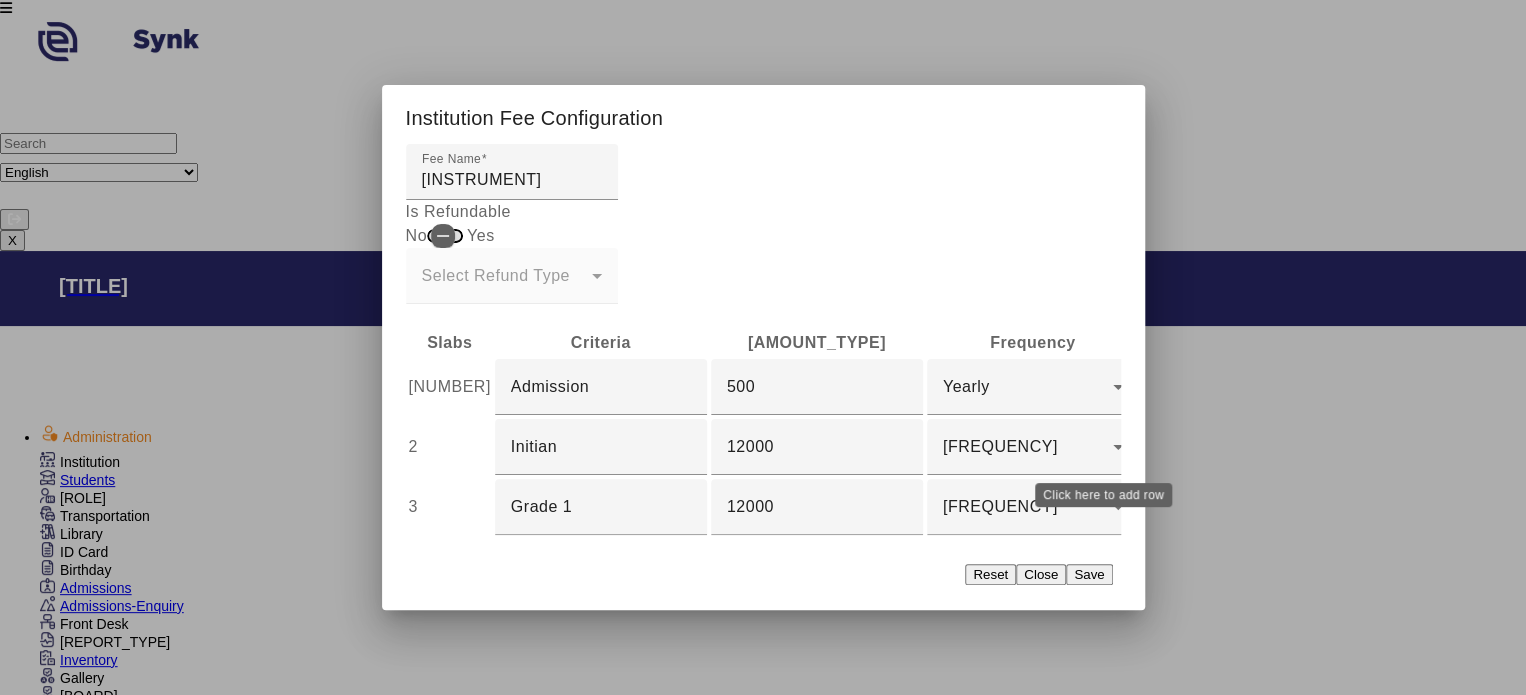 click on "add" at bounding box center [1387, 508] 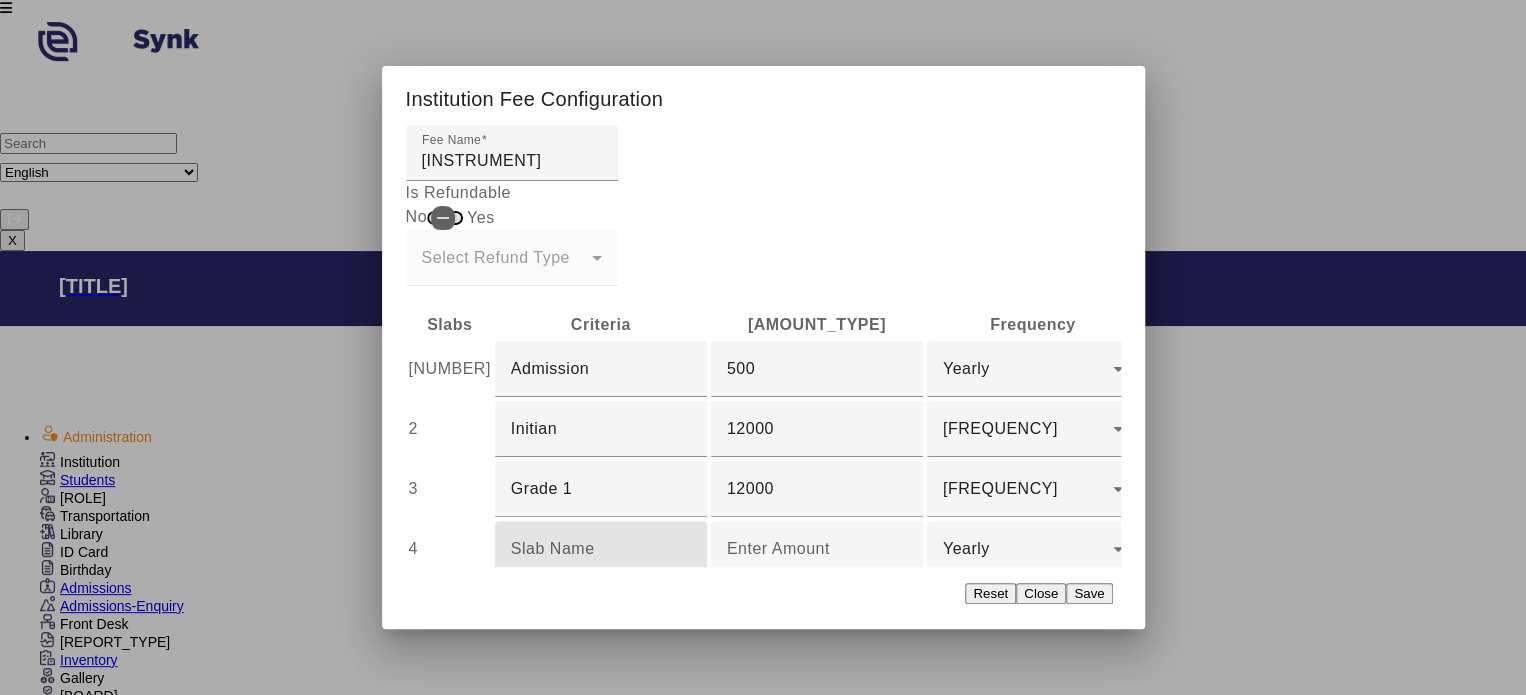 click at bounding box center [601, 549] 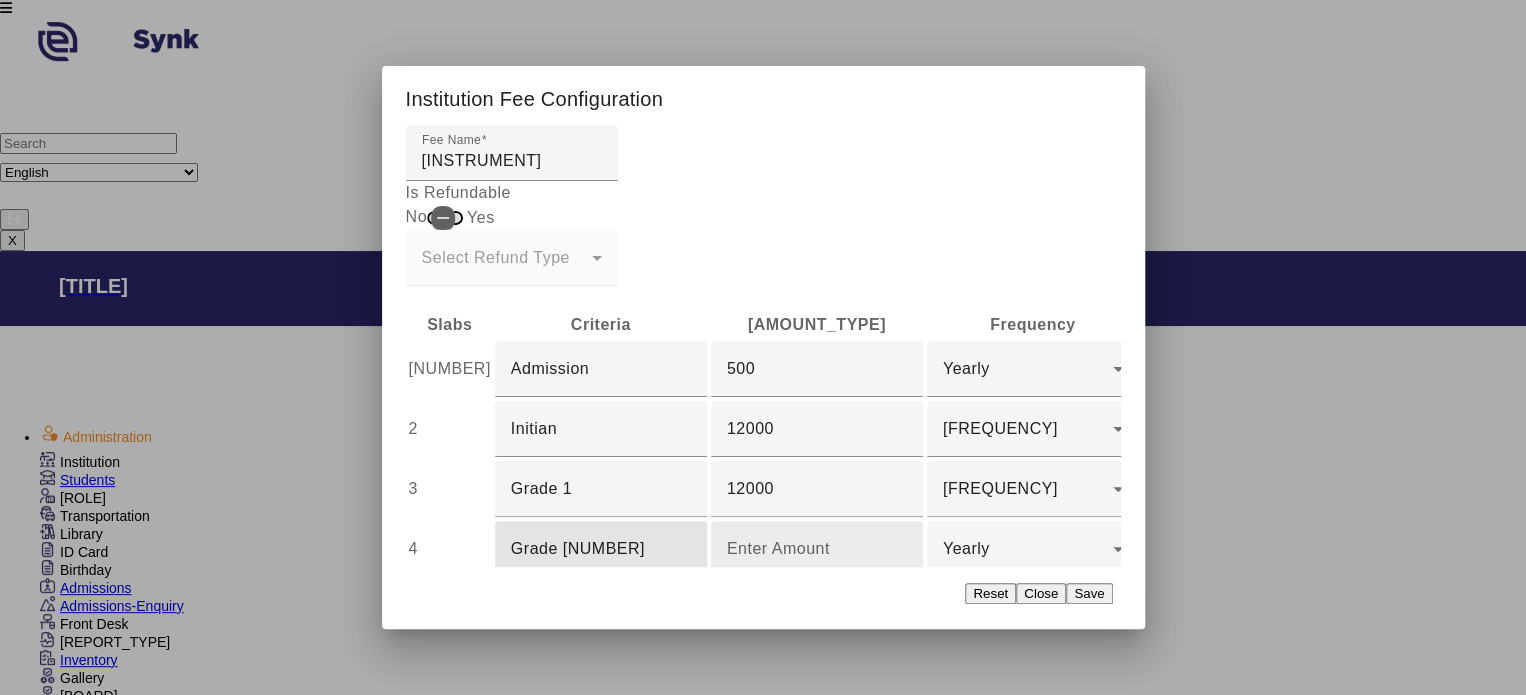 type on "Grade [NUMBER]" 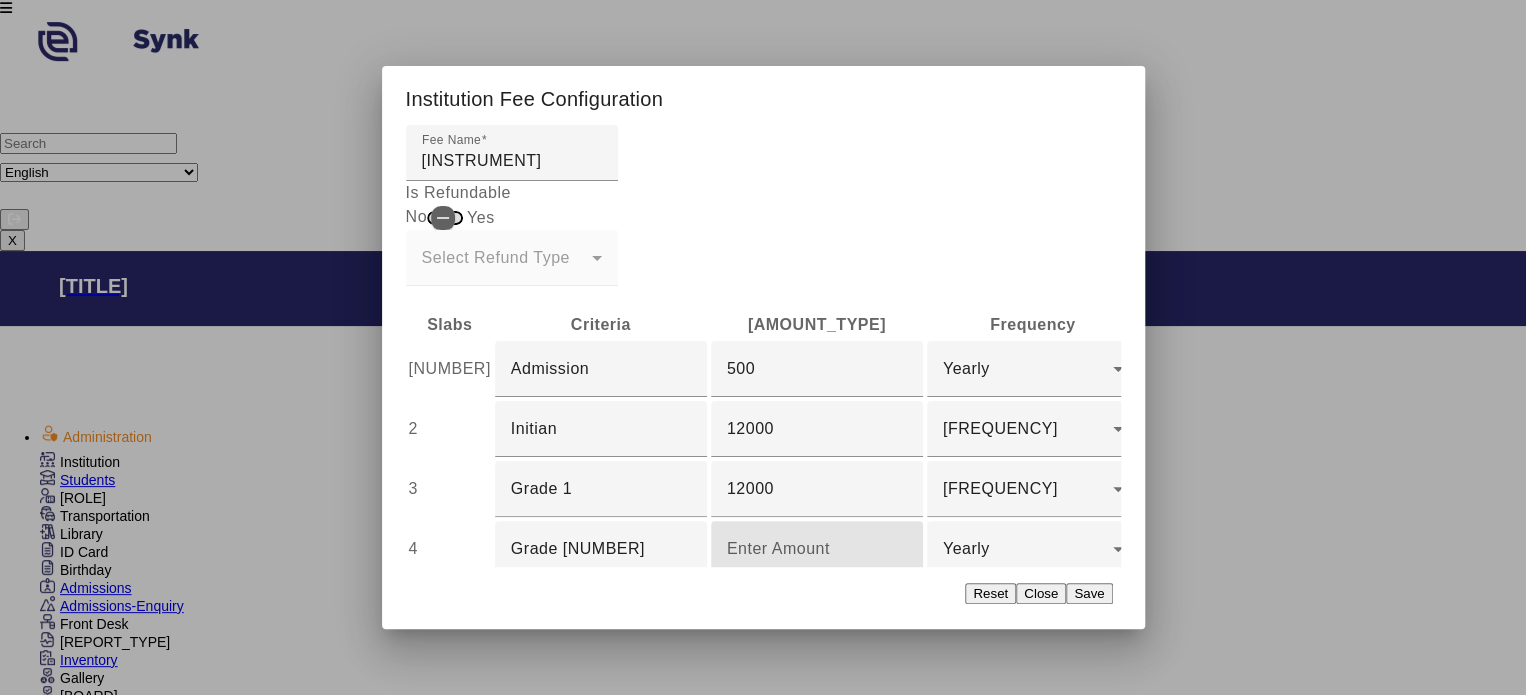 click at bounding box center (817, 549) 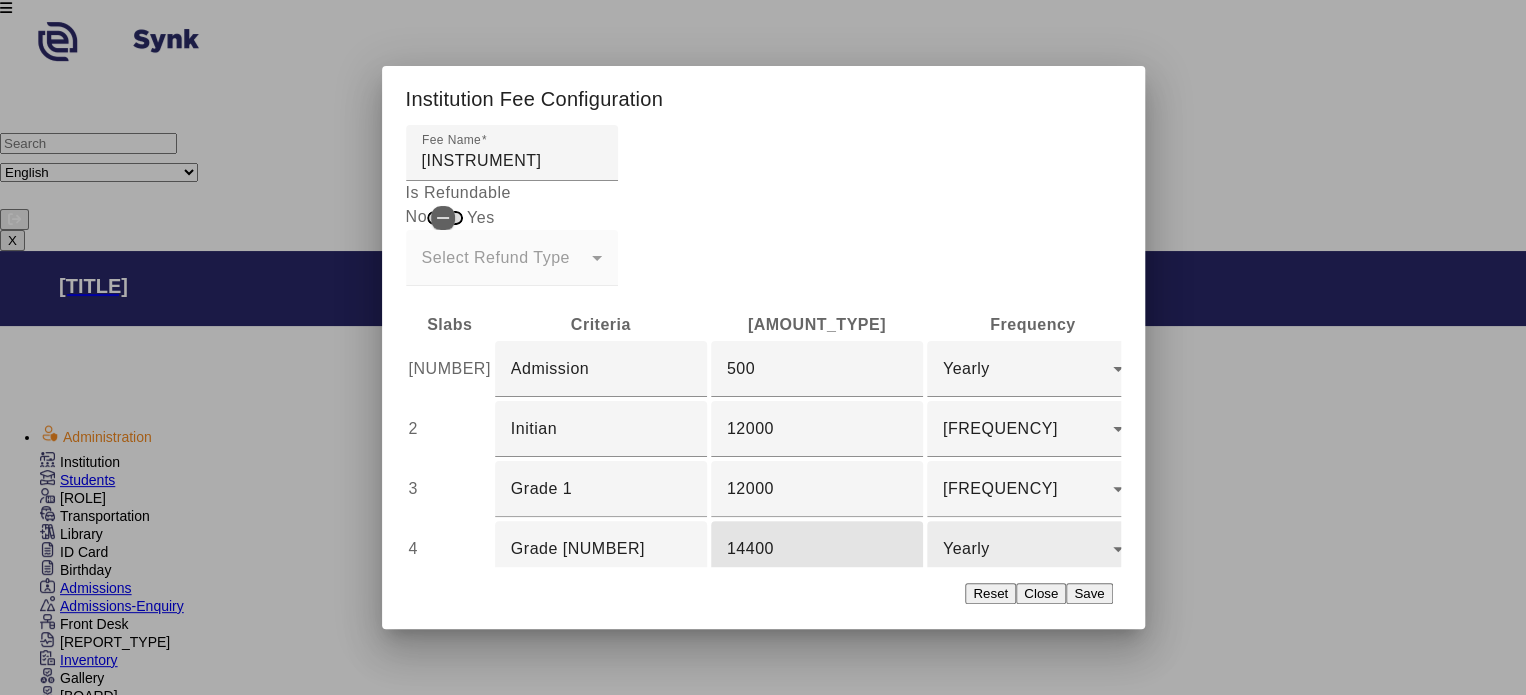 type on "14400" 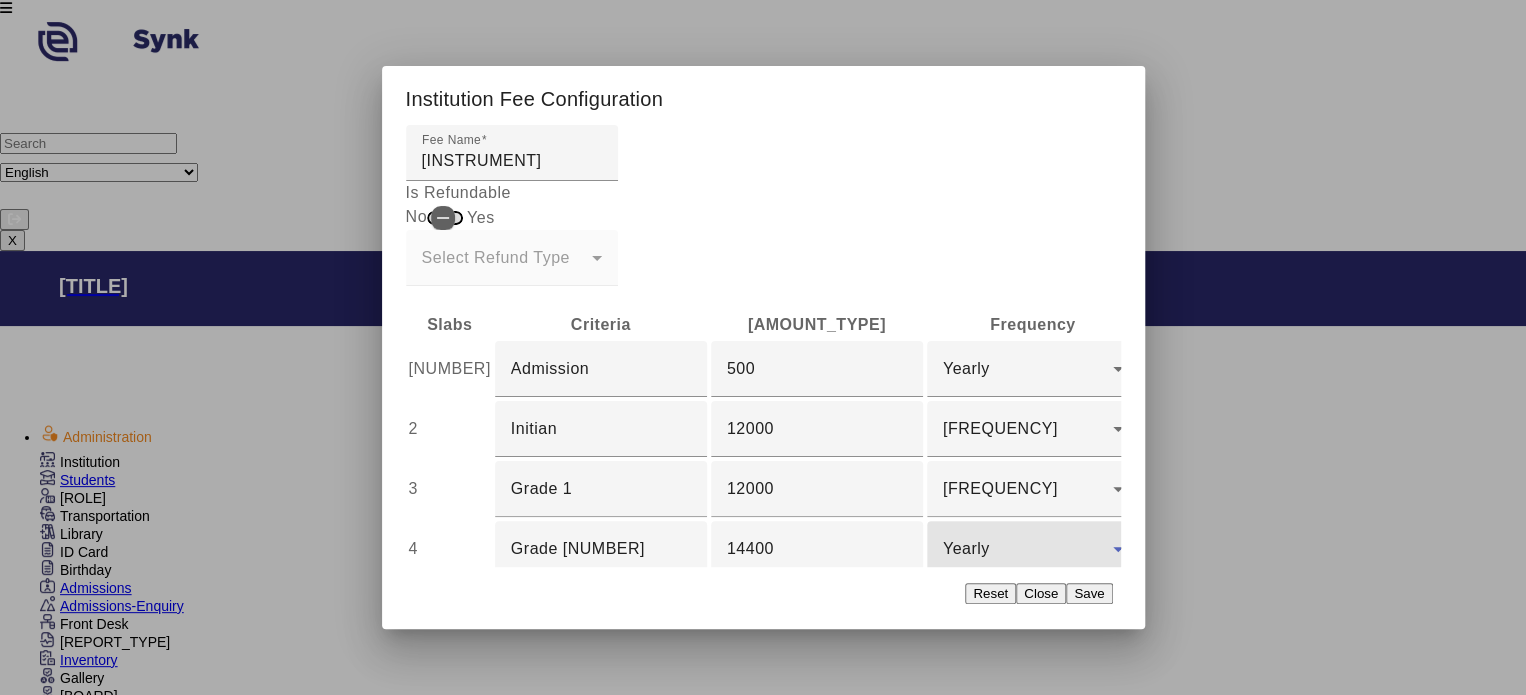 click on "Yearly" at bounding box center [966, 548] 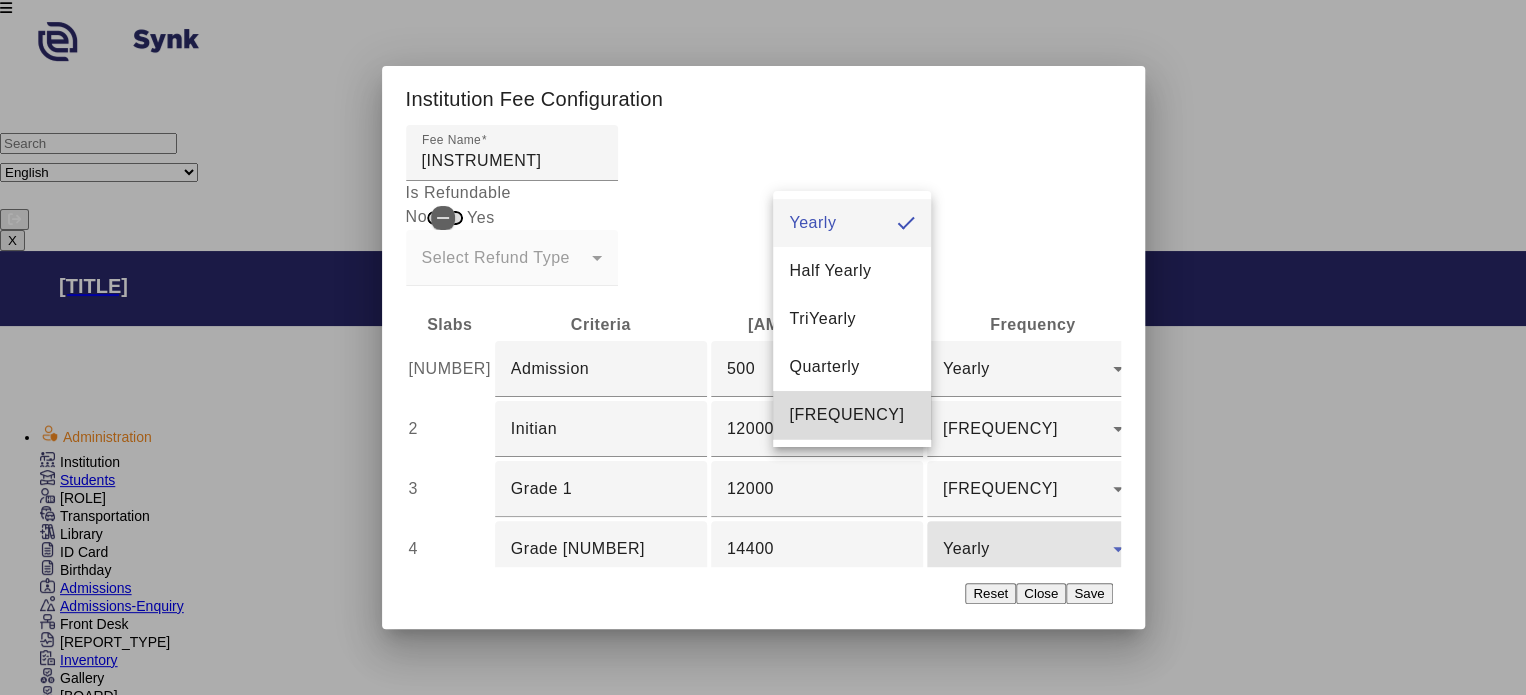 click on "[FREQUENCY]" at bounding box center [846, 415] 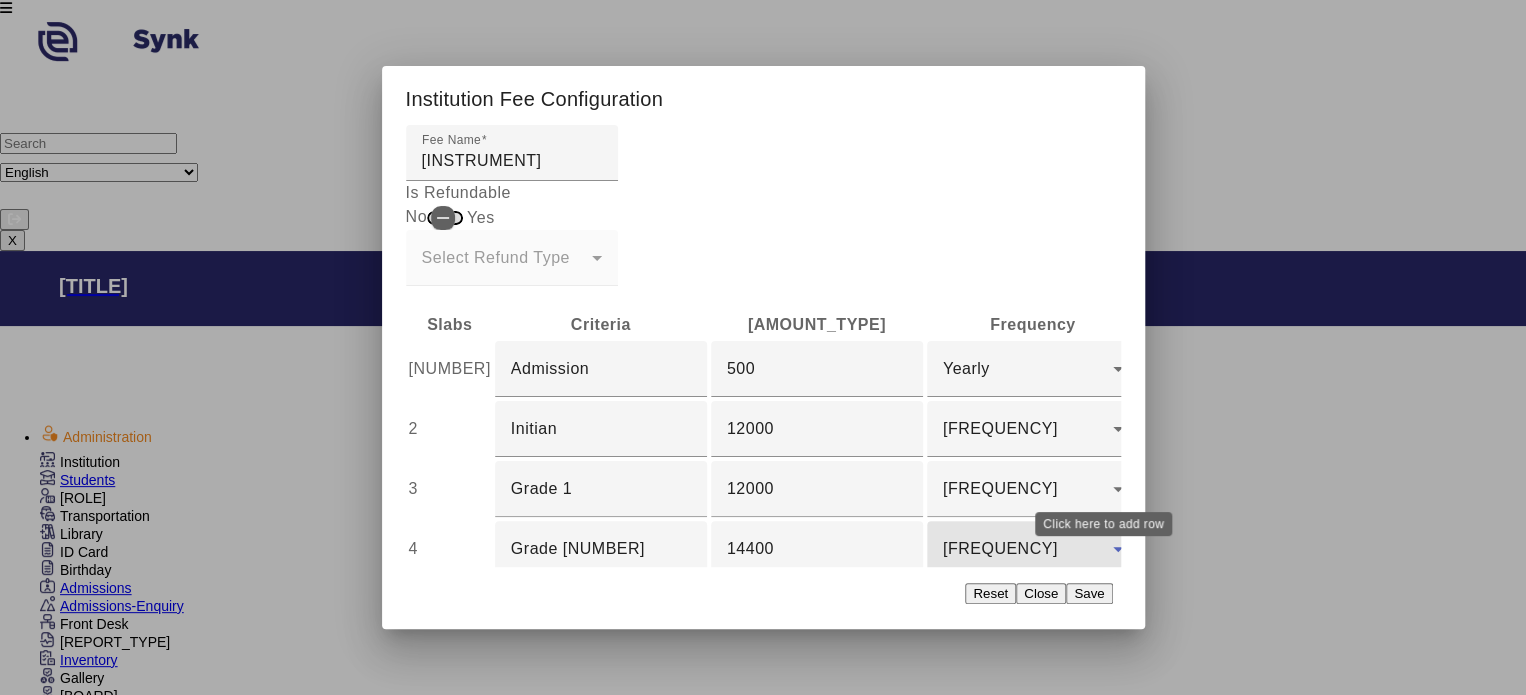 click on "add" at bounding box center [1387, 549] 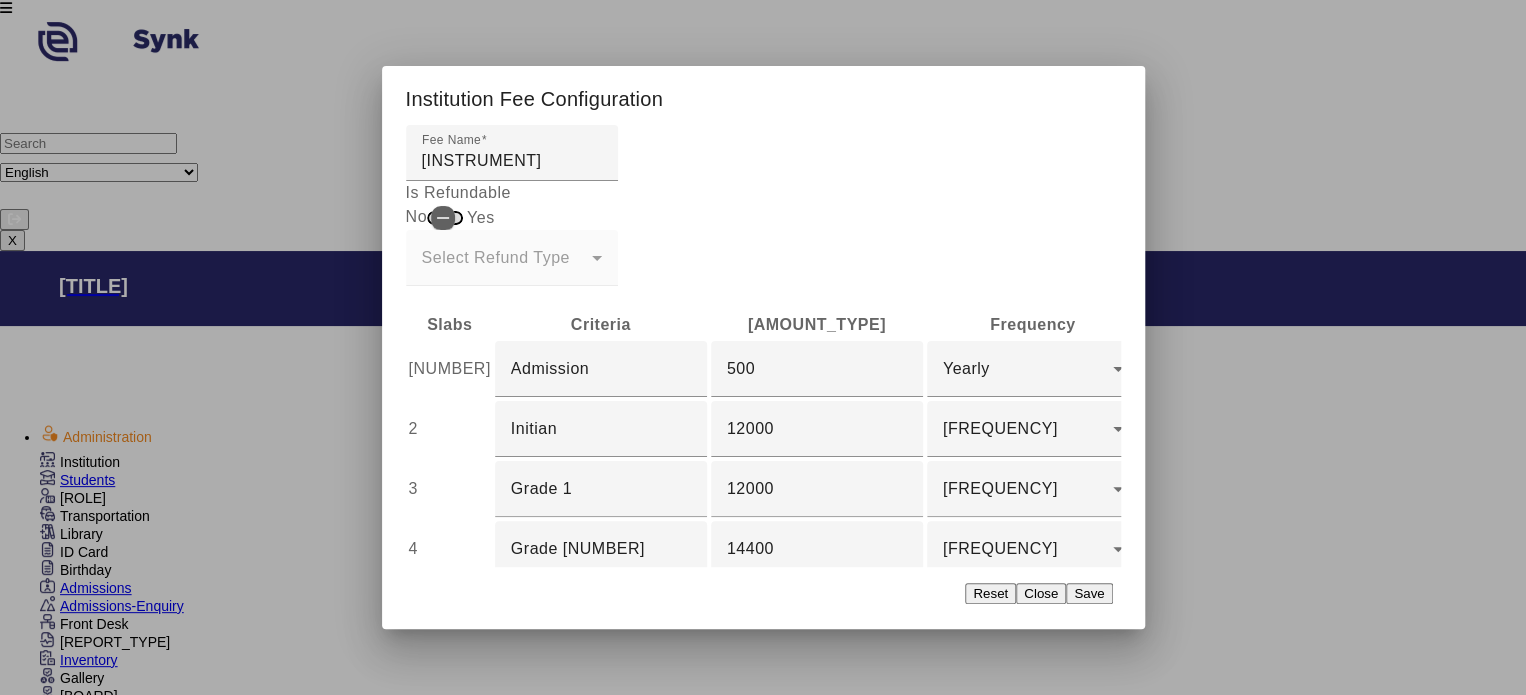 click at bounding box center (601, 609) 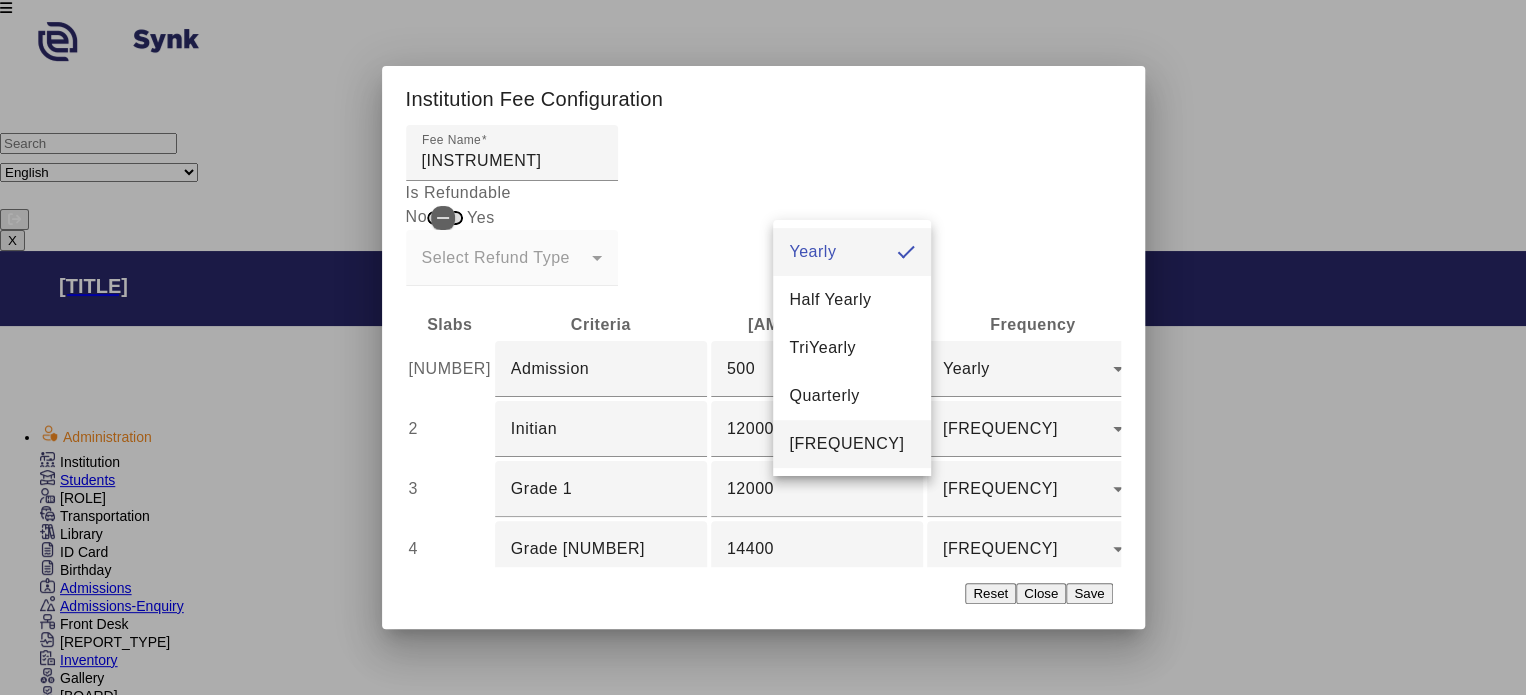 click on "[FREQUENCY]" at bounding box center [846, 444] 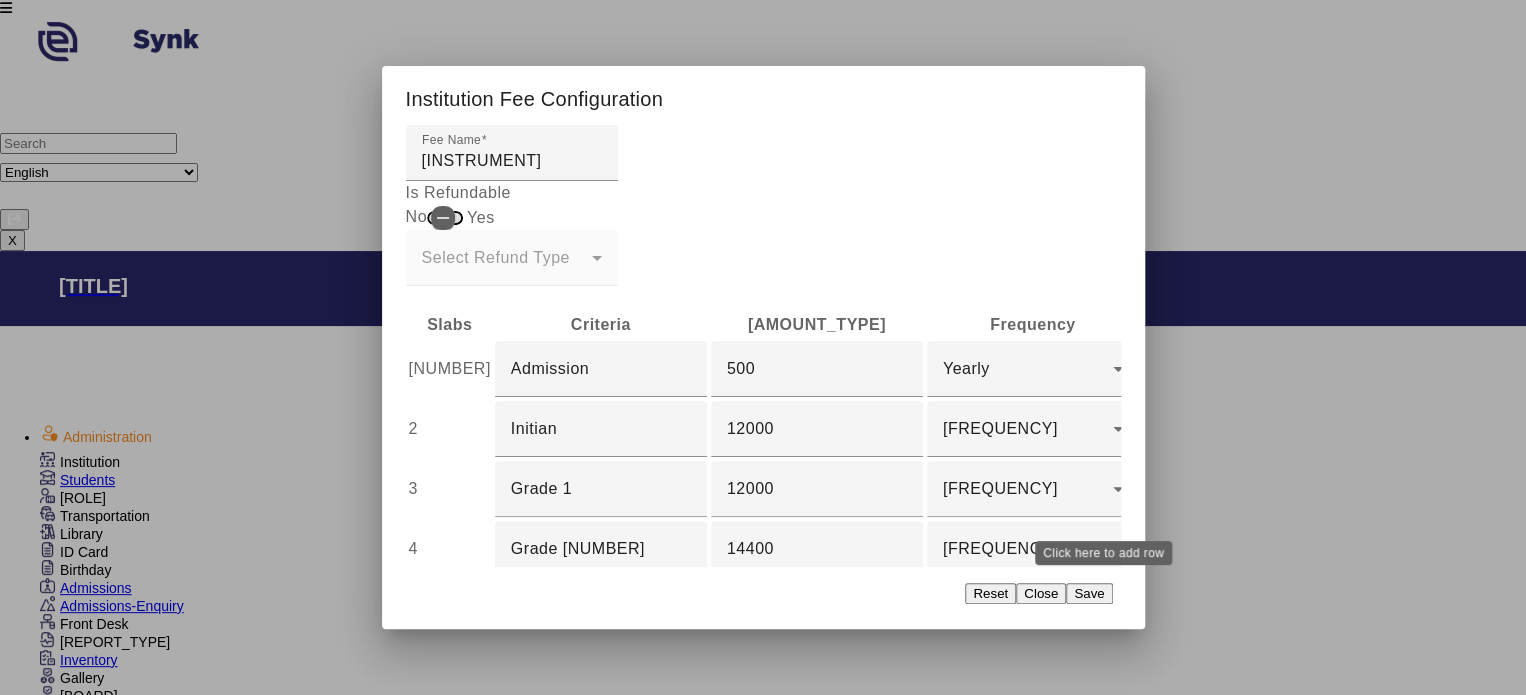click on "add" at bounding box center (1387, 609) 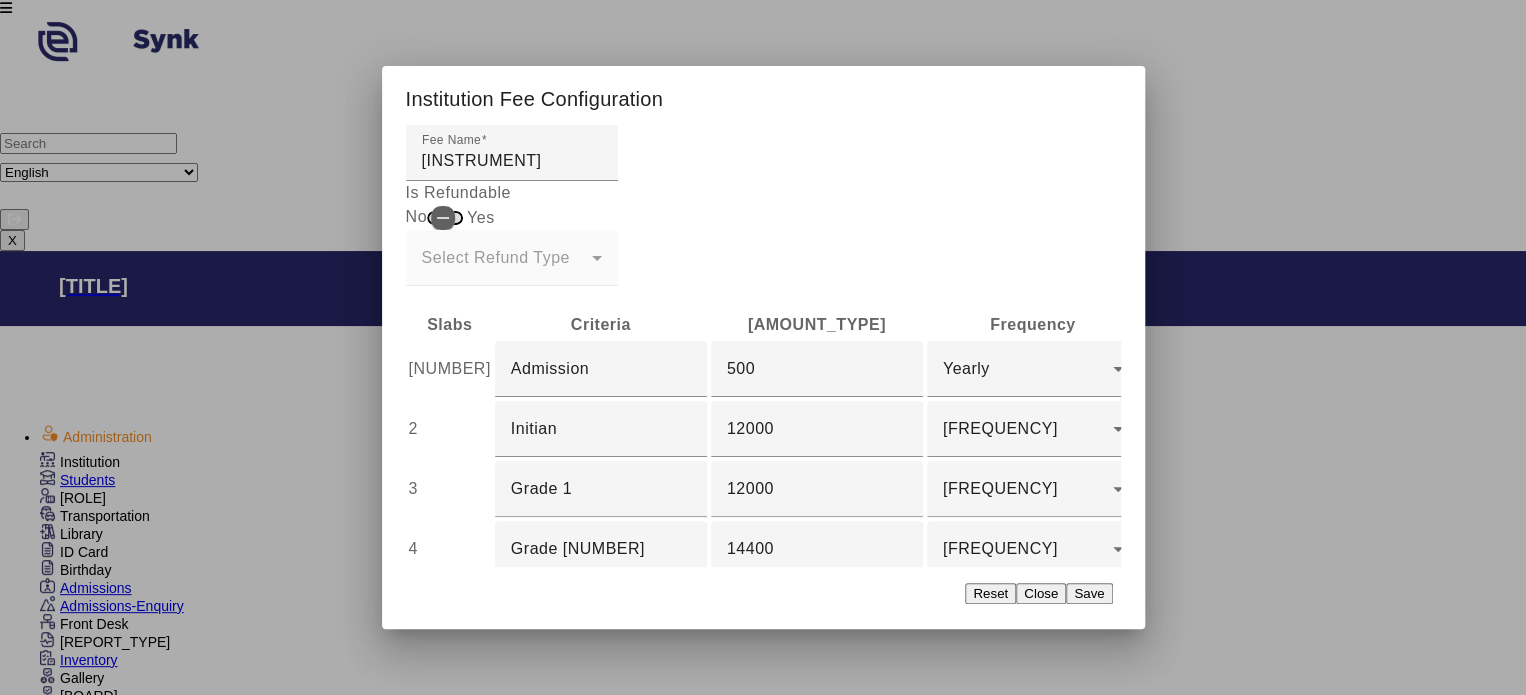 click at bounding box center (601, 669) 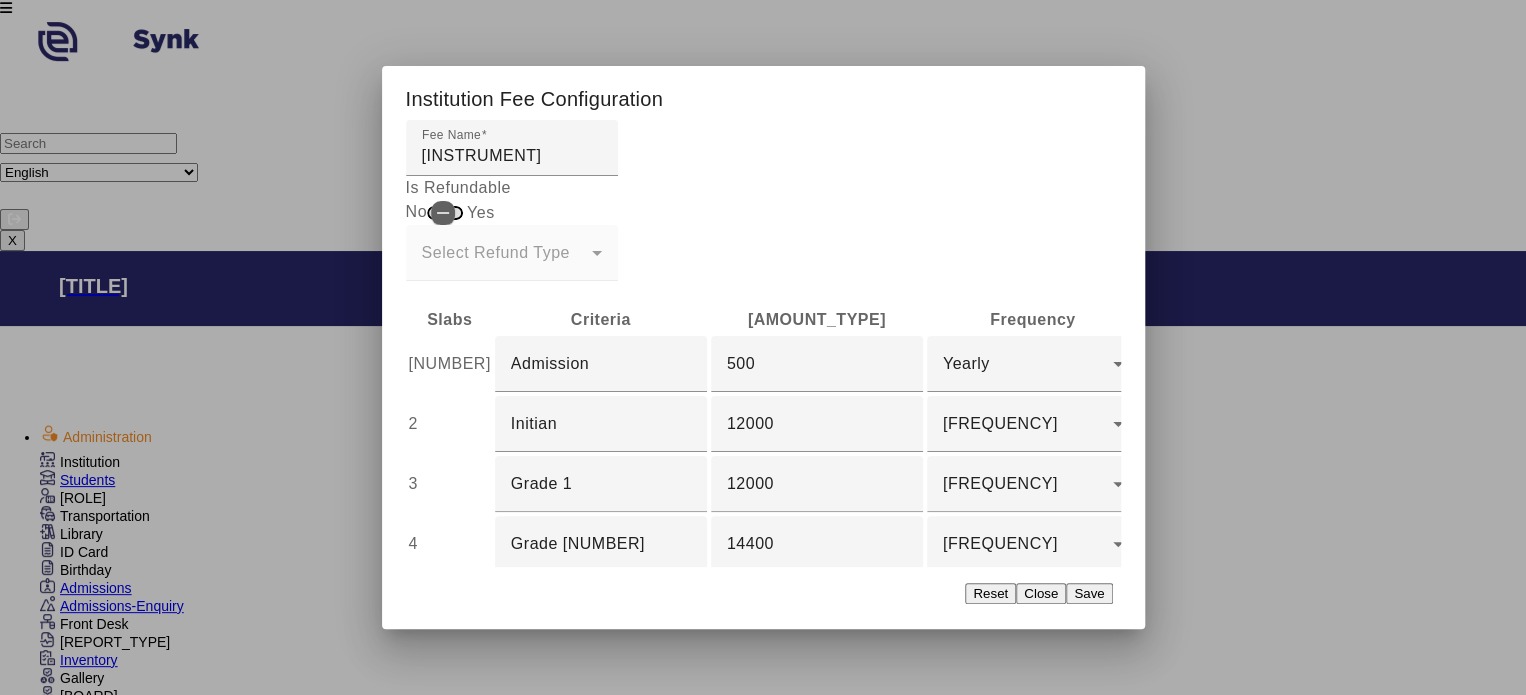 type on "Grade 4" 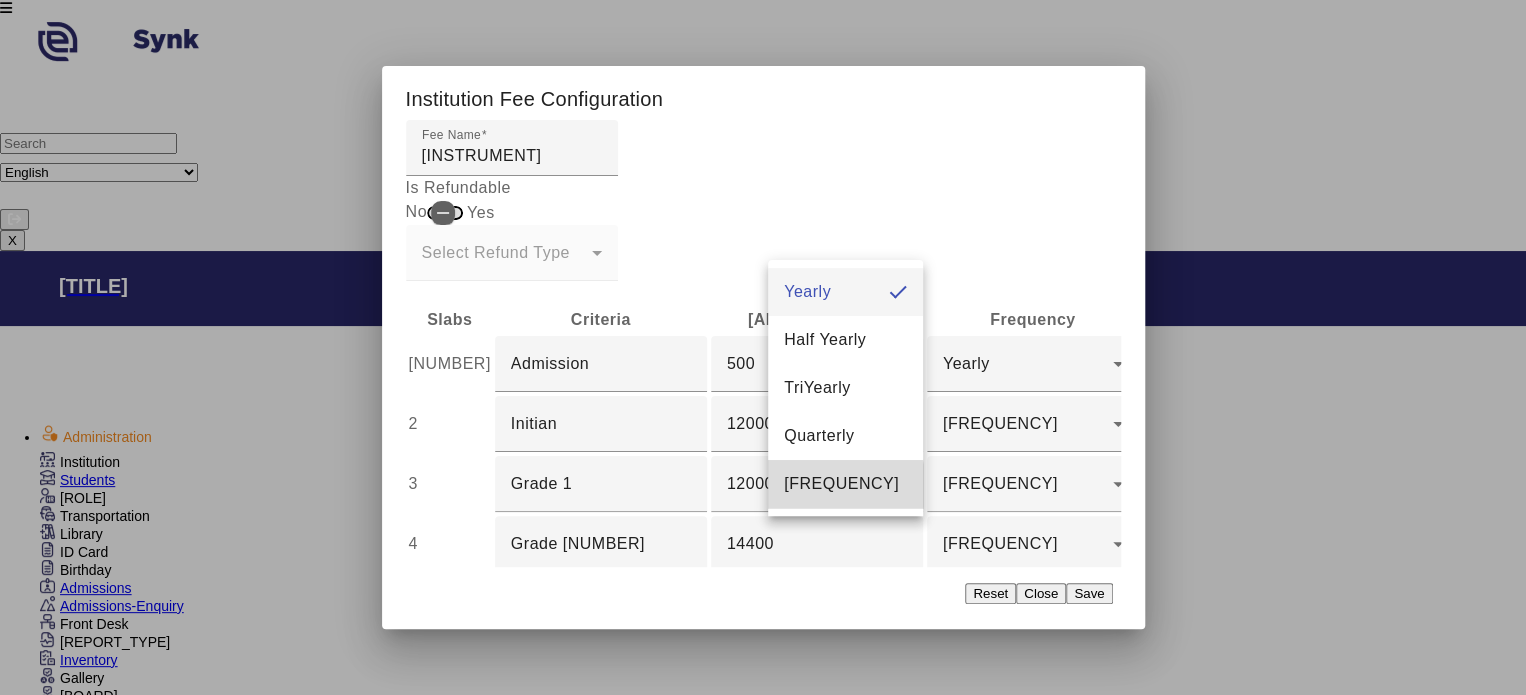 click on "[FREQUENCY]" at bounding box center [841, 484] 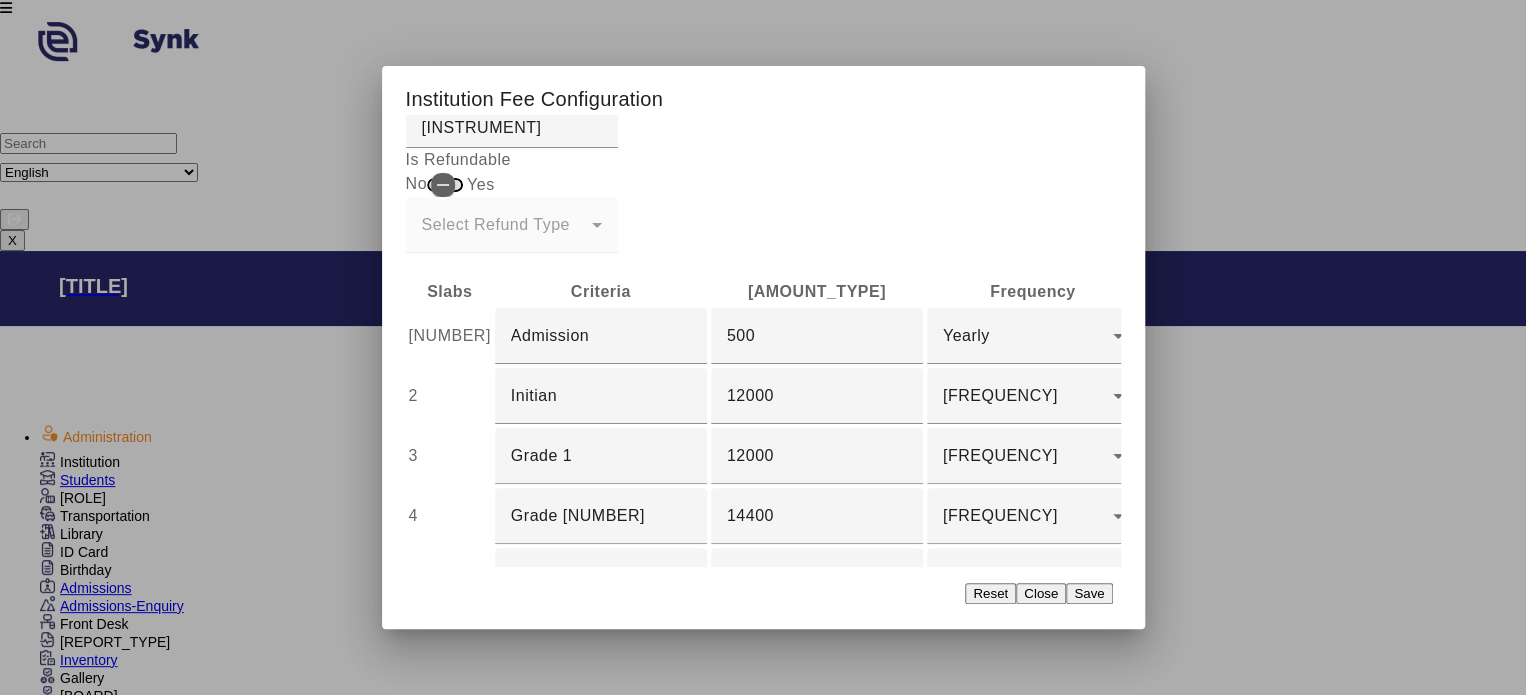 scroll, scrollTop: 32, scrollLeft: 0, axis: vertical 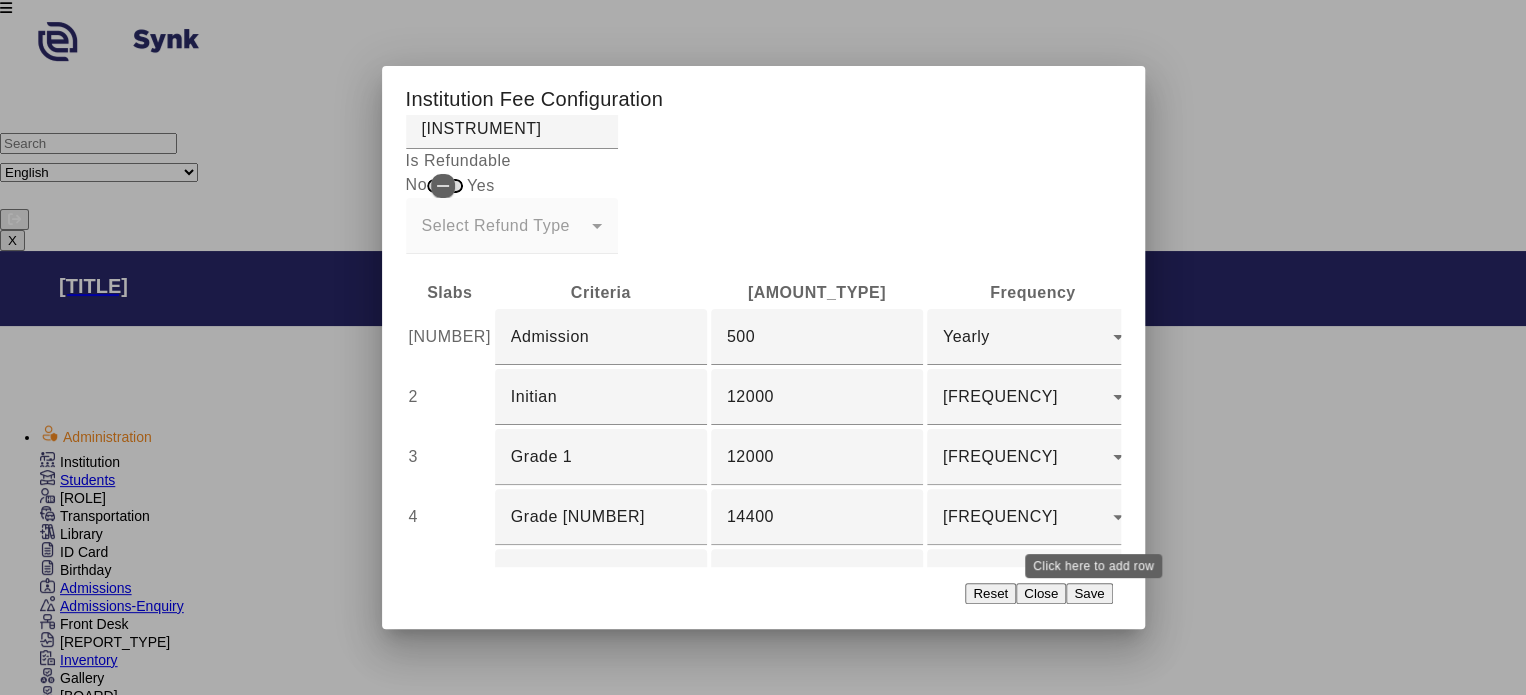 click on "add" at bounding box center [1387, 637] 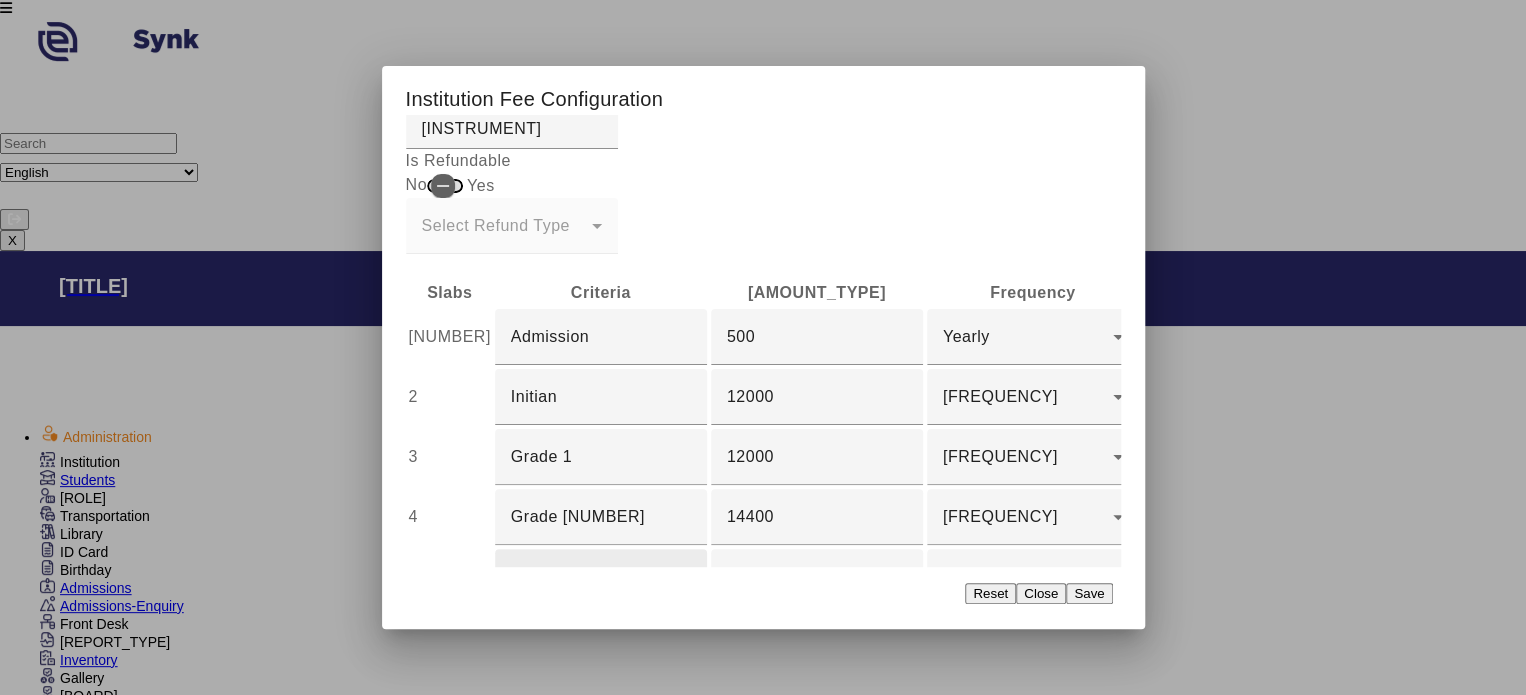 scroll, scrollTop: 91, scrollLeft: 0, axis: vertical 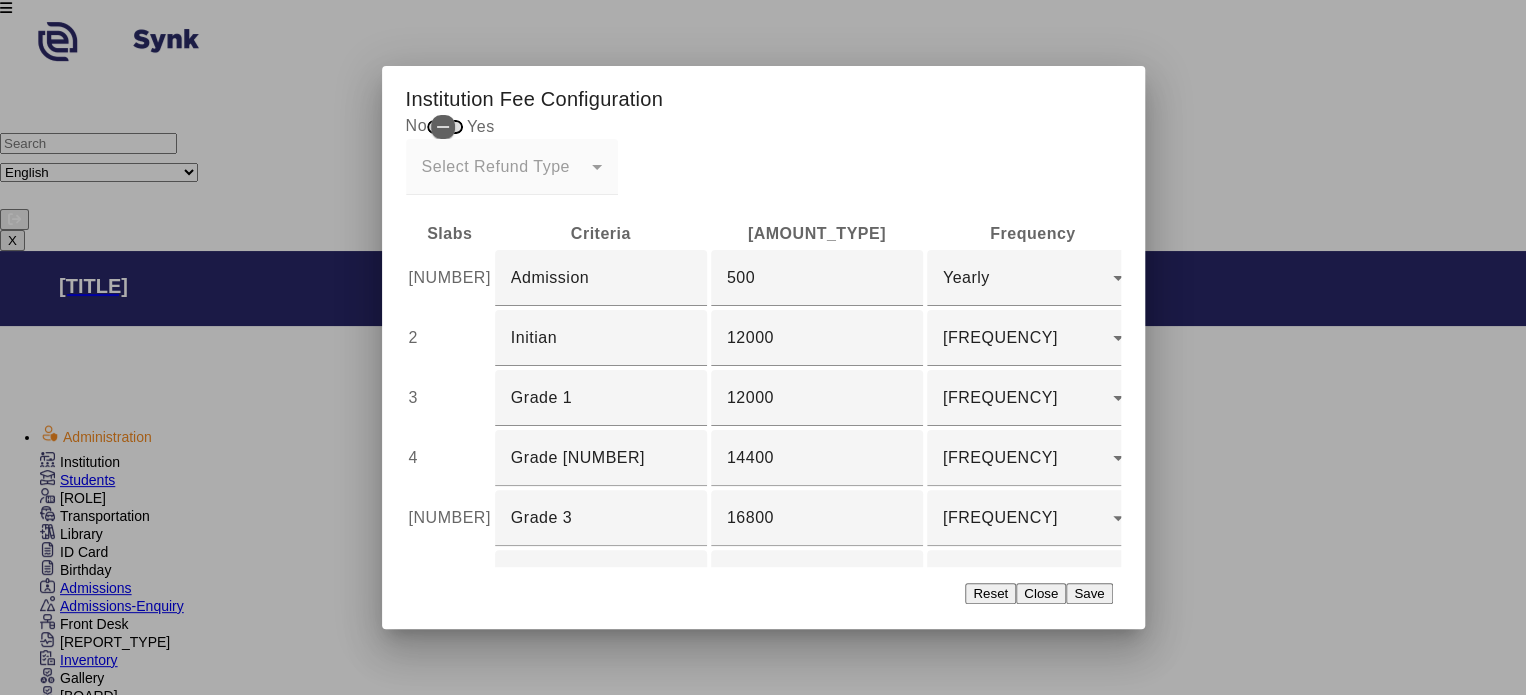 click at bounding box center [601, 638] 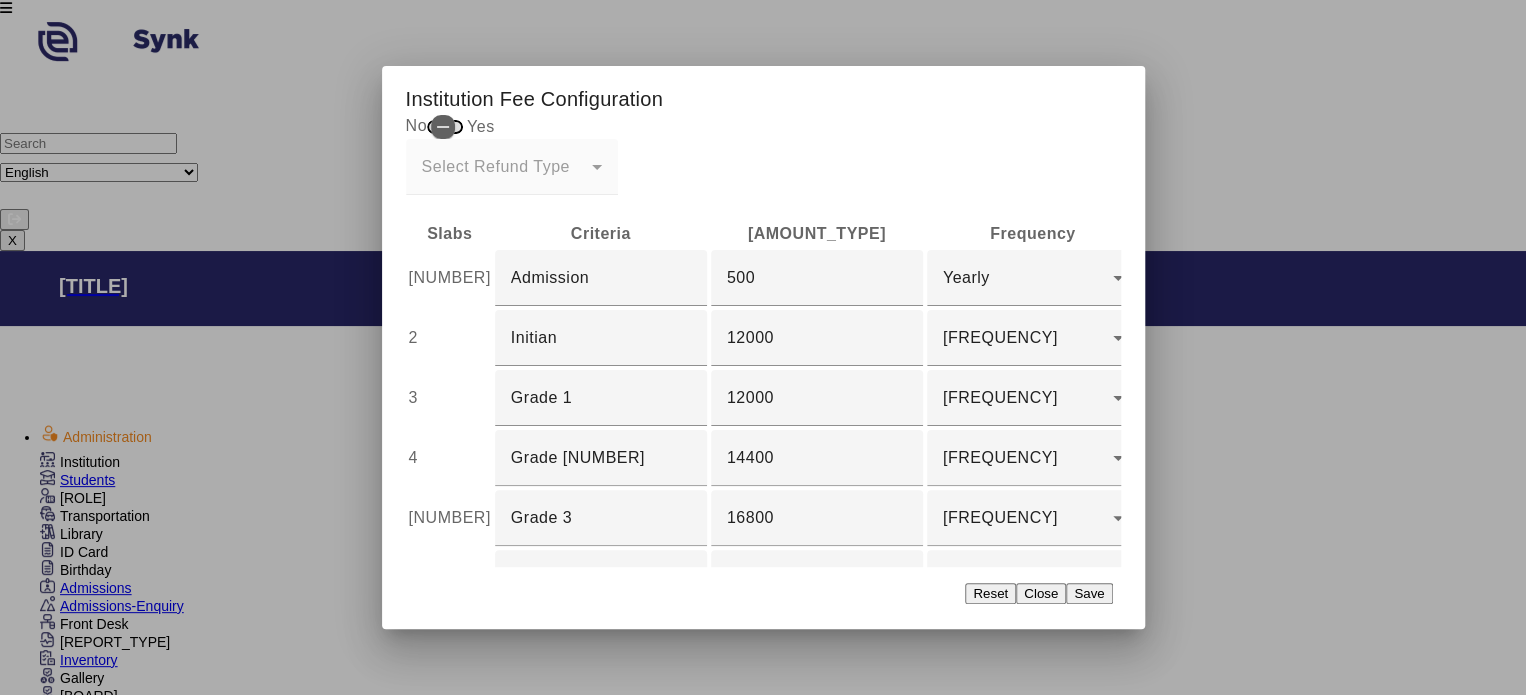 type on "Grade [NUMBER]" 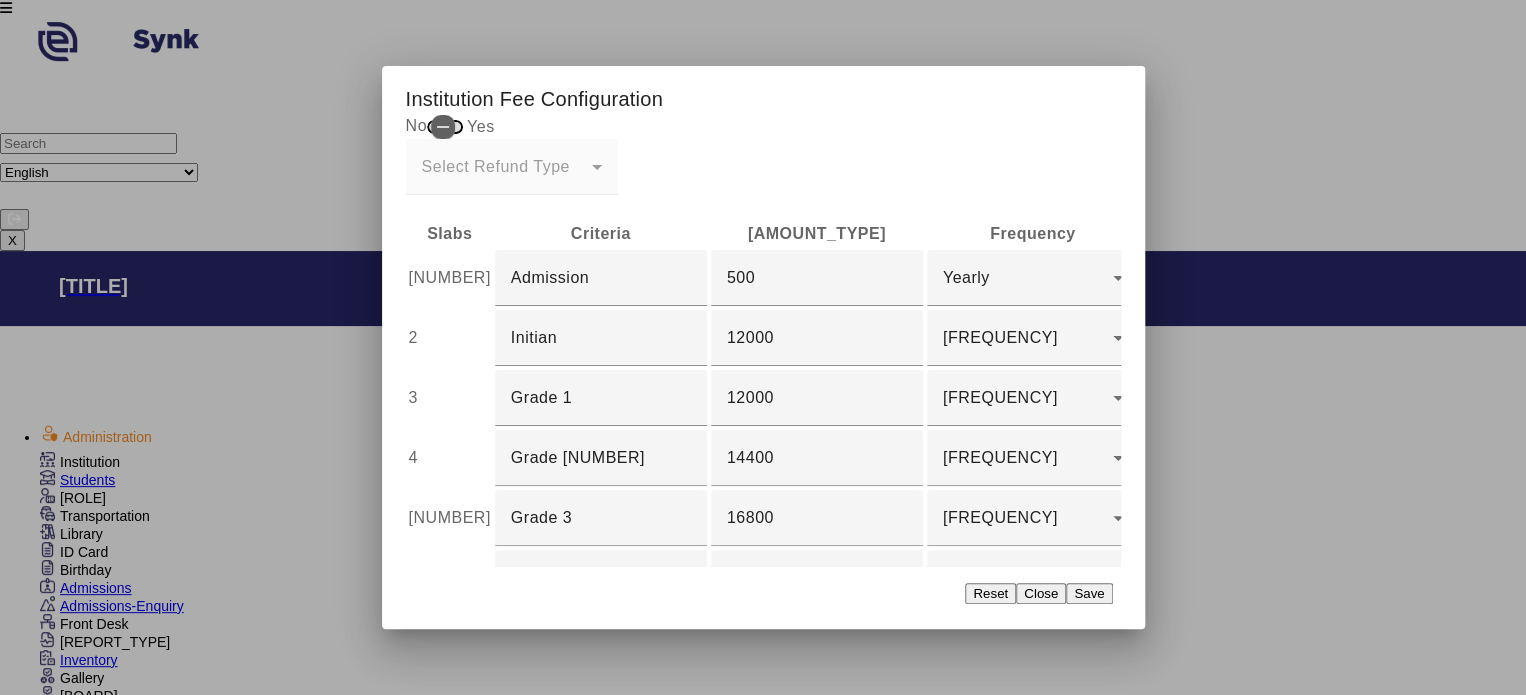 click at bounding box center [817, 638] 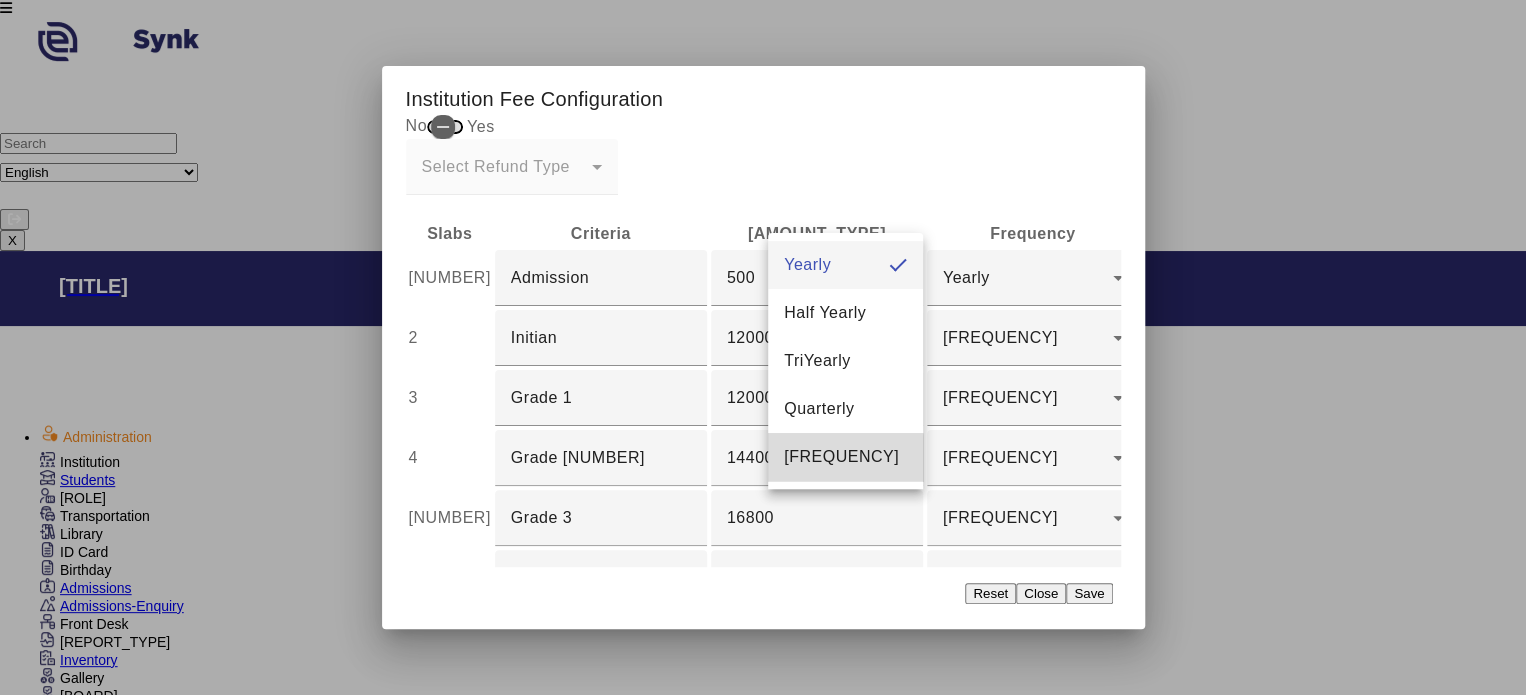 click on "[FREQUENCY]" at bounding box center [841, 457] 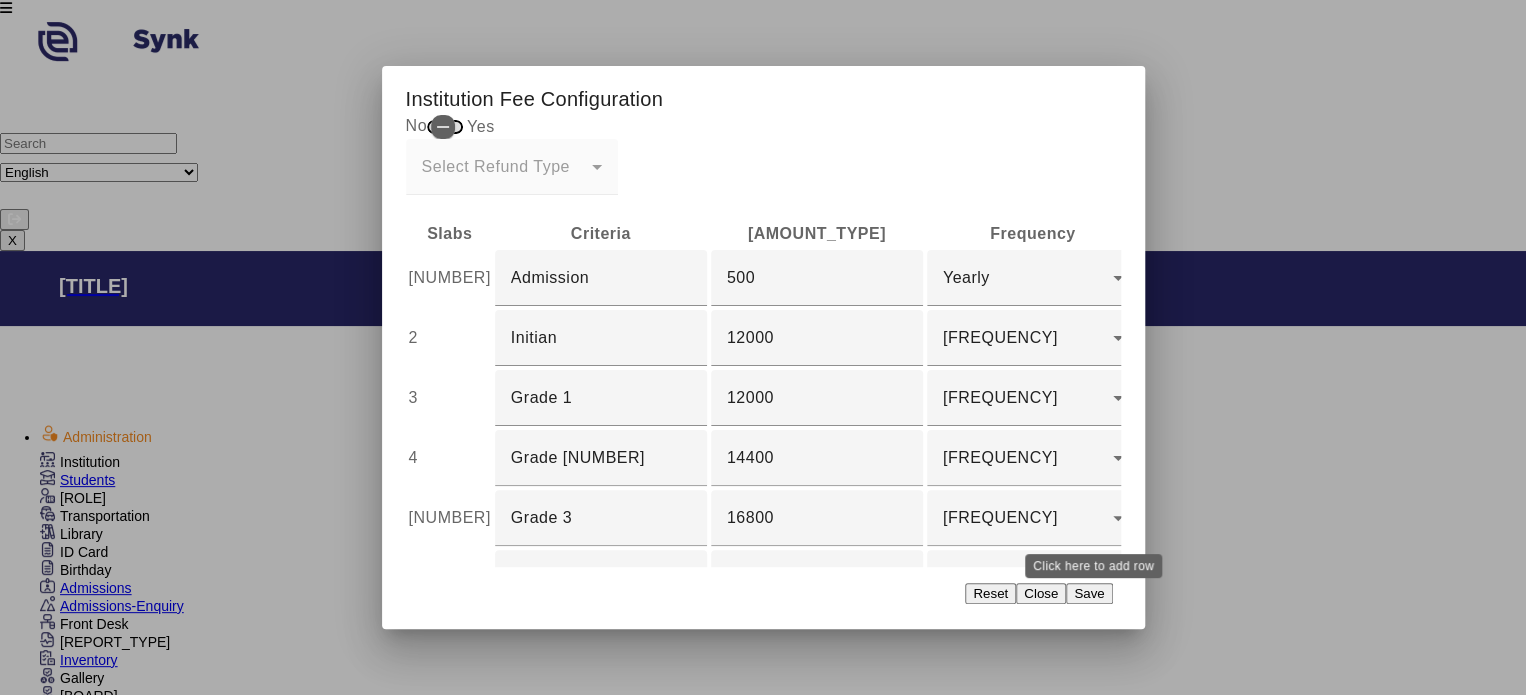 click at bounding box center (1391, 638) 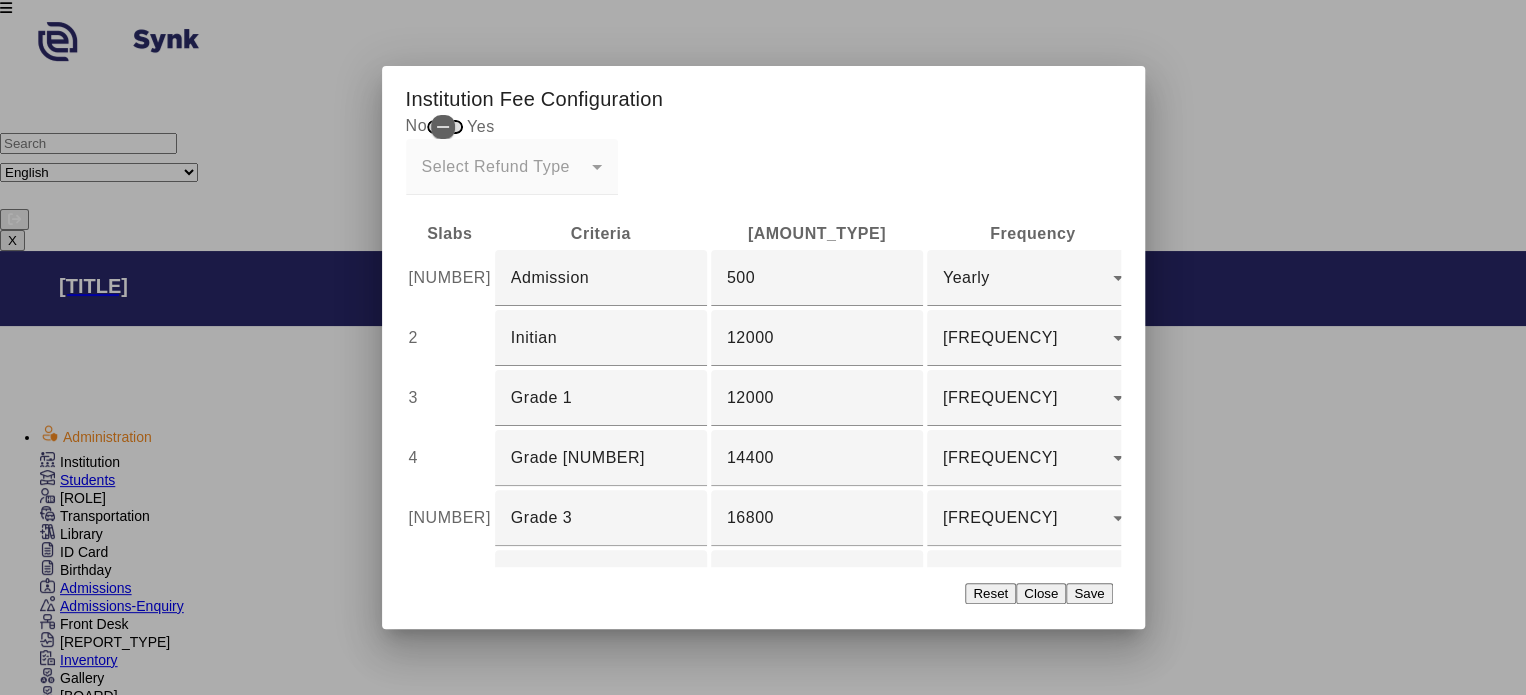 scroll, scrollTop: 149, scrollLeft: 0, axis: vertical 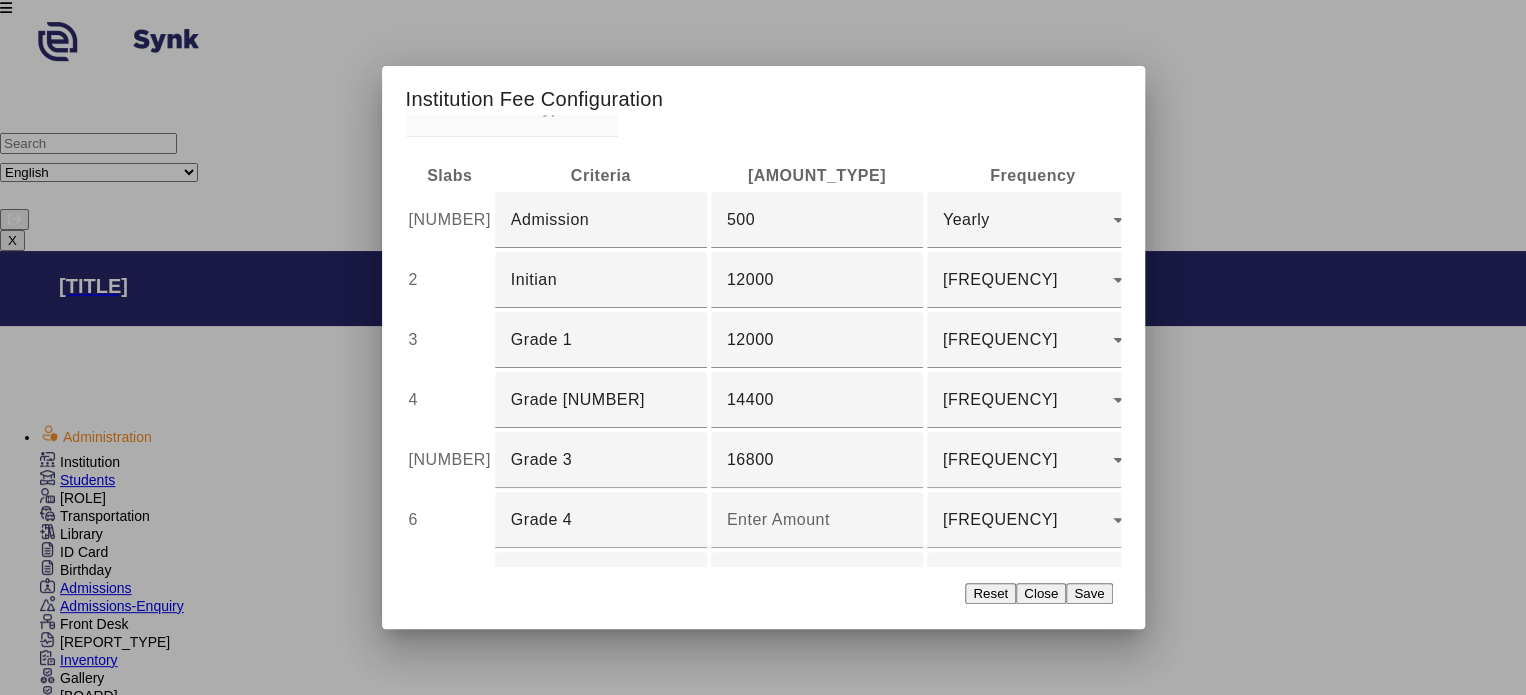 click at bounding box center [601, 640] 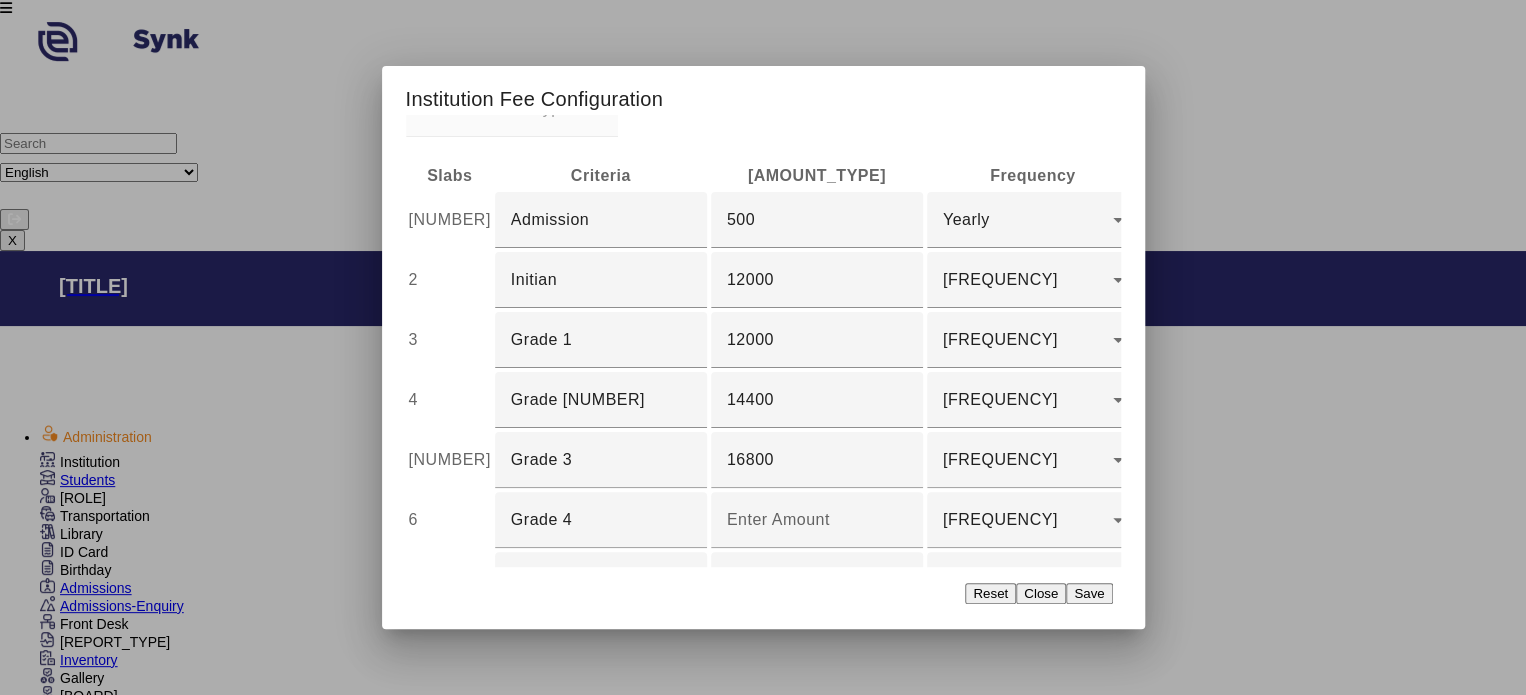 type on "Grade 6" 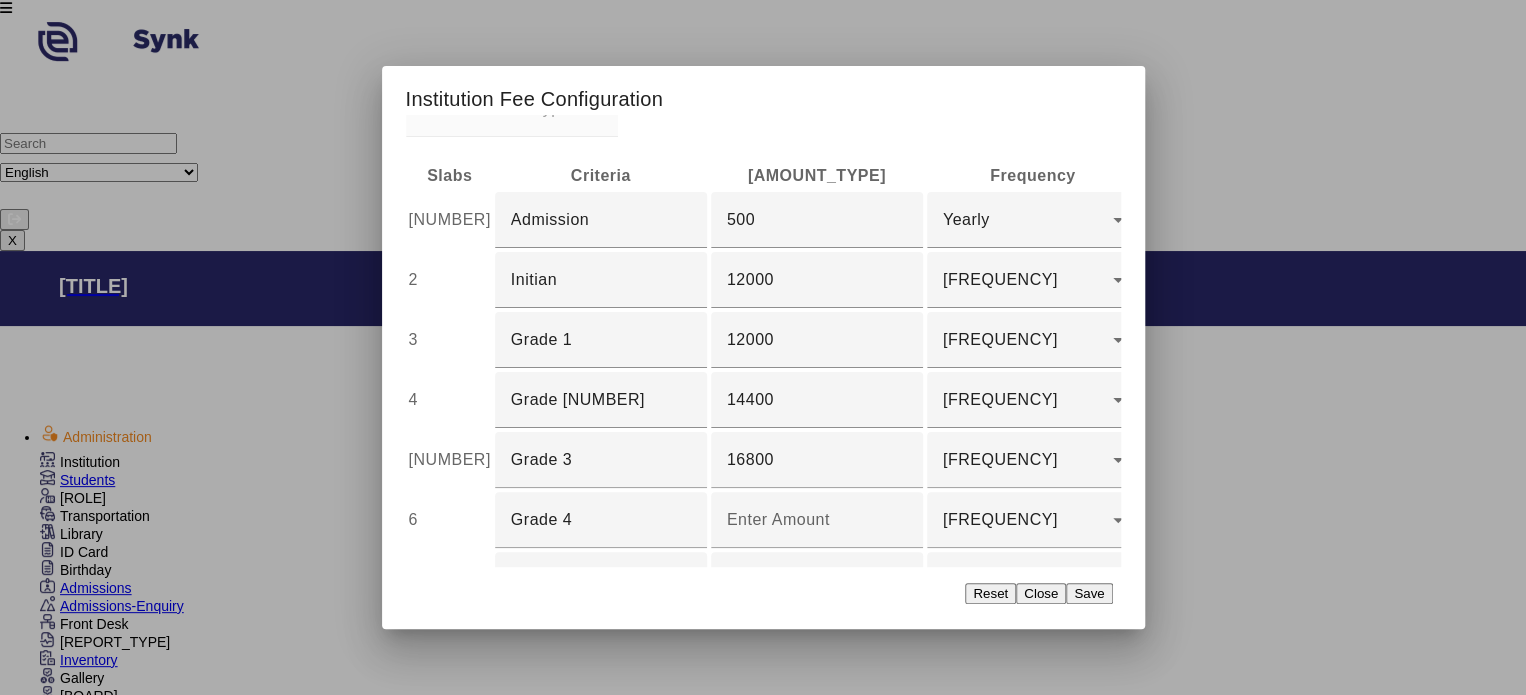 click at bounding box center [817, 640] 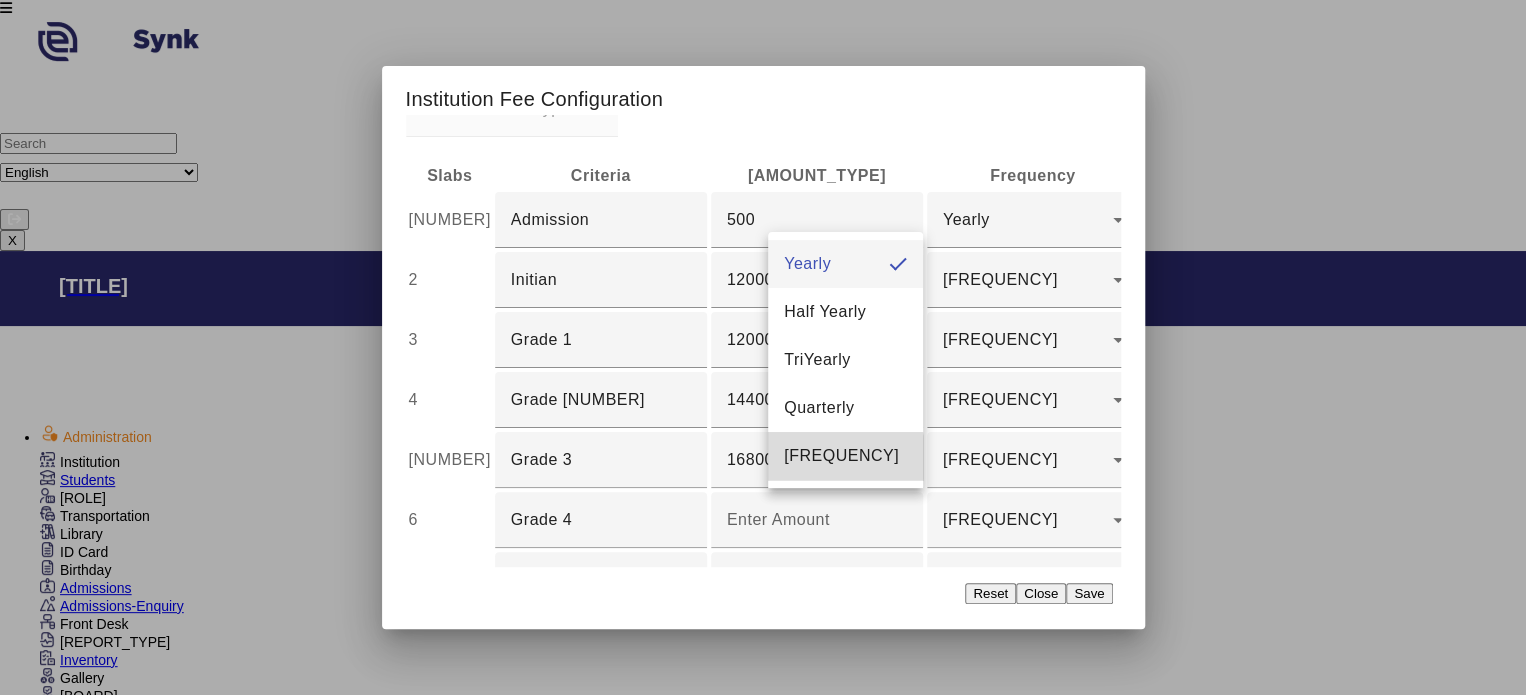 click on "[FREQUENCY]" at bounding box center (841, 456) 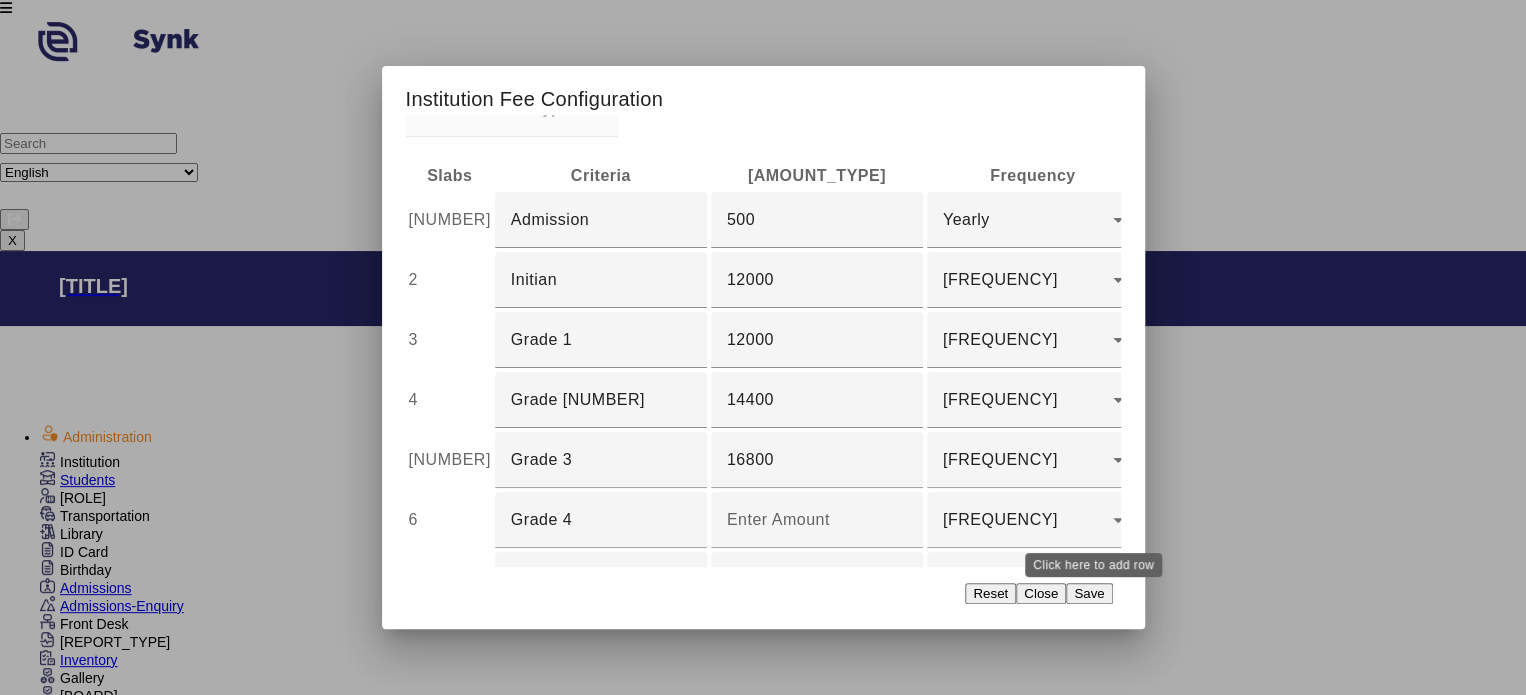 click on "add" at bounding box center (1387, 640) 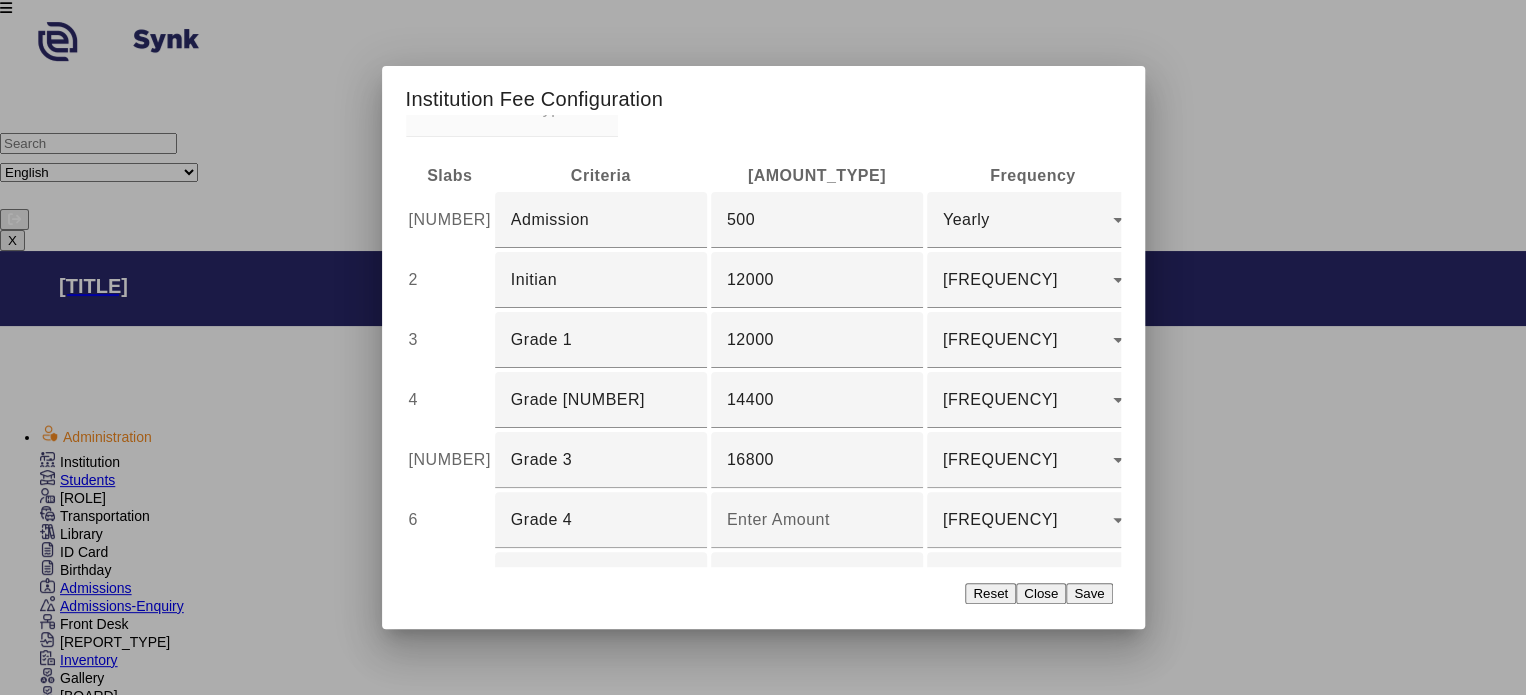 scroll, scrollTop: 207, scrollLeft: 0, axis: vertical 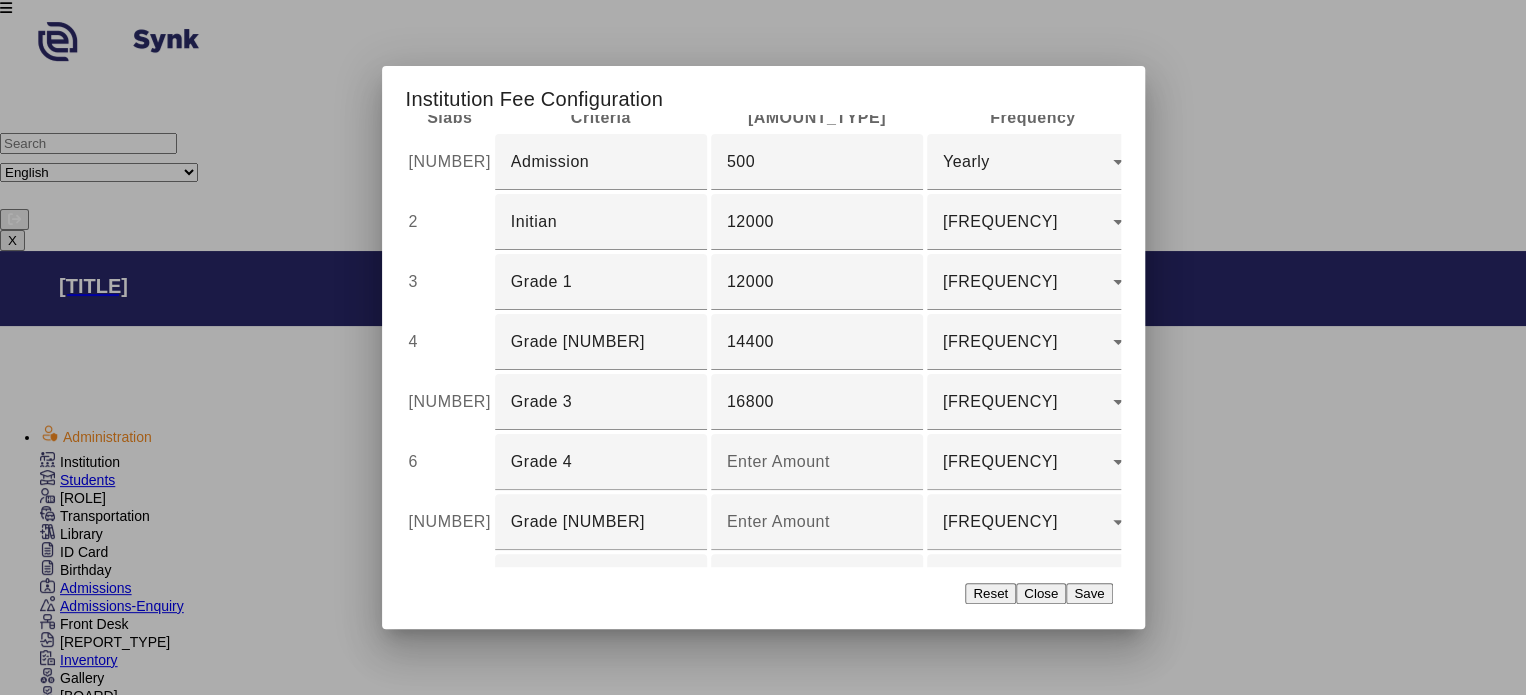 click at bounding box center [601, 642] 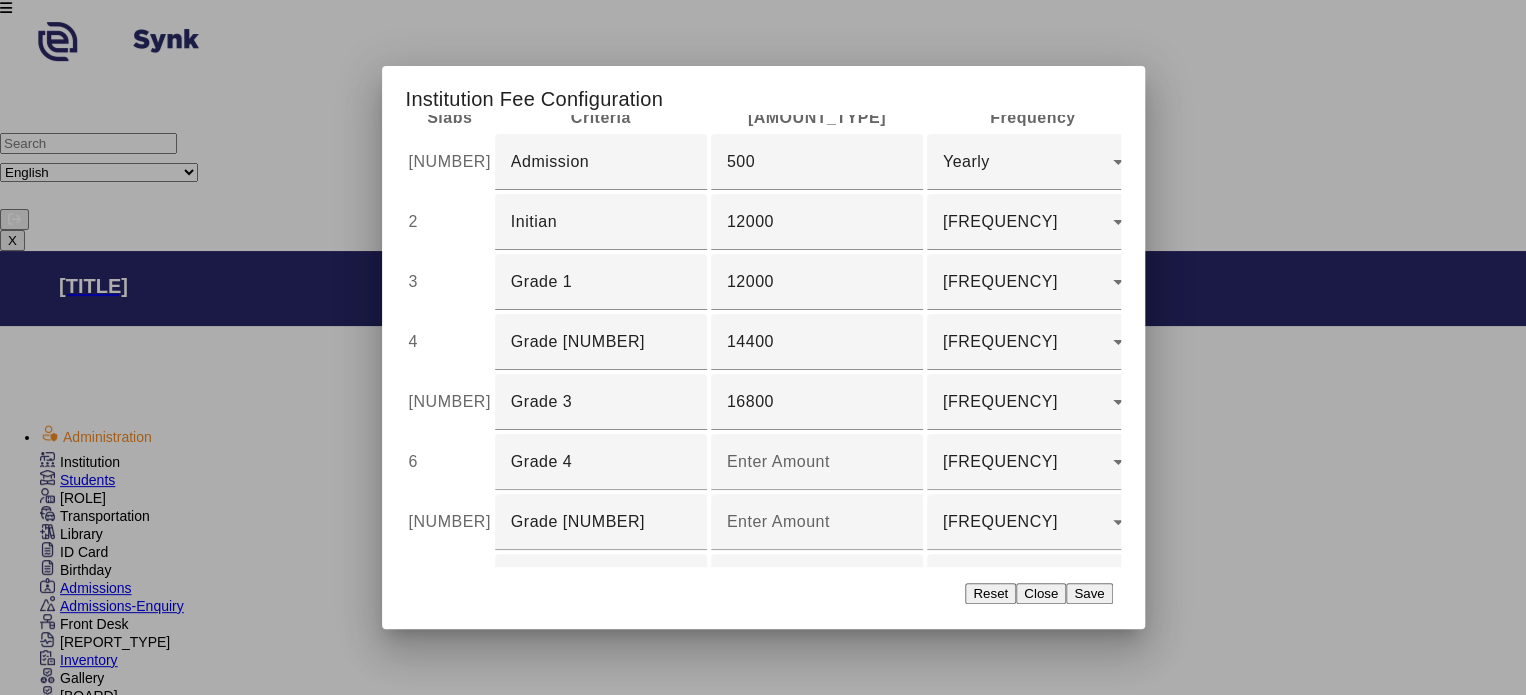 type on "Grade 7" 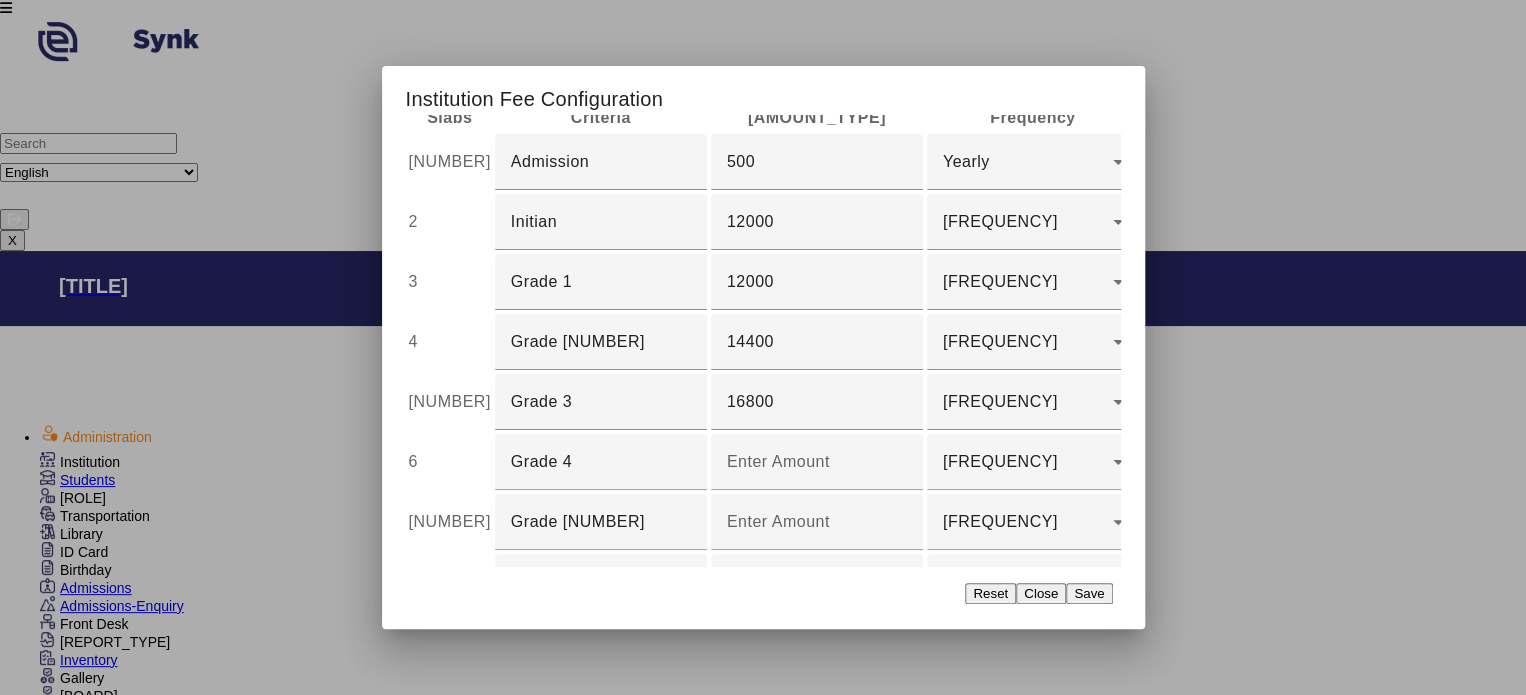 click at bounding box center (817, 642) 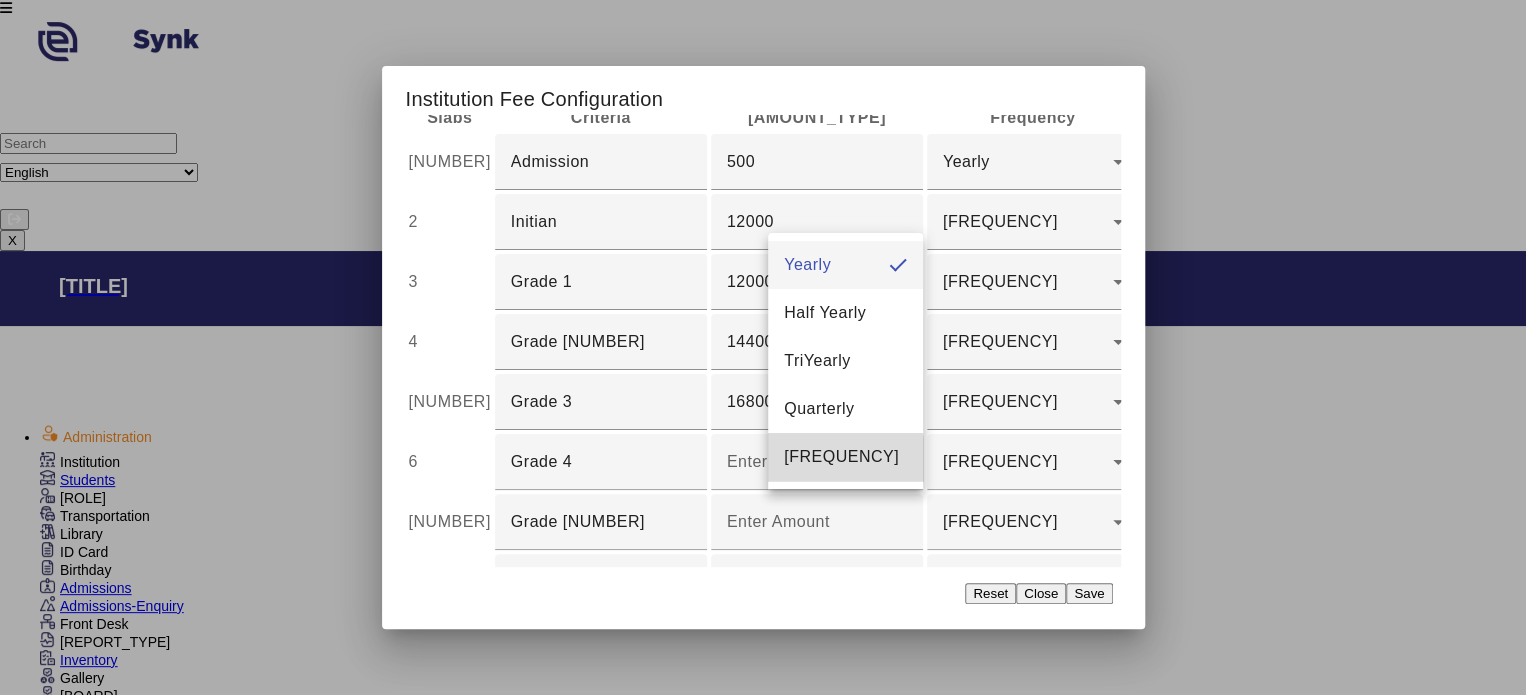 click on "[FREQUENCY]" at bounding box center (841, 457) 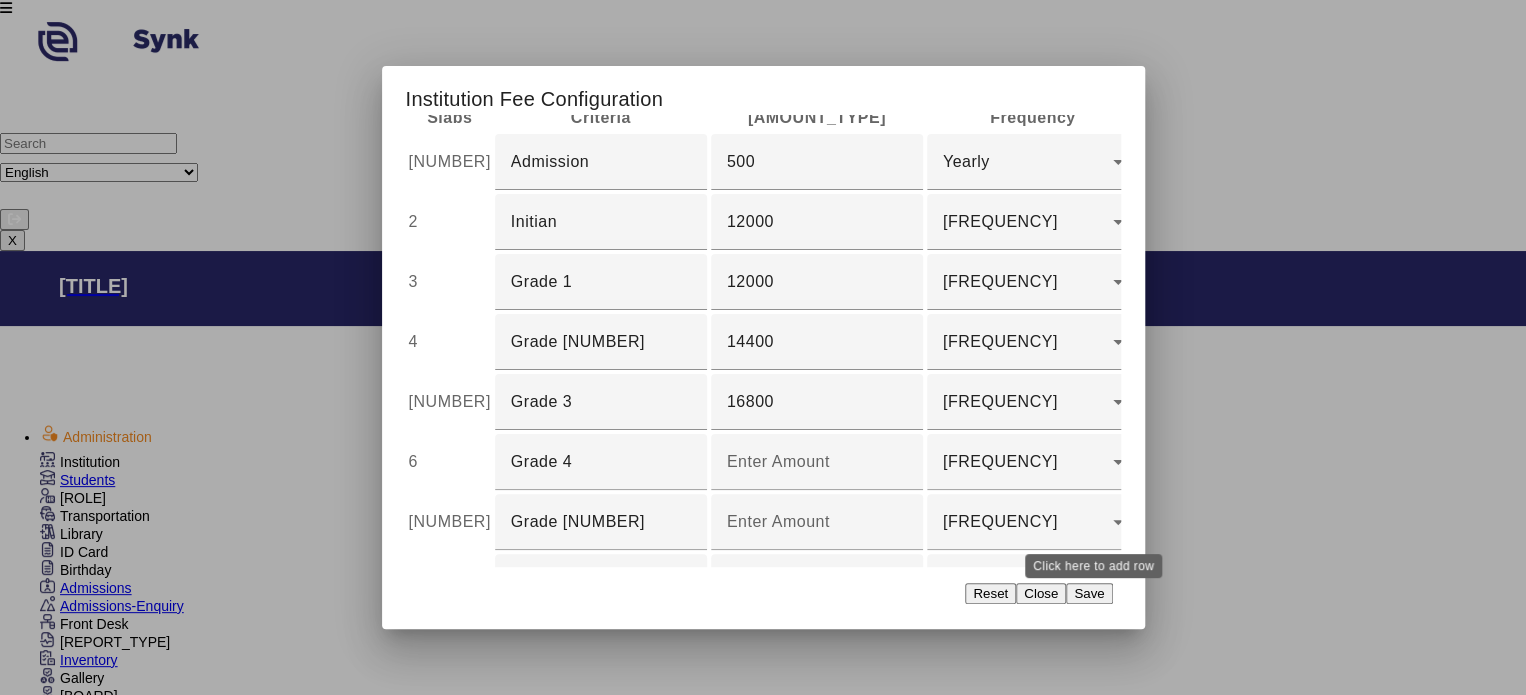 click on "add" at bounding box center [1387, 642] 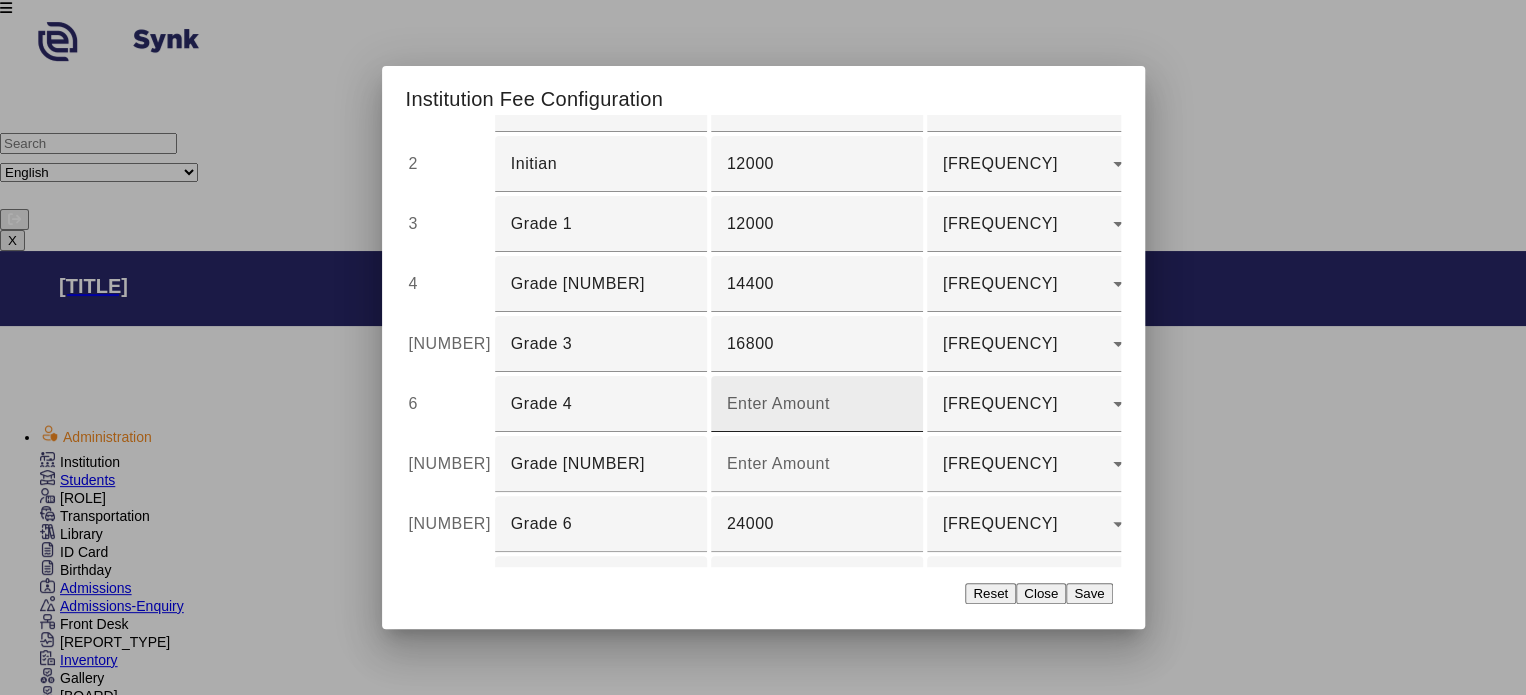 scroll, scrollTop: 265, scrollLeft: 0, axis: vertical 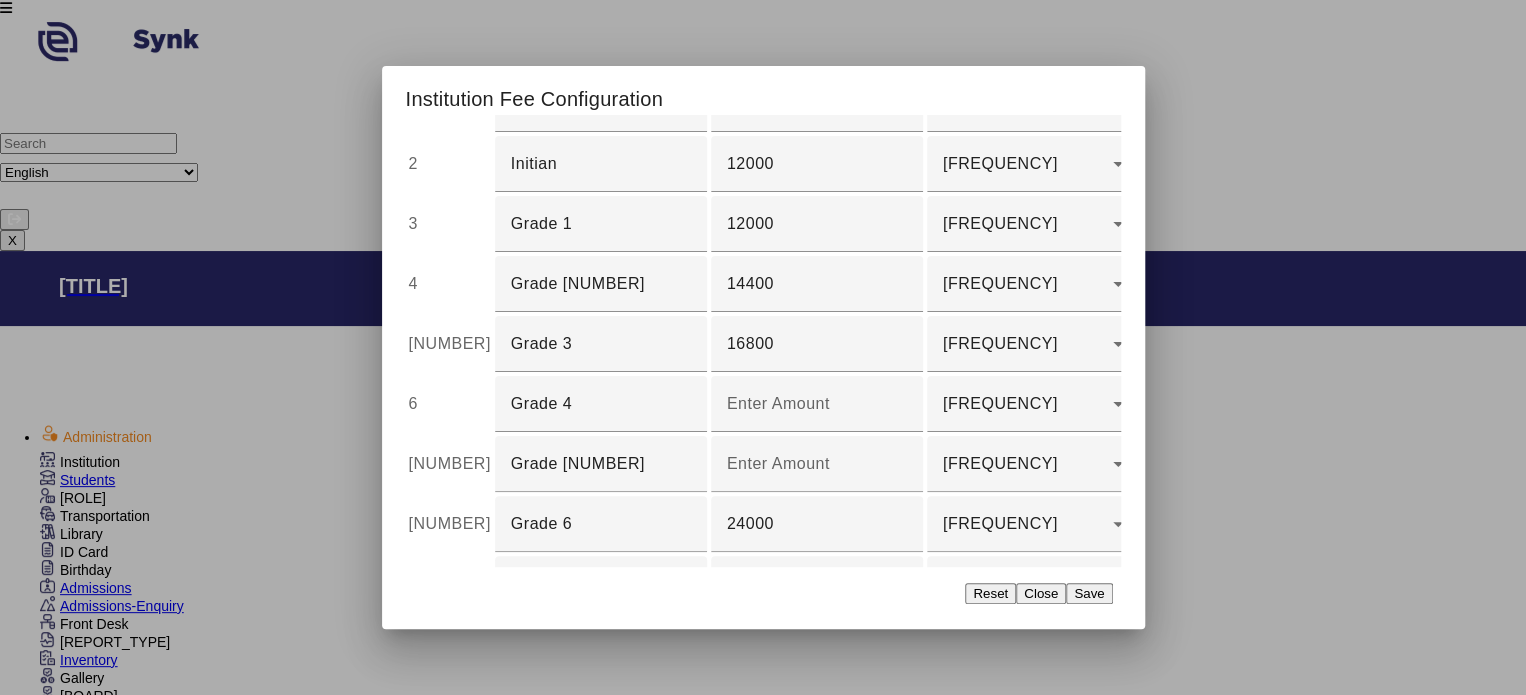 click at bounding box center (601, 644) 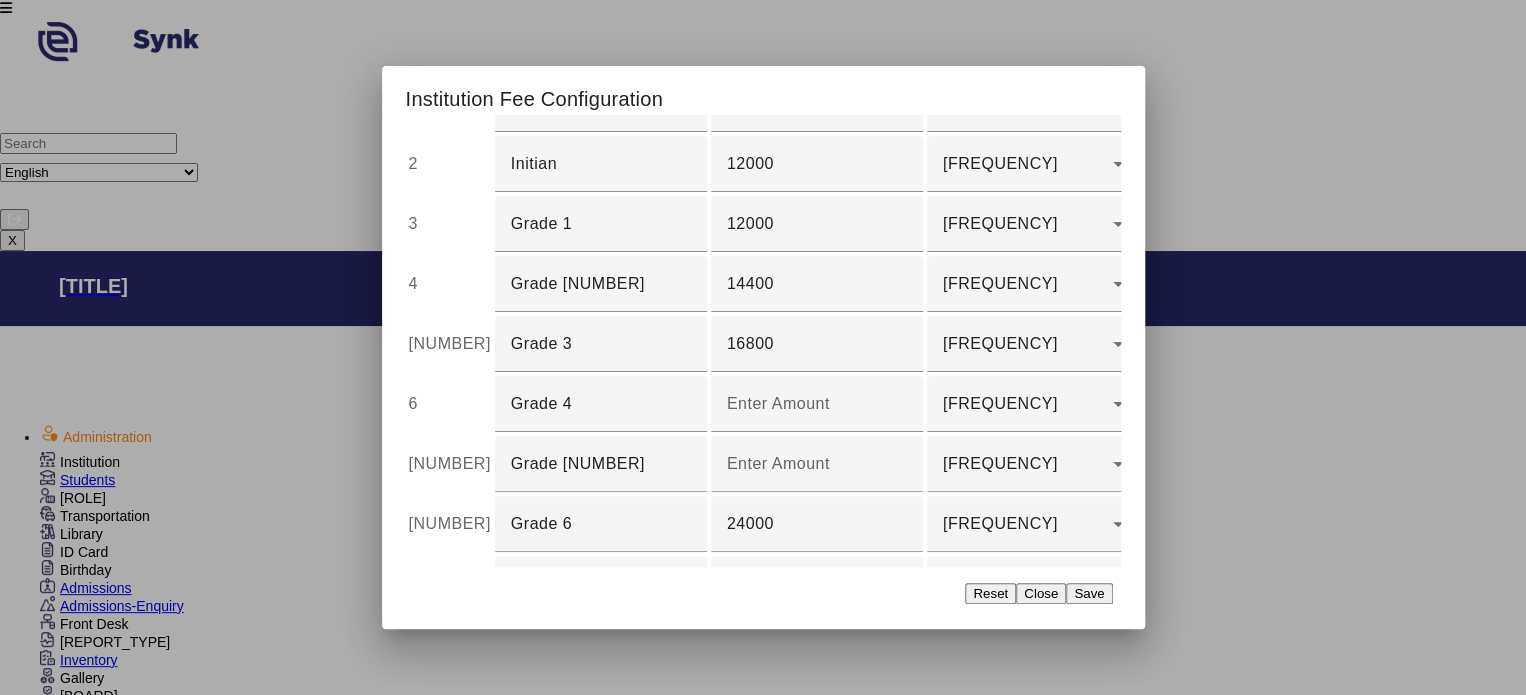 type on "Grade 8" 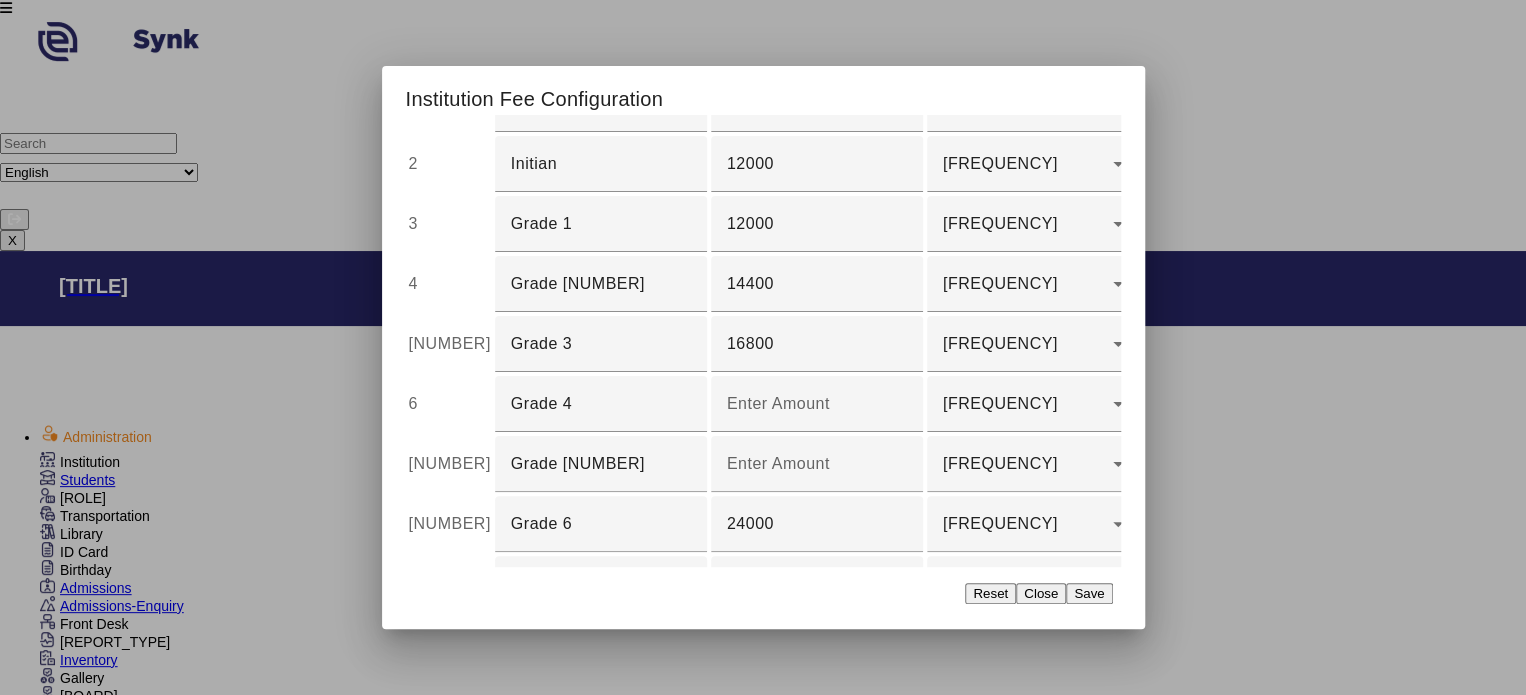click at bounding box center (817, 644) 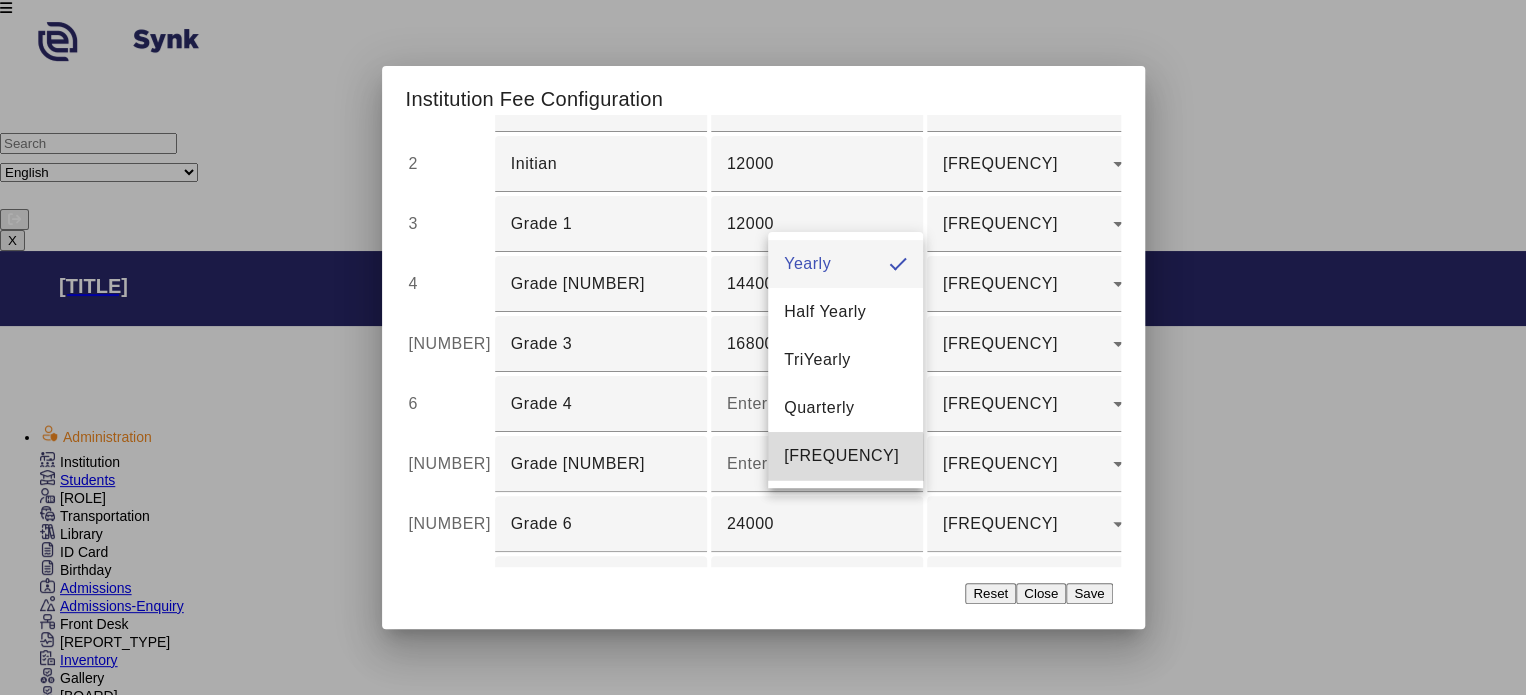 click on "[FREQUENCY]" at bounding box center (841, 456) 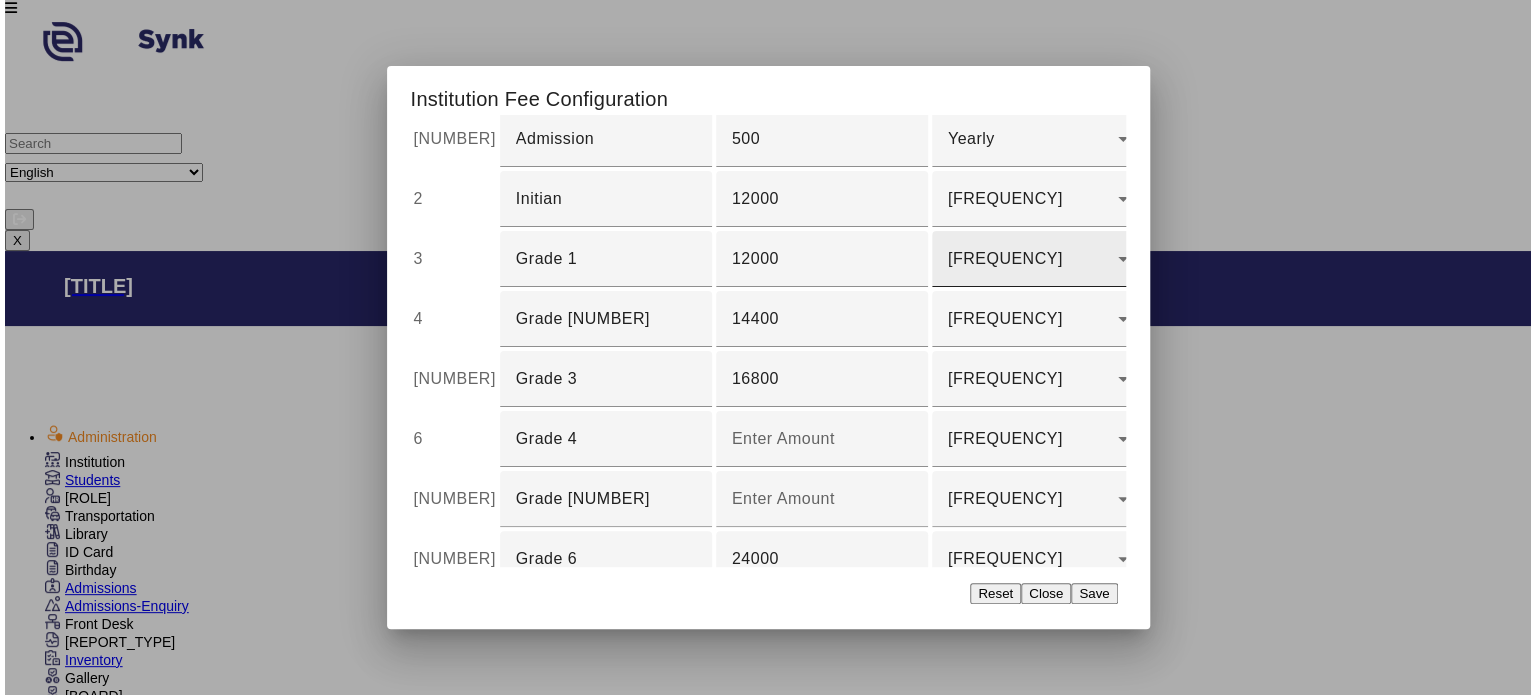 scroll, scrollTop: 265, scrollLeft: 0, axis: vertical 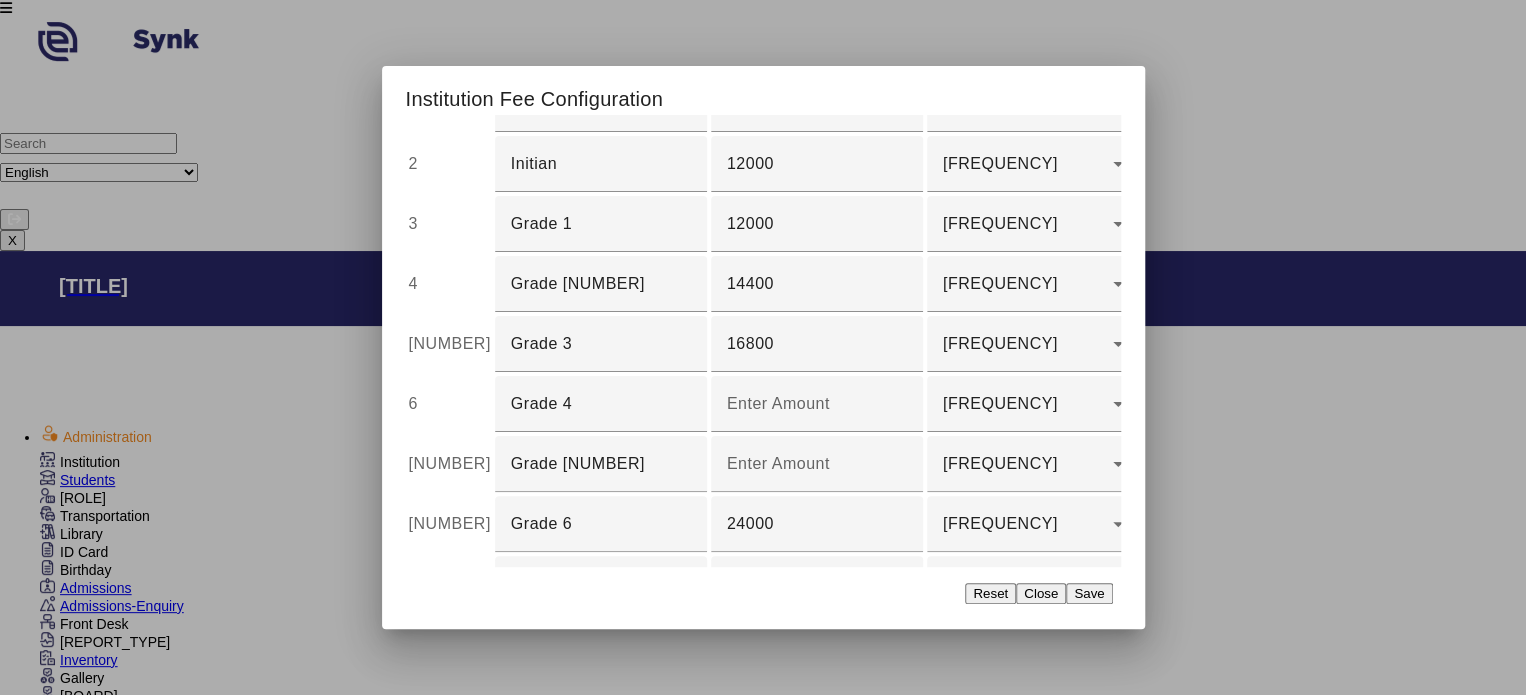 click on "Save" at bounding box center (1089, 593) 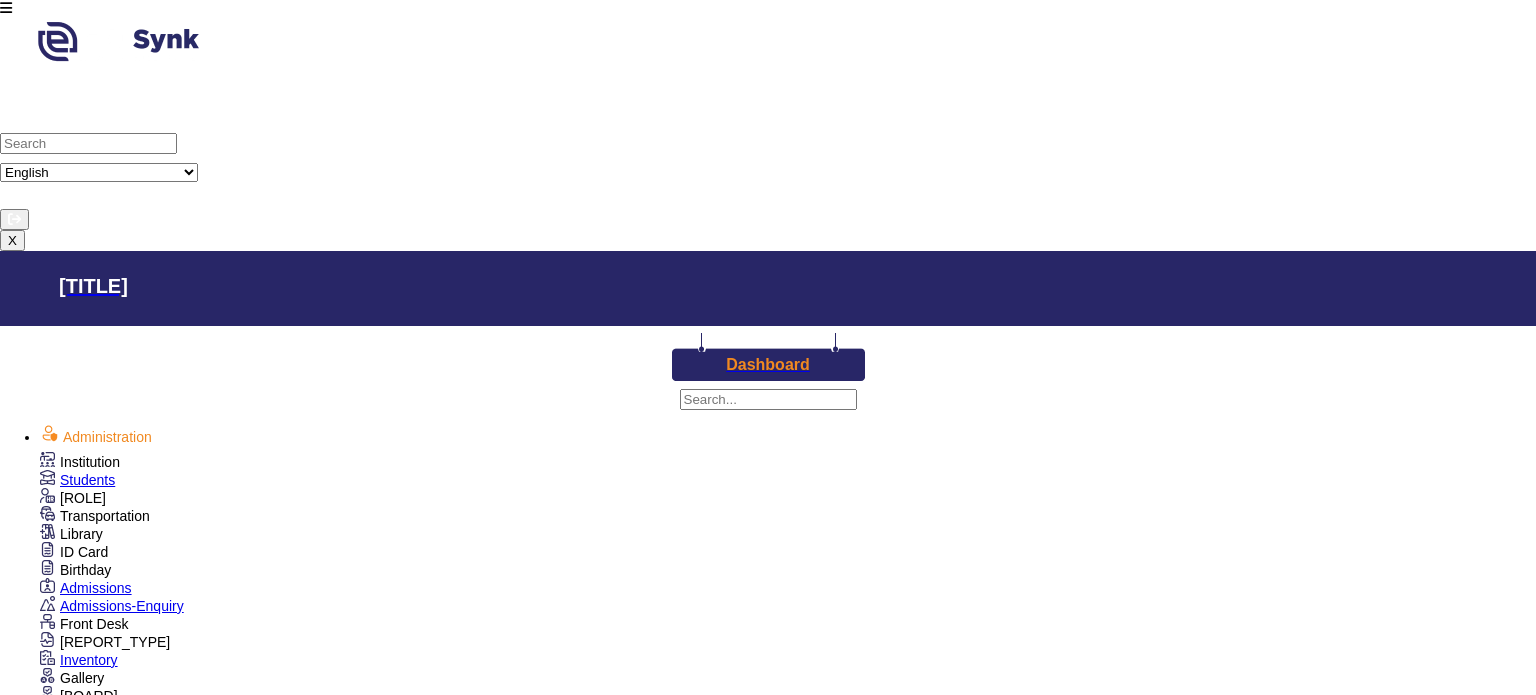 scroll, scrollTop: 464, scrollLeft: 0, axis: vertical 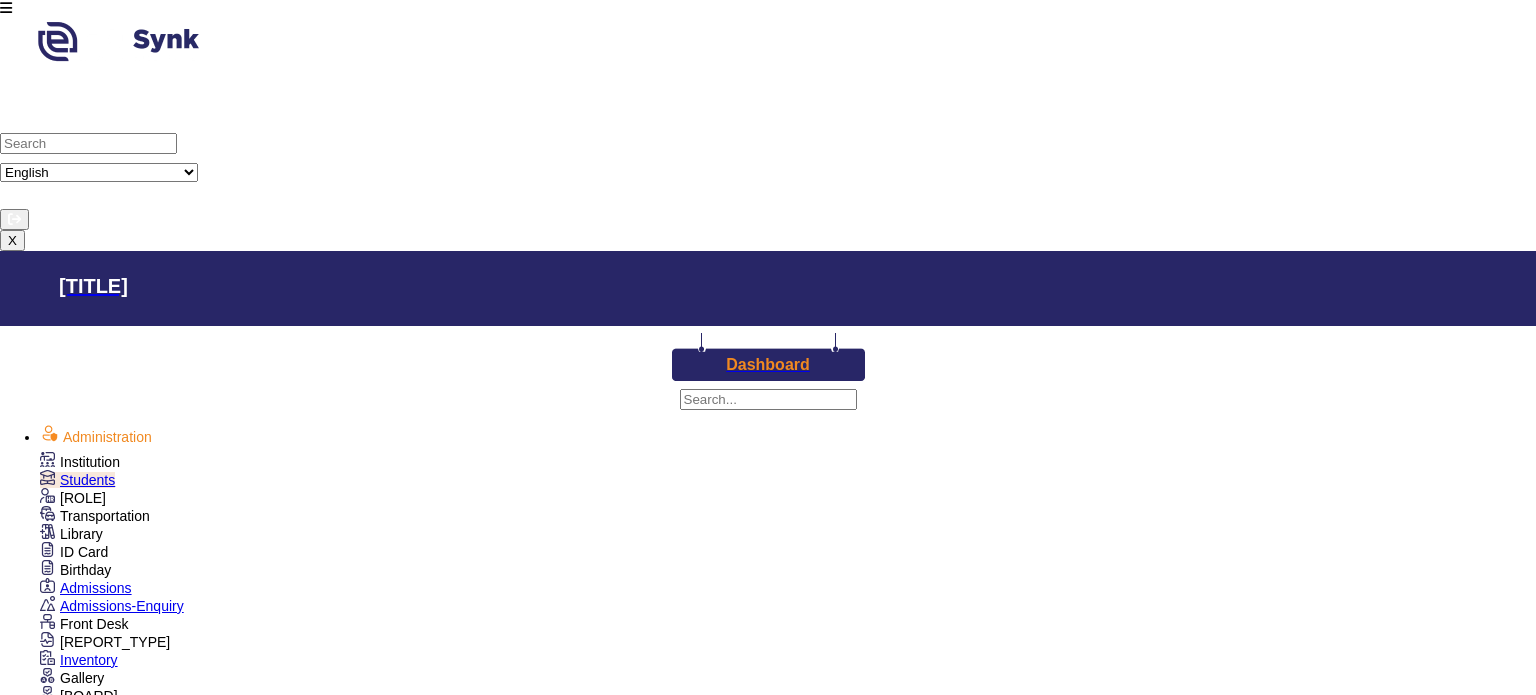 click on "Fees" at bounding box center [80, 462] 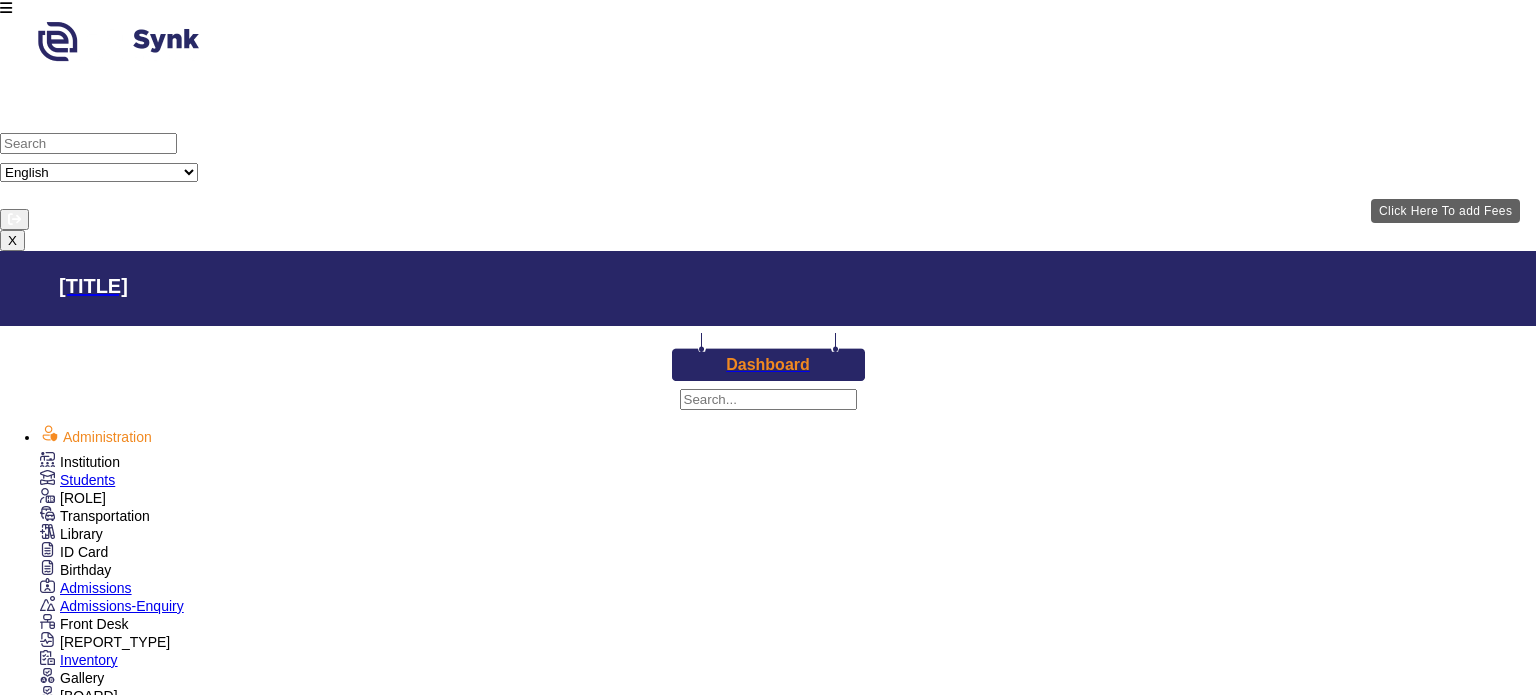 click on "Add Fees" at bounding box center [173, 2171] 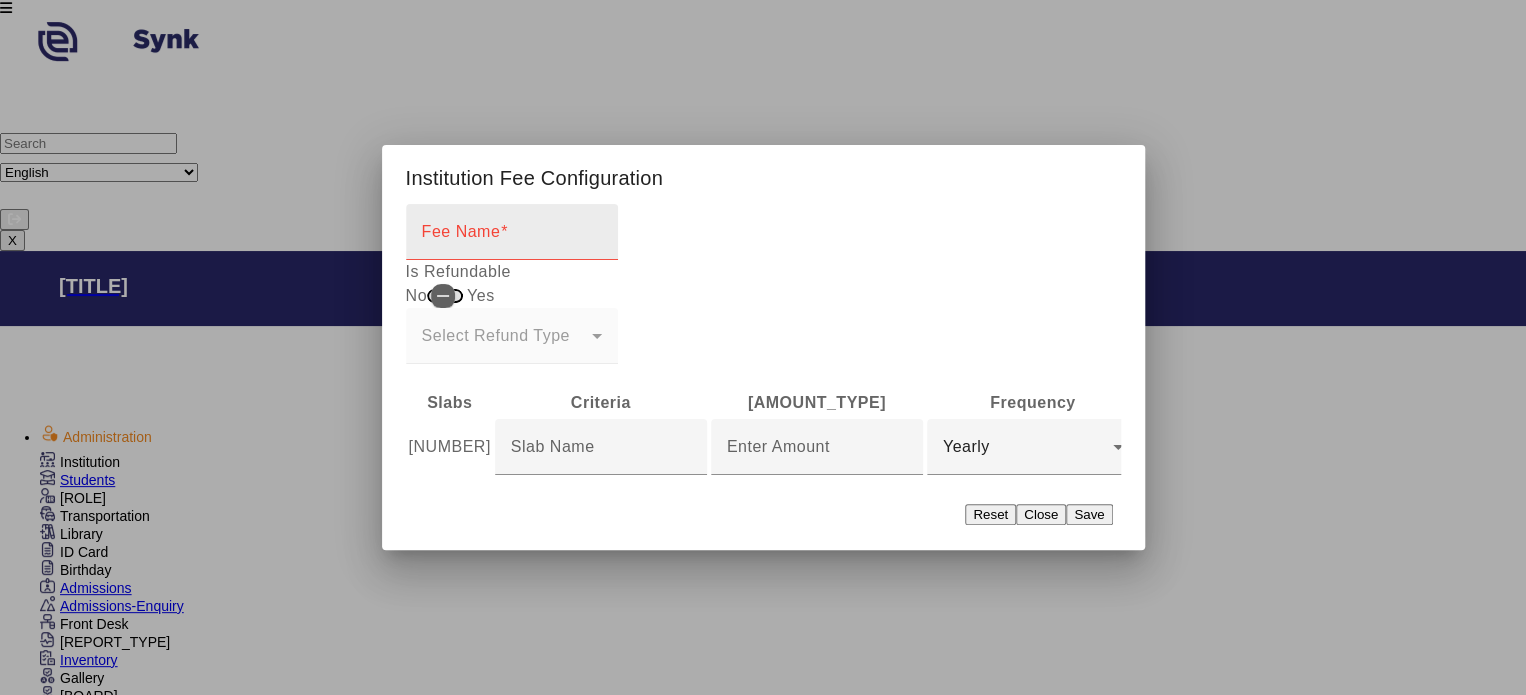click on "Fee Name" at bounding box center [512, 232] 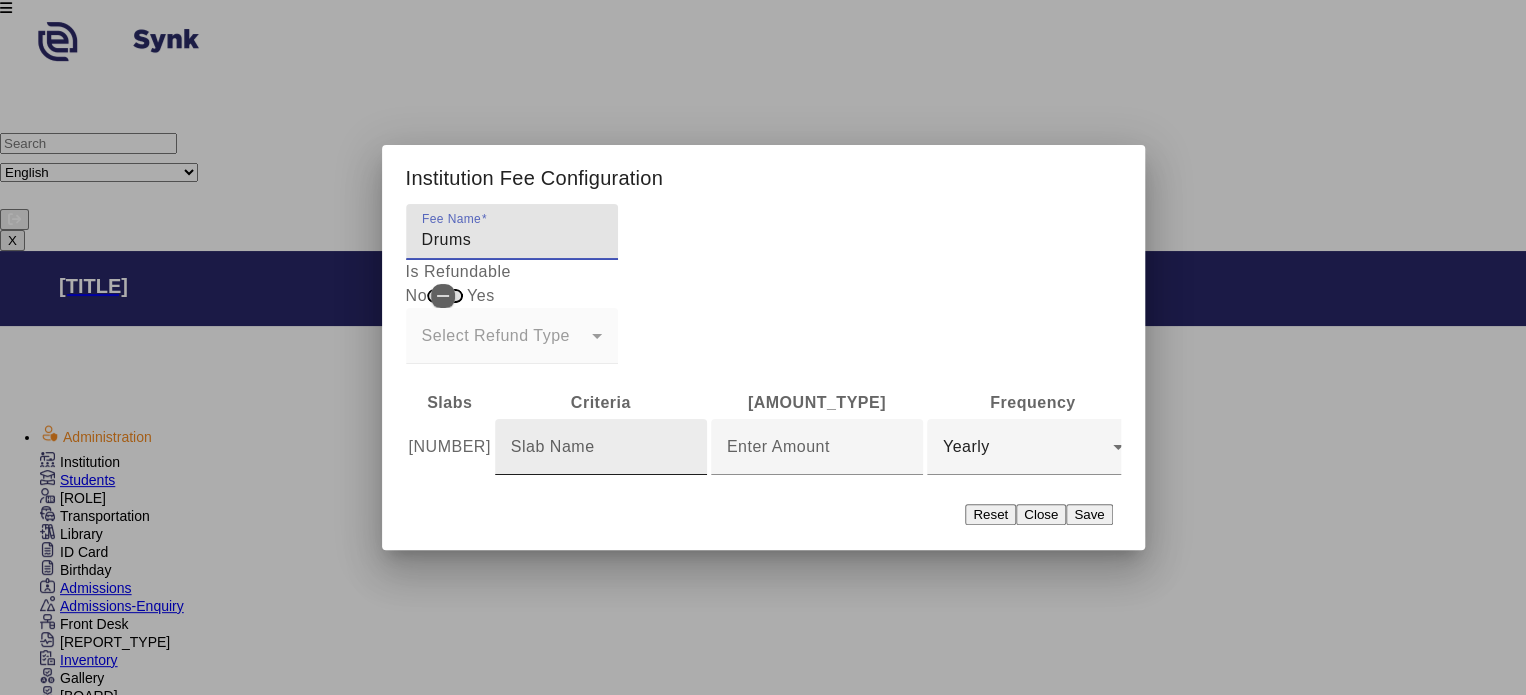 type on "Drums" 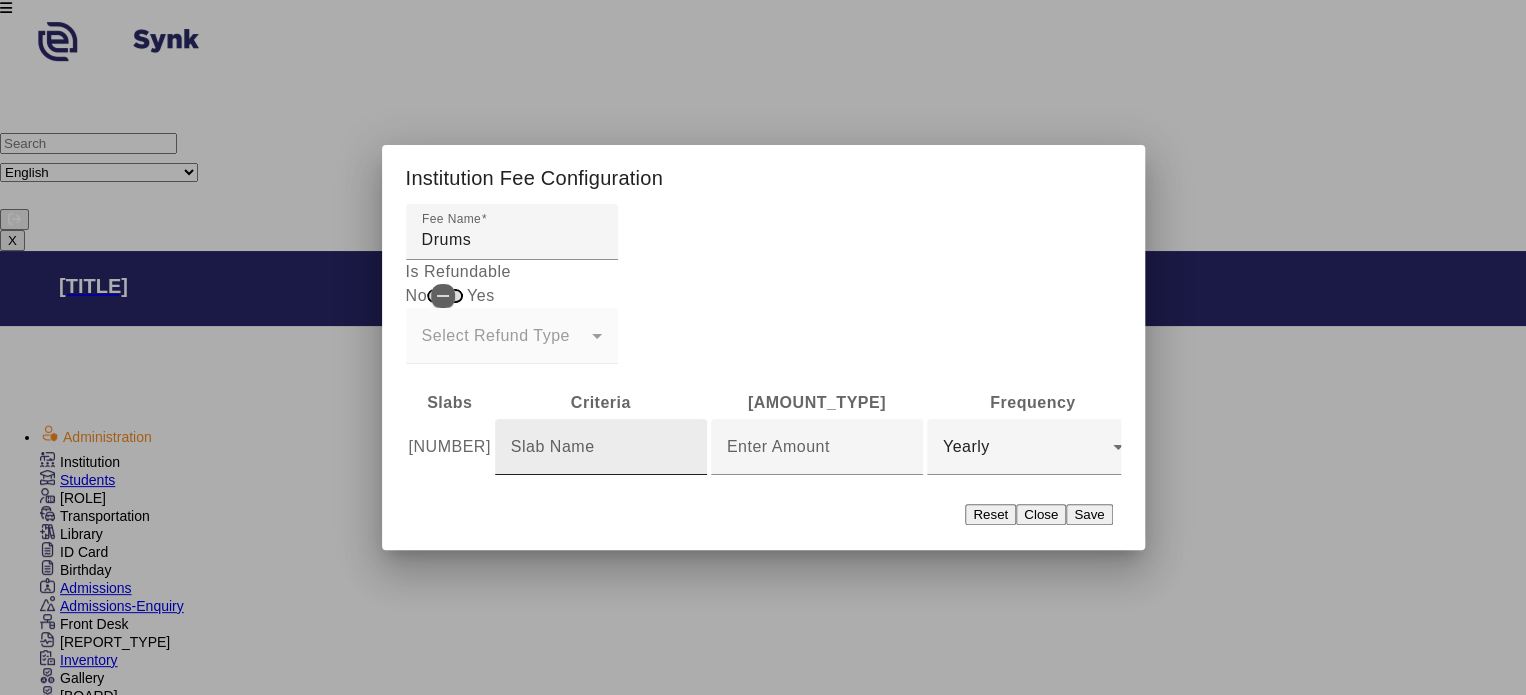 click at bounding box center [601, 447] 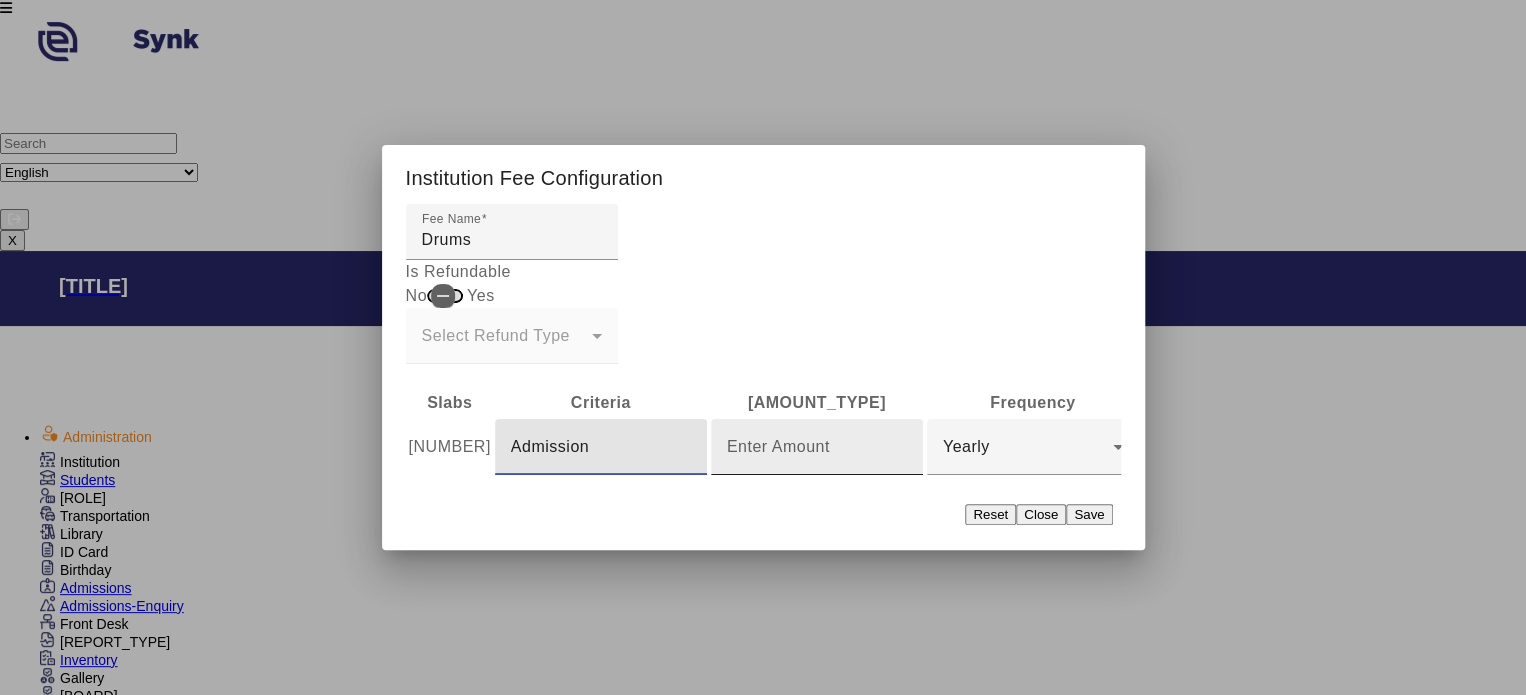 type on "Admission" 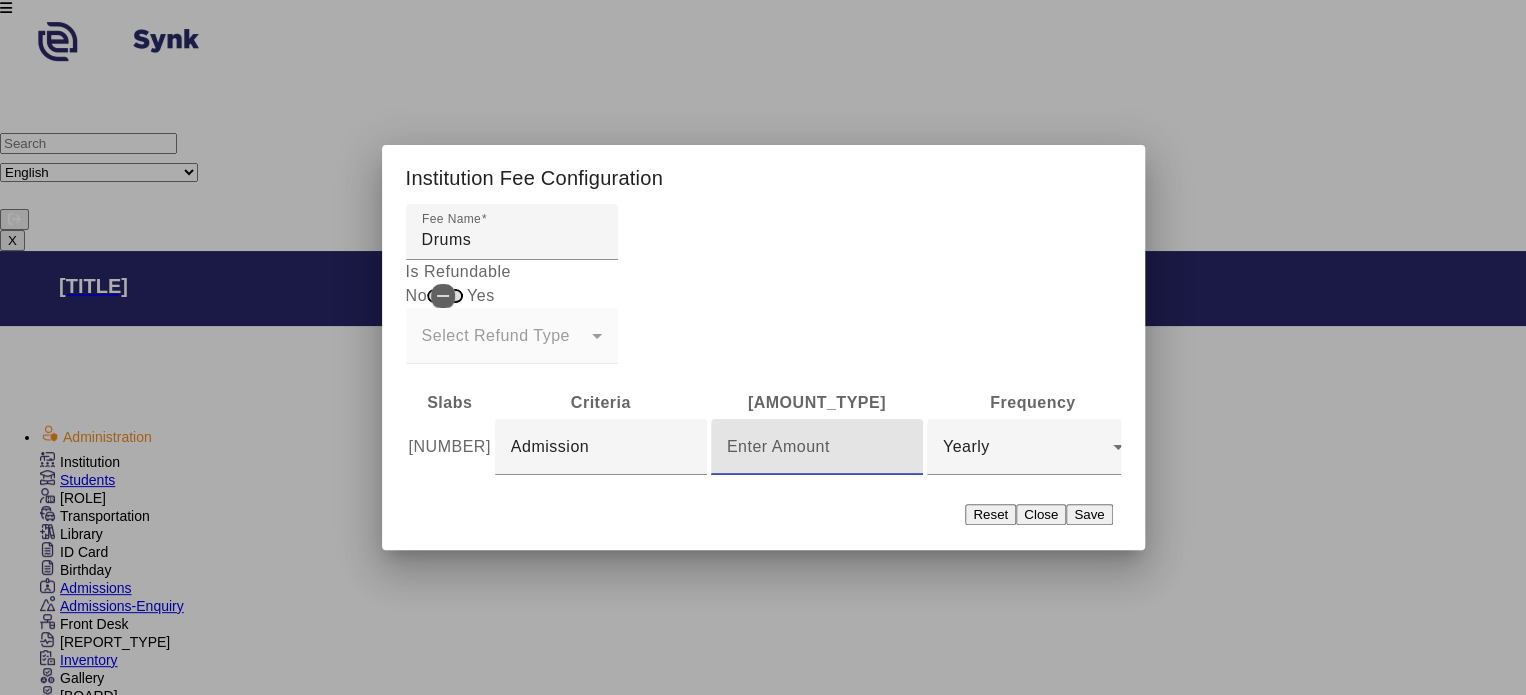 click at bounding box center (817, 447) 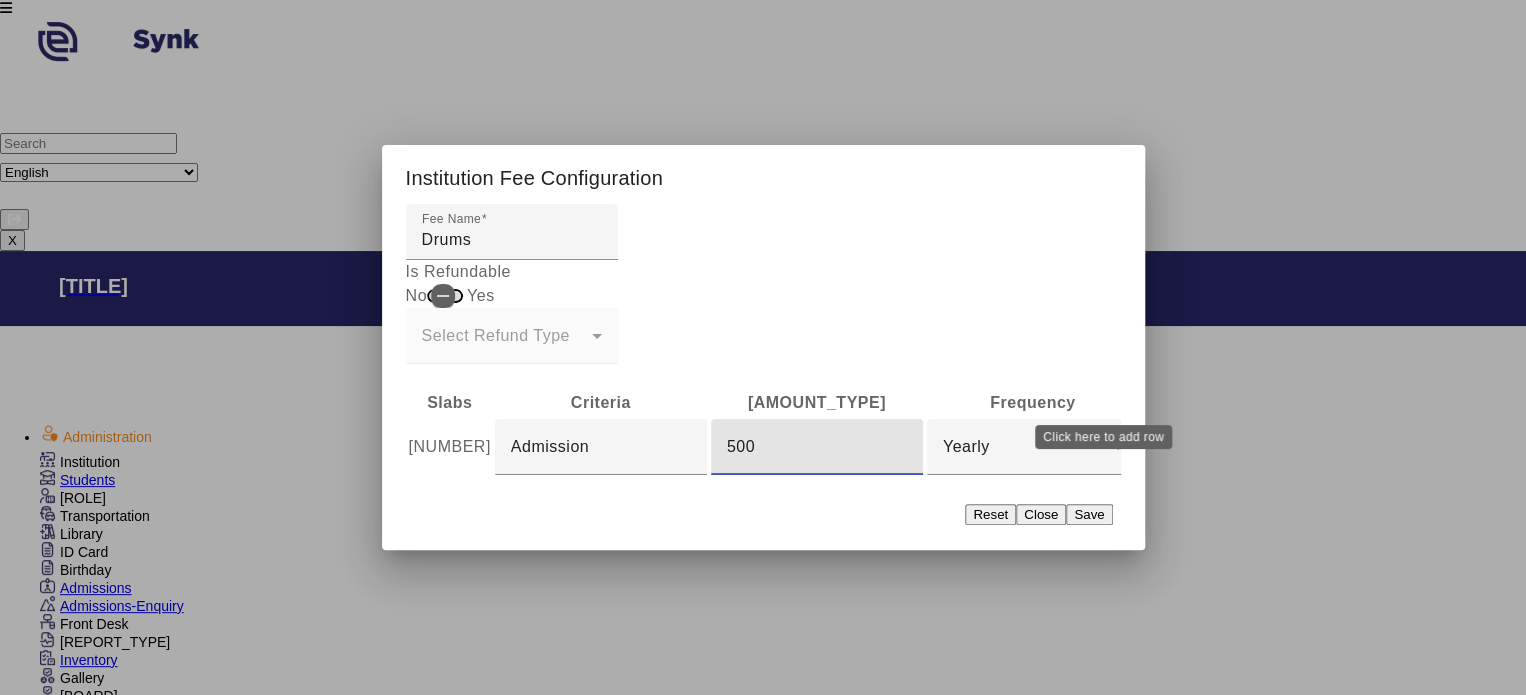 type on "500" 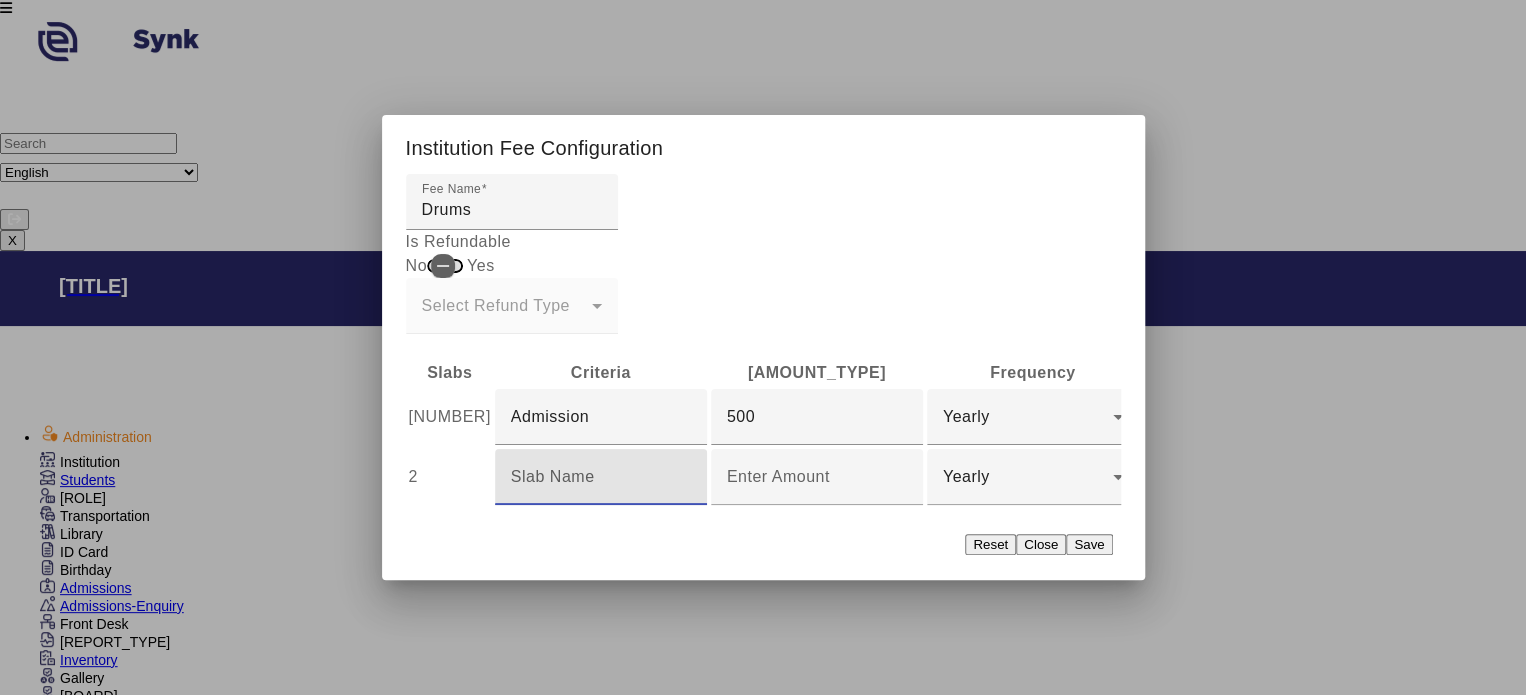 click at bounding box center [601, 477] 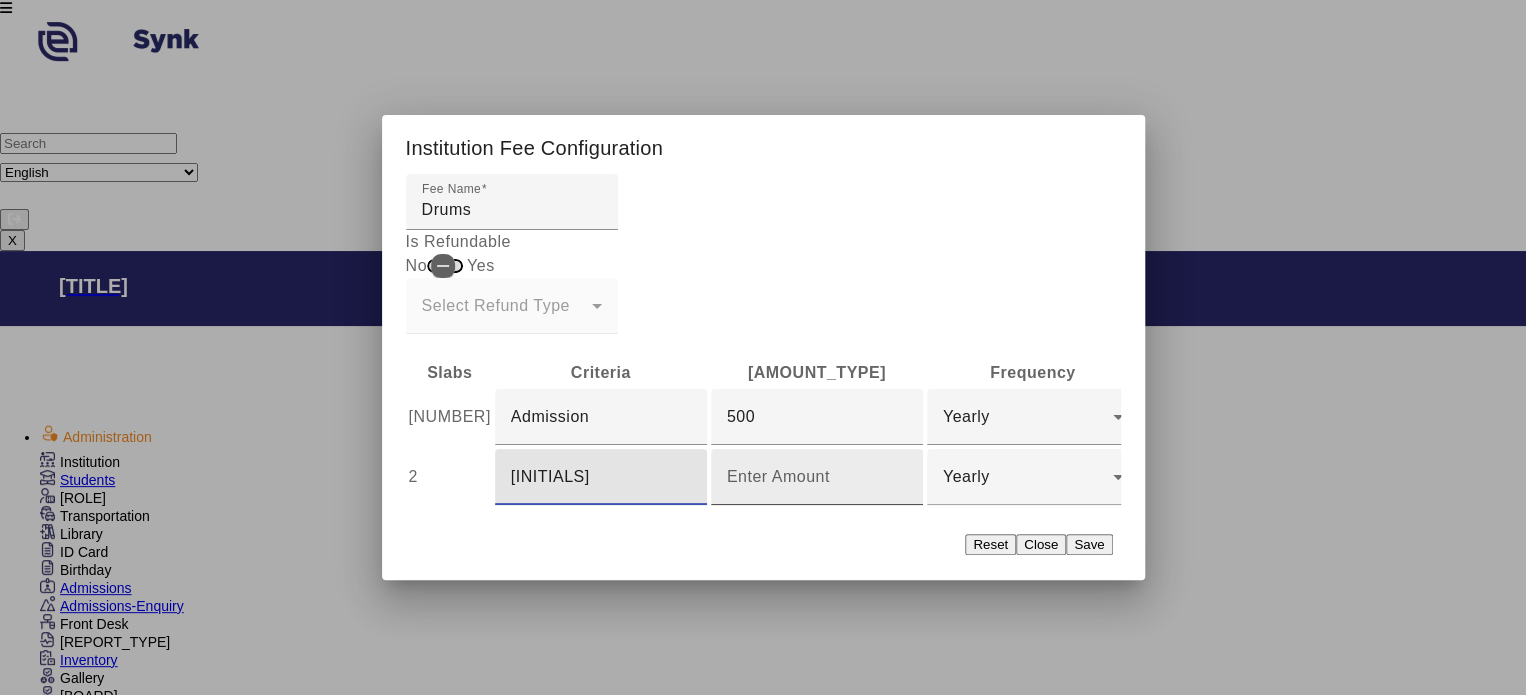 type on "[INITIALS]" 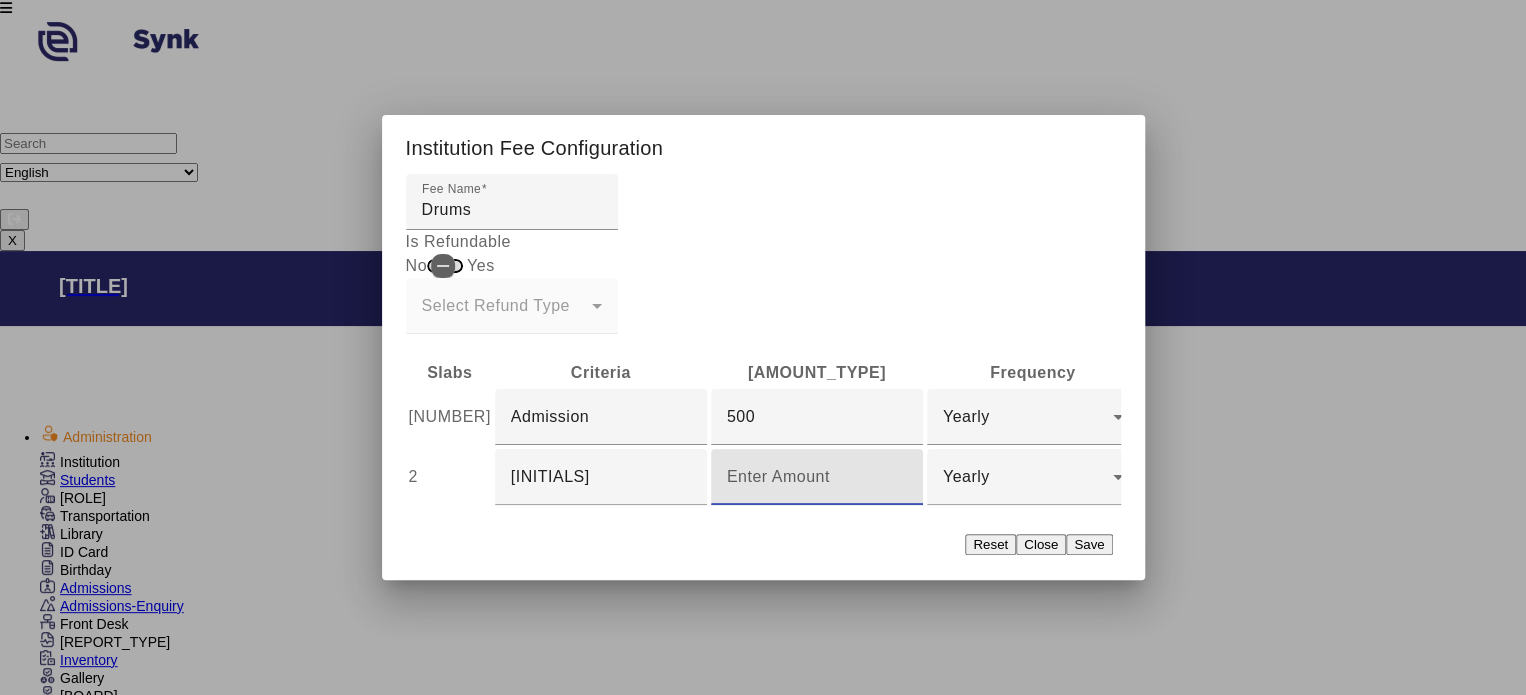 click at bounding box center [817, 477] 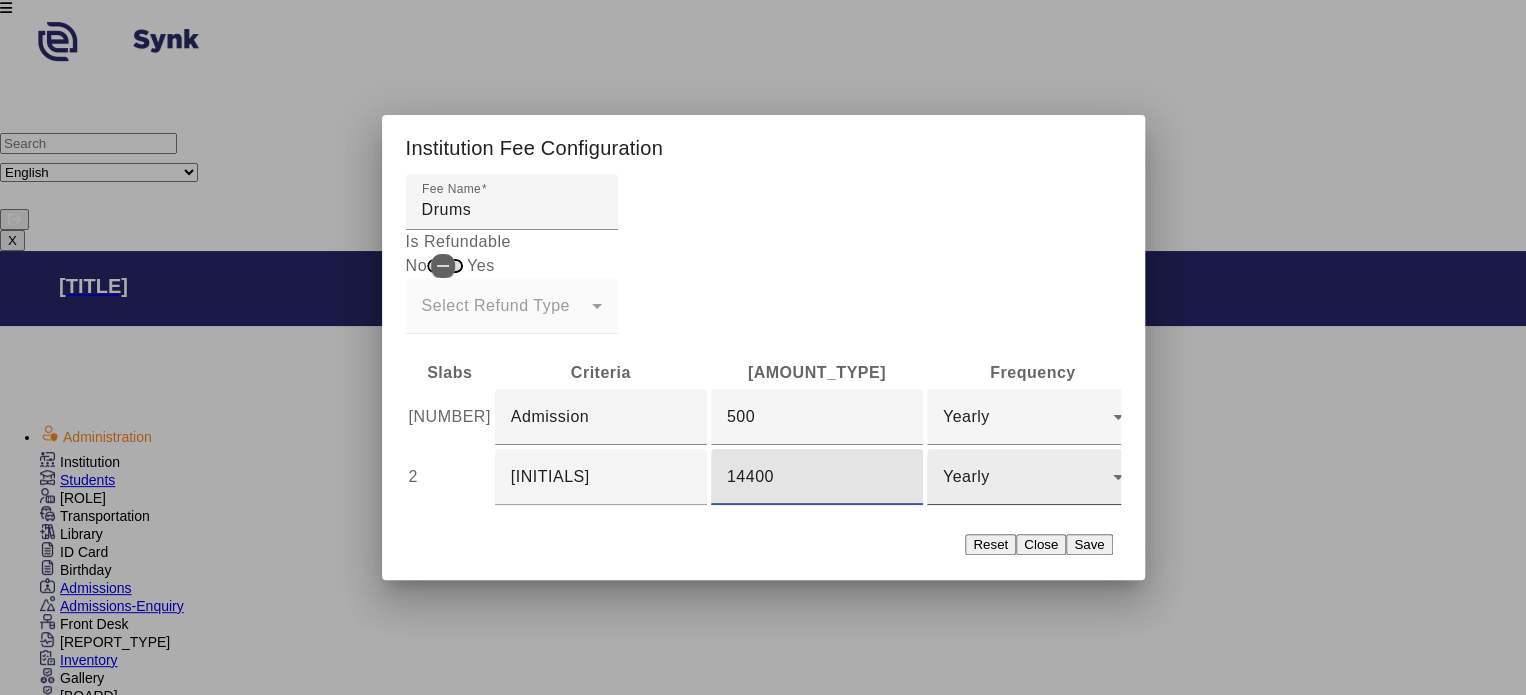 type on "14400" 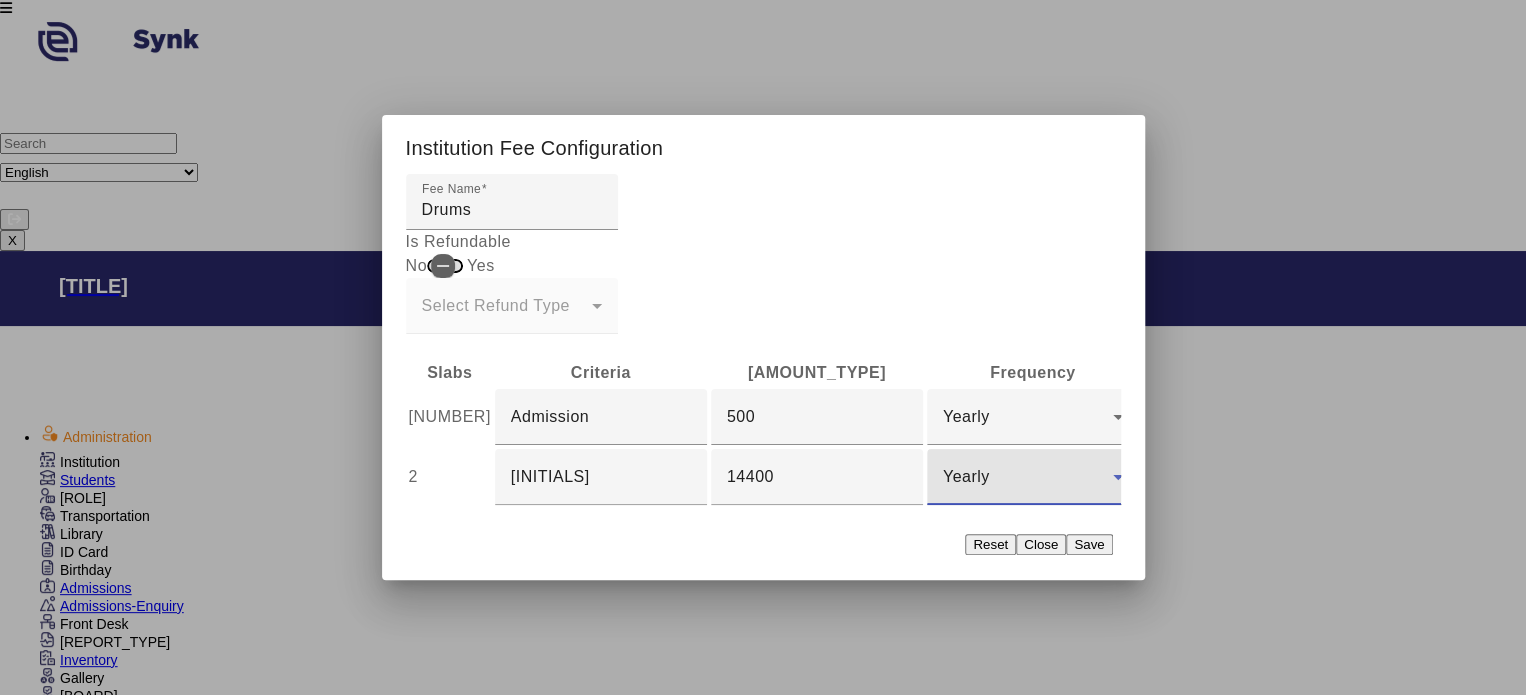 click on "Yearly" at bounding box center (1028, 477) 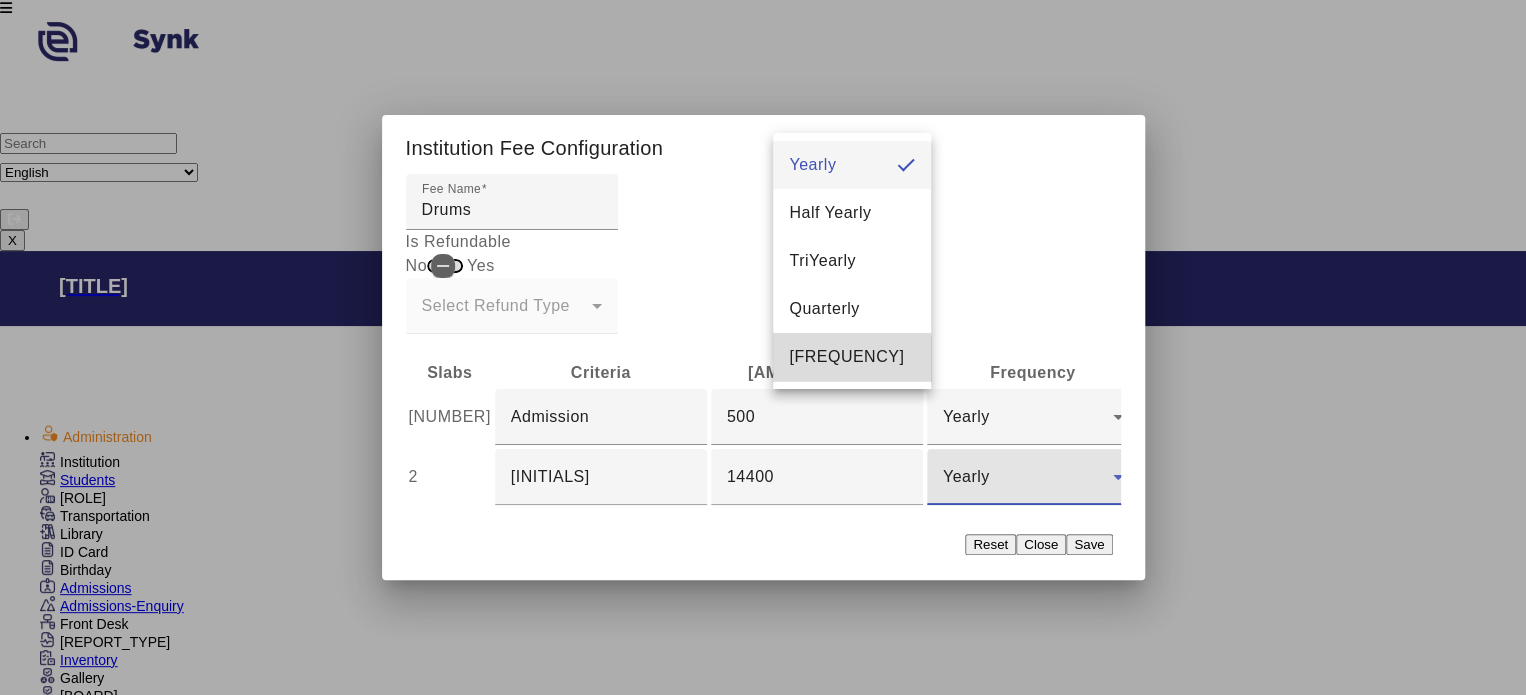 click on "[FREQUENCY]" at bounding box center [846, 357] 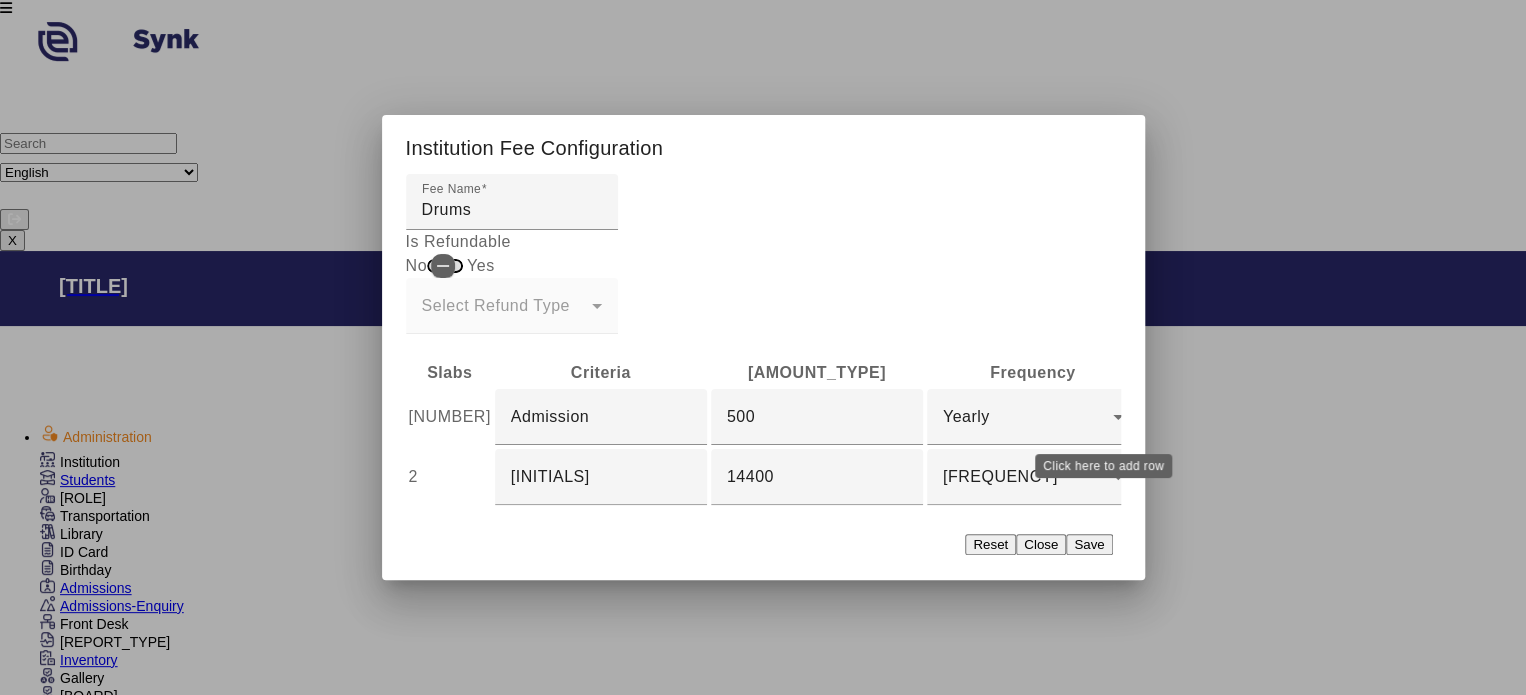 click on "add" at bounding box center (1387, 478) 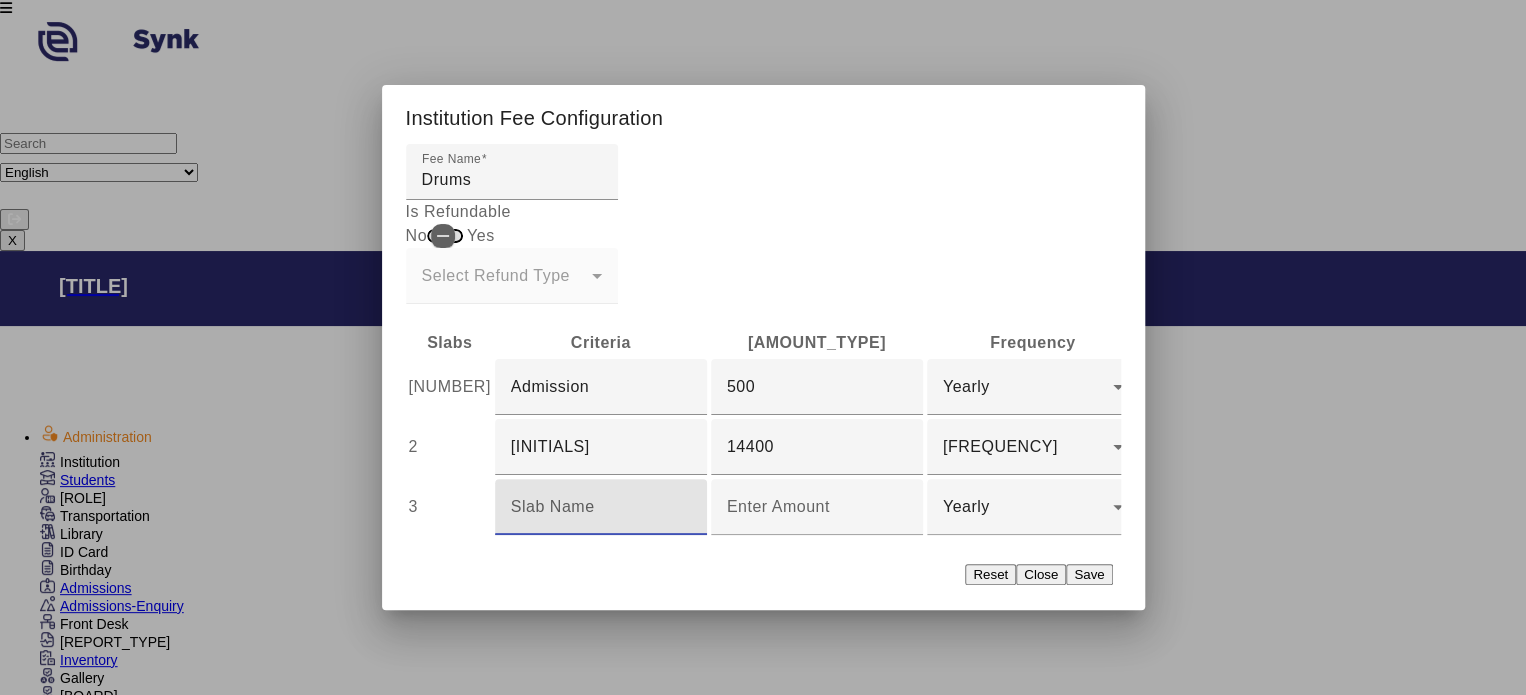 click at bounding box center [601, 507] 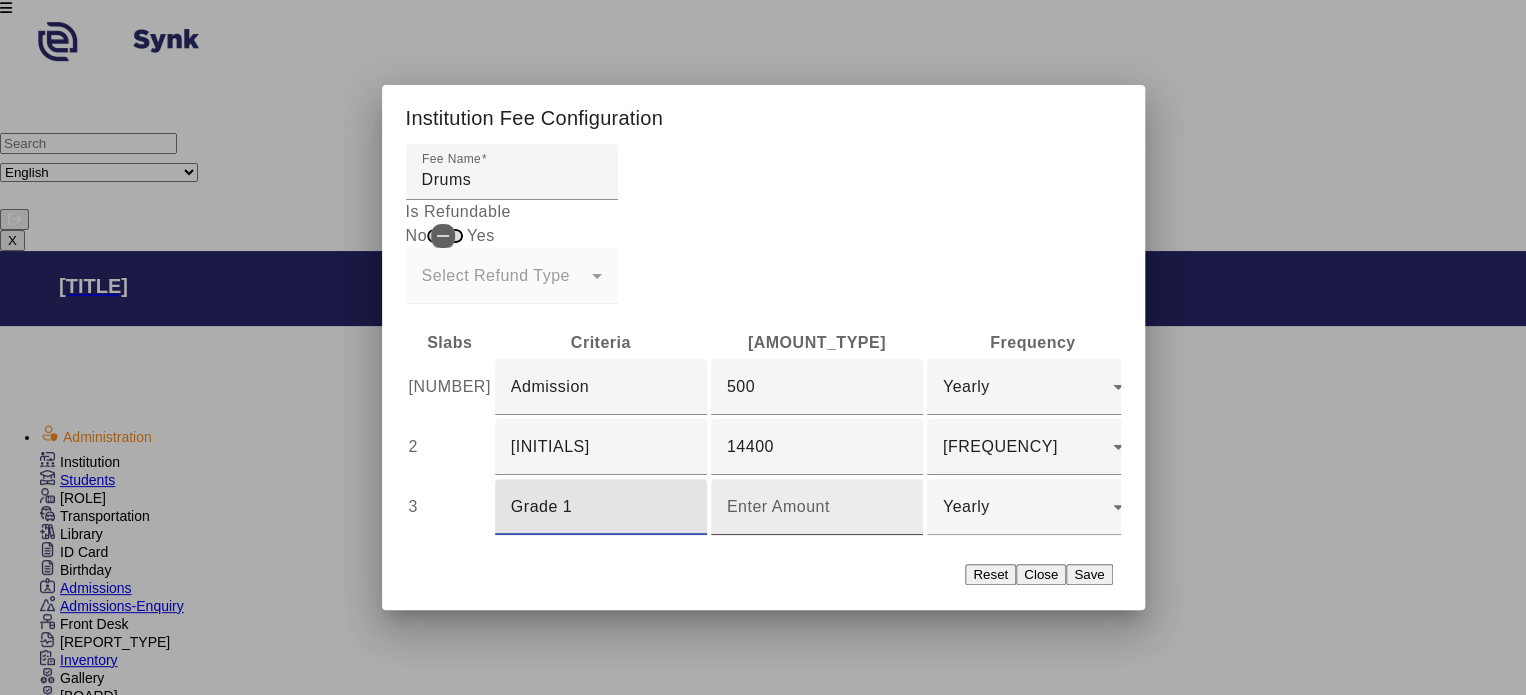 type on "Grade 1" 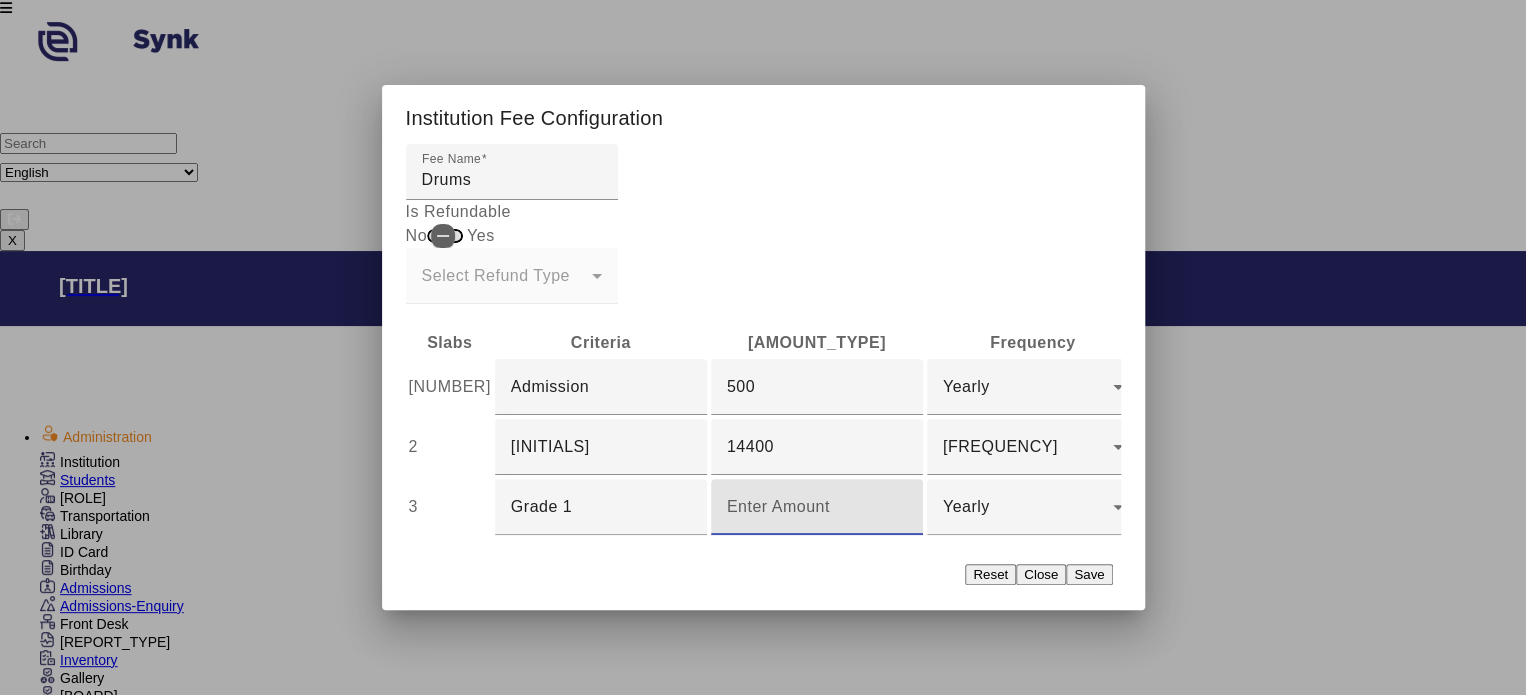 click at bounding box center (817, 507) 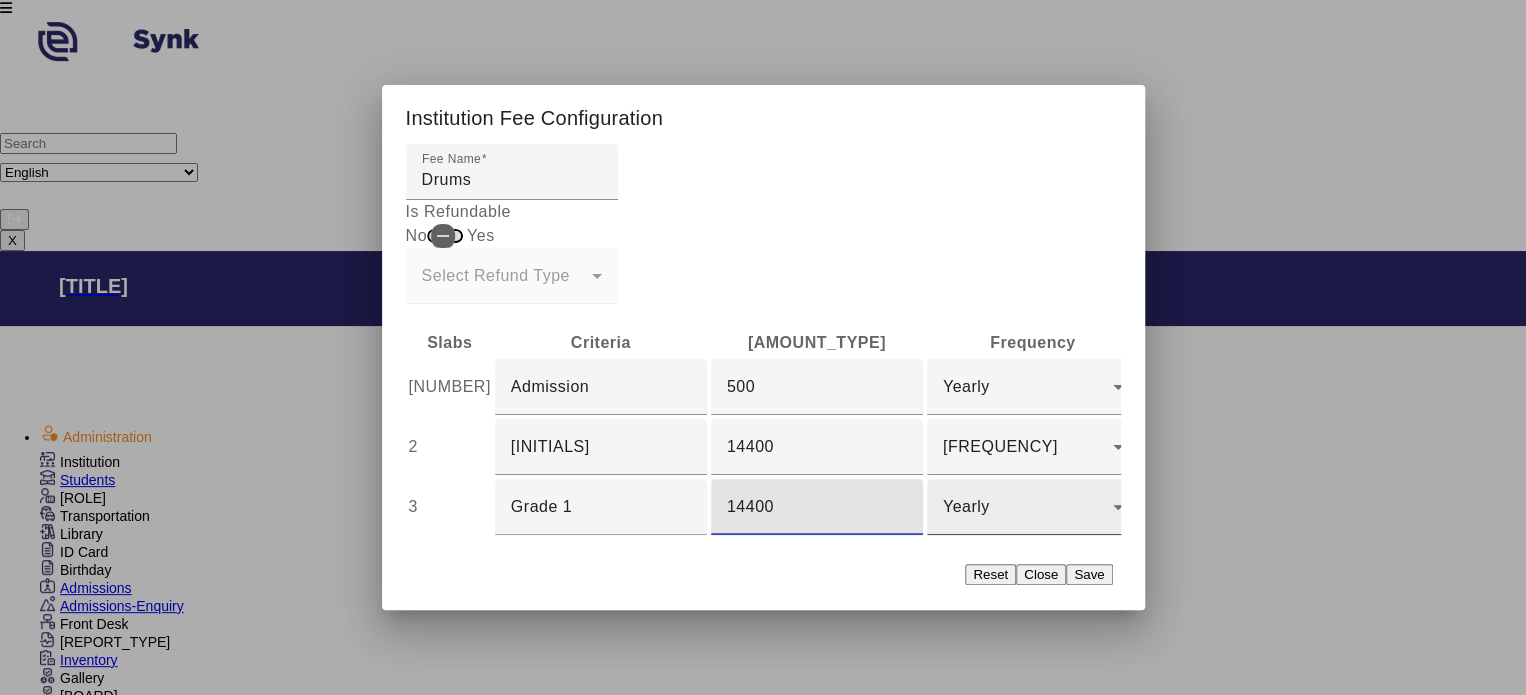 type on "14400" 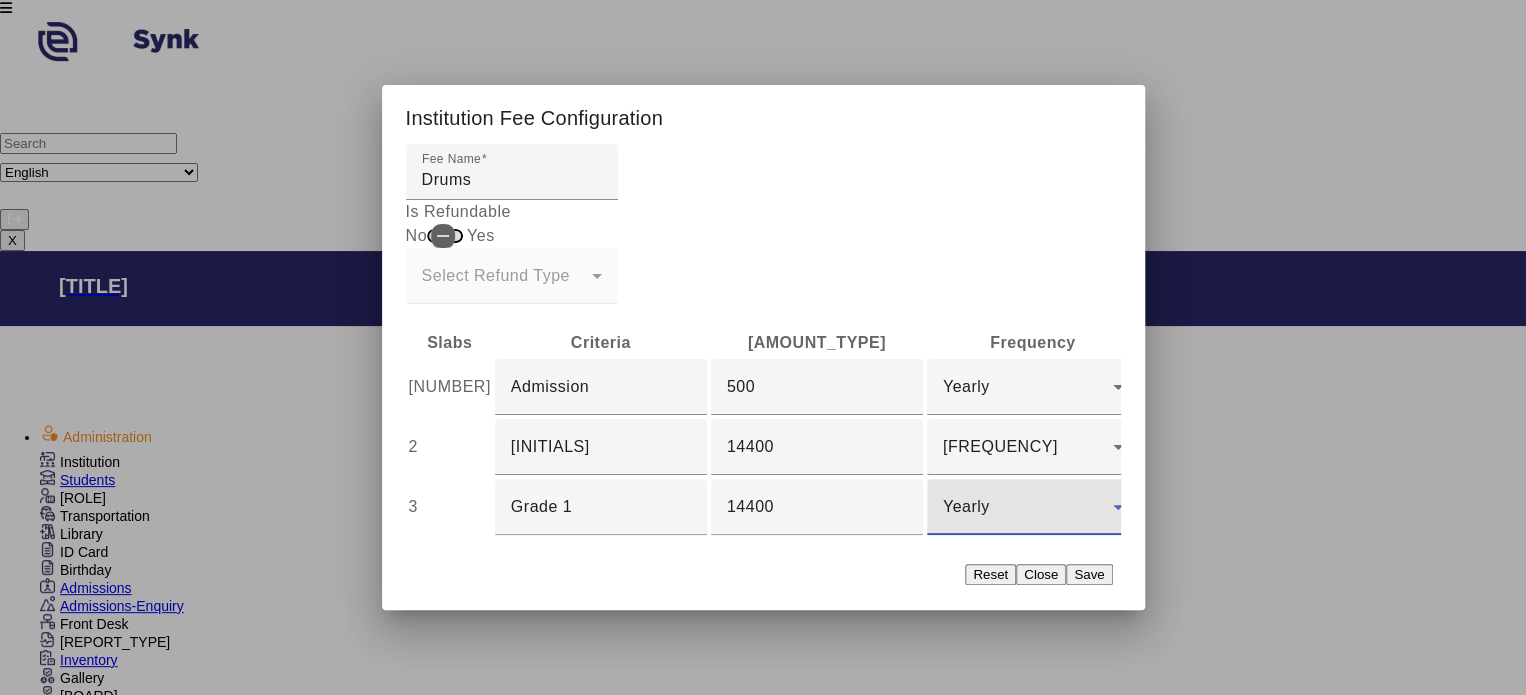 click on "Yearly" at bounding box center [1028, 507] 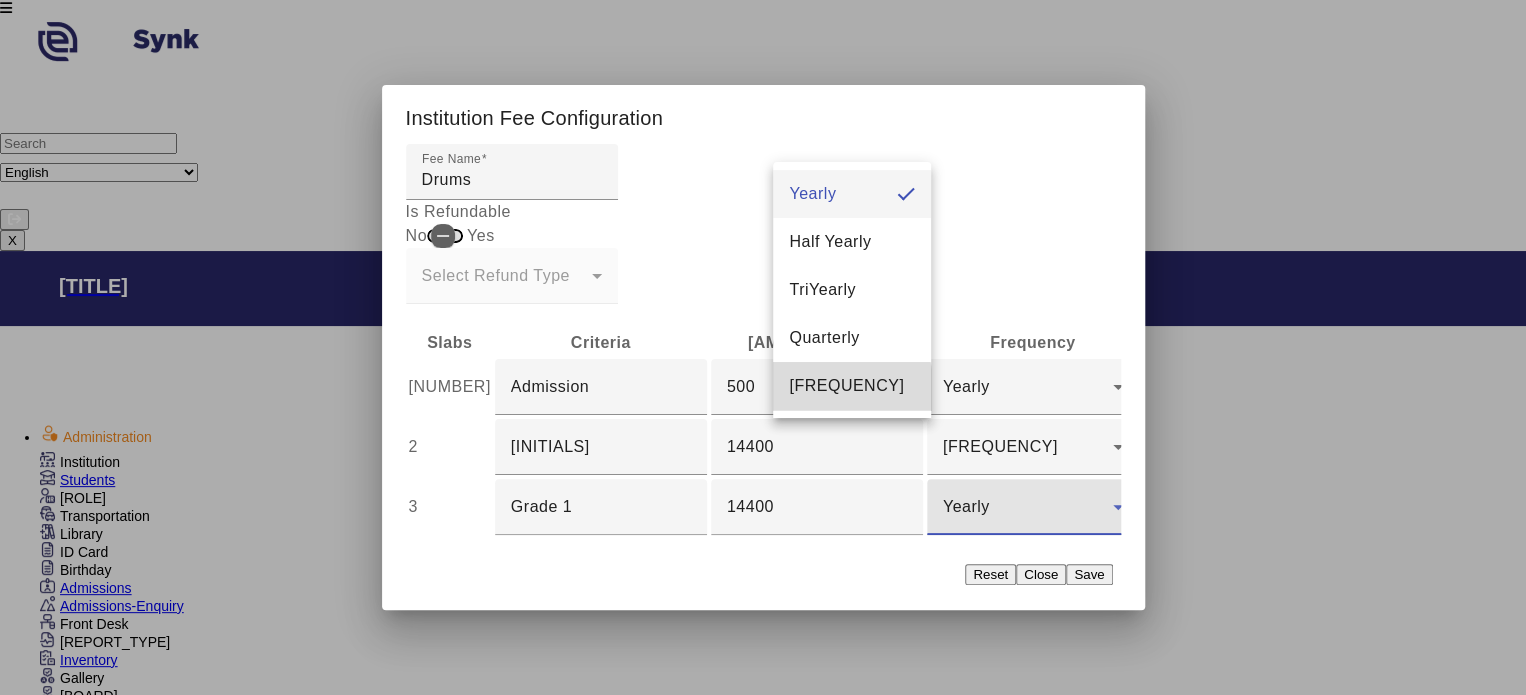 click on "[FREQUENCY]" at bounding box center (846, 386) 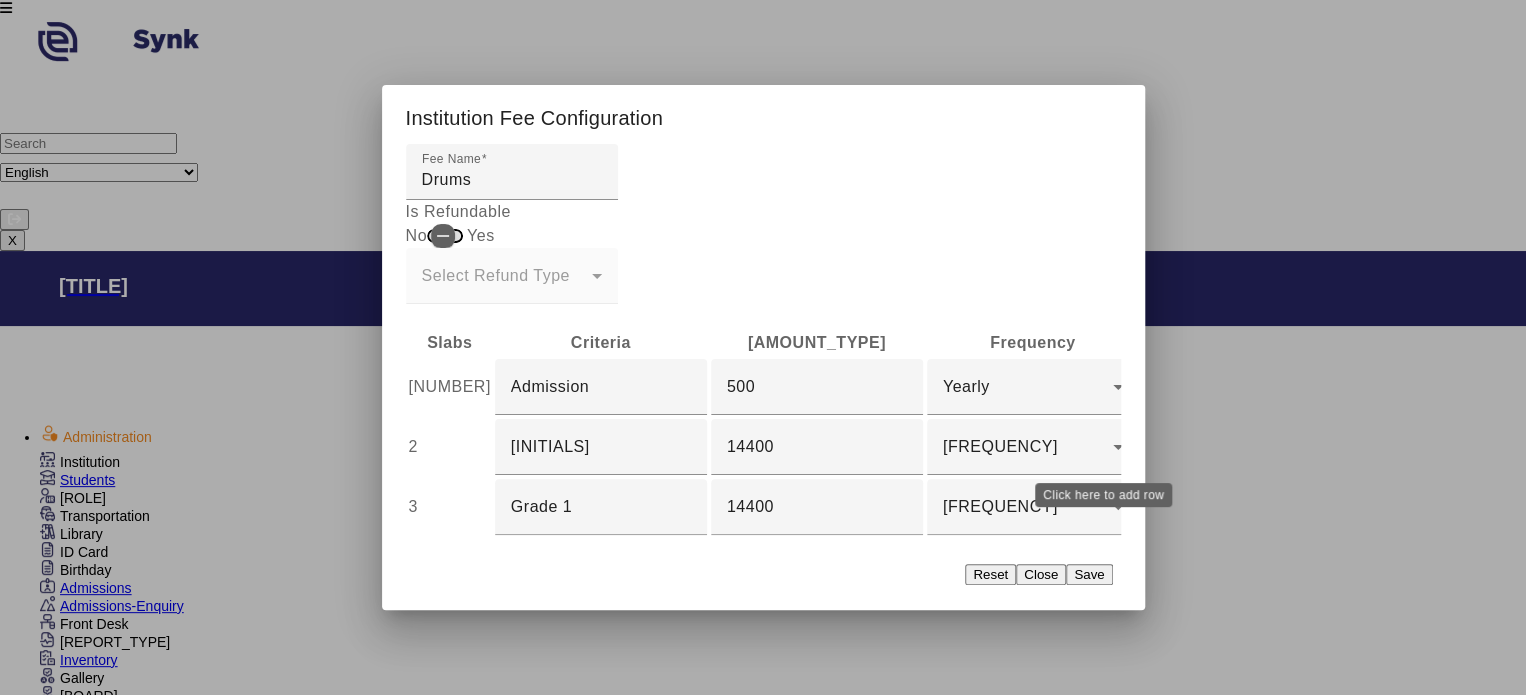 click at bounding box center (1391, 507) 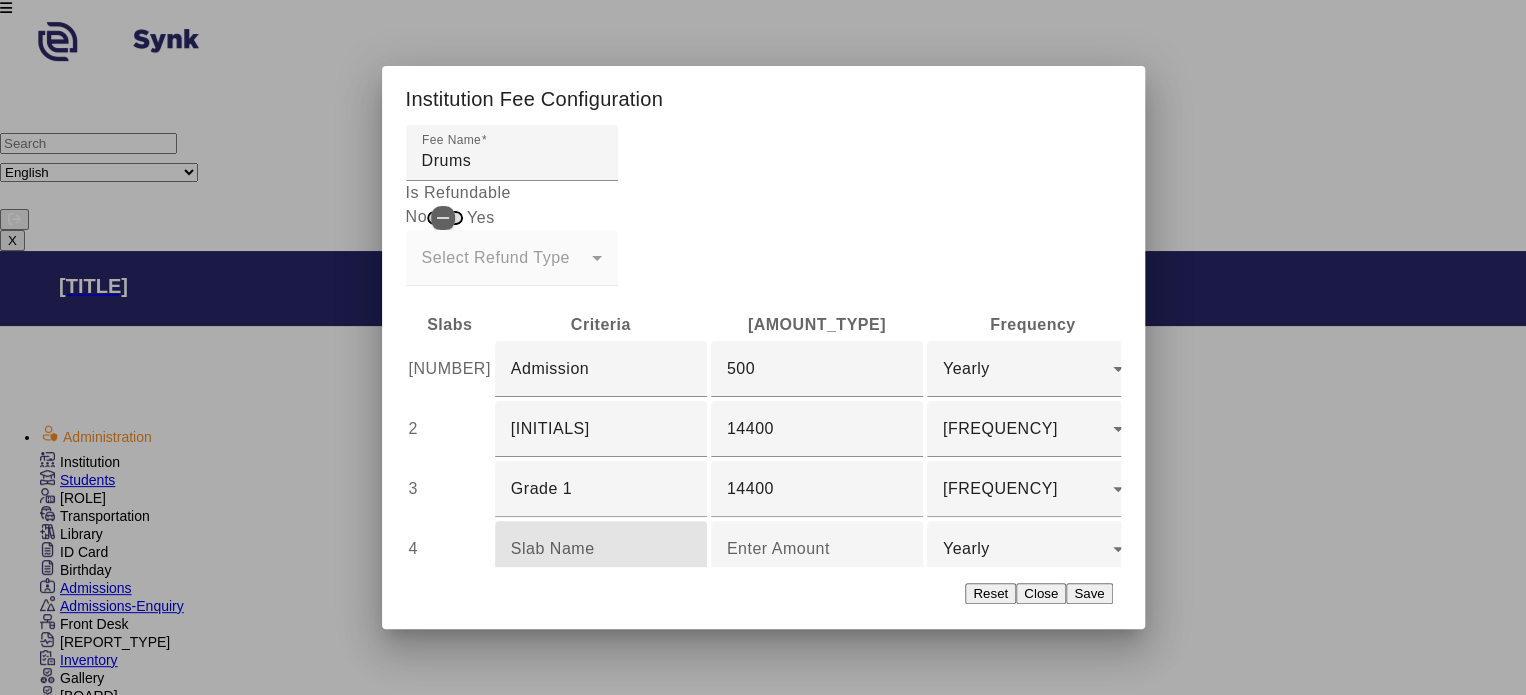 click at bounding box center [601, 549] 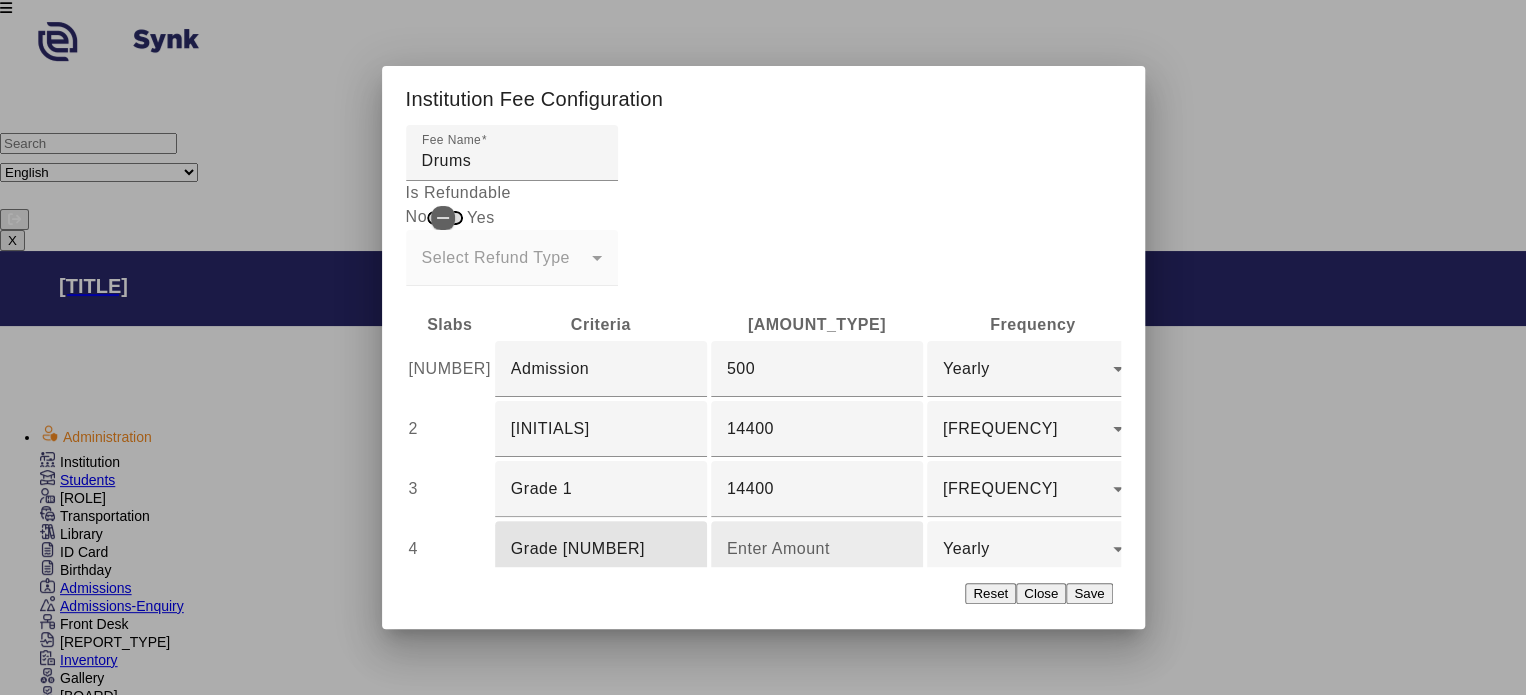 type on "Grade [NUMBER]" 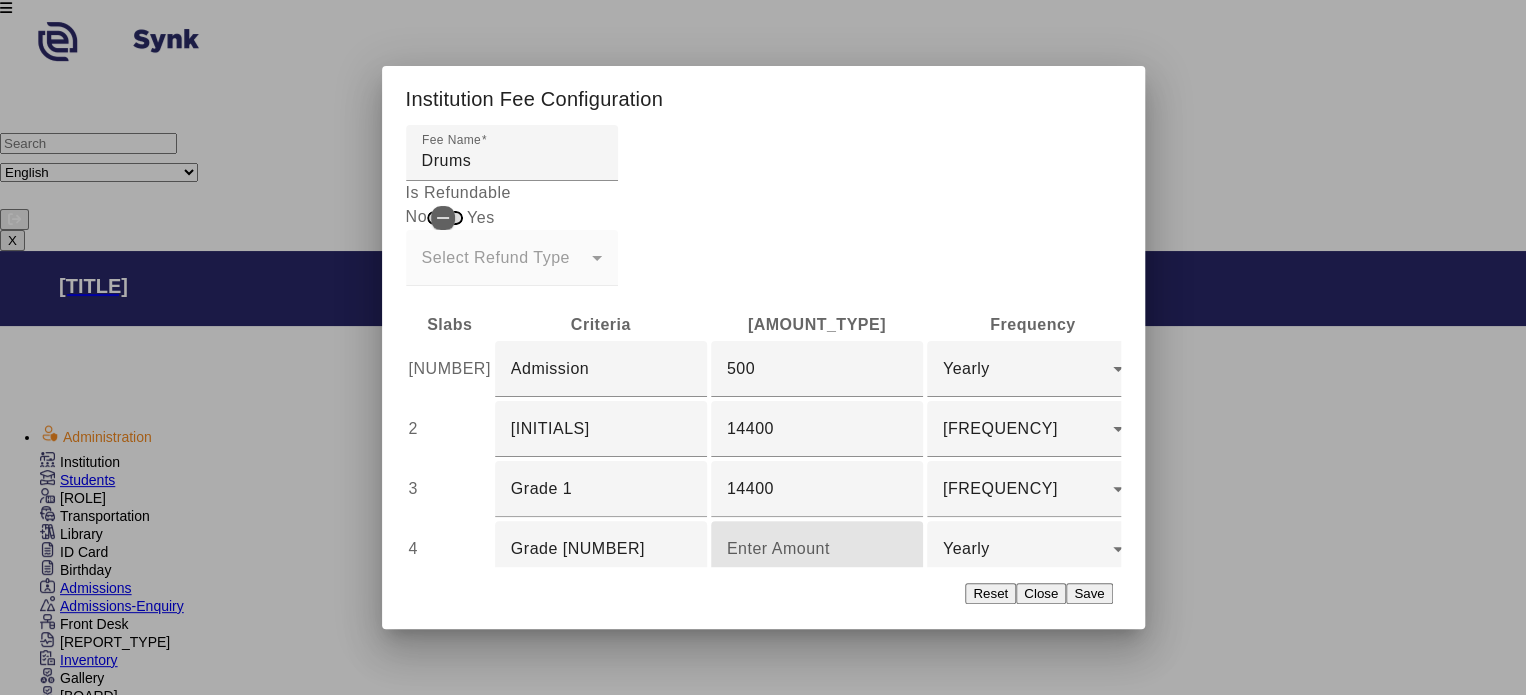 click at bounding box center [817, 549] 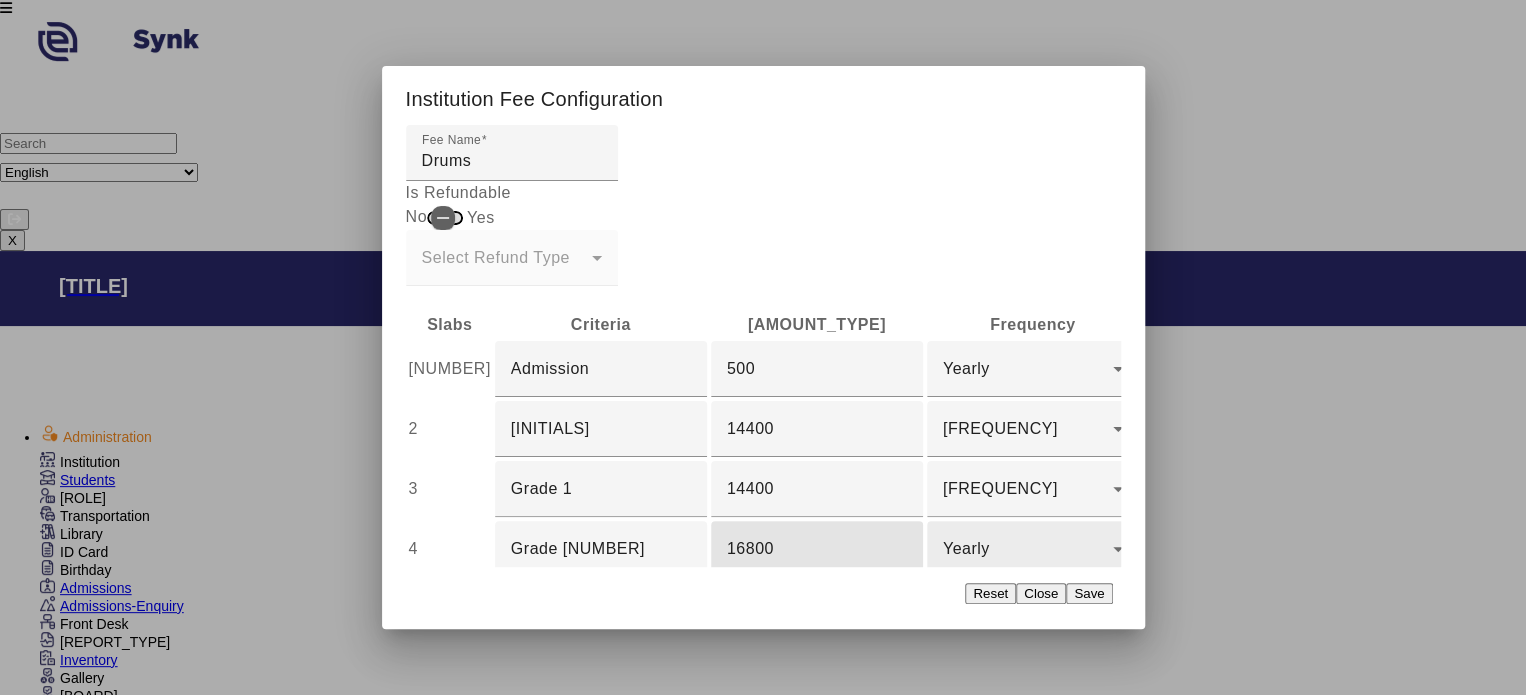 type on "16800" 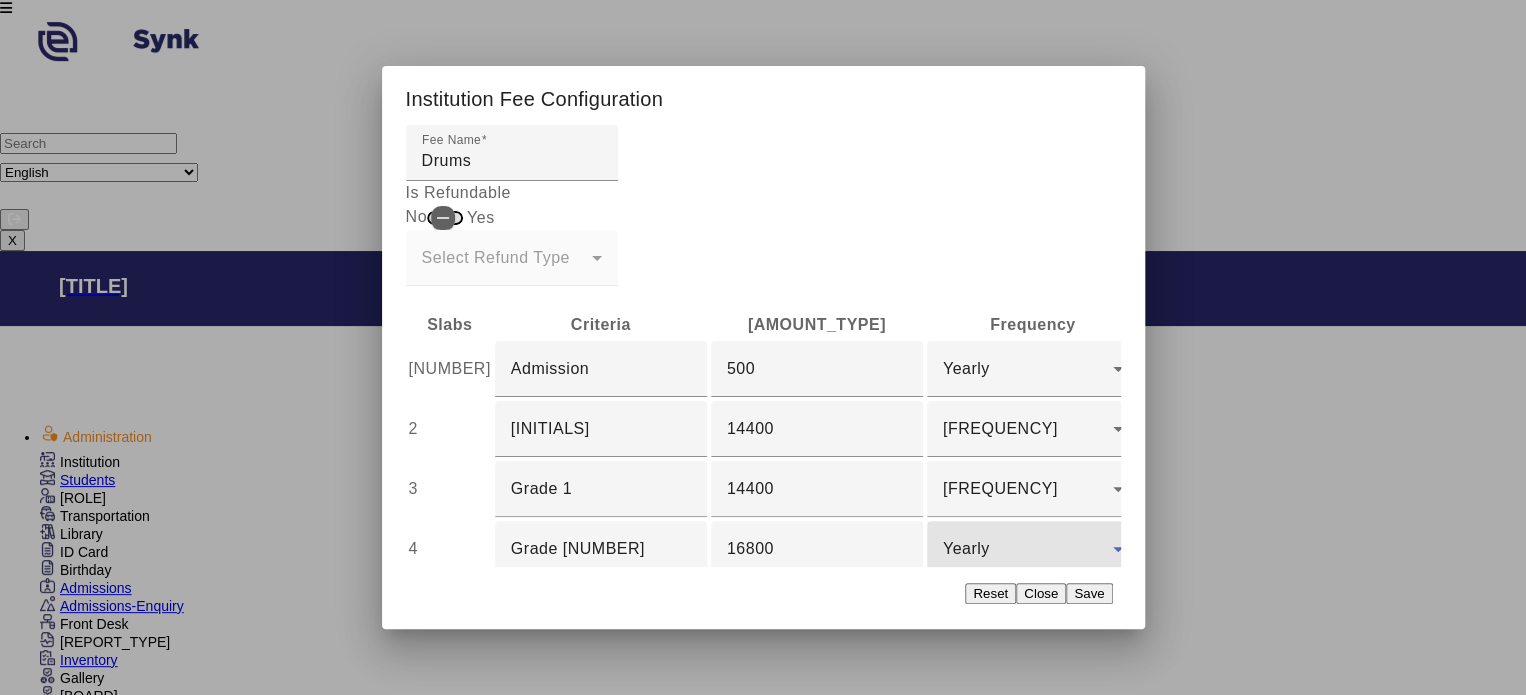 click on "Yearly" at bounding box center [966, 548] 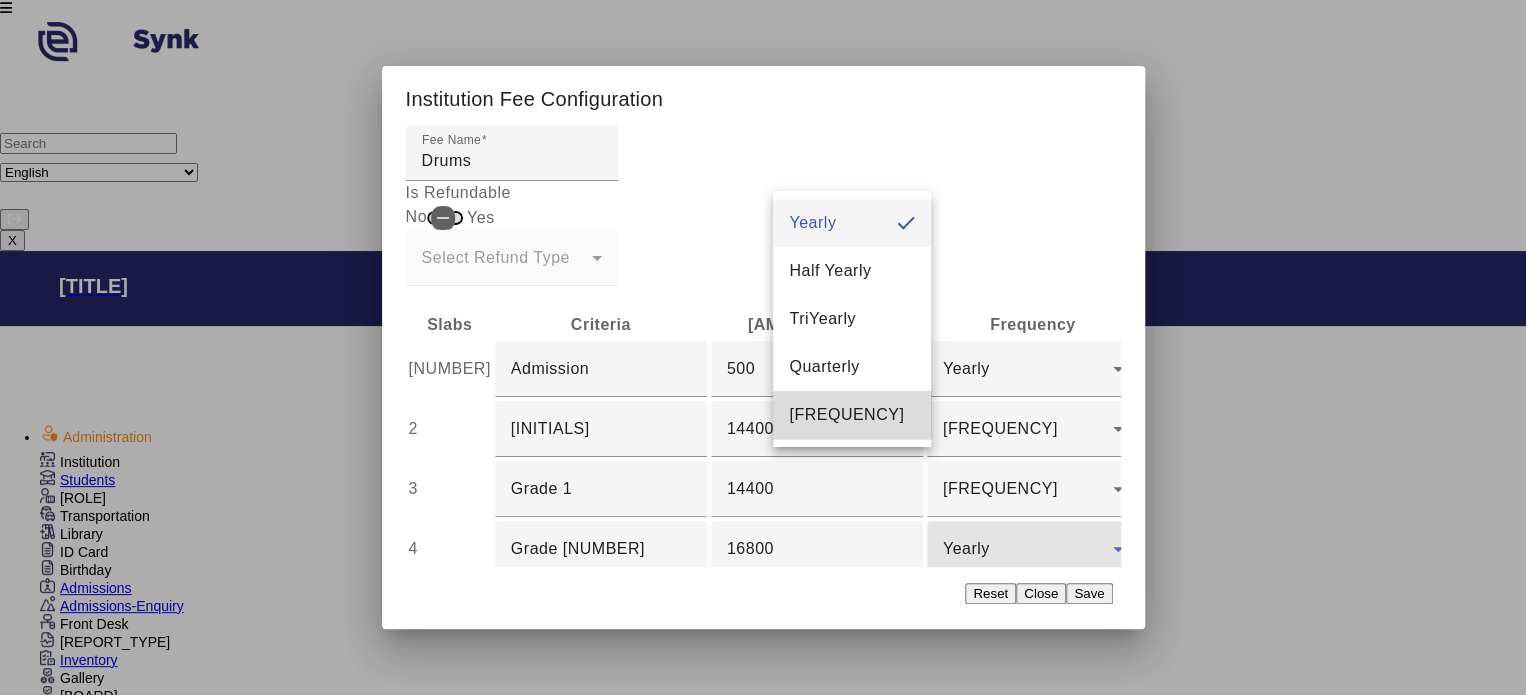 click on "[FREQUENCY]" at bounding box center (846, 415) 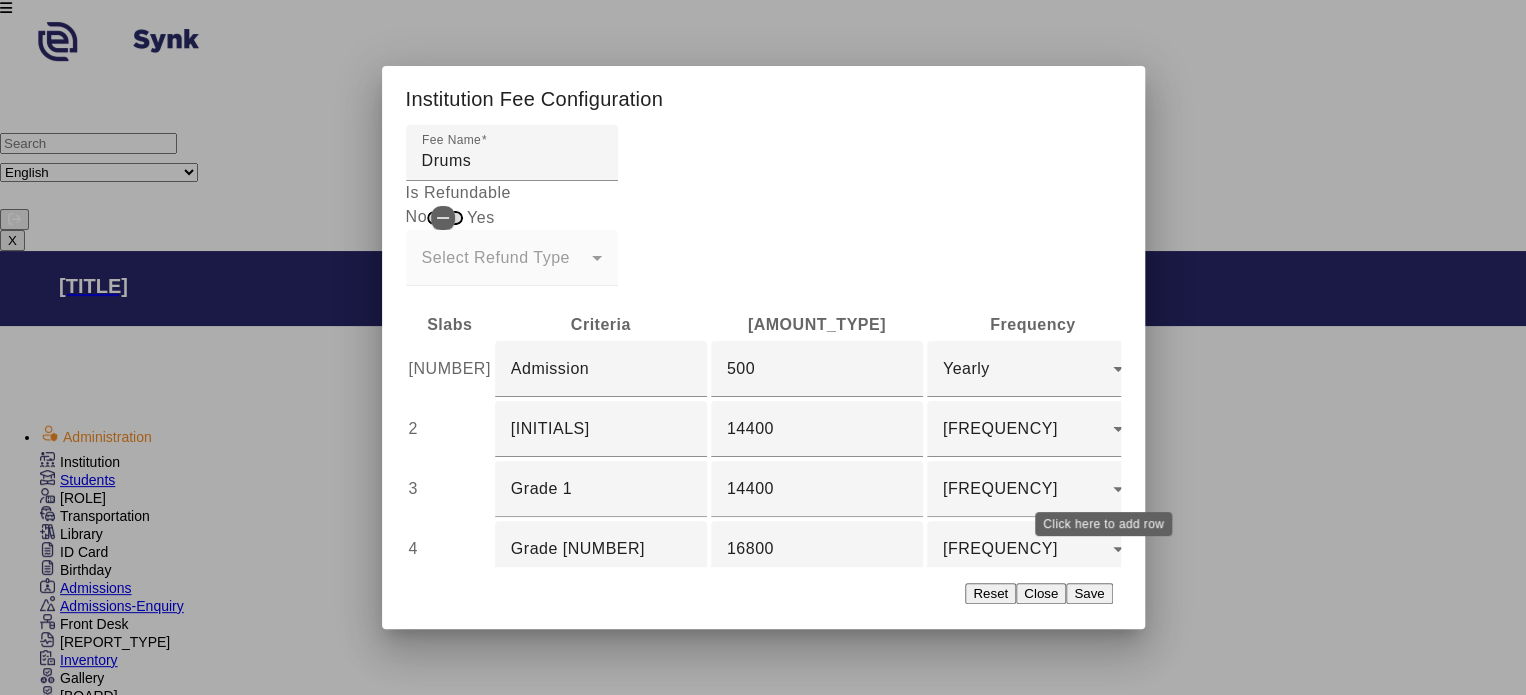 click on "add" at bounding box center (1387, 549) 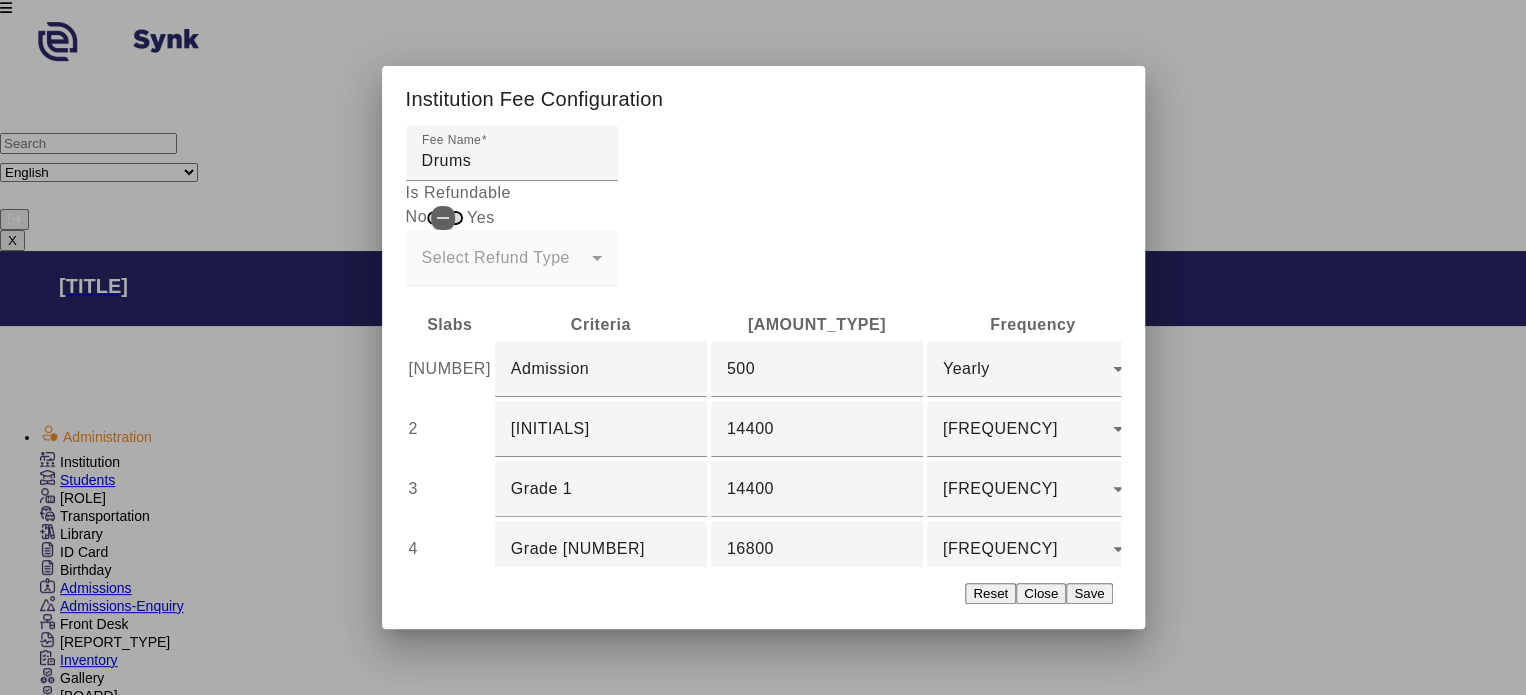 click at bounding box center (601, 609) 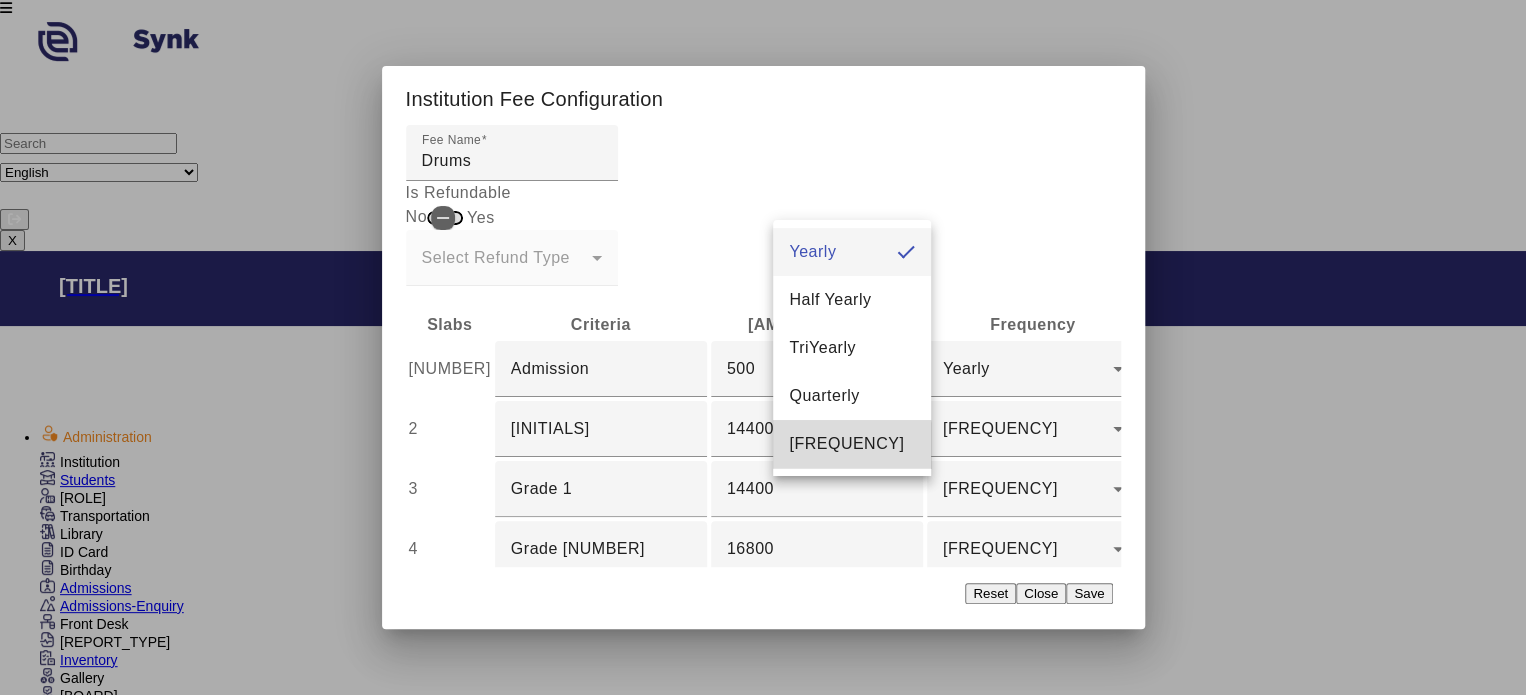 click on "[FREQUENCY]" at bounding box center [846, 444] 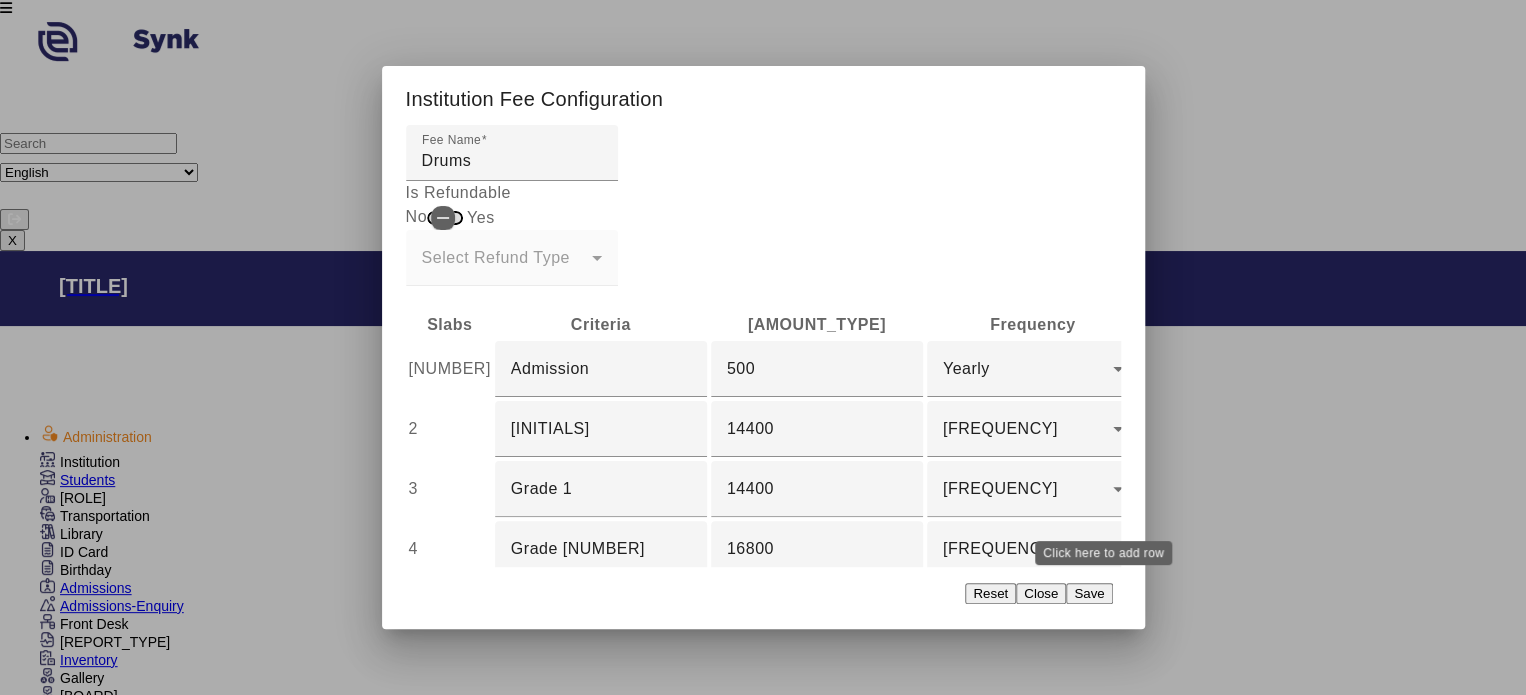 click on "add" at bounding box center (1387, 609) 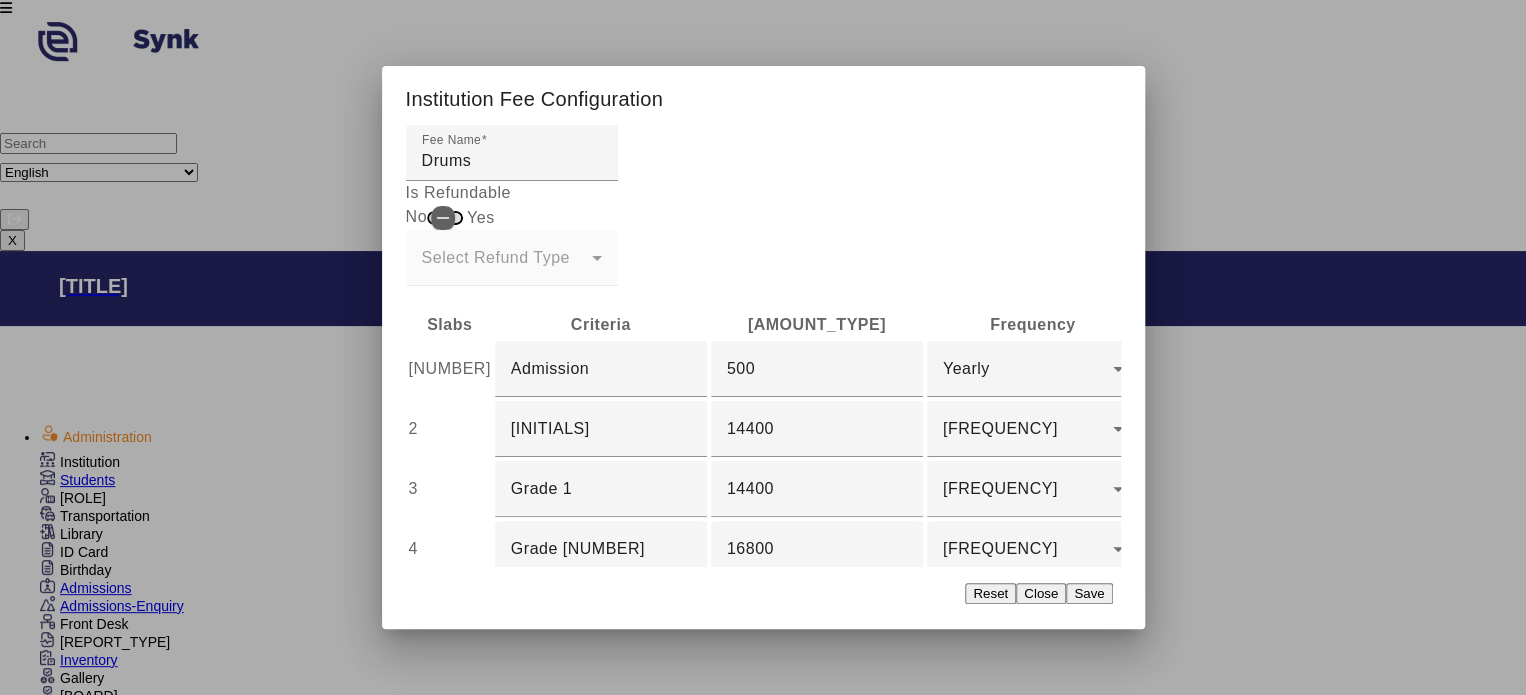 click at bounding box center (601, 669) 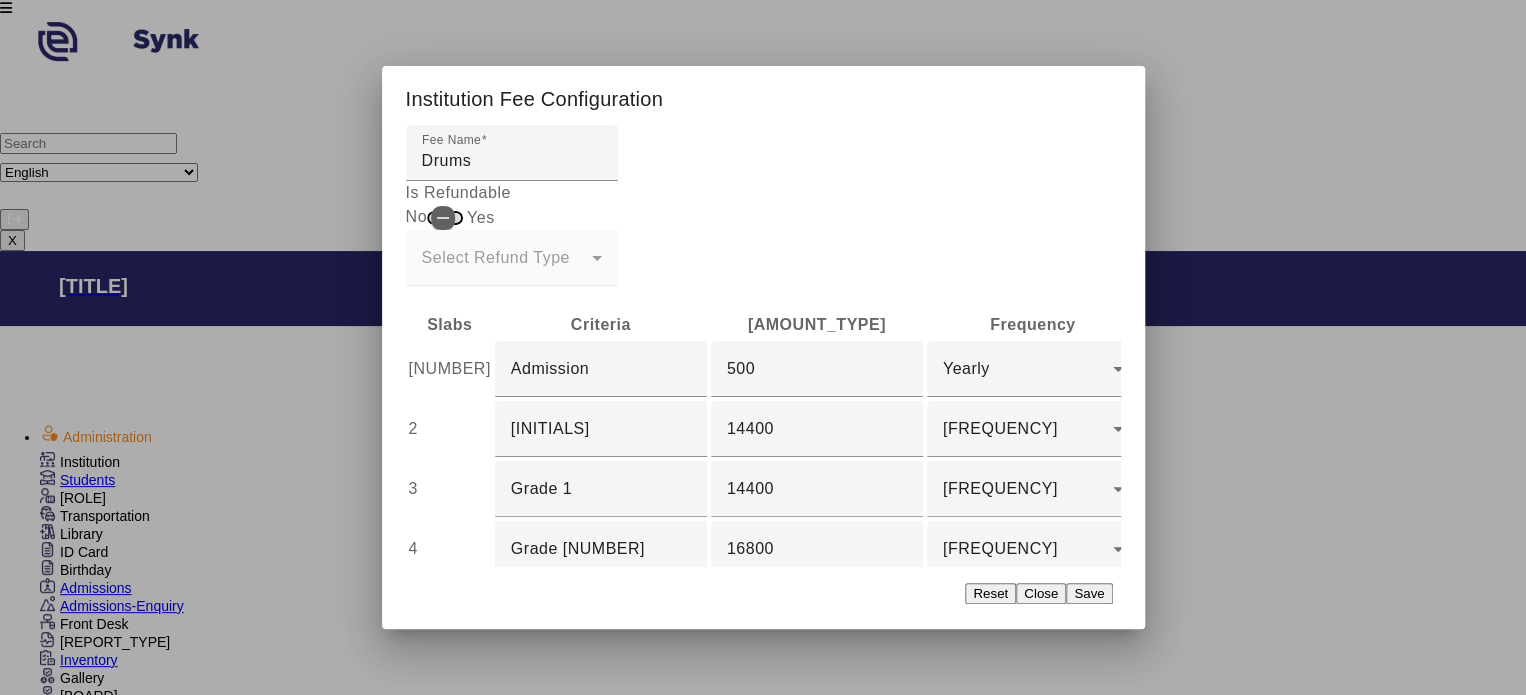 scroll, scrollTop: 2, scrollLeft: 0, axis: vertical 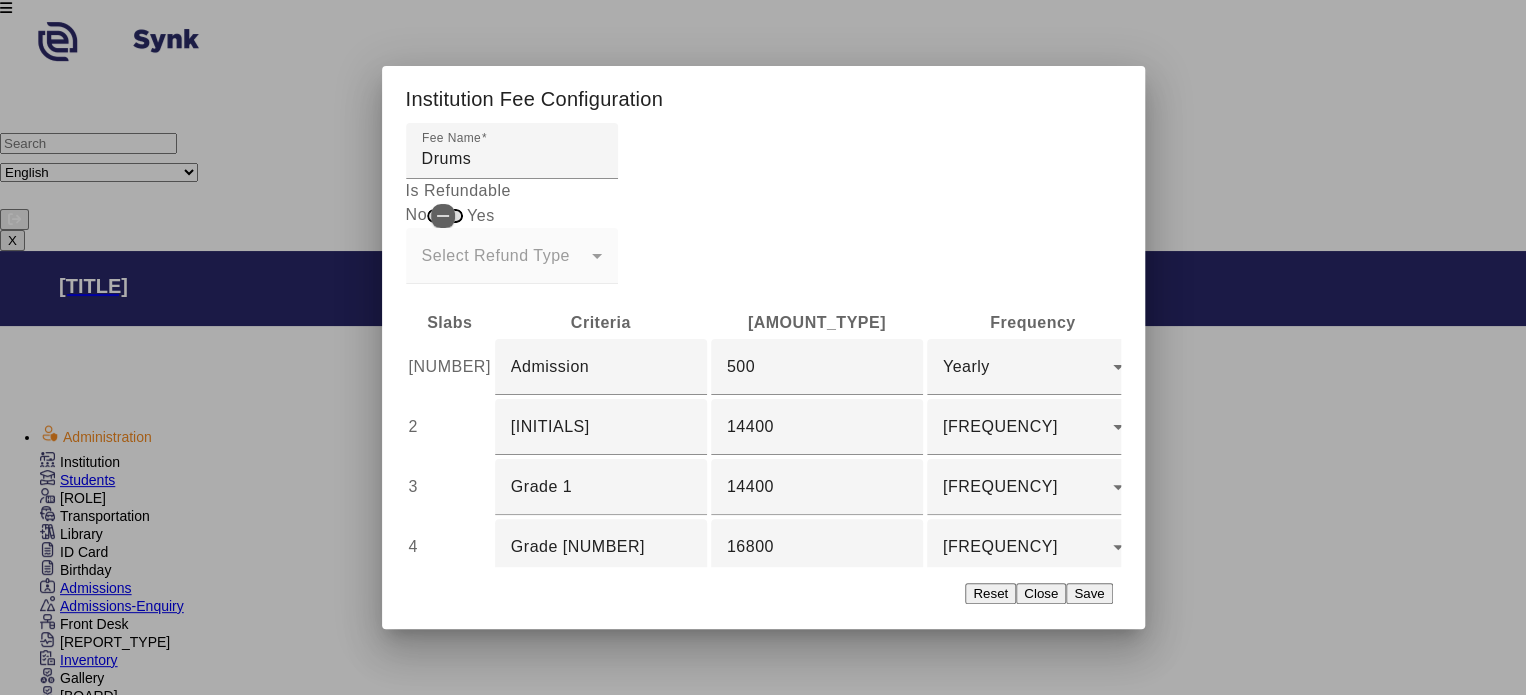 type on "Grade 4" 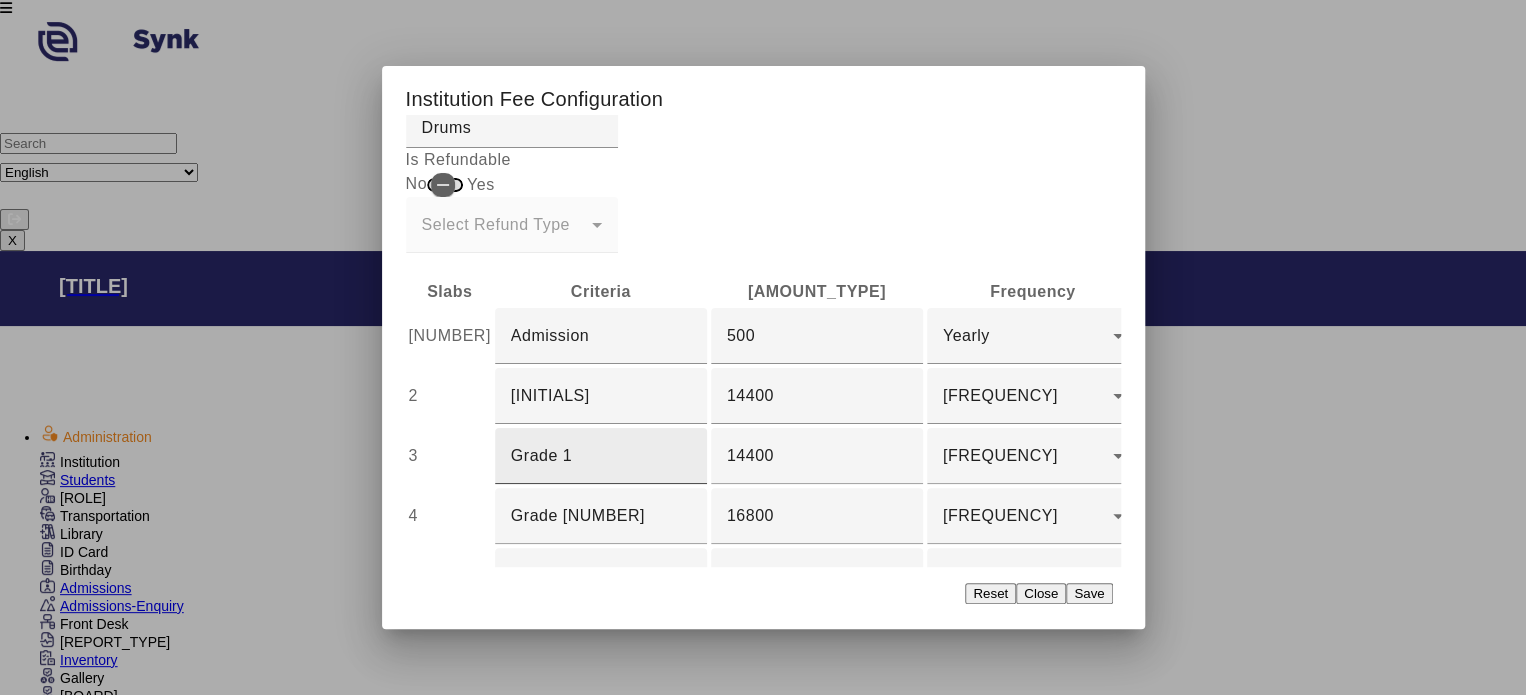 scroll, scrollTop: 33, scrollLeft: 0, axis: vertical 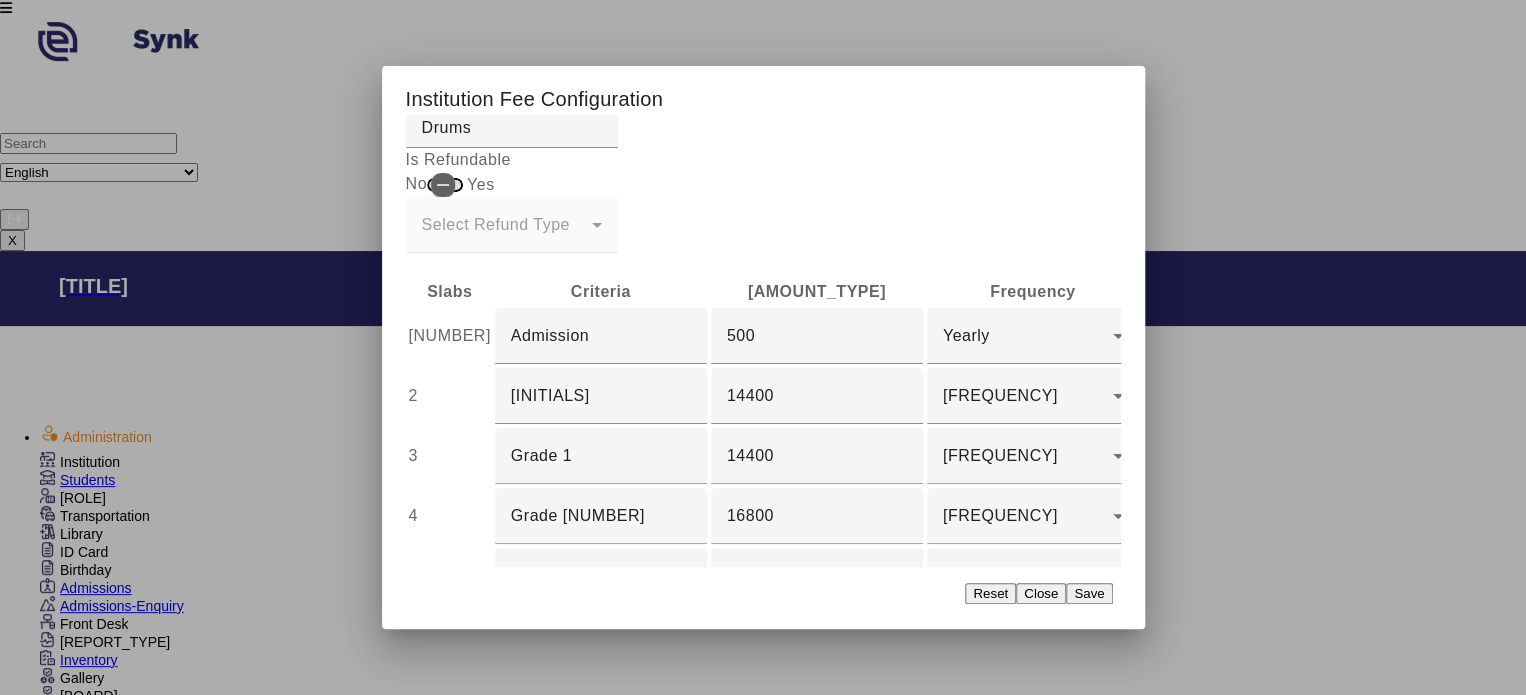 click at bounding box center (817, 636) 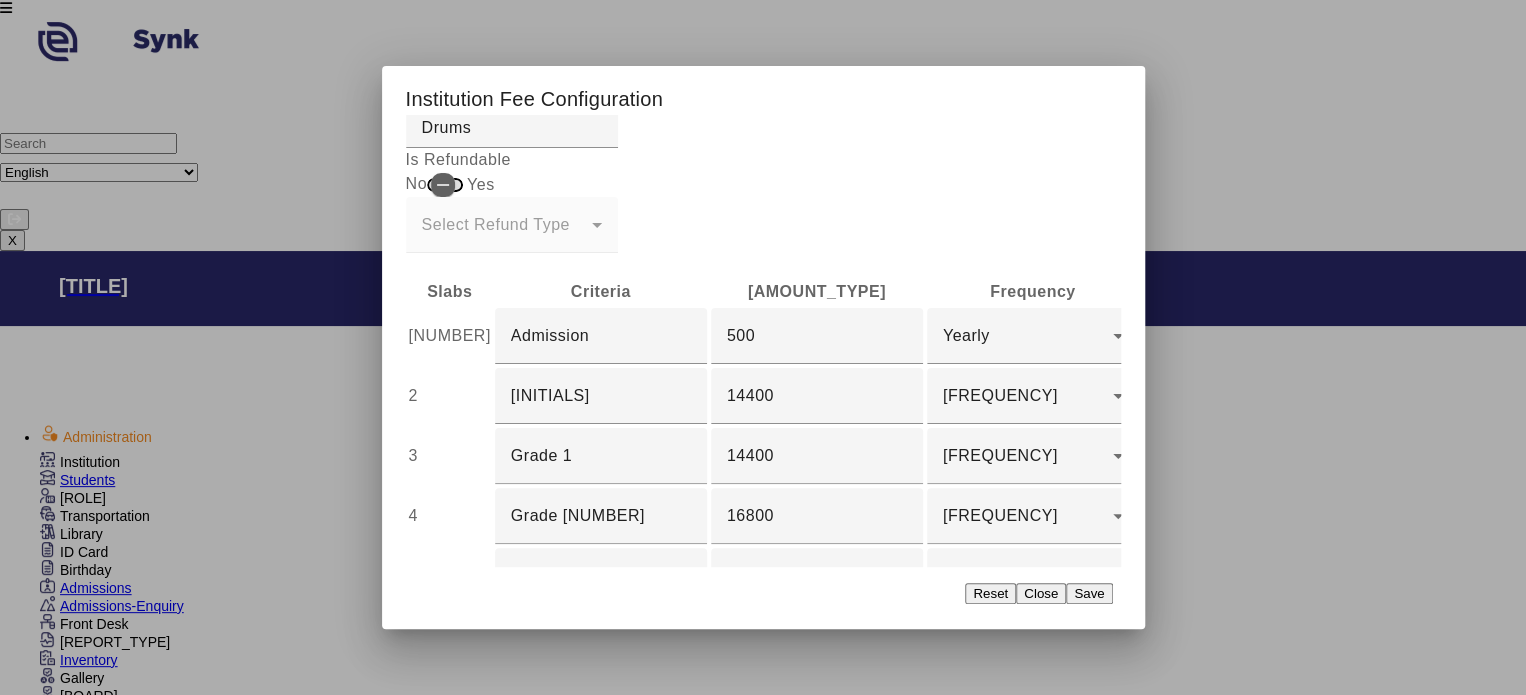 type on "[NUMBER]" 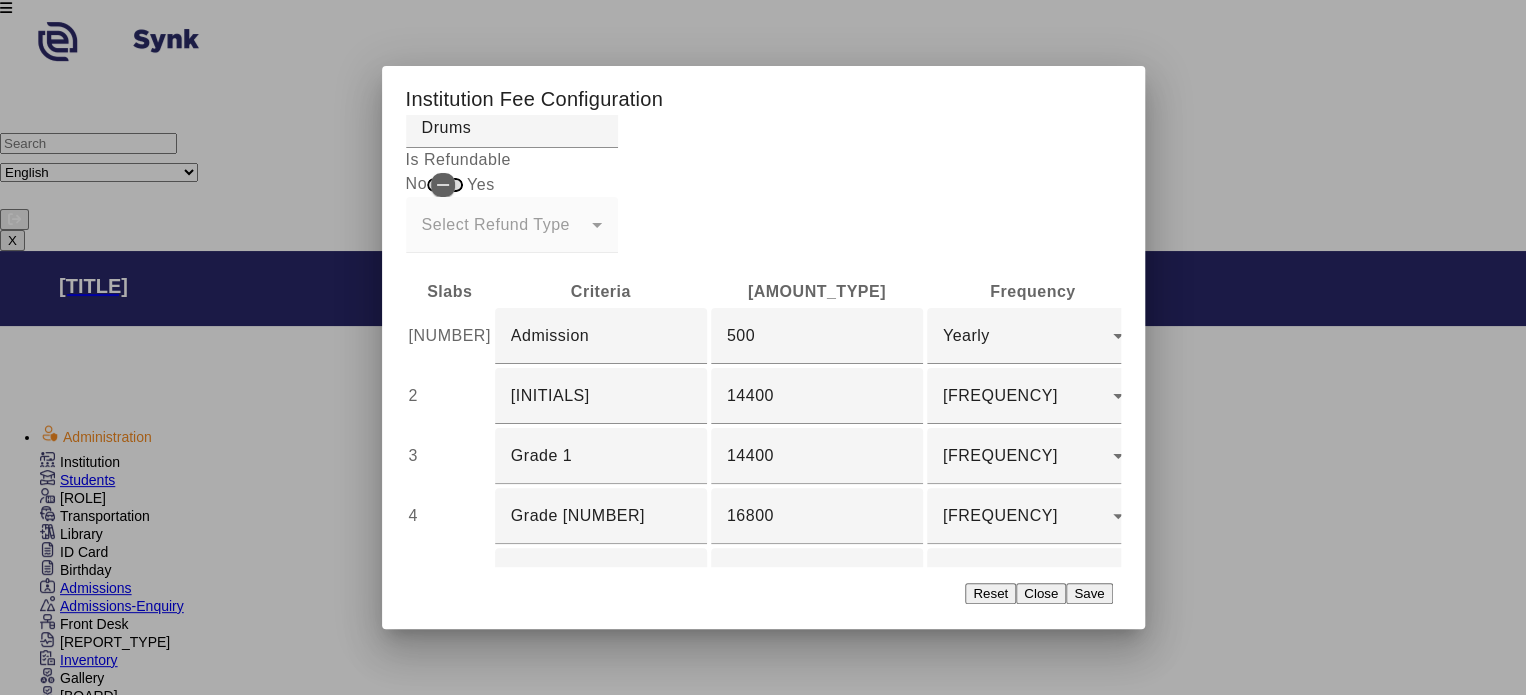 click on "Yearly" at bounding box center [1028, 636] 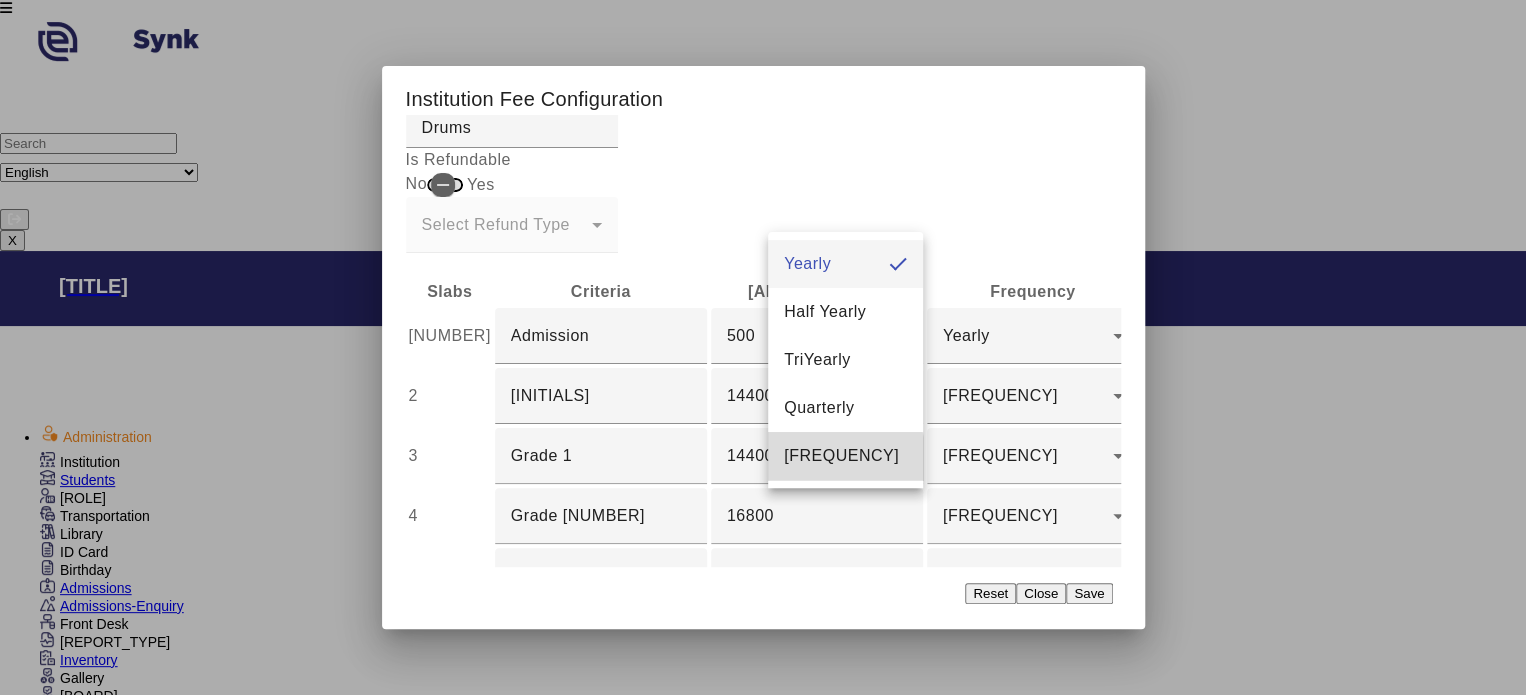 click on "[FREQUENCY]" at bounding box center [841, 456] 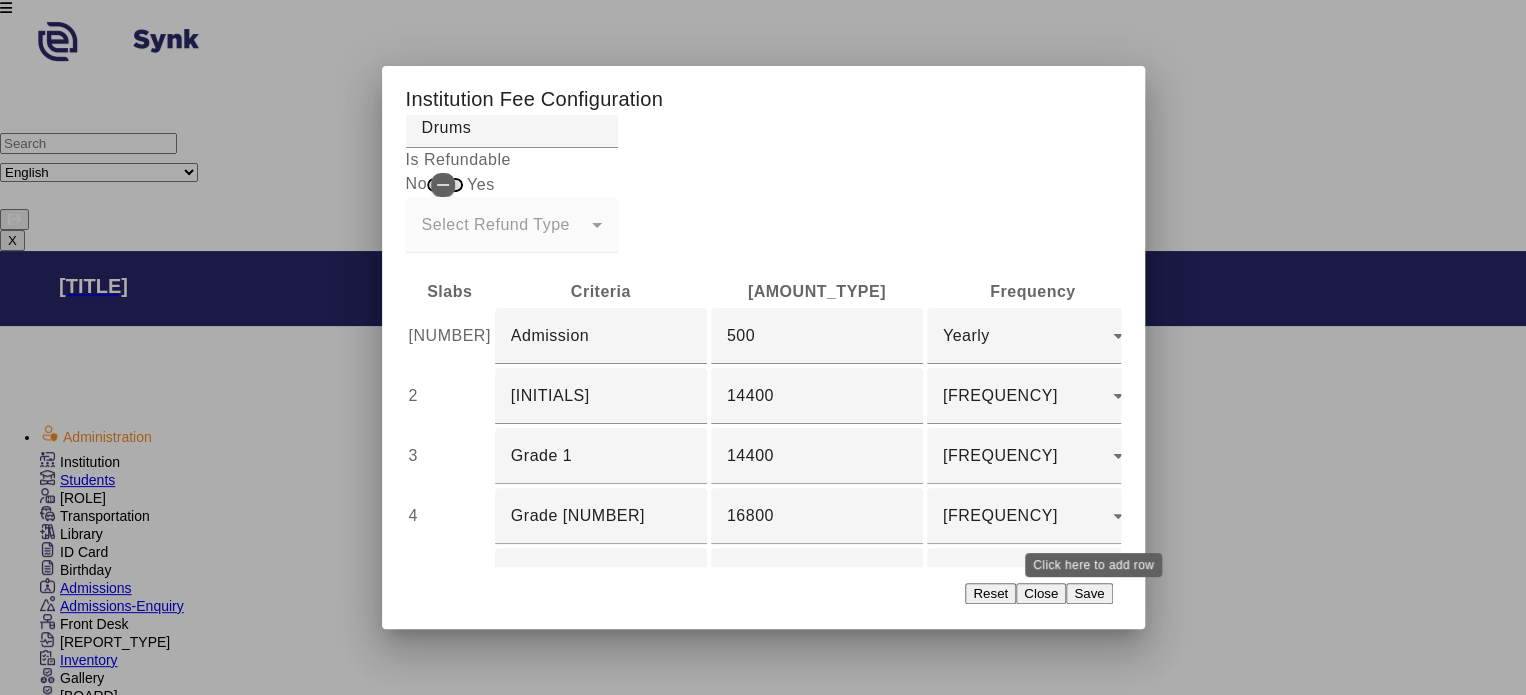 click on "add" at bounding box center (1387, 636) 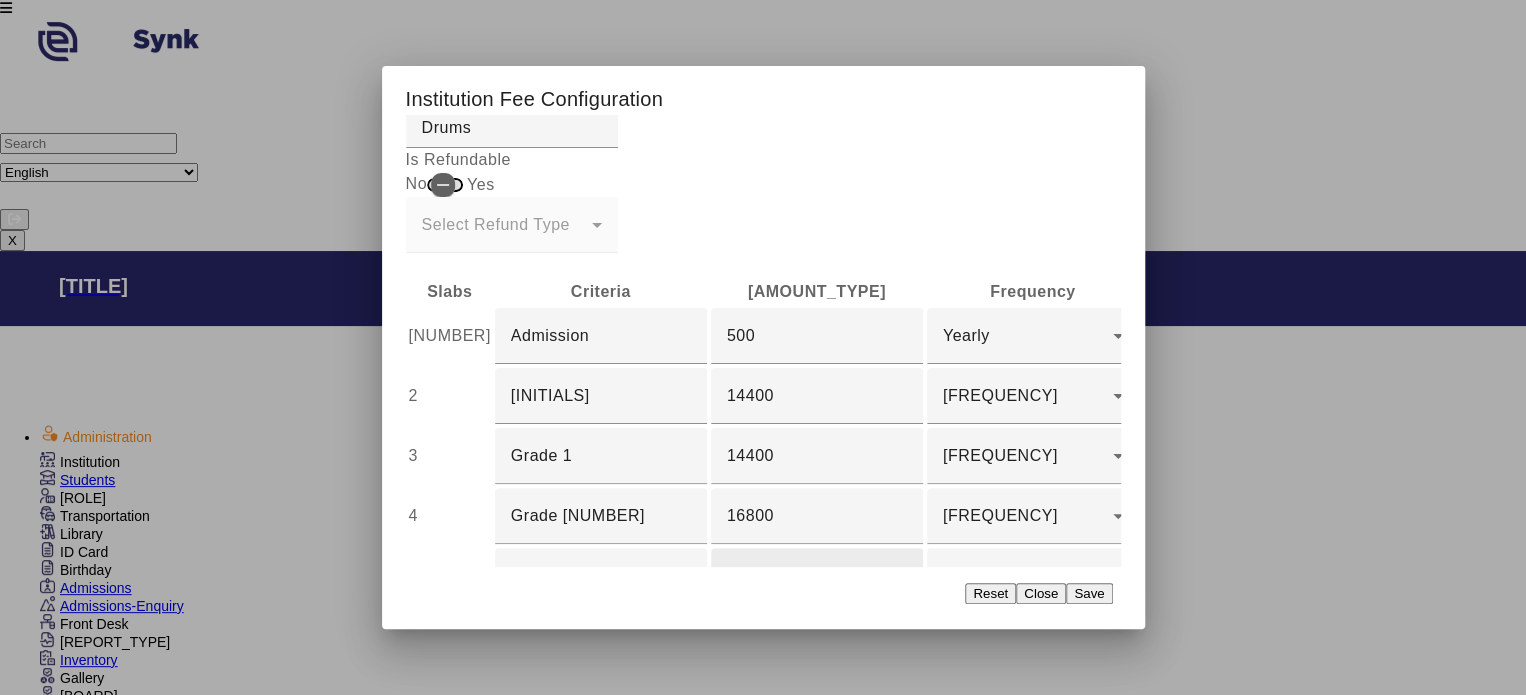 scroll, scrollTop: 91, scrollLeft: 0, axis: vertical 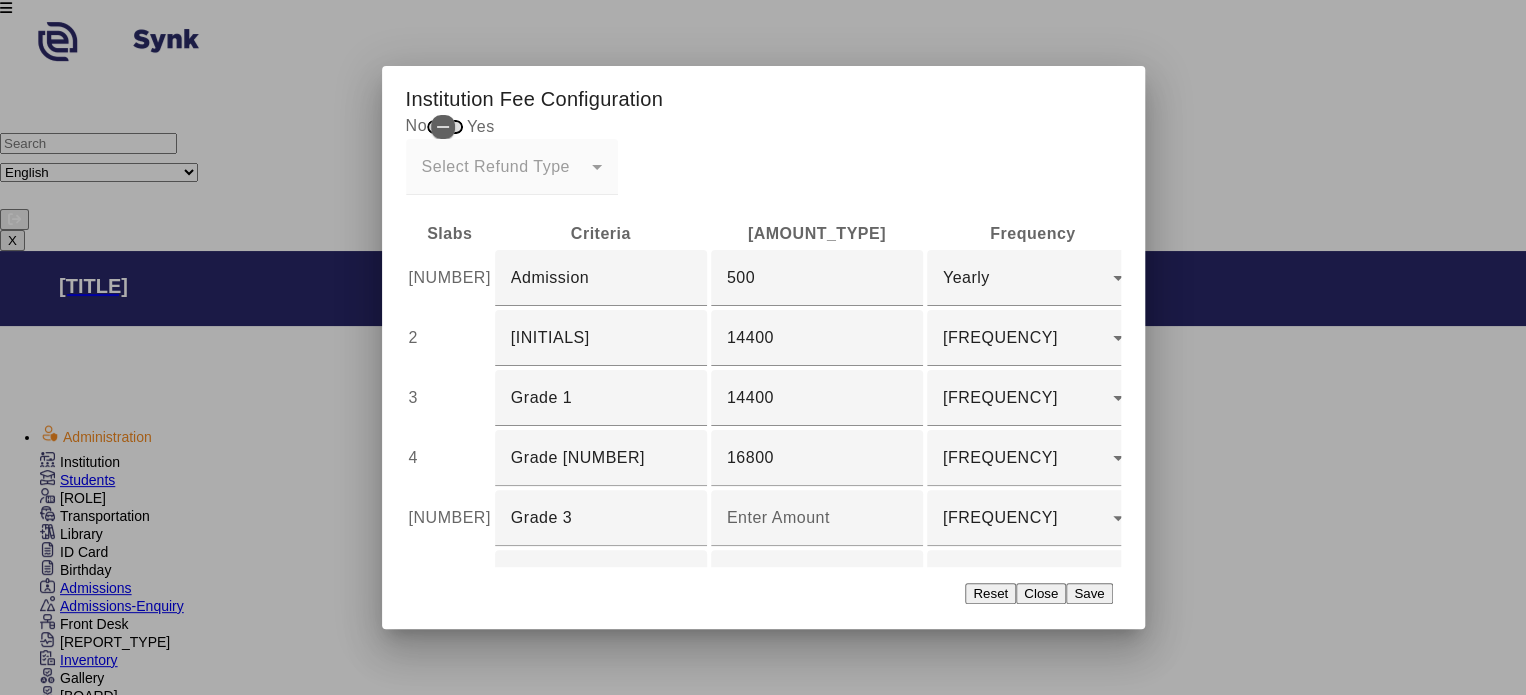 click at bounding box center (601, 638) 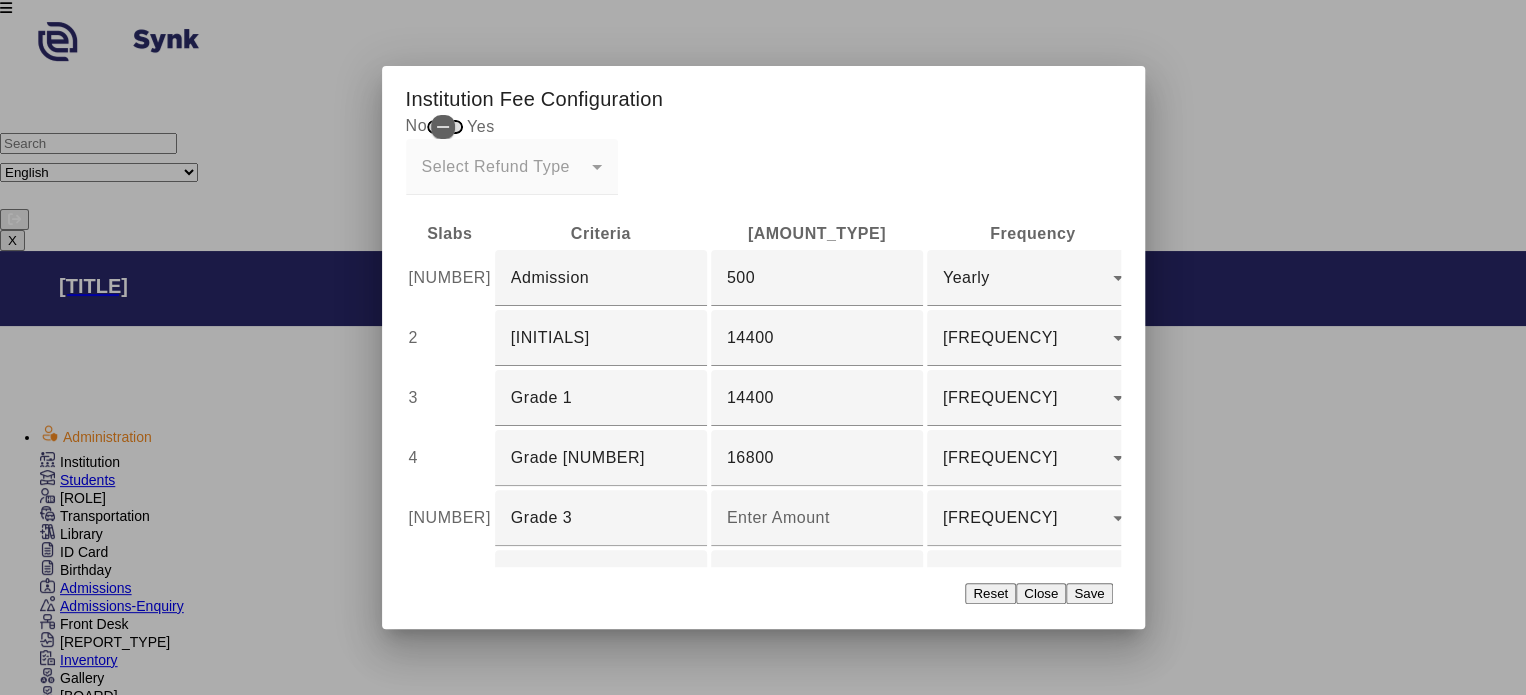 type on "Grade [NUMBER]" 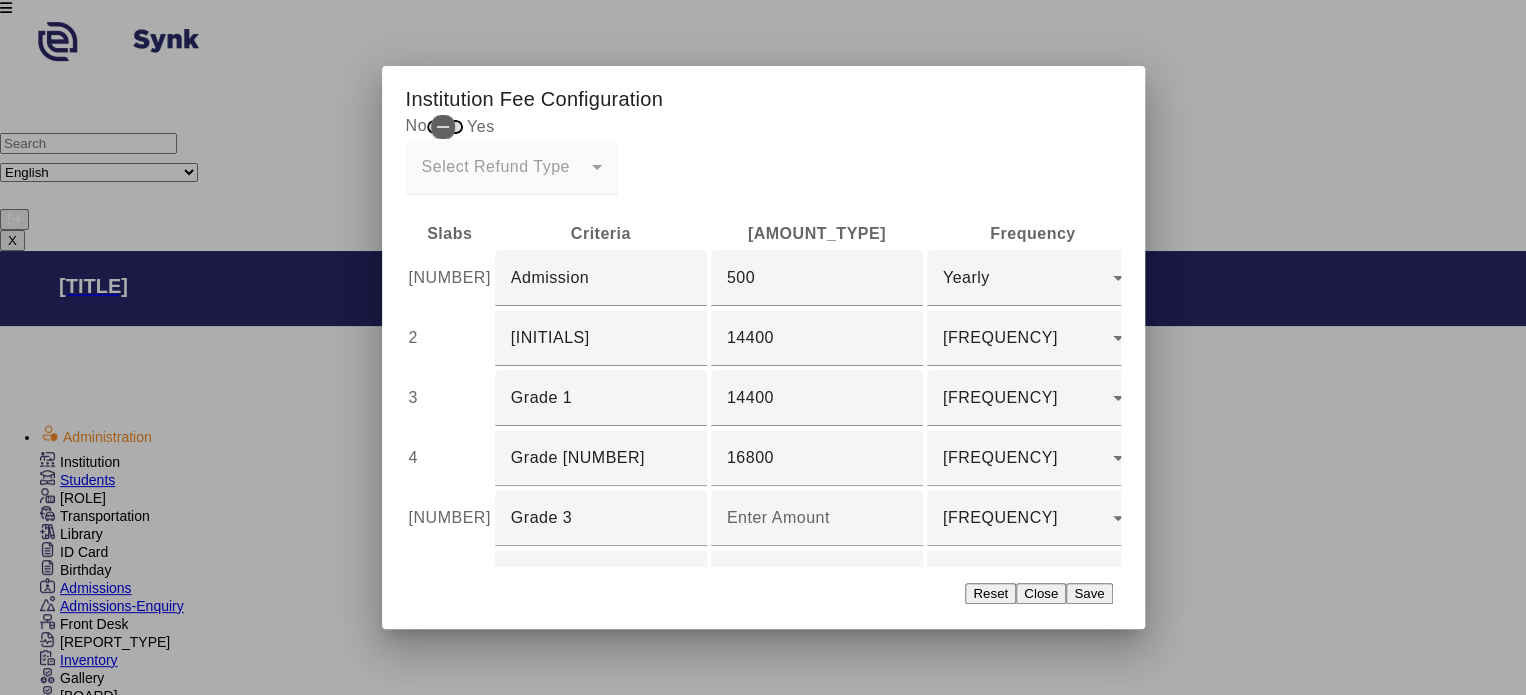 click at bounding box center (817, 638) 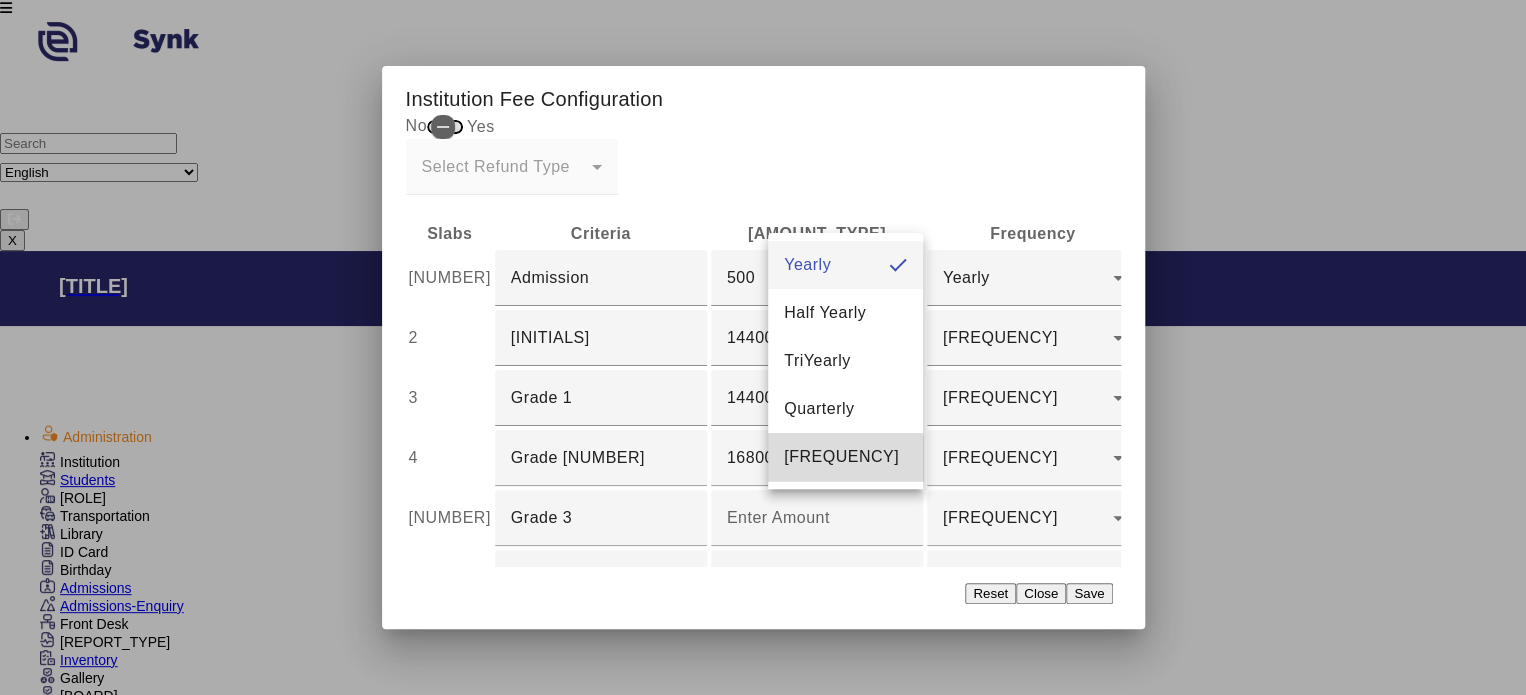 click on "[FREQUENCY]" at bounding box center (845, 457) 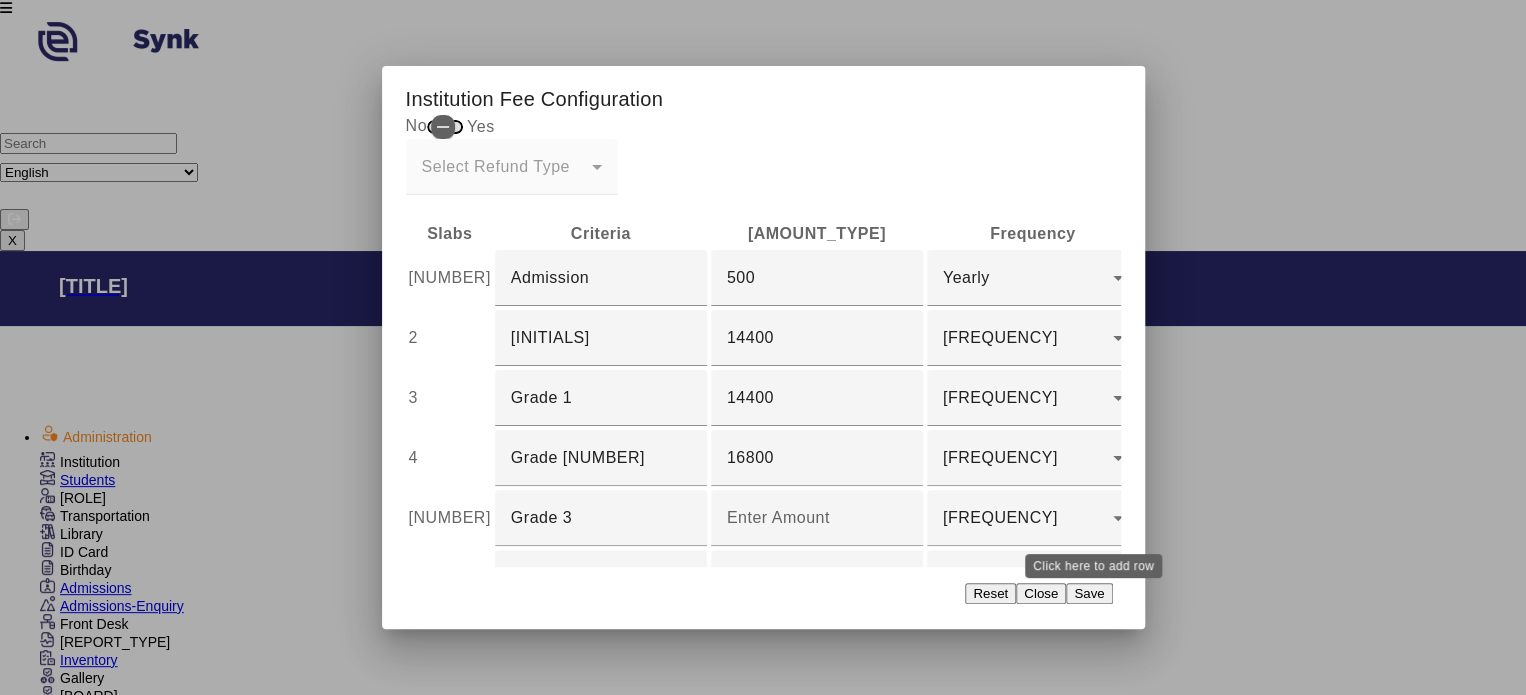 click at bounding box center (1391, 638) 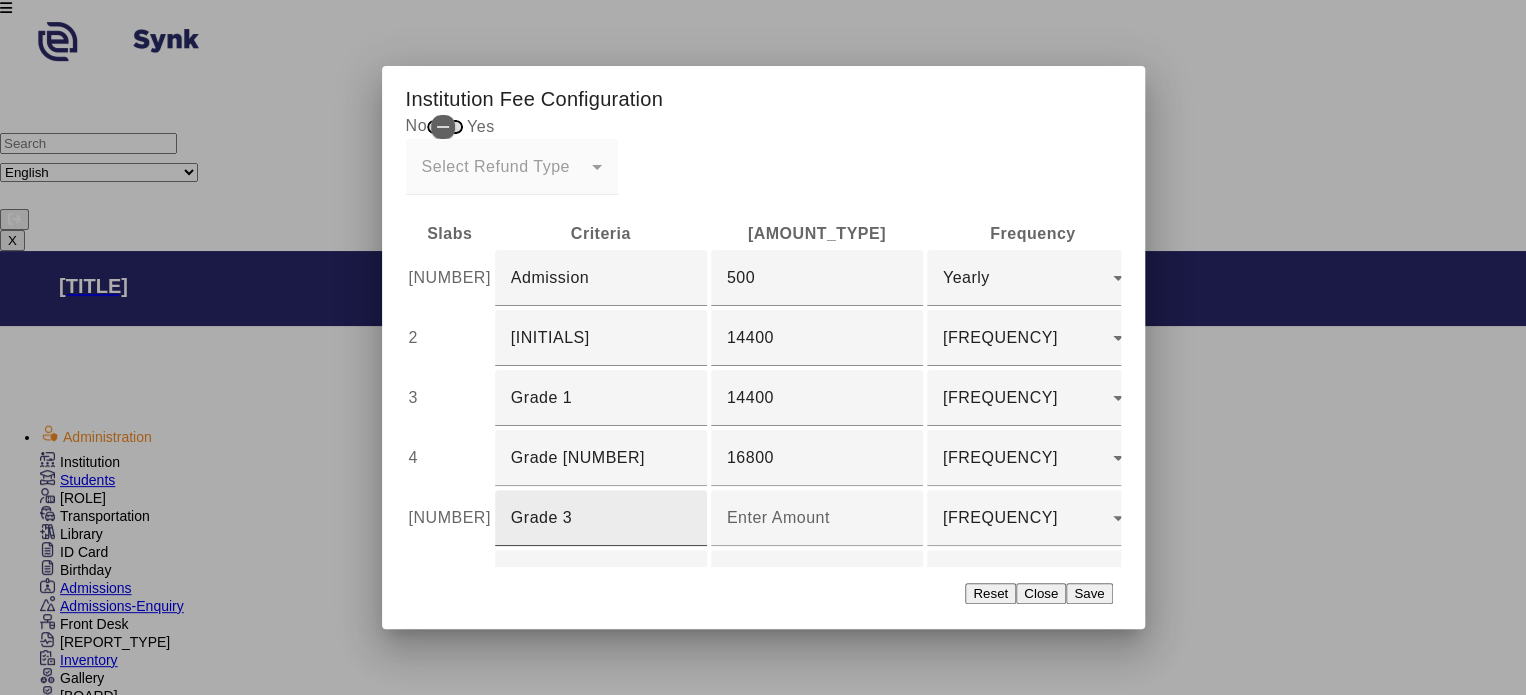 scroll, scrollTop: 149, scrollLeft: 0, axis: vertical 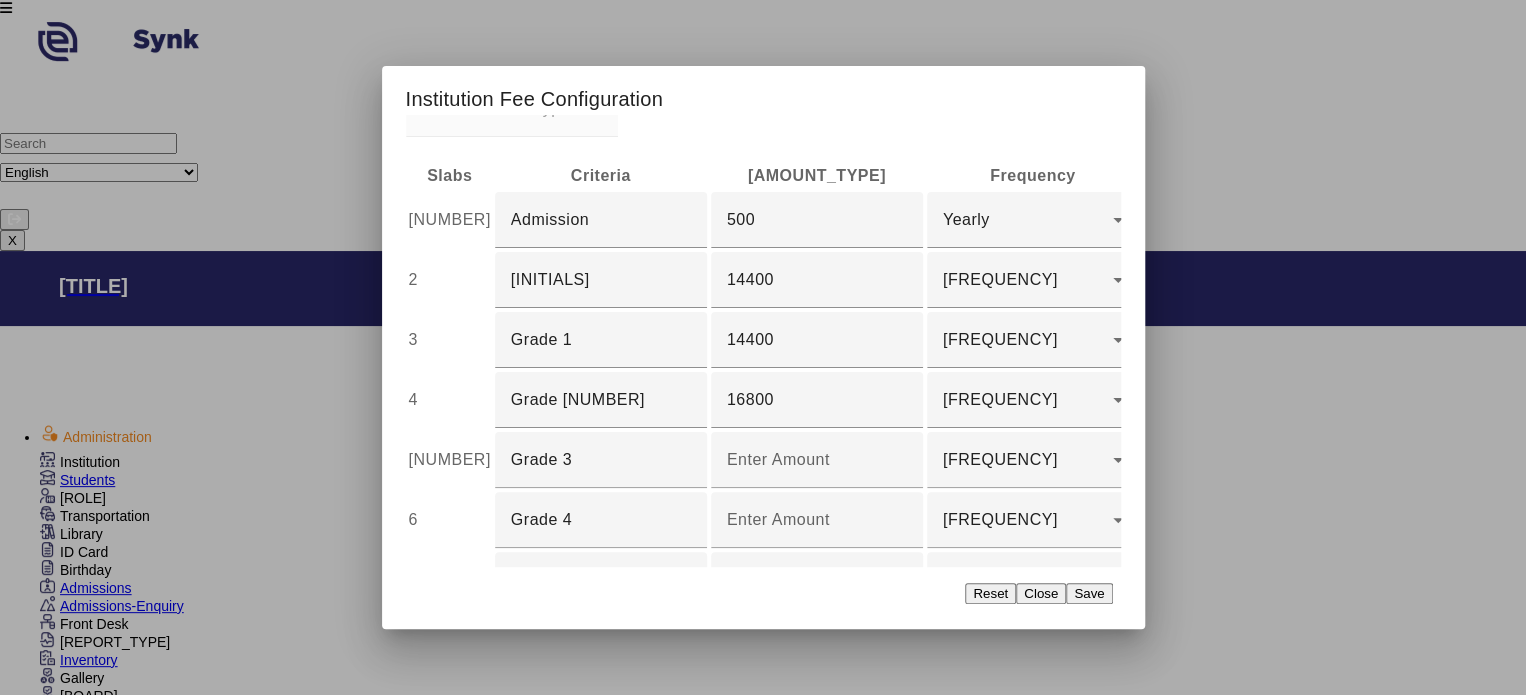 click at bounding box center [601, 640] 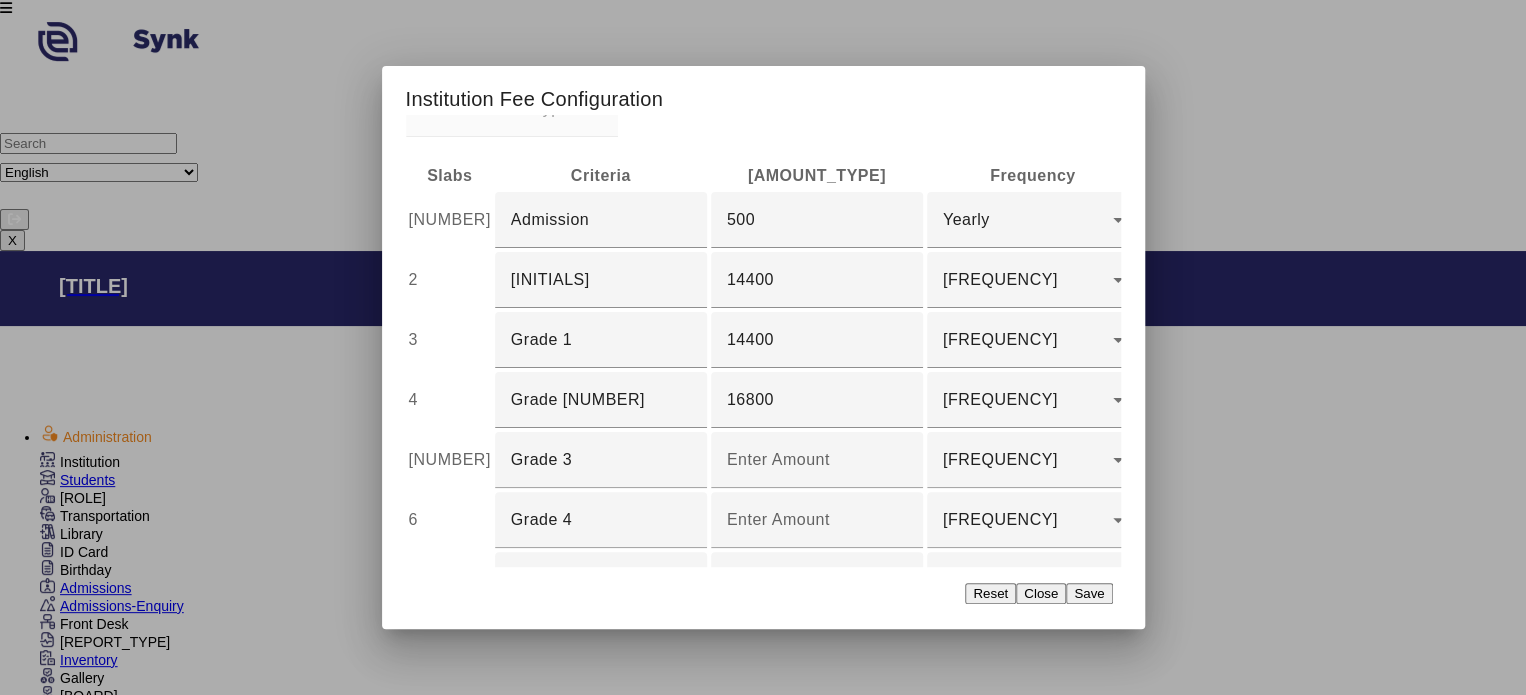 type on "Grade 6" 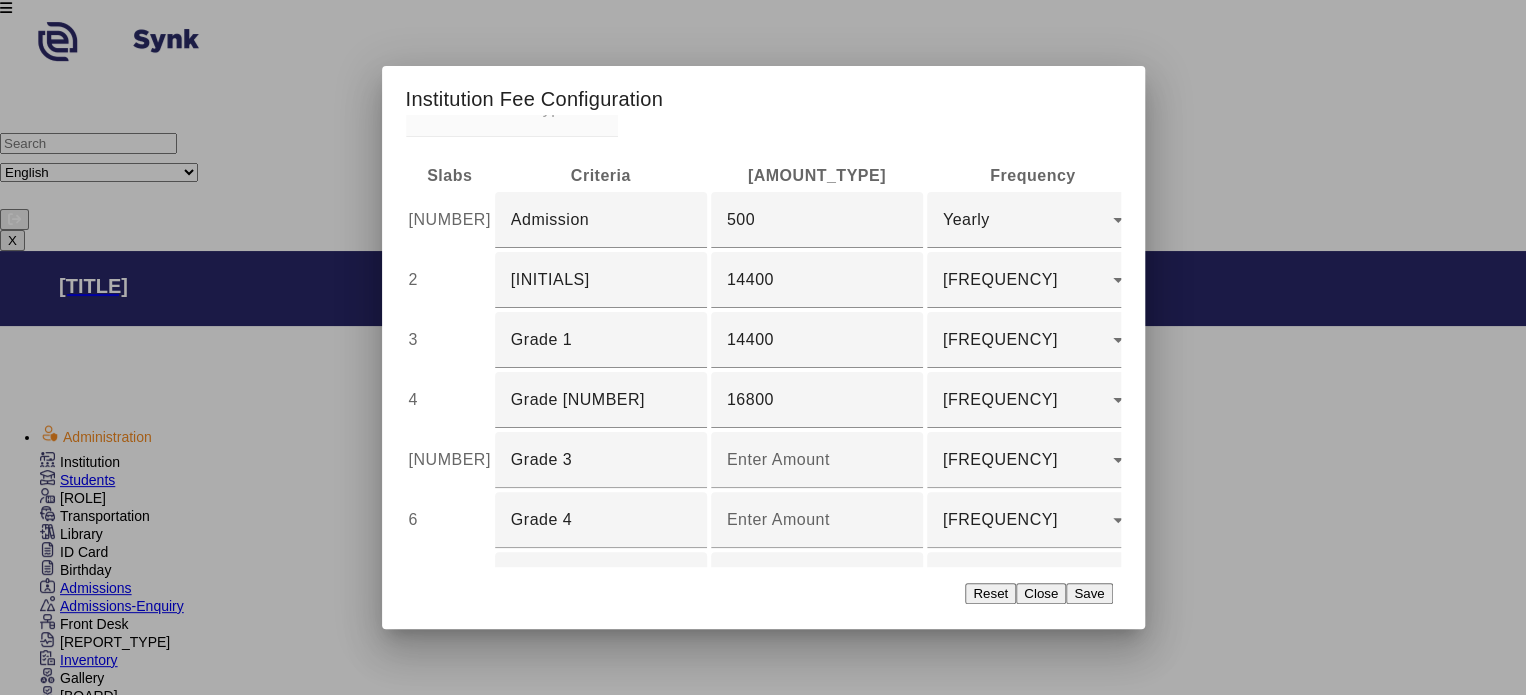 click at bounding box center (817, 640) 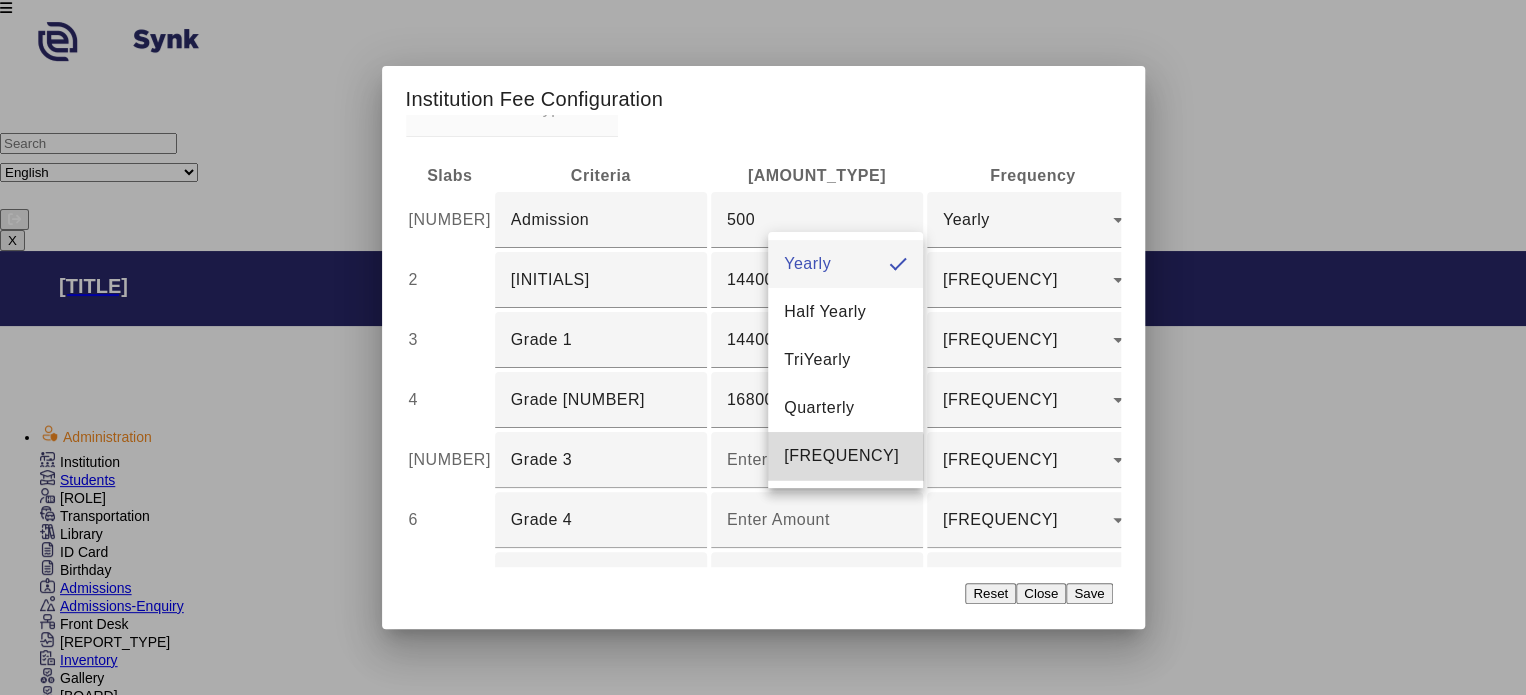 click on "[FREQUENCY]" at bounding box center [845, 456] 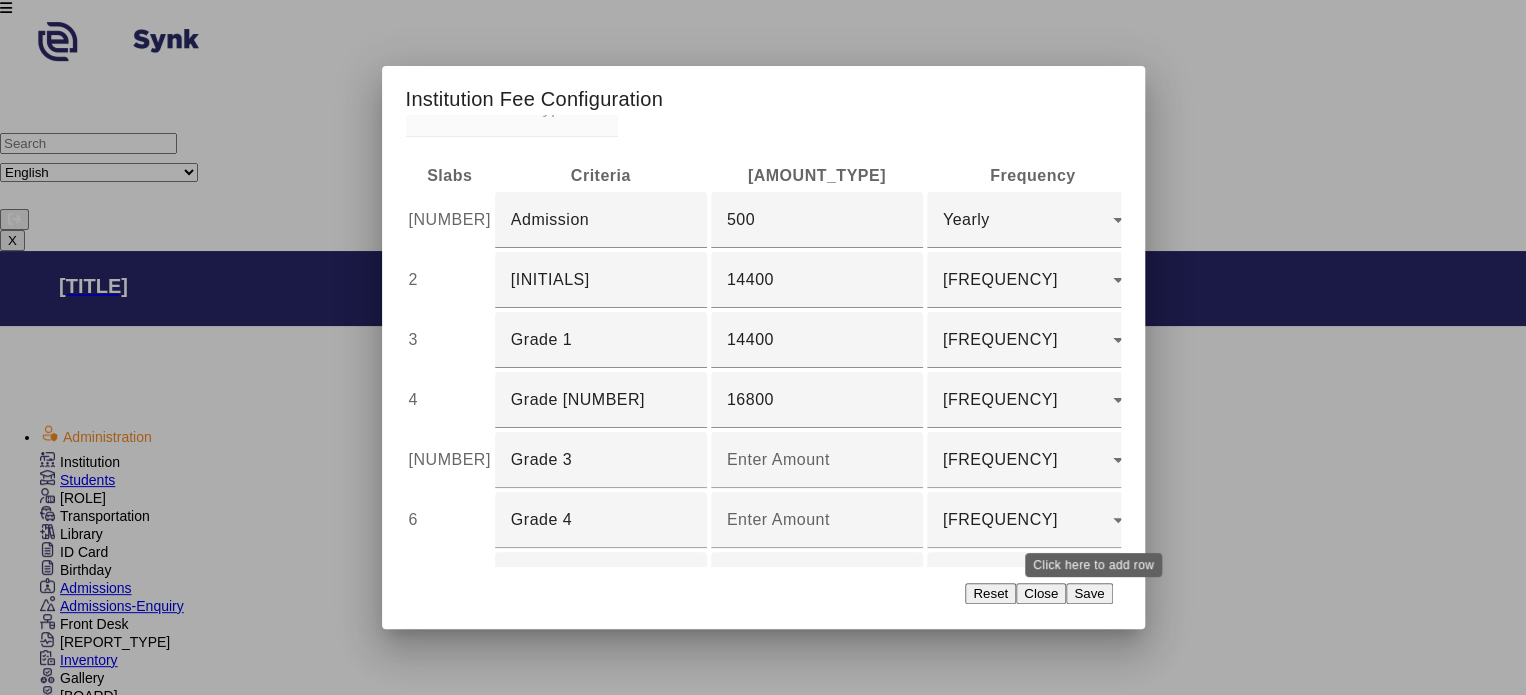 click on "add" at bounding box center (1387, 640) 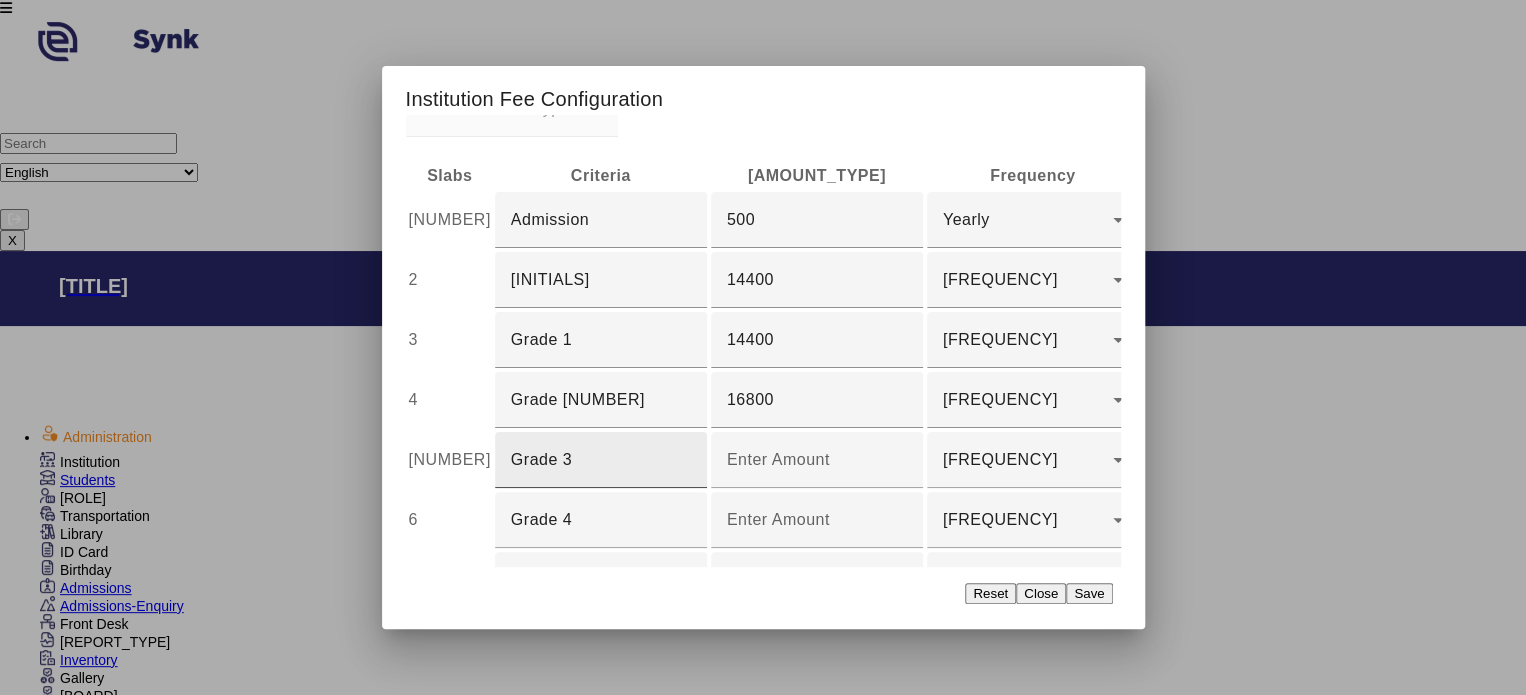 scroll, scrollTop: 207, scrollLeft: 0, axis: vertical 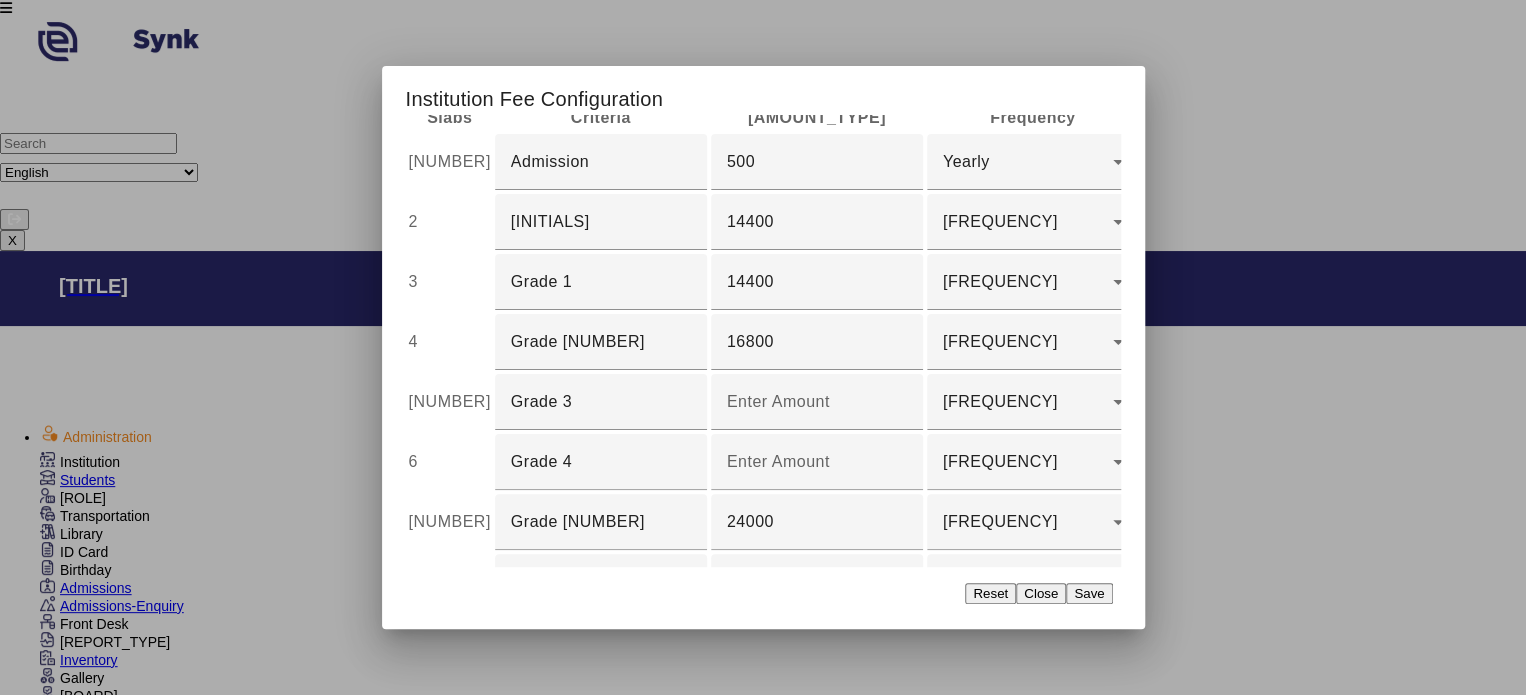 click at bounding box center (601, 642) 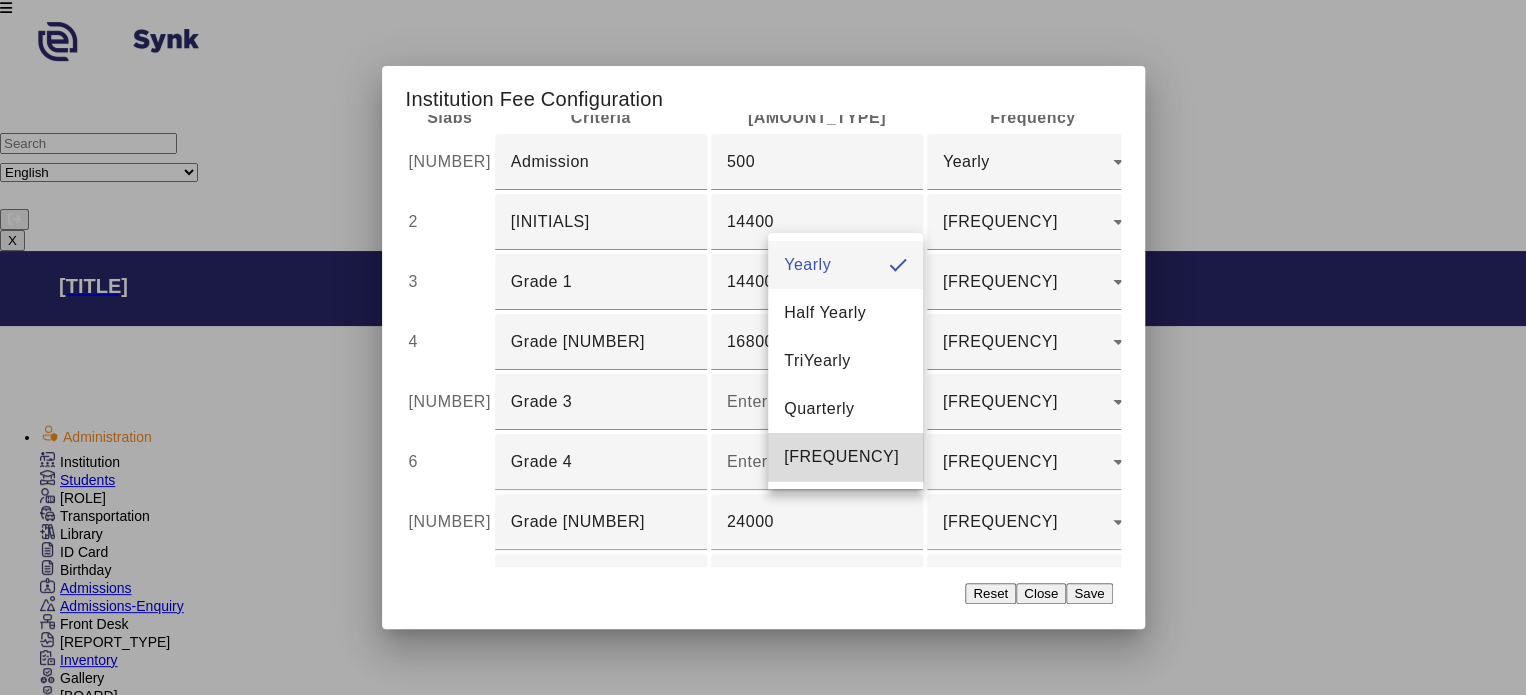 click on "[FREQUENCY]" at bounding box center (845, 457) 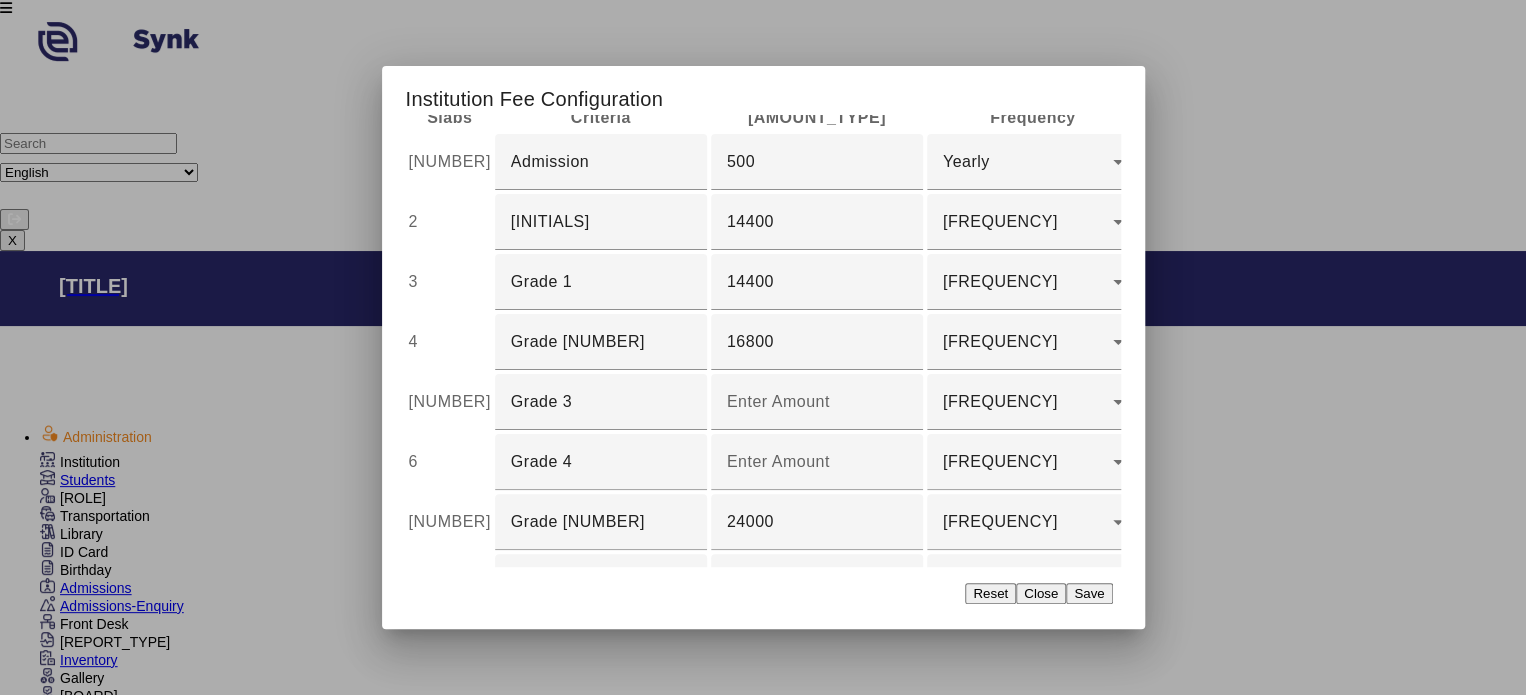 click on "30000" at bounding box center [817, 642] 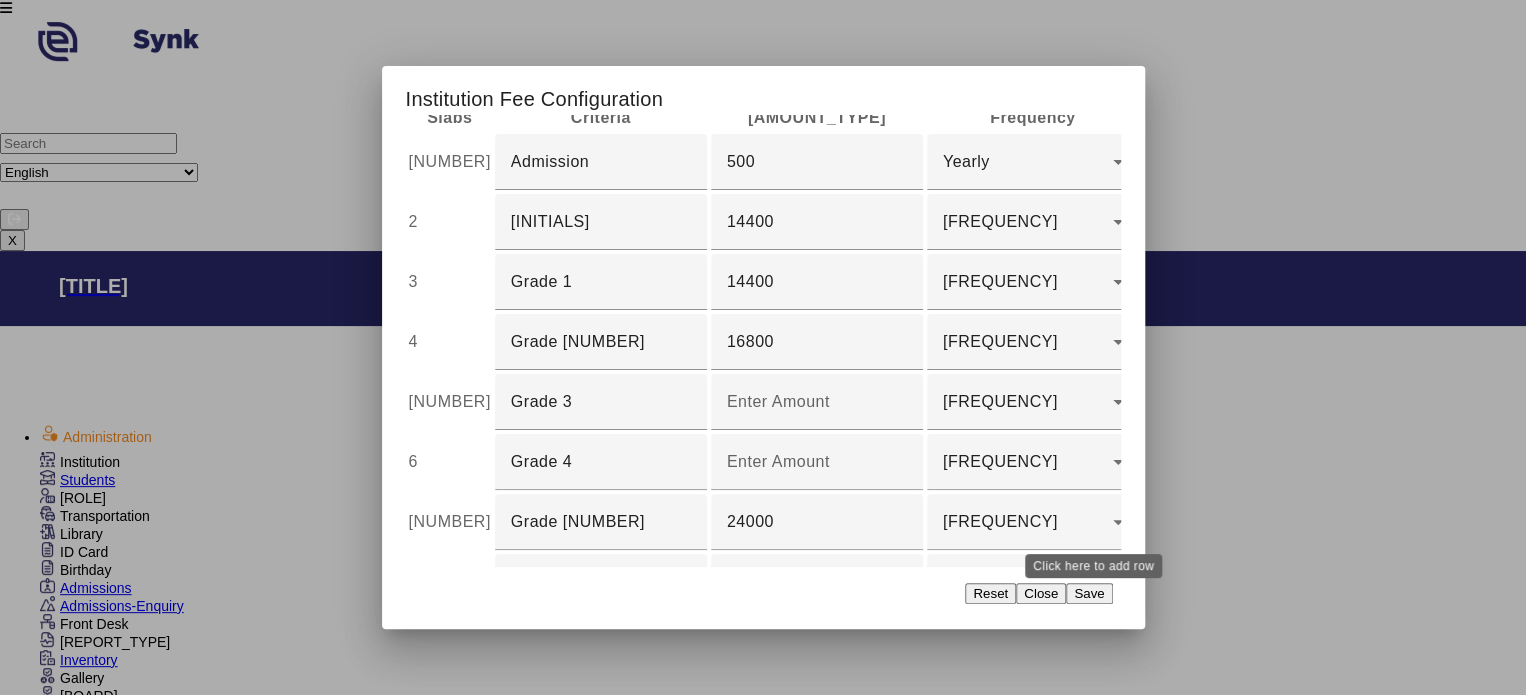 type on "[AMOUNT]" 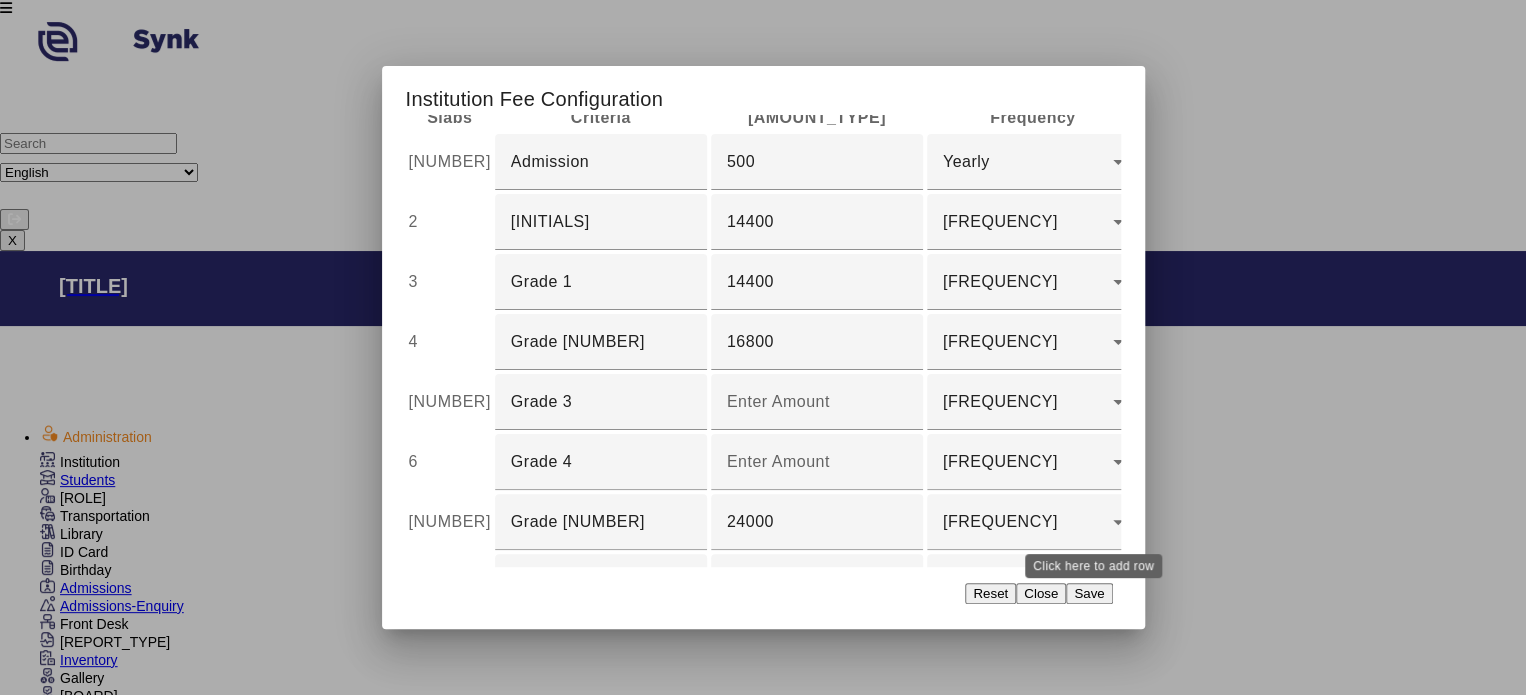 click on "add" at bounding box center [1387, 642] 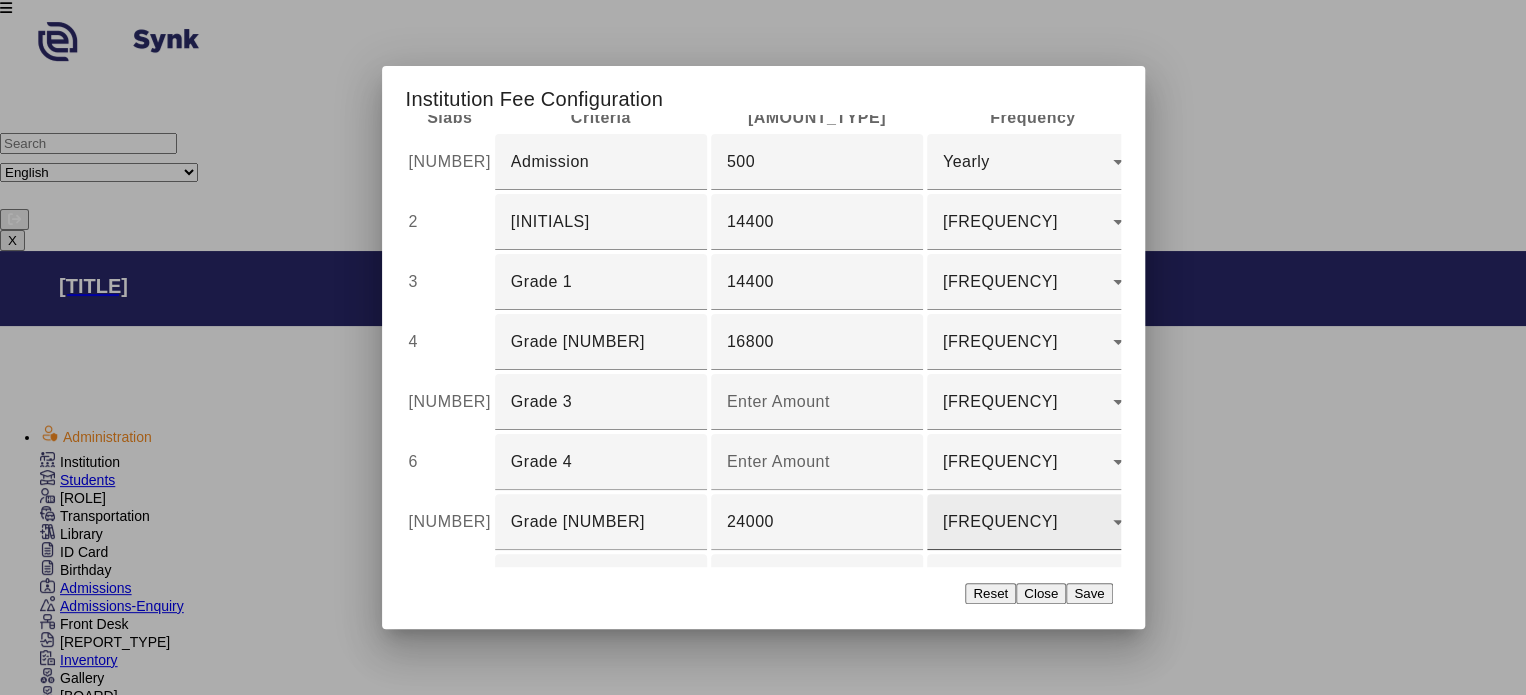 scroll, scrollTop: 265, scrollLeft: 0, axis: vertical 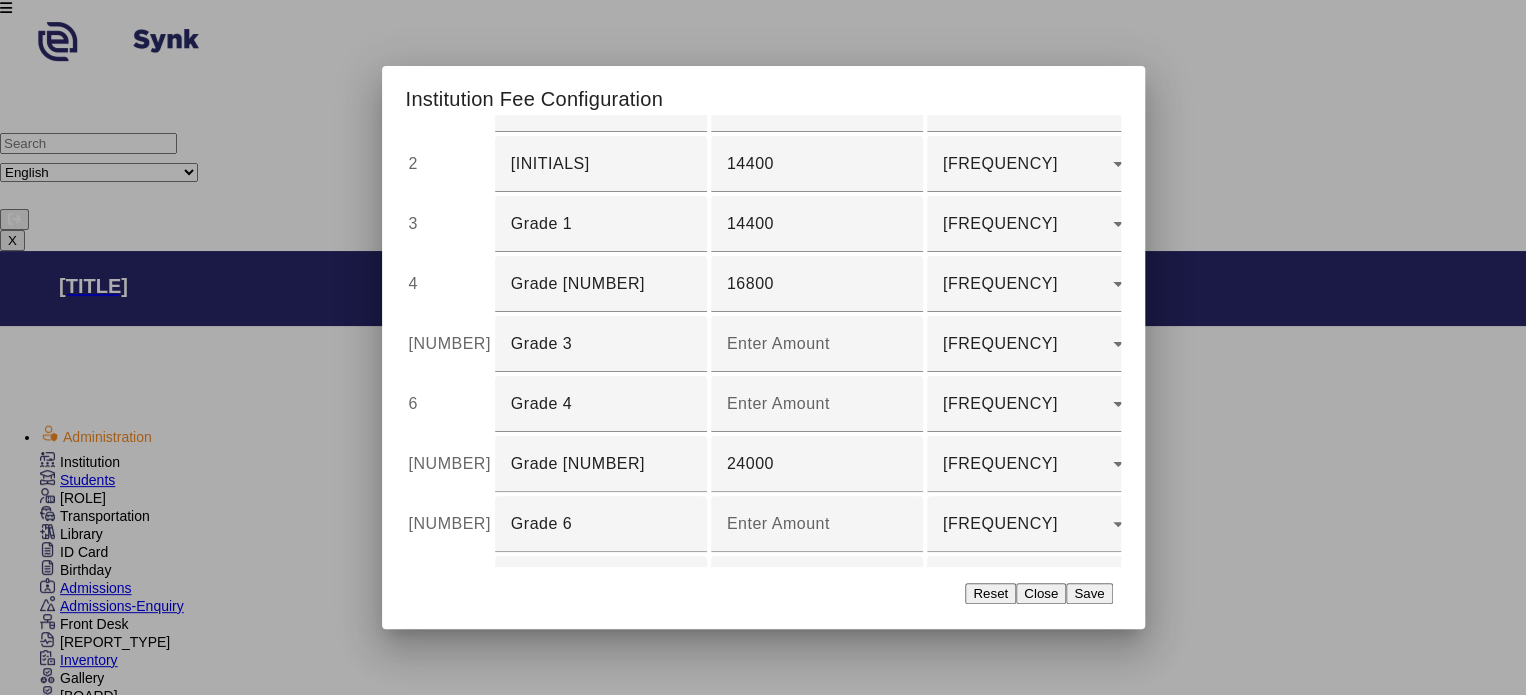 click at bounding box center (601, 644) 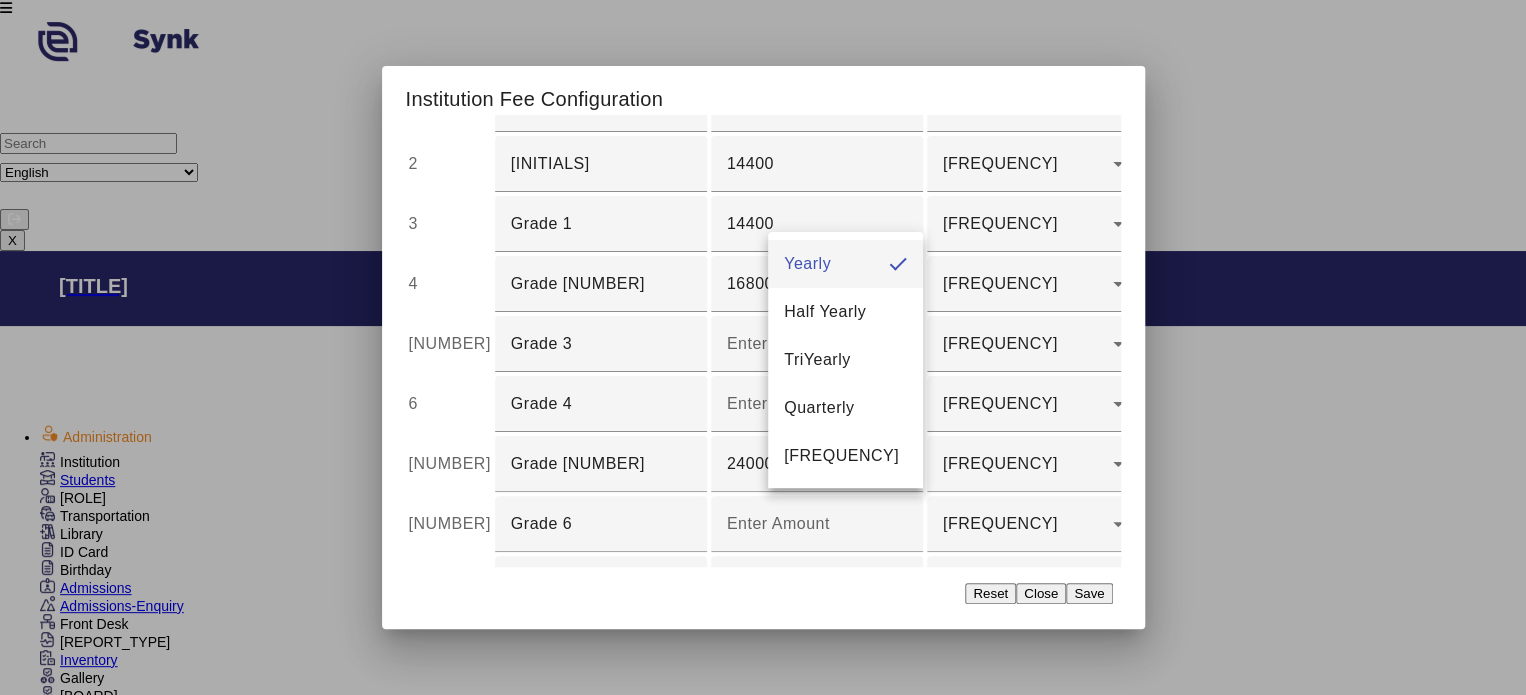 click at bounding box center [763, 347] 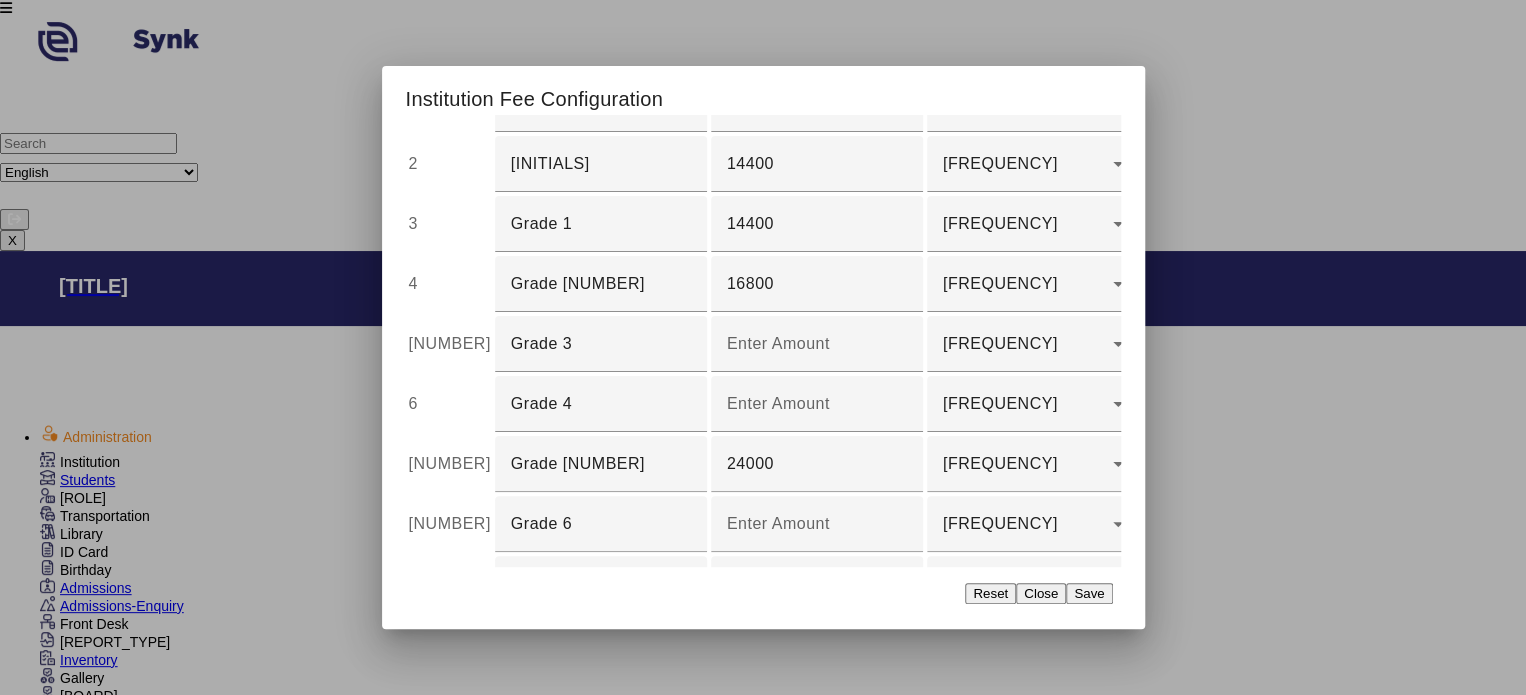 click on "30000" at bounding box center (817, 644) 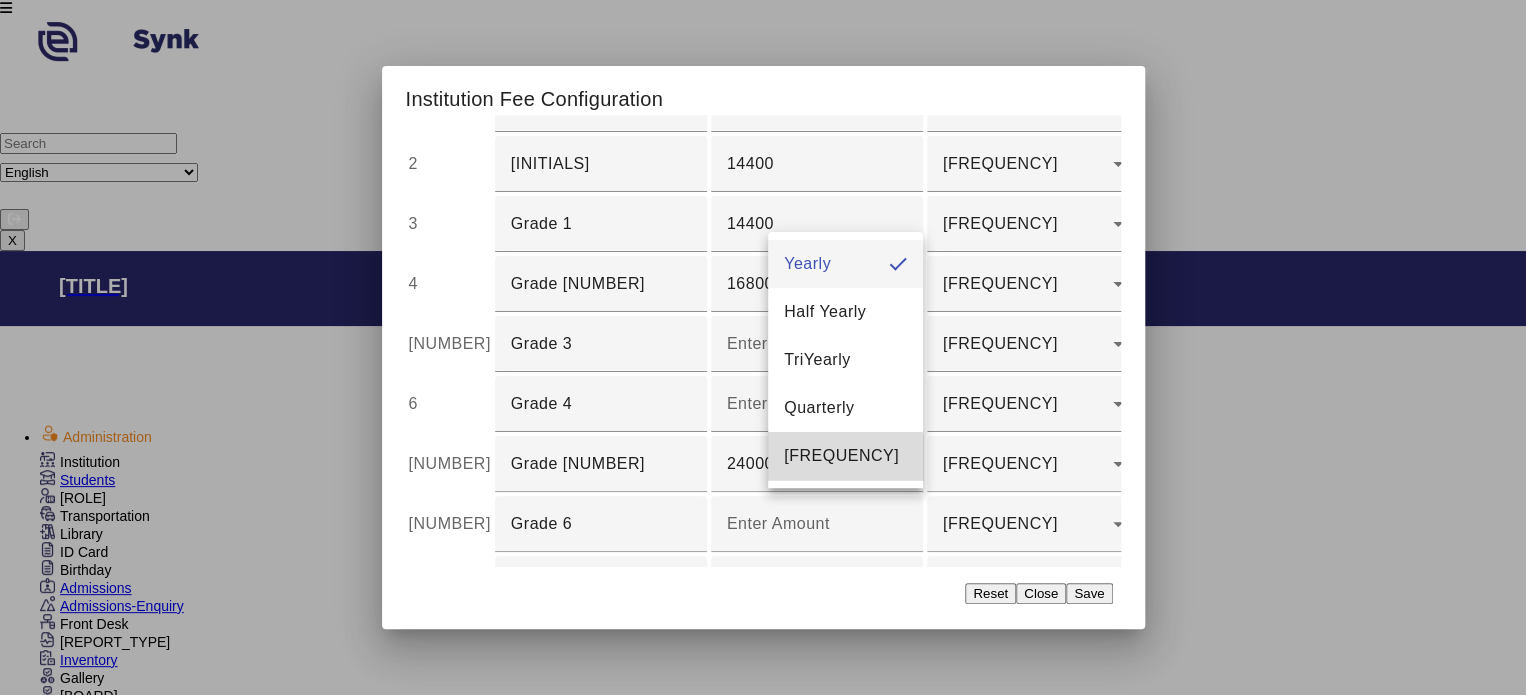 click on "[FREQUENCY]" at bounding box center [845, 456] 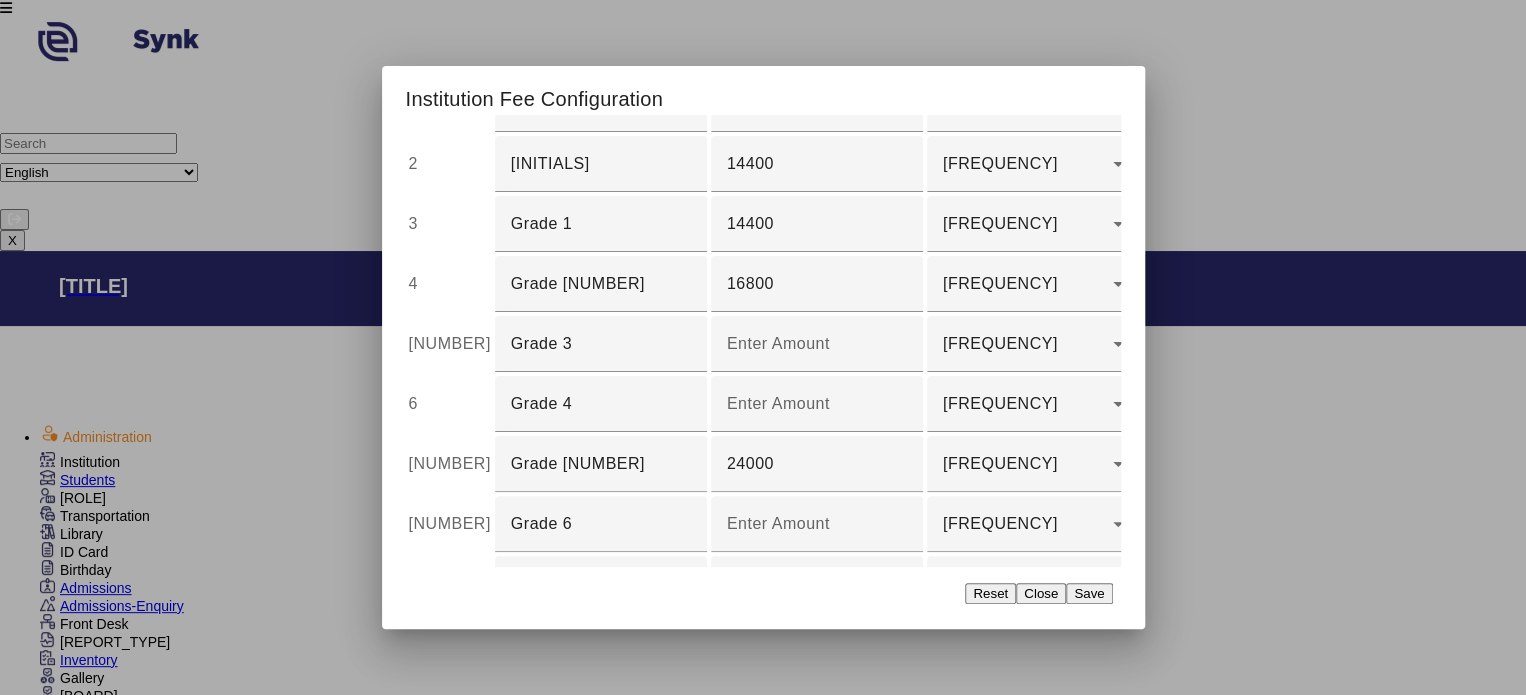 click on "32000" at bounding box center (817, 644) 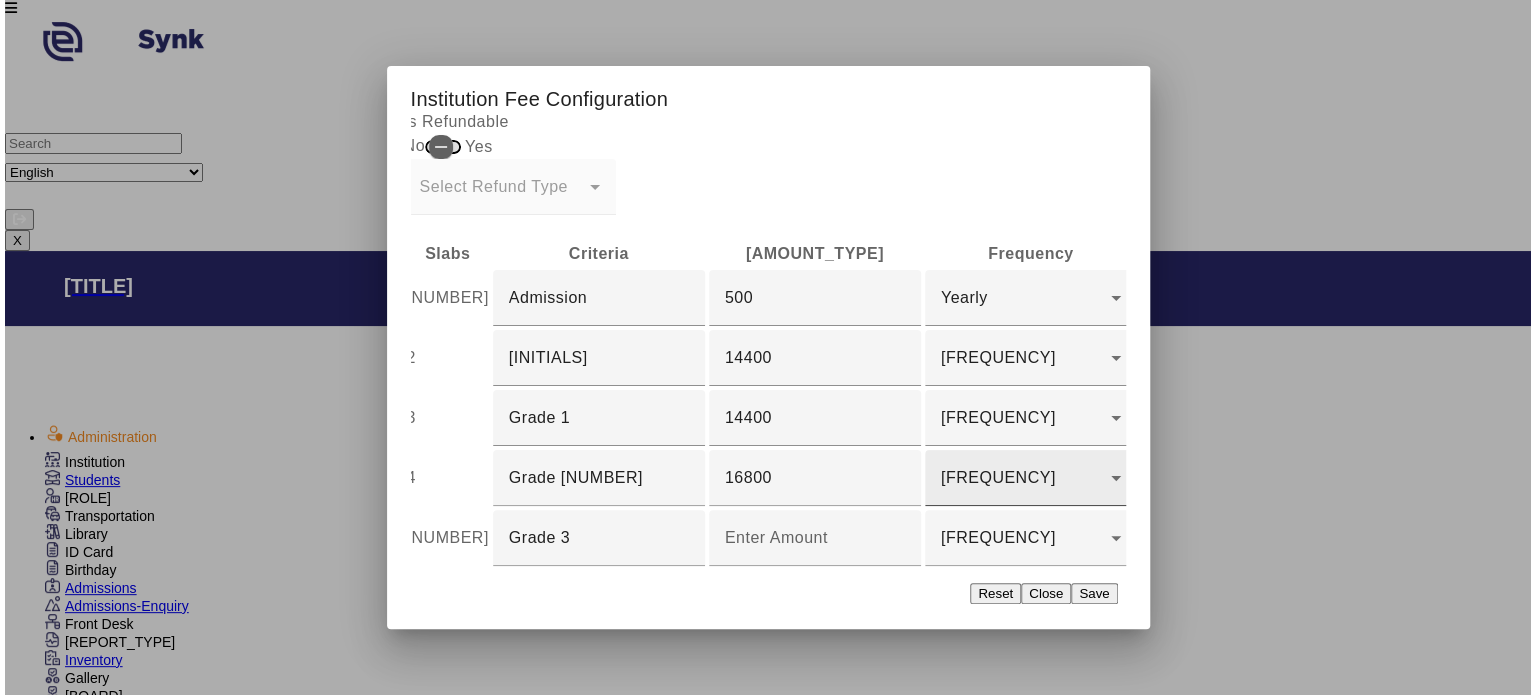 scroll, scrollTop: 265, scrollLeft: 7, axis: both 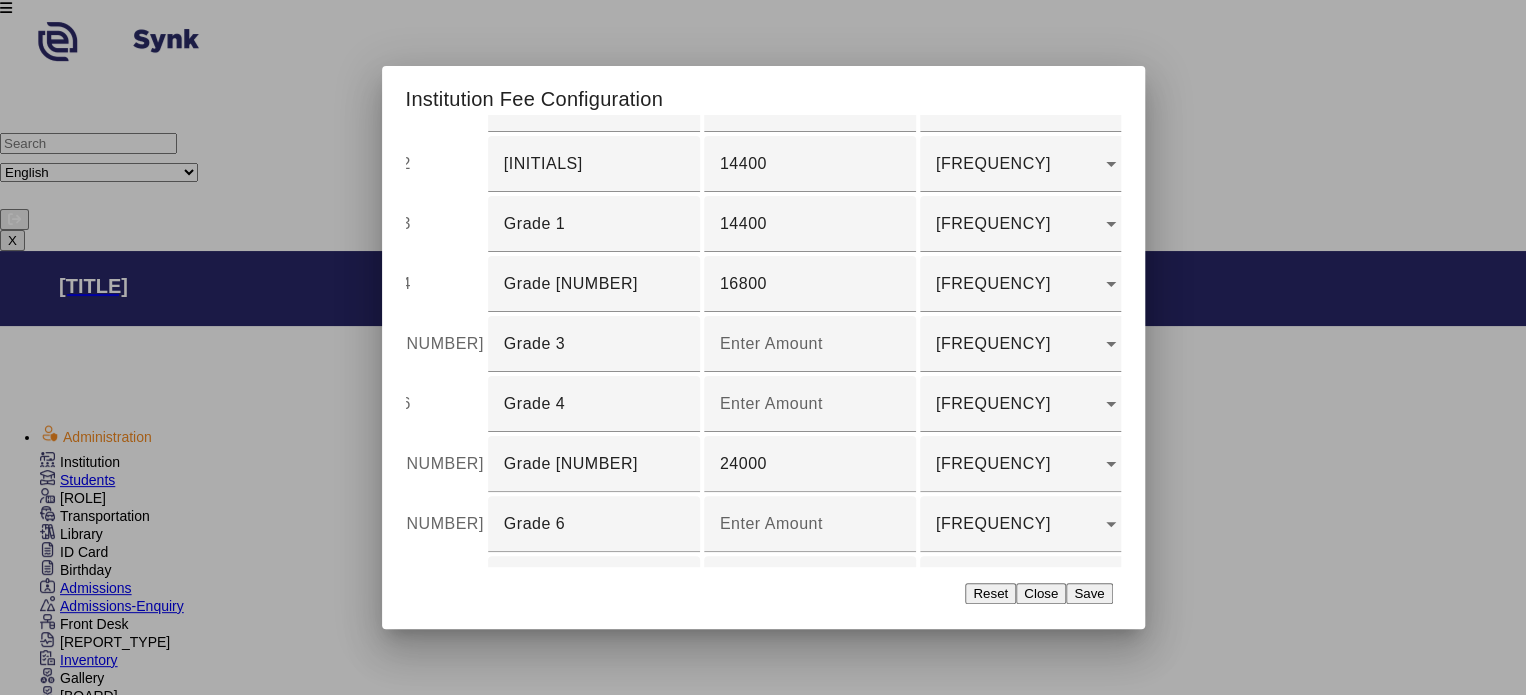 type on "31200" 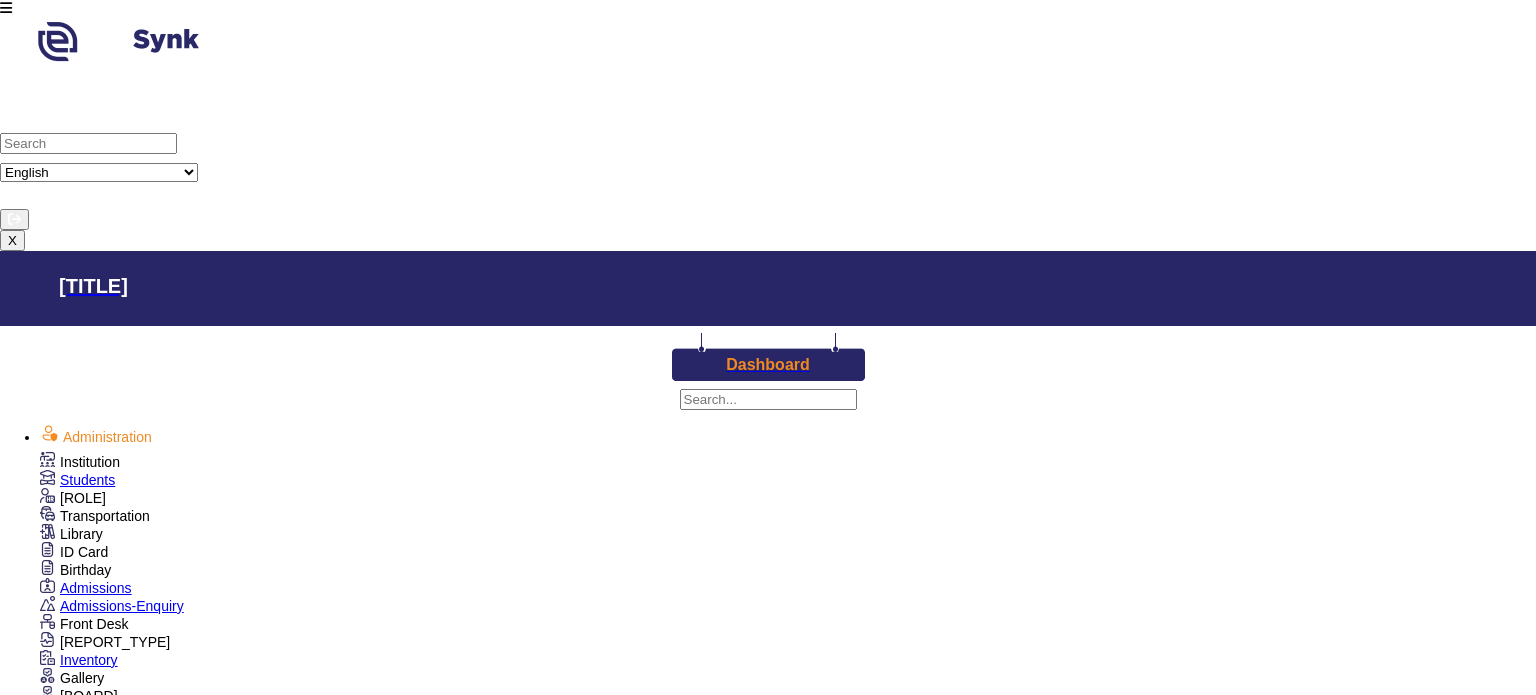 scroll, scrollTop: 664, scrollLeft: 0, axis: vertical 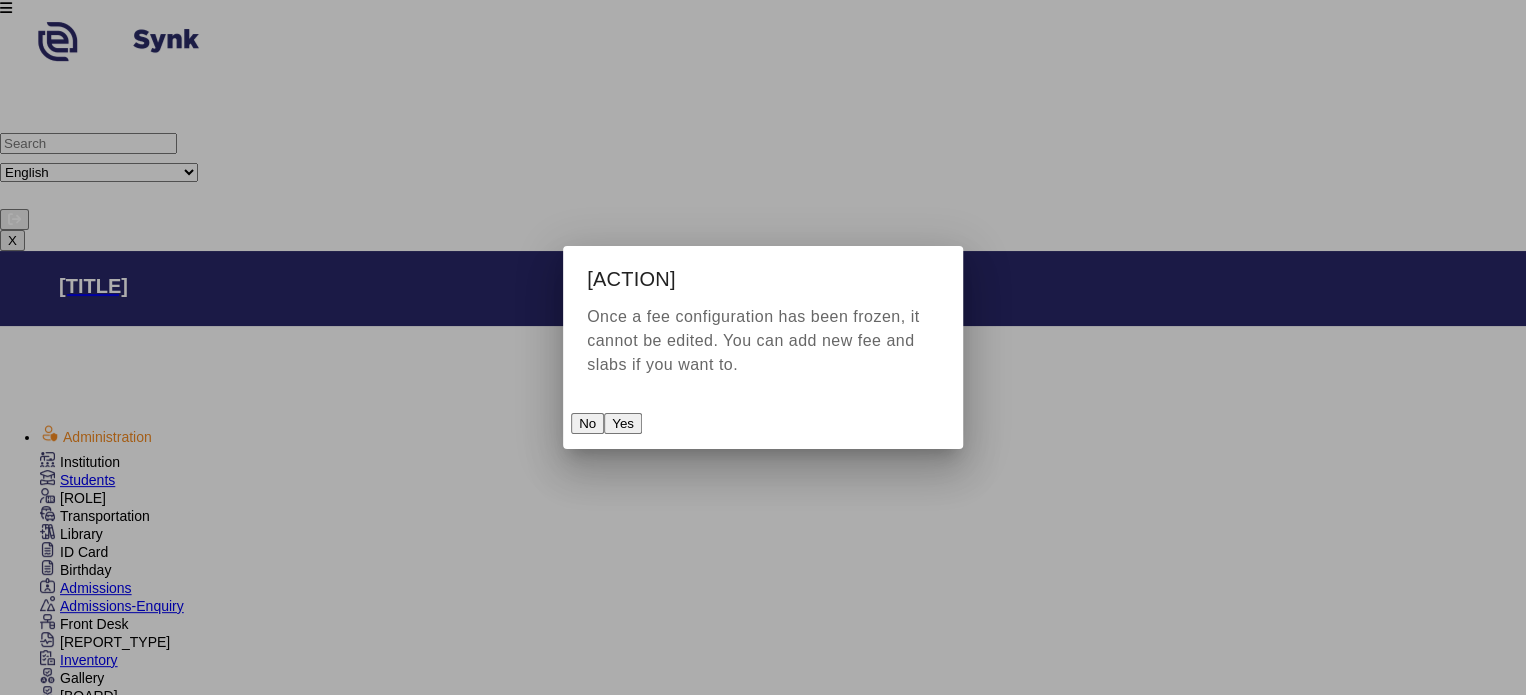 click on "Yes" at bounding box center (623, 423) 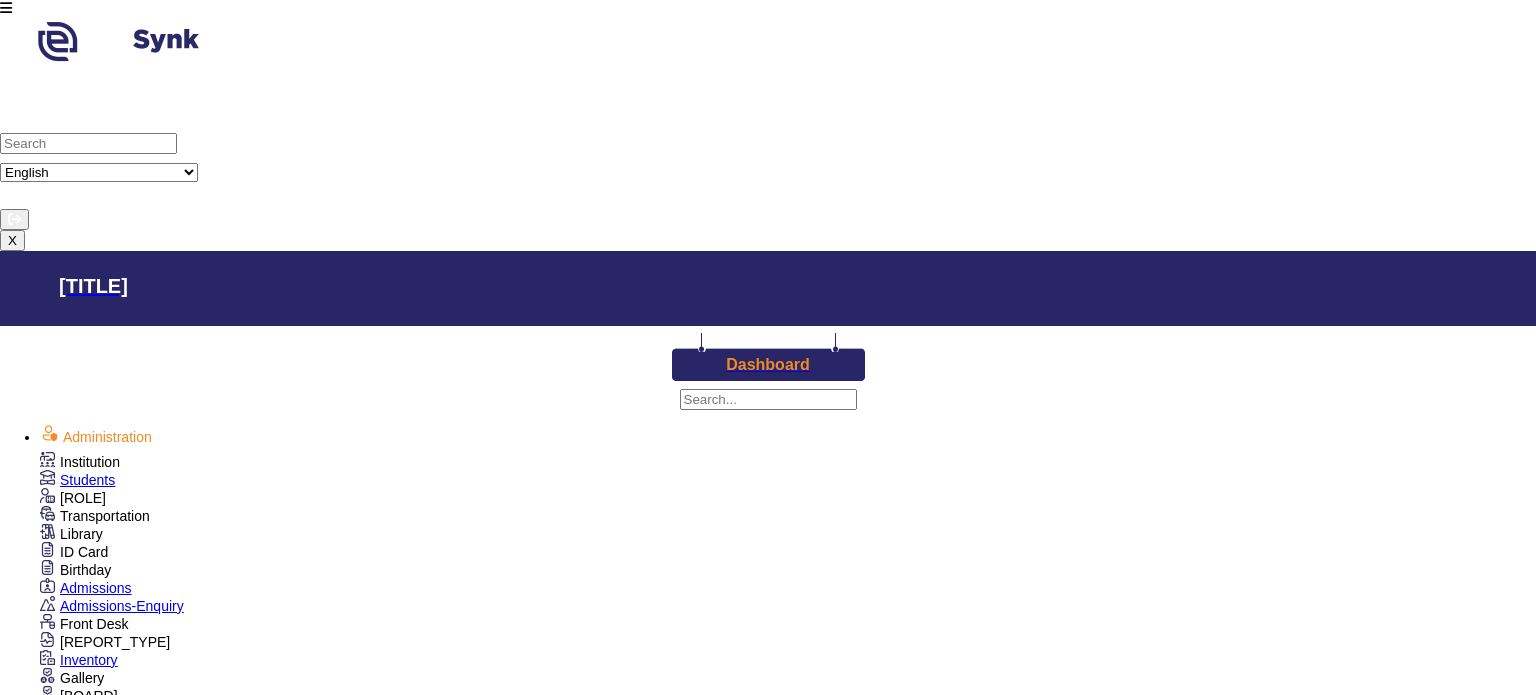 click on "Freeze Configuration" at bounding box center (64, 2622) 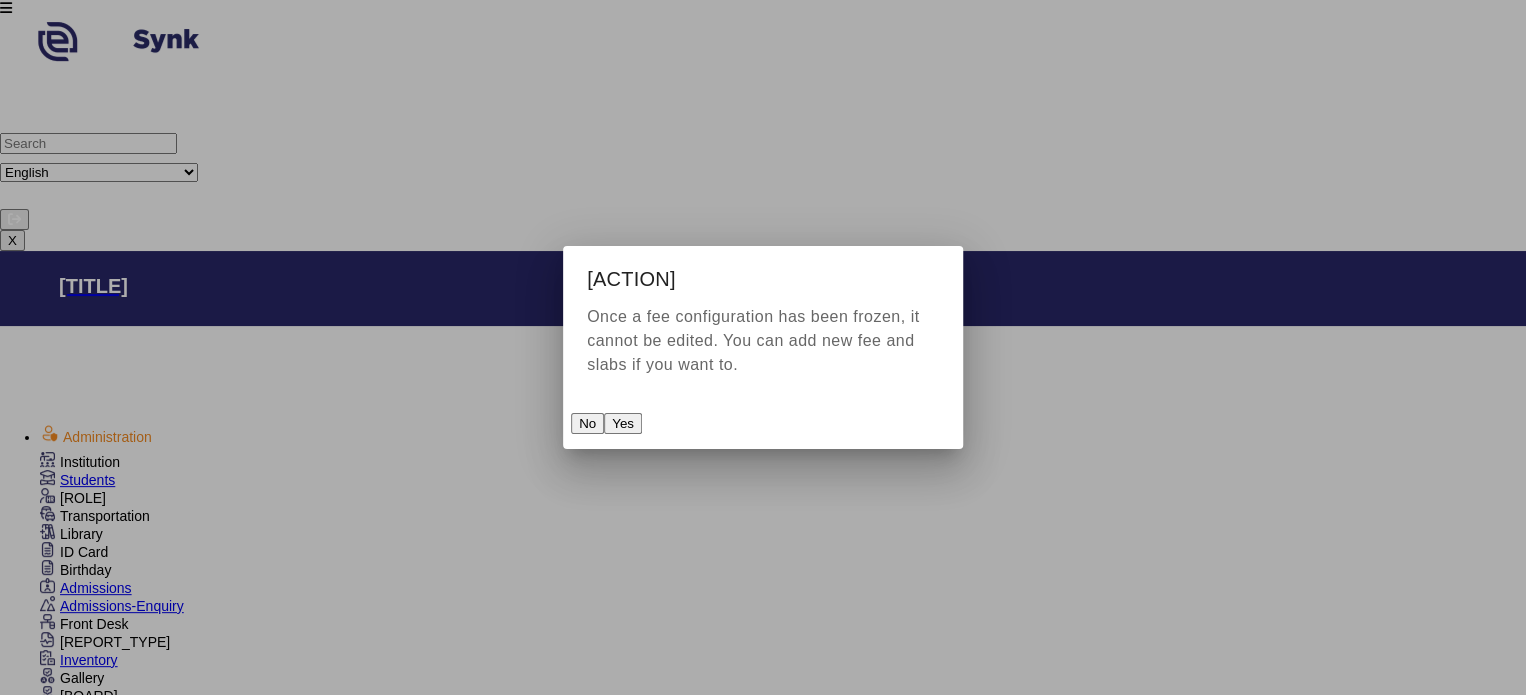 click on "Yes" at bounding box center (623, 423) 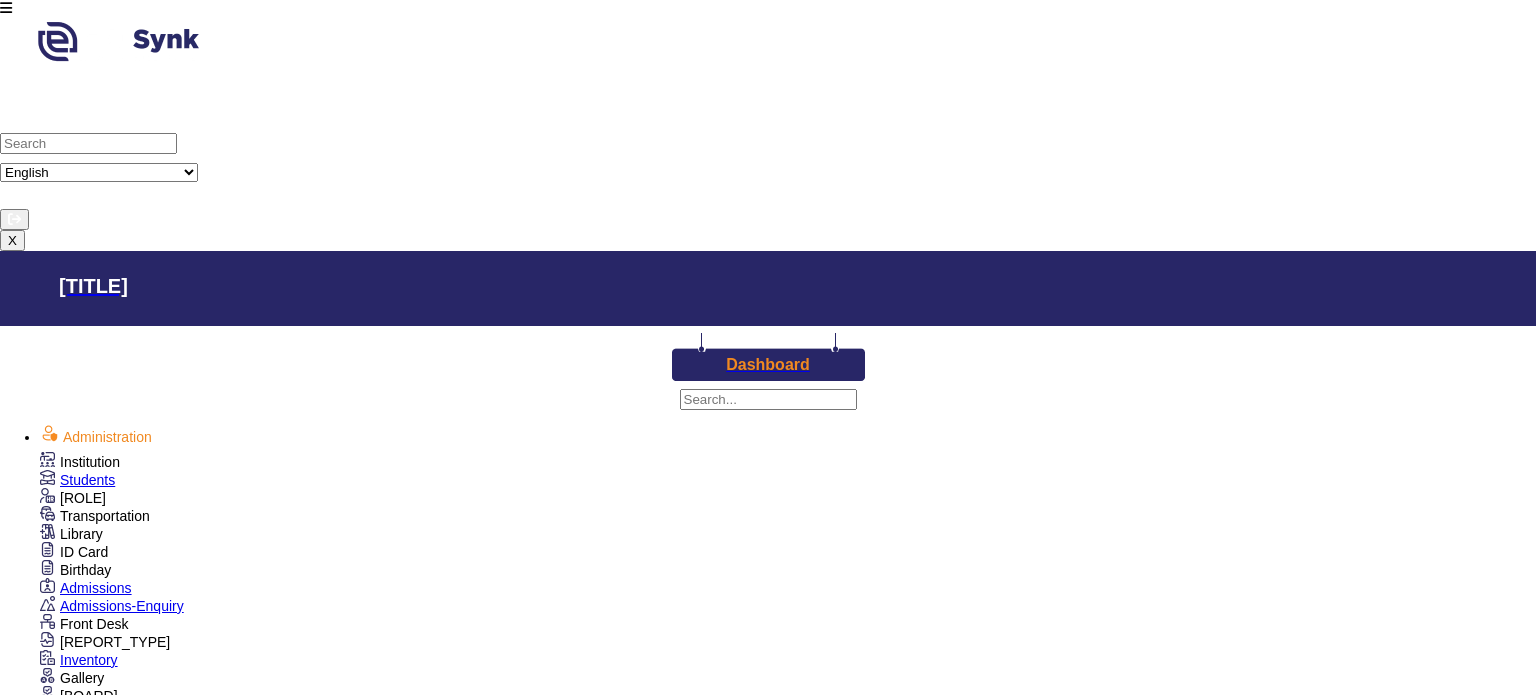 scroll, scrollTop: 764, scrollLeft: 0, axis: vertical 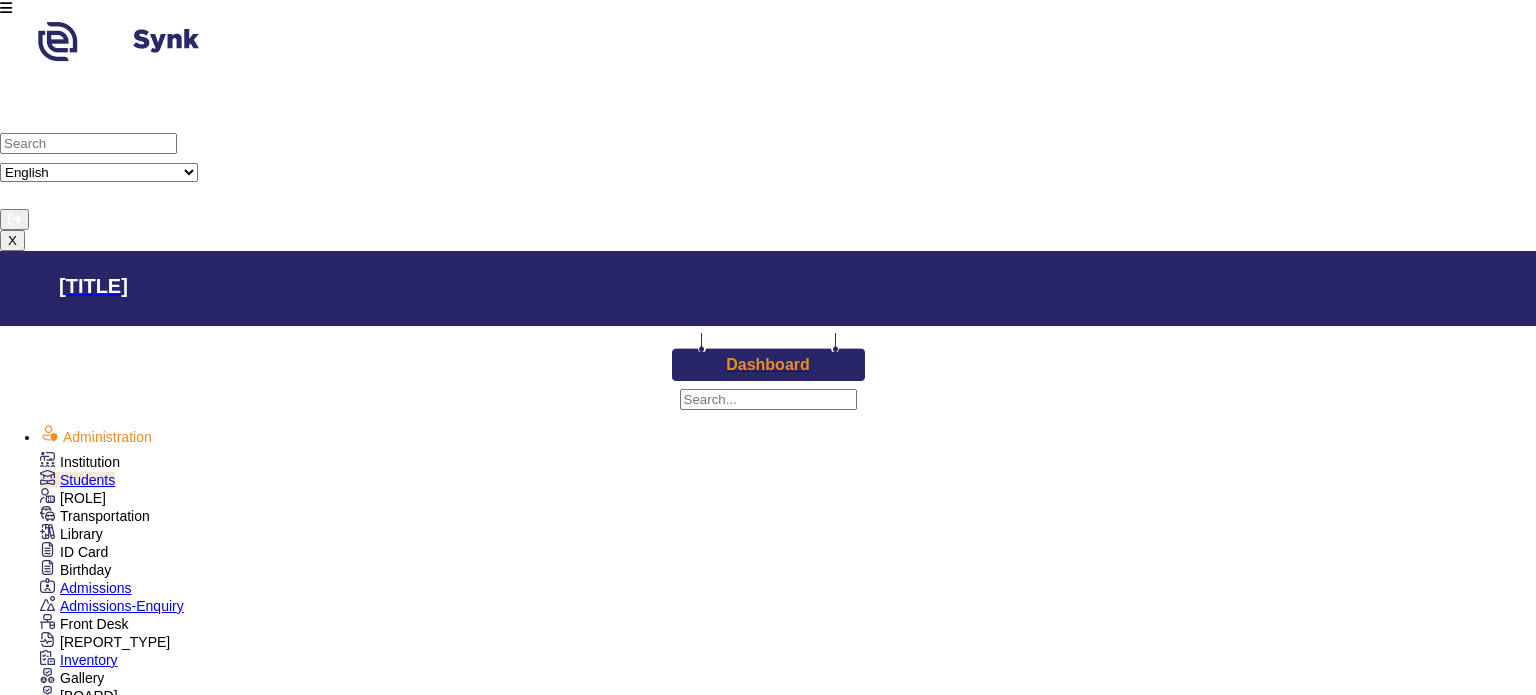 click on "Fees" at bounding box center (80, 462) 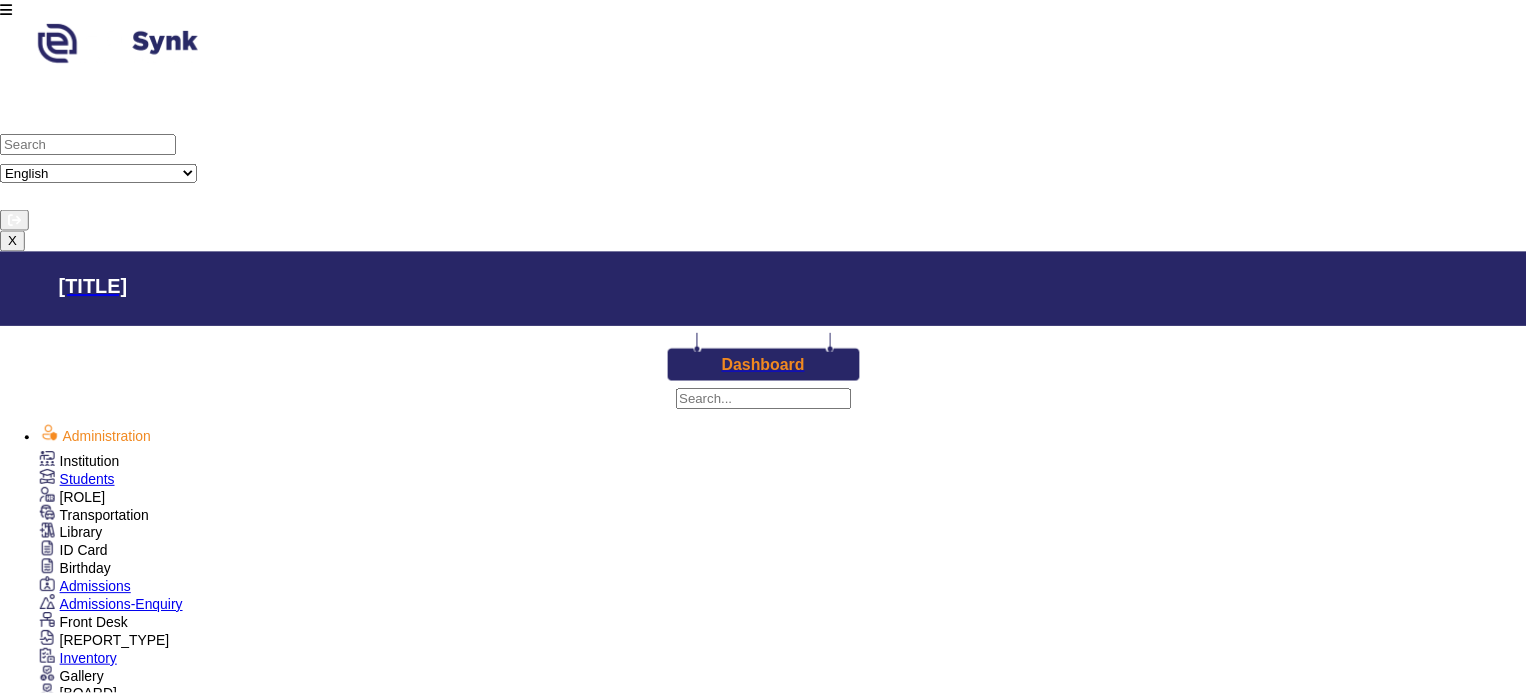 scroll, scrollTop: 108, scrollLeft: 0, axis: vertical 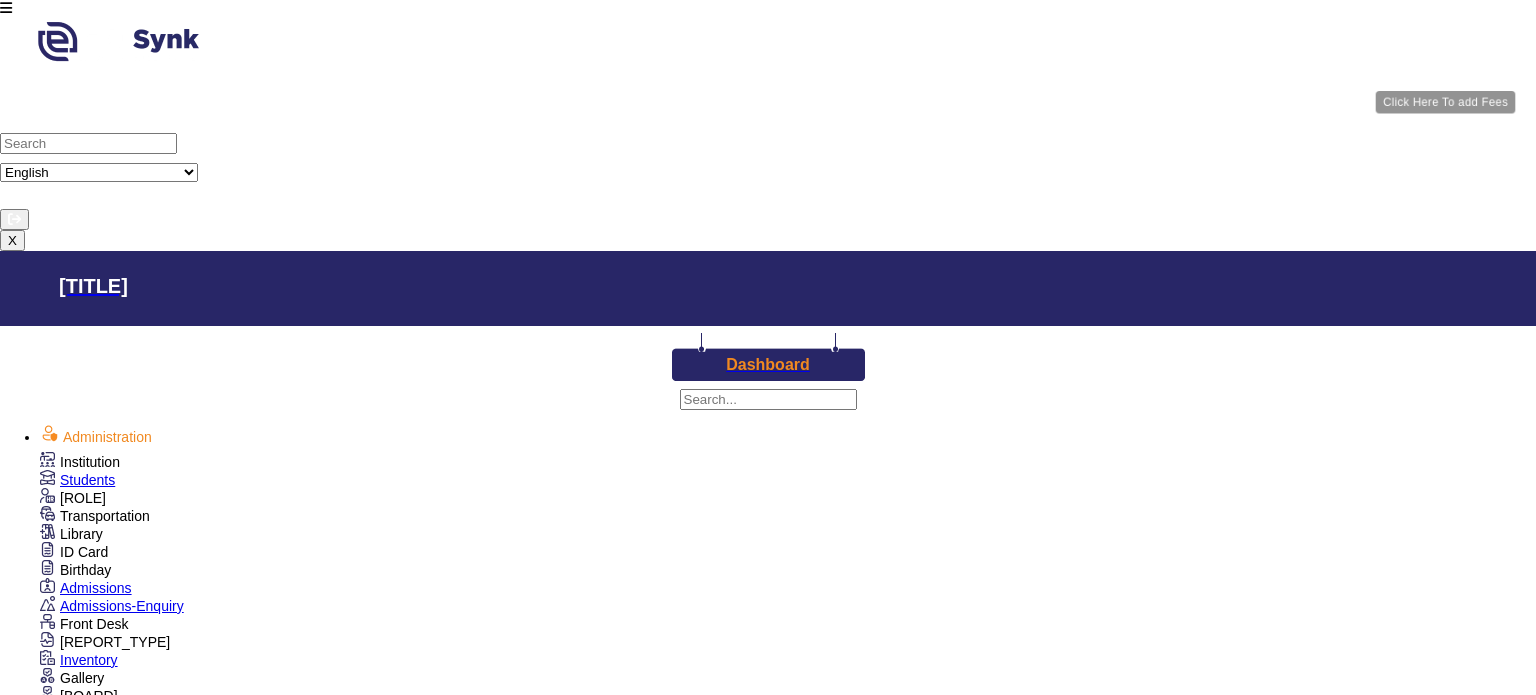 click on "Add Fees" at bounding box center [173, 2171] 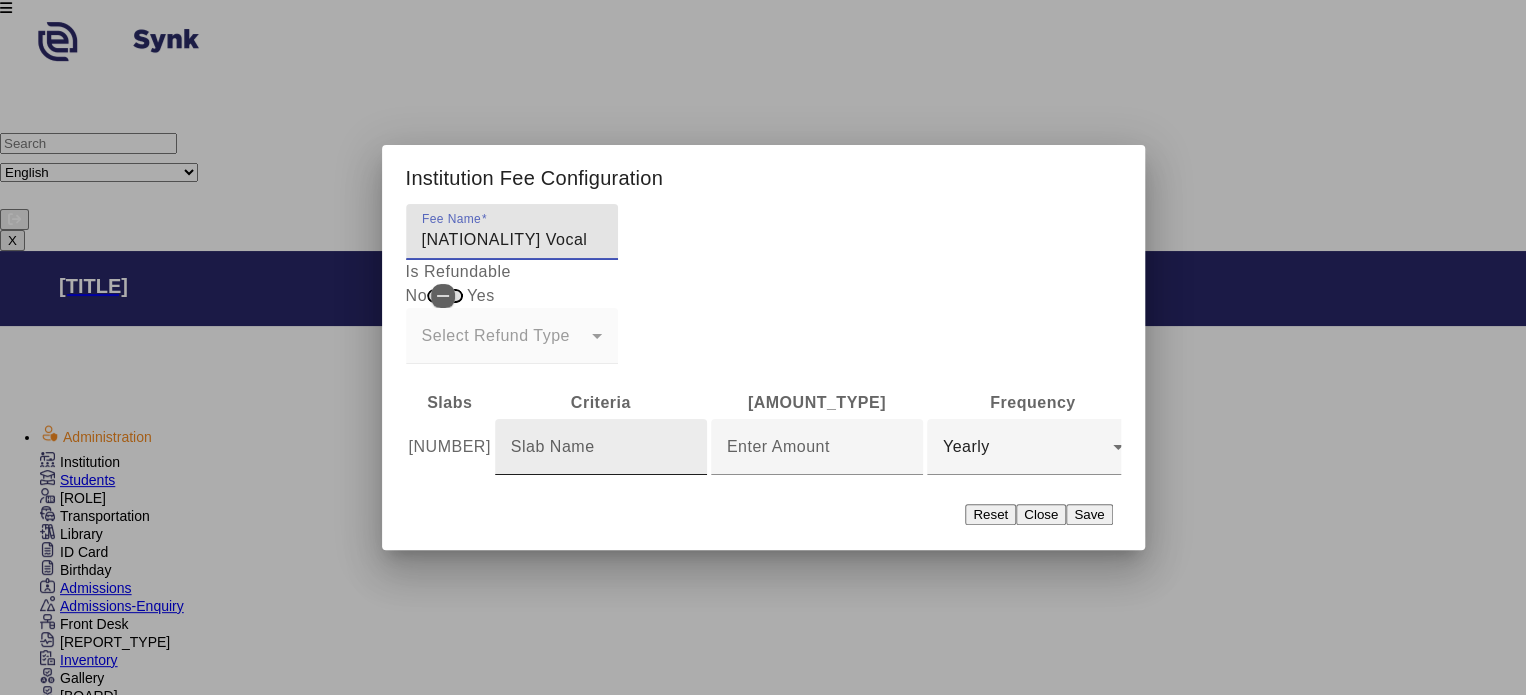 type on "[NATIONALITY] Vocal" 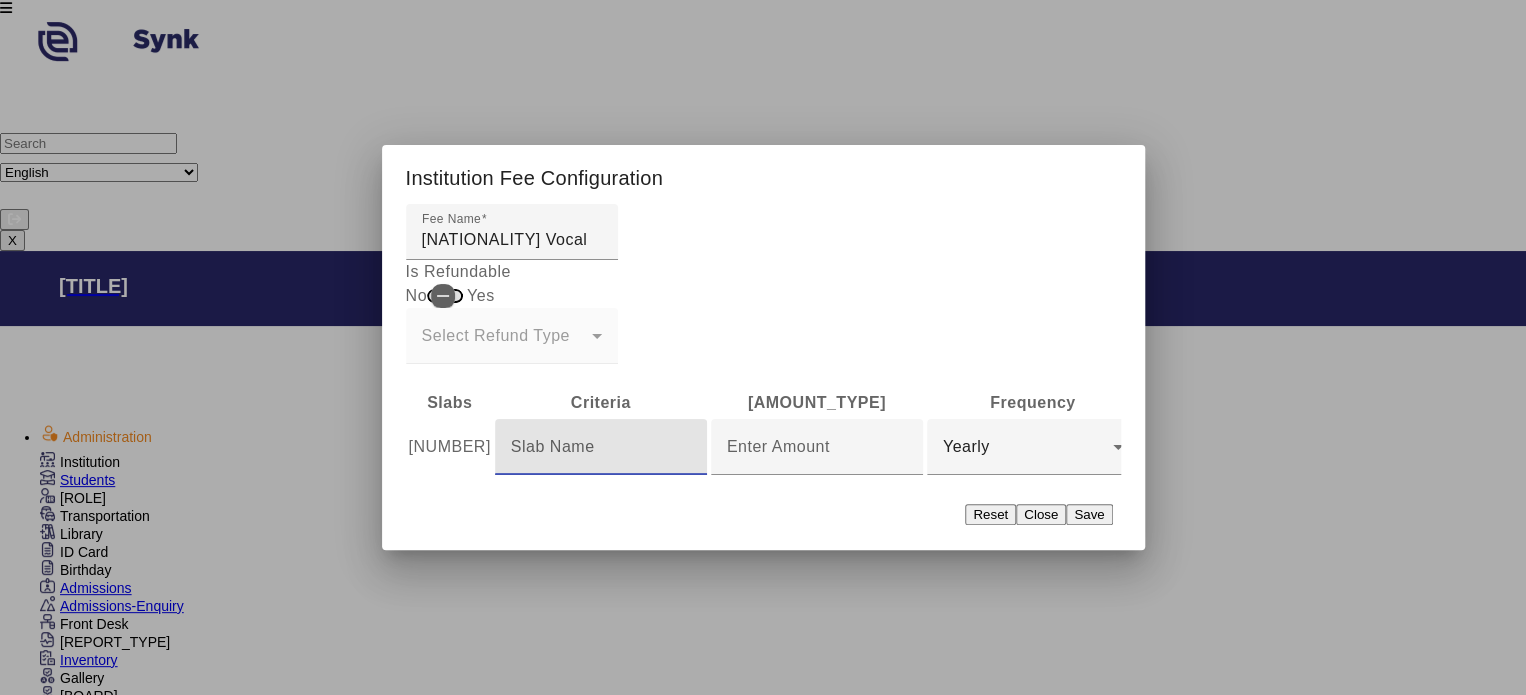 click at bounding box center (601, 447) 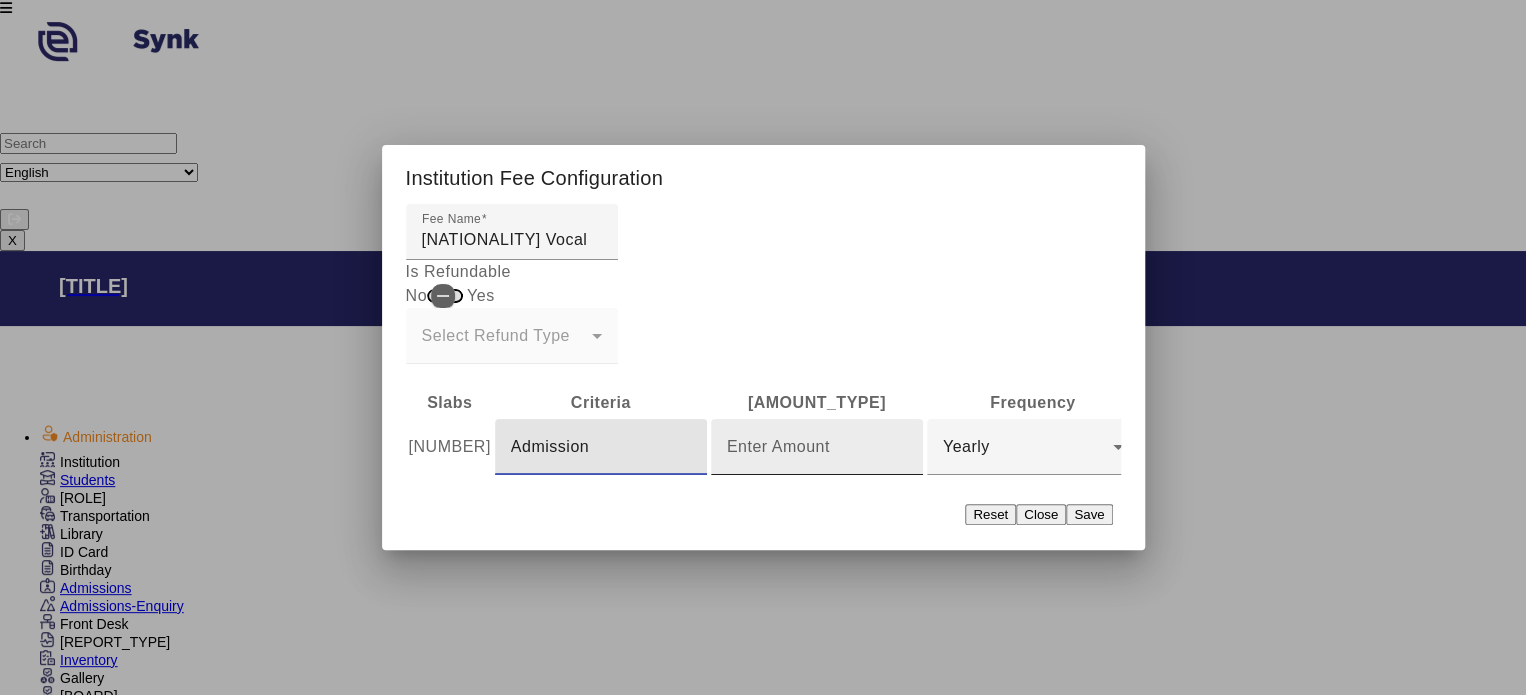 type on "Admission" 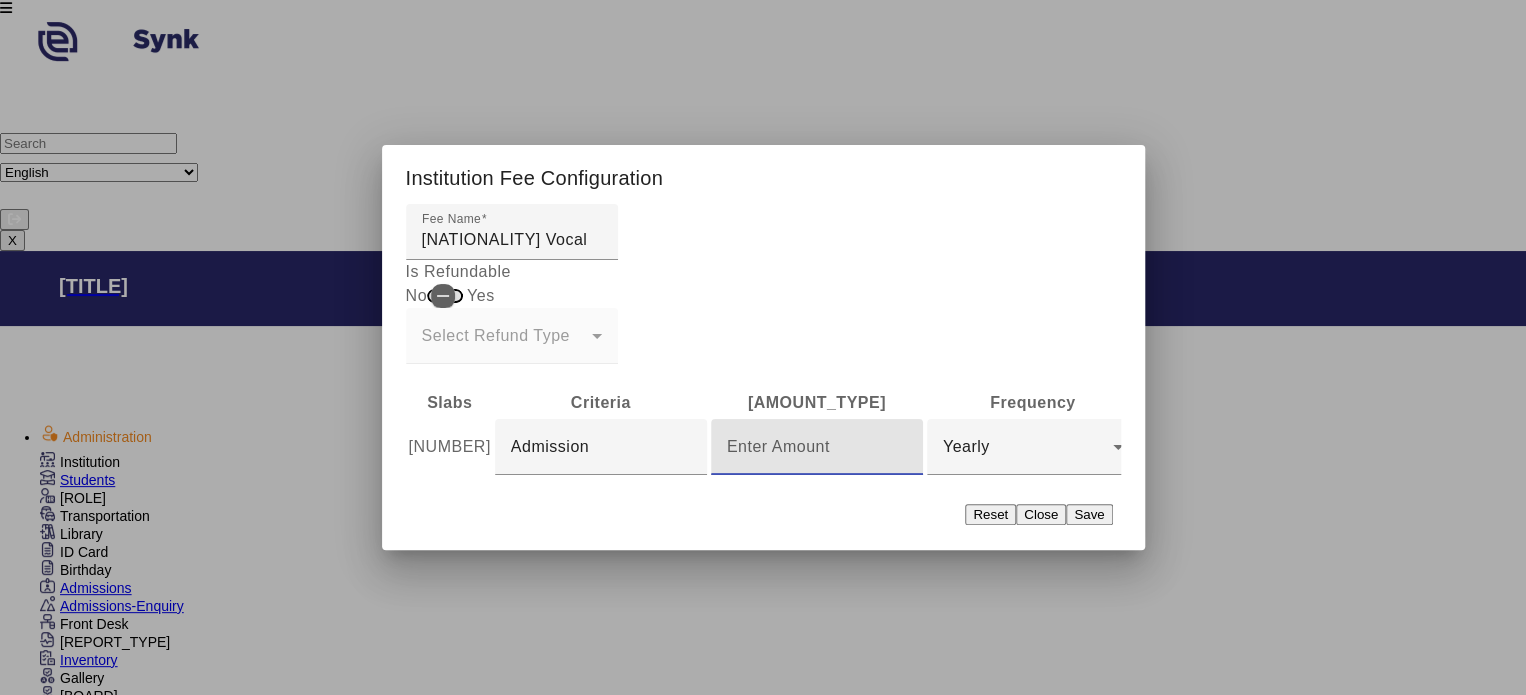 click at bounding box center [817, 447] 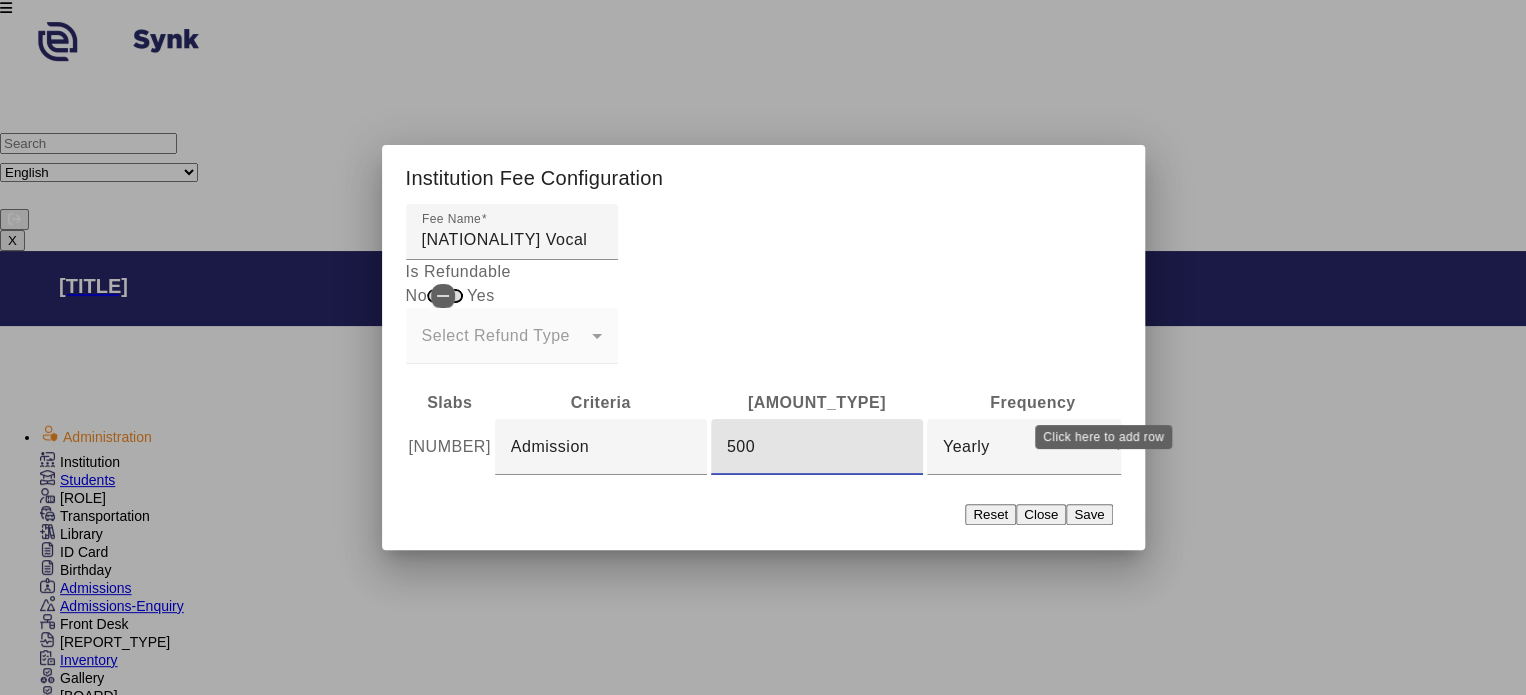 type on "500" 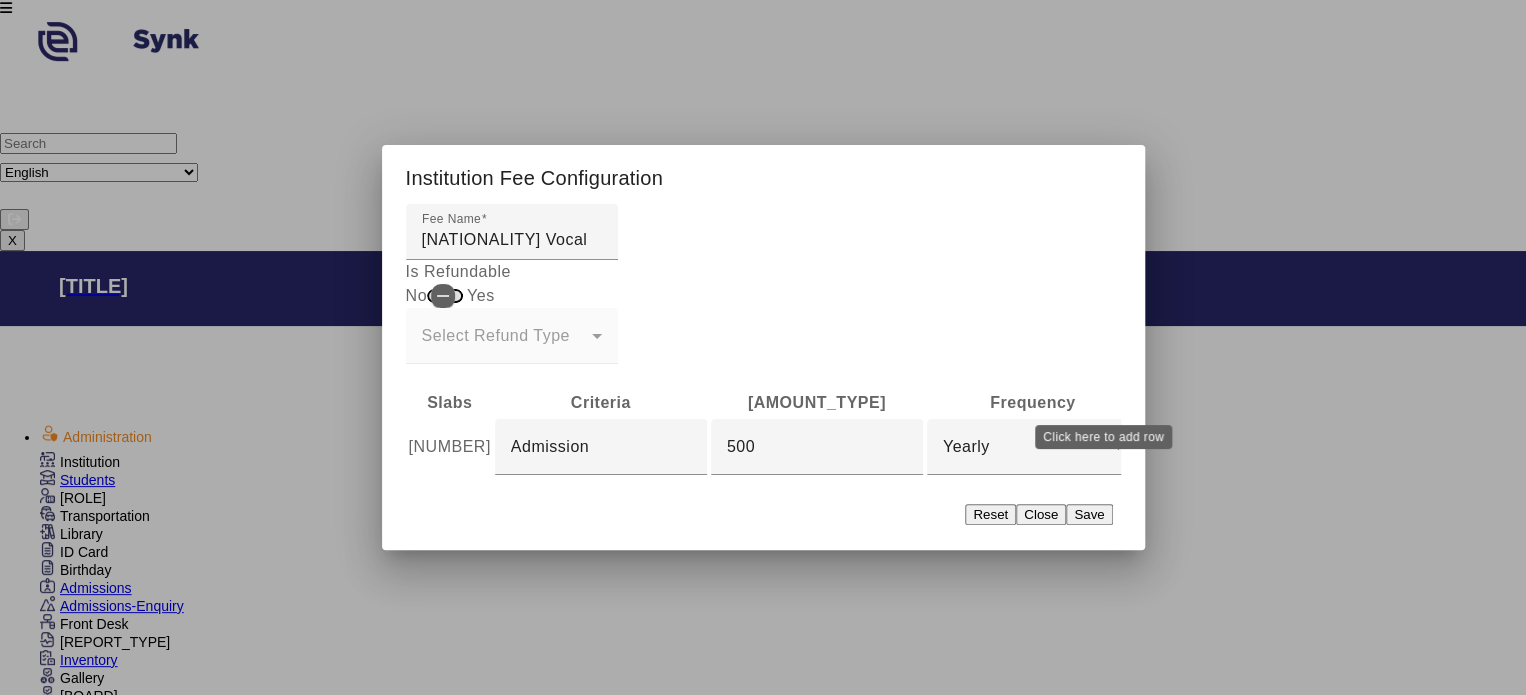 click on "add" at bounding box center (1387, 448) 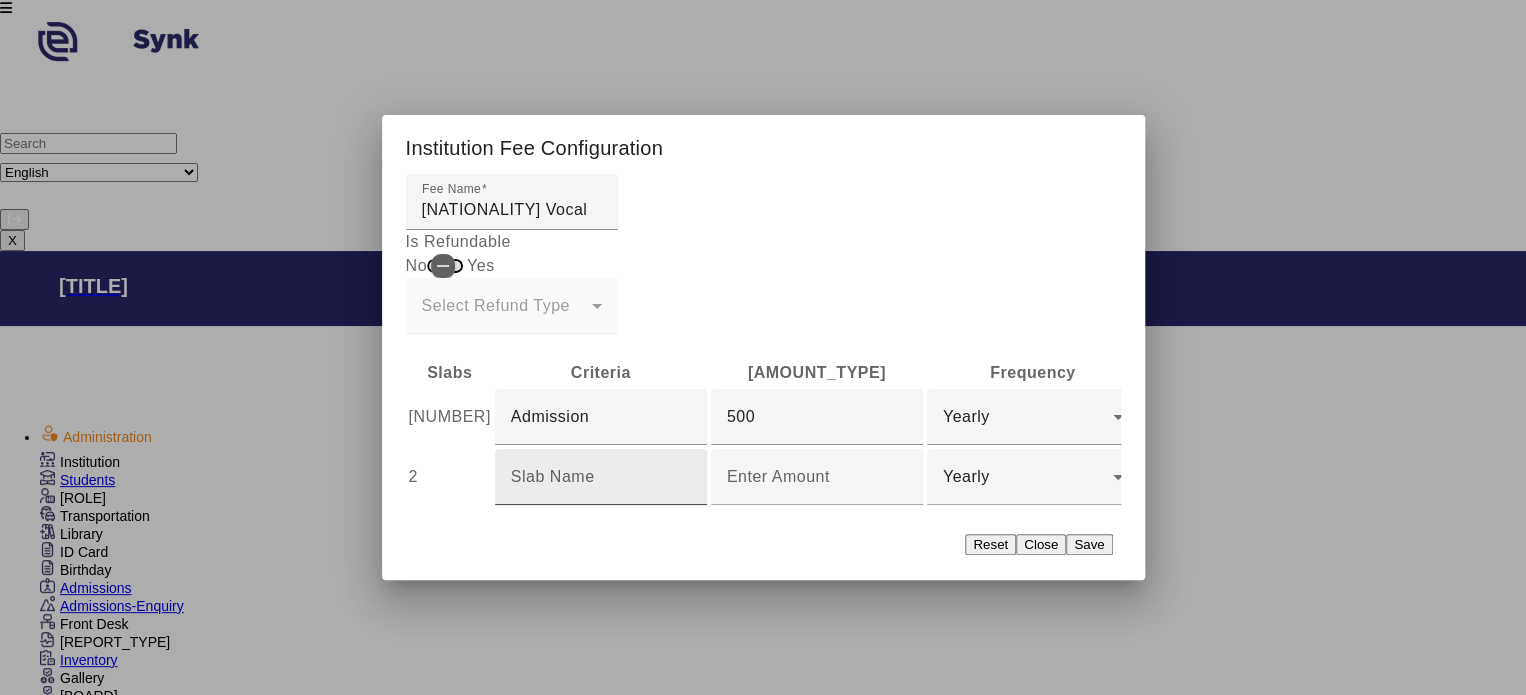 click at bounding box center (601, 477) 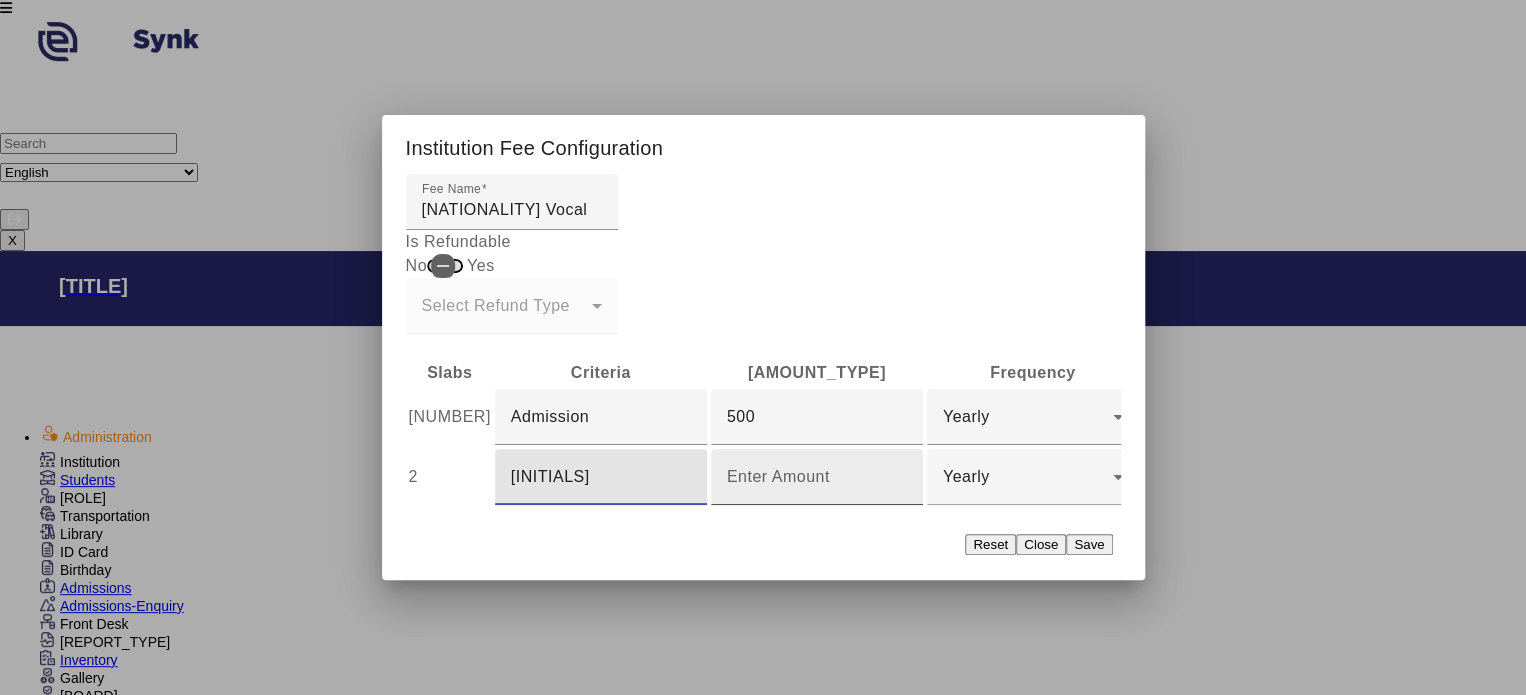 type on "[INITIALS]" 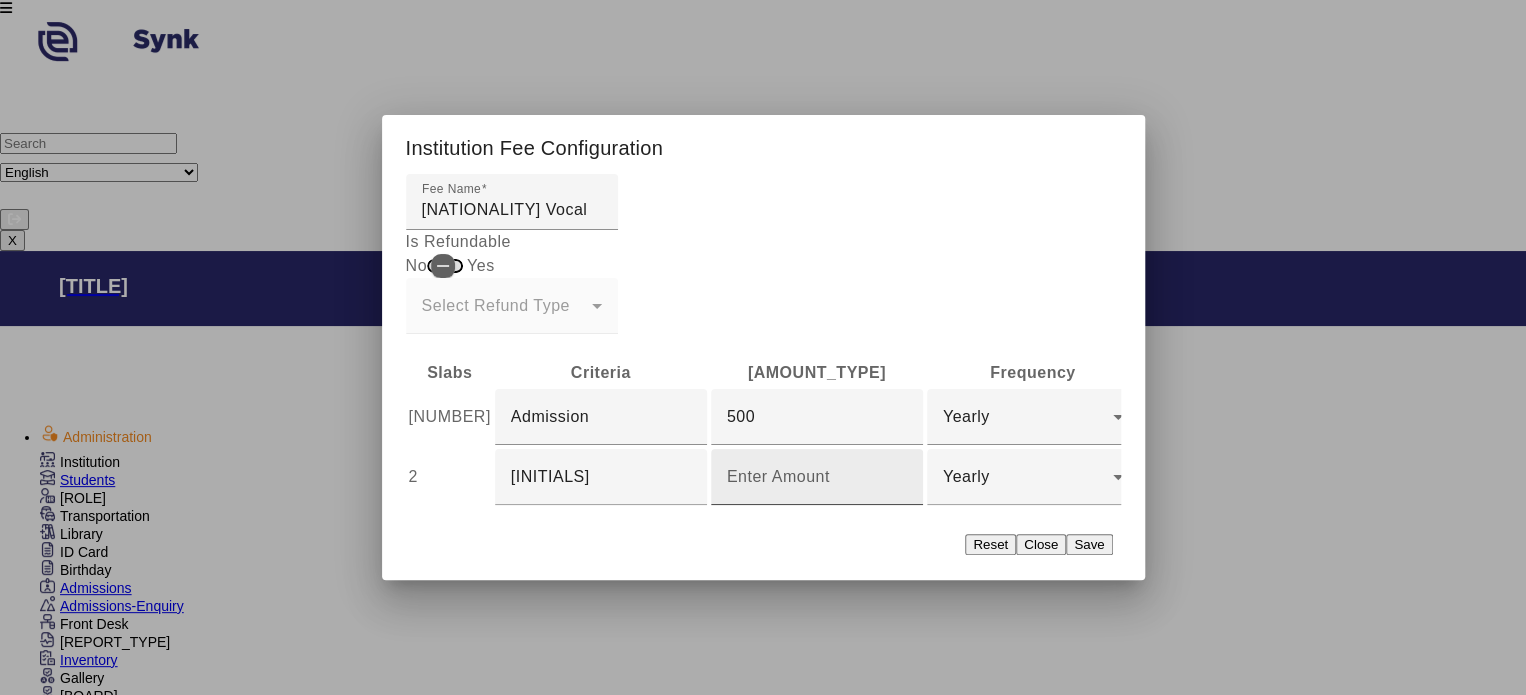 click at bounding box center (817, 477) 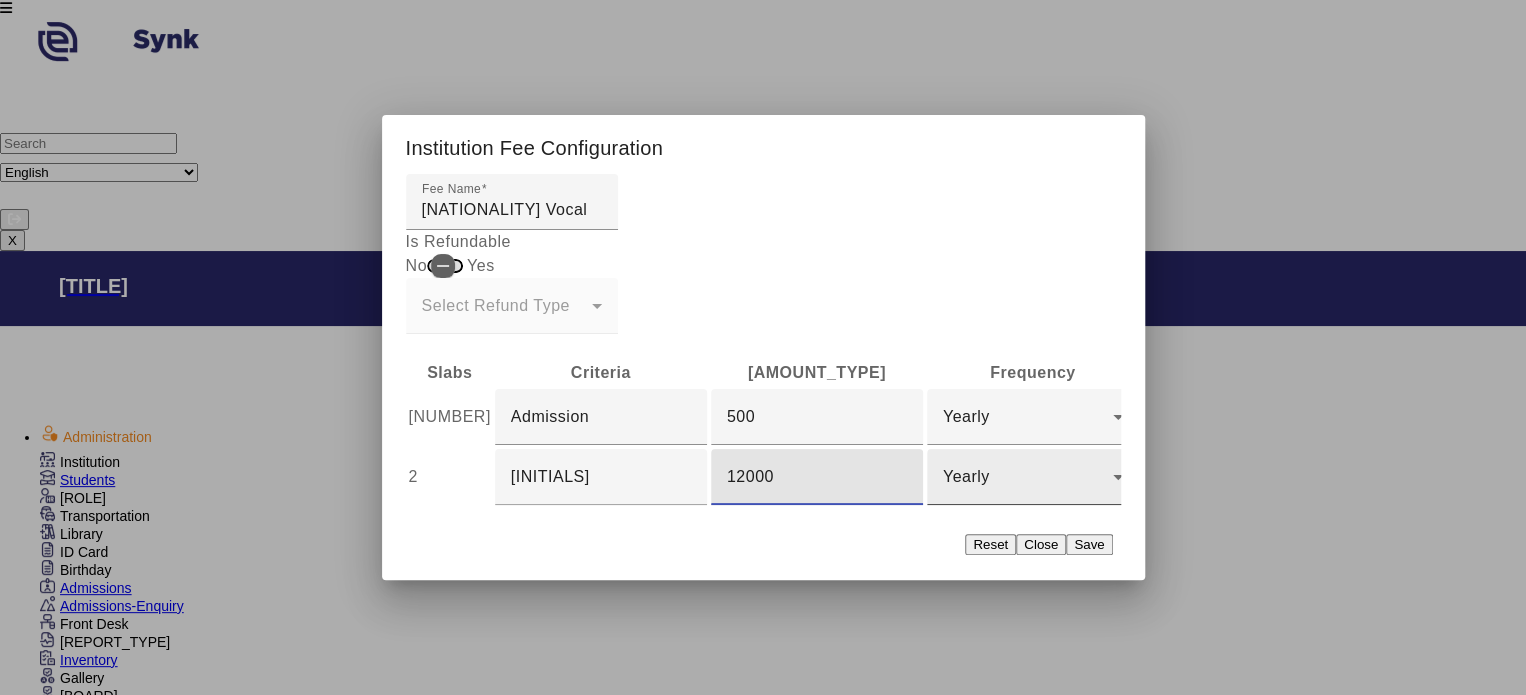 type on "12000" 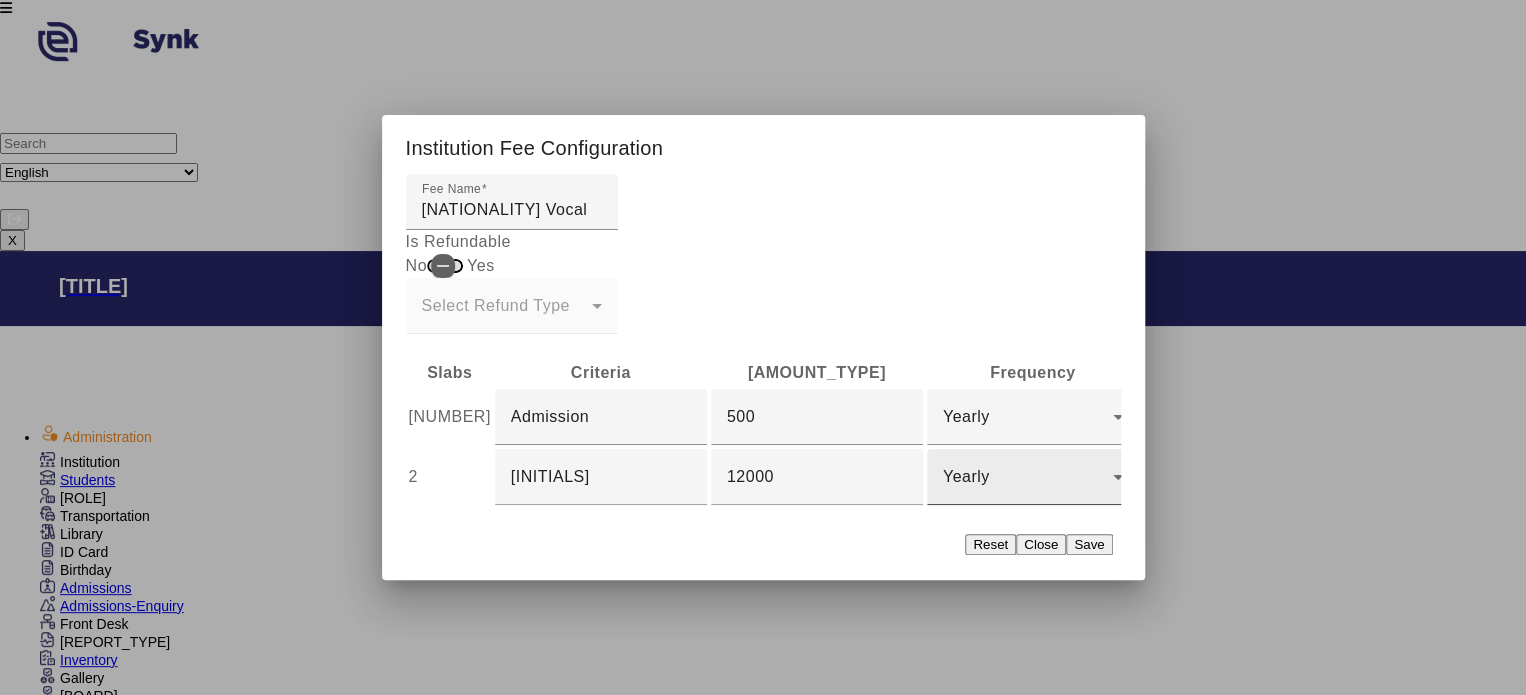 click on "Yearly" at bounding box center [1033, 477] 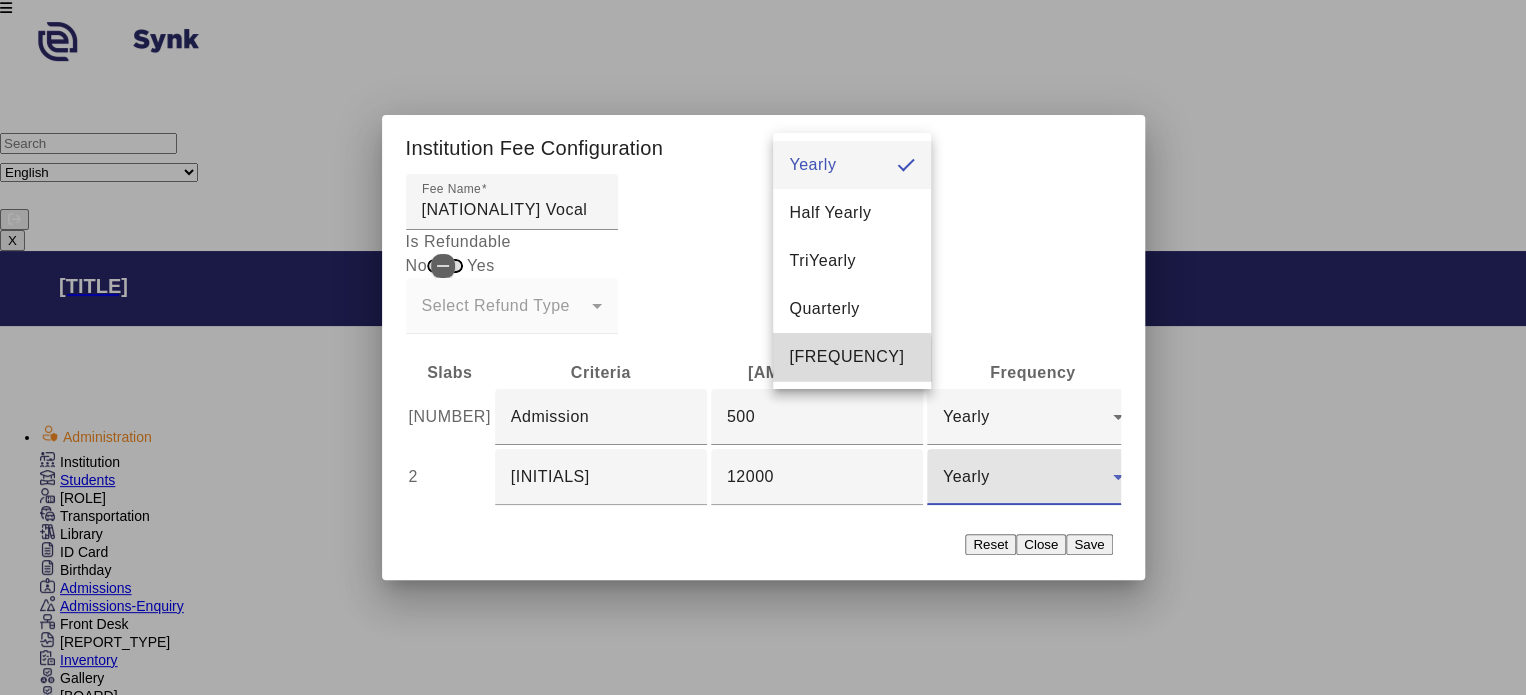 click on "[FREQUENCY]" at bounding box center [846, 357] 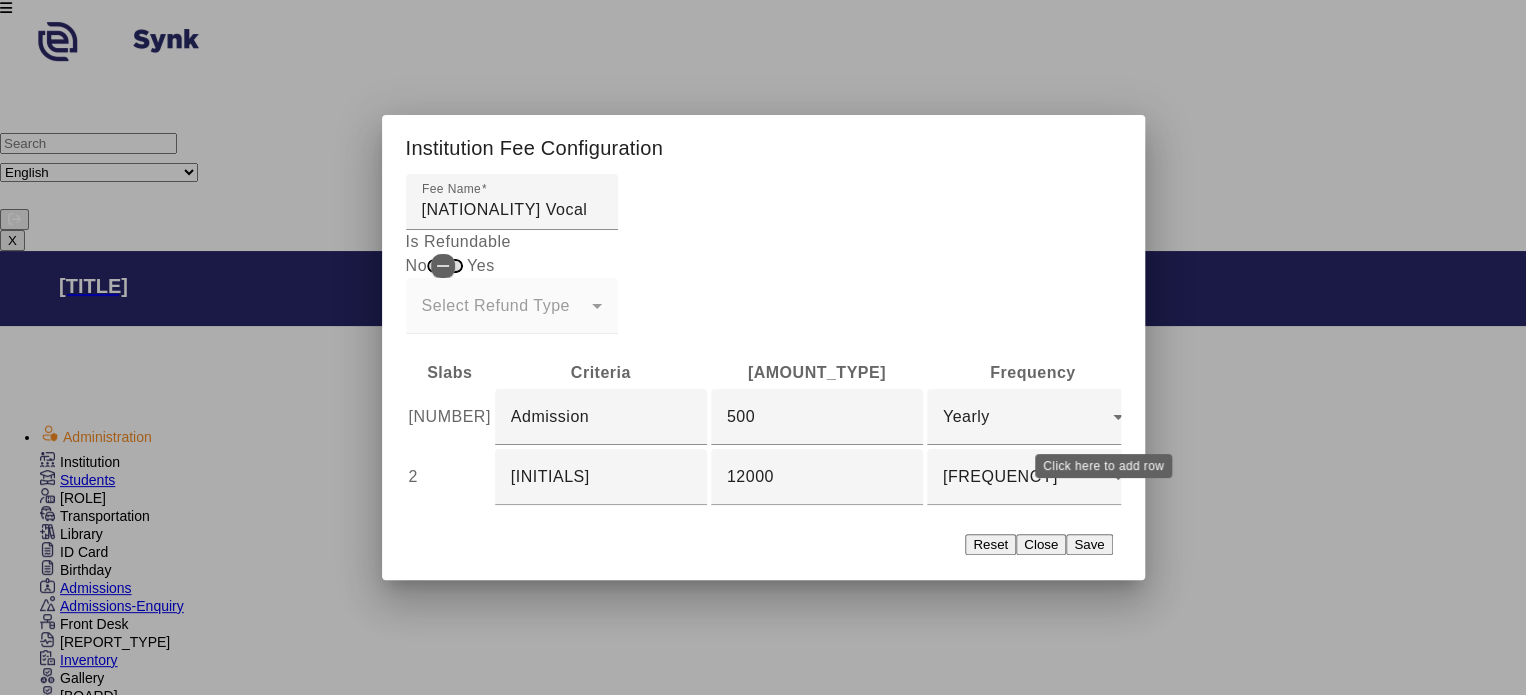 click at bounding box center (1391, 477) 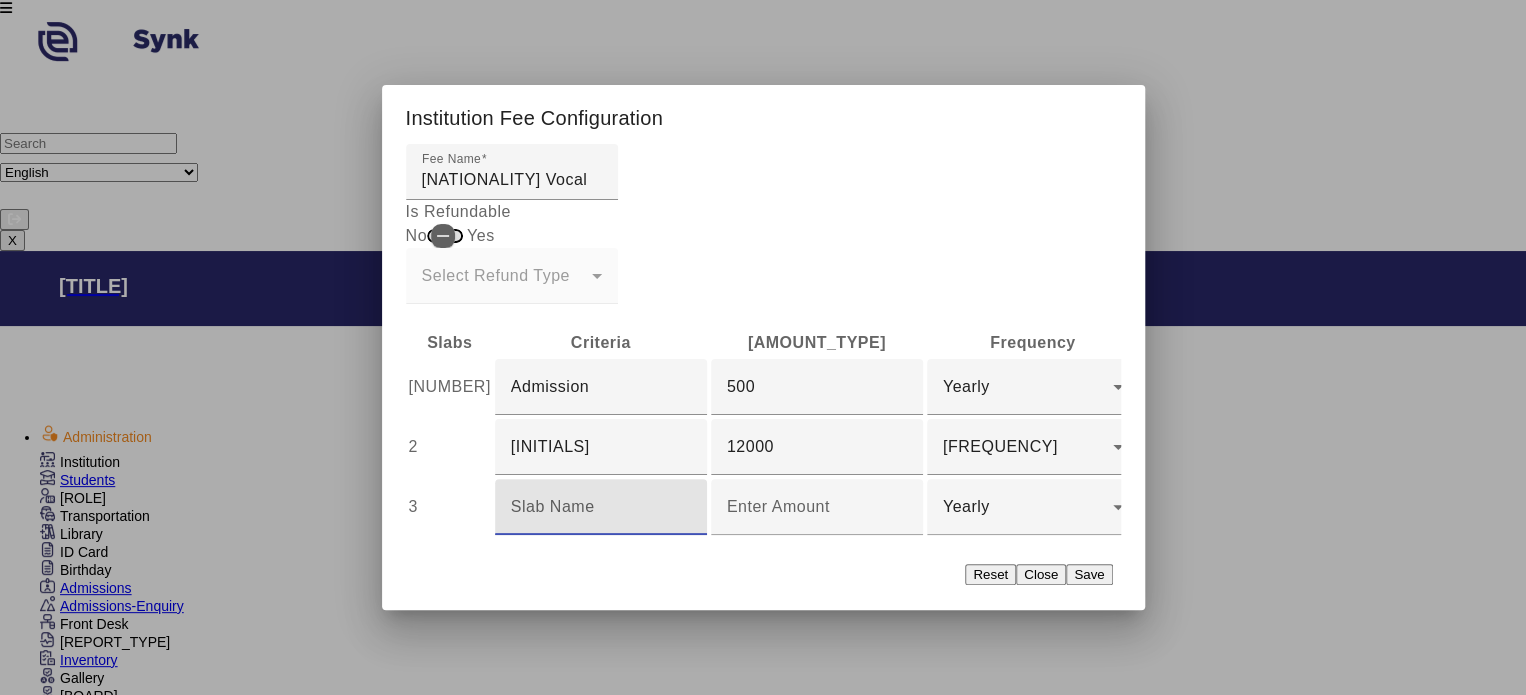 click at bounding box center (601, 507) 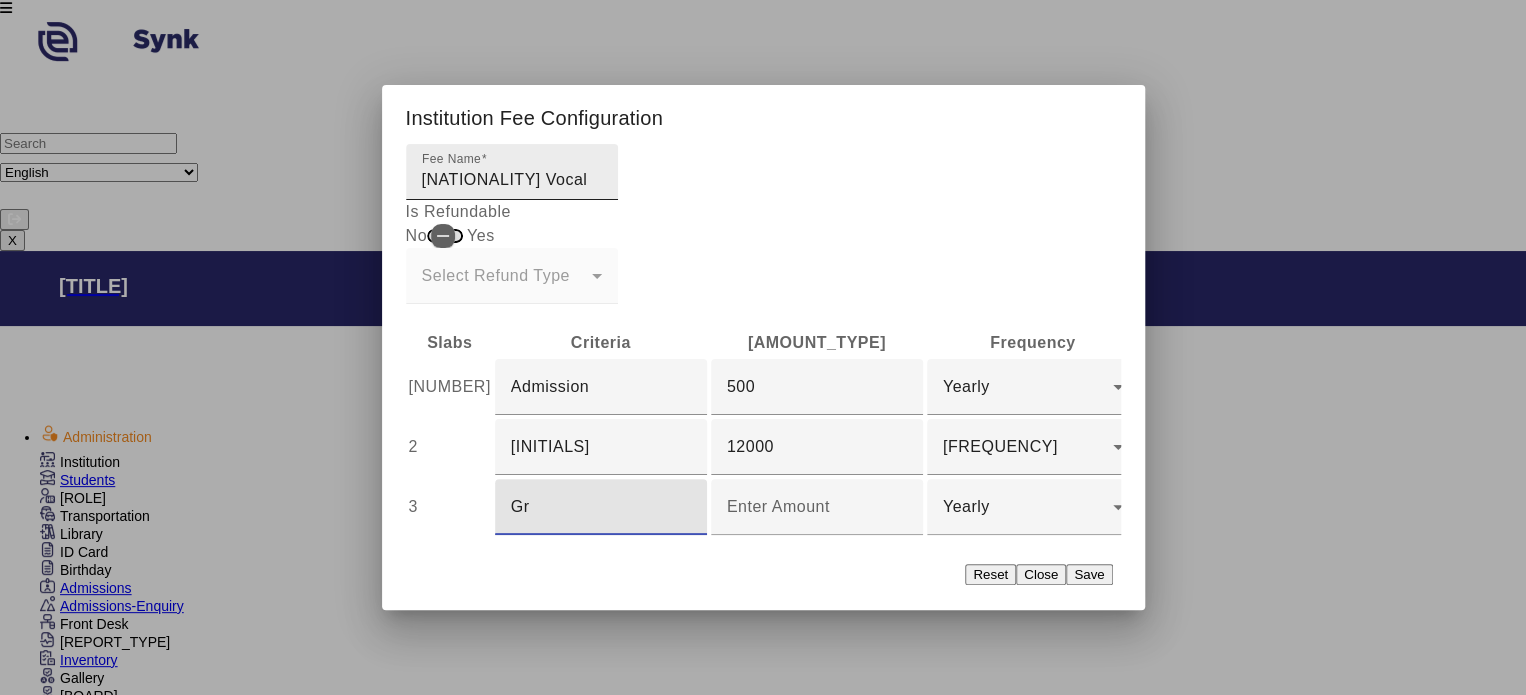 type on "Gr" 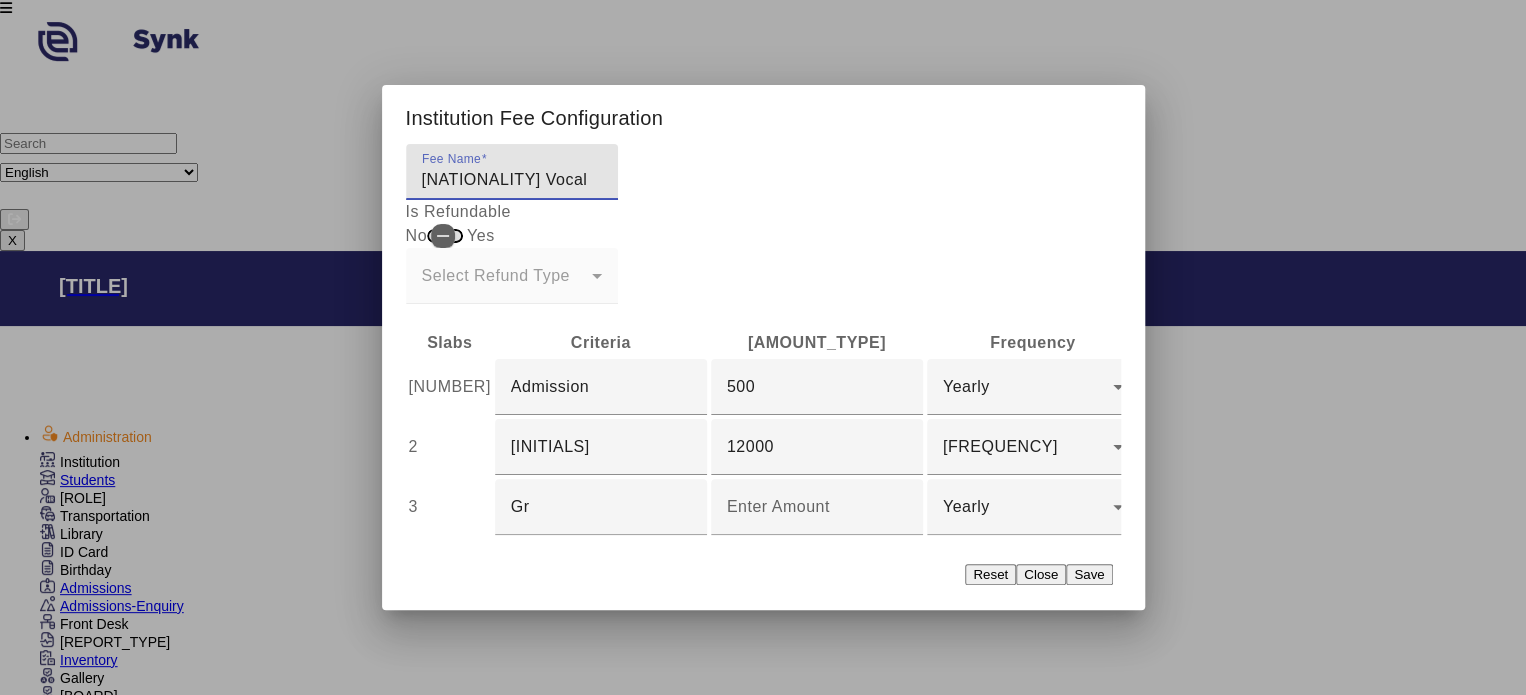 click on "[NATIONALITY] Vocal" at bounding box center (512, 180) 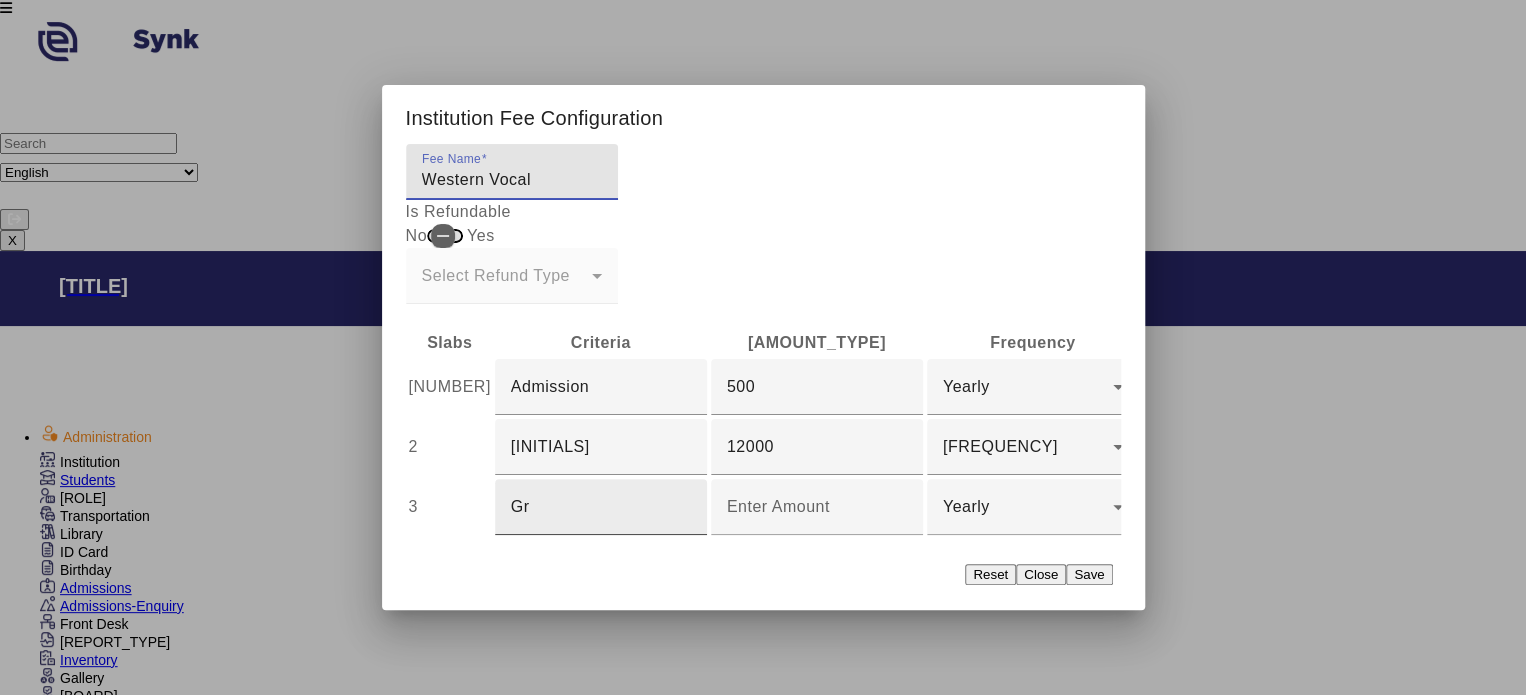 type on "Western Vocal" 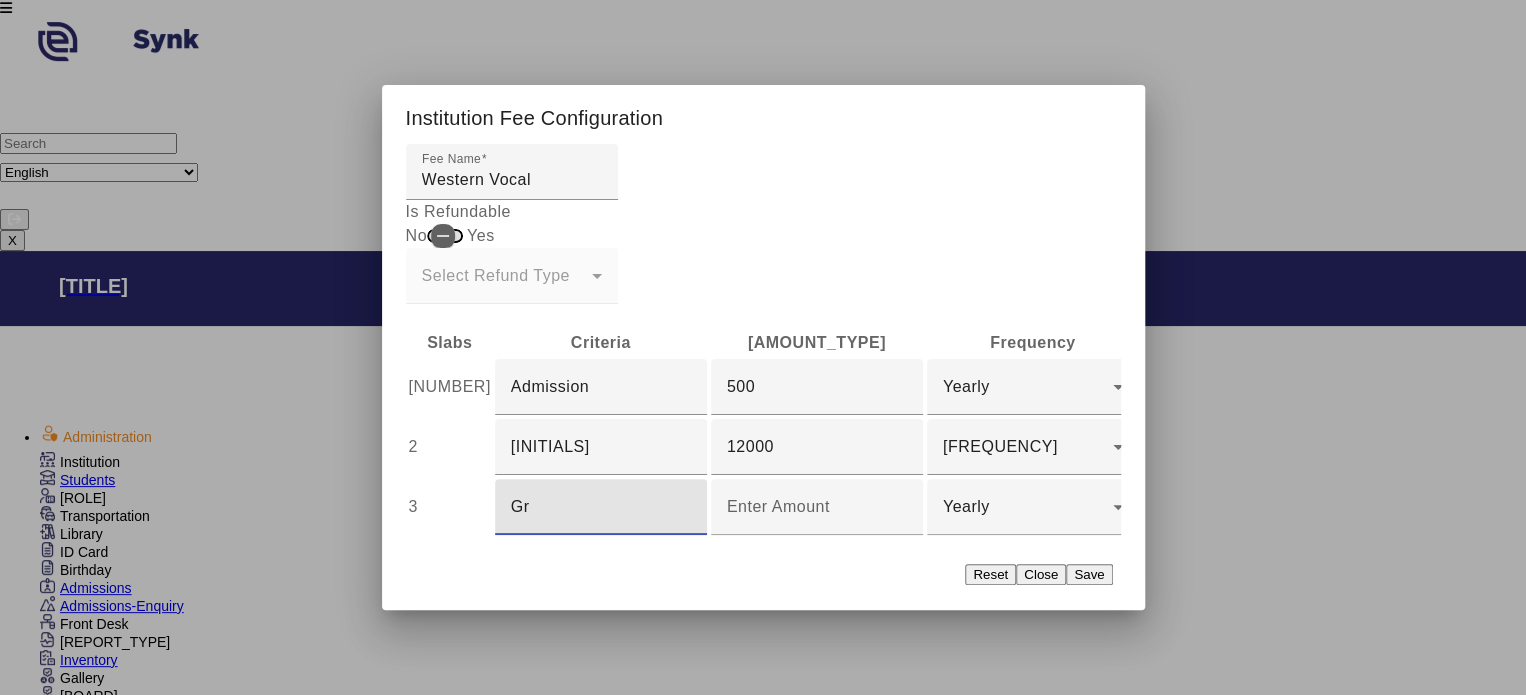 click on "Gr" at bounding box center [601, 507] 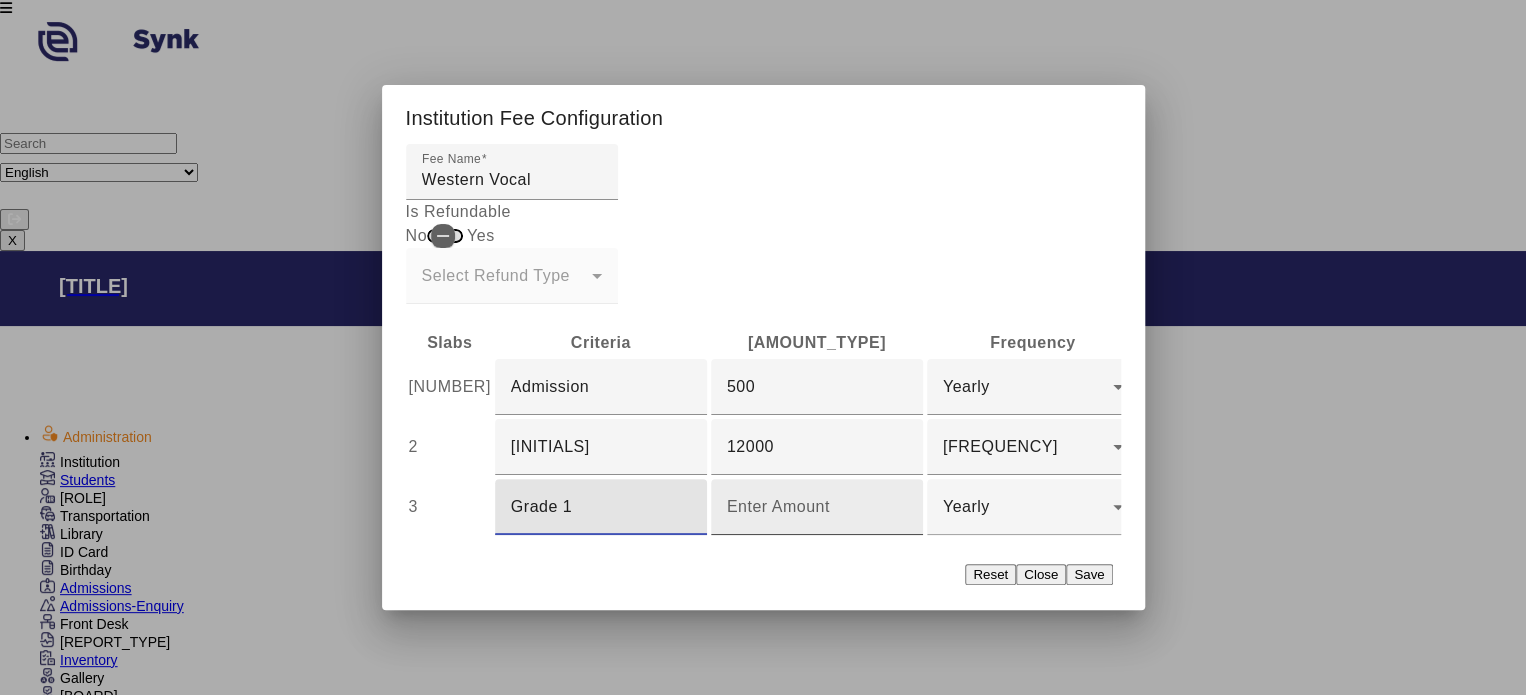 type on "Grade 1" 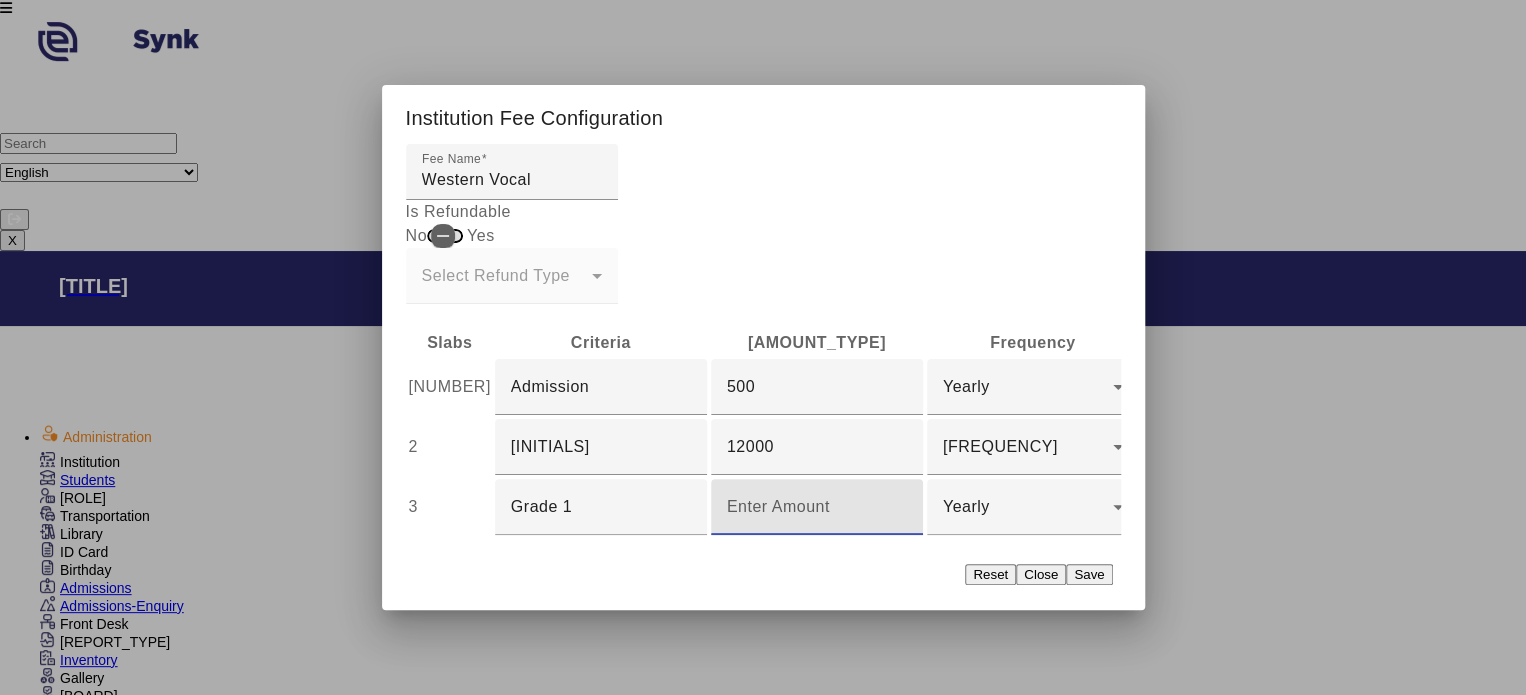 click at bounding box center [817, 507] 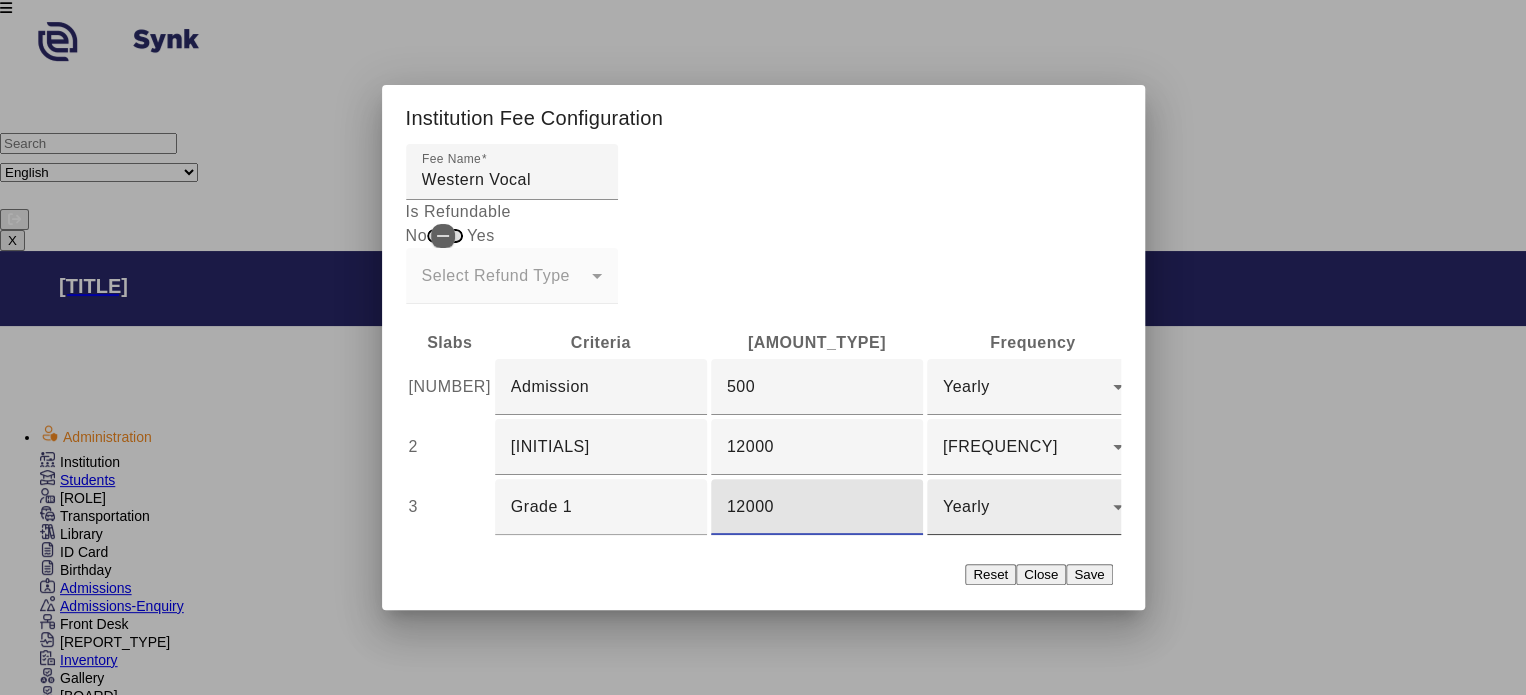type on "12000" 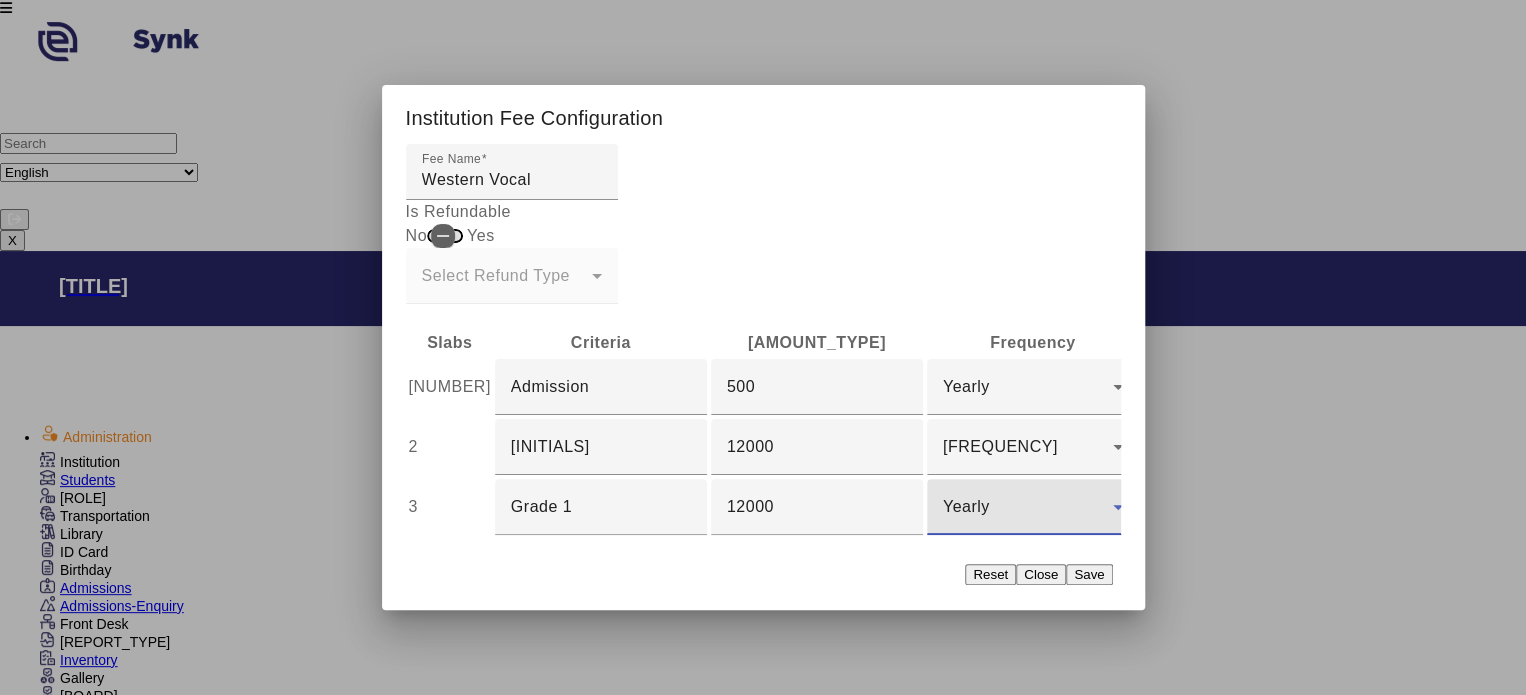 click on "Yearly" at bounding box center [1028, 507] 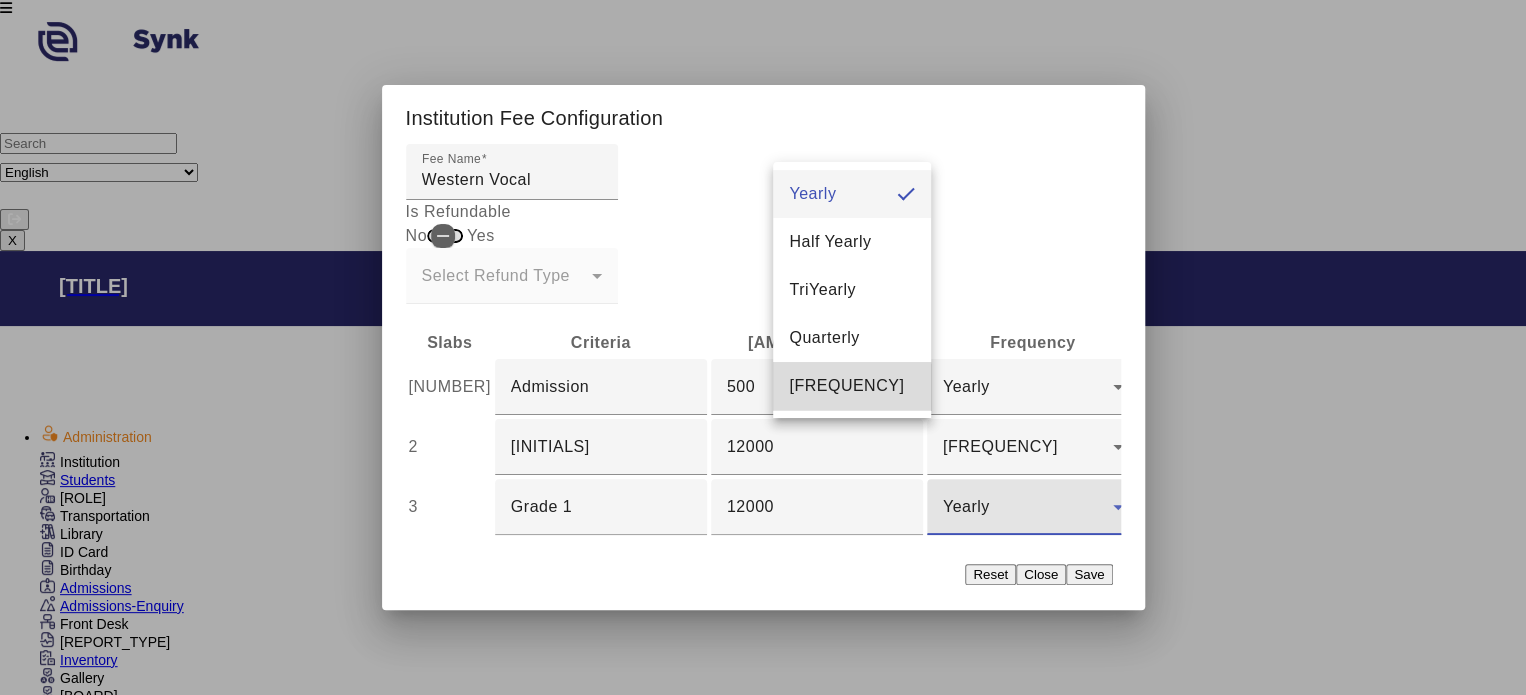 click on "[FREQUENCY]" at bounding box center [846, 386] 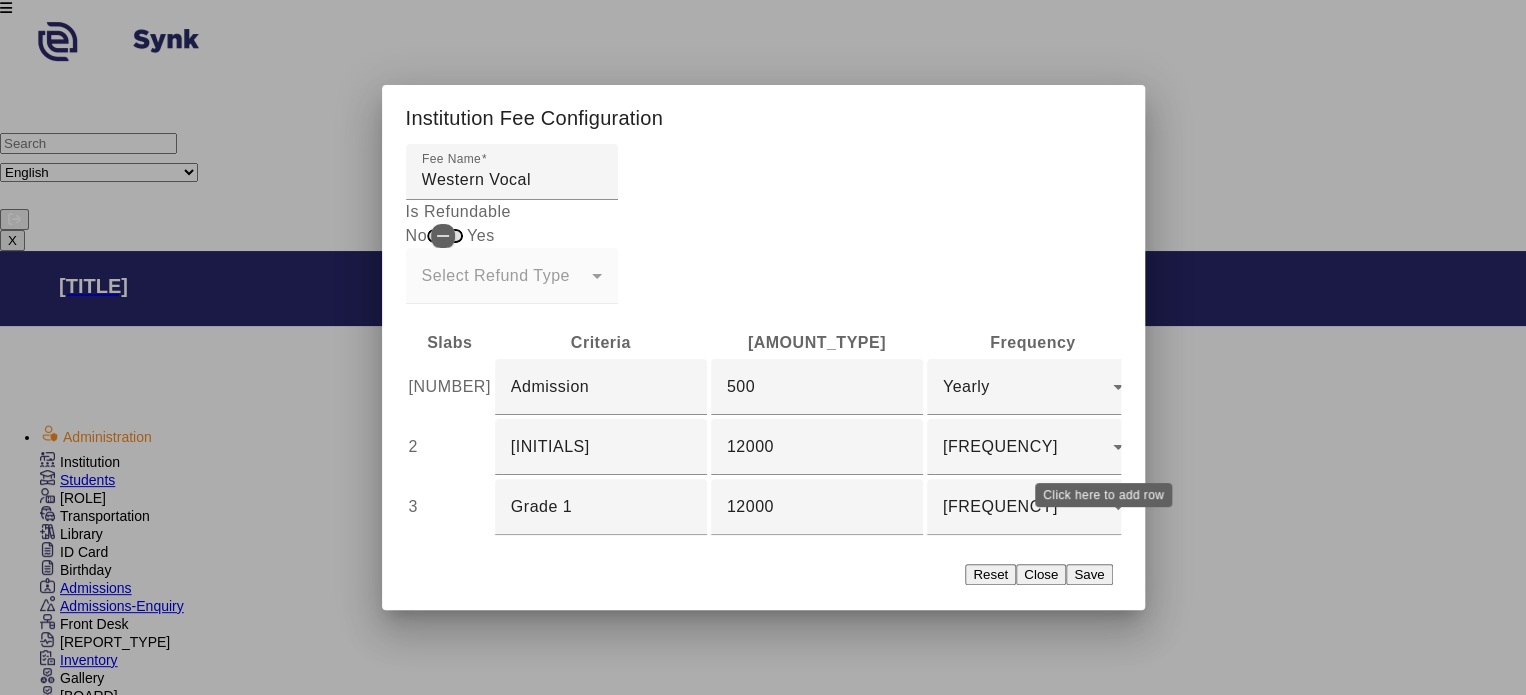 click on "add" at bounding box center (1387, 508) 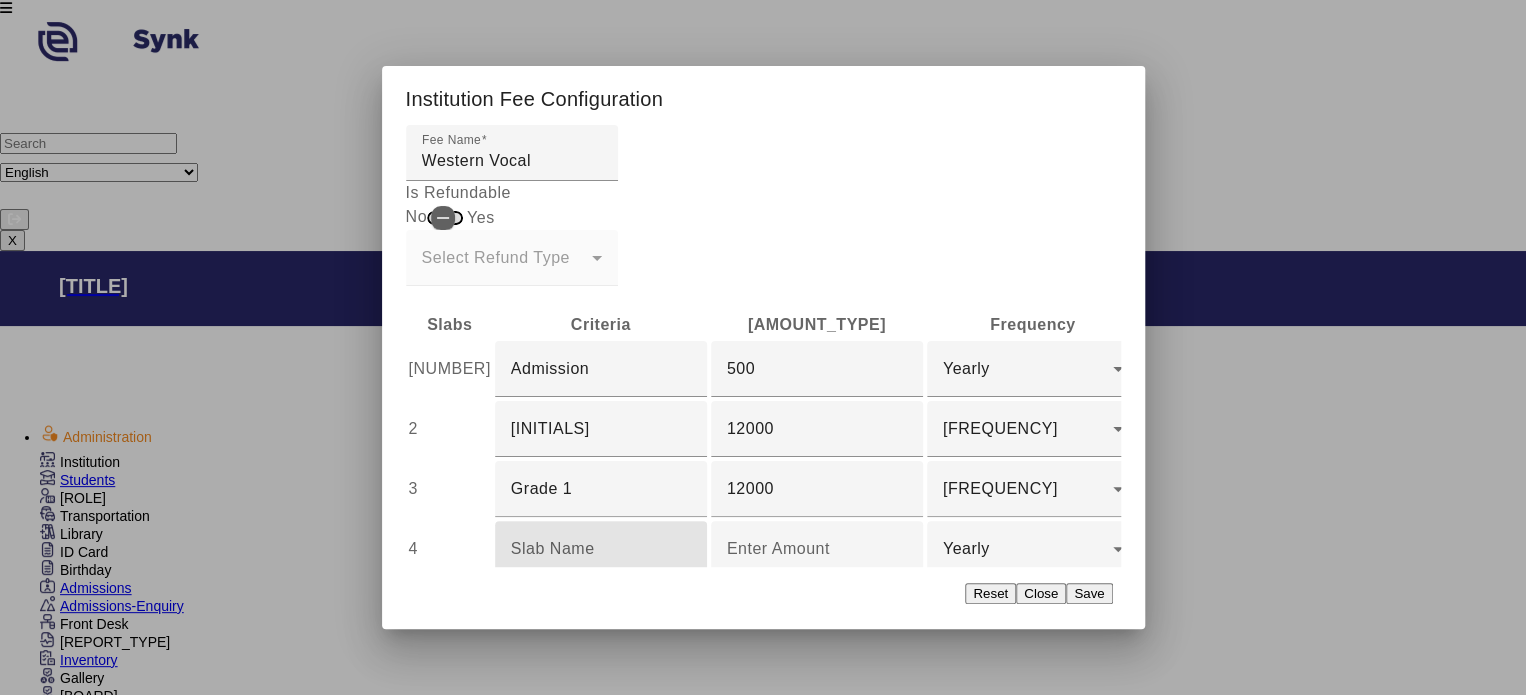 click at bounding box center [601, 549] 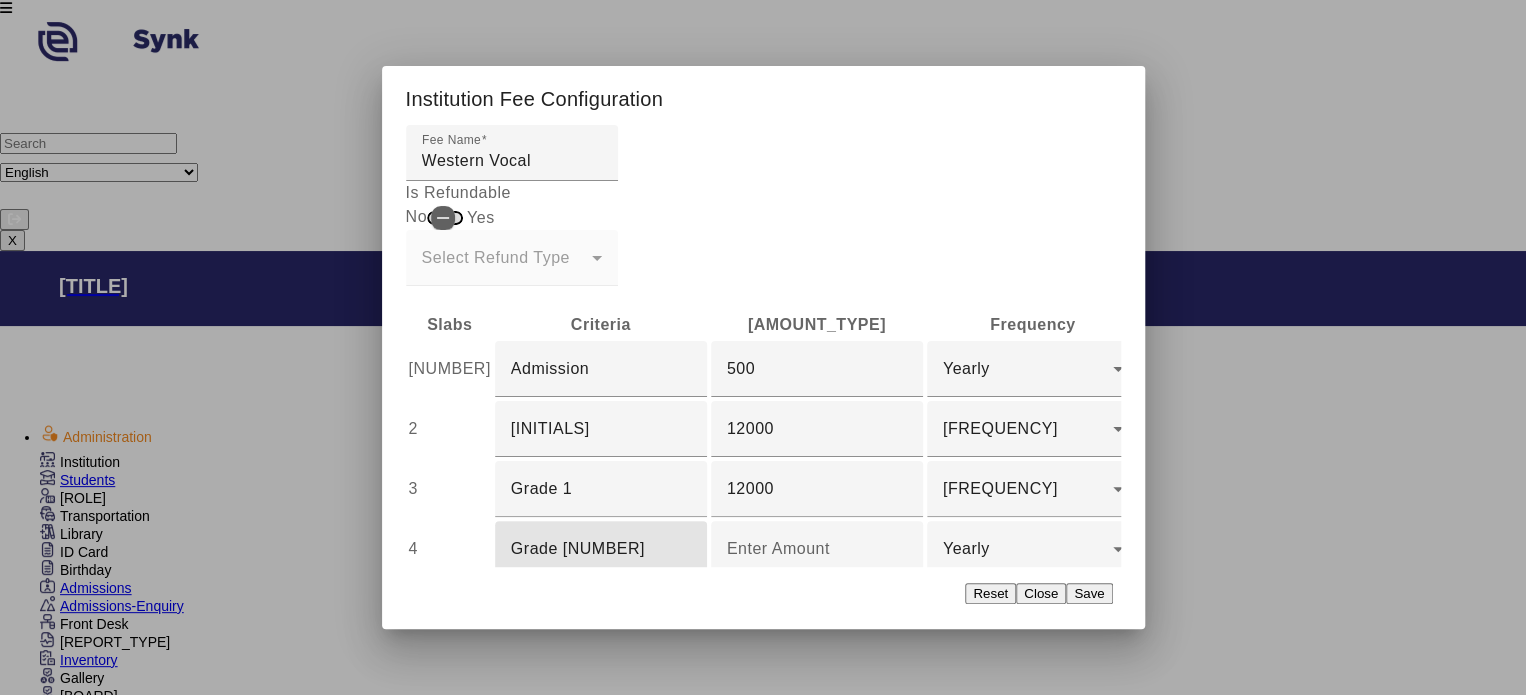 type on "Grade [NUMBER]" 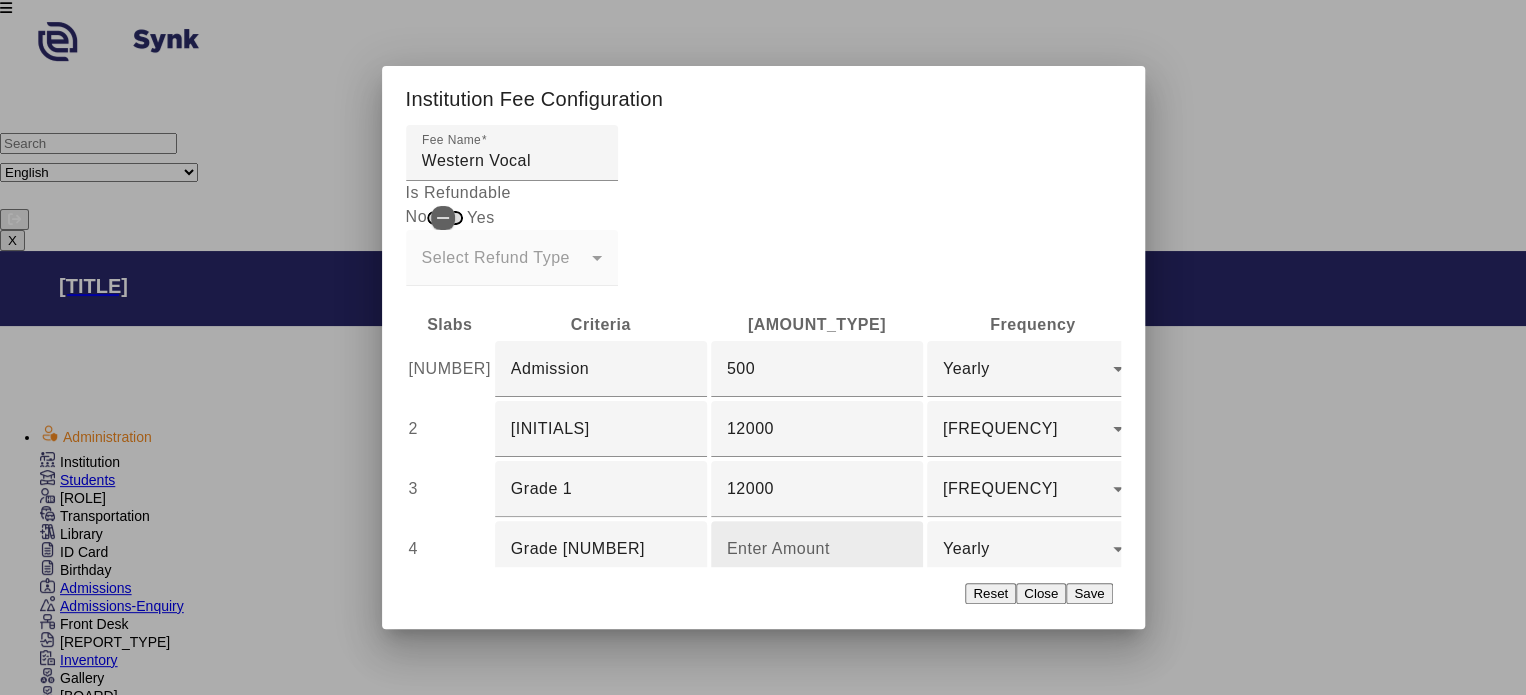 click at bounding box center [817, 549] 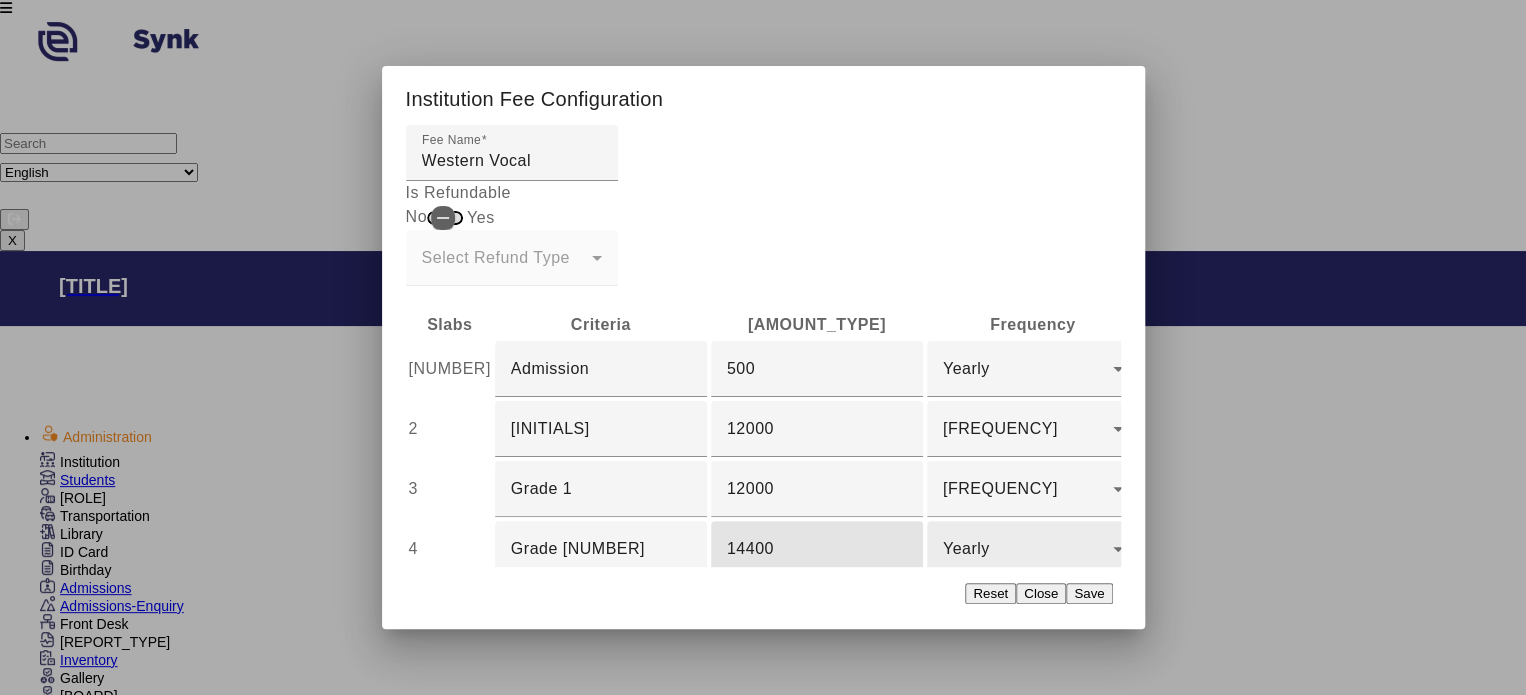 type on "14400" 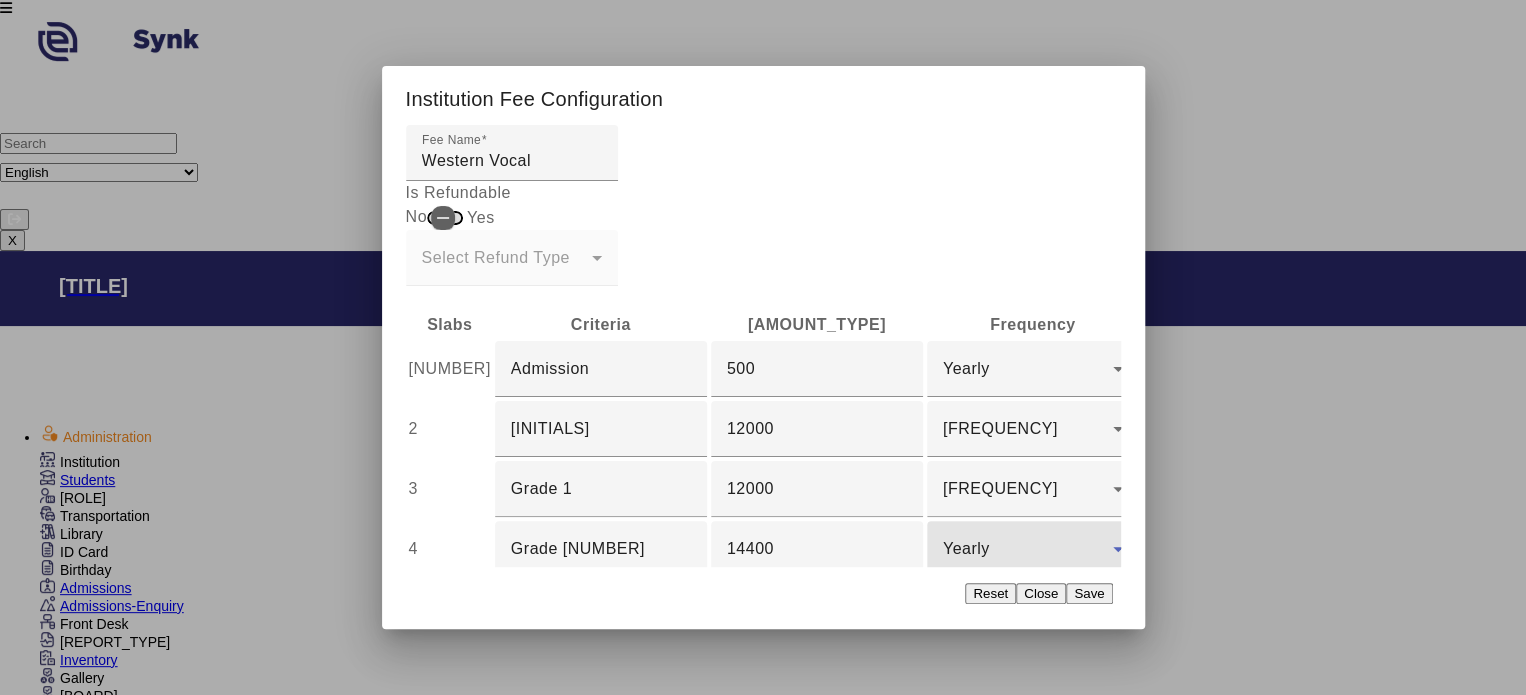 click on "Yearly" at bounding box center [966, 548] 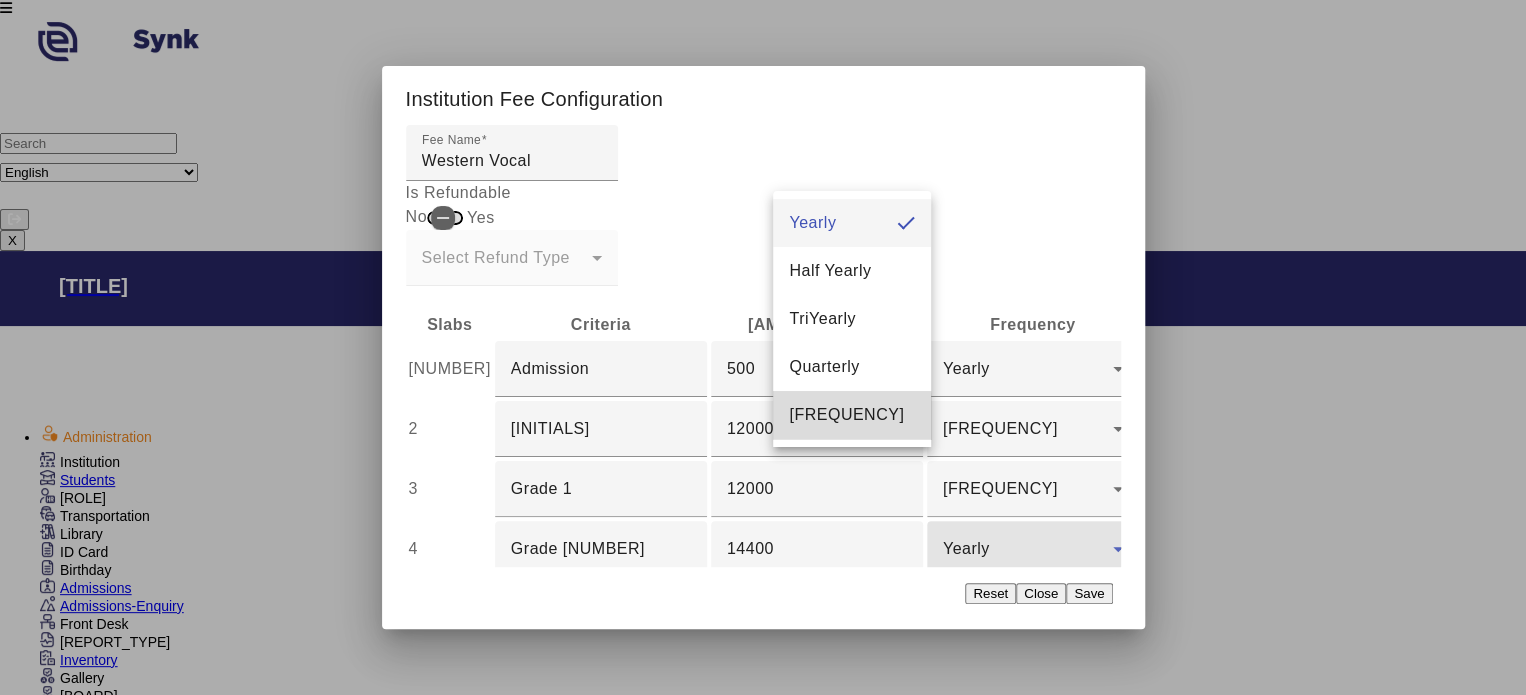 click on "[FREQUENCY]" at bounding box center [846, 415] 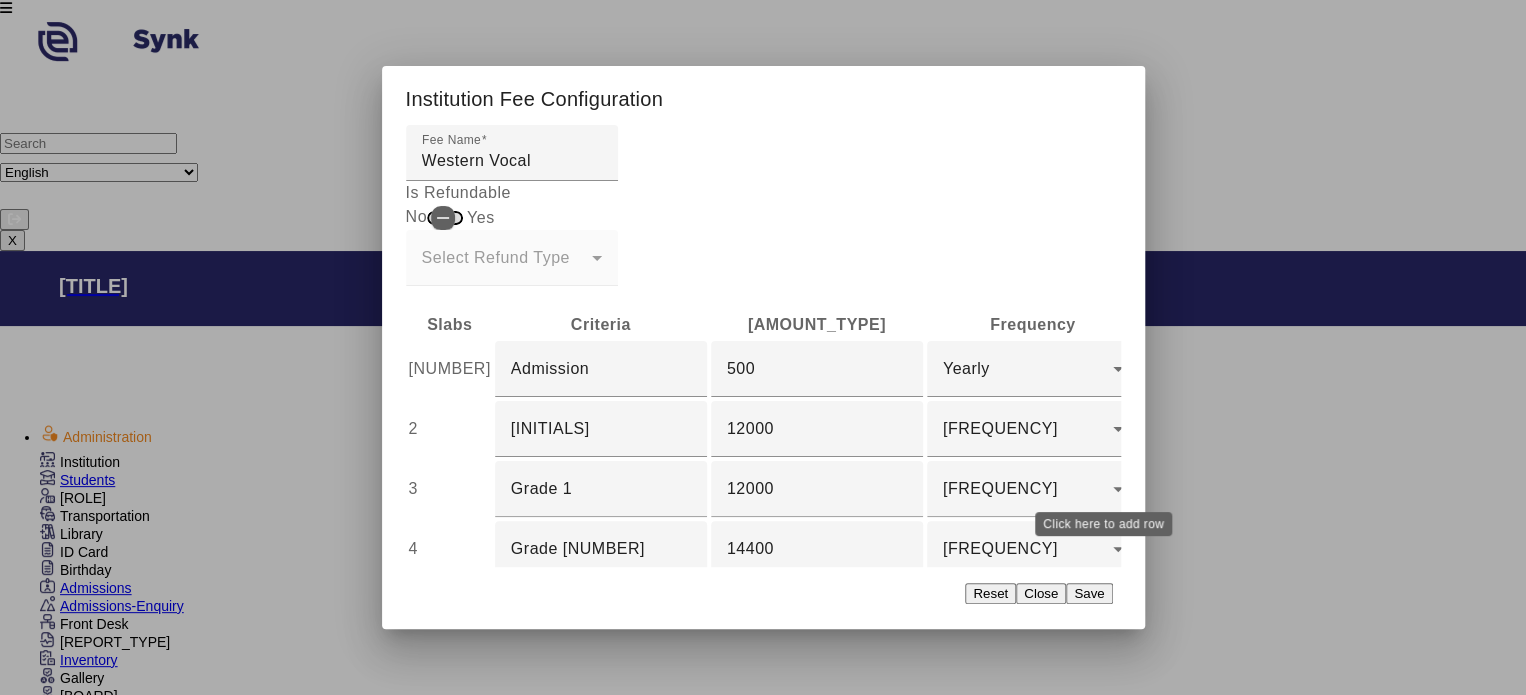 click on "add" at bounding box center (1387, 549) 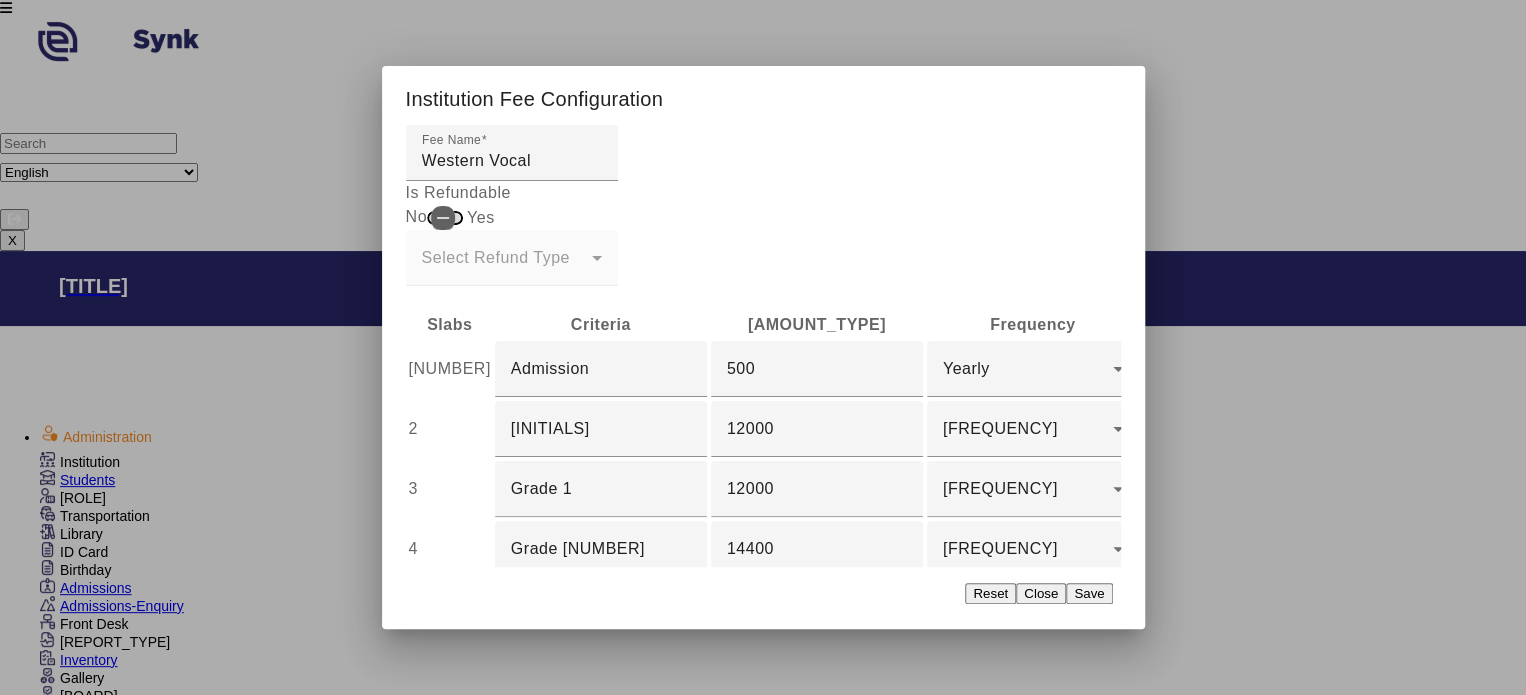 click at bounding box center [601, 609] 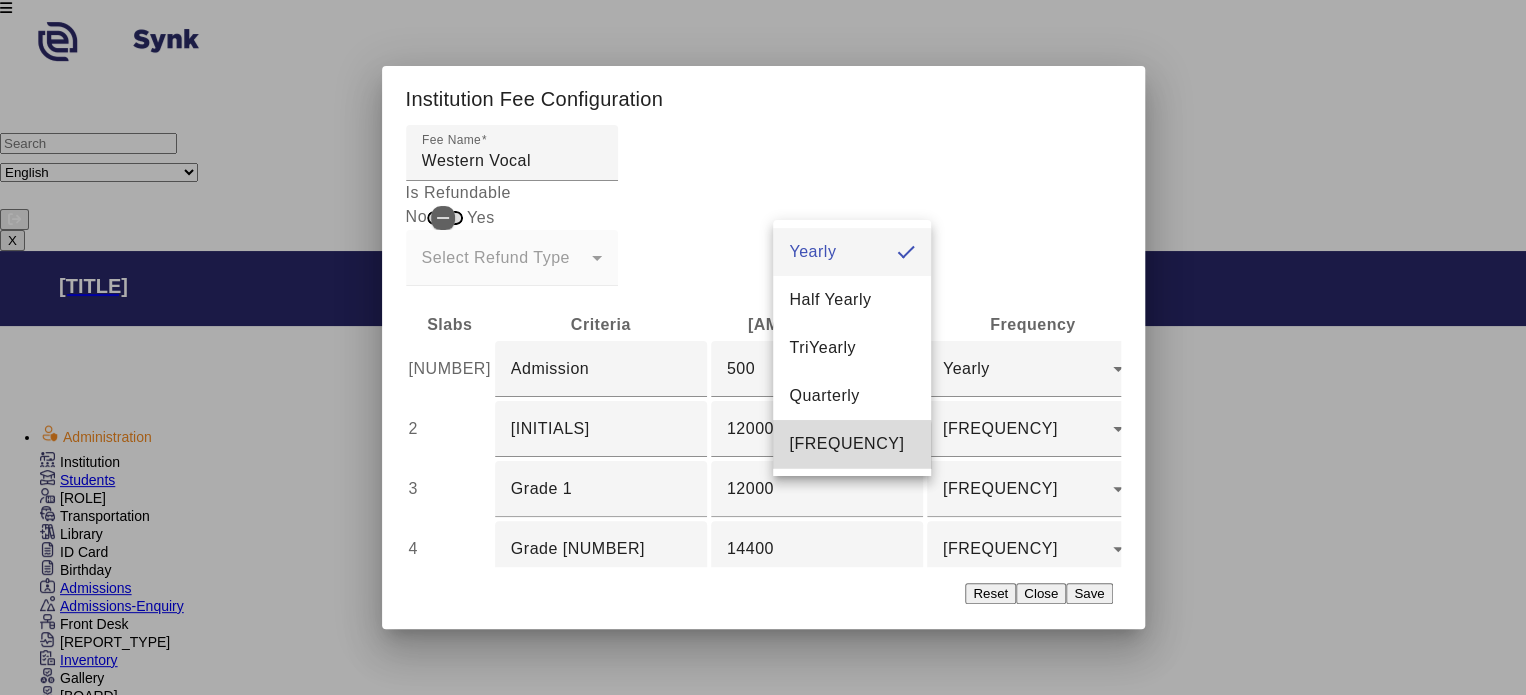click on "[FREQUENCY]" at bounding box center (852, 444) 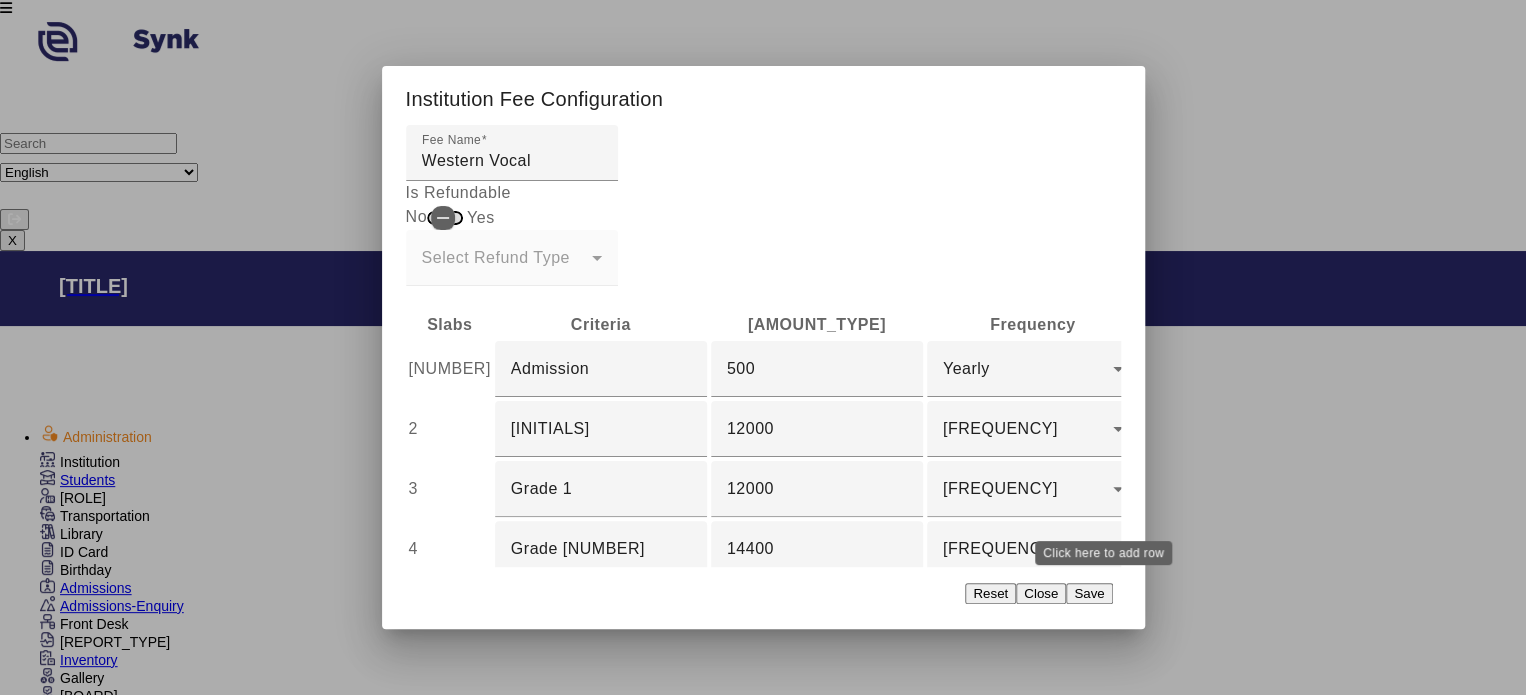 click on "add" at bounding box center (1387, 609) 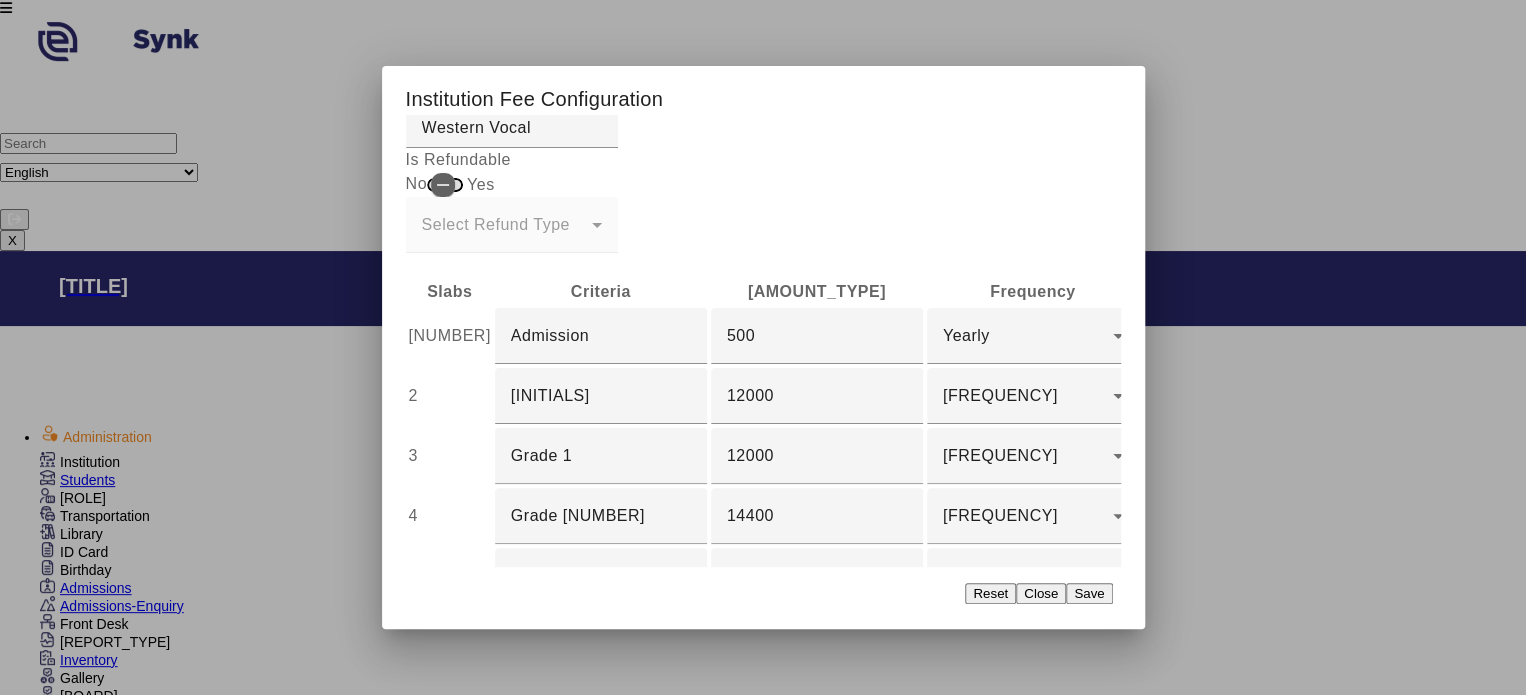 scroll, scrollTop: 32, scrollLeft: 0, axis: vertical 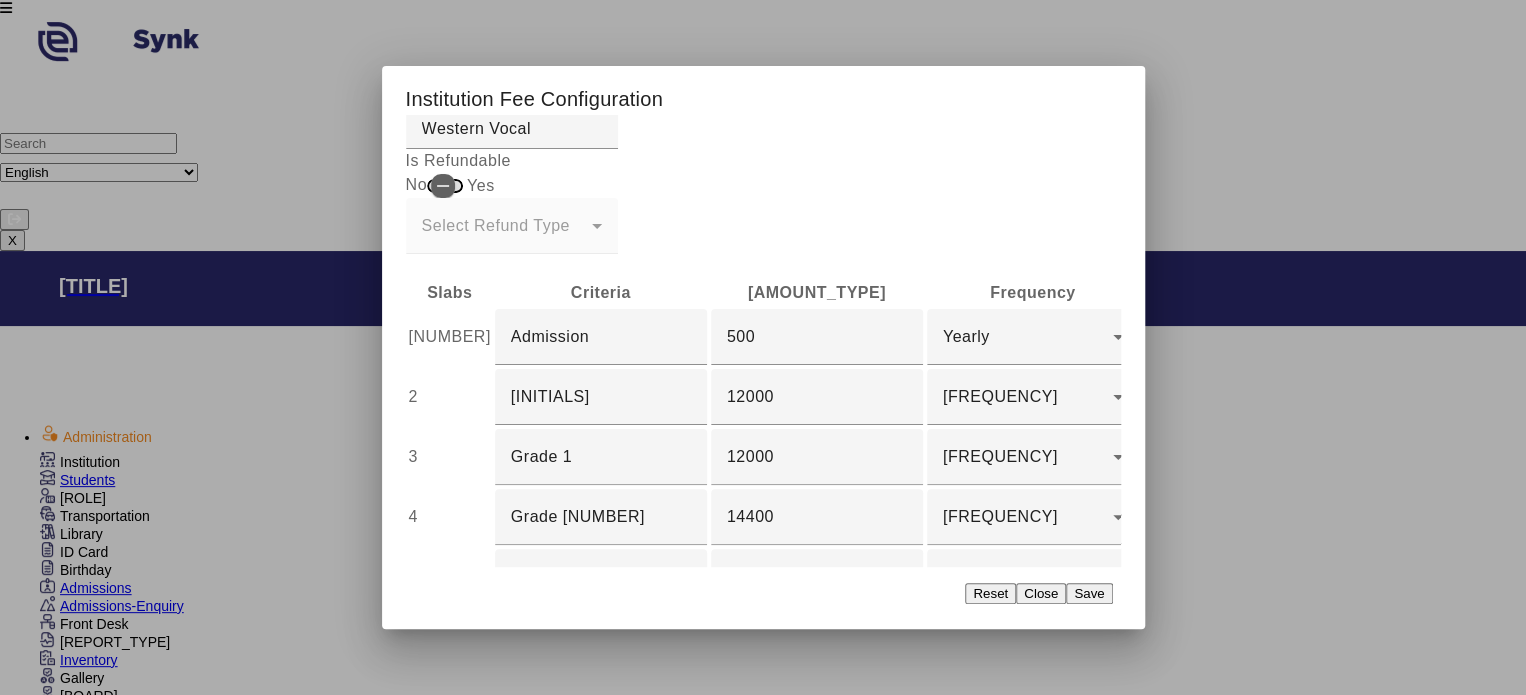 click at bounding box center (601, 637) 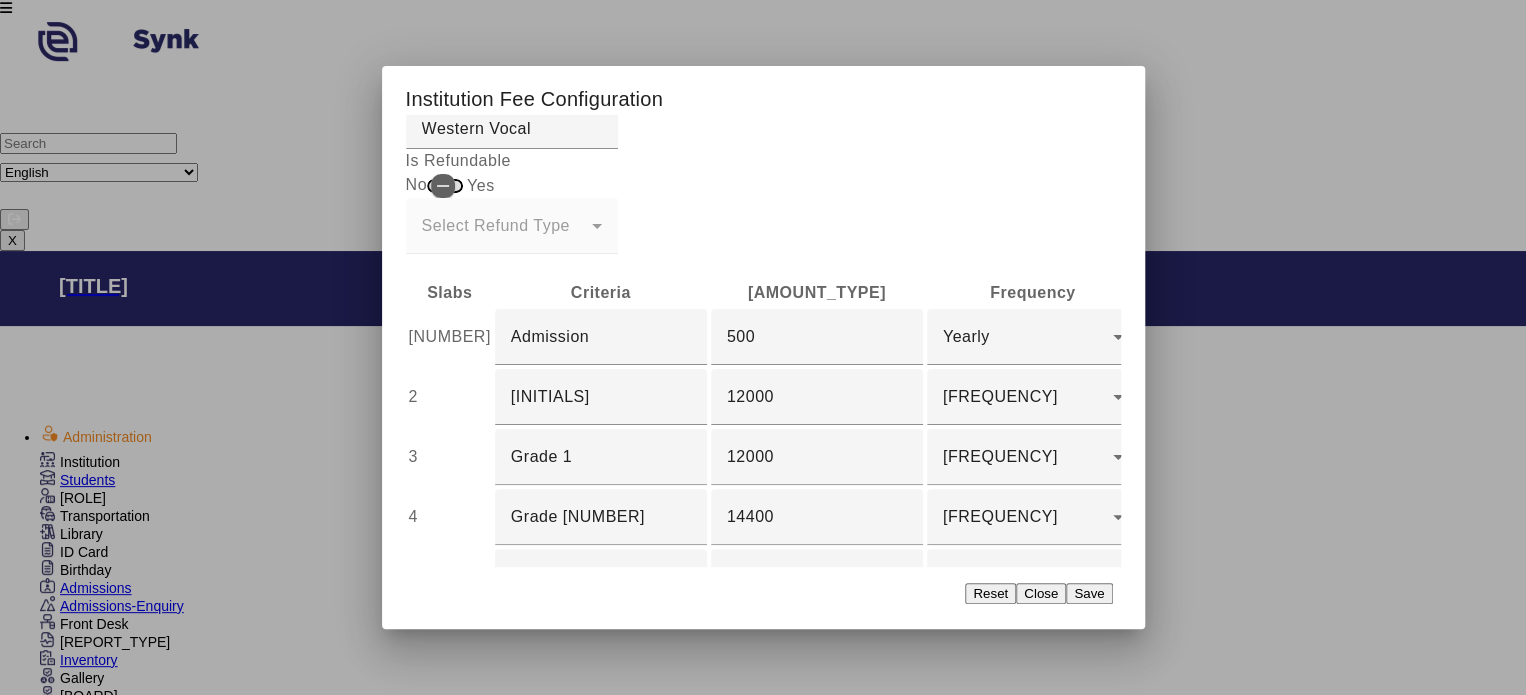 type on "Grade 4" 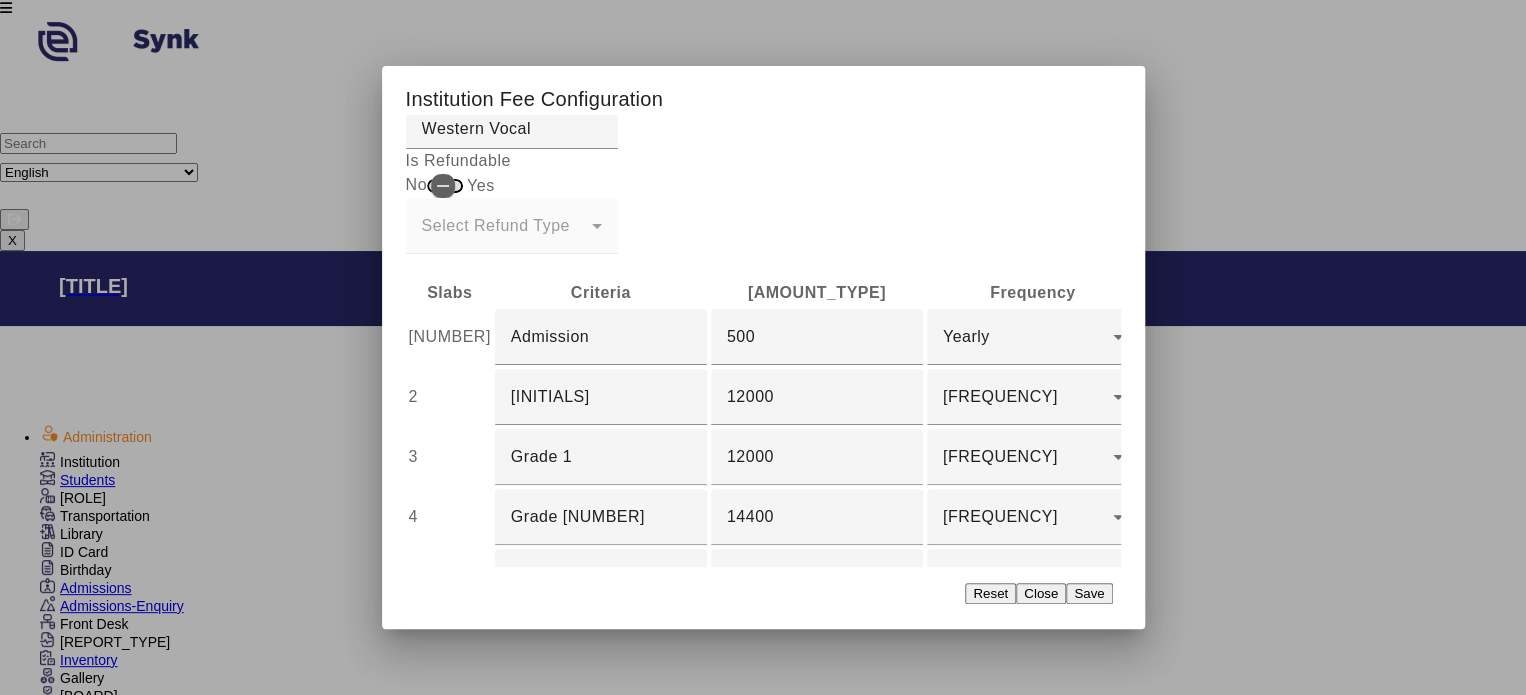 click at bounding box center [817, 637] 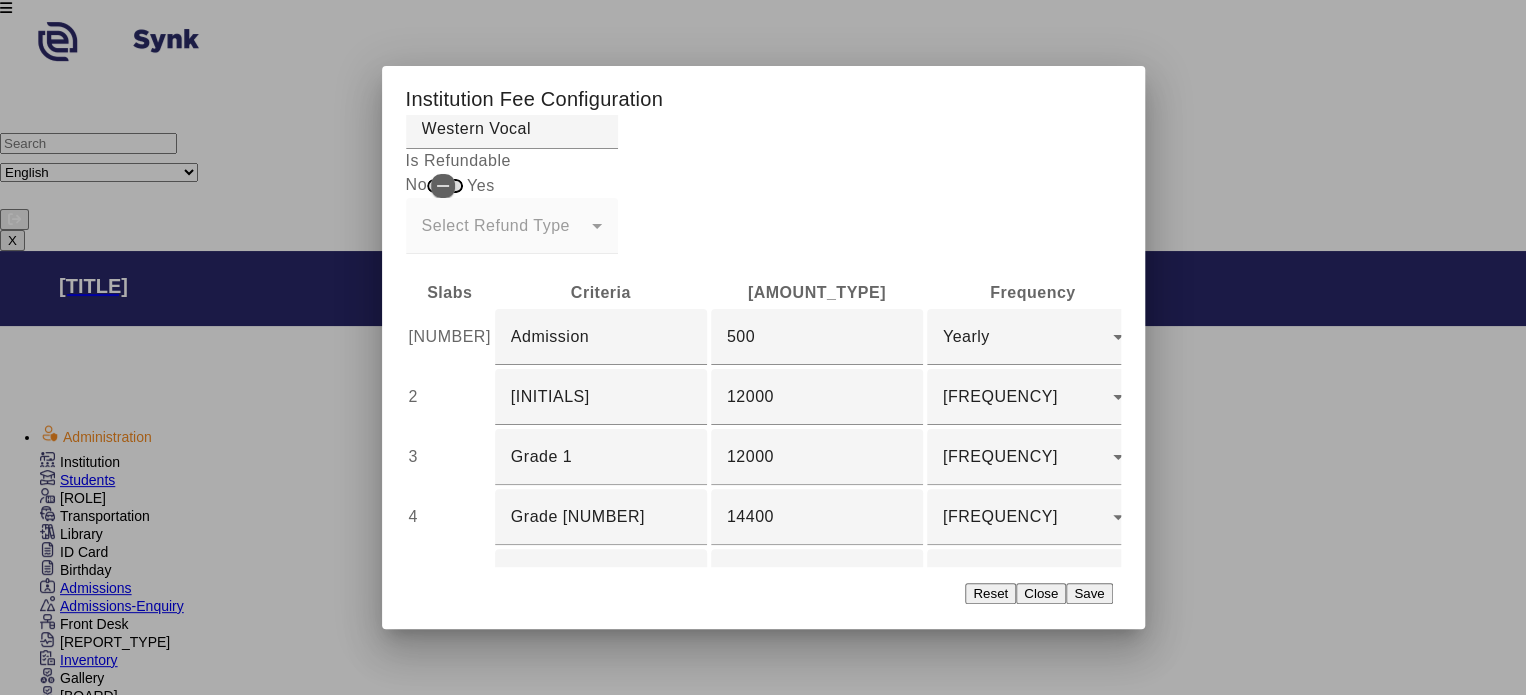 type on "[NUMBER]" 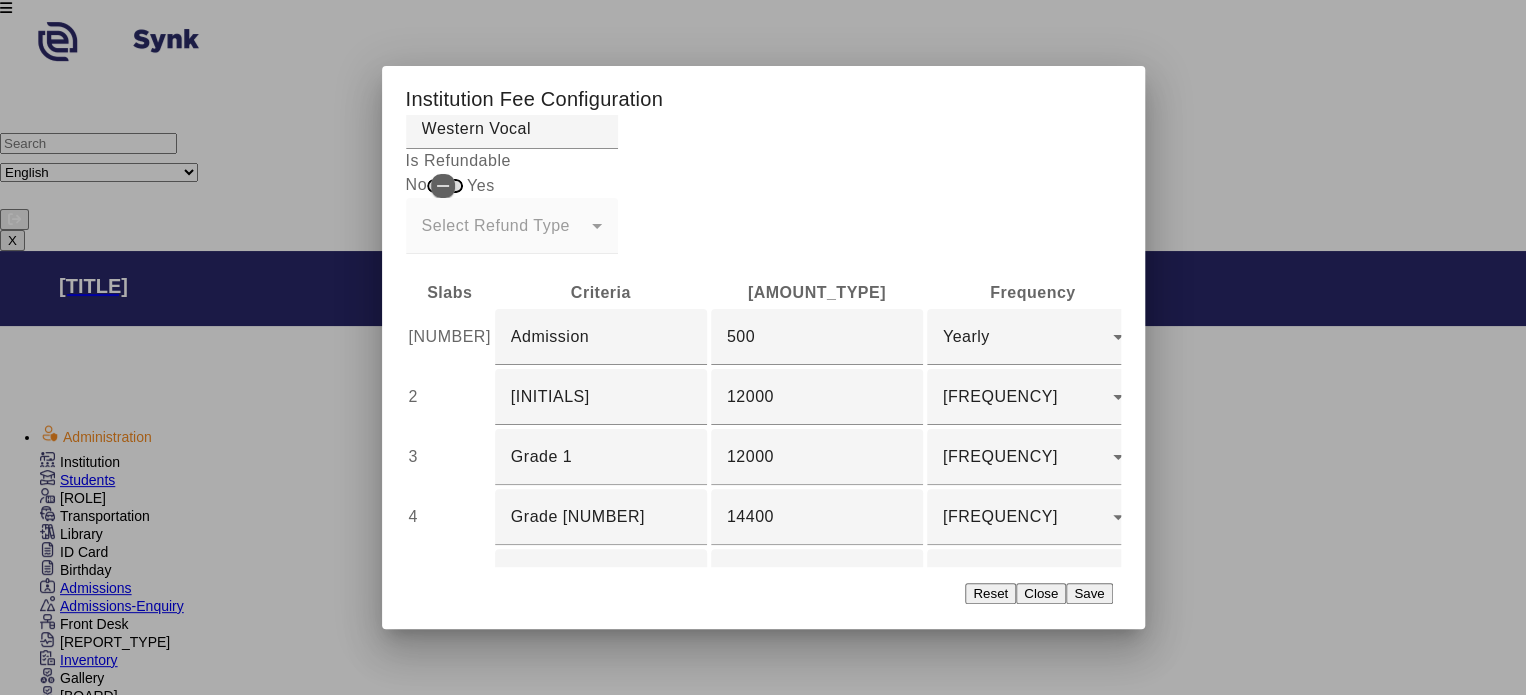 click on "Yearly" at bounding box center (966, 636) 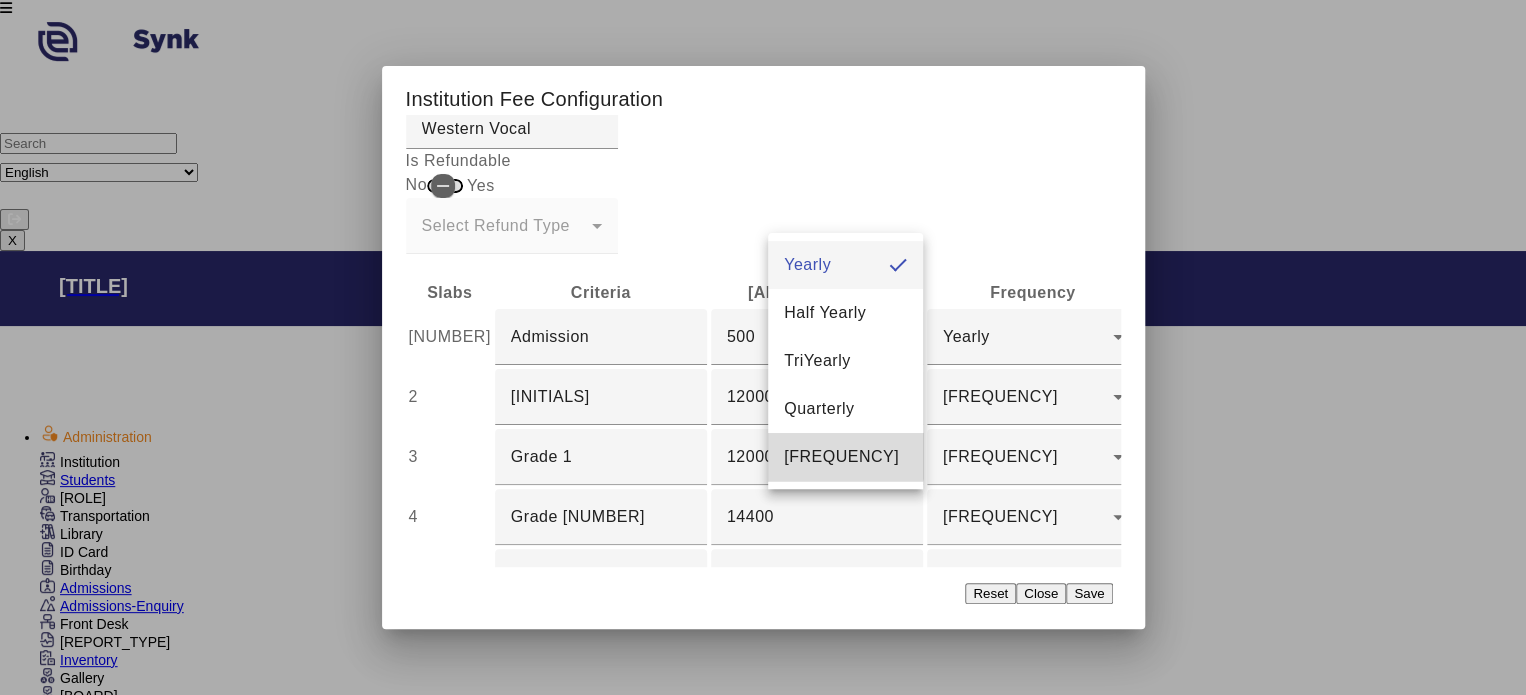 click on "[FREQUENCY]" at bounding box center [841, 457] 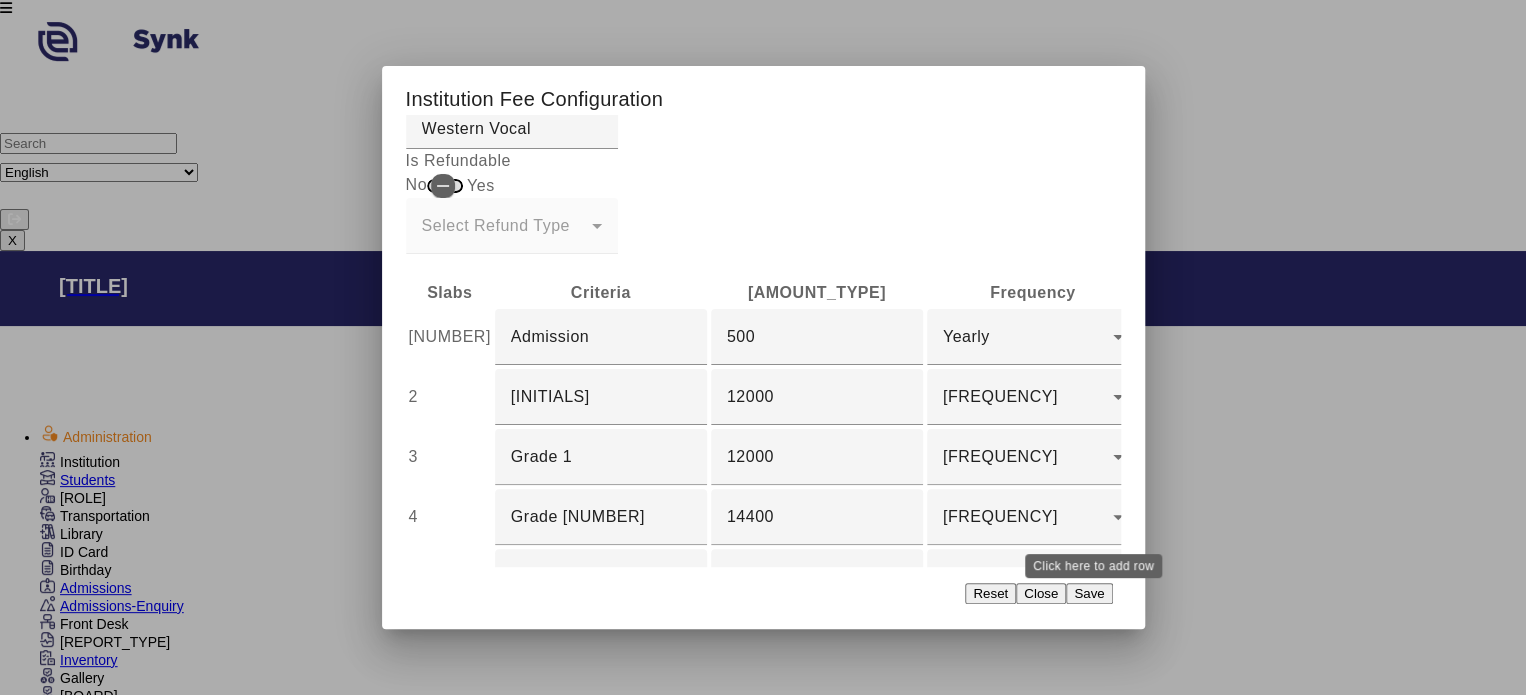 click on "add" at bounding box center [1387, 637] 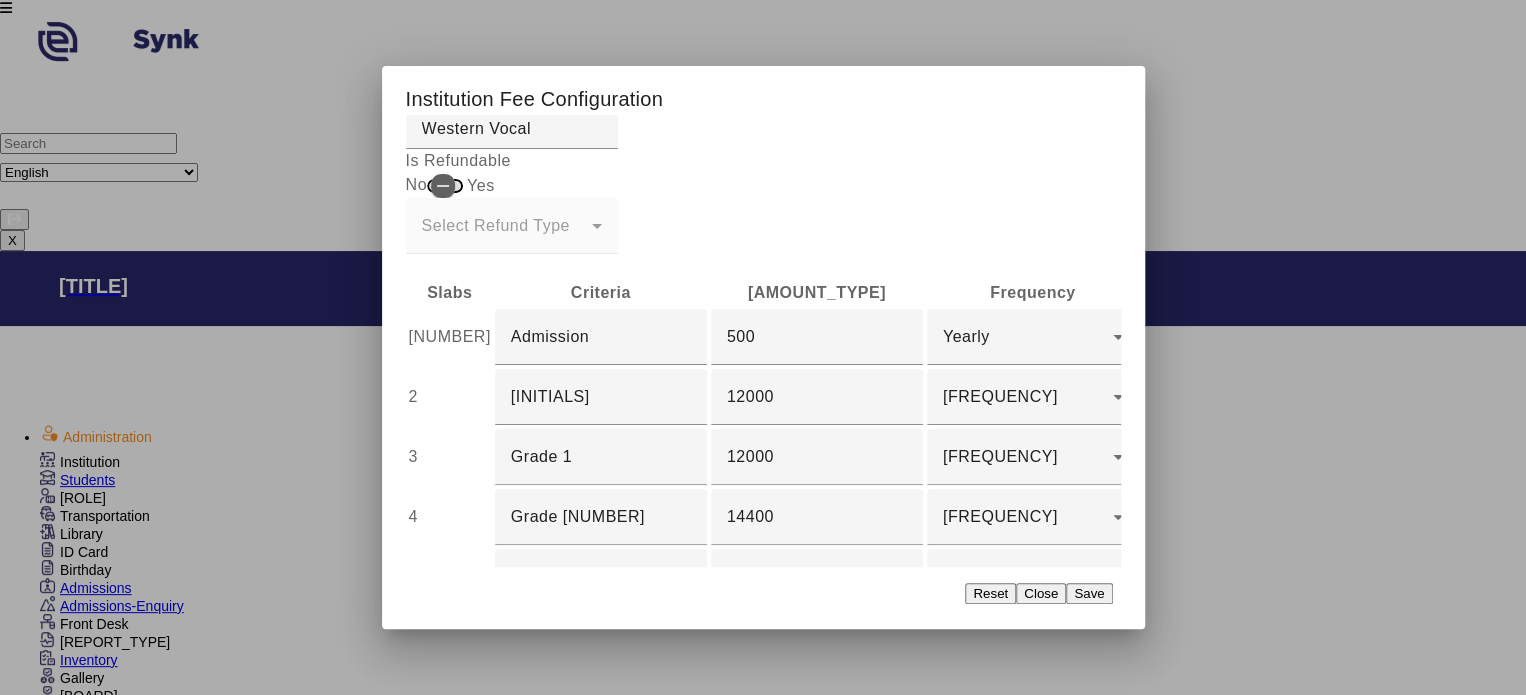scroll, scrollTop: 91, scrollLeft: 0, axis: vertical 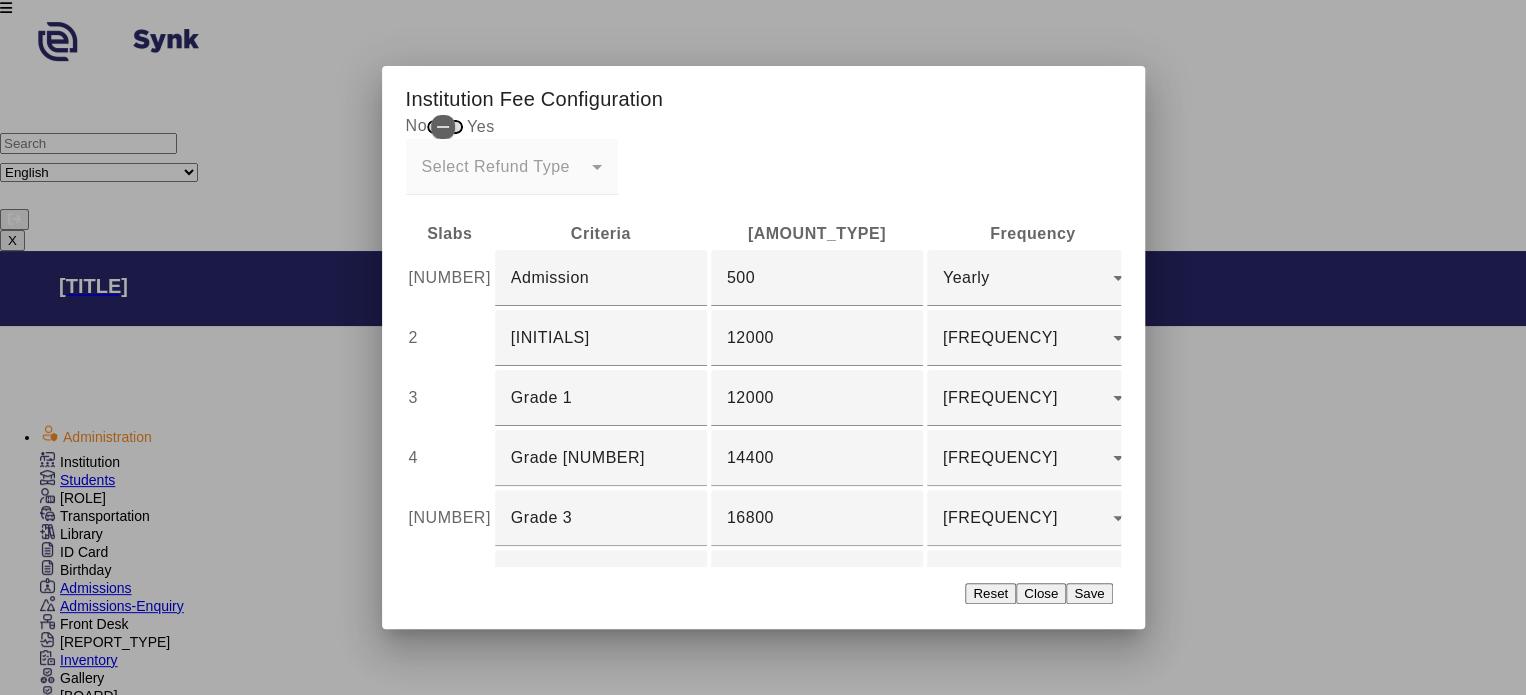 click at bounding box center (601, 638) 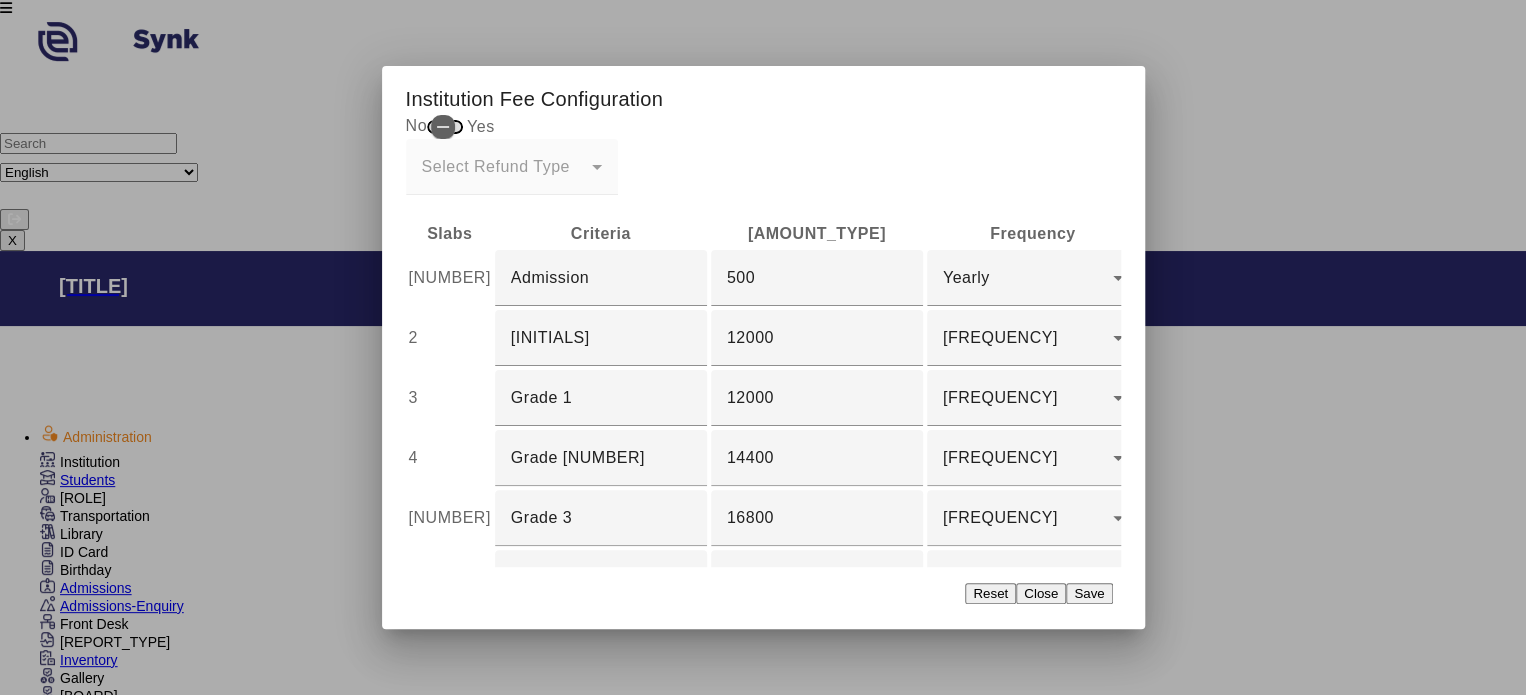 type on "Grade [NUMBER]" 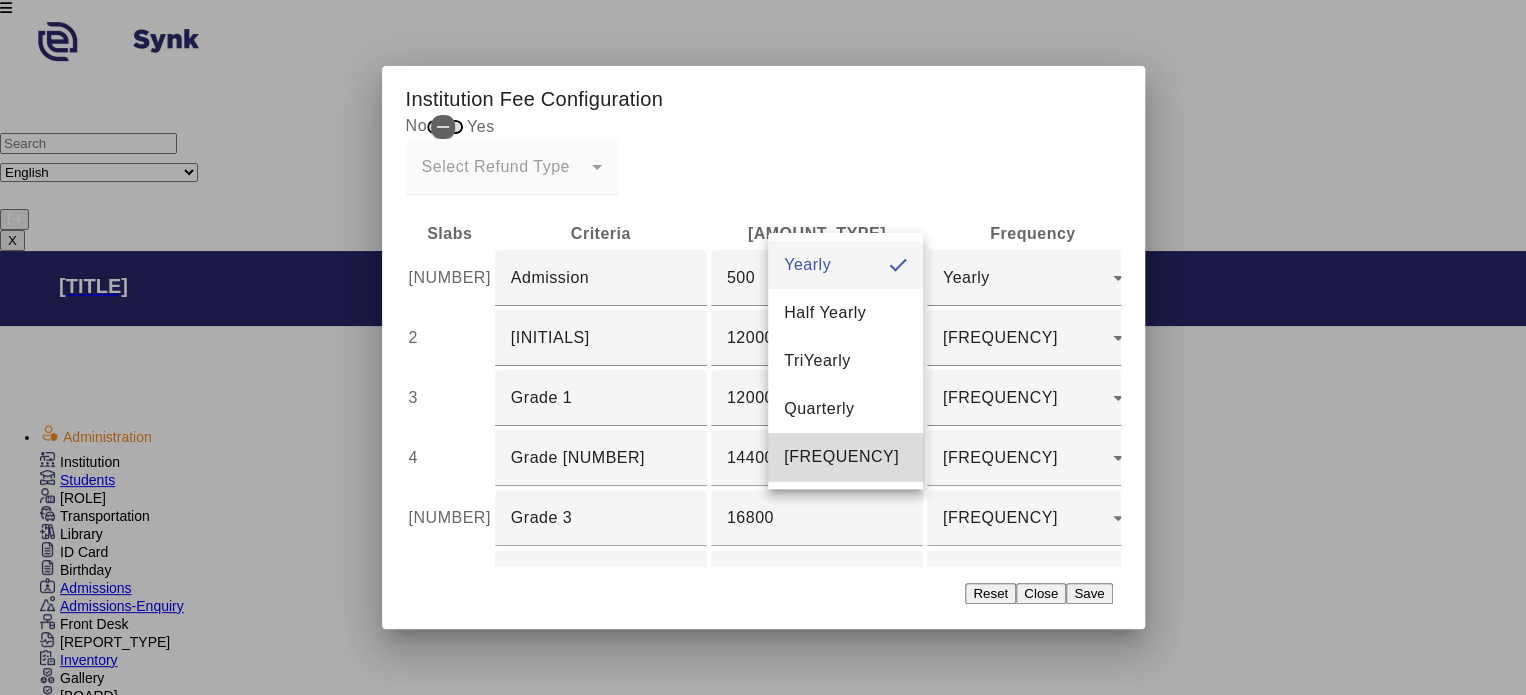click on "[FREQUENCY]" at bounding box center [841, 457] 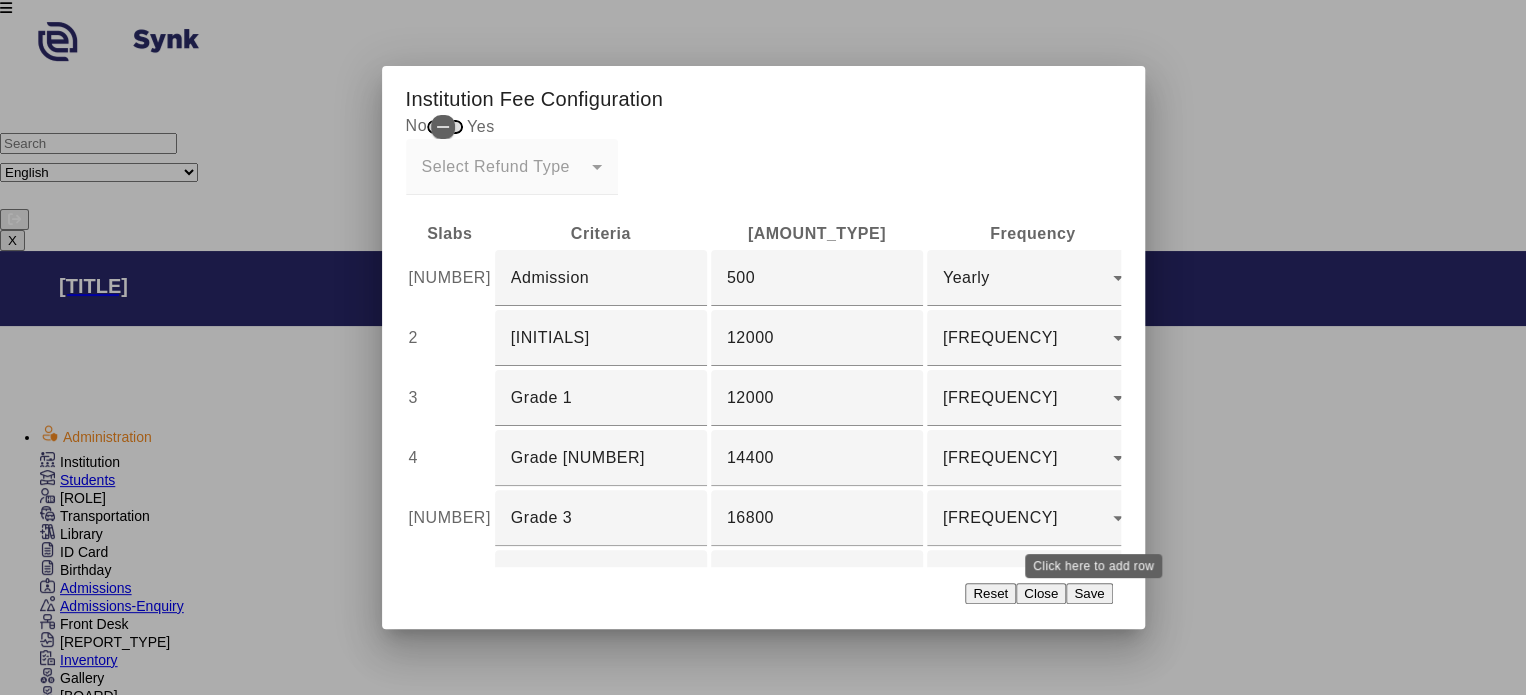click at bounding box center [1391, 638] 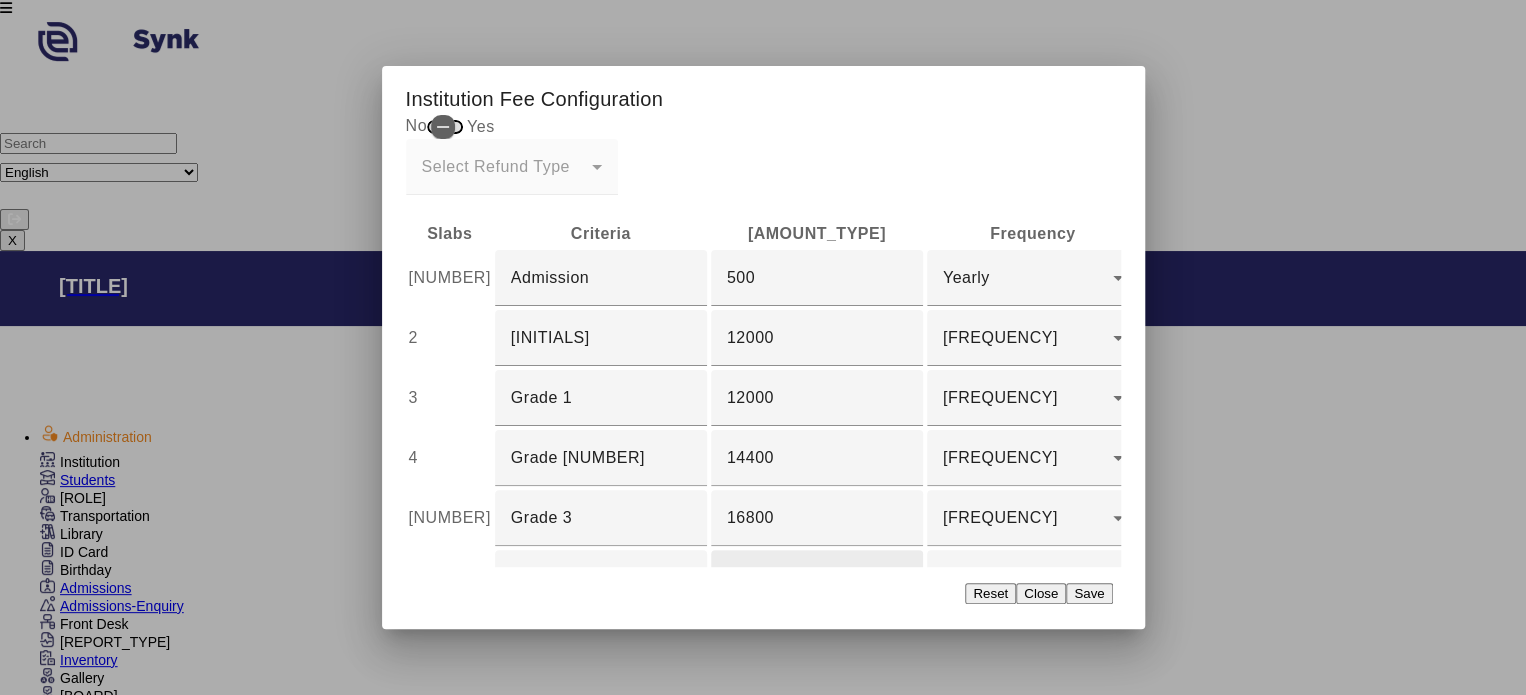 scroll, scrollTop: 149, scrollLeft: 0, axis: vertical 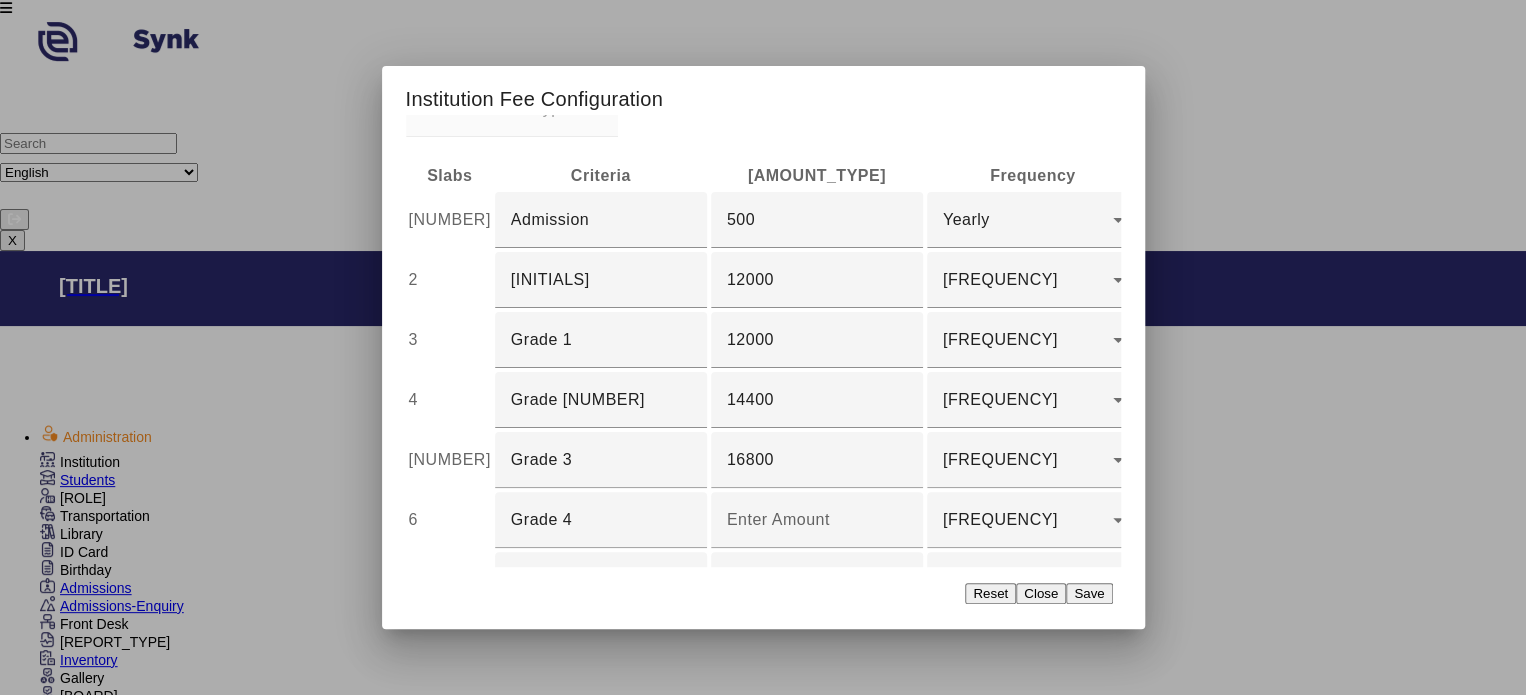 click at bounding box center [601, 640] 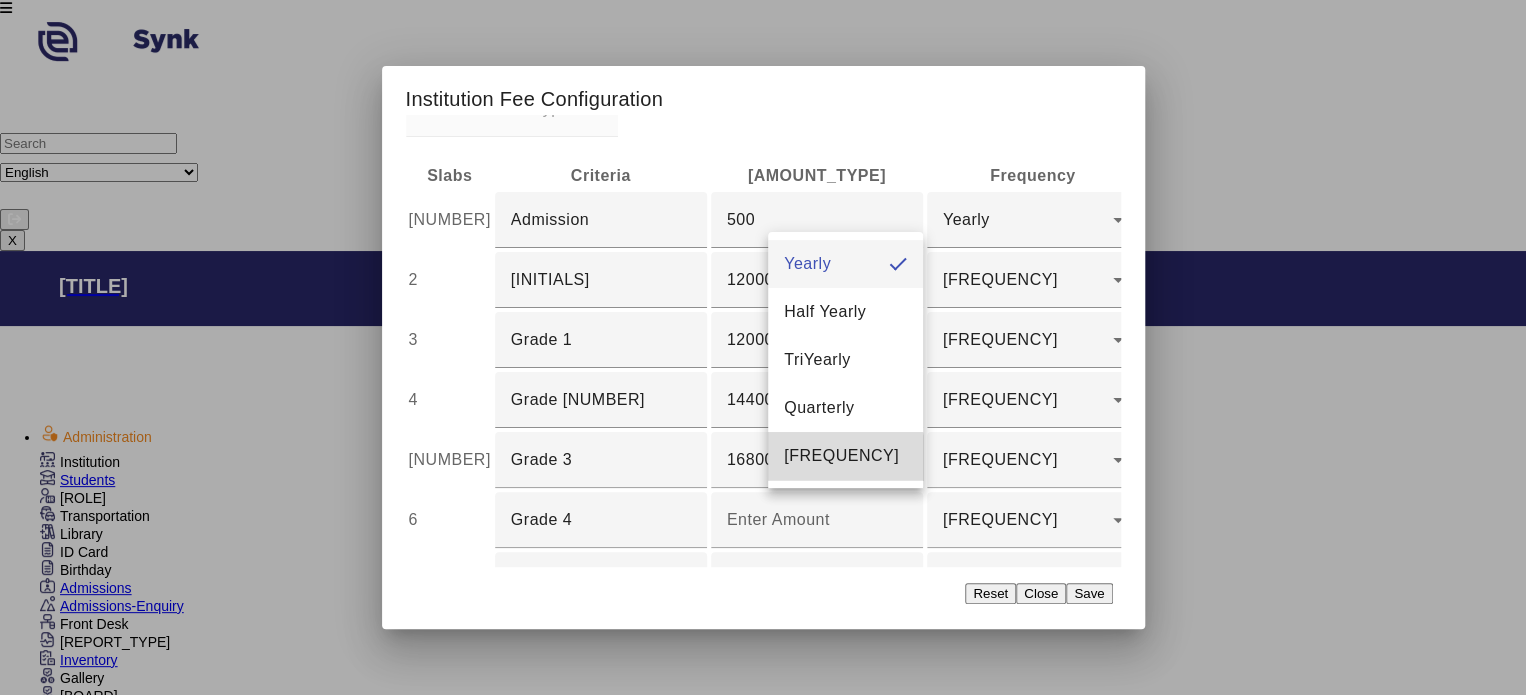 click on "[FREQUENCY]" at bounding box center (841, 456) 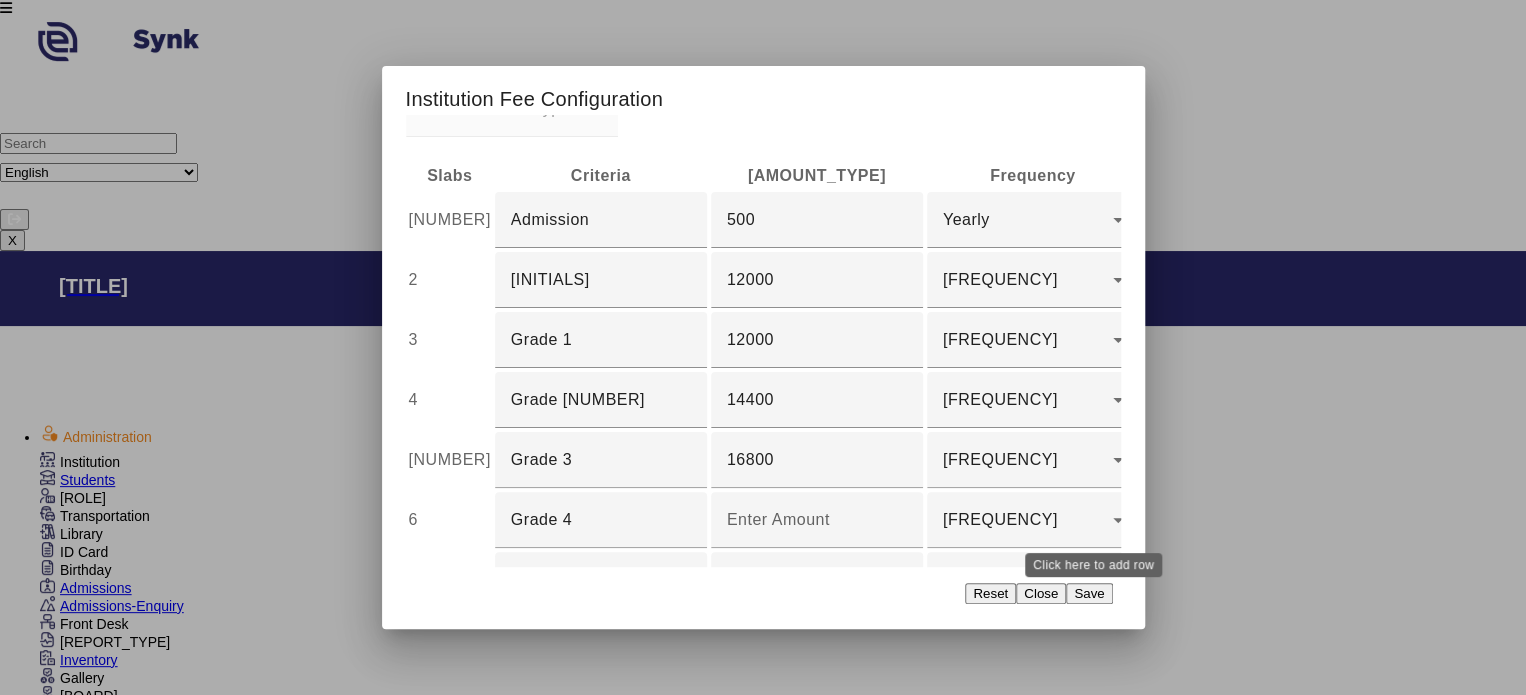click at bounding box center (1391, 640) 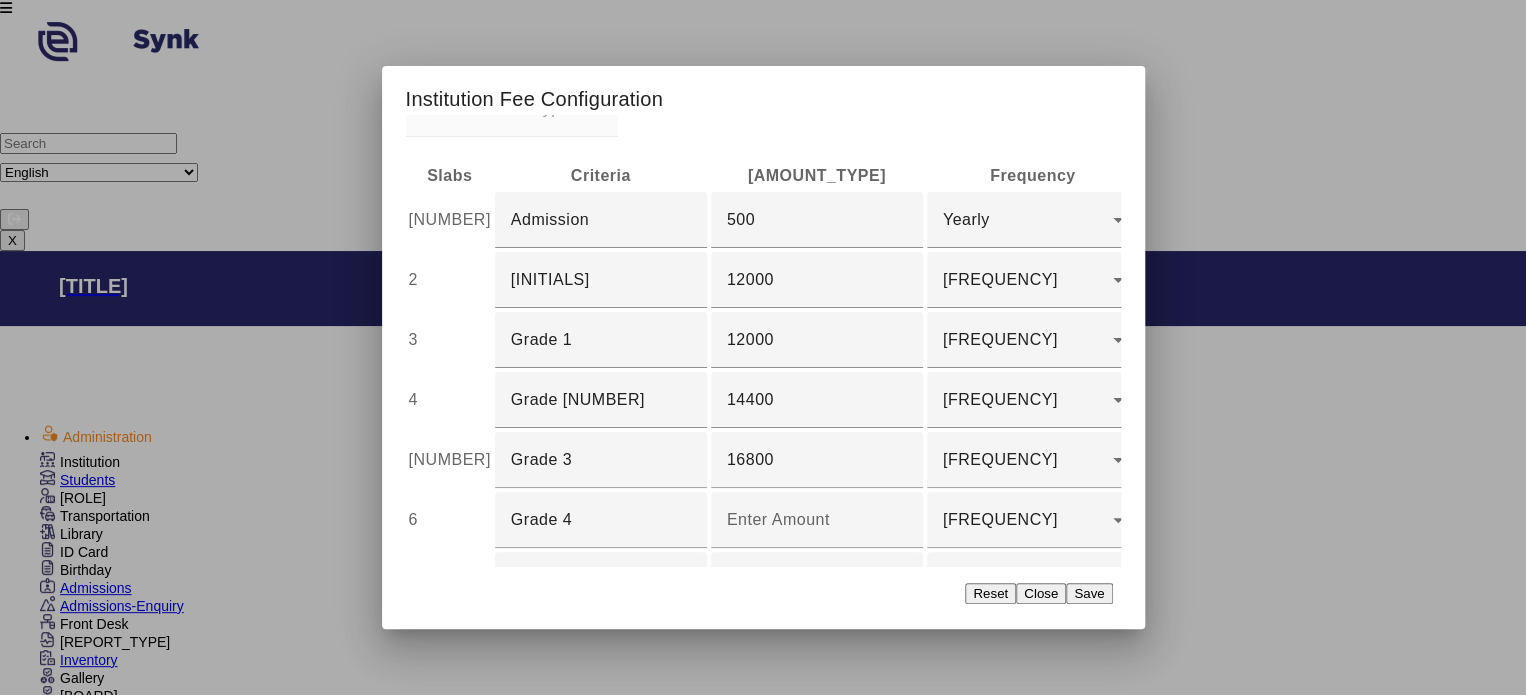 scroll, scrollTop: 207, scrollLeft: 0, axis: vertical 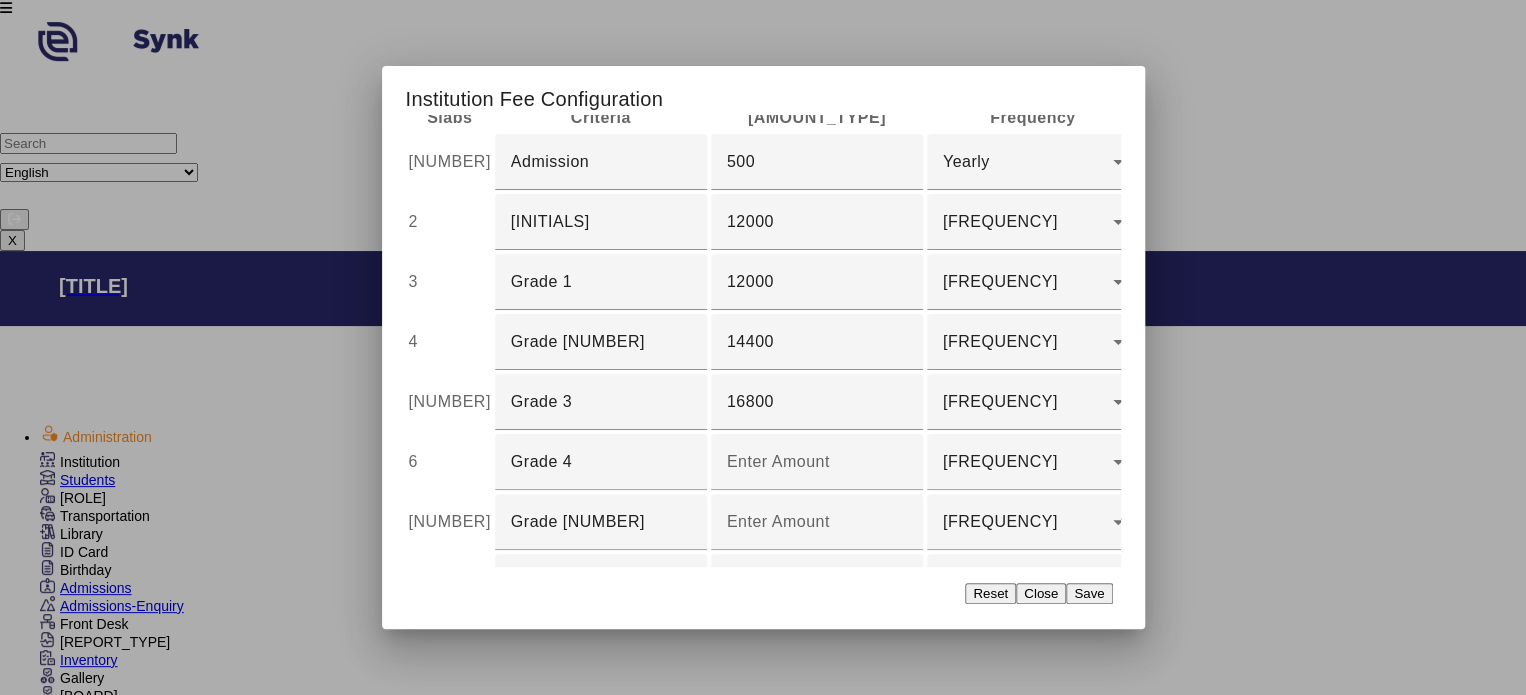 click at bounding box center (601, 642) 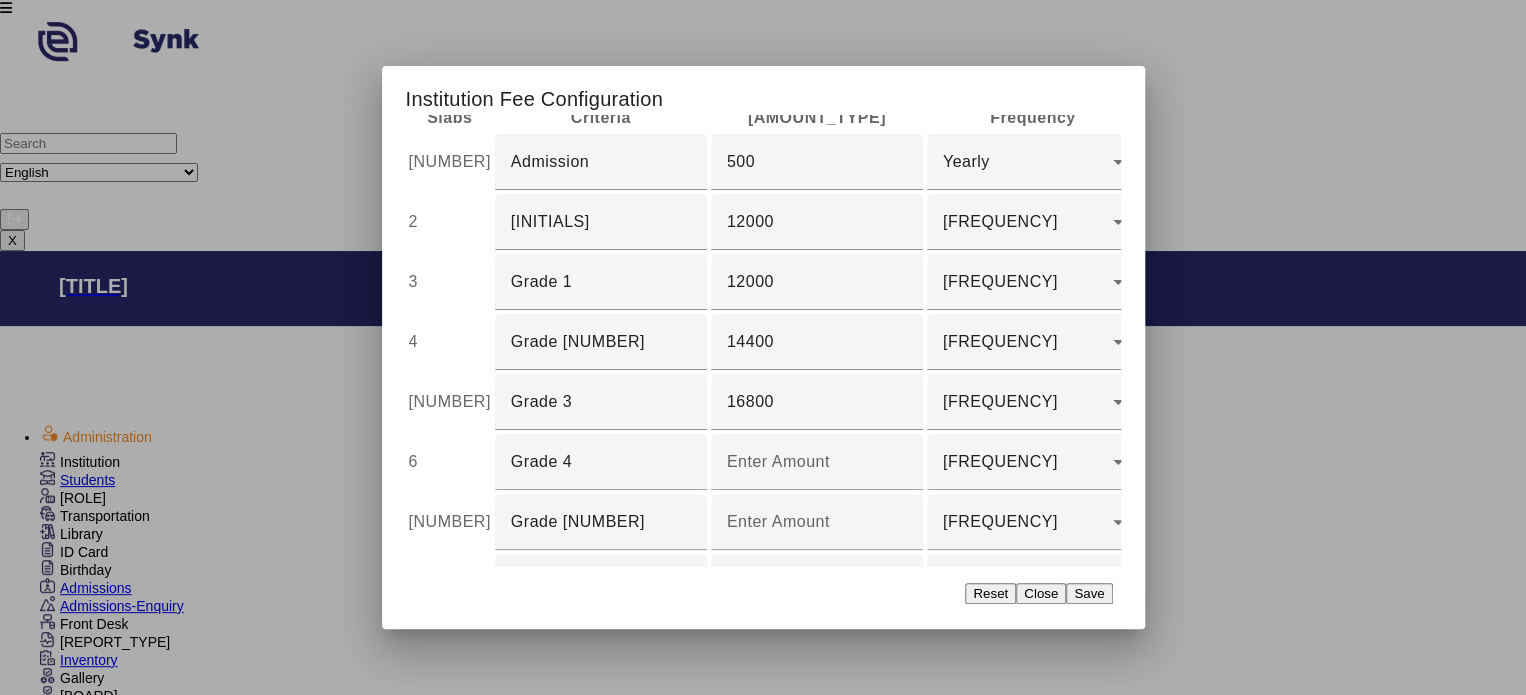 type on "Grade 7" 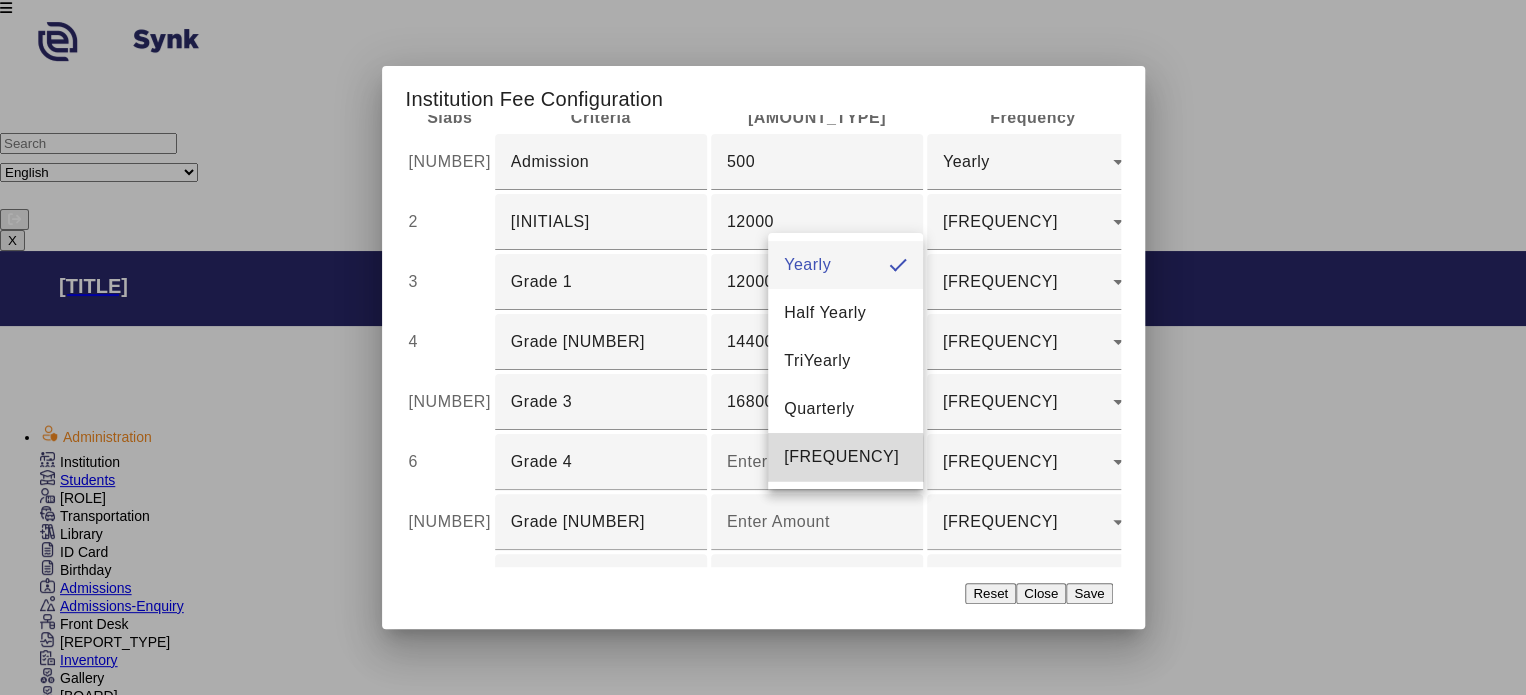 click on "[FREQUENCY]" at bounding box center [845, 457] 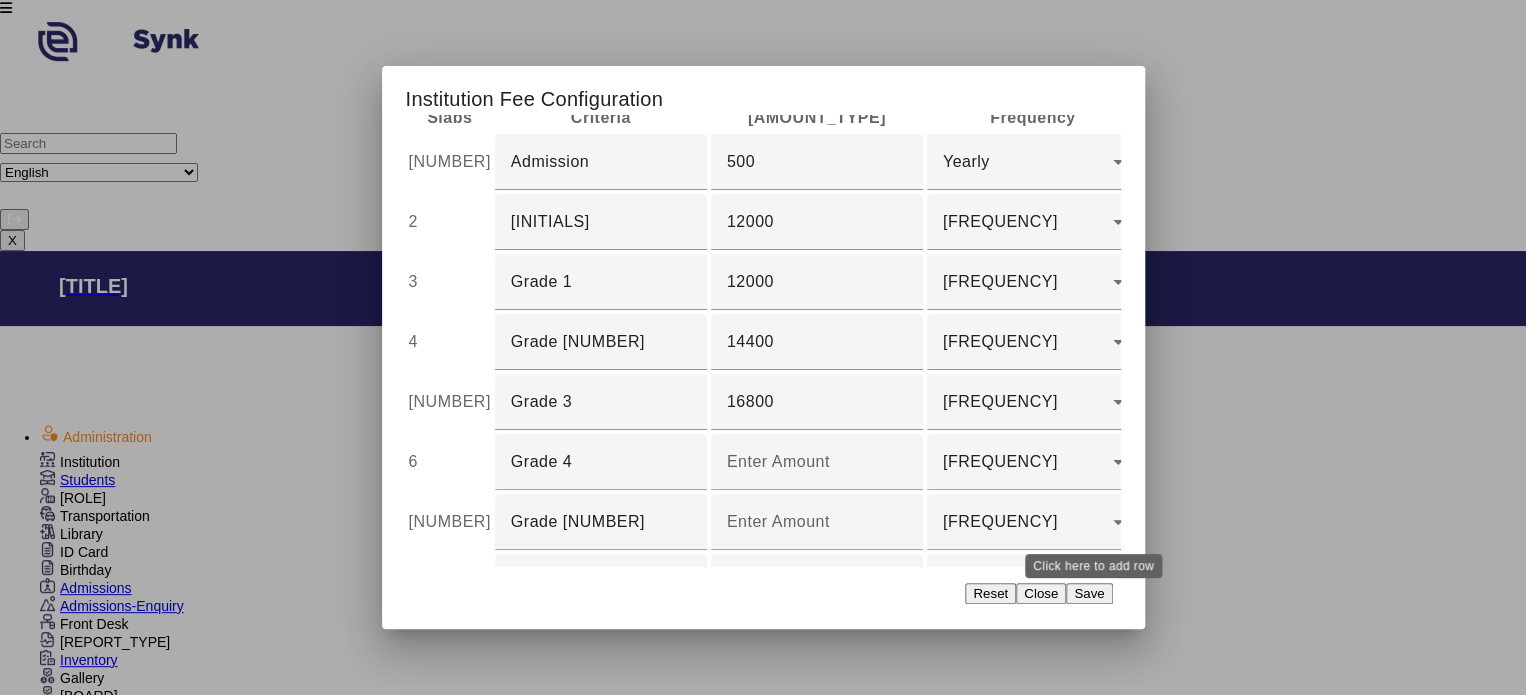 click on "add" at bounding box center (1387, 642) 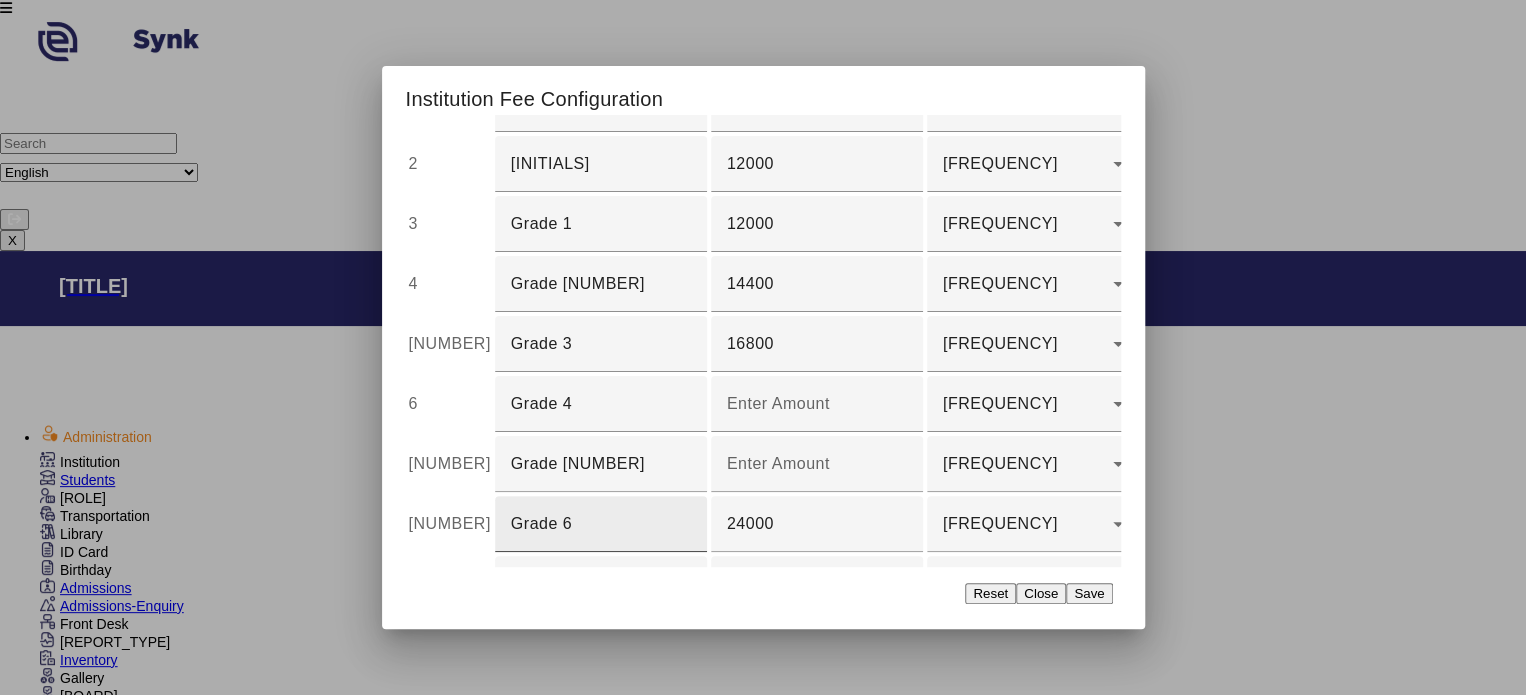 scroll, scrollTop: 264, scrollLeft: 0, axis: vertical 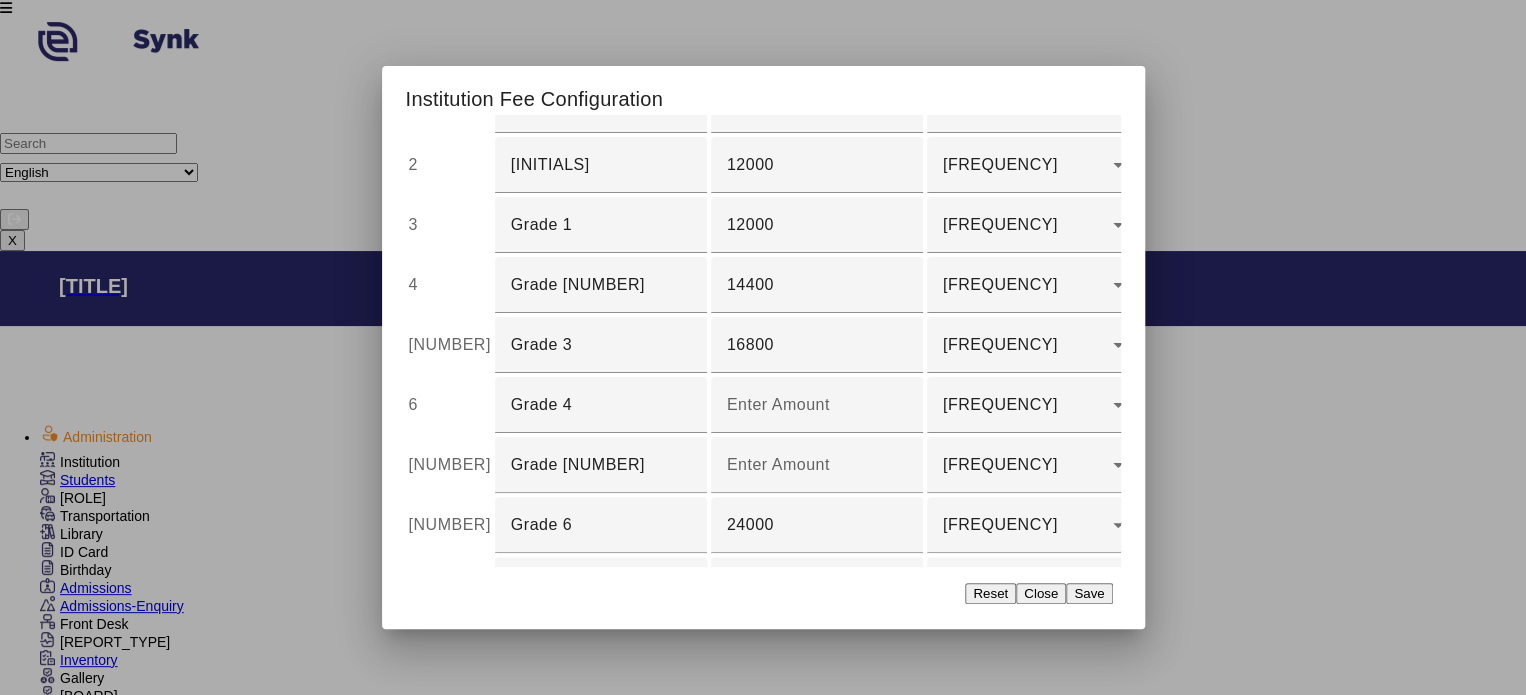click at bounding box center [601, 645] 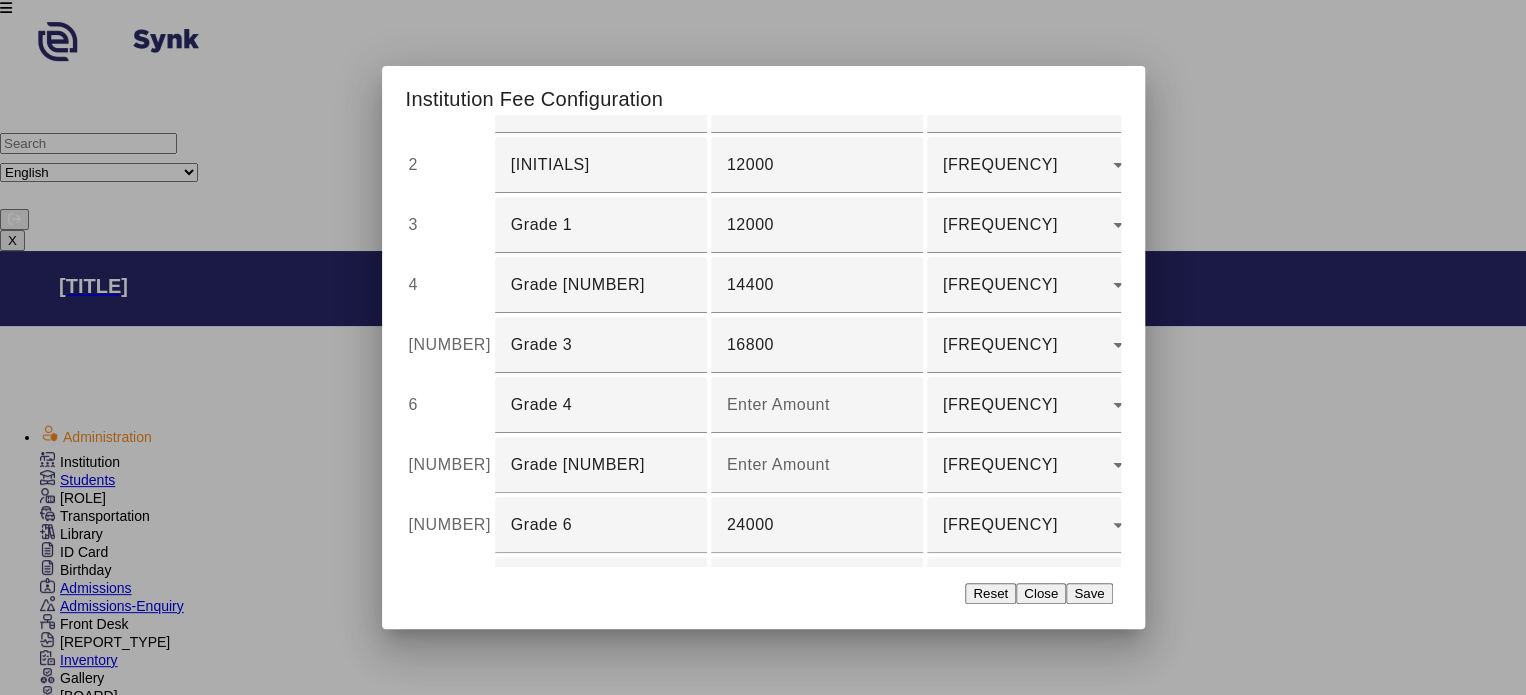 type on "Grade 8" 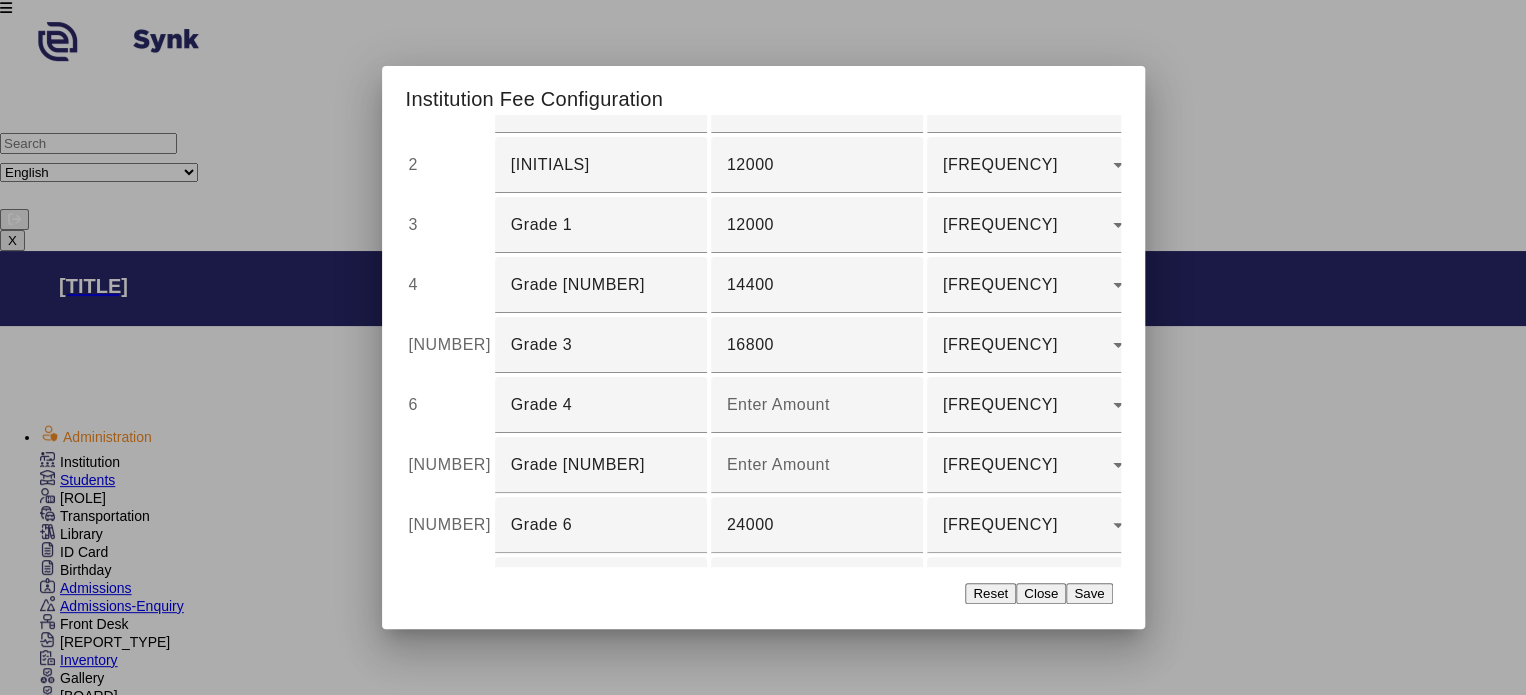 type on "30000" 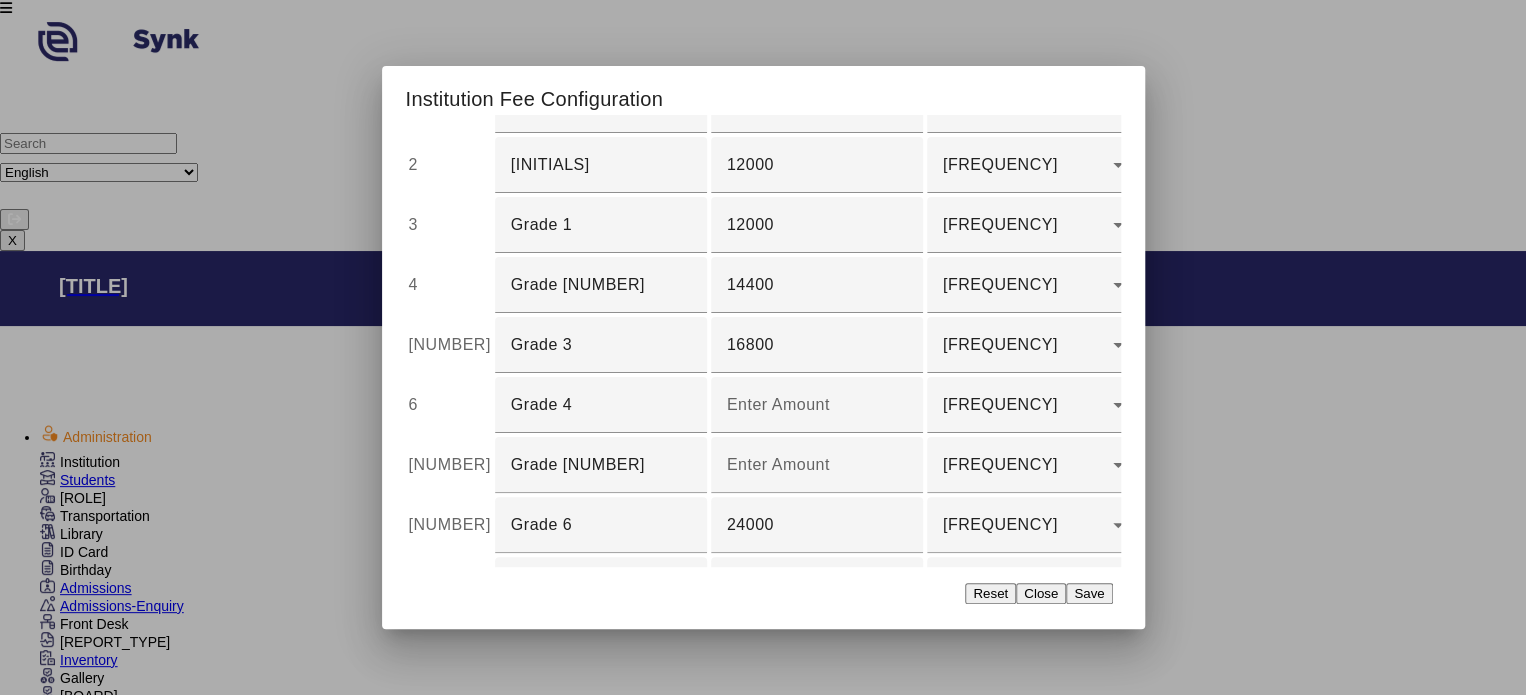 click on "Yearly" at bounding box center (966, 644) 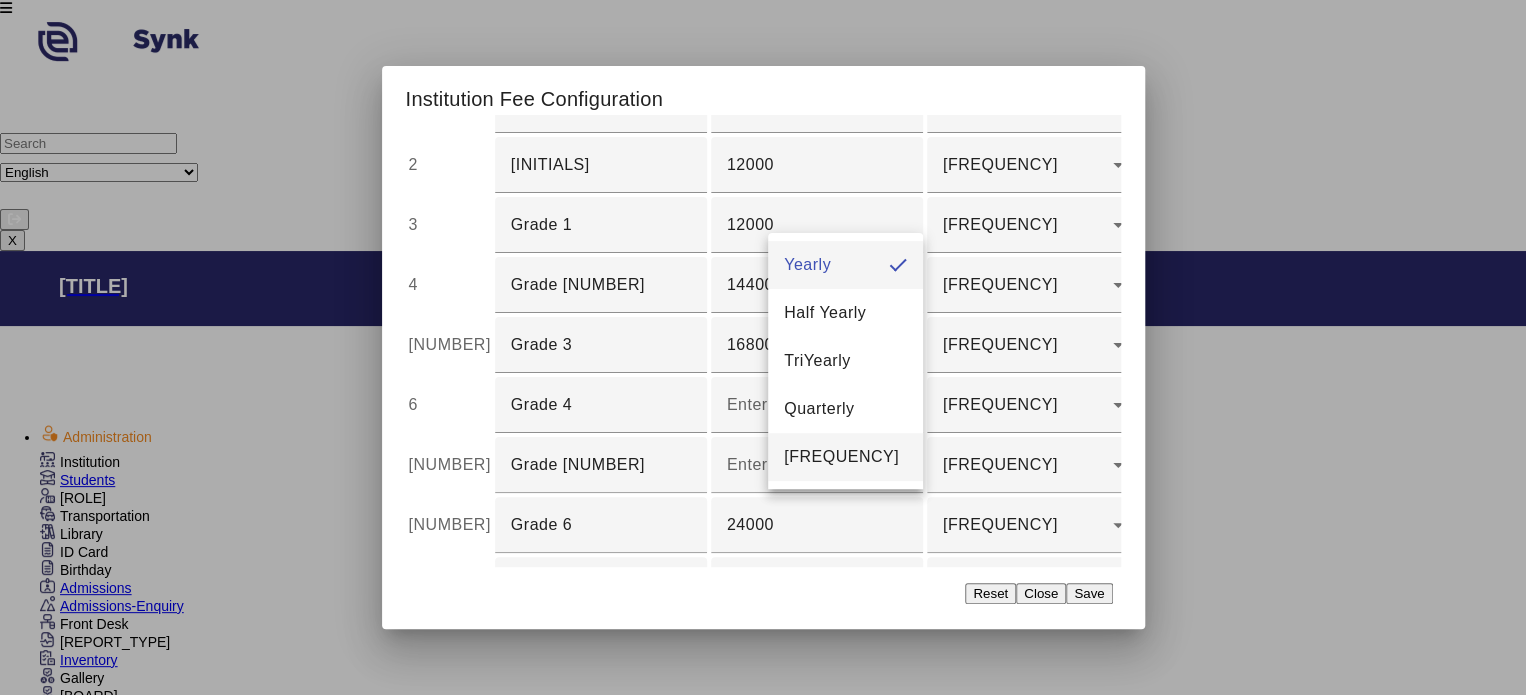 click on "[FREQUENCY]" at bounding box center [845, 457] 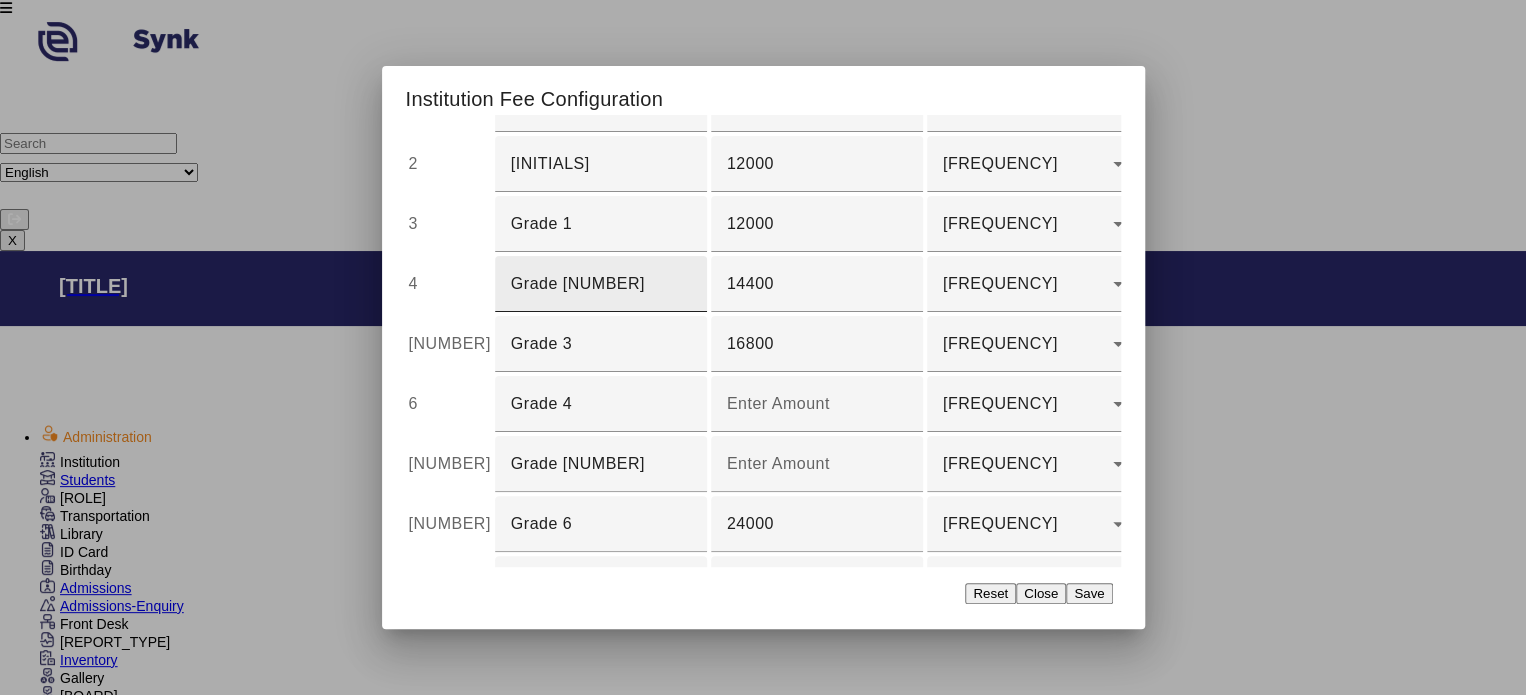 scroll, scrollTop: 262, scrollLeft: 0, axis: vertical 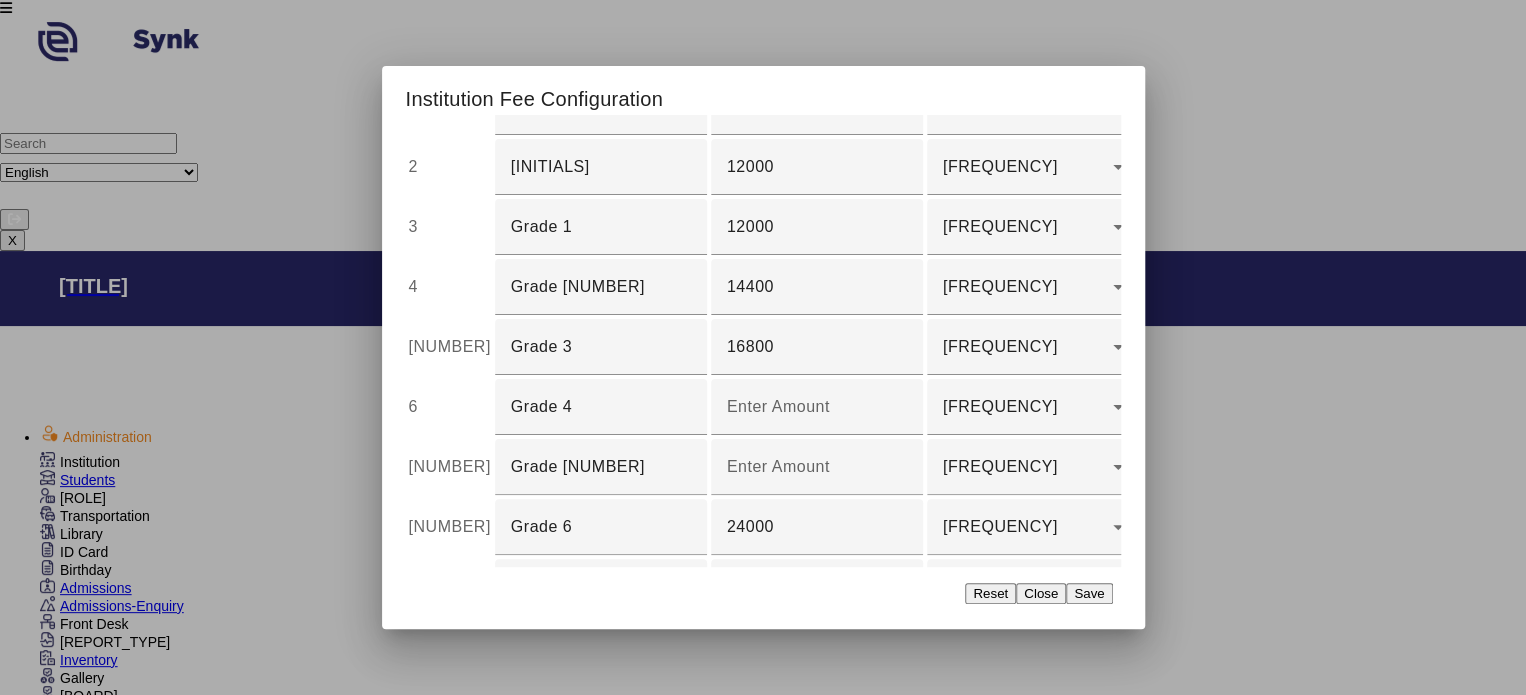 click on "Save" at bounding box center (1089, 593) 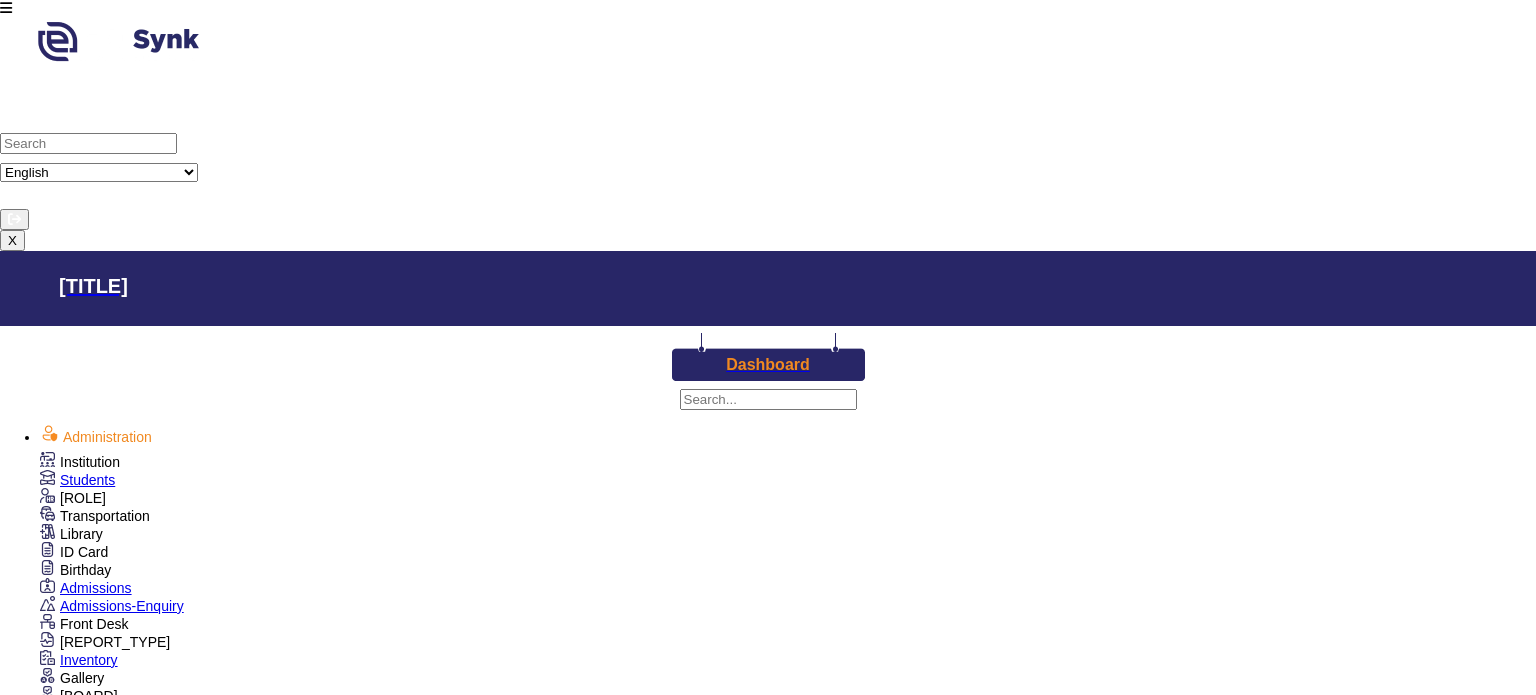 scroll, scrollTop: 876, scrollLeft: 0, axis: vertical 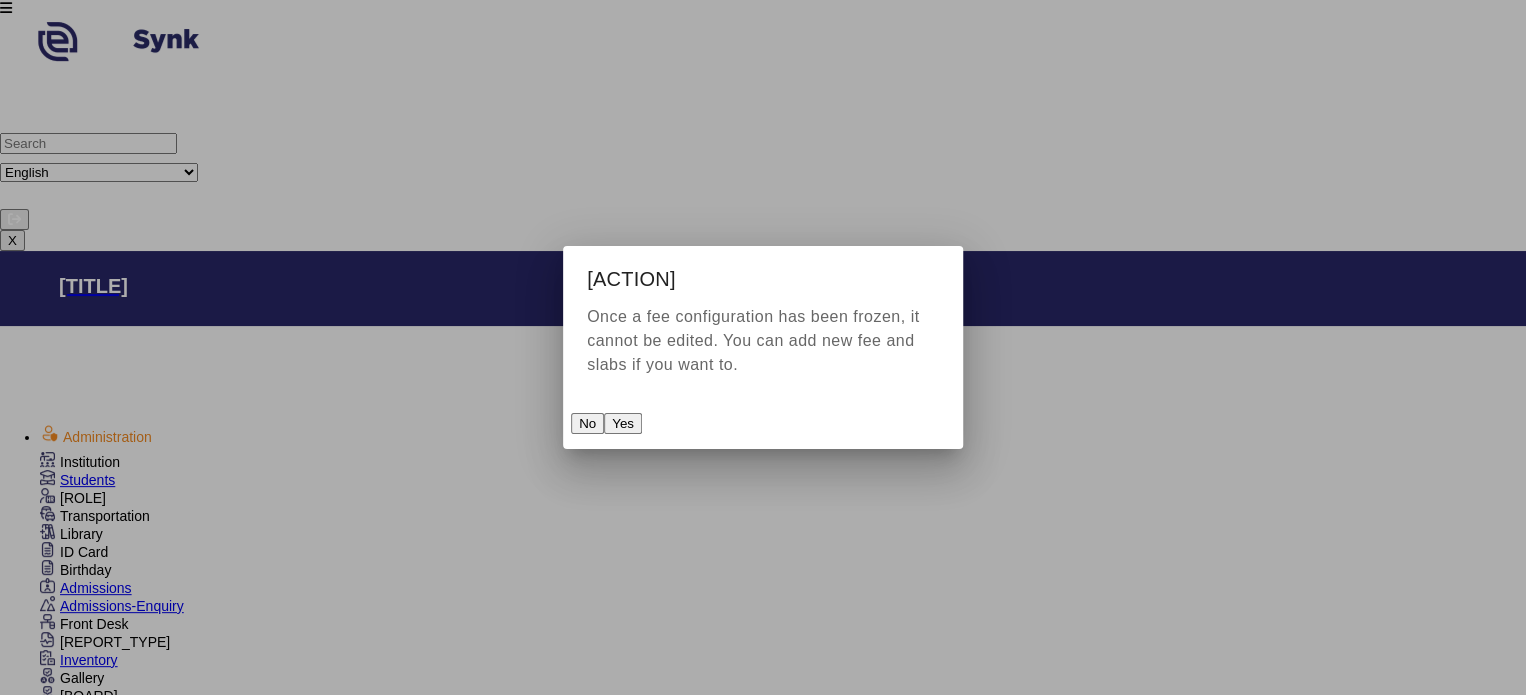 click on "Yes" at bounding box center (623, 423) 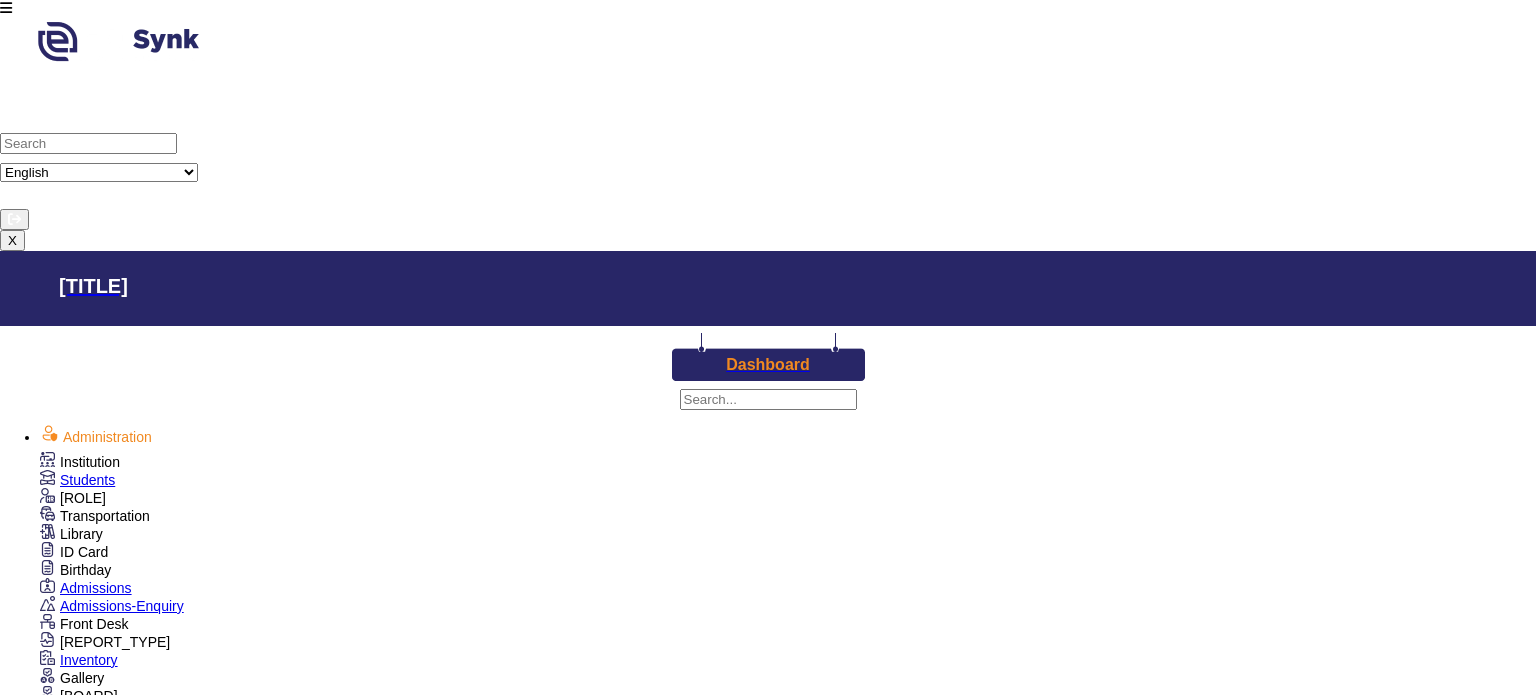 scroll, scrollTop: 0, scrollLeft: 0, axis: both 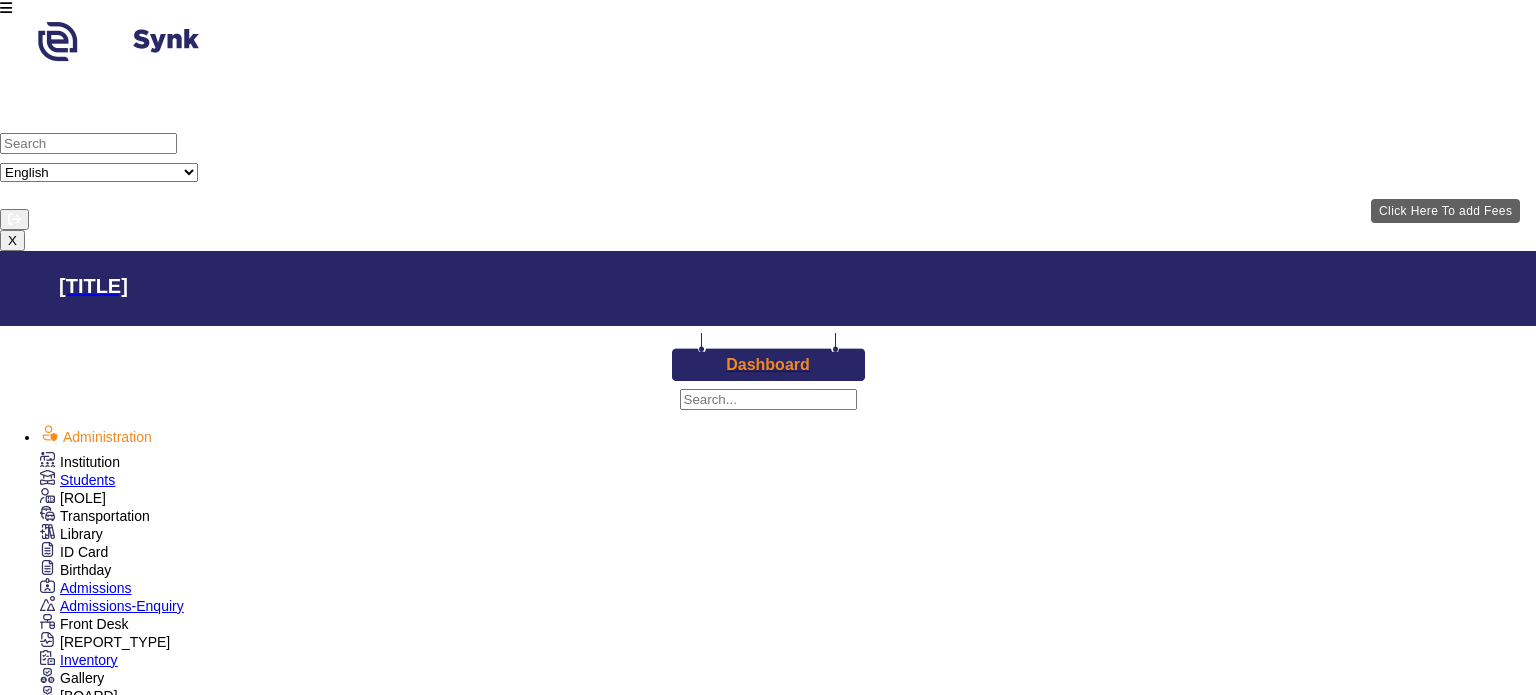 click on "Add Fees" at bounding box center (173, 2171) 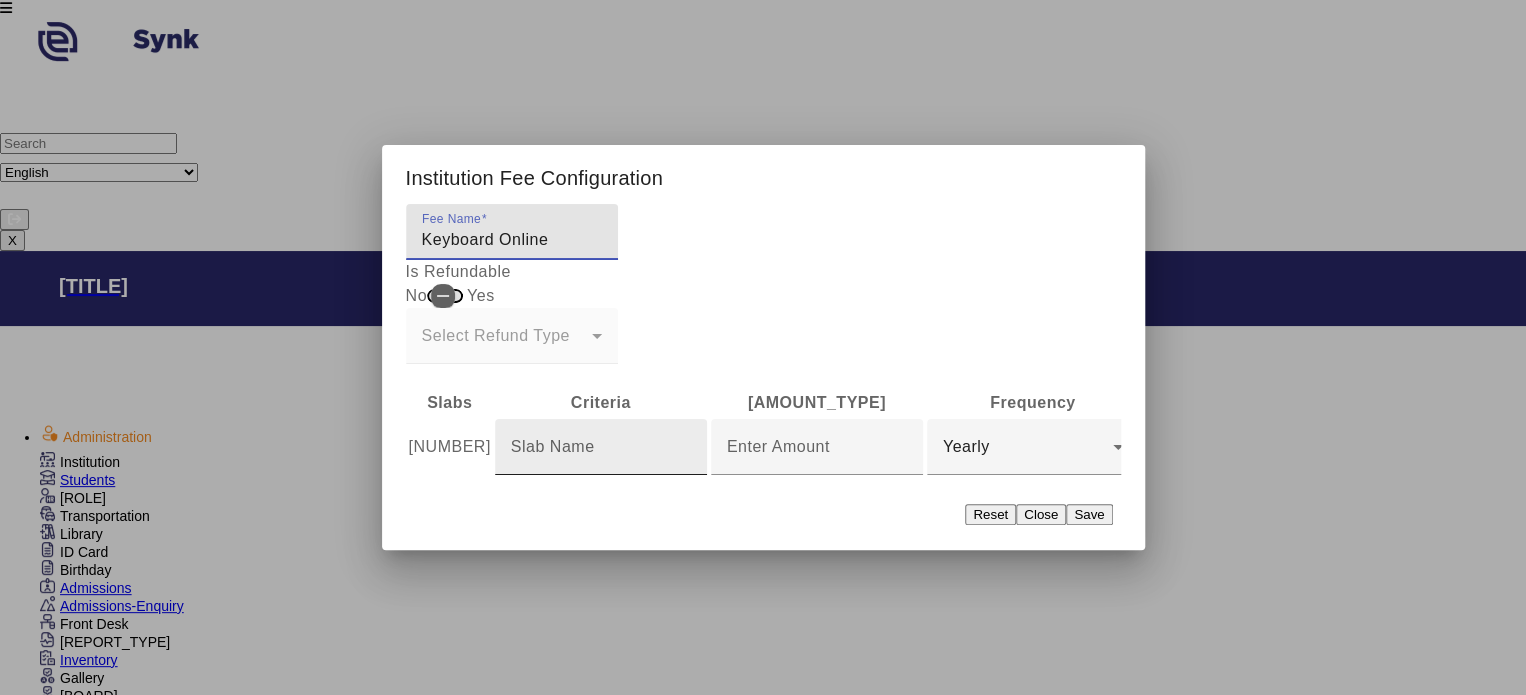 type on "Keyboard Online" 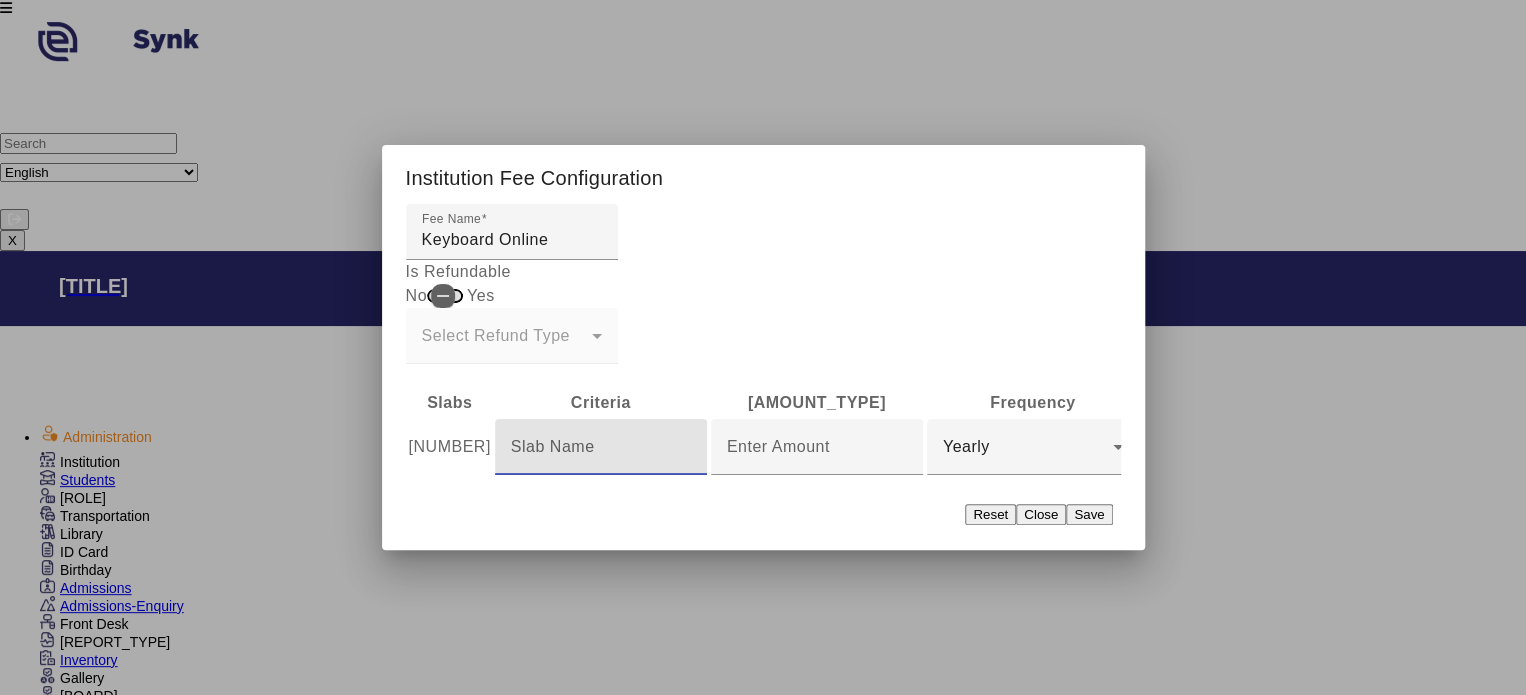 click at bounding box center (601, 447) 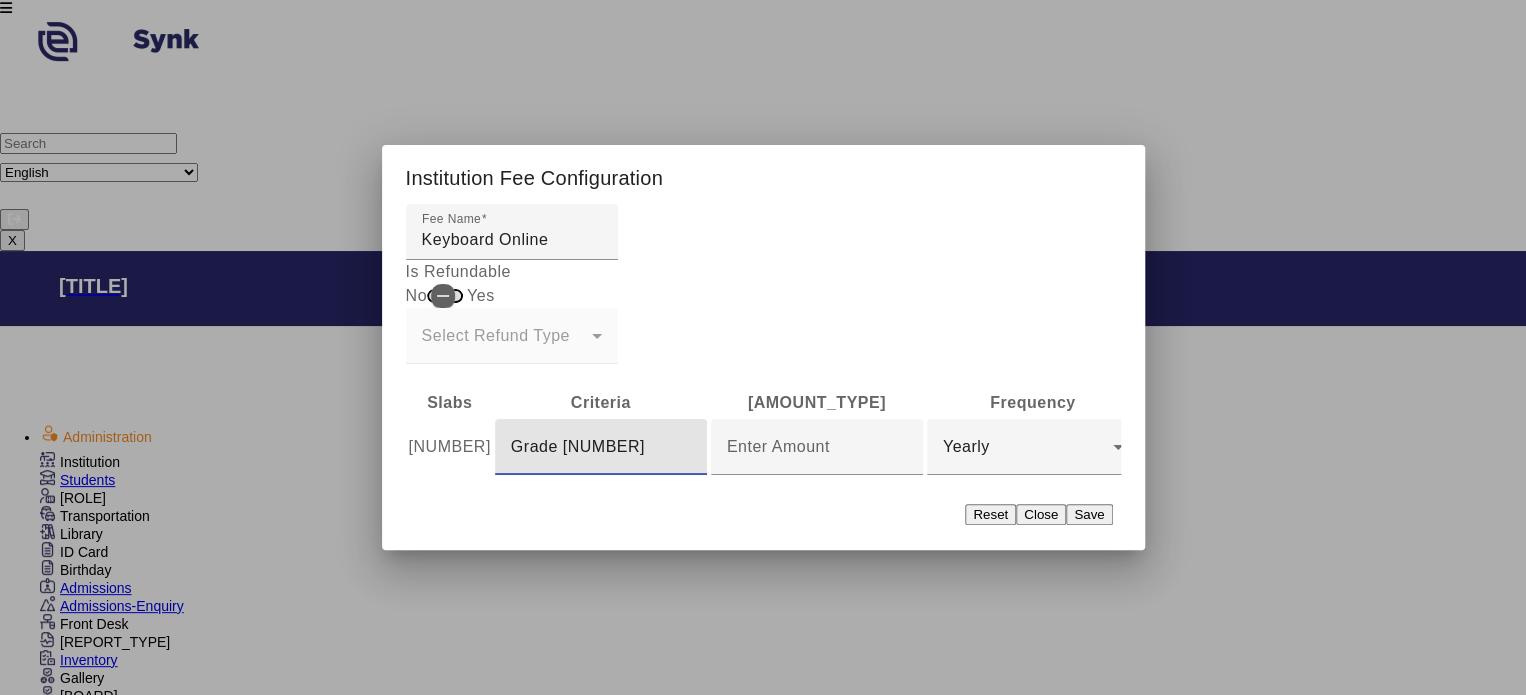 type on "Grade [NUMBER]" 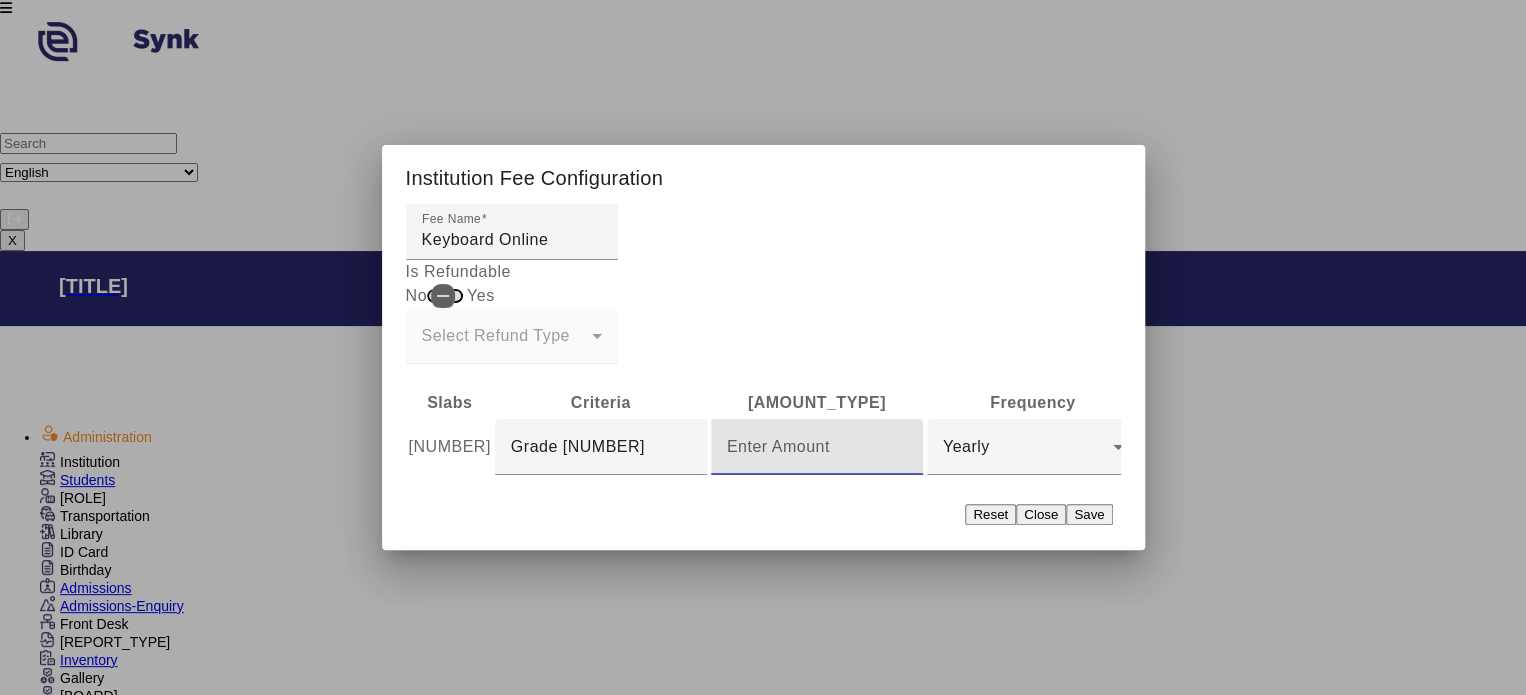 click at bounding box center (817, 447) 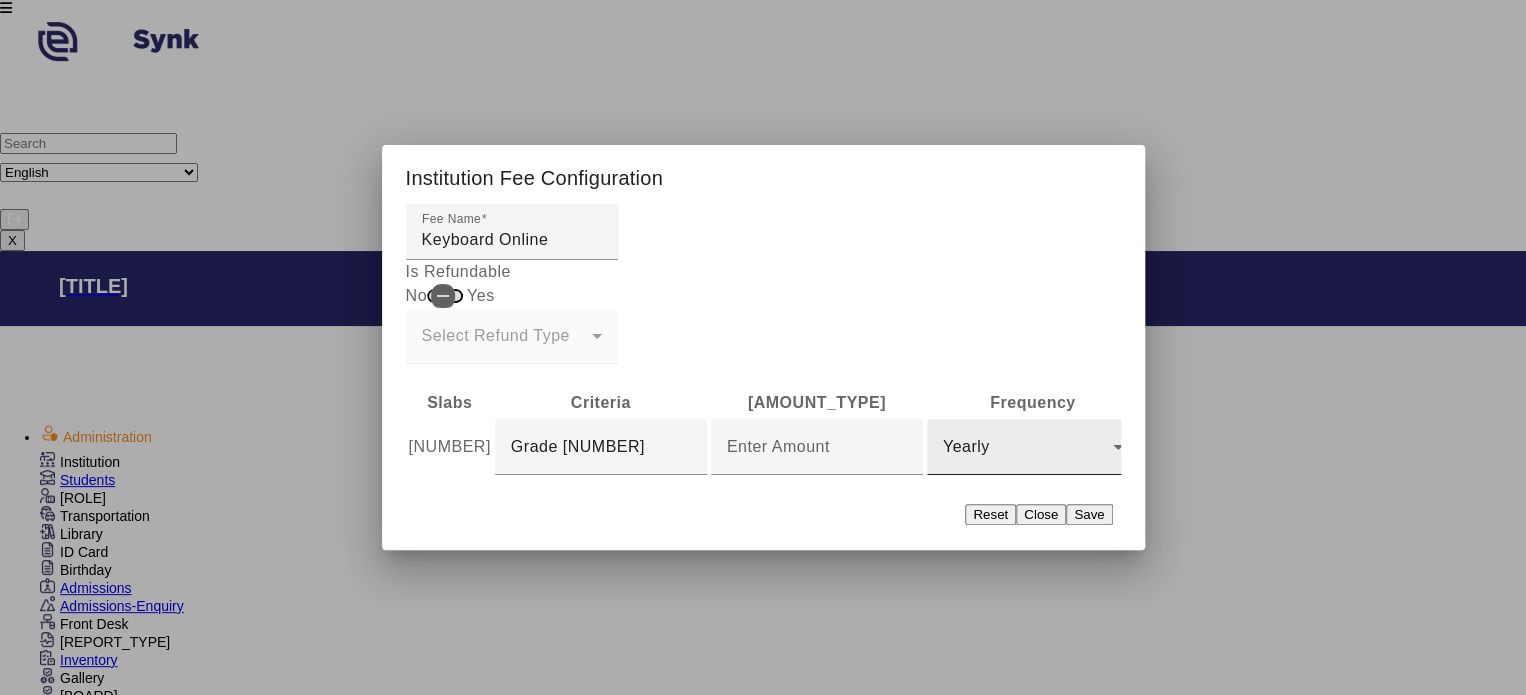 click on "Yearly" at bounding box center [1033, 447] 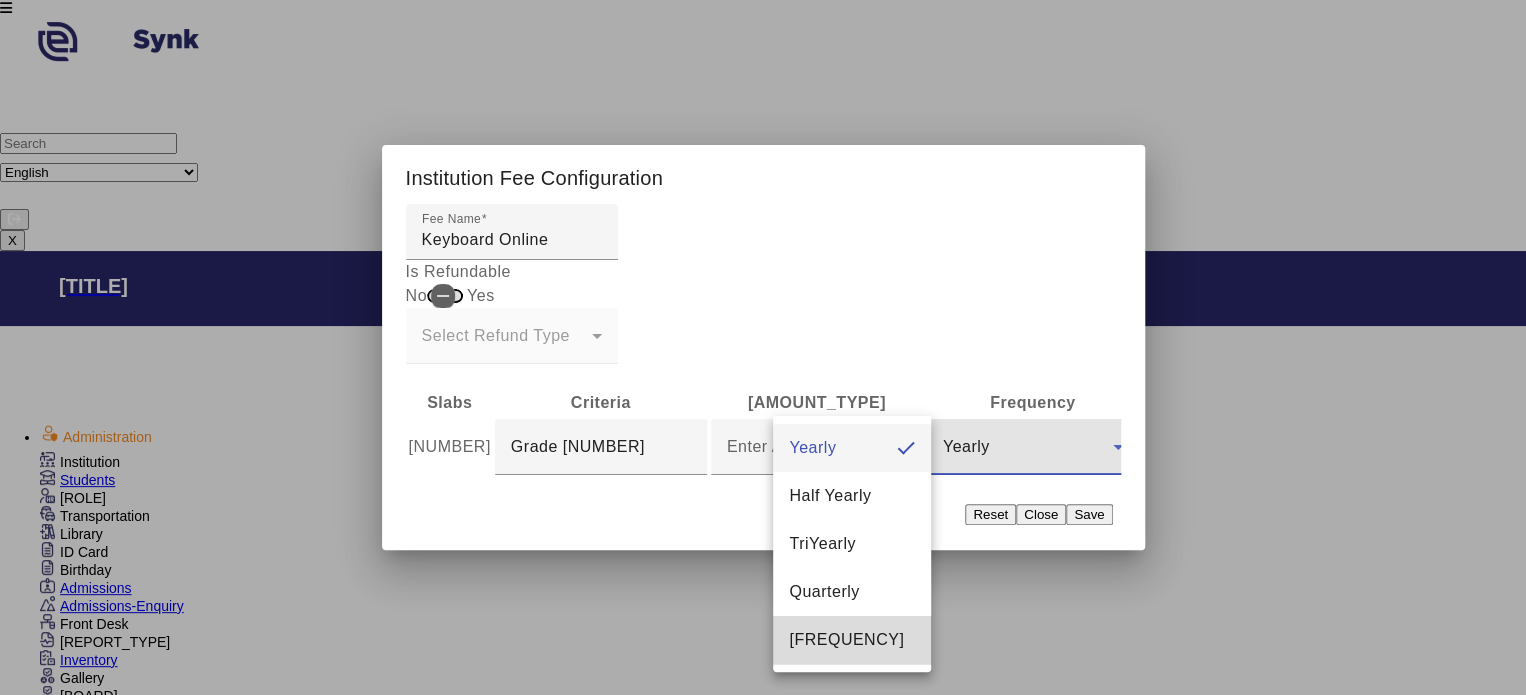 click on "[FREQUENCY]" at bounding box center [846, 640] 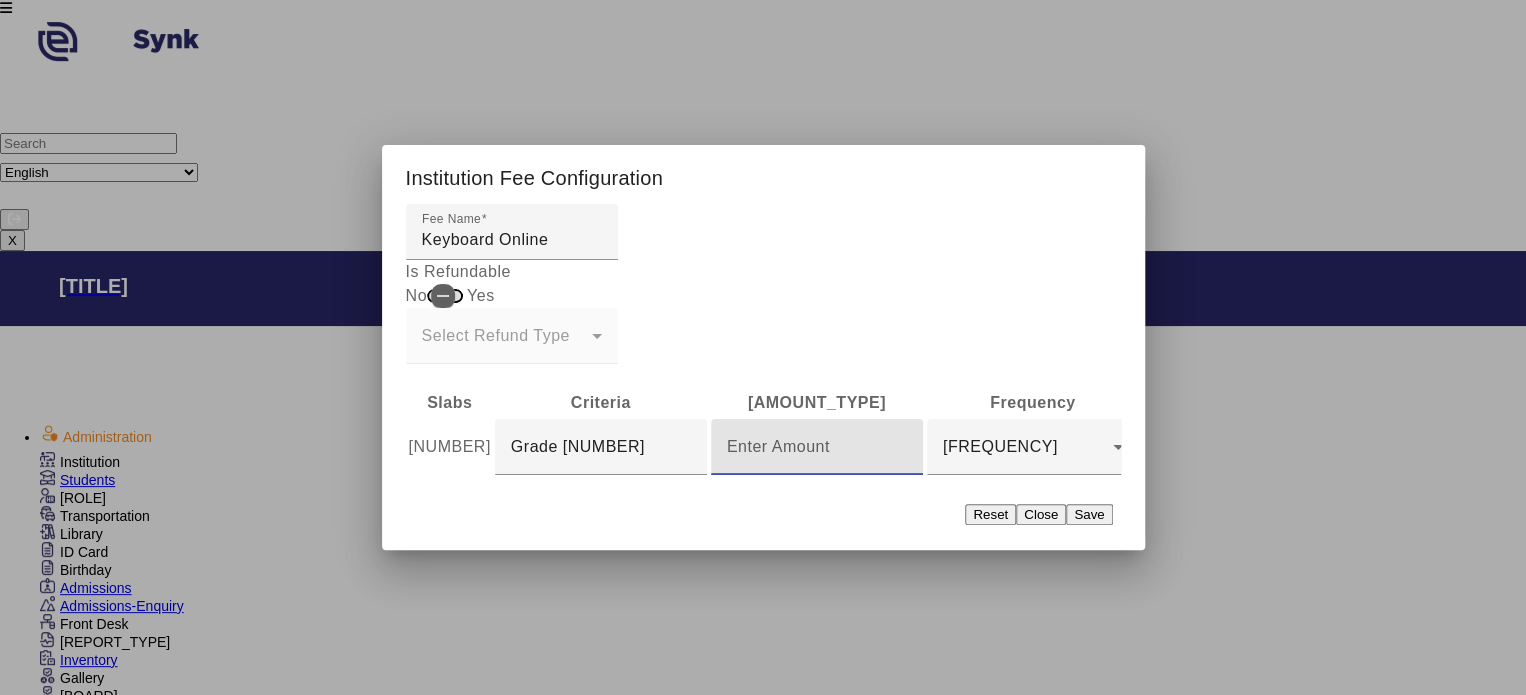 click at bounding box center [817, 447] 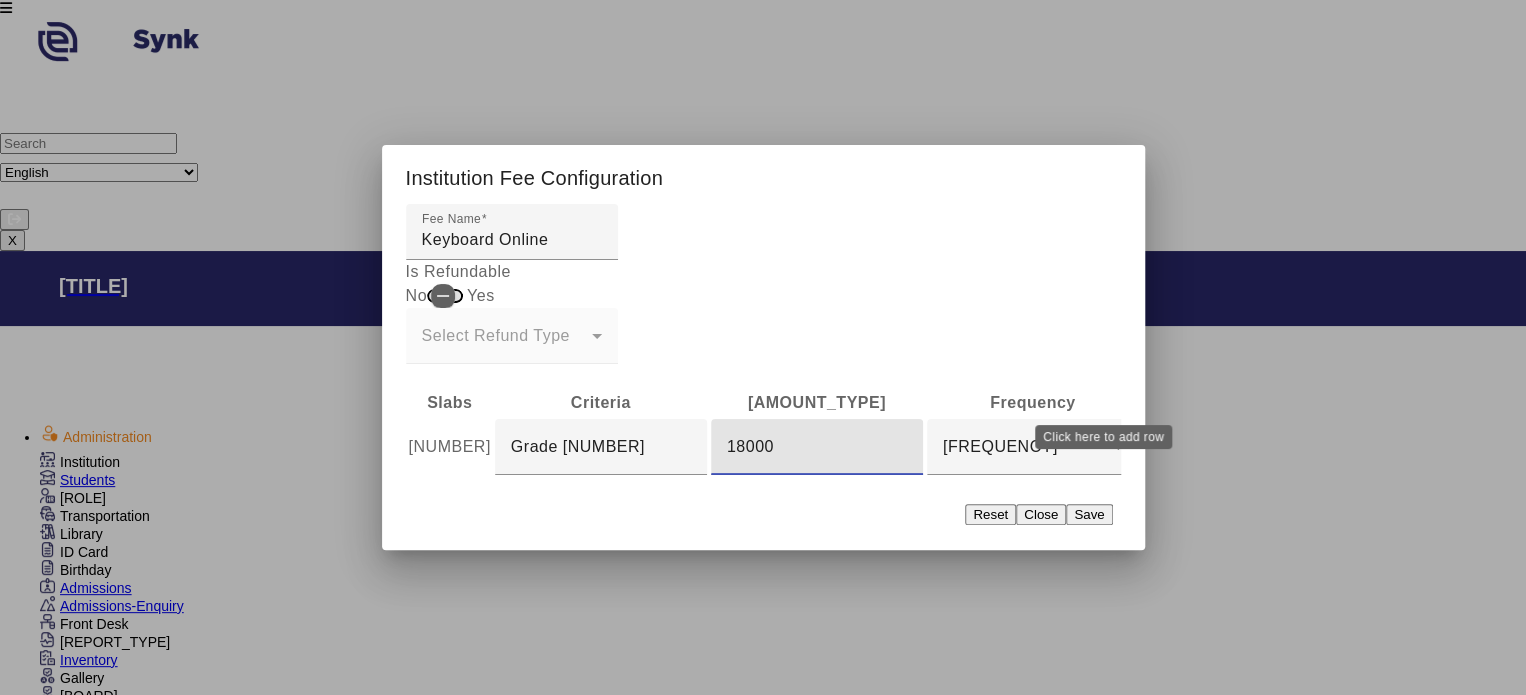 type on "18000" 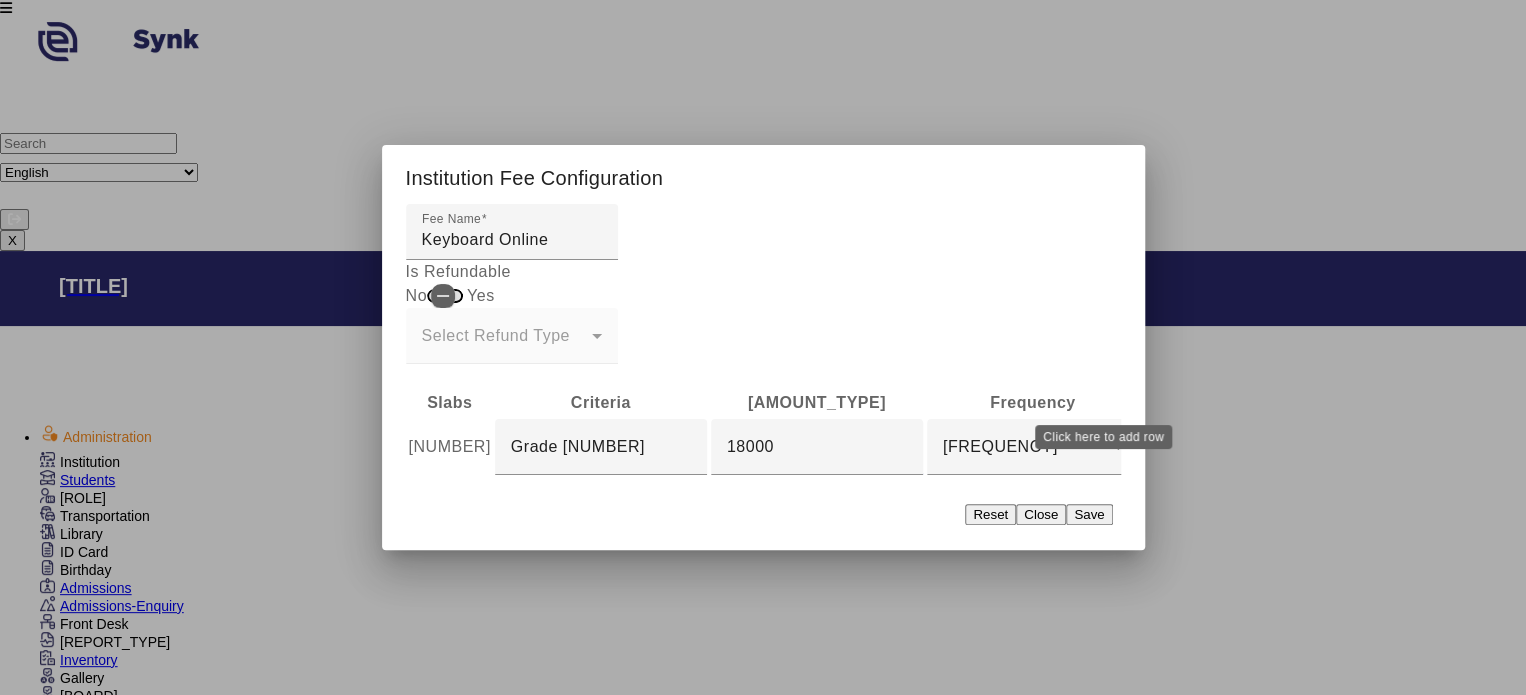 click at bounding box center (1391, 447) 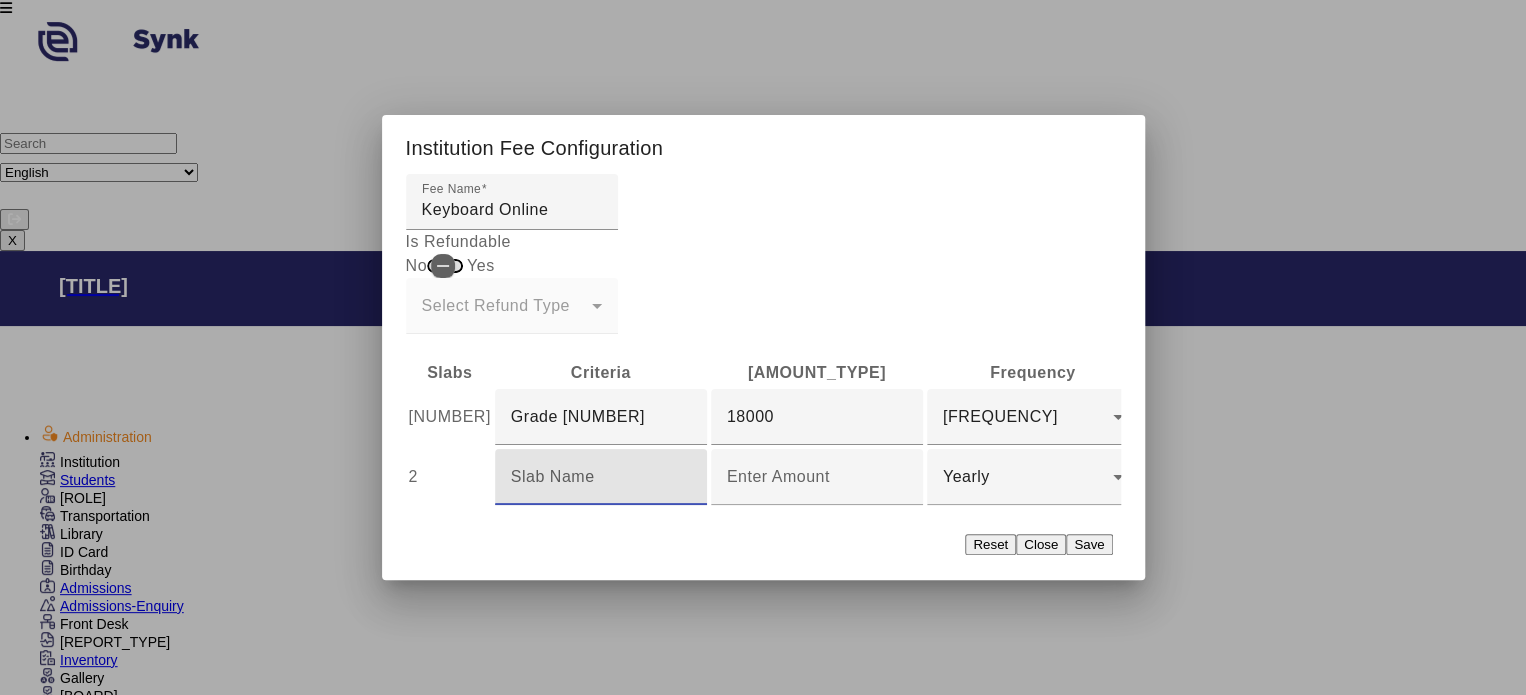 click at bounding box center [601, 477] 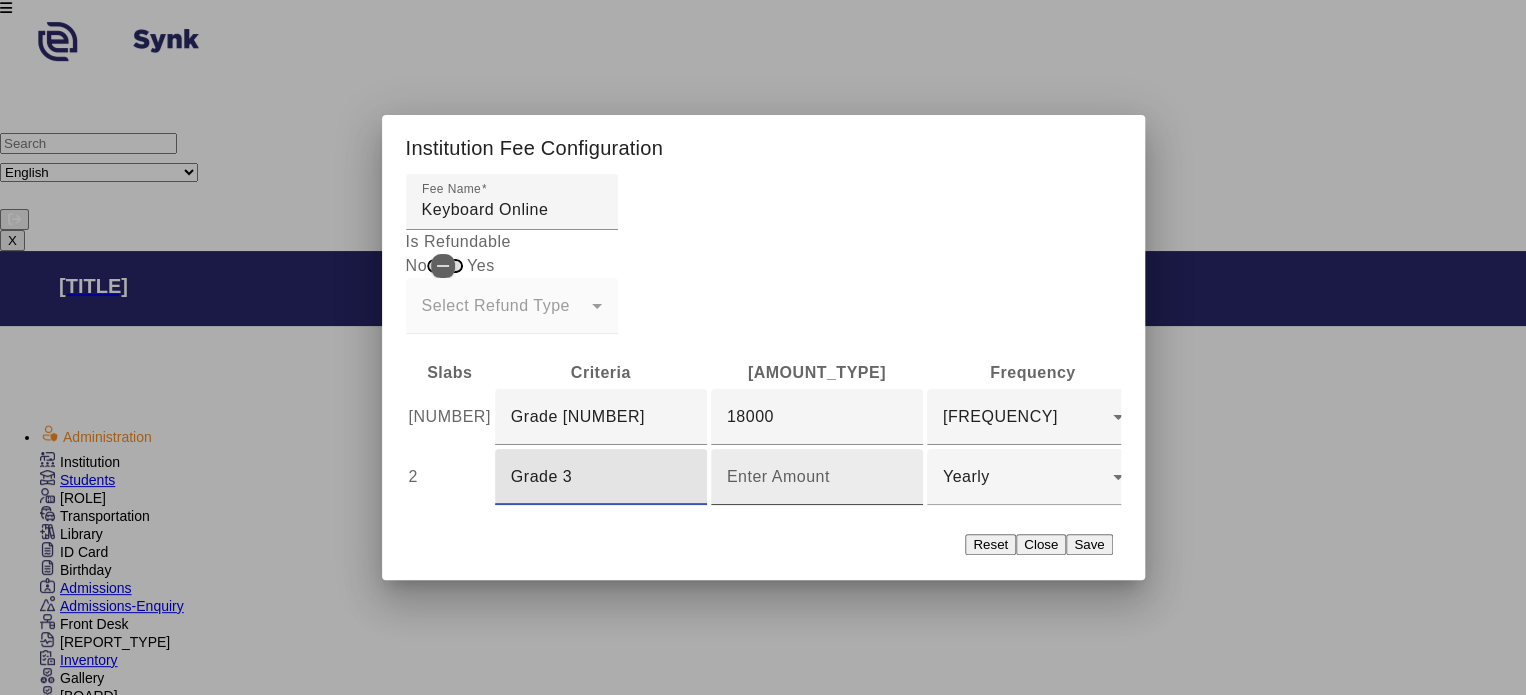 type on "Grade 3" 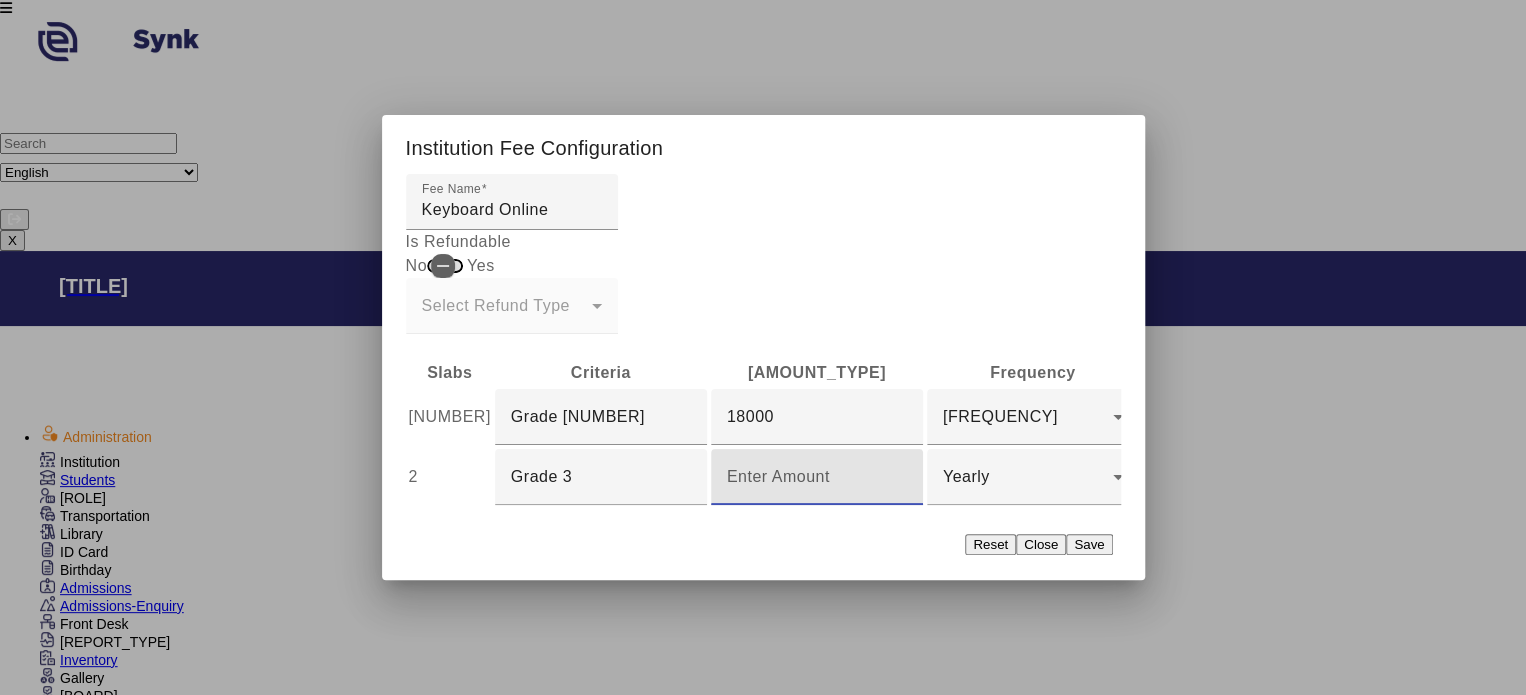 click at bounding box center [817, 477] 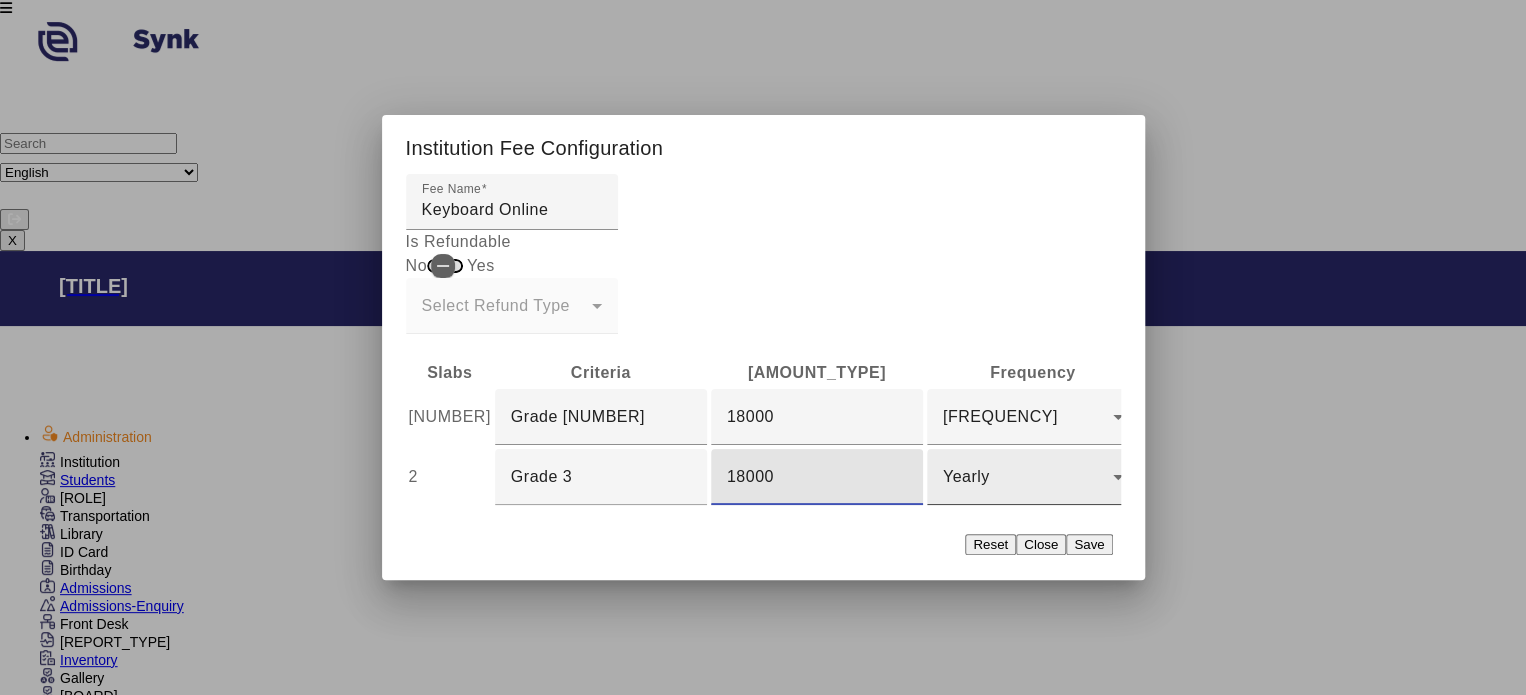 type on "18000" 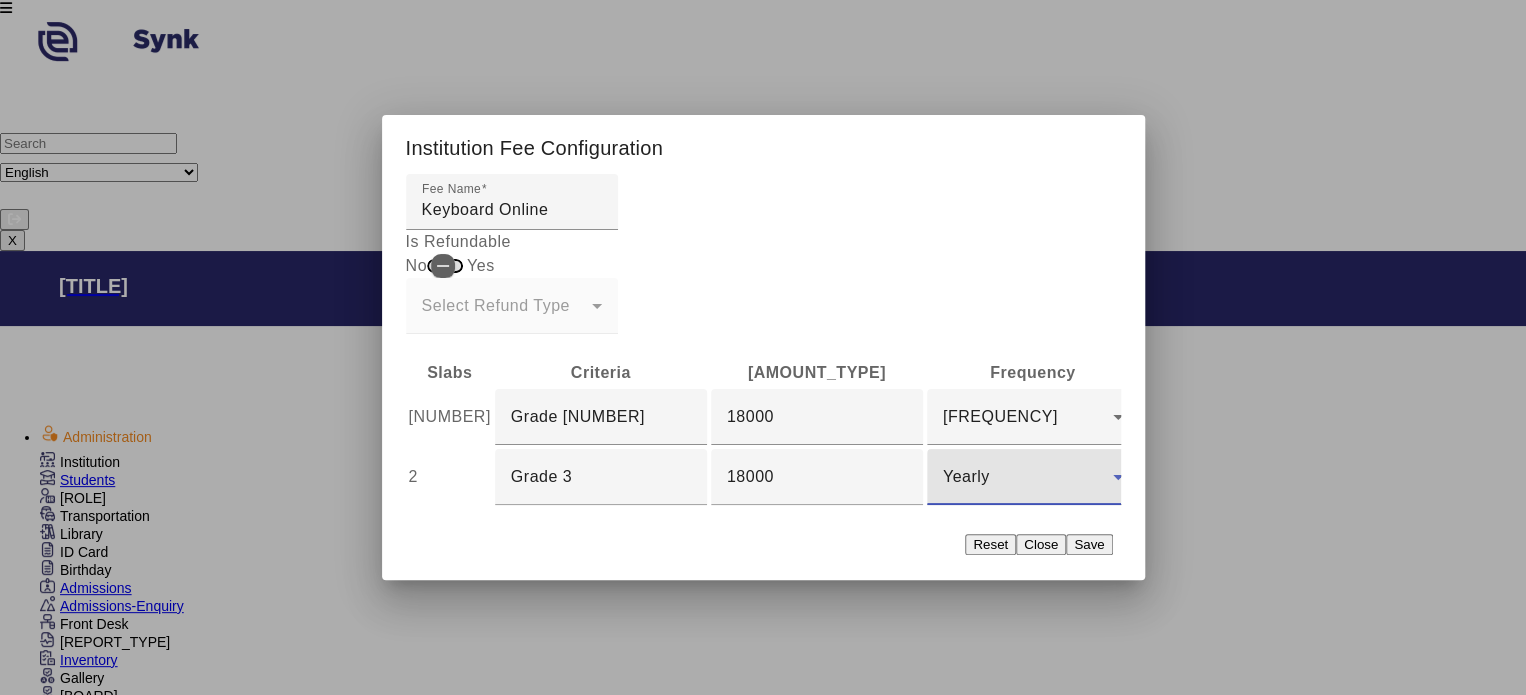 click on "Yearly" at bounding box center [966, 476] 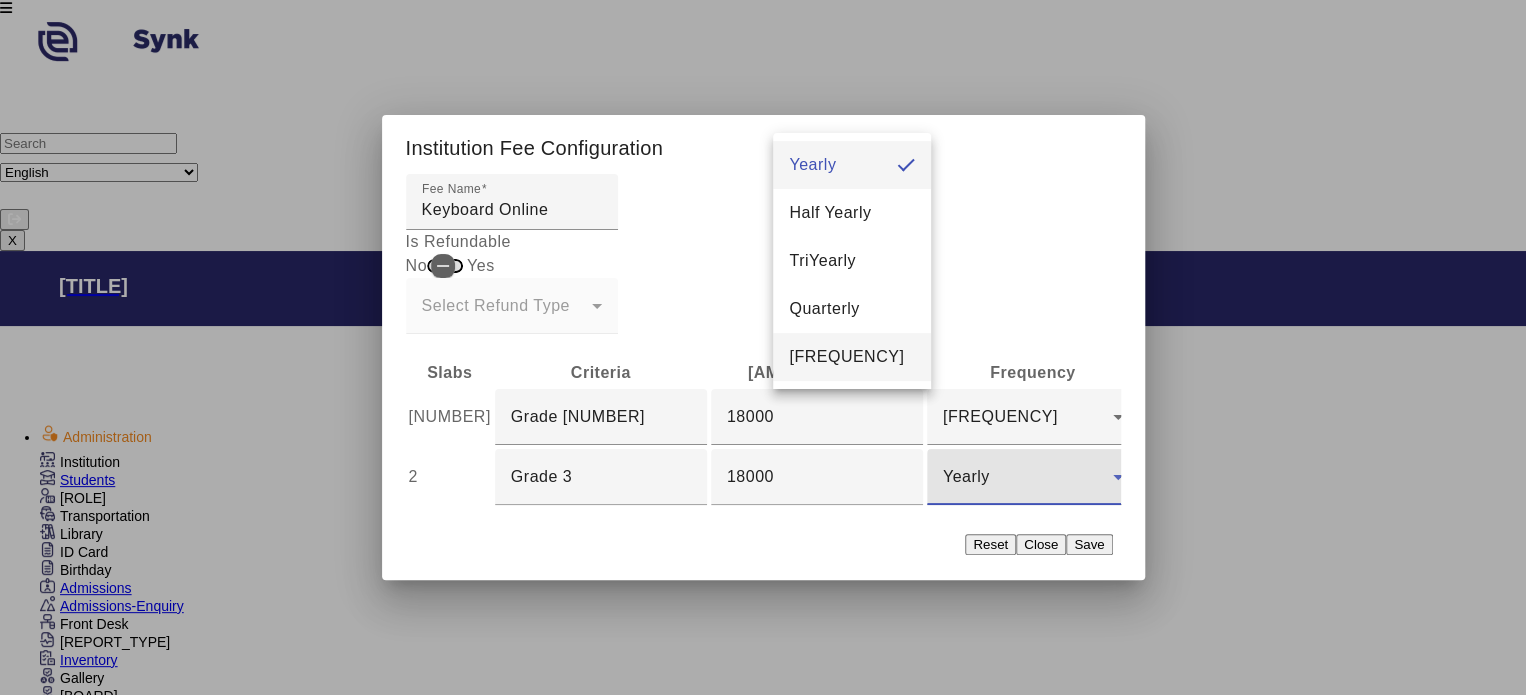 click on "[FREQUENCY]" at bounding box center (846, 357) 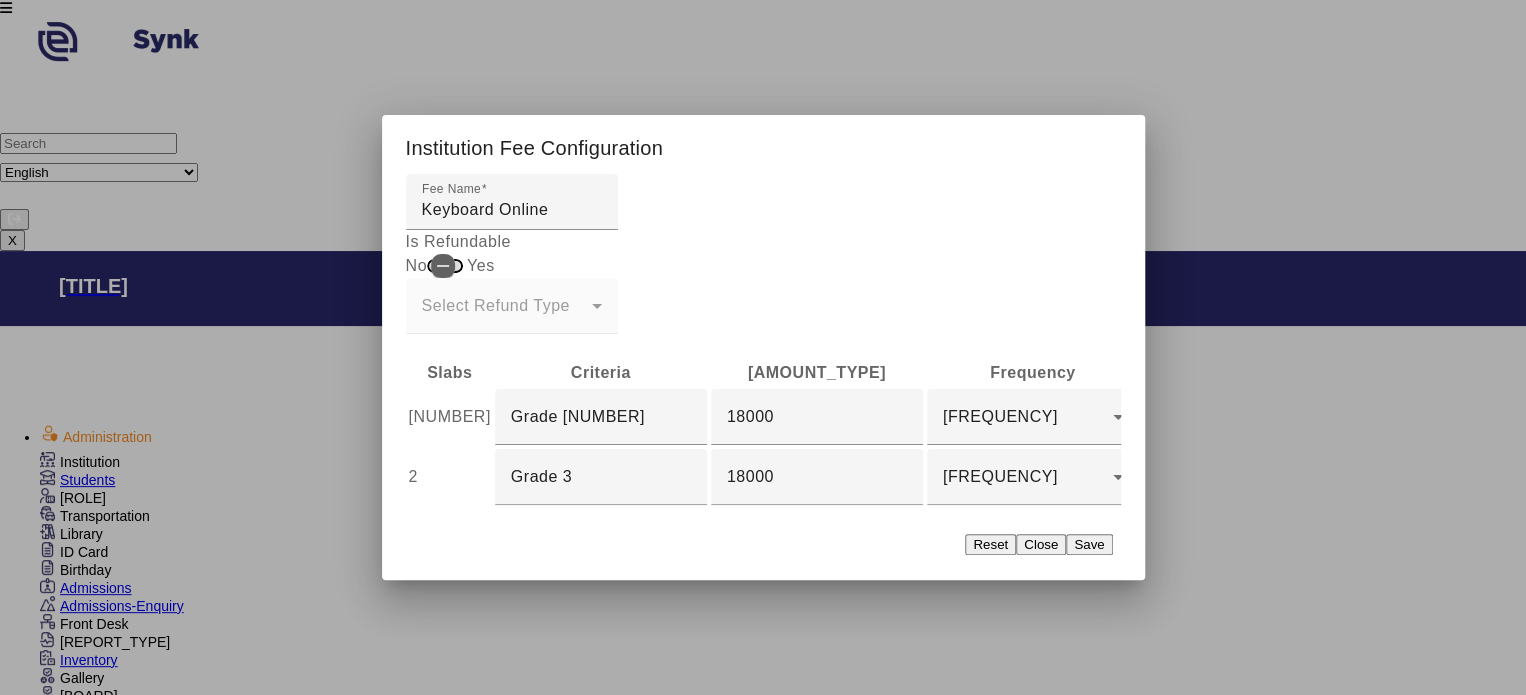click on "Save" at bounding box center (1089, 544) 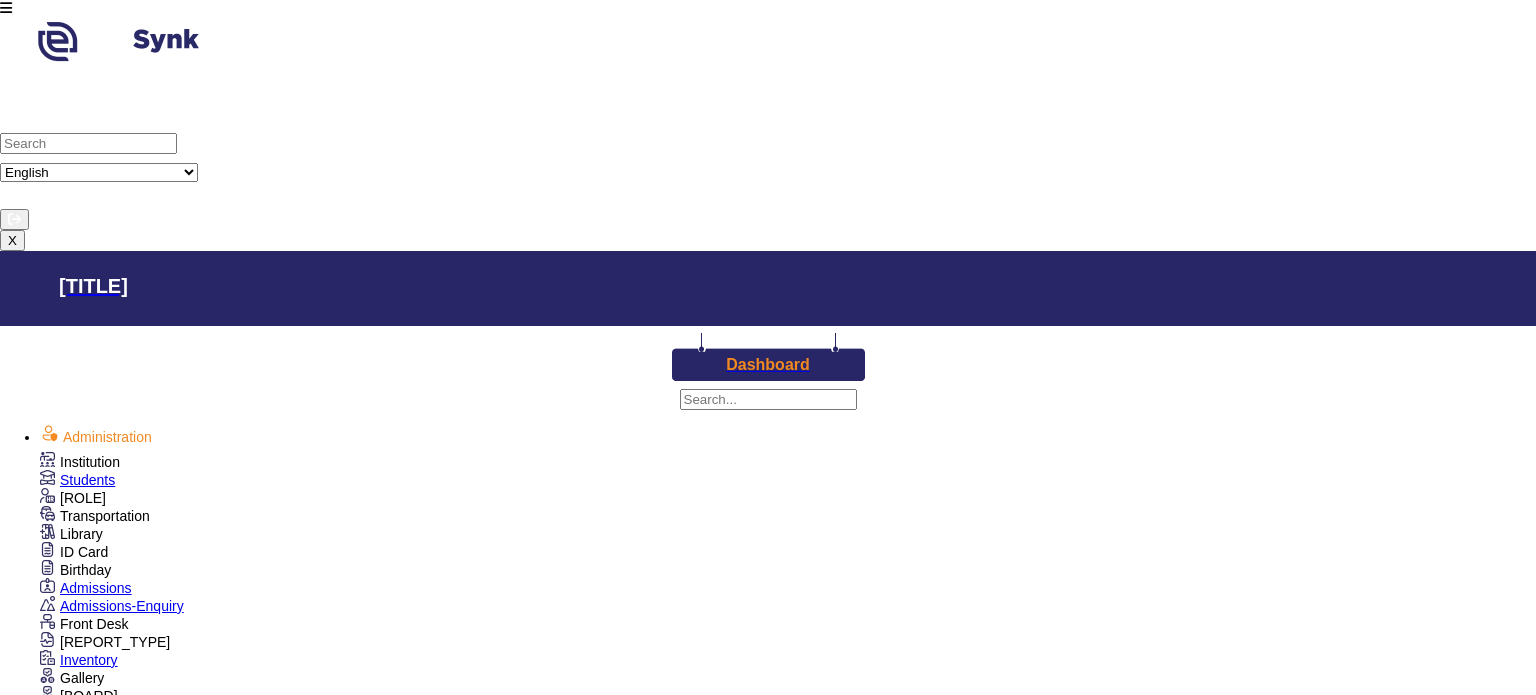 scroll, scrollTop: 931, scrollLeft: 0, axis: vertical 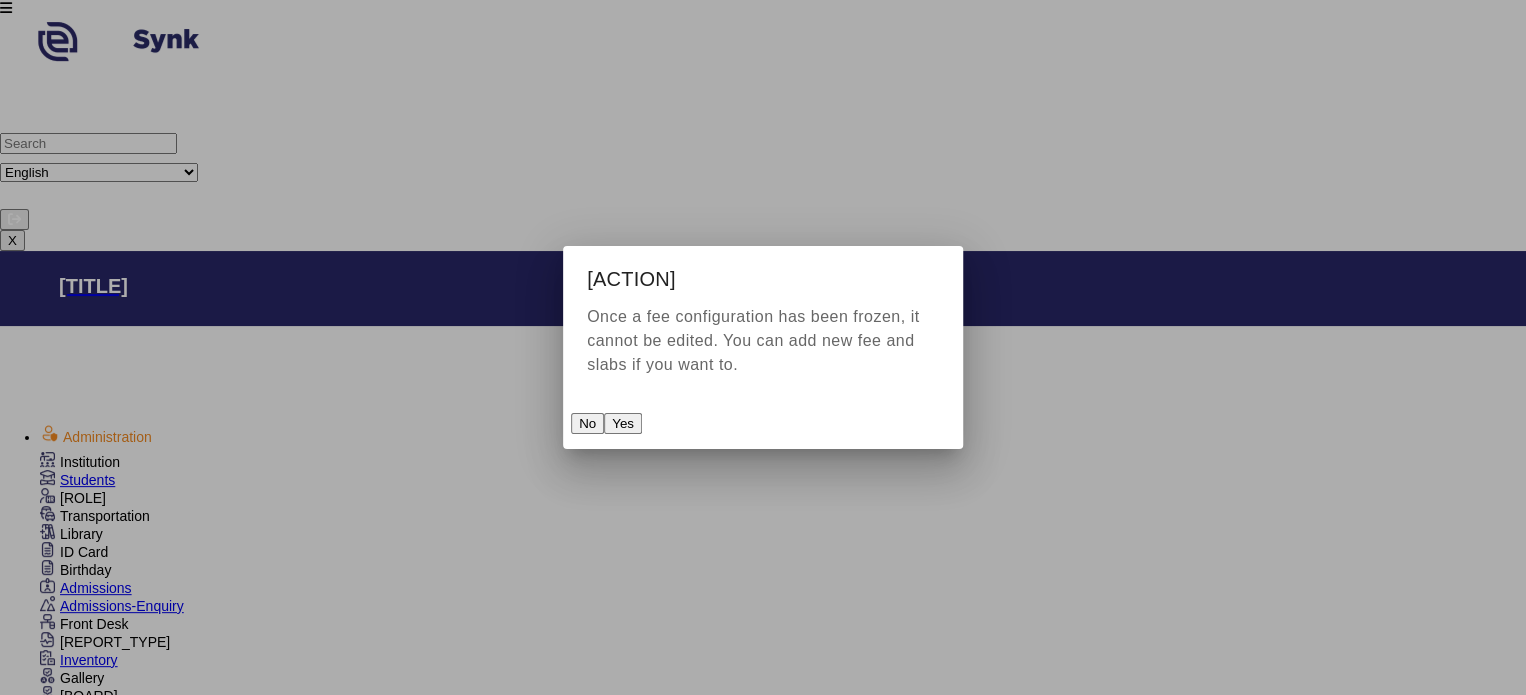 click on "Yes" at bounding box center (623, 423) 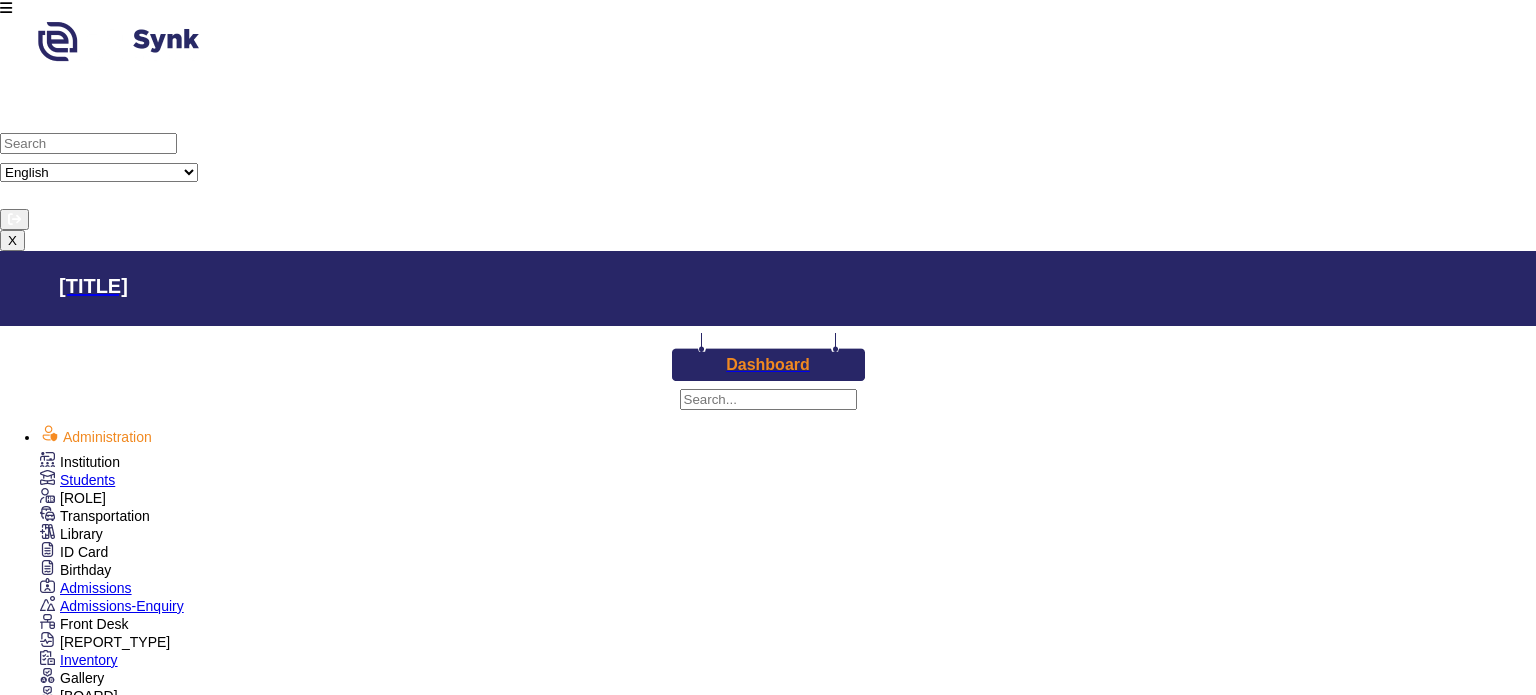 scroll, scrollTop: 0, scrollLeft: 0, axis: both 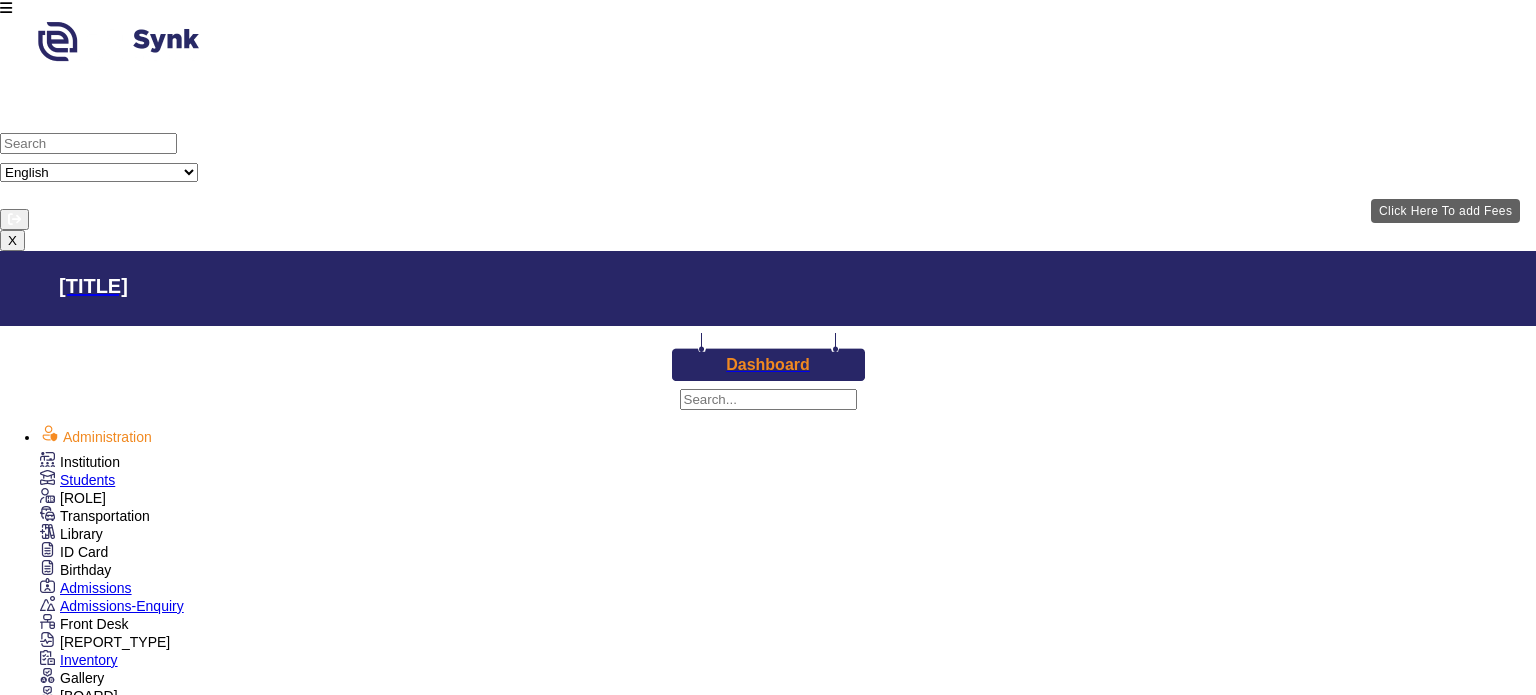 click on "Add Fees" at bounding box center [173, 2171] 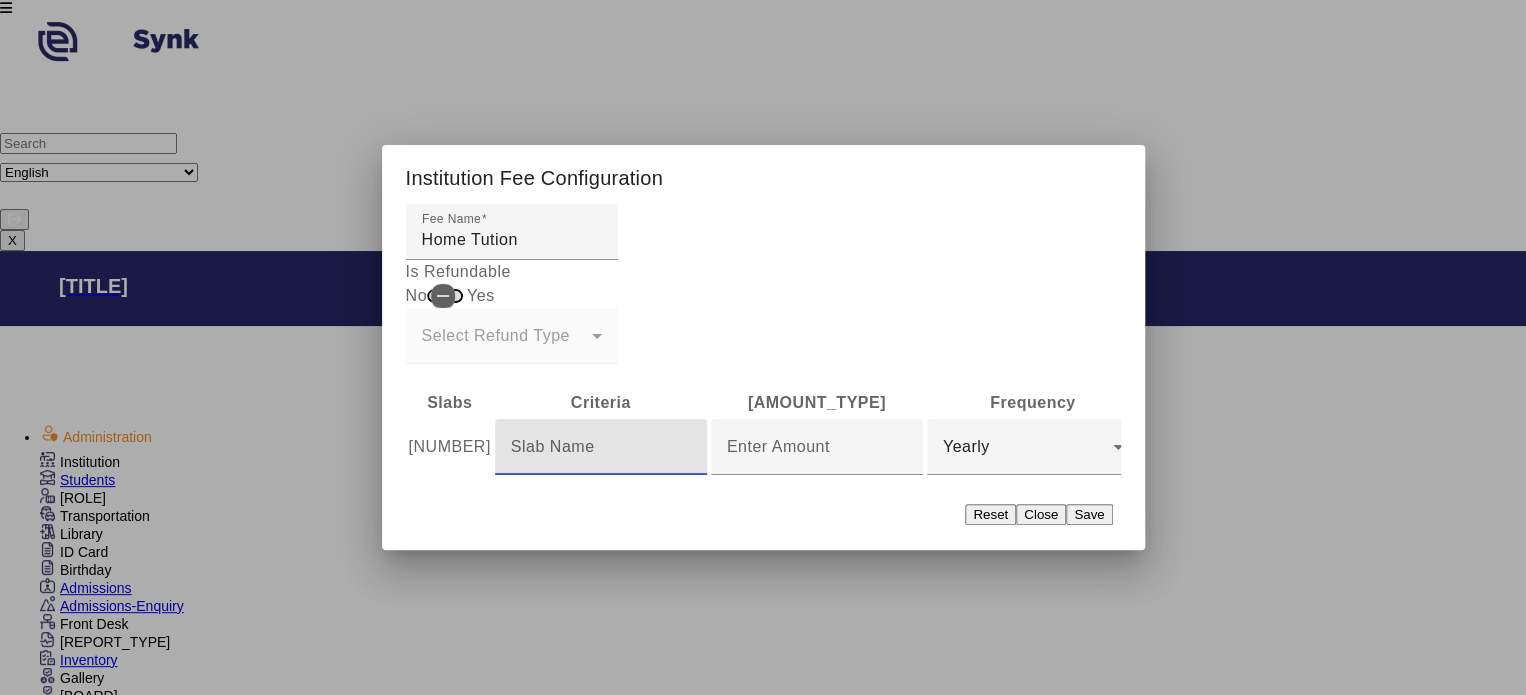 click at bounding box center (601, 447) 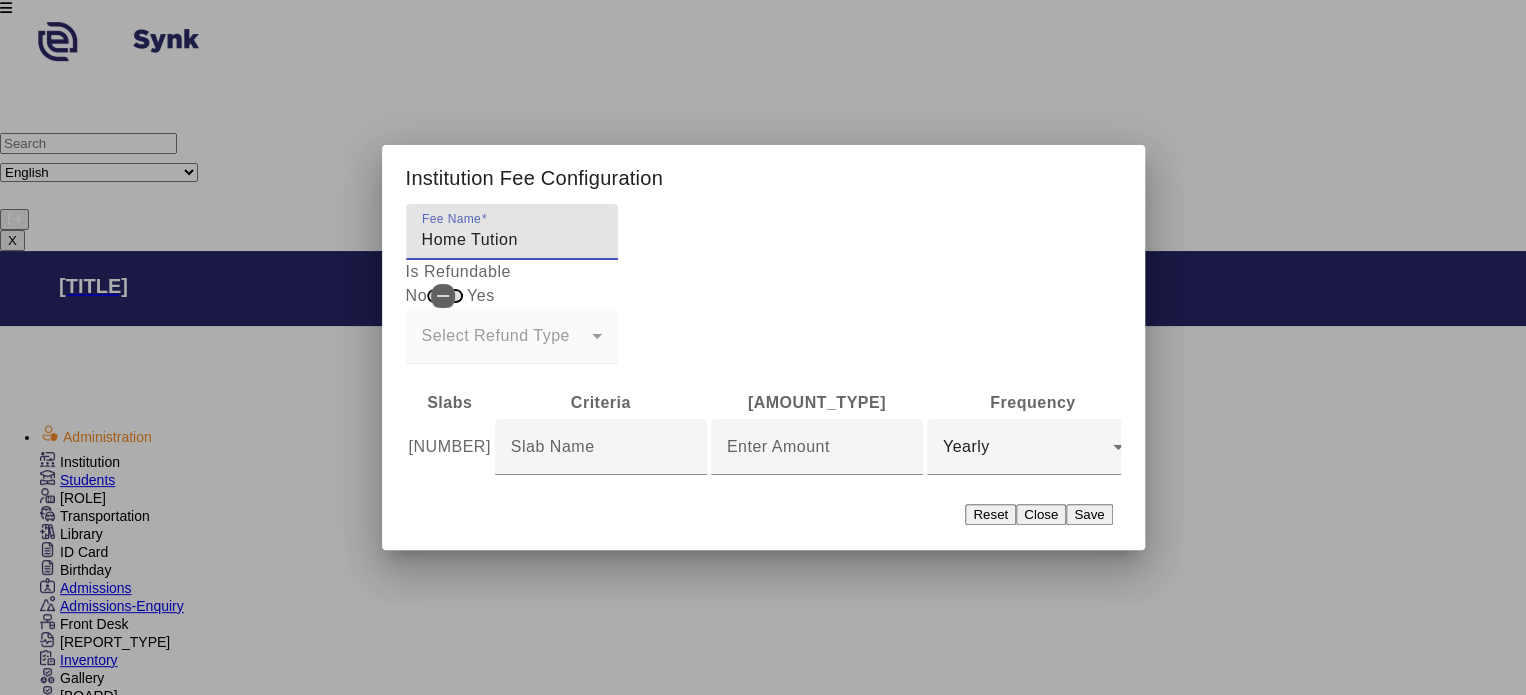 click on "Home Tution" at bounding box center (512, 240) 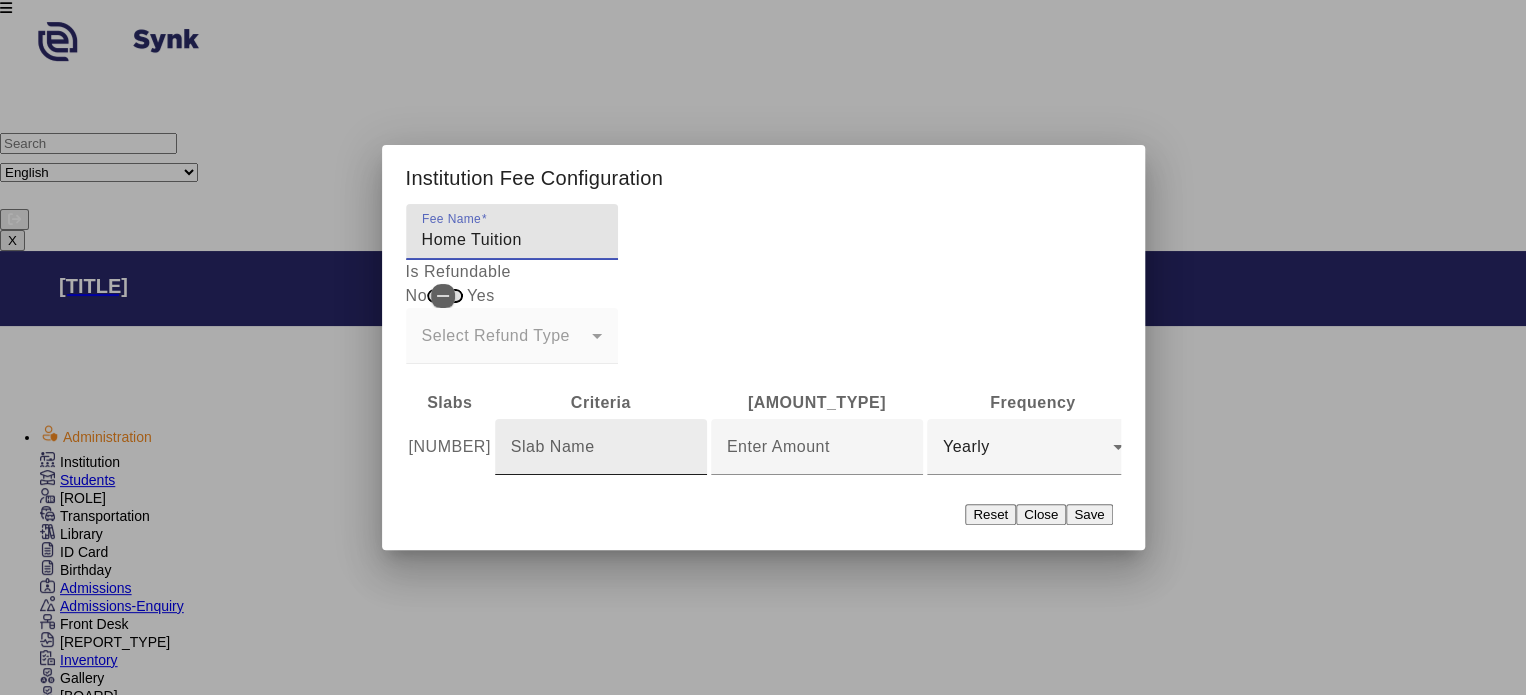 type on "Home Tuition" 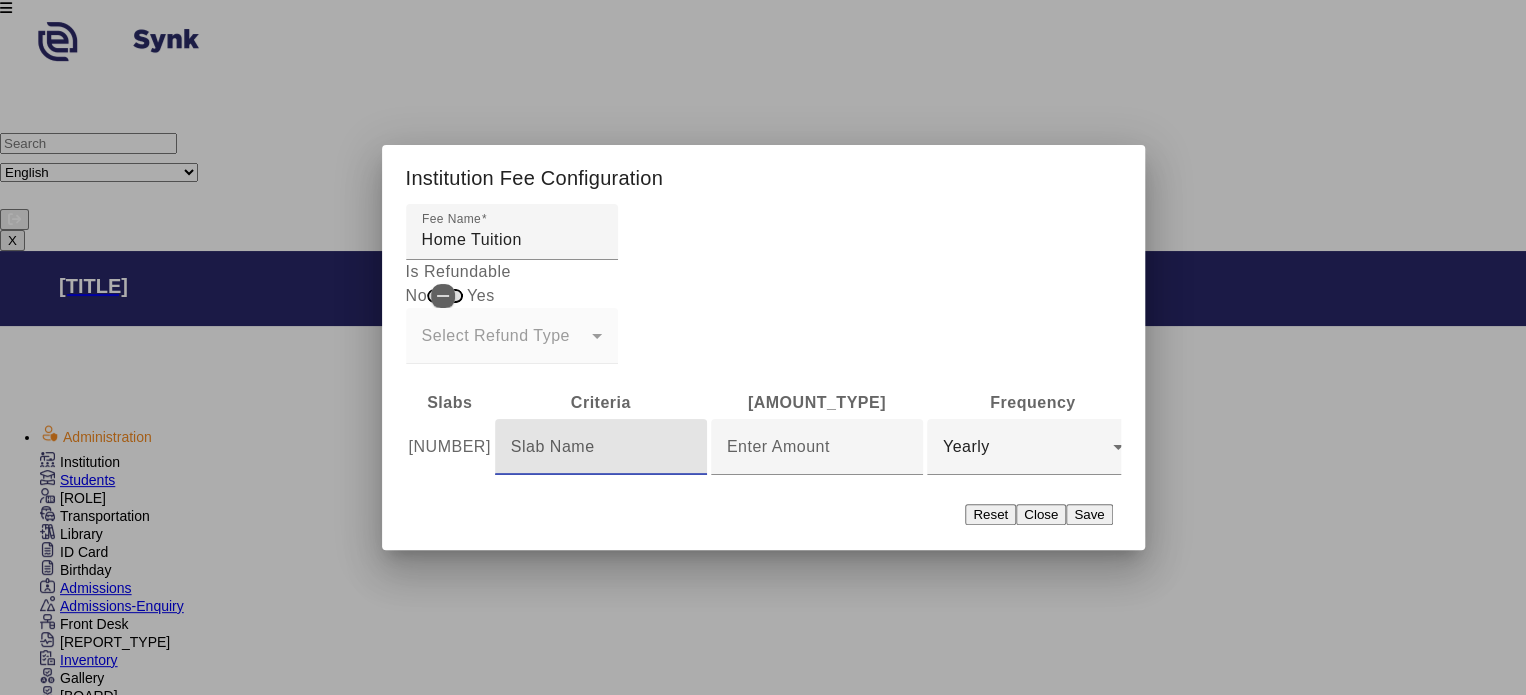 click at bounding box center [601, 447] 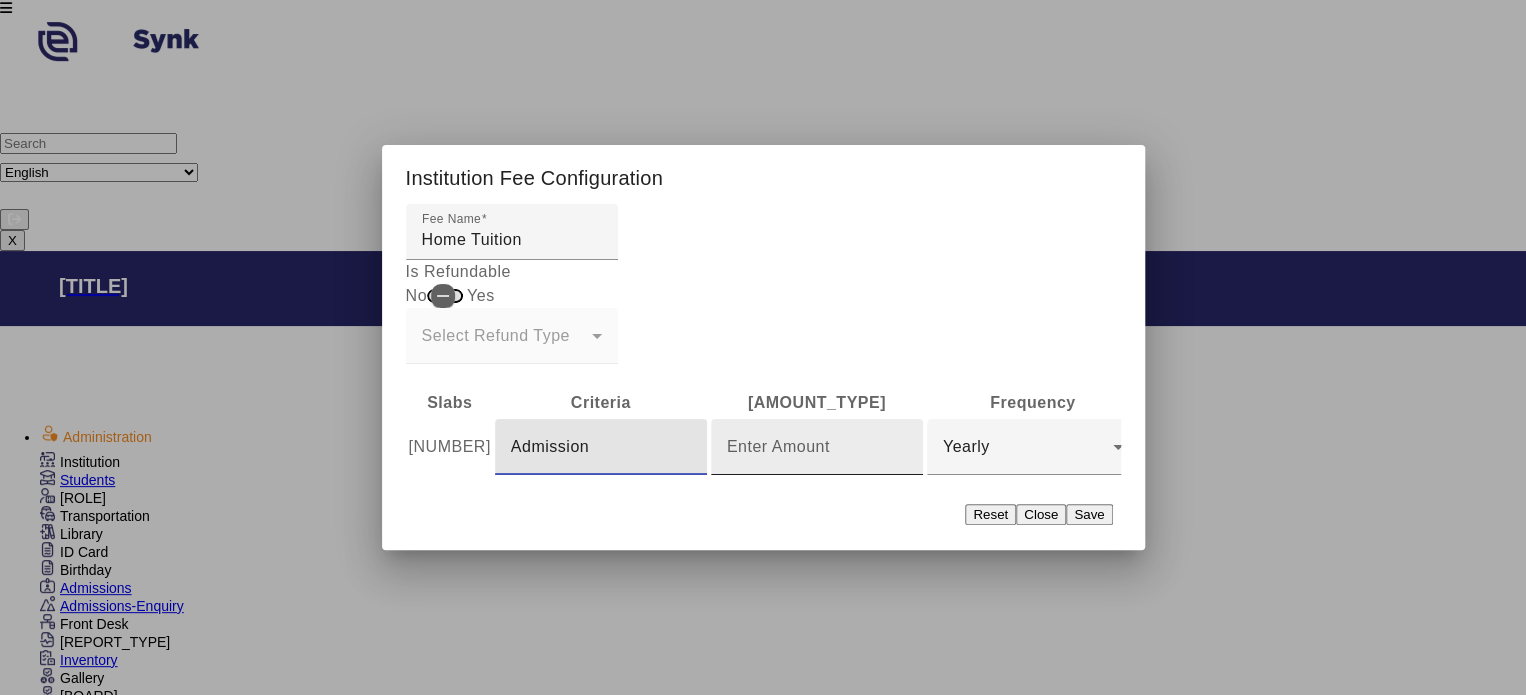 type on "Admission" 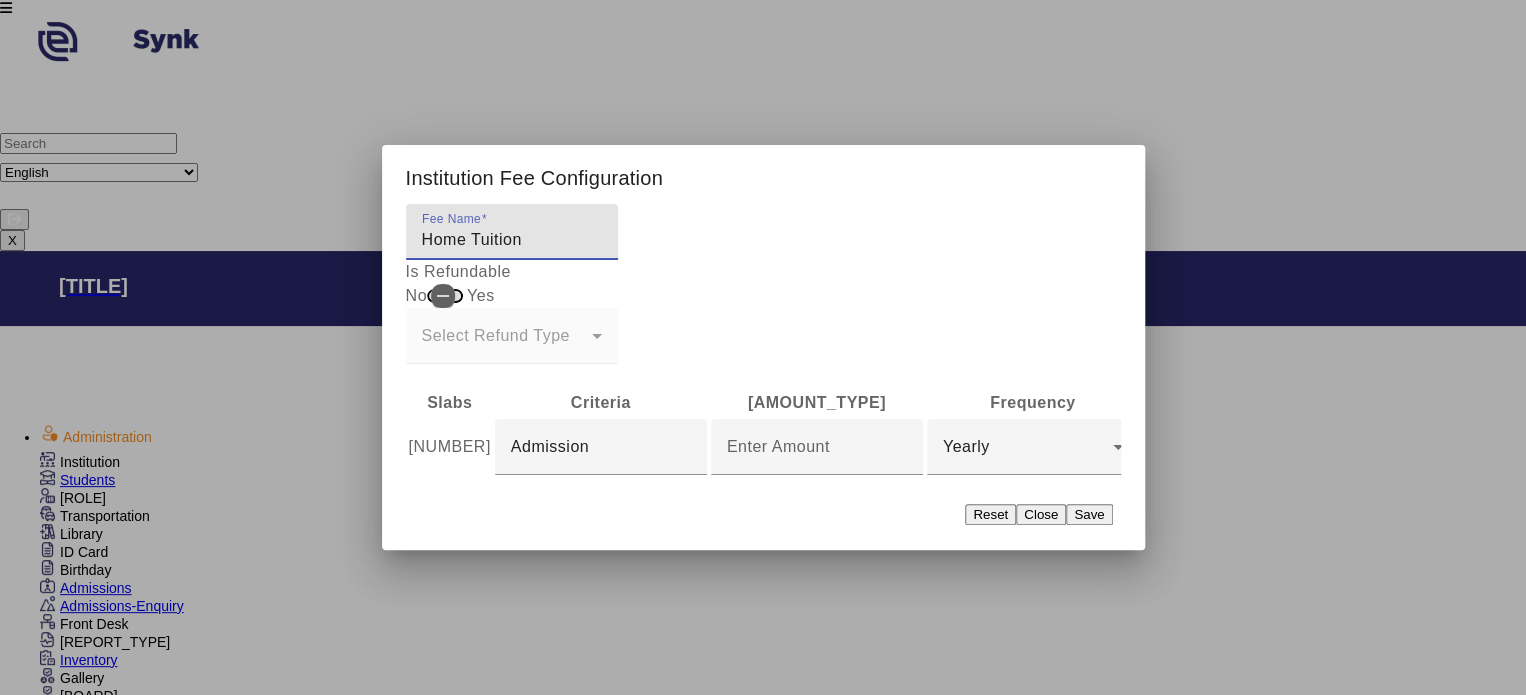 click on "Home Tuition" at bounding box center [512, 240] 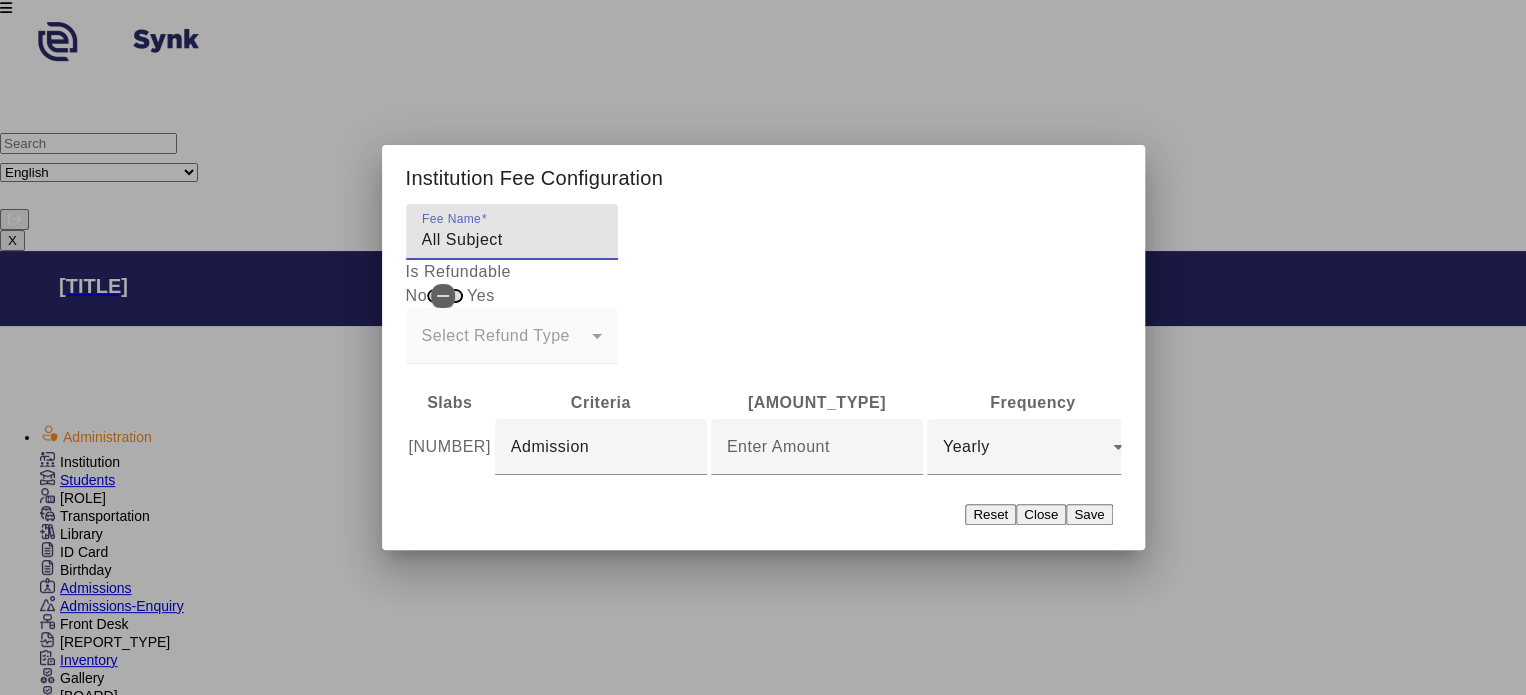 type on "All Subject" 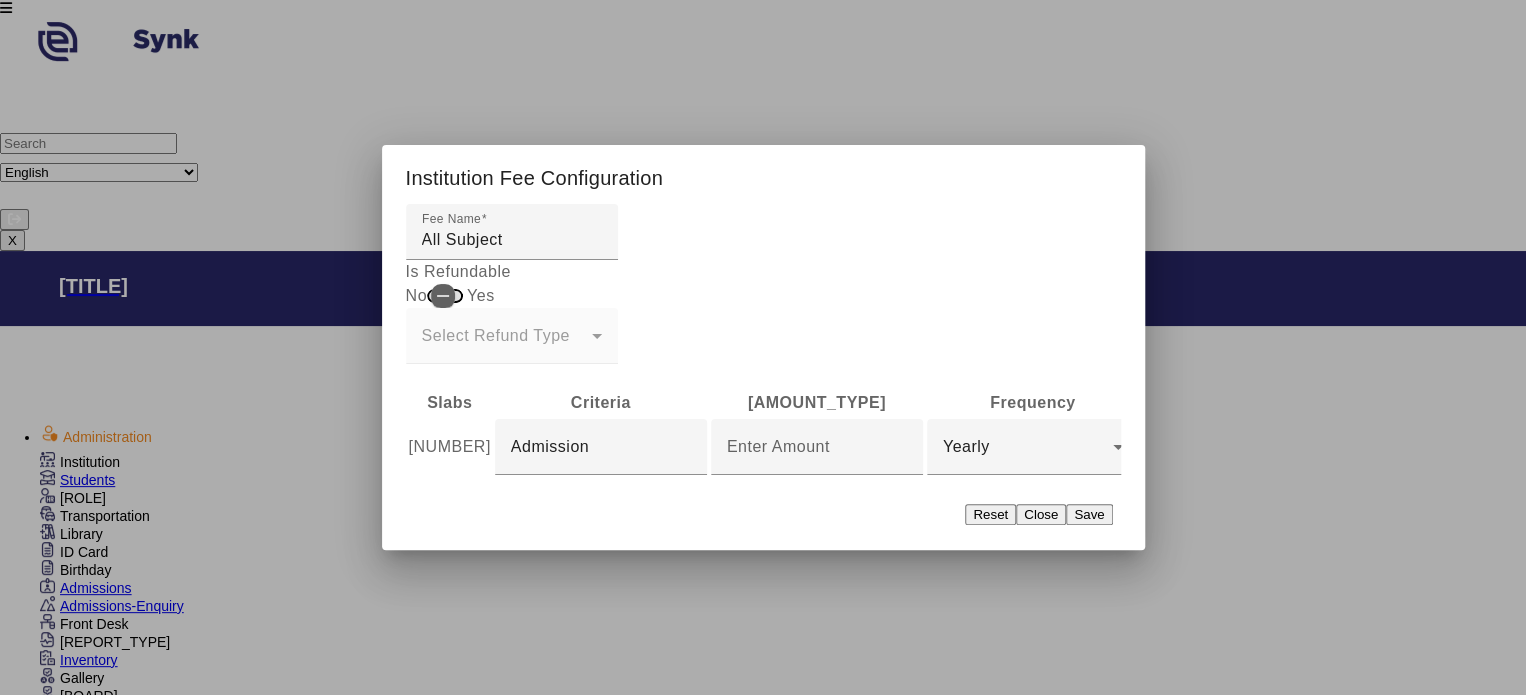 click on "Reset Close Save" at bounding box center (763, 514) 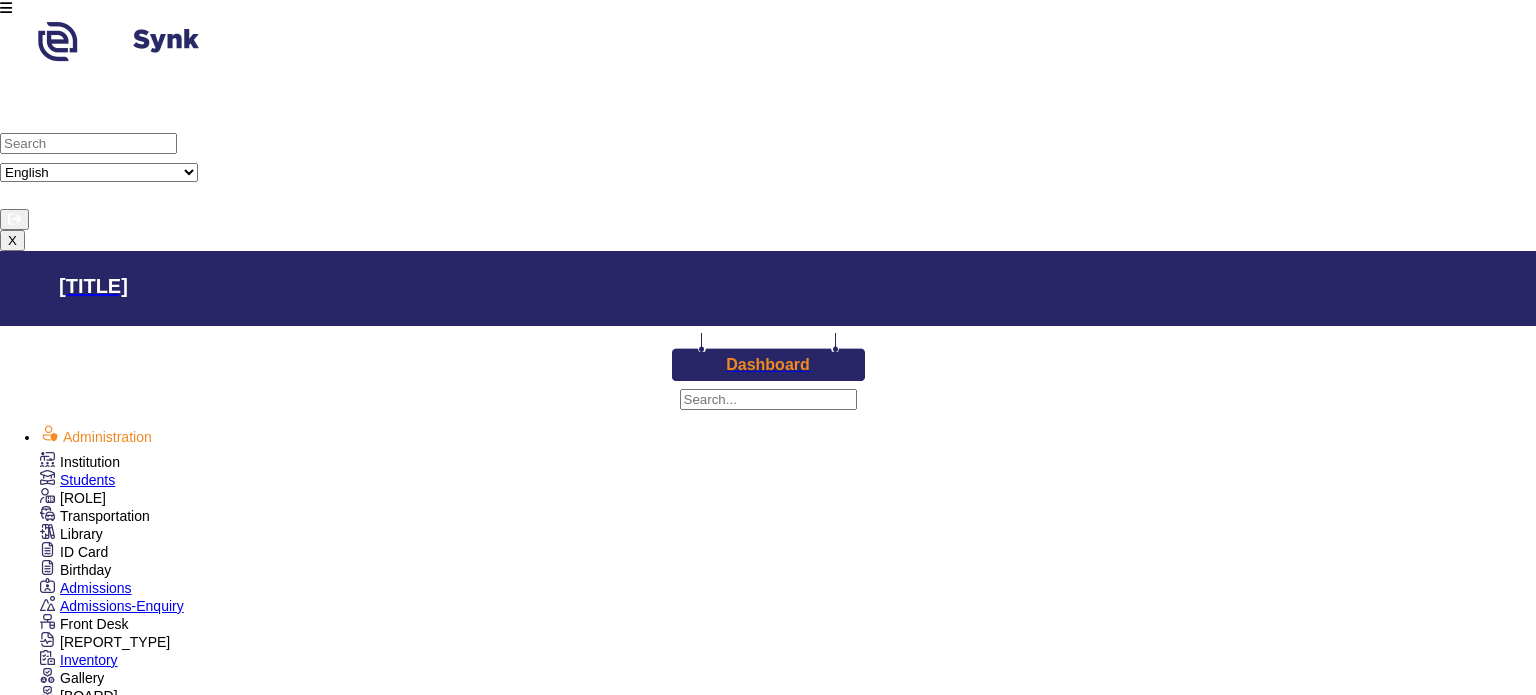 click on "Attendance" at bounding box center [80, 462] 